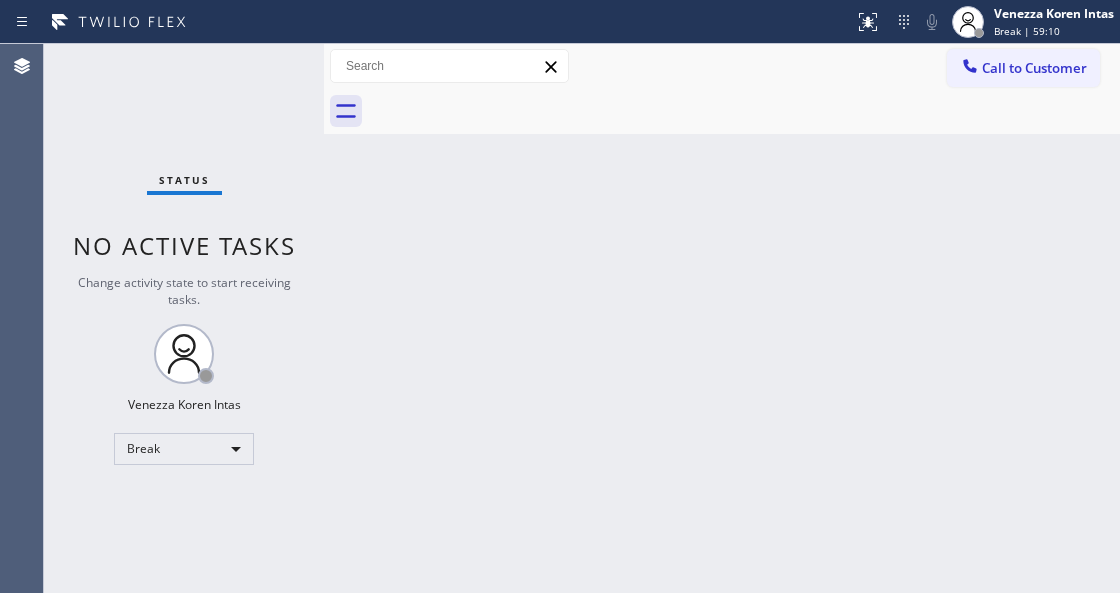 scroll, scrollTop: 0, scrollLeft: 0, axis: both 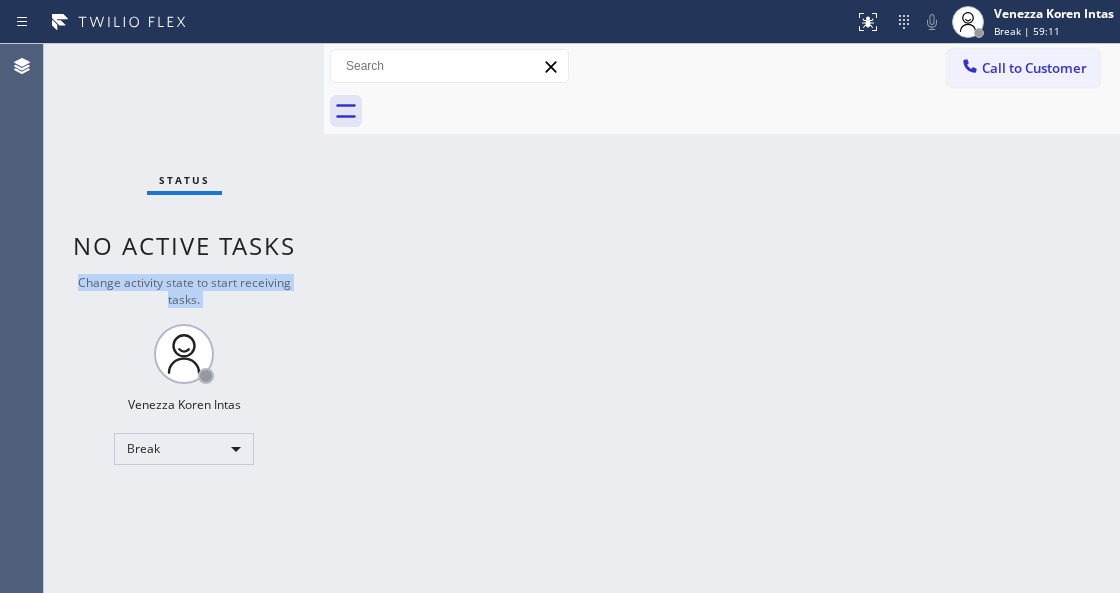 click on "Status   No active tasks     Change activity state to start receiving tasks.   Venezza Koren Intas Break" at bounding box center (184, 318) 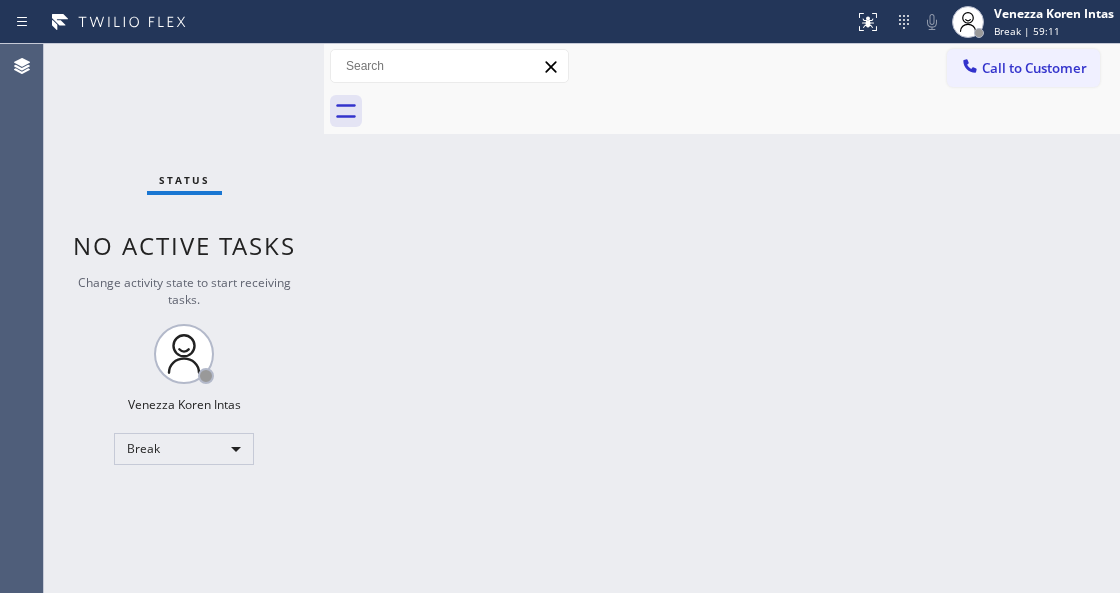 click on "Status   No active tasks     Change activity state to start receiving tasks.   Venezza Koren Intas Break" at bounding box center (184, 318) 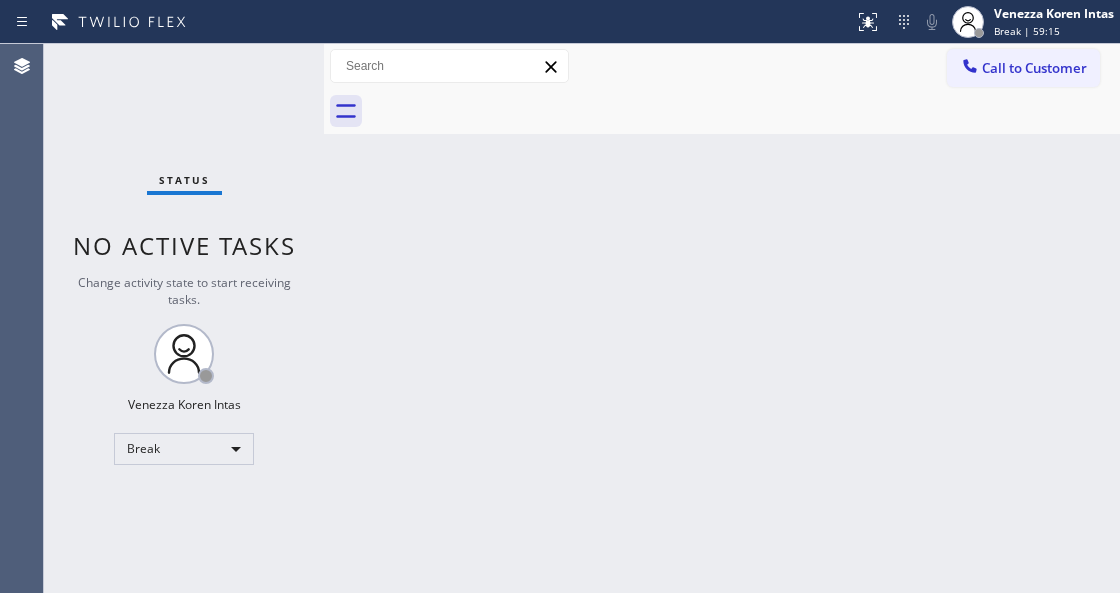 click on "Back to Dashboard Change Sender ID Customers Technicians Select a contact Outbound call Technician Search Technician Your caller id phone number Your caller id phone number Call Technician info Name   Phone none Address none Change Sender ID HVAC [PHONE_NUMBER] 5 Star Appliance [PHONE_NUMBER] Appliance Repair [PHONE_NUMBER] Plumbing [PHONE_NUMBER] Air Duct Cleaning [PHONE_NUMBER]  Electricians [PHONE_NUMBER] Cancel Change Check personal SMS Reset Change No tabs Call to Customer Outbound call Location Metro Heating Repair Burlingame Your caller id phone number [PHONE_NUMBER] Customer number Call Outbound call Technician Search Technician Your caller id phone number Your caller id phone number Call" at bounding box center [722, 318] 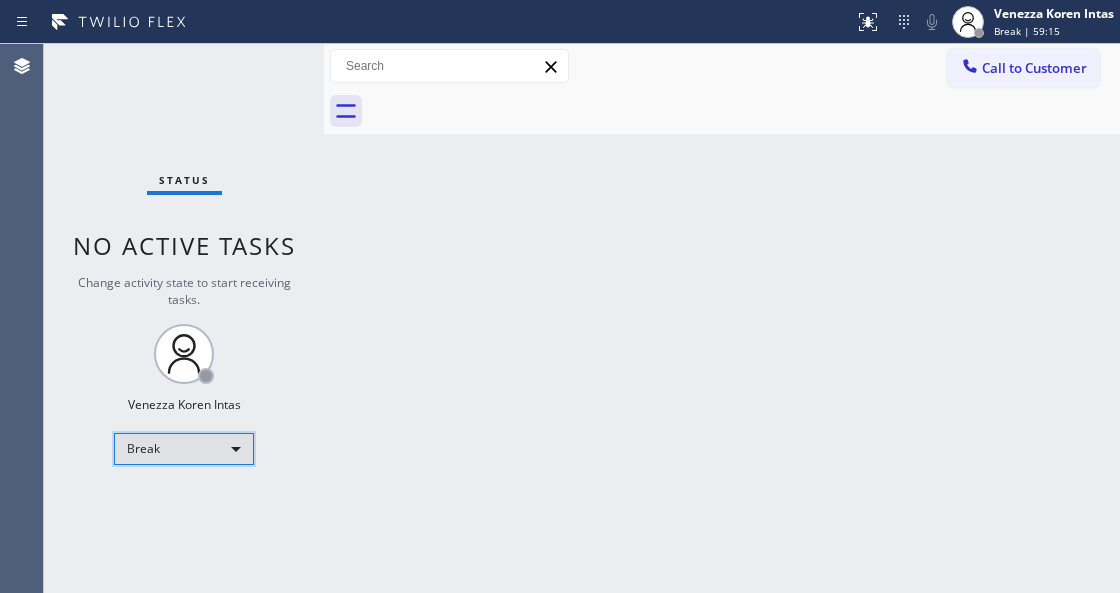 click on "Break" at bounding box center (184, 449) 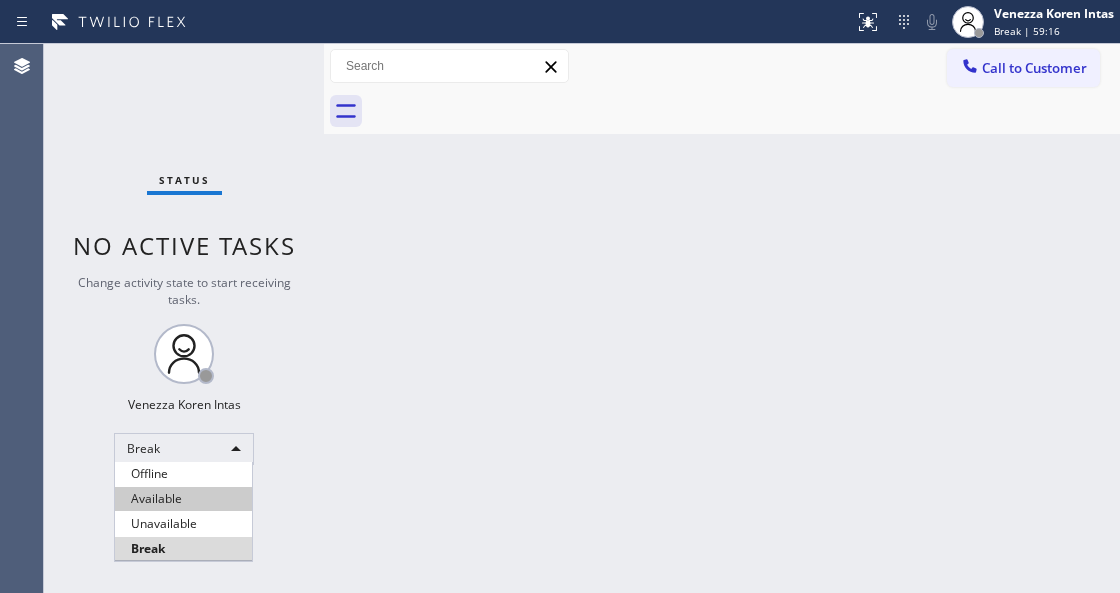 click on "Available" at bounding box center (183, 499) 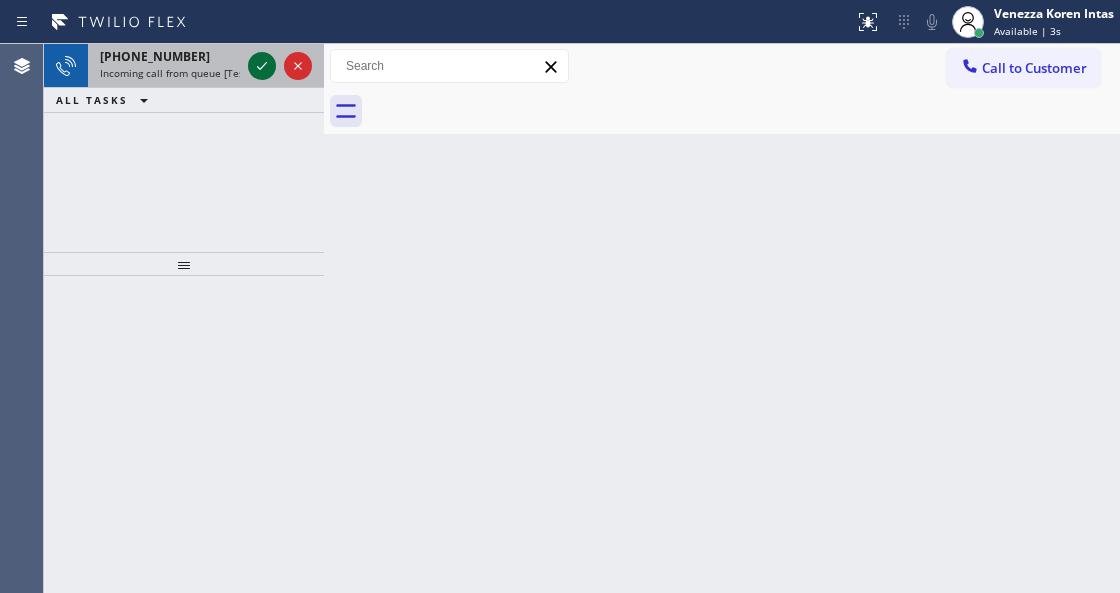 click 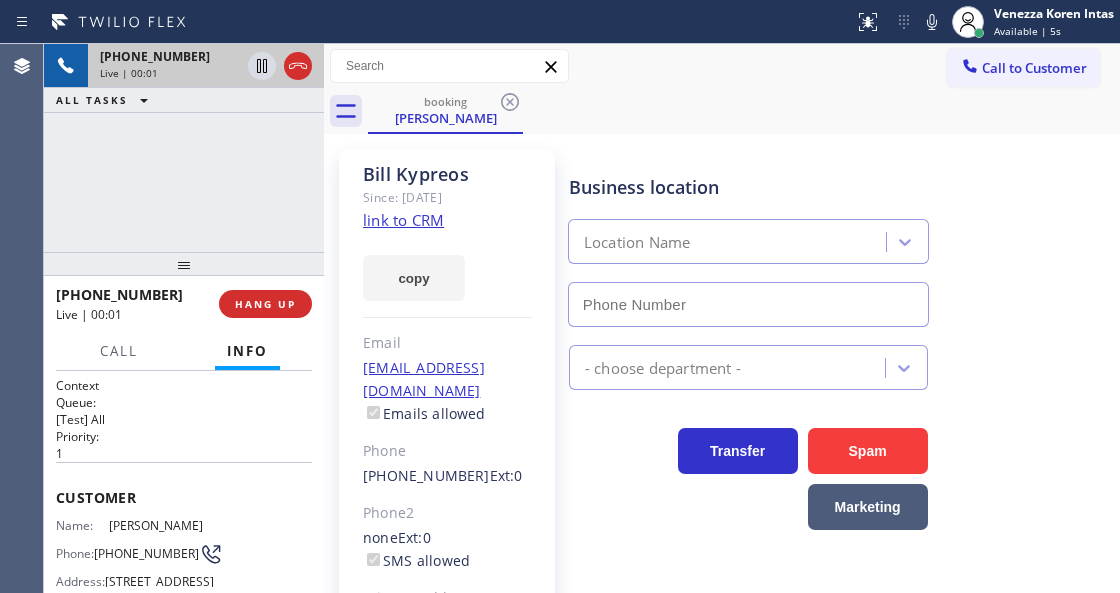 type on "[PHONE_NUMBER]" 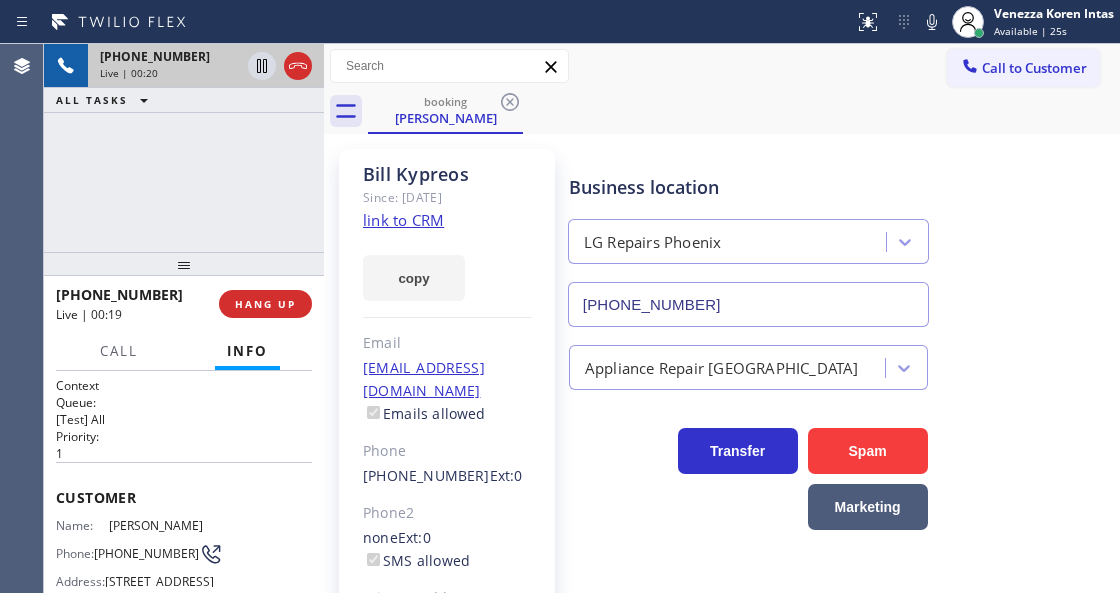 click on "link to CRM" 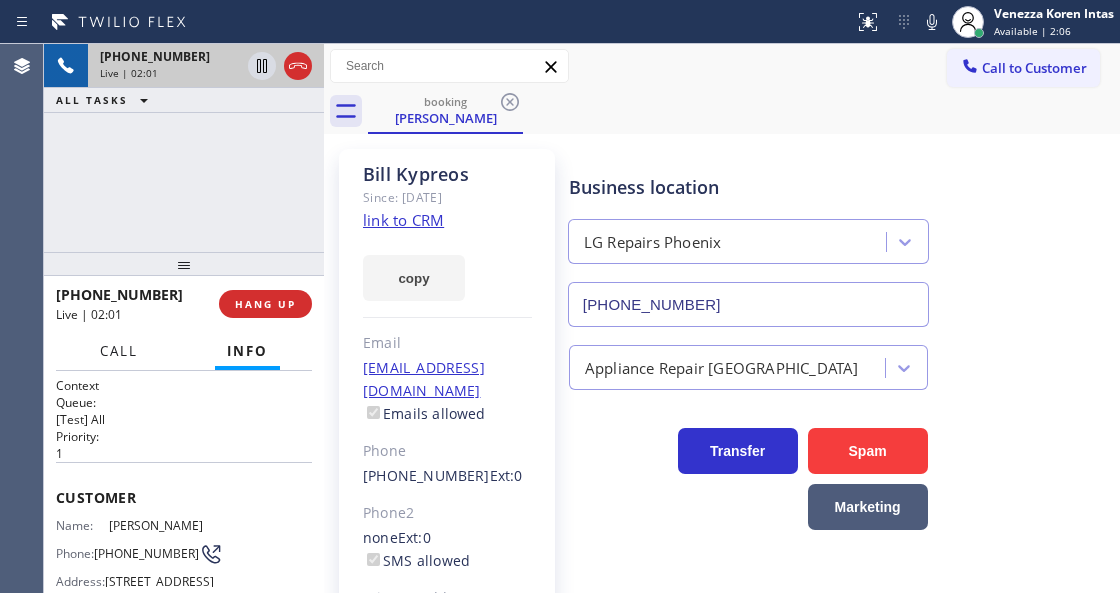 click on "Call" at bounding box center [119, 351] 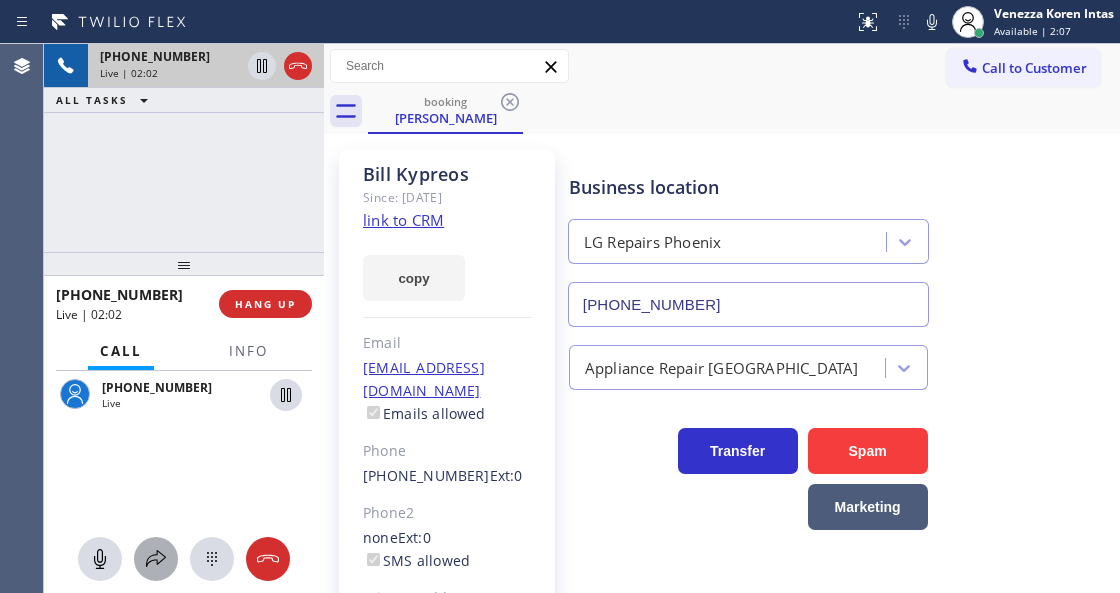 click 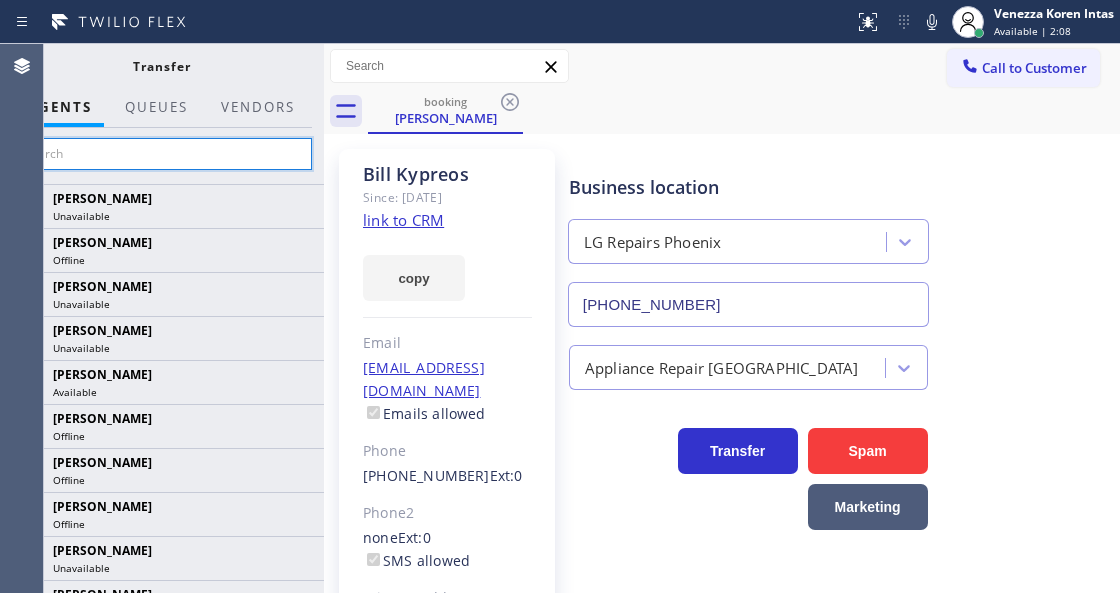 click at bounding box center [161, 154] 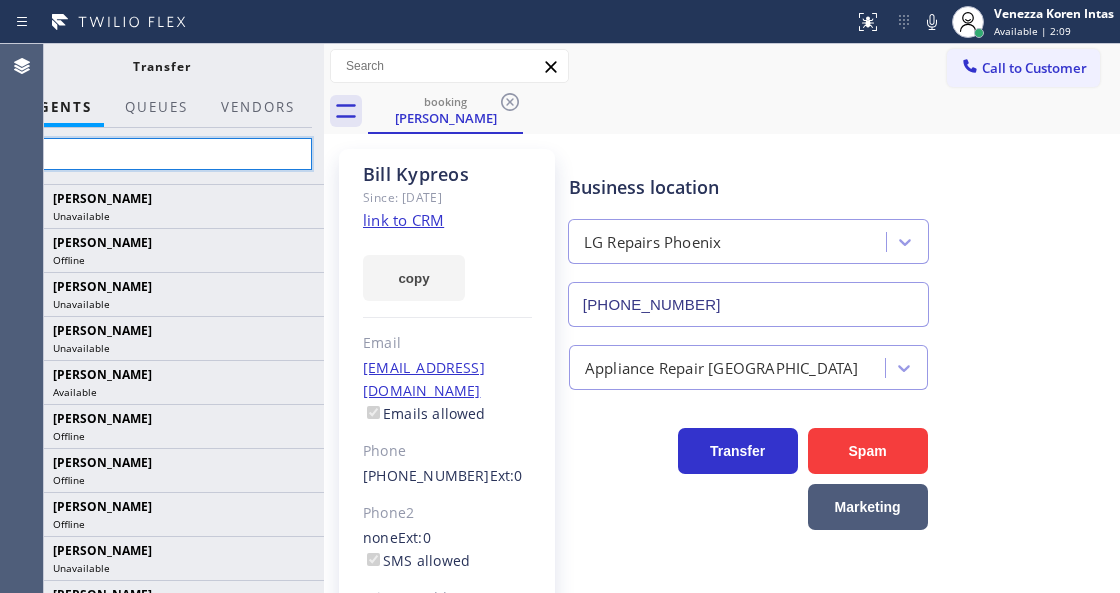 type on "mae" 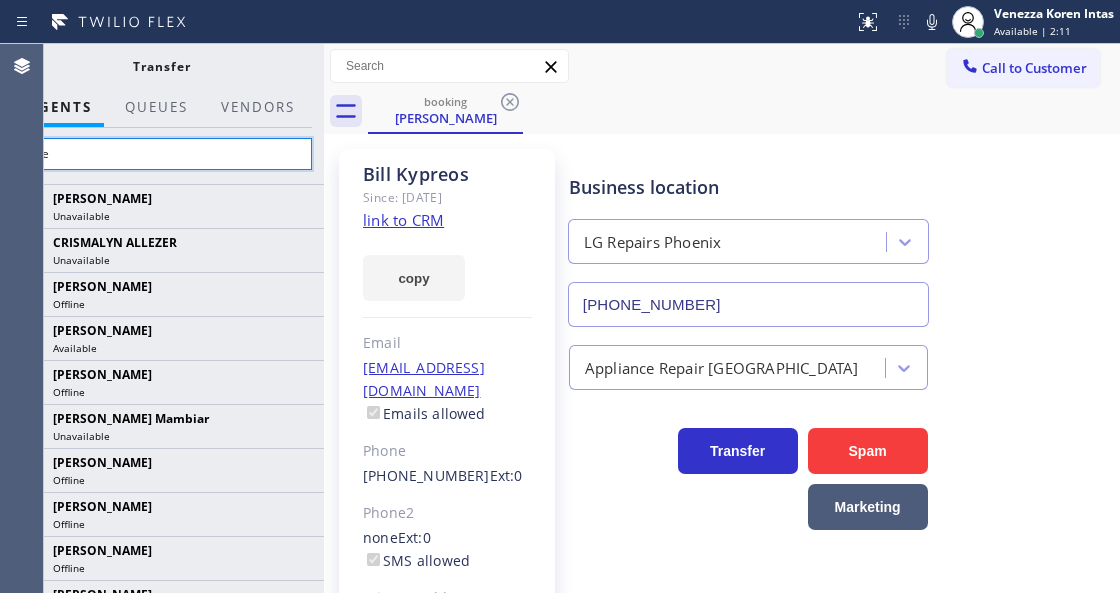 drag, startPoint x: 292, startPoint y: 154, endPoint x: 22, endPoint y: 148, distance: 270.06665 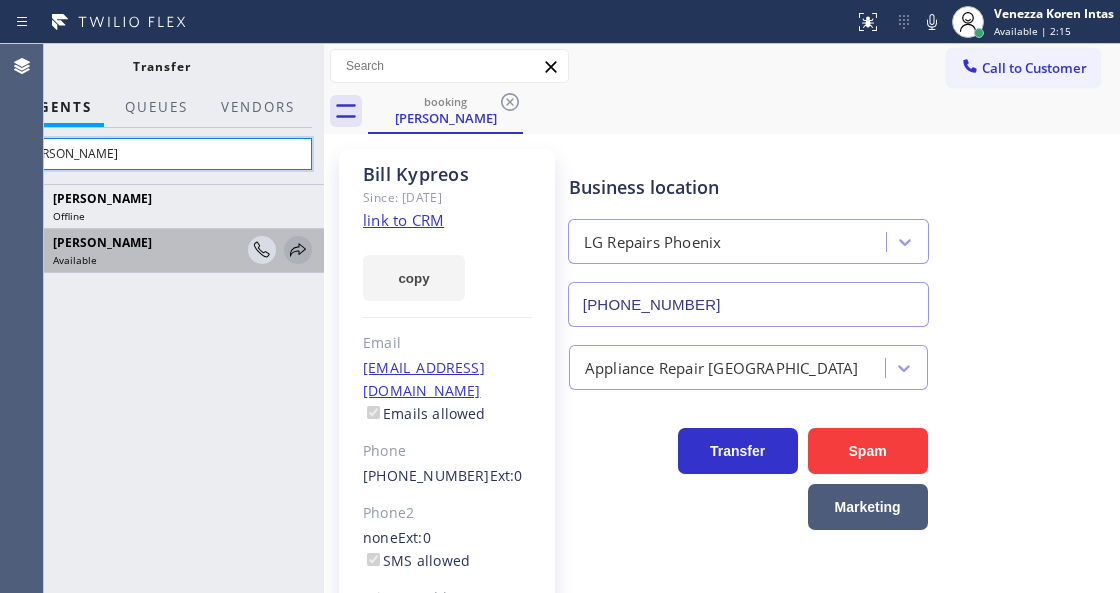 type on "[PERSON_NAME]" 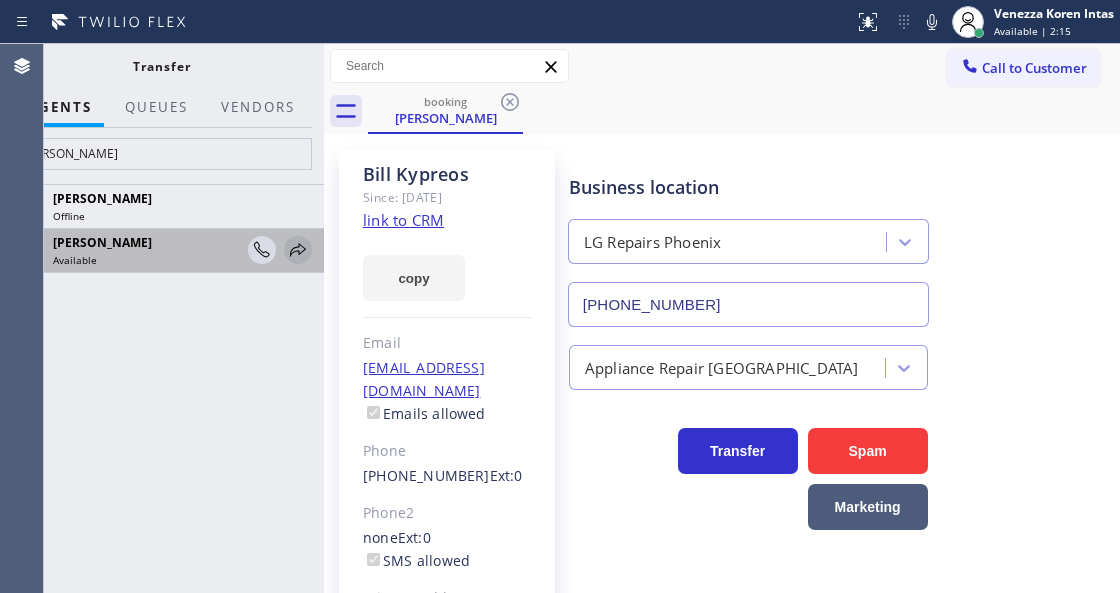 click 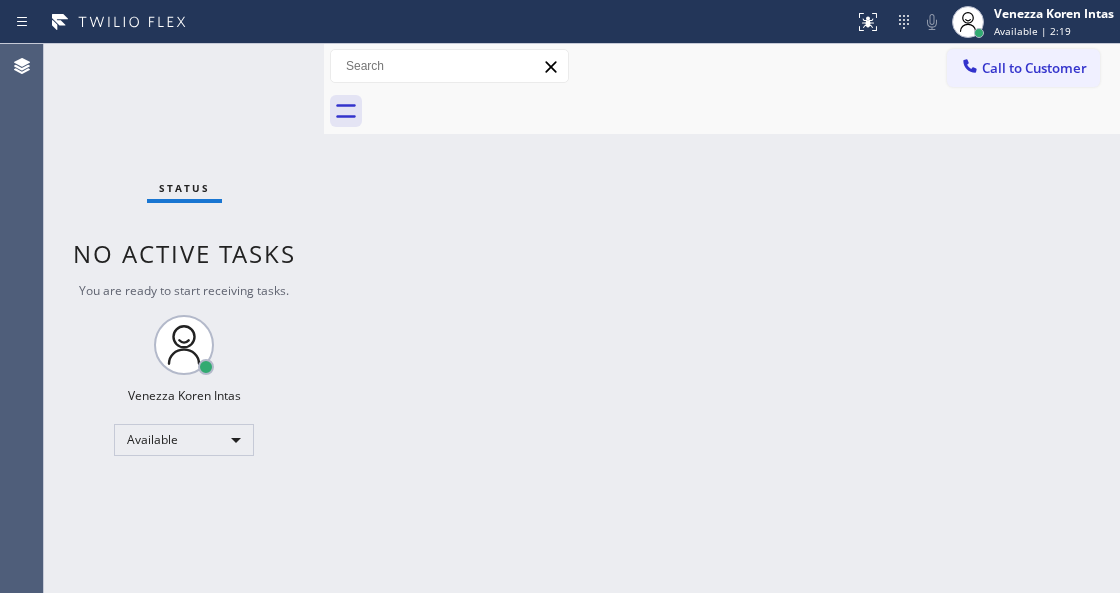 click on "Back to Dashboard Change Sender ID Customers Technicians Select a contact Outbound call Technician Search Technician Your caller id phone number Your caller id phone number Call Technician info Name   Phone none Address none Change Sender ID HVAC [PHONE_NUMBER] 5 Star Appliance [PHONE_NUMBER] Appliance Repair [PHONE_NUMBER] Plumbing [PHONE_NUMBER] Air Duct Cleaning [PHONE_NUMBER]  Electricians [PHONE_NUMBER] Cancel Change Check personal SMS Reset Change No tabs Call to Customer Outbound call Location Metro Heating Repair Burlingame Your caller id phone number [PHONE_NUMBER] Customer number Call Outbound call Technician Search Technician Your caller id phone number Your caller id phone number Call" at bounding box center (722, 318) 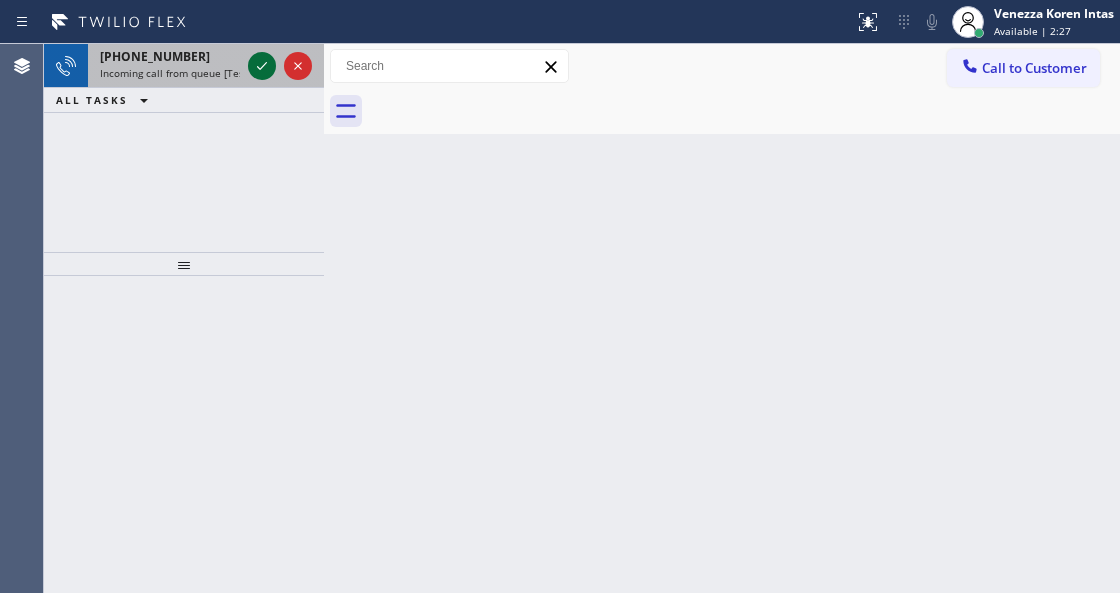 click 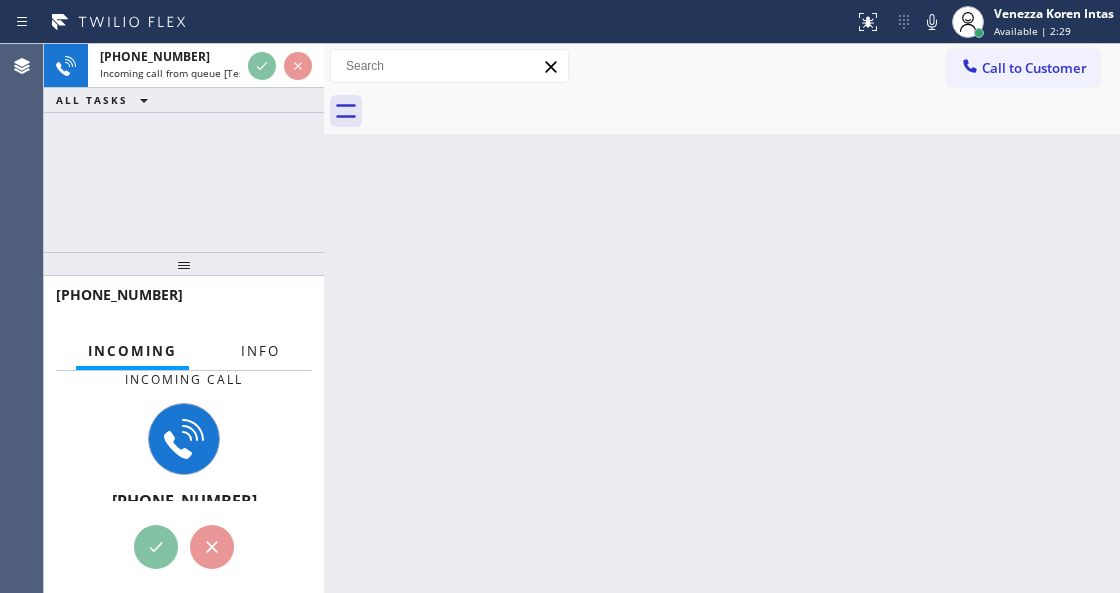 click on "Info" at bounding box center [260, 351] 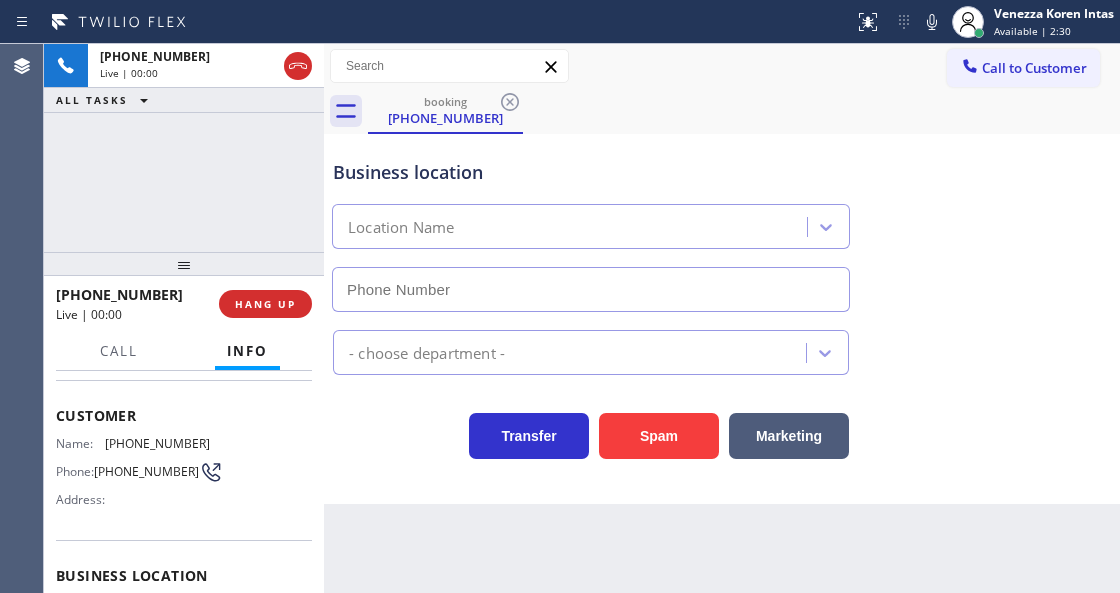 type on "[PHONE_NUMBER]" 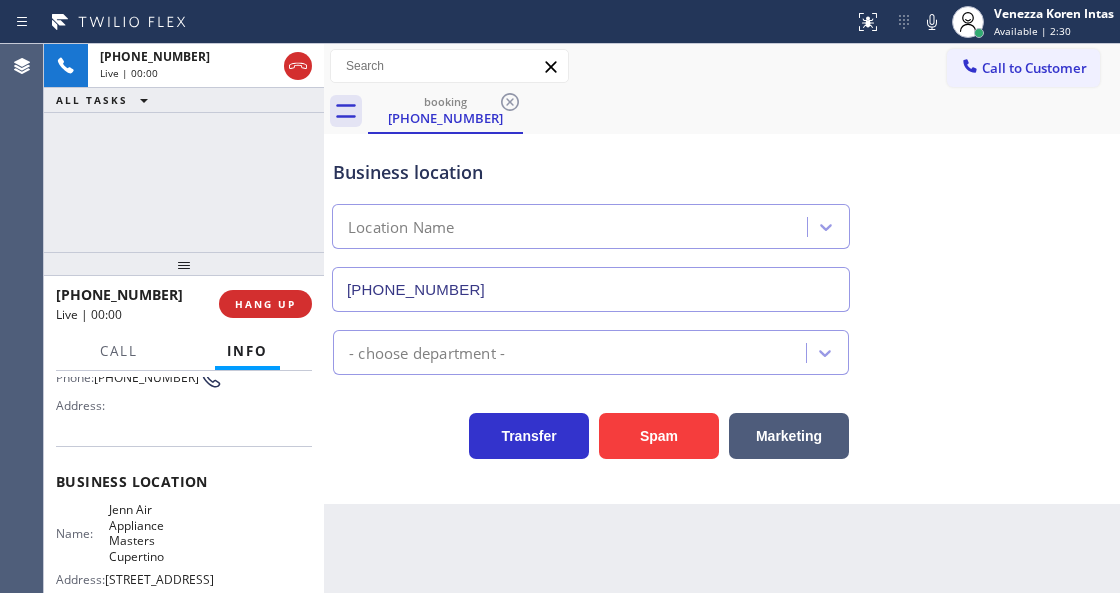 scroll, scrollTop: 200, scrollLeft: 0, axis: vertical 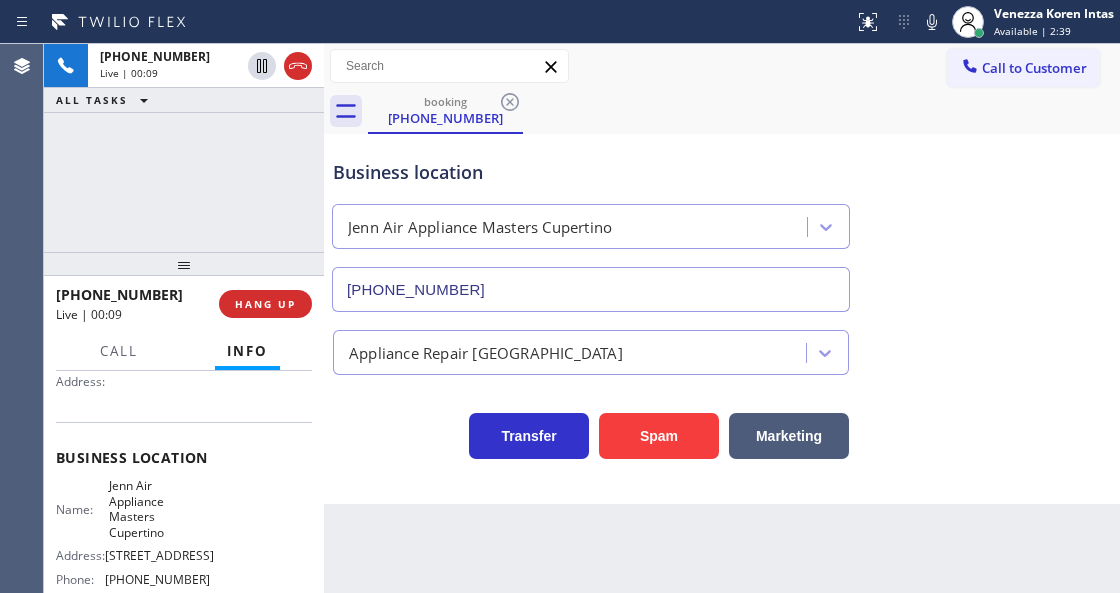 click on "Business location Jenn Air Appliance Masters Cupertino [PHONE_NUMBER]" at bounding box center [591, 225] 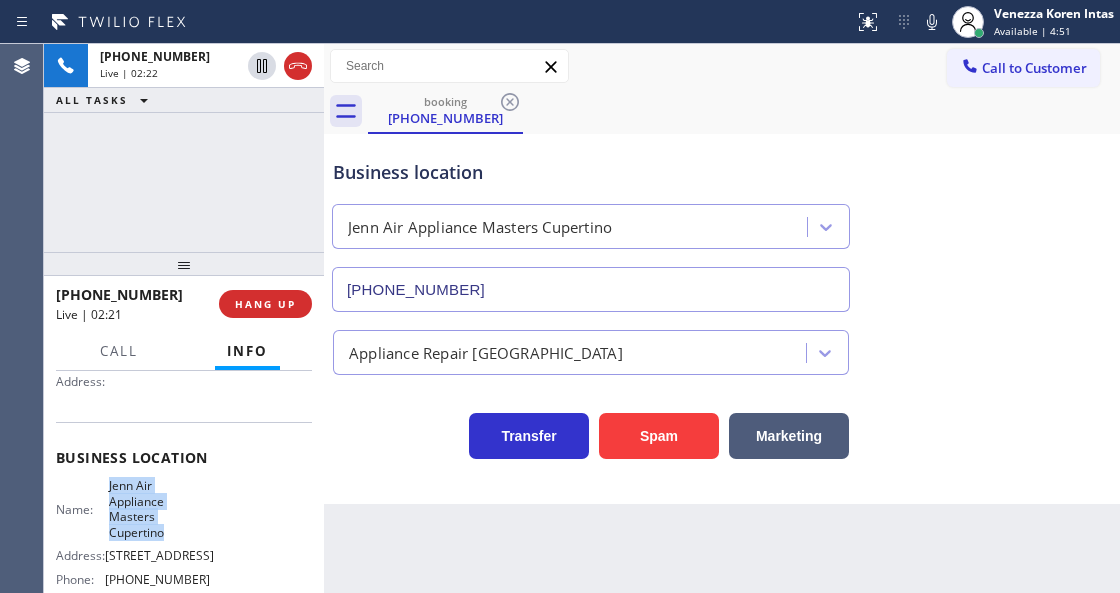 drag, startPoint x: 100, startPoint y: 480, endPoint x: 172, endPoint y: 526, distance: 85.44004 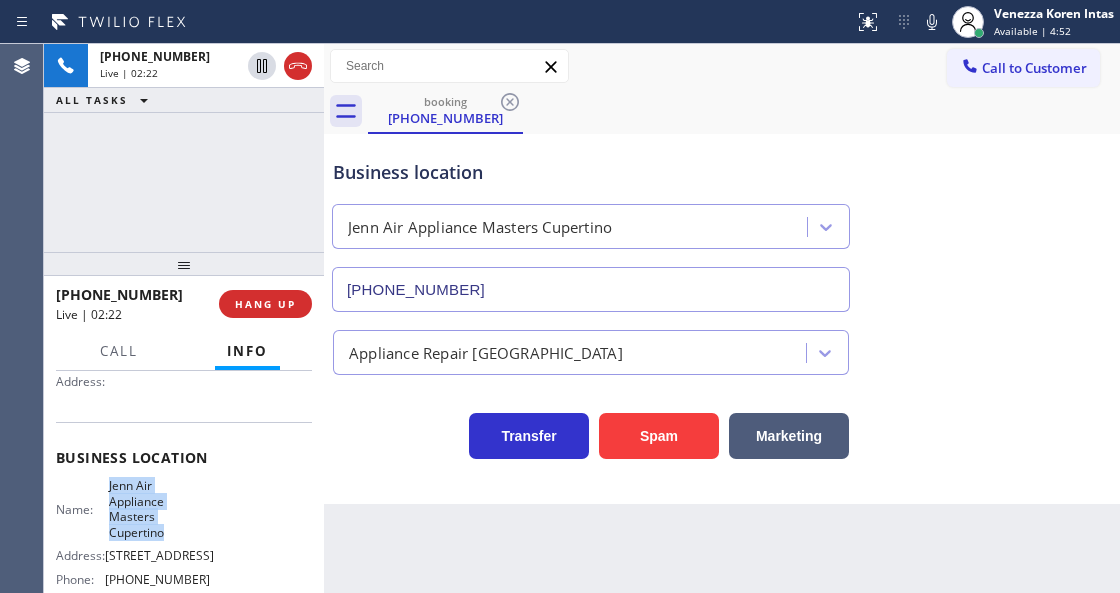 copy on "Jenn Air Appliance Masters Cupertino" 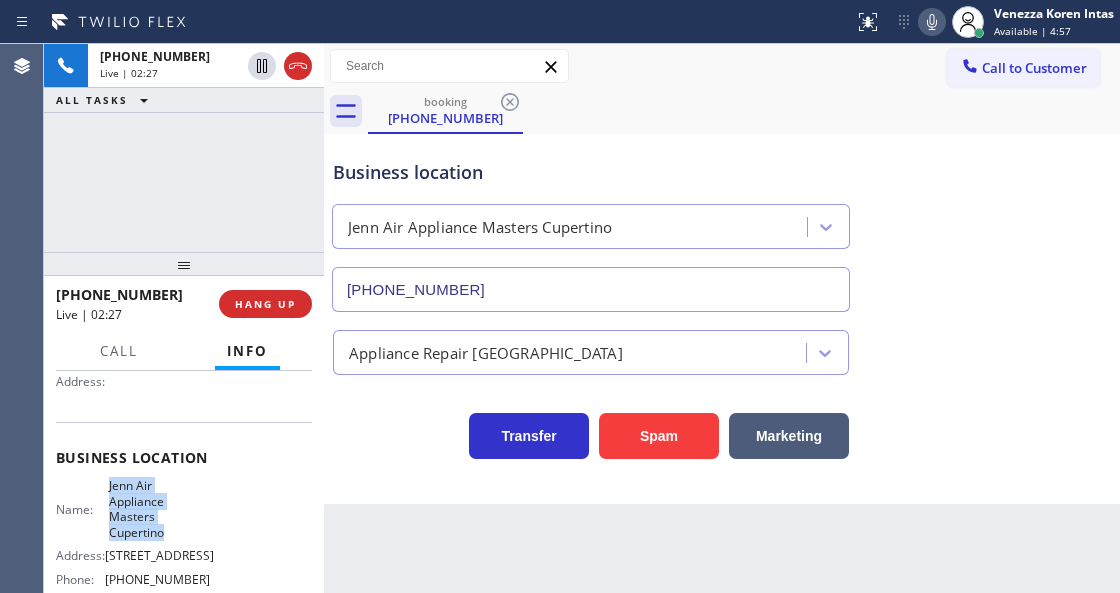 click 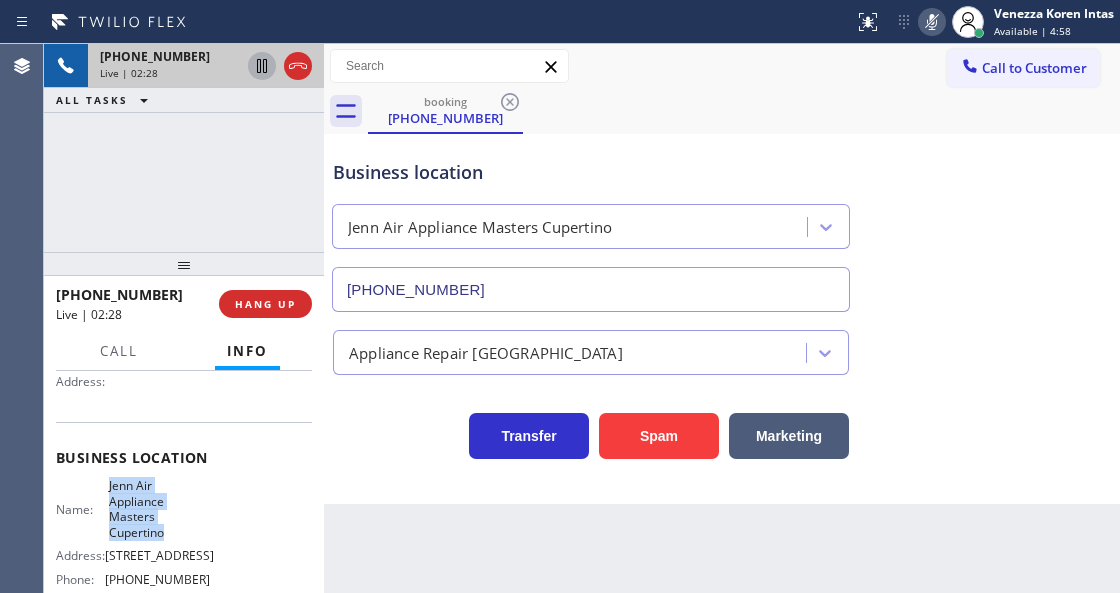 click 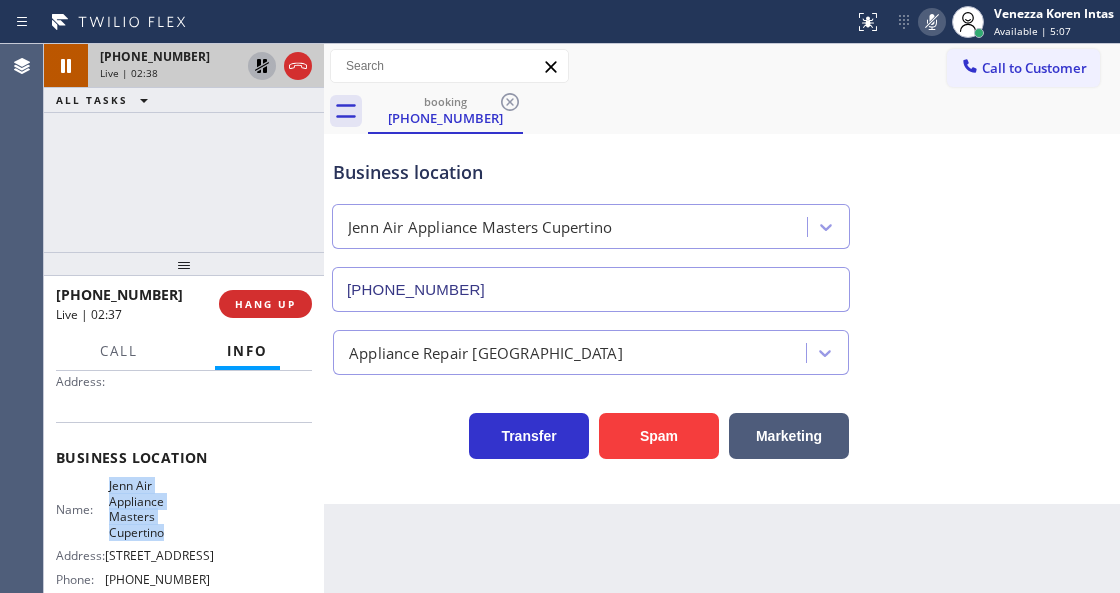 click 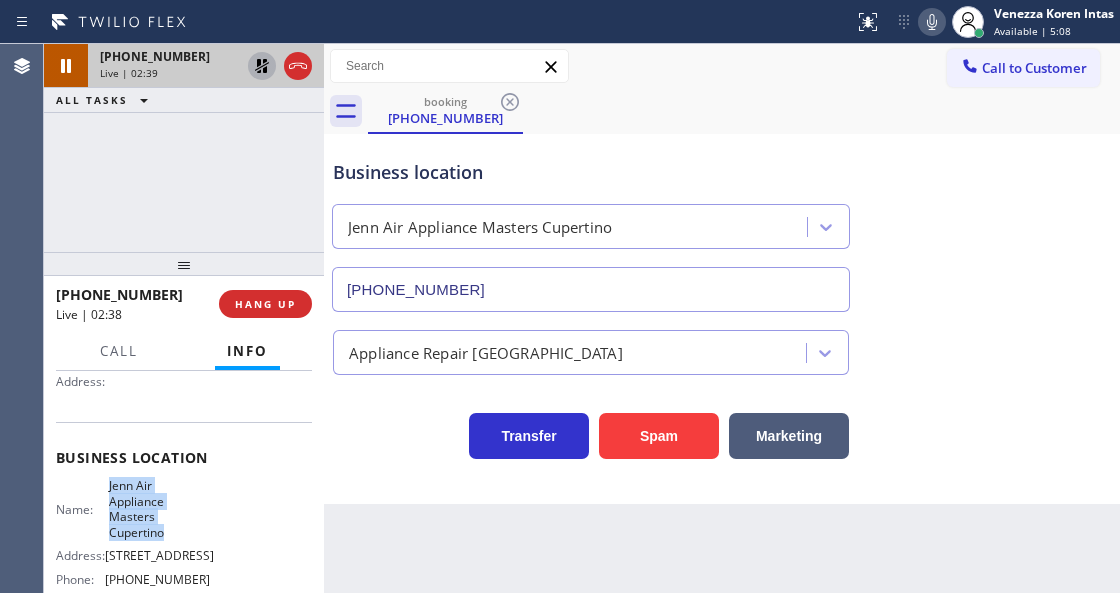 click 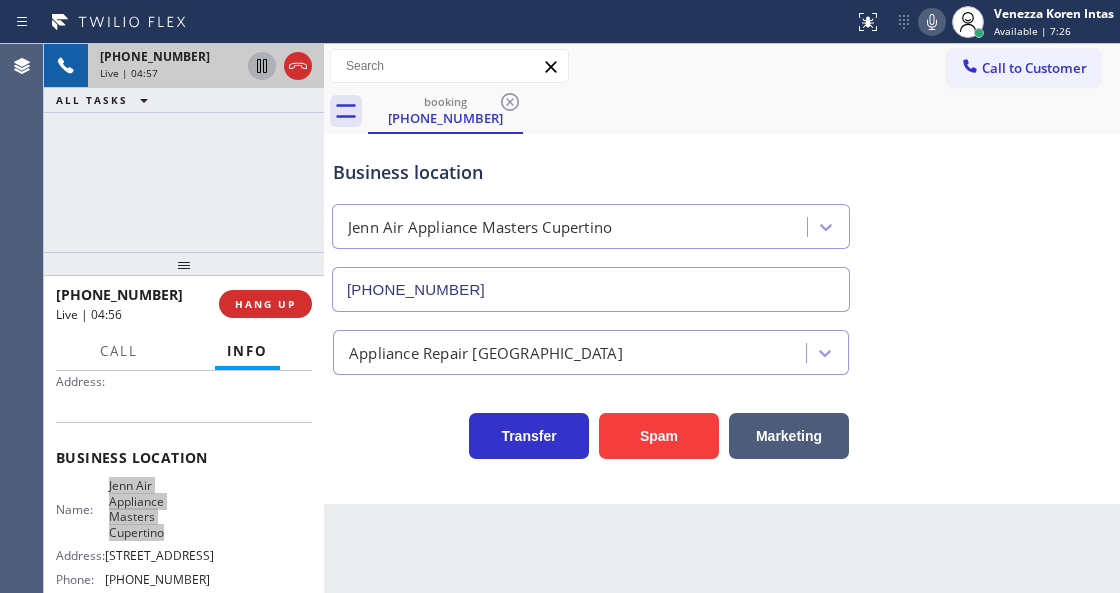 scroll, scrollTop: 66, scrollLeft: 0, axis: vertical 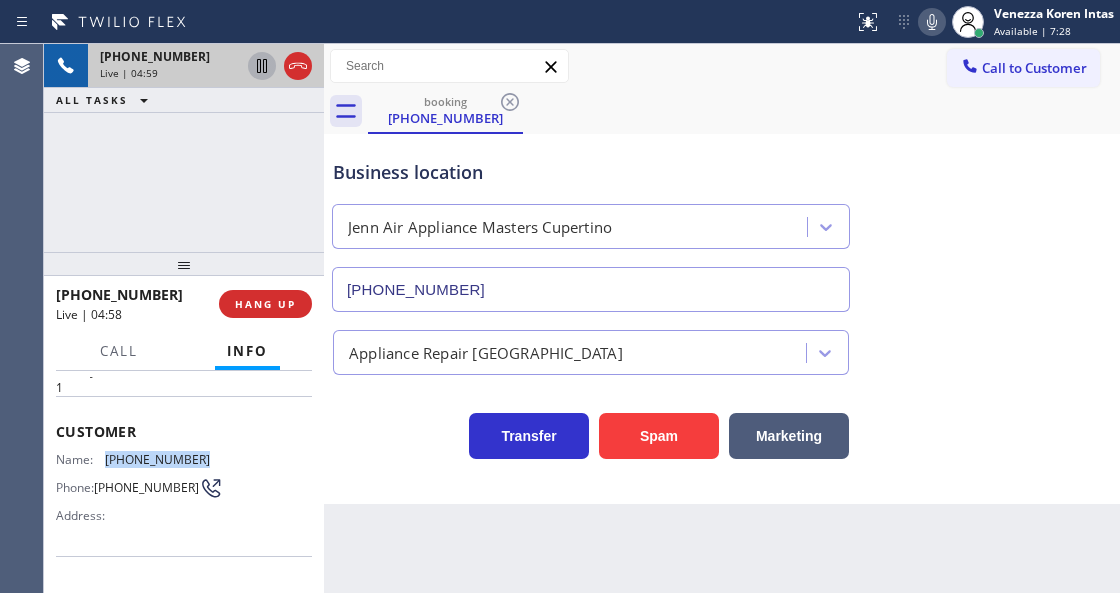 drag, startPoint x: 198, startPoint y: 456, endPoint x: 108, endPoint y: 453, distance: 90.04999 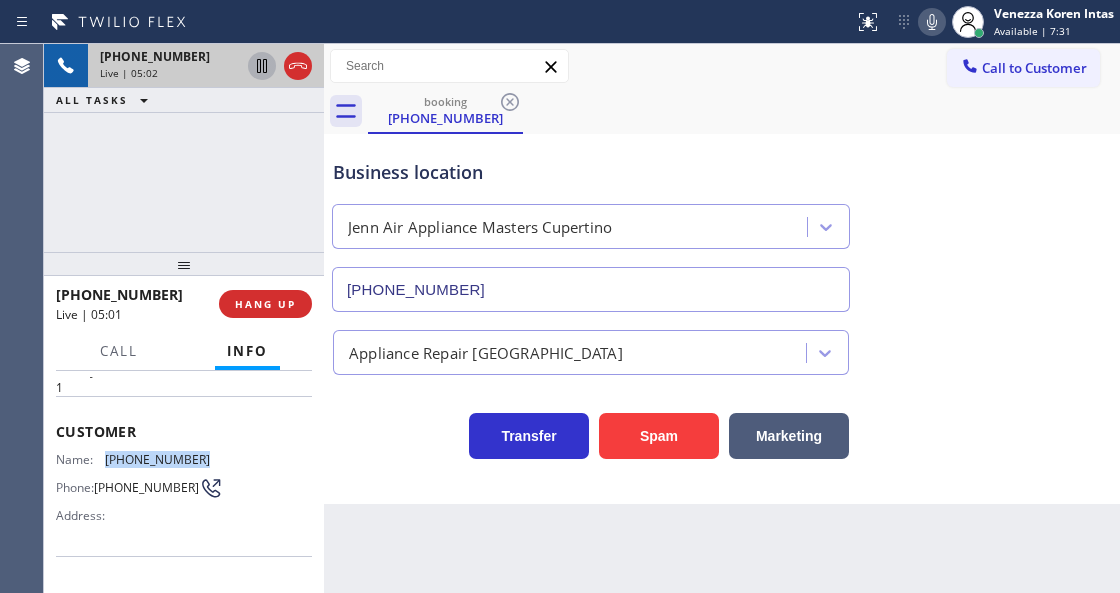 copy on "[PHONE_NUMBER]" 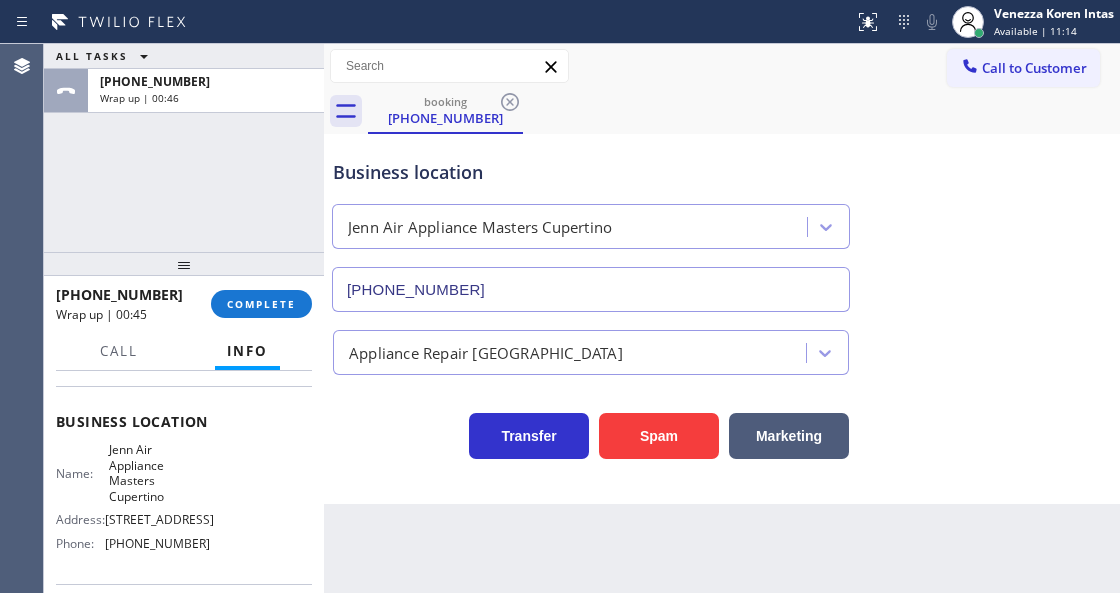 scroll, scrollTop: 266, scrollLeft: 0, axis: vertical 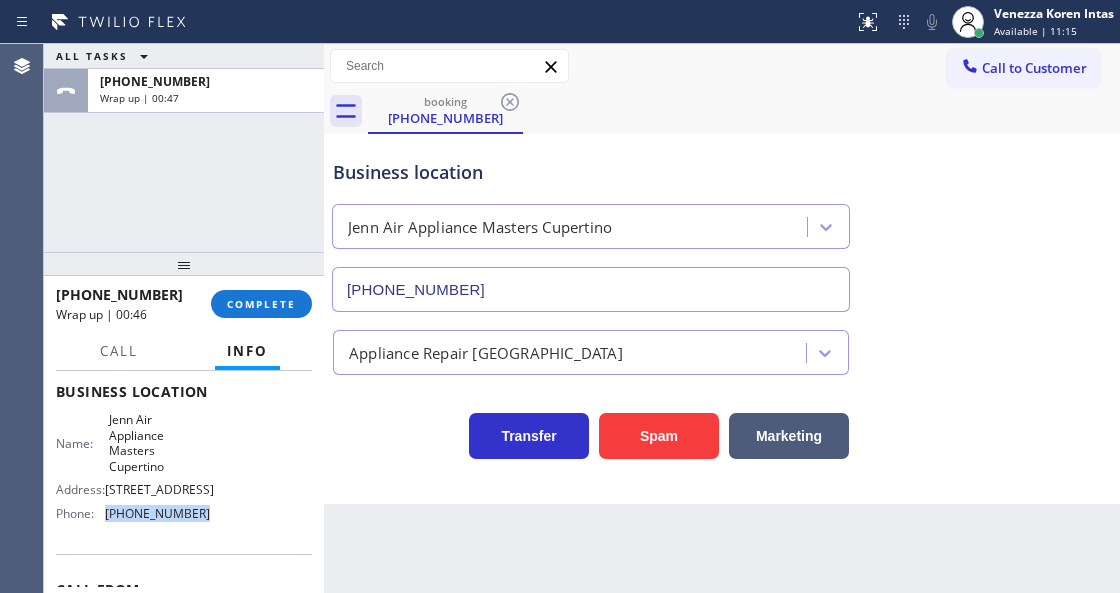 drag, startPoint x: 211, startPoint y: 548, endPoint x: 107, endPoint y: 547, distance: 104.00481 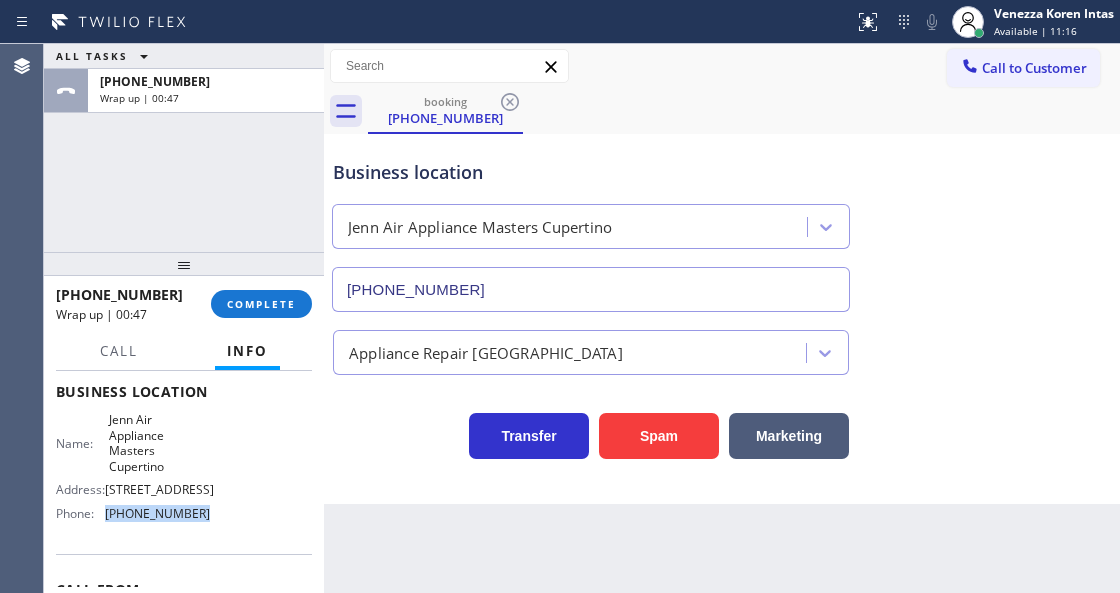 copy on "[PHONE_NUMBER]" 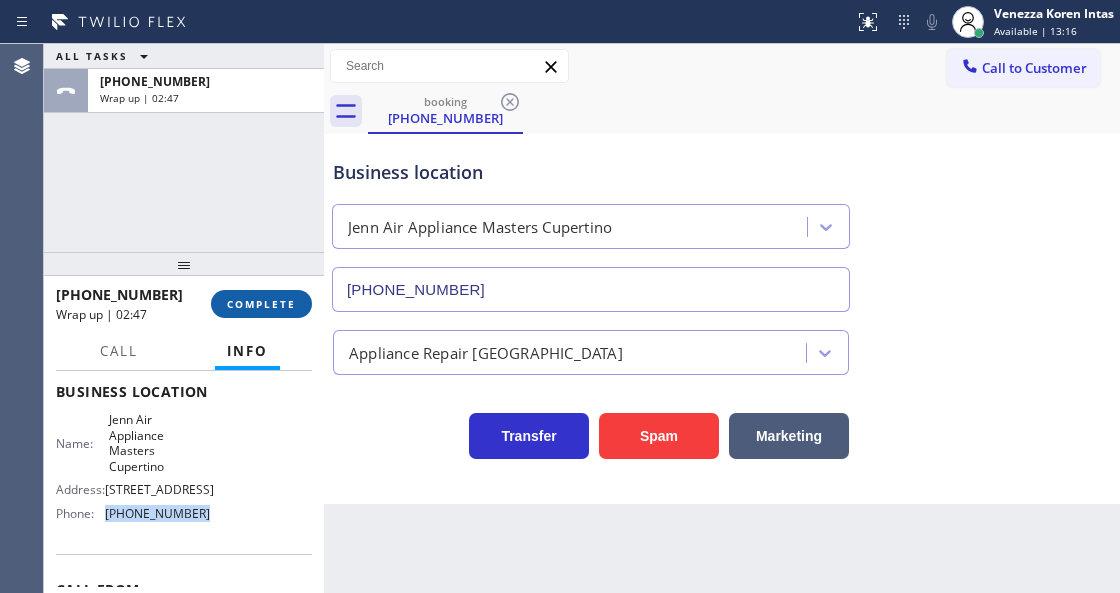 click on "COMPLETE" at bounding box center (261, 304) 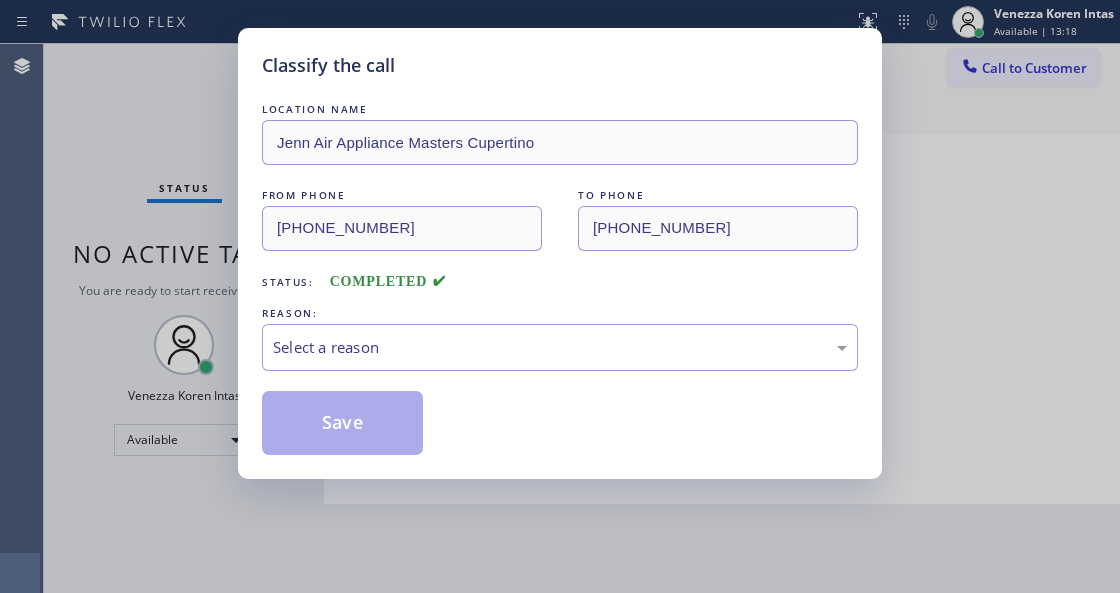 click on "Select a reason" at bounding box center [560, 347] 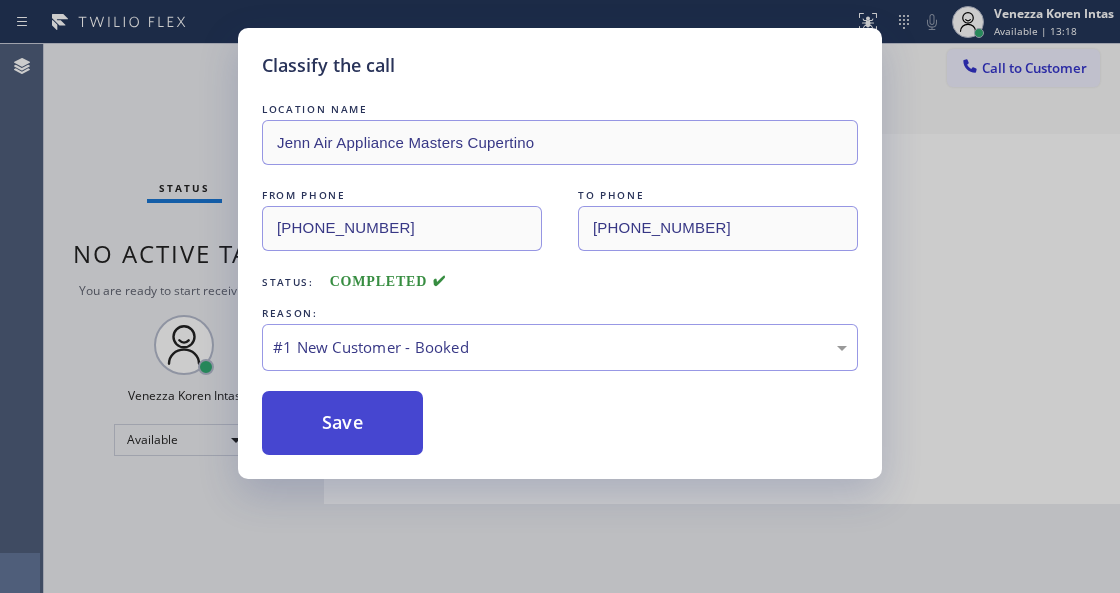 click on "Save" at bounding box center [342, 423] 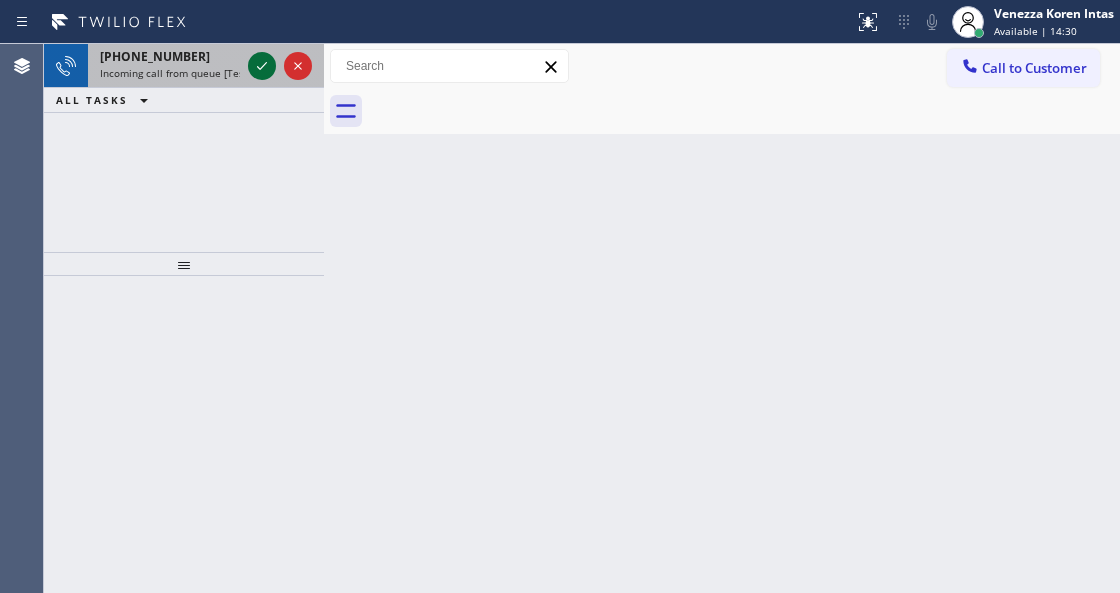 click 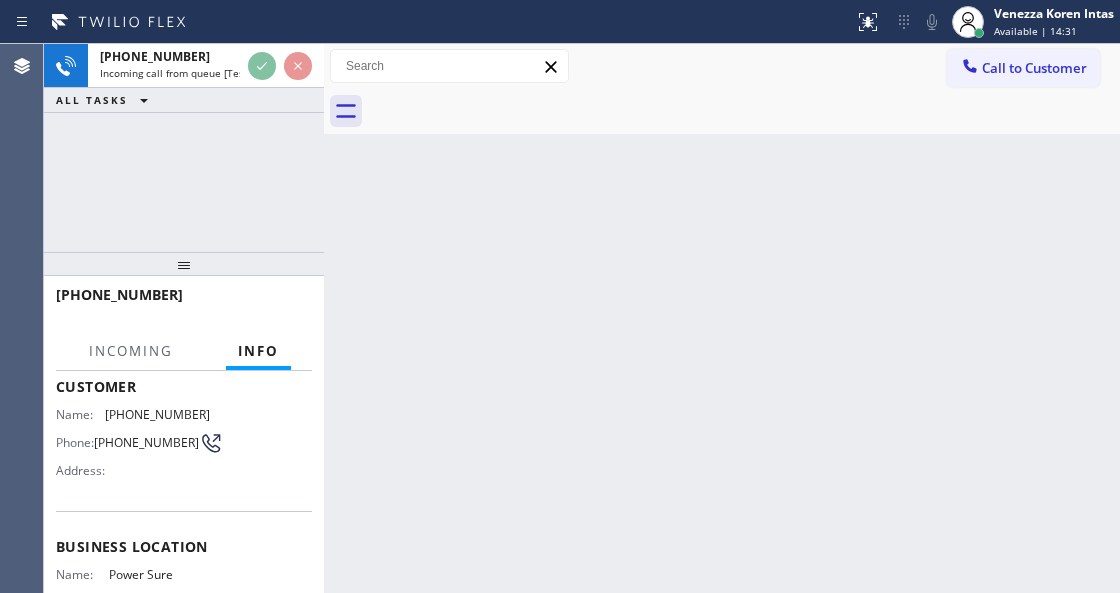 scroll, scrollTop: 200, scrollLeft: 0, axis: vertical 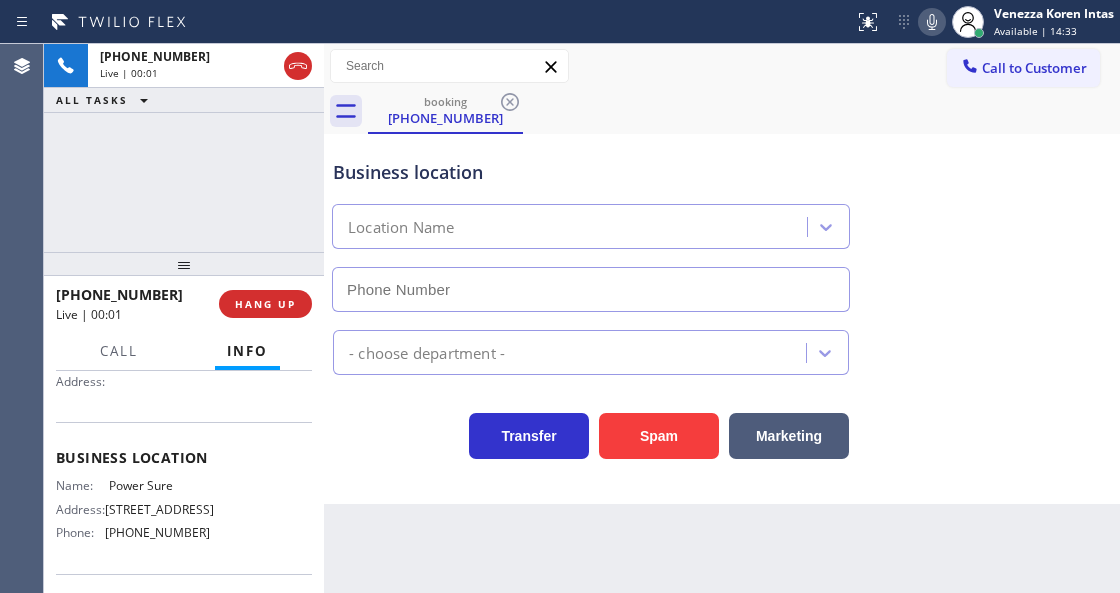 type on "[PHONE_NUMBER]" 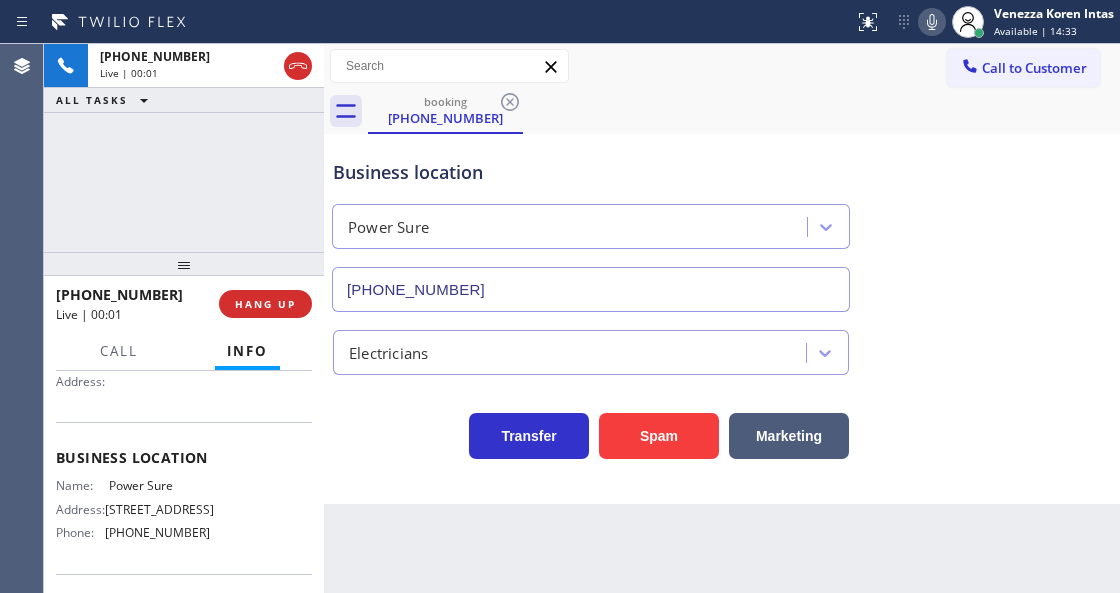 click on "Business location Power Sure [PHONE_NUMBER]" at bounding box center (591, 225) 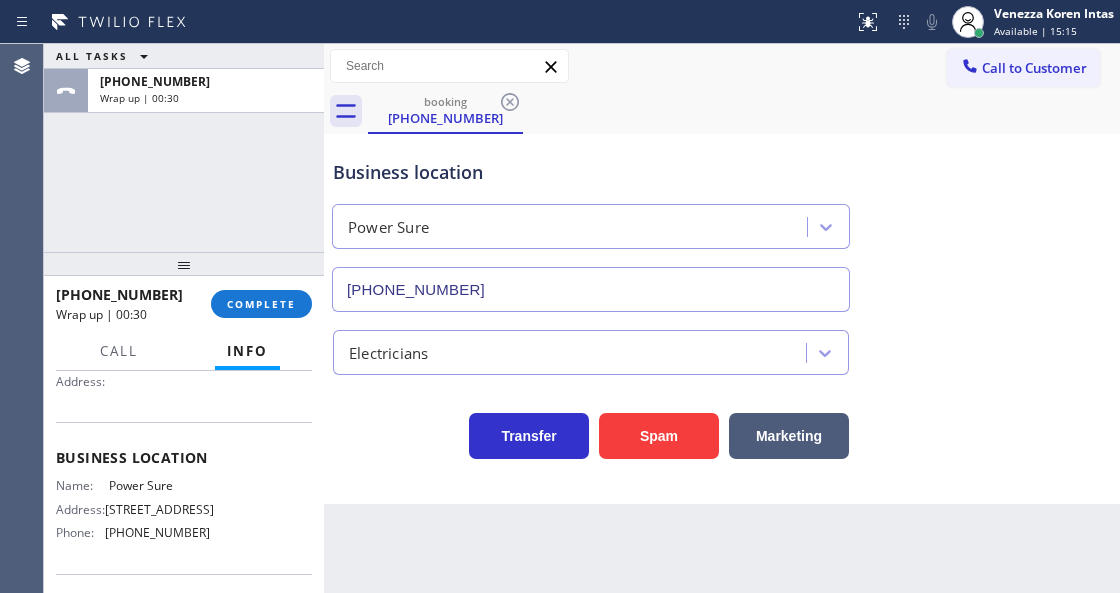 drag, startPoint x: 280, startPoint y: 298, endPoint x: 356, endPoint y: 323, distance: 80.00625 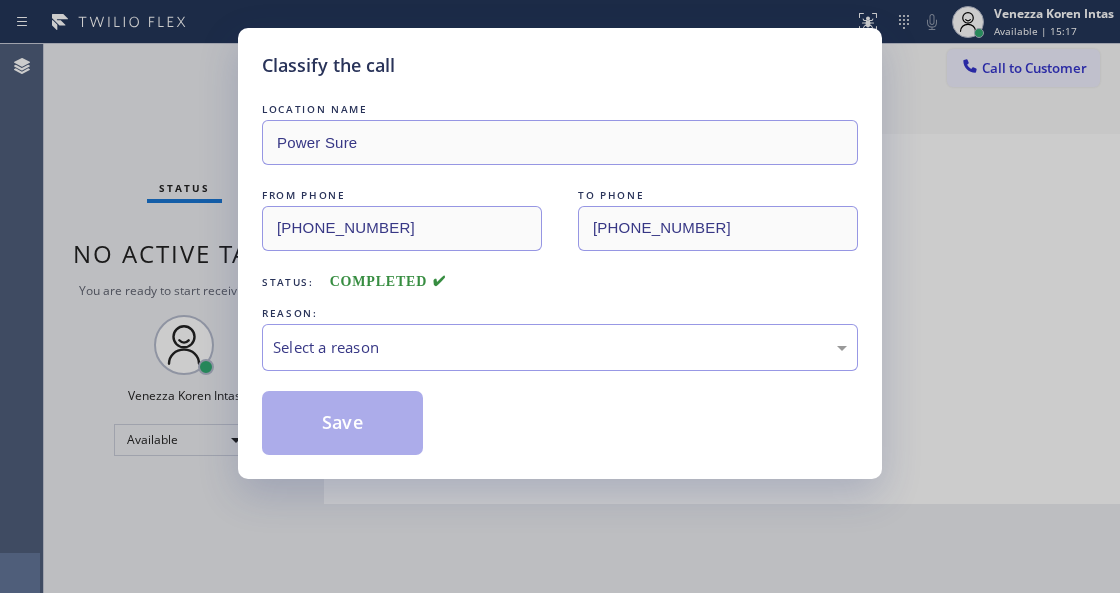 click on "Select a reason" at bounding box center (560, 347) 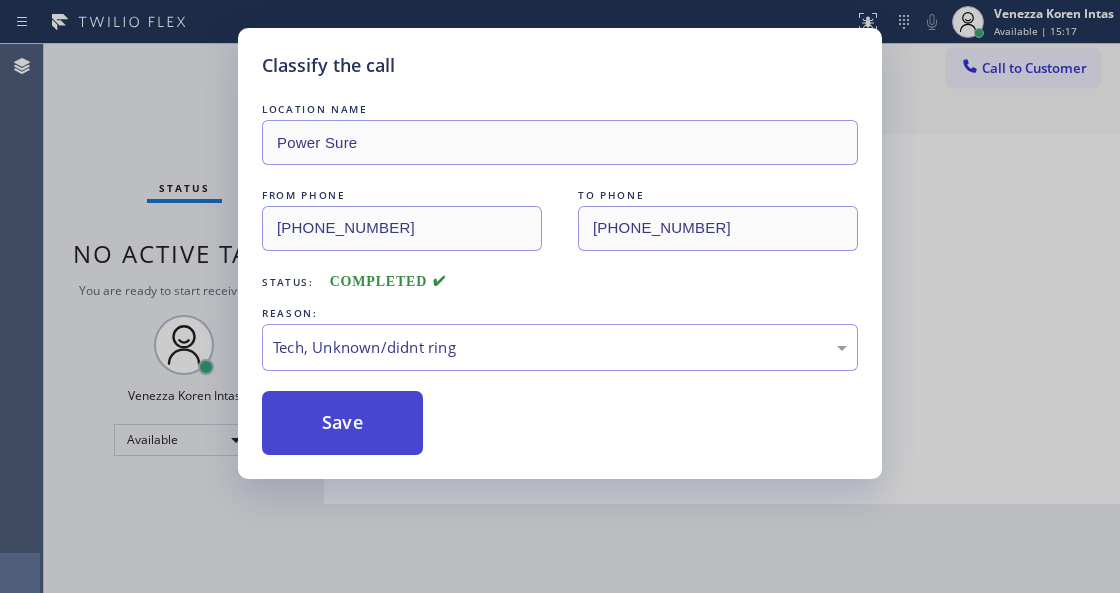 click on "Save" at bounding box center (342, 423) 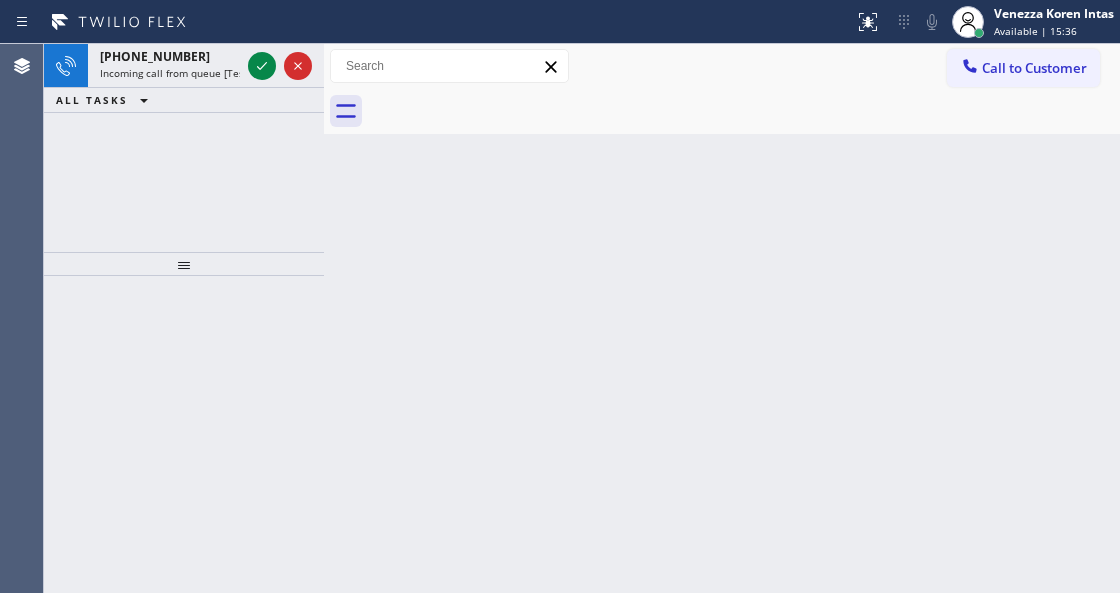 click on "Back to Dashboard Change Sender ID Customers Technicians Select a contact Outbound call Technician Search Technician Your caller id phone number Your caller id phone number Call Technician info Name   Phone none Address none Change Sender ID HVAC [PHONE_NUMBER] 5 Star Appliance [PHONE_NUMBER] Appliance Repair [PHONE_NUMBER] Plumbing [PHONE_NUMBER] Air Duct Cleaning [PHONE_NUMBER]  Electricians [PHONE_NUMBER] Cancel Change Check personal SMS Reset Change No tabs Call to Customer Outbound call Location Metro Heating Repair Burlingame Your caller id phone number [PHONE_NUMBER] Customer number Call Outbound call Technician Search Technician Your caller id phone number Your caller id phone number Call" at bounding box center (722, 318) 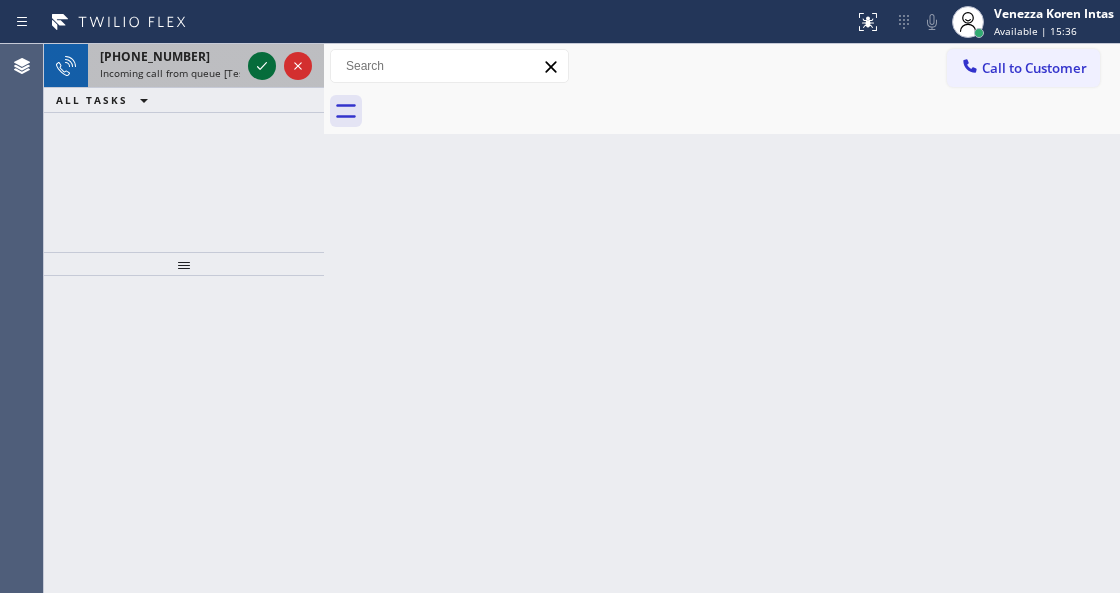 click 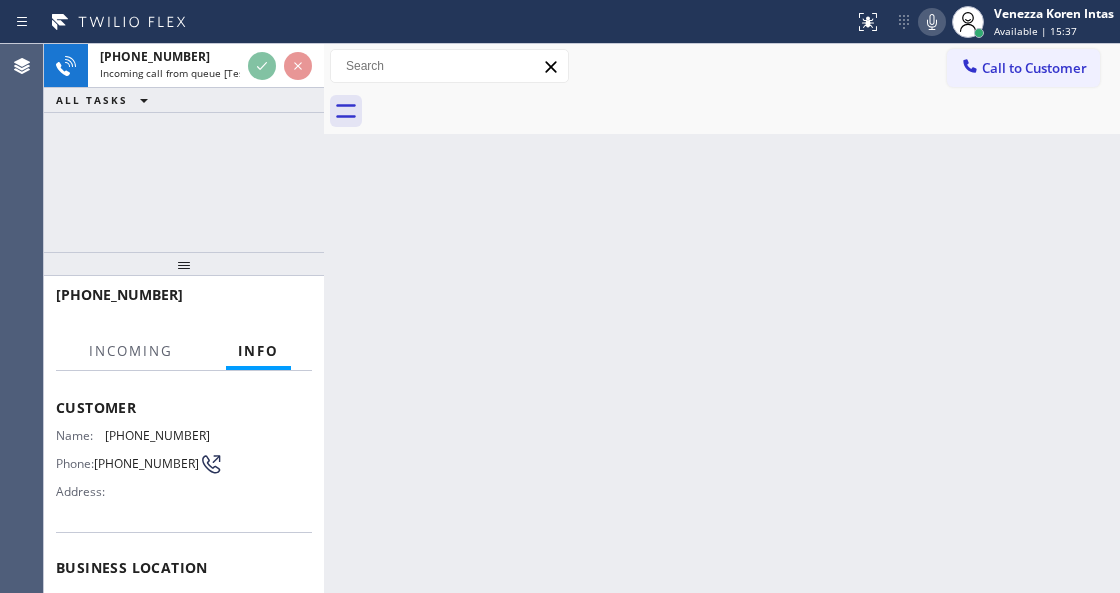 scroll, scrollTop: 200, scrollLeft: 0, axis: vertical 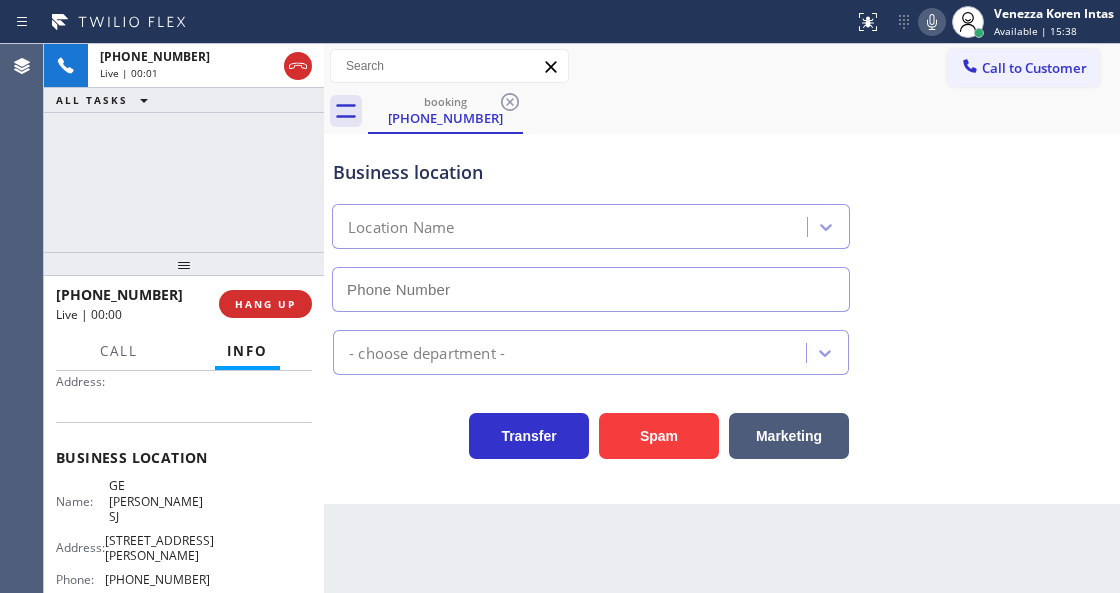 type on "[PHONE_NUMBER]" 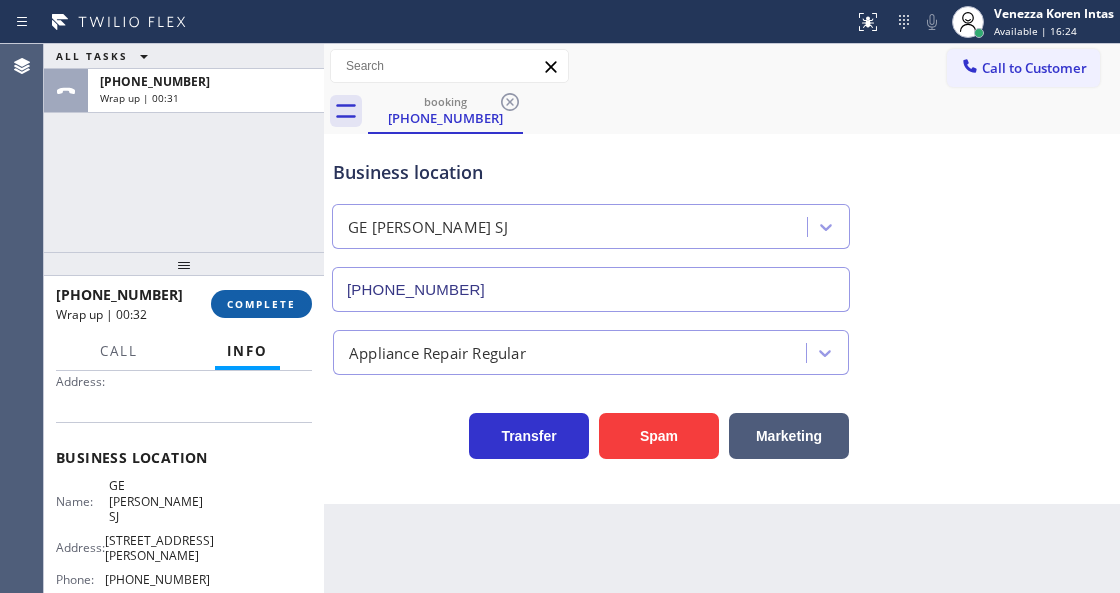 click on "COMPLETE" at bounding box center [261, 304] 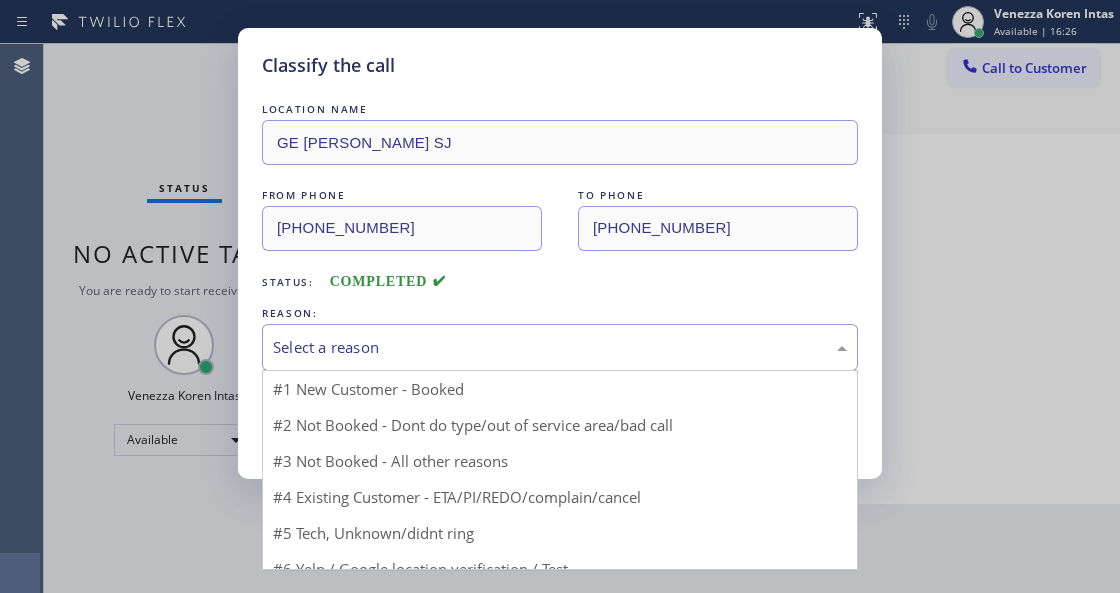 click on "Select a reason" at bounding box center [560, 347] 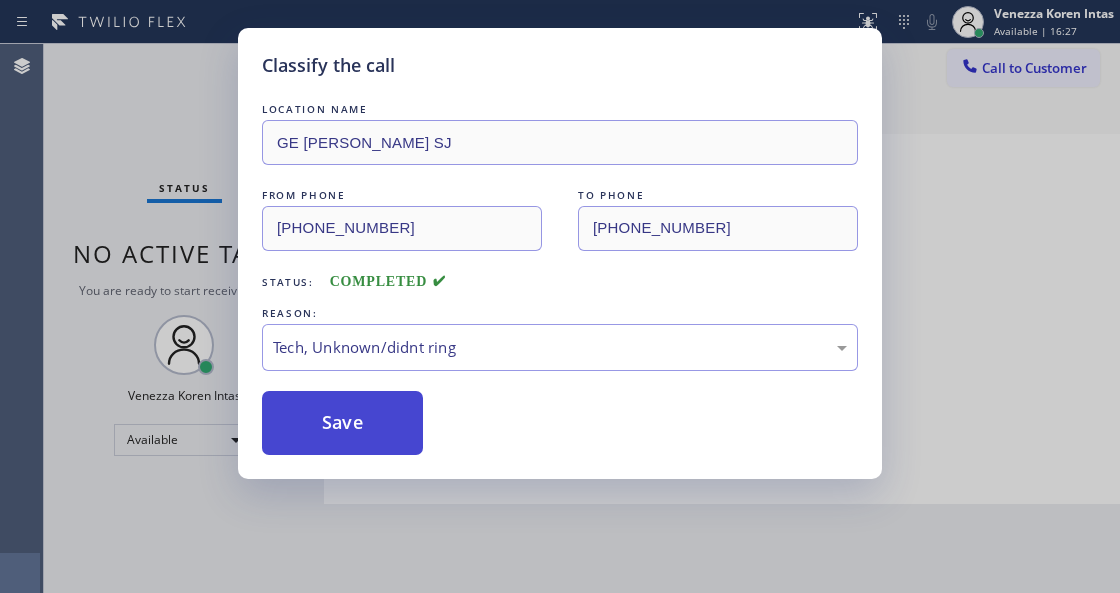 click on "Save" at bounding box center (342, 423) 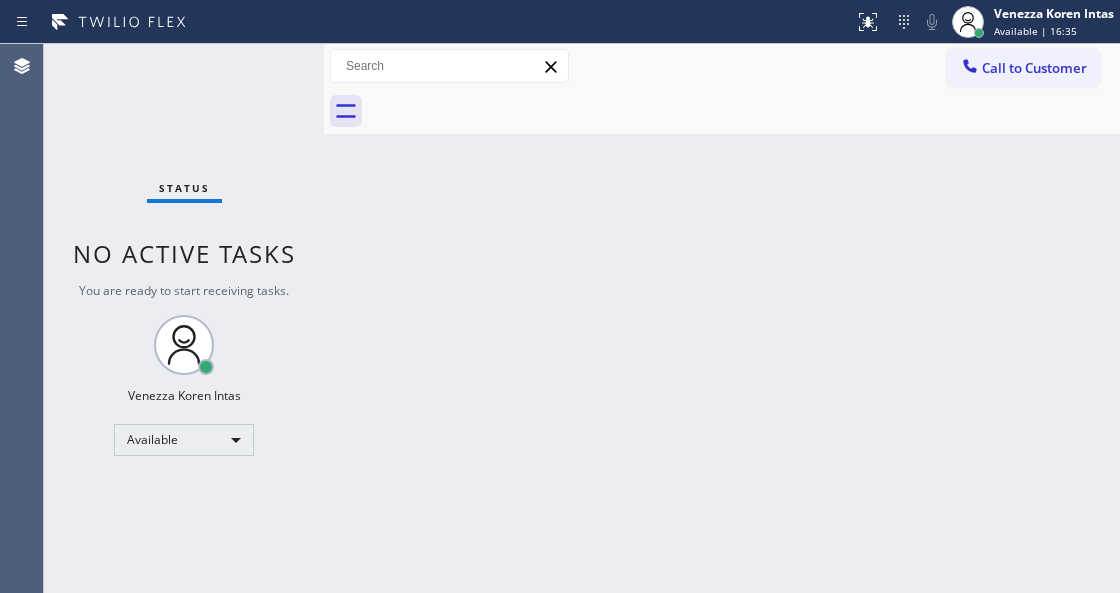 click on "Back to Dashboard Change Sender ID Customers Technicians Select a contact Outbound call Technician Search Technician Your caller id phone number Your caller id phone number Call Technician info Name   Phone none Address none Change Sender ID HVAC [PHONE_NUMBER] 5 Star Appliance [PHONE_NUMBER] Appliance Repair [PHONE_NUMBER] Plumbing [PHONE_NUMBER] Air Duct Cleaning [PHONE_NUMBER]  Electricians [PHONE_NUMBER] Cancel Change Check personal SMS Reset Change No tabs Call to Customer Outbound call Location Metro Heating Repair Burlingame Your caller id phone number [PHONE_NUMBER] Customer number Call Outbound call Technician Search Technician Your caller id phone number Your caller id phone number Call" at bounding box center [722, 318] 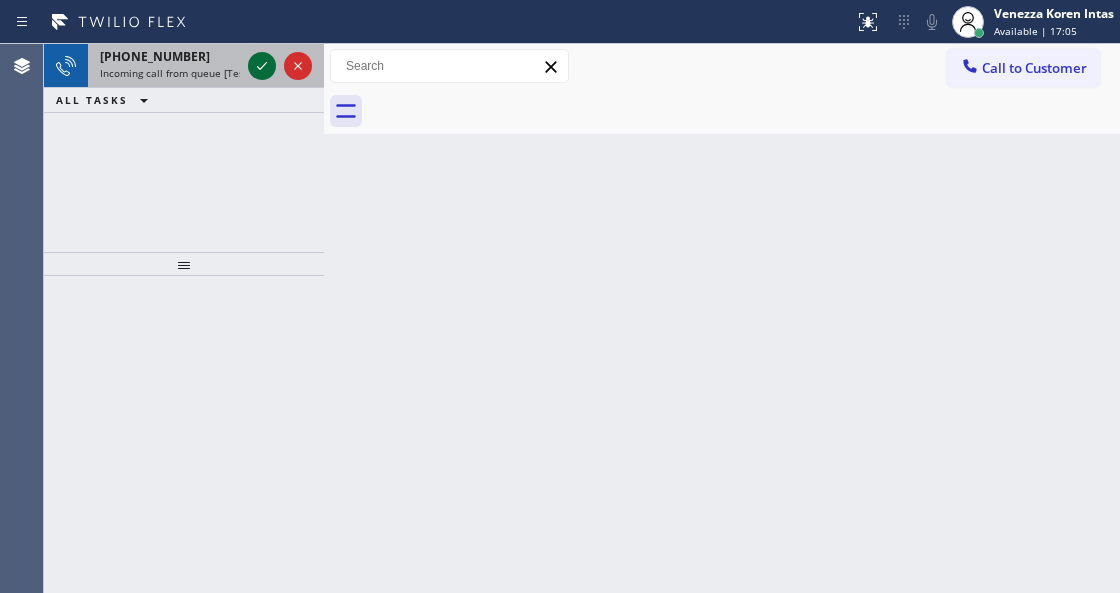 click 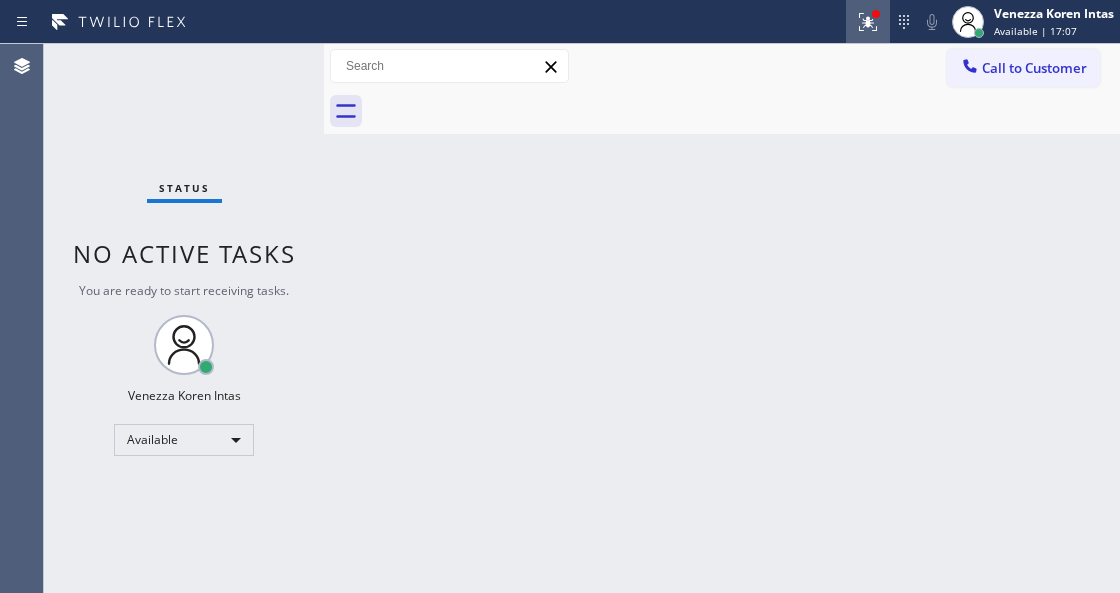 click at bounding box center [868, 22] 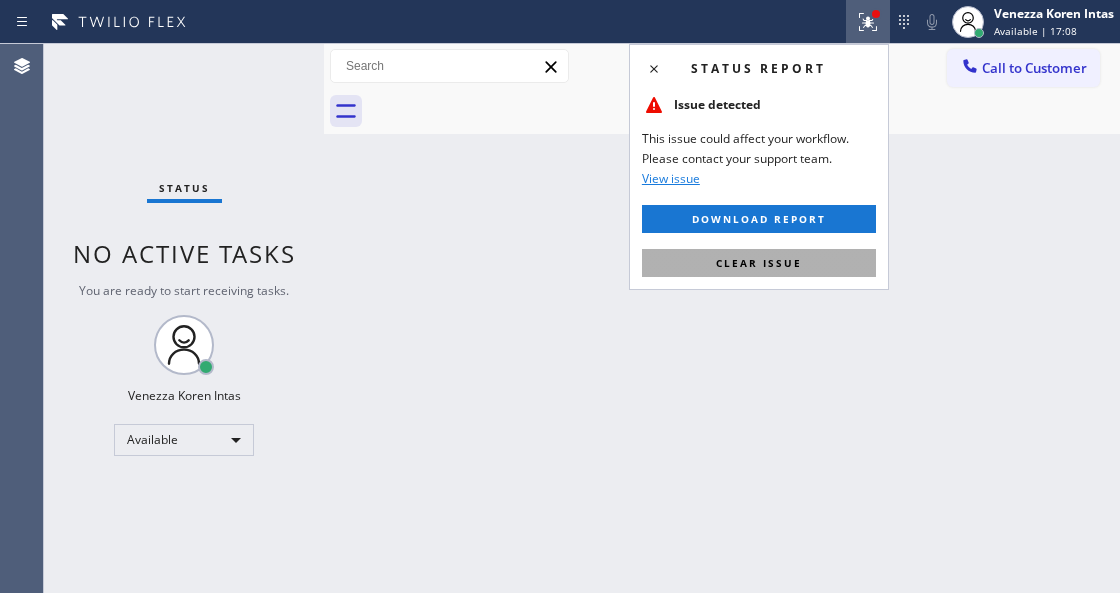 click on "Clear issue" at bounding box center (759, 263) 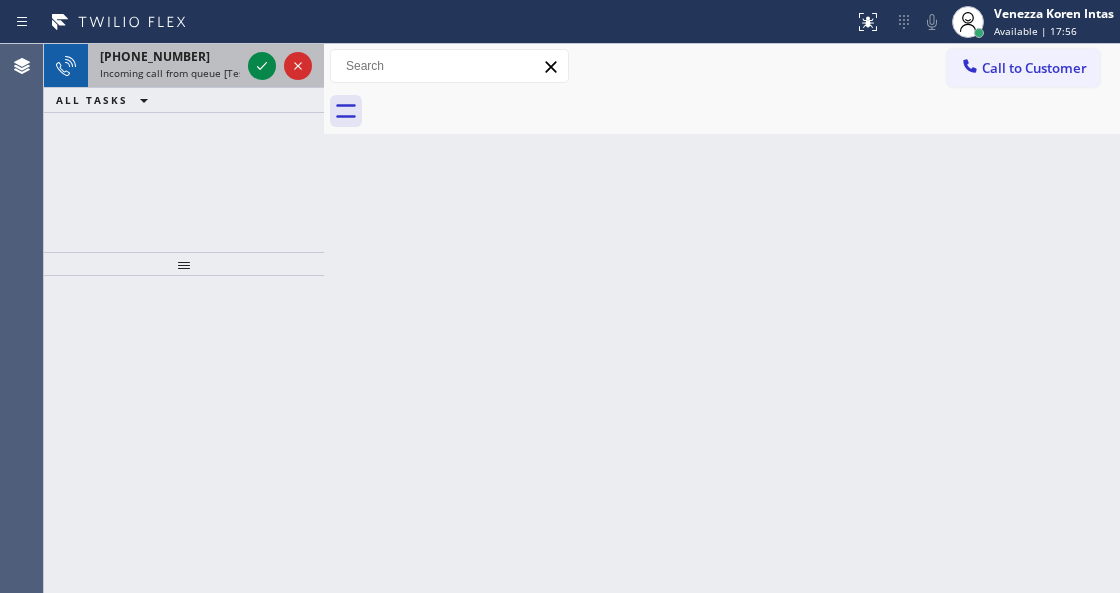 click at bounding box center [280, 66] 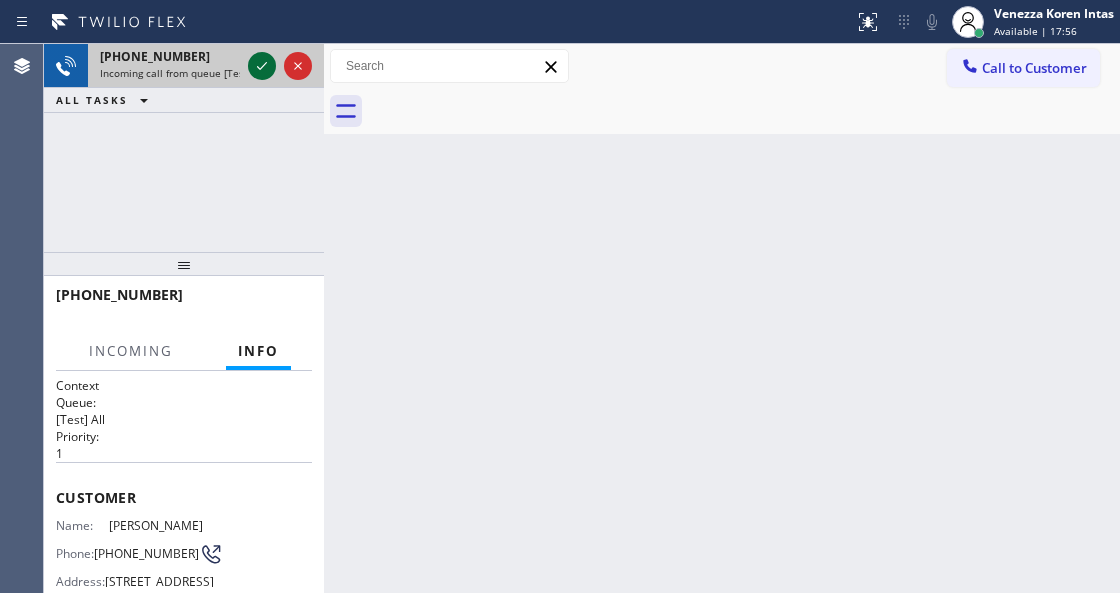 click 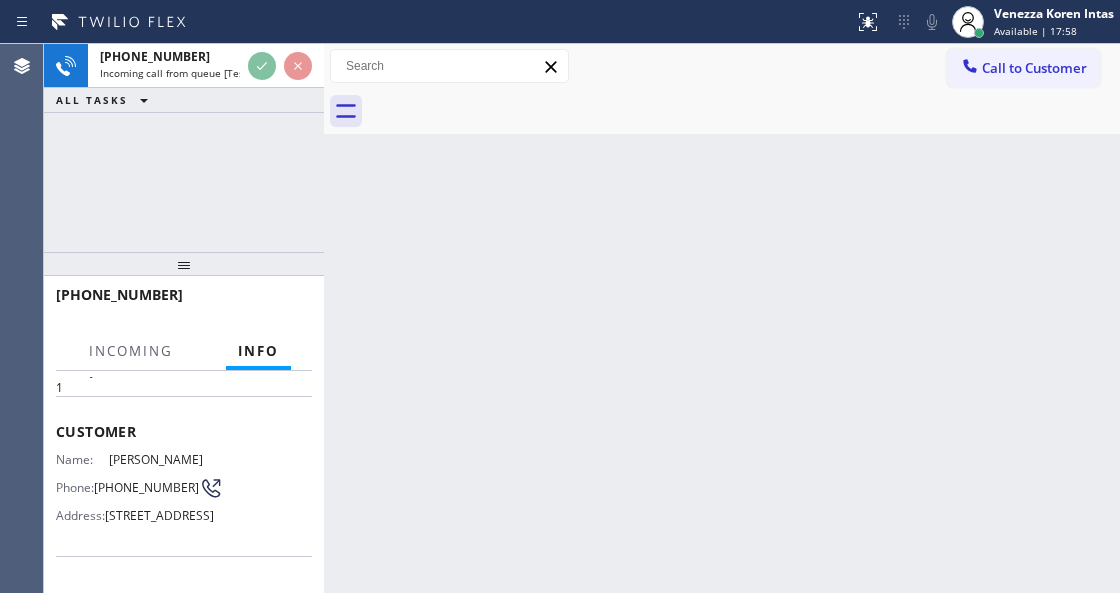 scroll, scrollTop: 200, scrollLeft: 0, axis: vertical 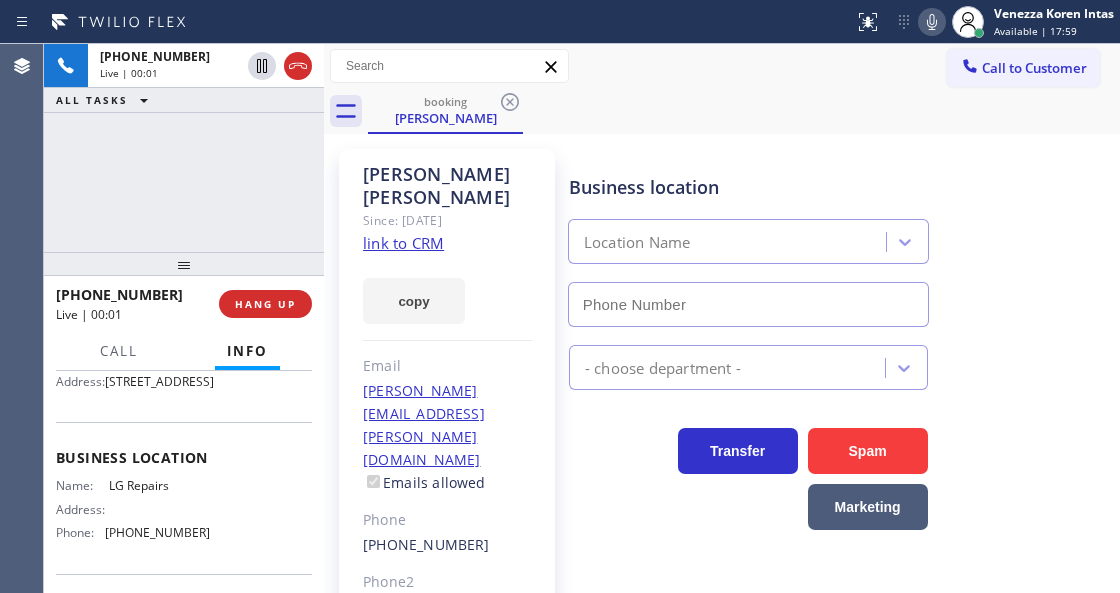 type on "[PHONE_NUMBER]" 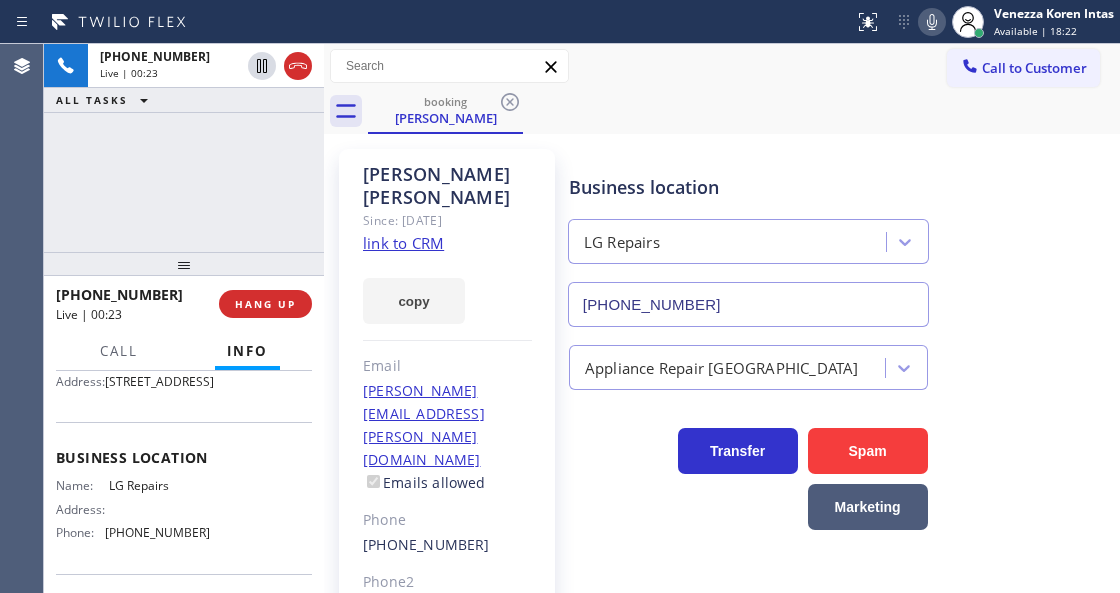 click on "[PERSON_NAME] Since: [DATE] link to CRM copy Email [PERSON_NAME][EMAIL_ADDRESS][PERSON_NAME][DOMAIN_NAME]  Emails allowed Phone [PHONE_NUMBER] Phone2 none  SMS allowed Primary address  [STREET_ADDRESS] EDIT" at bounding box center (447, 481) 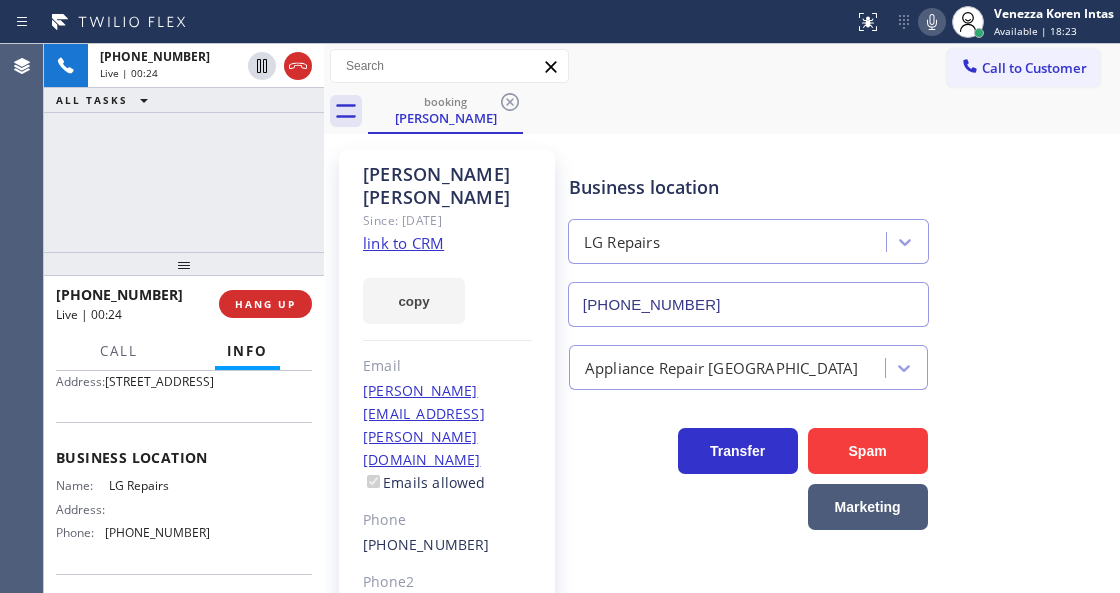 click on "link to CRM" 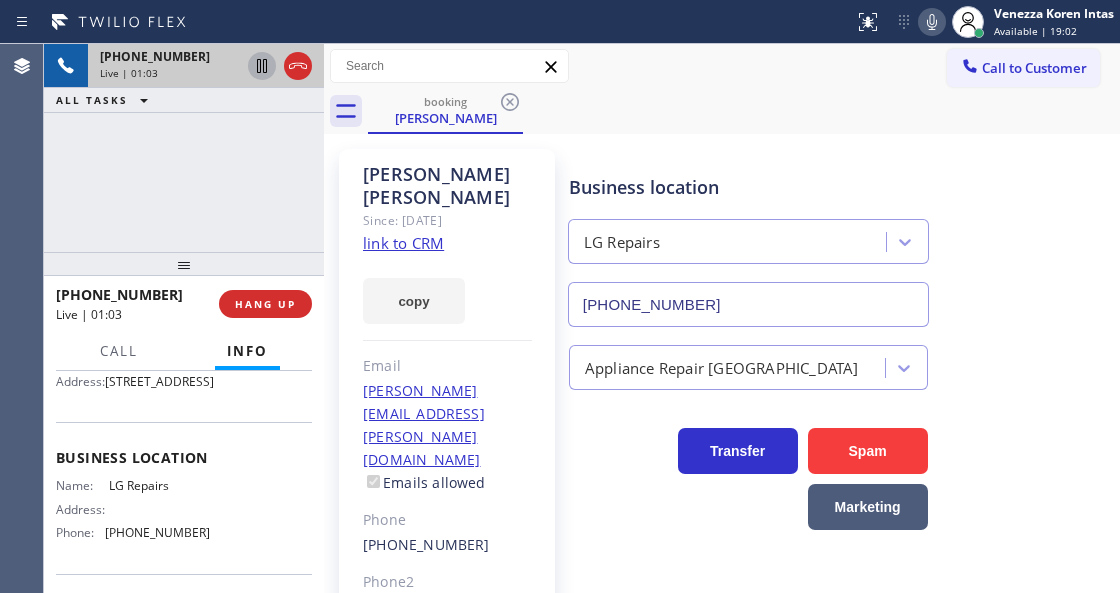 click 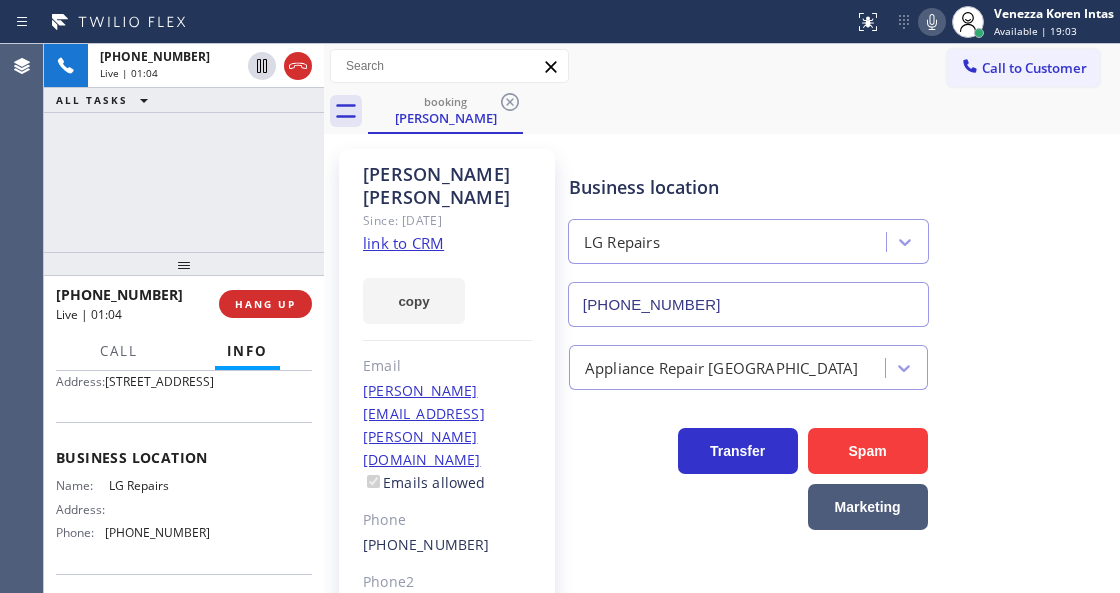 click 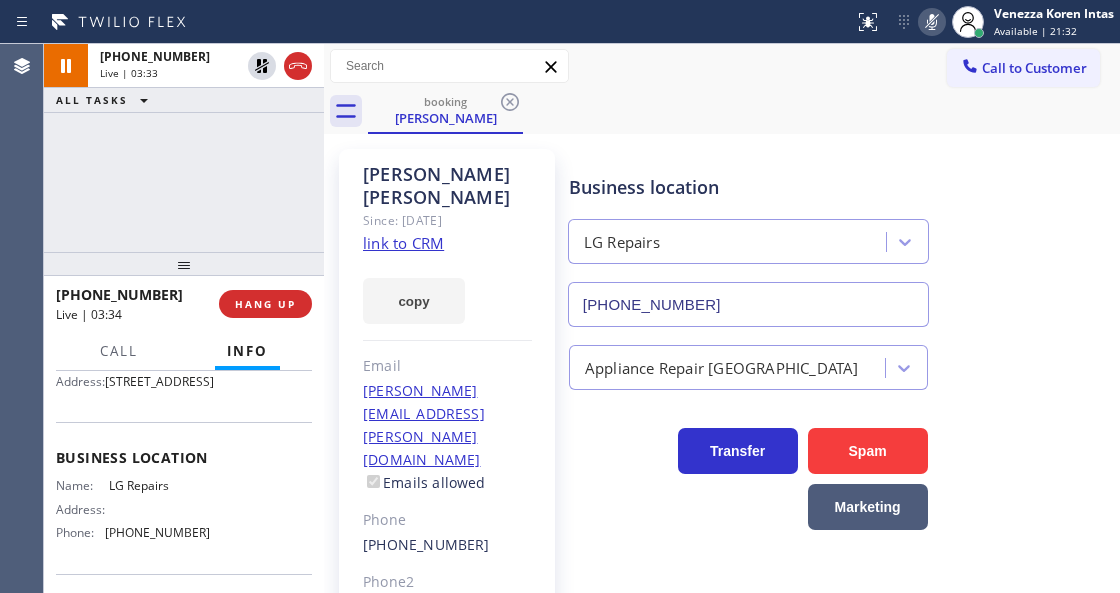 click 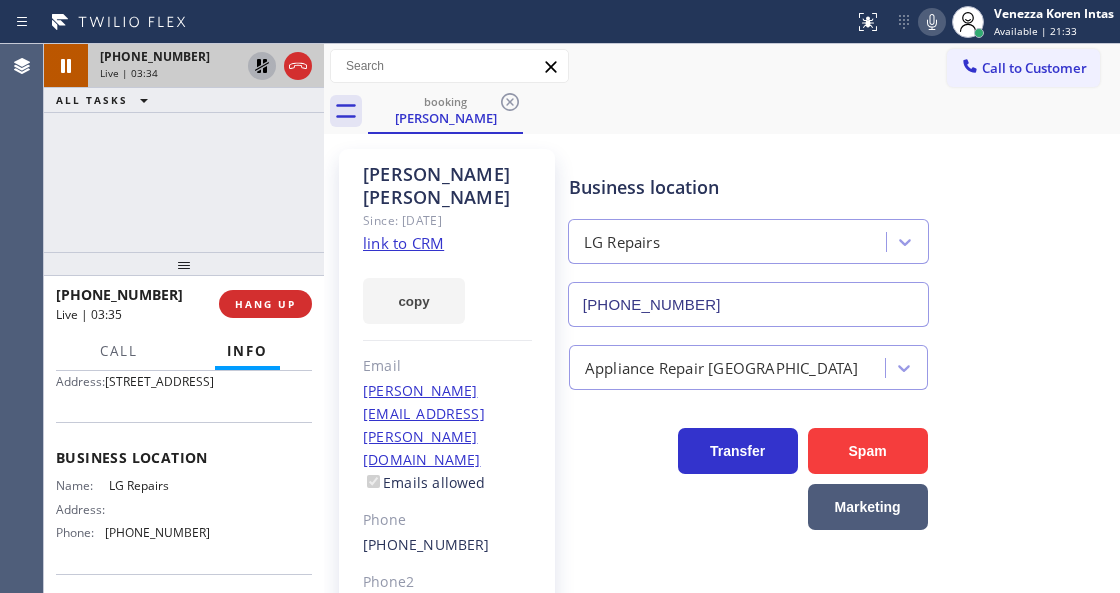 click 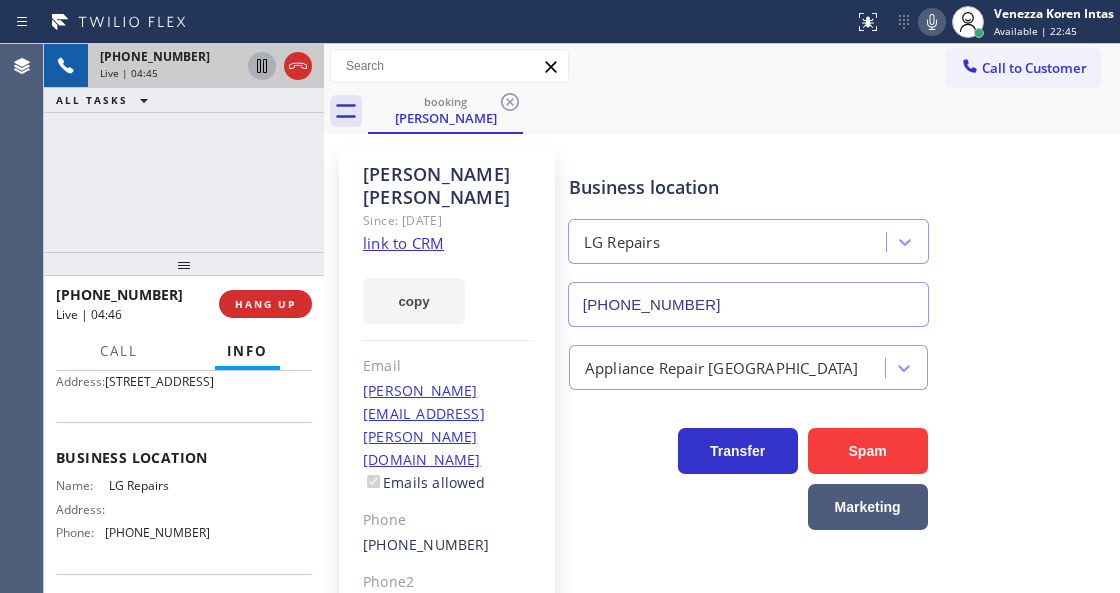 click on "Call to Customer Outbound call Location Metro Heating Repair Burlingame Your caller id phone number [PHONE_NUMBER] Customer number Call Outbound call Technician Search Technician Your caller id phone number Your caller id phone number Call" at bounding box center [722, 66] 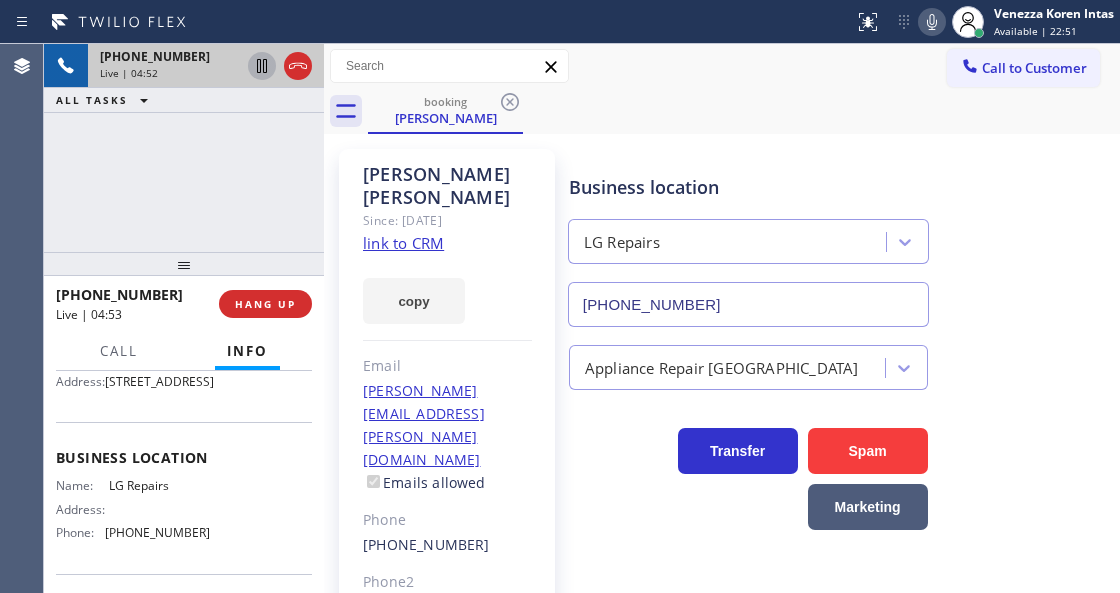click 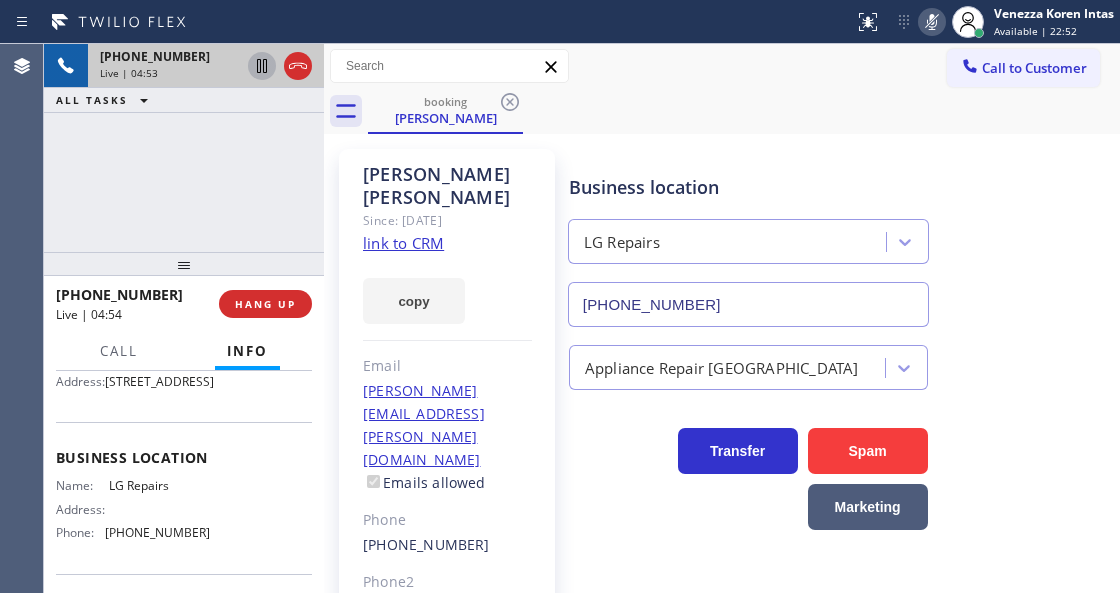 click 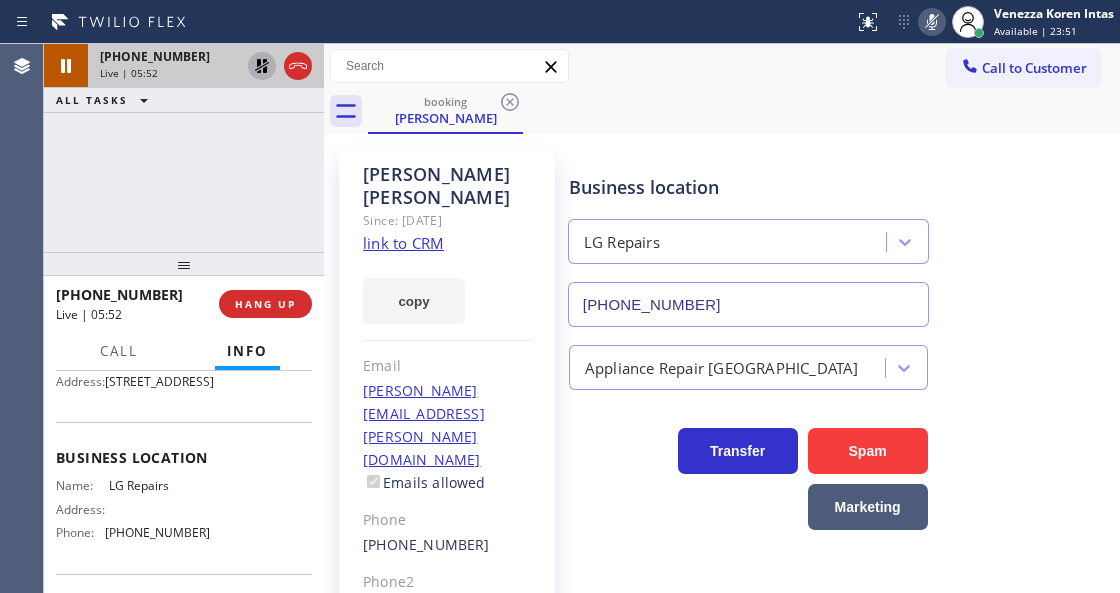 click 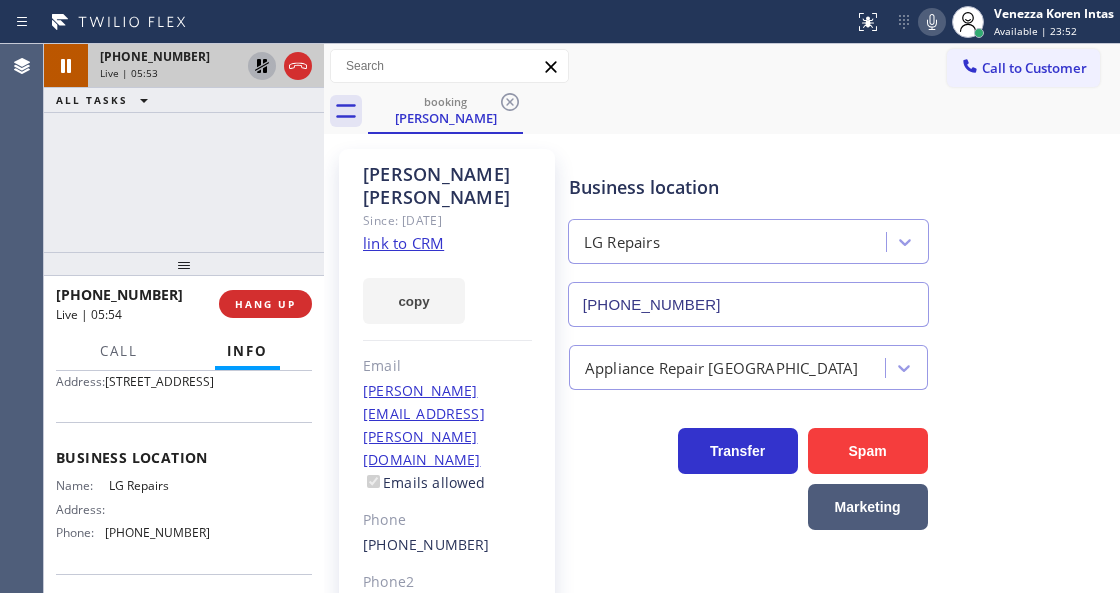 click 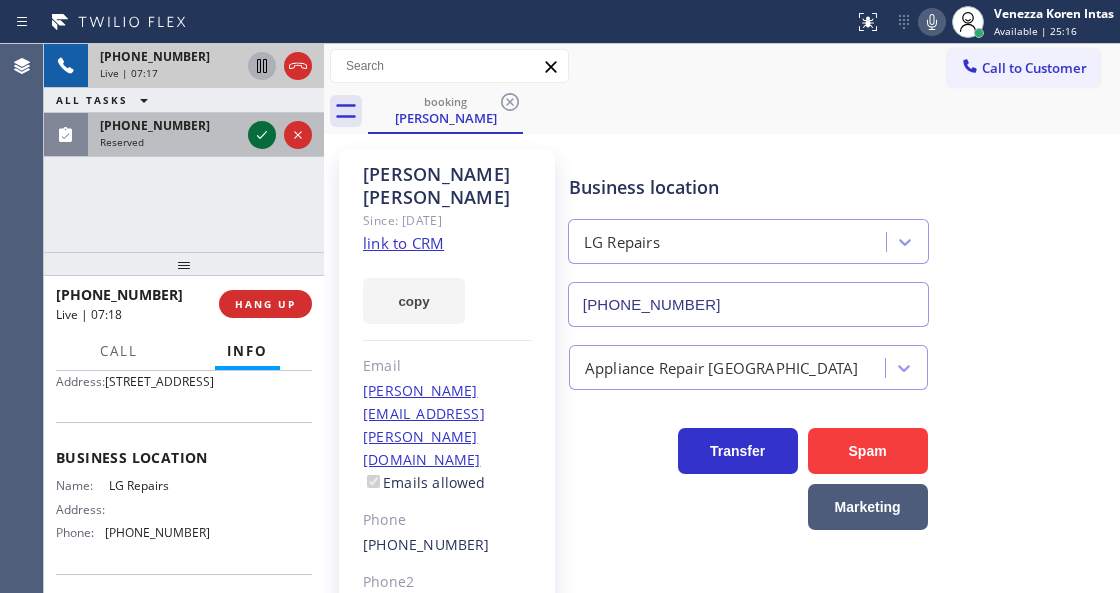 click 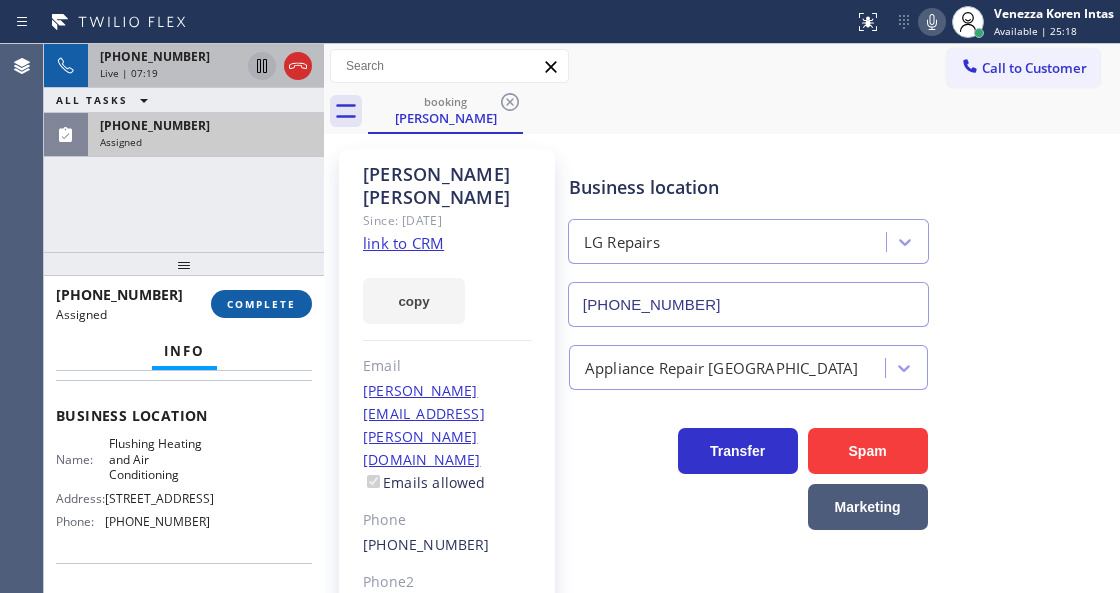 scroll, scrollTop: 291, scrollLeft: 0, axis: vertical 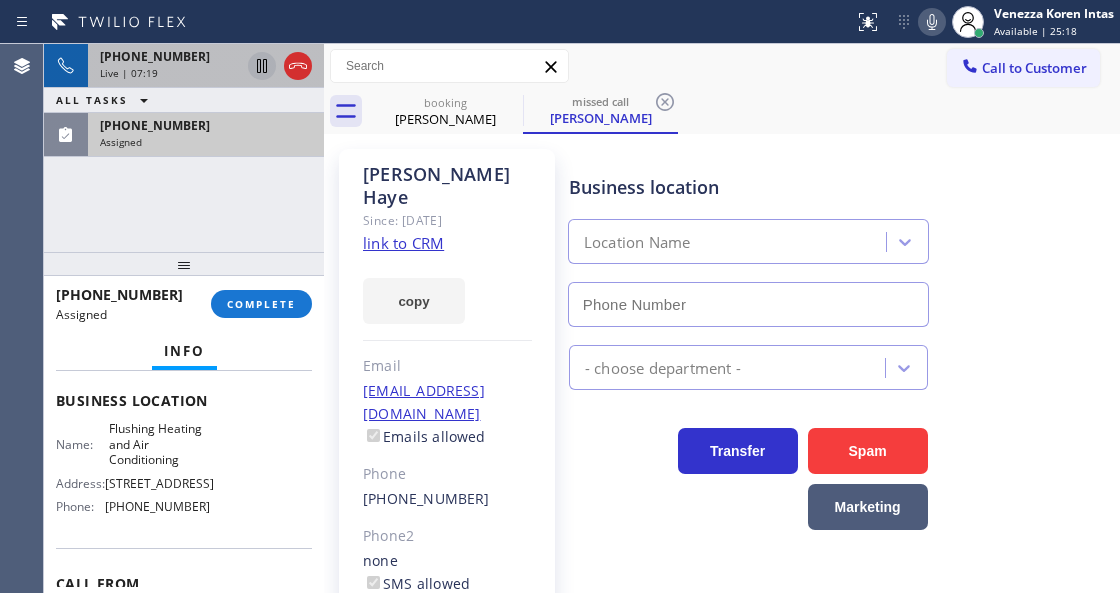 click on "Assigned" at bounding box center [206, 142] 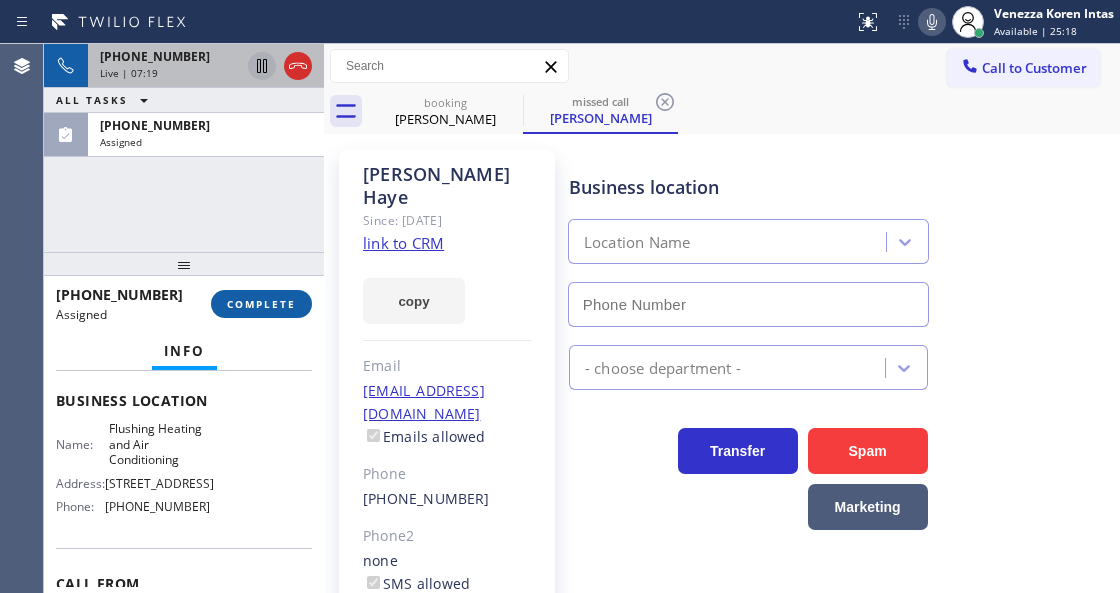 type on "[PHONE_NUMBER]" 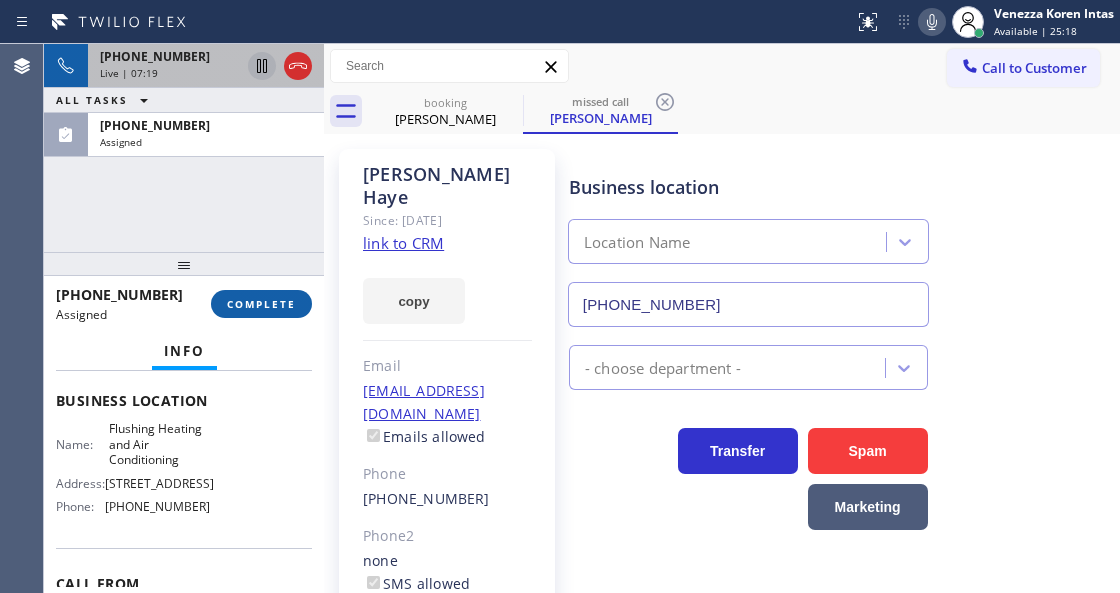 click on "COMPLETE" at bounding box center [261, 304] 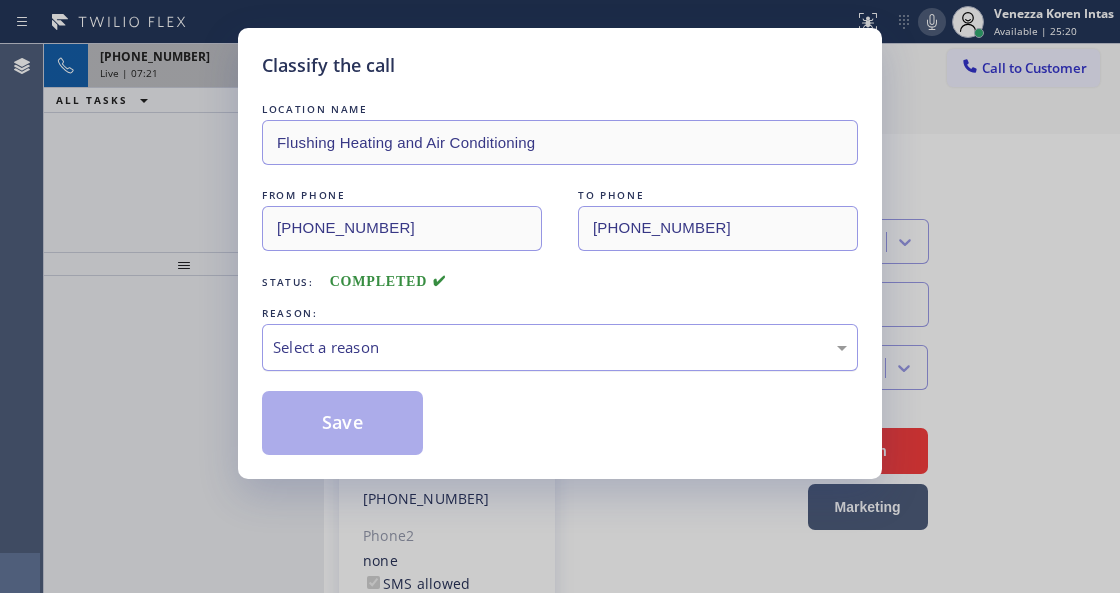 click on "Select a reason" at bounding box center [560, 347] 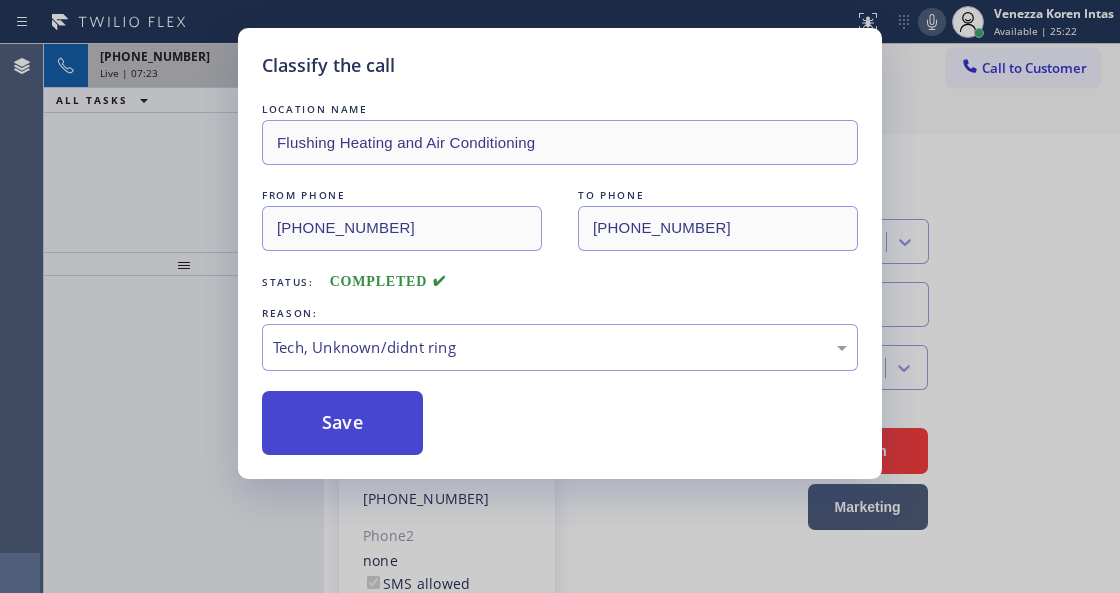 click on "Save" at bounding box center (342, 423) 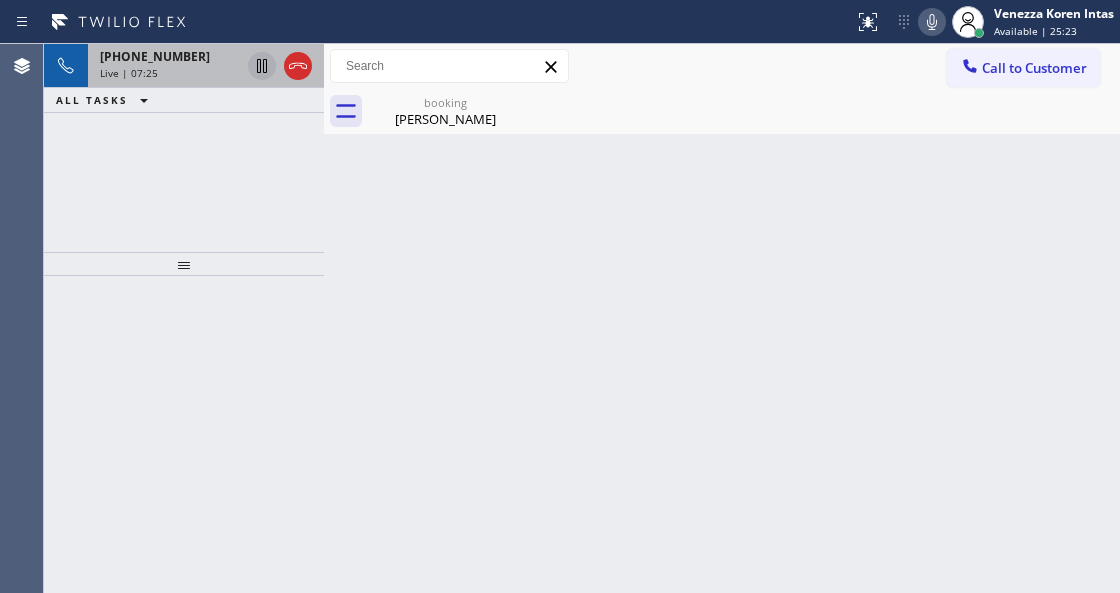 click on "Available | 25:23" at bounding box center [1035, 31] 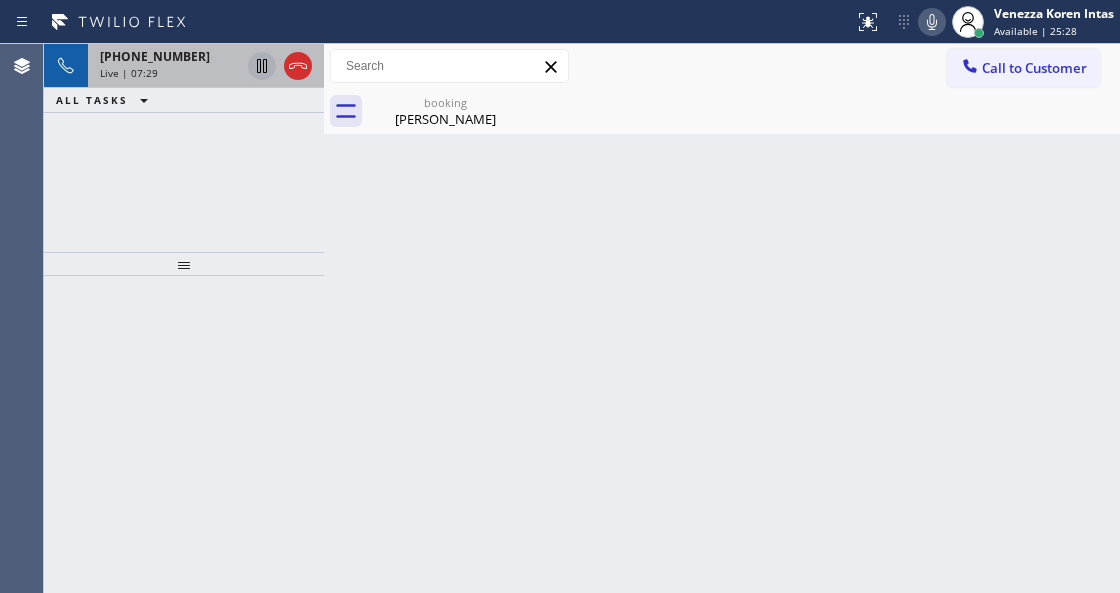 click on "Status report No issues detected If you experience an issue, please download the report and send it to your support team. Download report Venezza Koren Intas Available | 25:28 Set your status Offline Available Unavailable Break Log out" at bounding box center (983, 22) 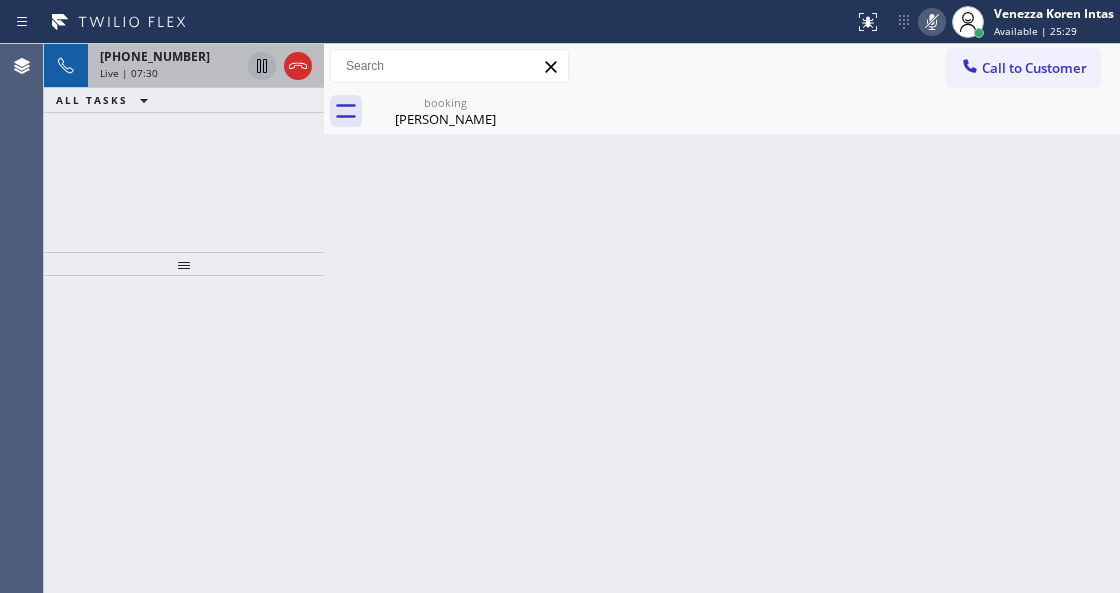 click 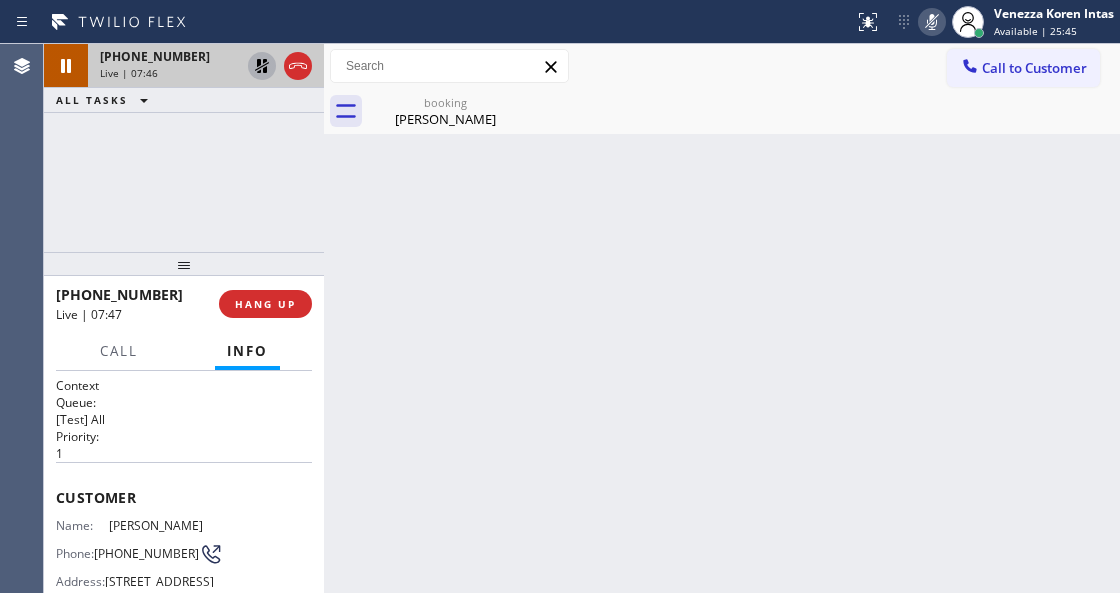 click 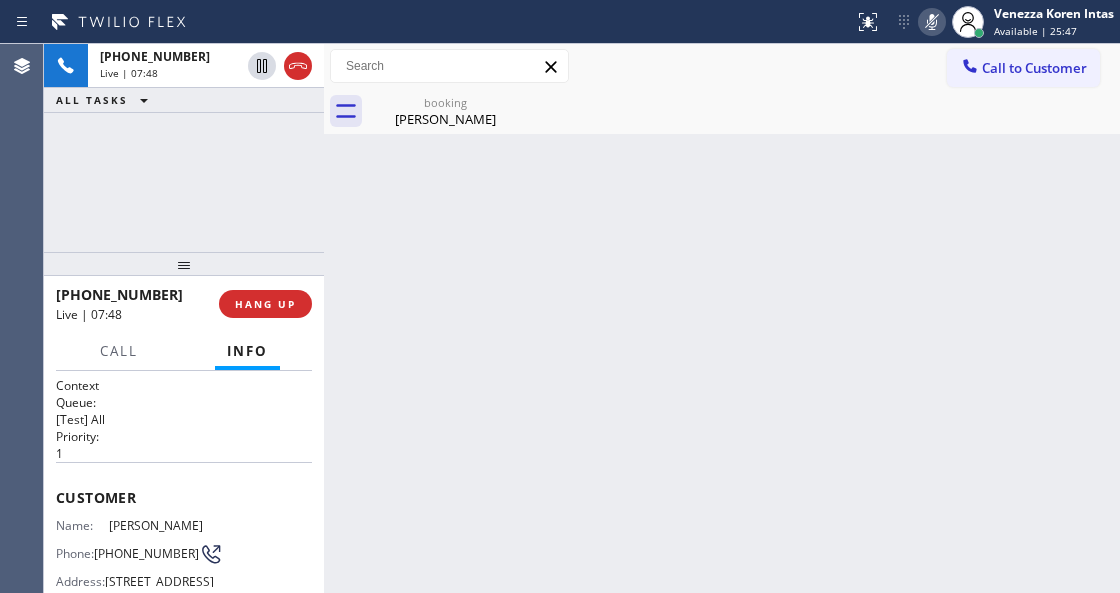 click 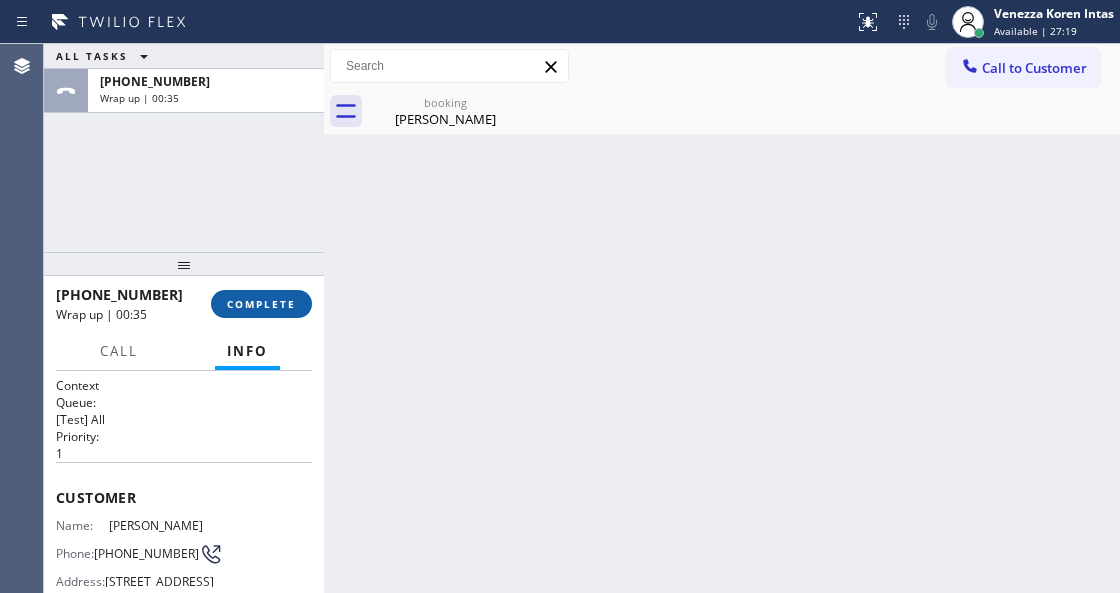 click on "COMPLETE" at bounding box center (261, 304) 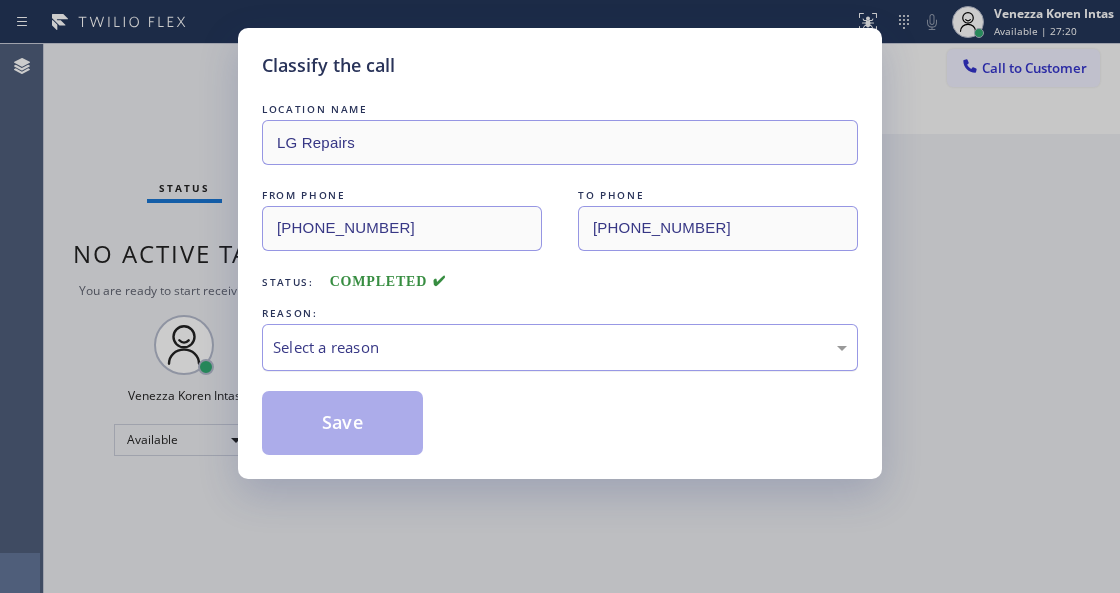 click on "Select a reason" at bounding box center [560, 347] 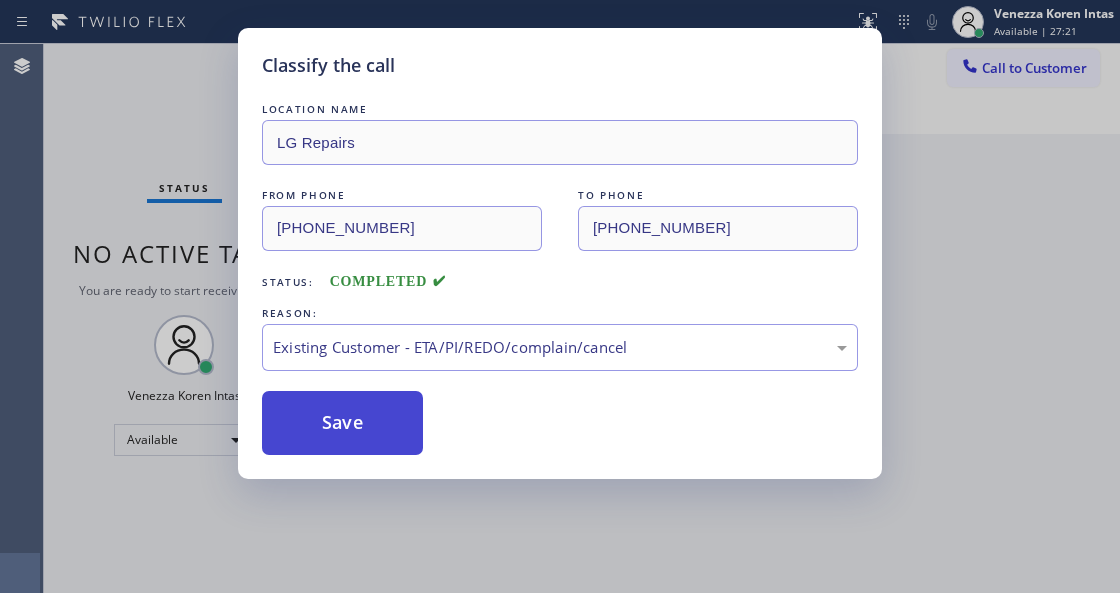 click on "Save" at bounding box center [342, 423] 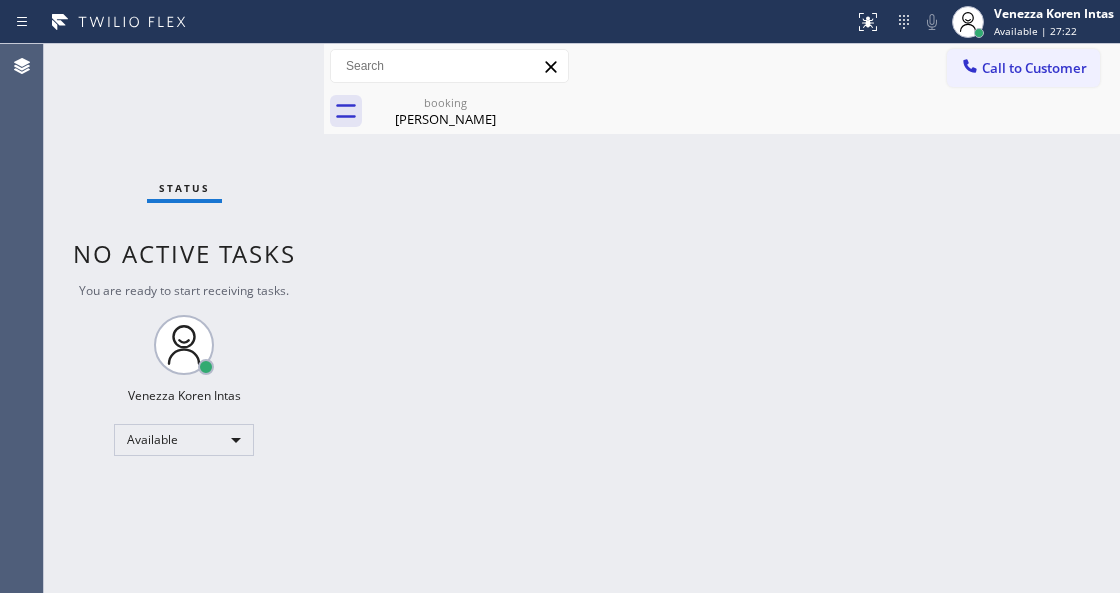 click on "Back to Dashboard Change Sender ID Customers Technicians Select a contact Outbound call Technician Search Technician Your caller id phone number Your caller id phone number Call Technician info Name   Phone none Address none Change Sender ID HVAC [PHONE_NUMBER] 5 Star Appliance [PHONE_NUMBER] Appliance Repair [PHONE_NUMBER] Plumbing [PHONE_NUMBER] Air Duct Cleaning [PHONE_NUMBER]  Electricians [PHONE_NUMBER] Cancel Change Check personal SMS Reset Change booking [PERSON_NAME] Call to Customer Outbound call Location Metro Heating Repair Burlingame Your caller id phone number [PHONE_NUMBER] Customer number Call Outbound call Technician Search Technician Your caller id phone number Your caller id phone number Call booking [PERSON_NAME]" at bounding box center [722, 318] 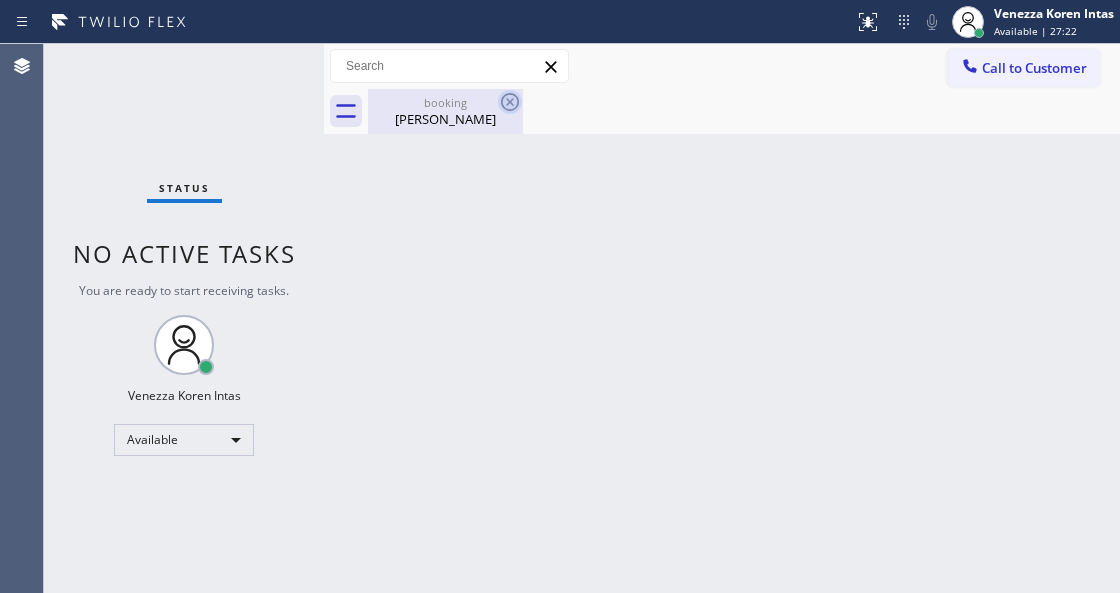 click 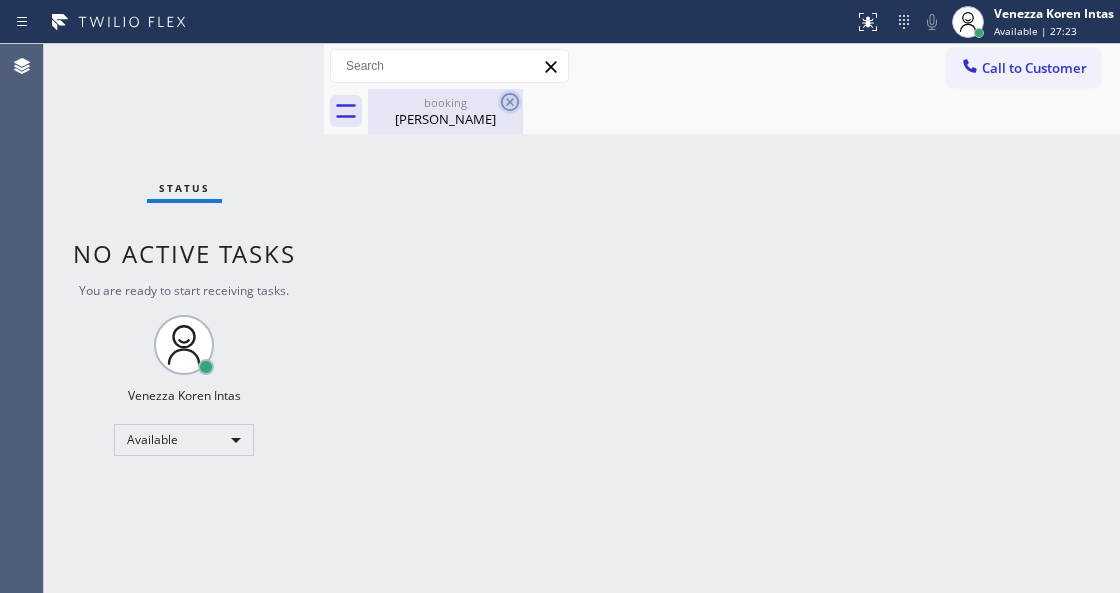click 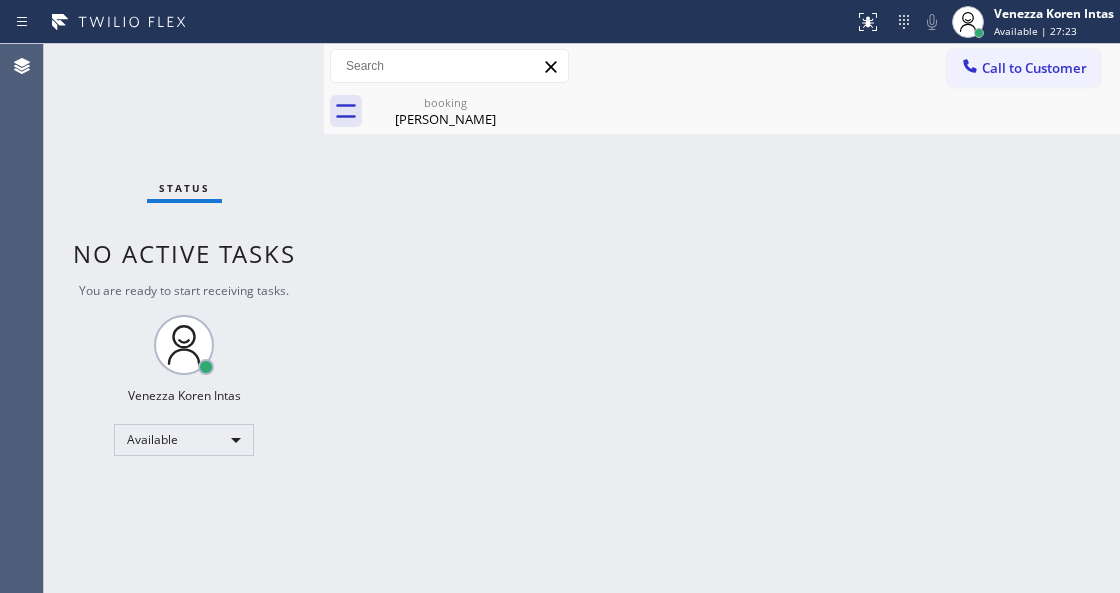 click on "Back to Dashboard Change Sender ID Customers Technicians Select a contact Outbound call Technician Search Technician Your caller id phone number Your caller id phone number Call Technician info Name   Phone none Address none Change Sender ID HVAC [PHONE_NUMBER] 5 Star Appliance [PHONE_NUMBER] Appliance Repair [PHONE_NUMBER] Plumbing [PHONE_NUMBER] Air Duct Cleaning [PHONE_NUMBER]  Electricians [PHONE_NUMBER] Cancel Change Check personal SMS Reset Change booking [PERSON_NAME] Call to Customer Outbound call Location Metro Heating Repair Burlingame Your caller id phone number [PHONE_NUMBER] Customer number Call Outbound call Technician Search Technician Your caller id phone number Your caller id phone number Call booking [PERSON_NAME]" at bounding box center (722, 318) 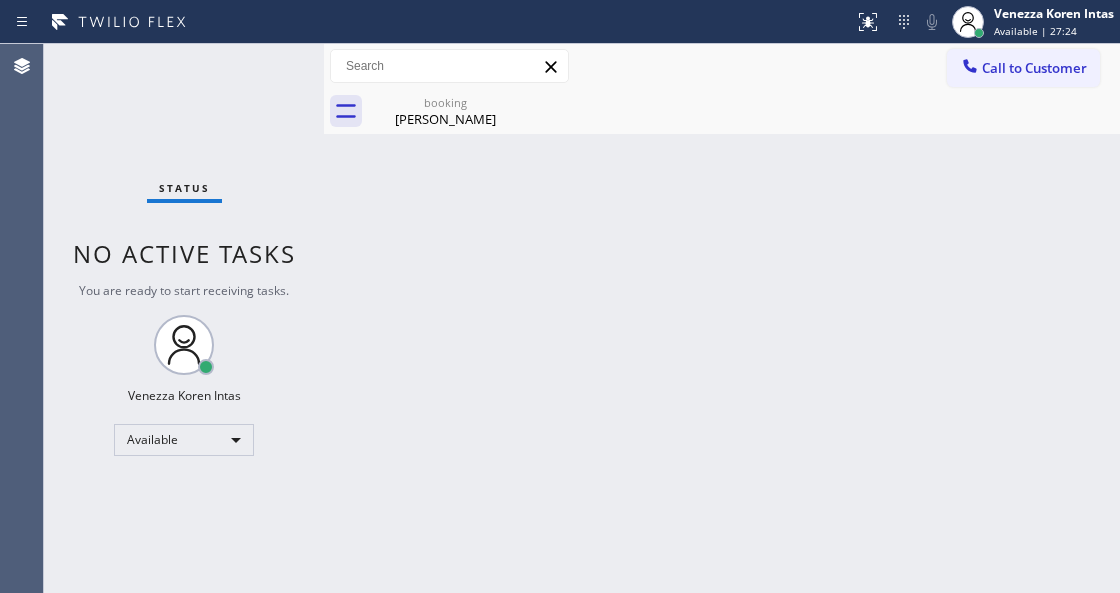 click on "booking" at bounding box center (445, 102) 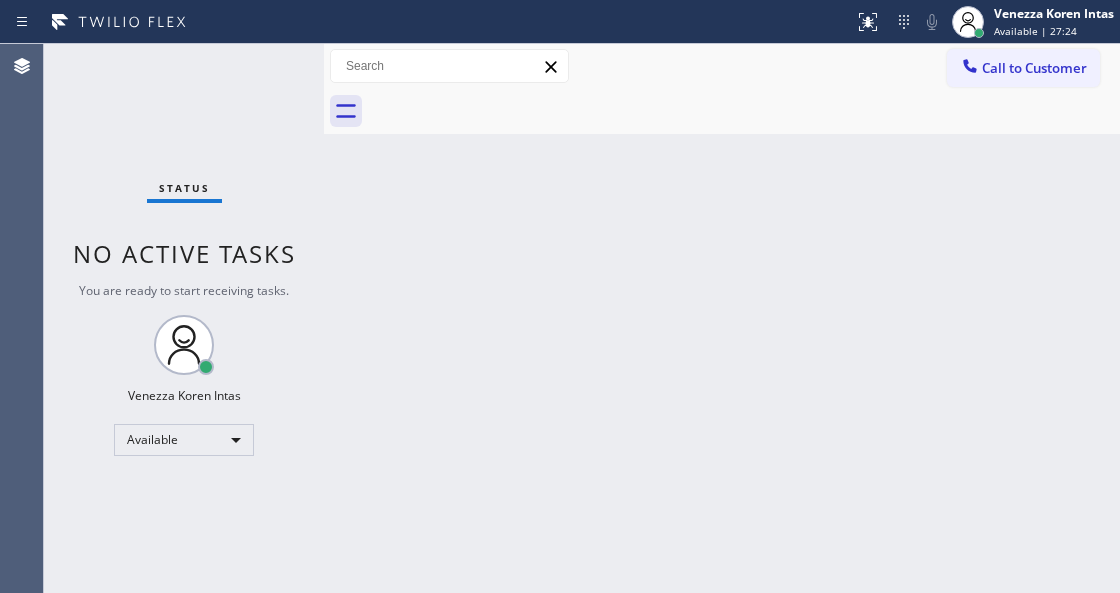 click at bounding box center [744, 111] 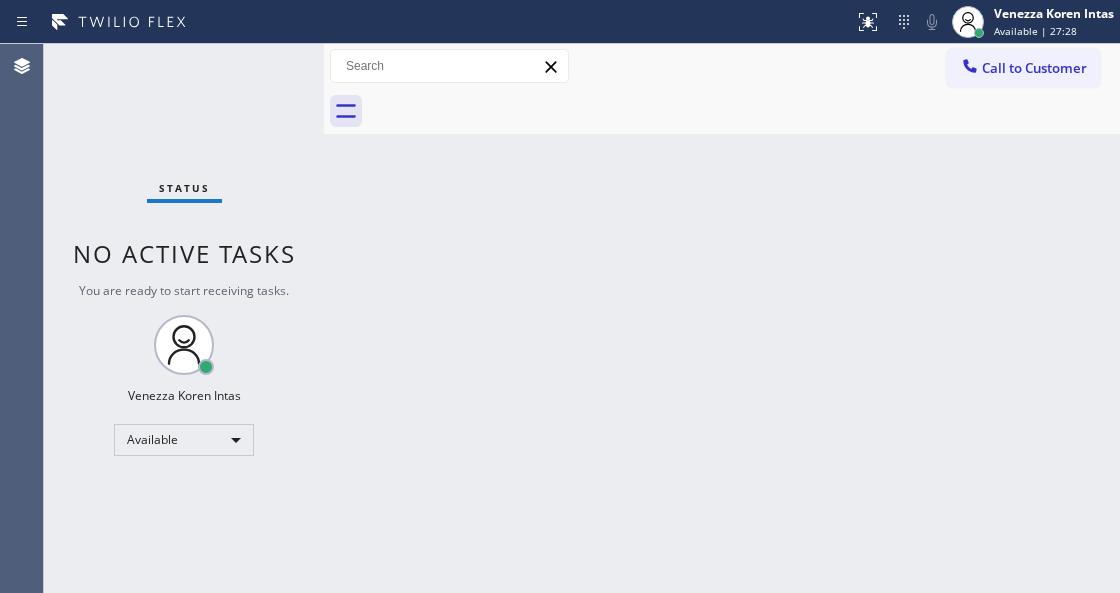 click on "Back to Dashboard Change Sender ID Customers Technicians Select a contact Outbound call Technician Search Technician Your caller id phone number Your caller id phone number Call Technician info Name   Phone none Address none Change Sender ID HVAC [PHONE_NUMBER] 5 Star Appliance [PHONE_NUMBER] Appliance Repair [PHONE_NUMBER] Plumbing [PHONE_NUMBER] Air Duct Cleaning [PHONE_NUMBER]  Electricians [PHONE_NUMBER] Cancel Change Check personal SMS Reset Change No tabs Call to Customer Outbound call Location Metro Heating Repair Burlingame Your caller id phone number [PHONE_NUMBER] Customer number Call Outbound call Technician Search Technician Your caller id phone number Your caller id phone number Call" at bounding box center (722, 318) 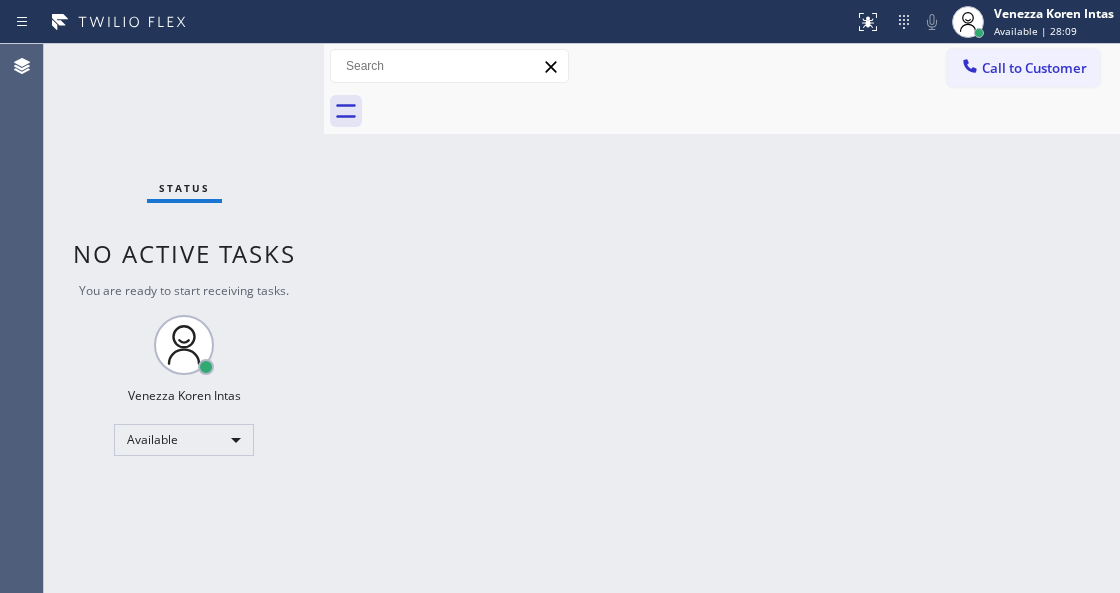 click on "Back to Dashboard Change Sender ID Customers Technicians Select a contact Outbound call Technician Search Technician Your caller id phone number Your caller id phone number Call Technician info Name   Phone none Address none Change Sender ID HVAC [PHONE_NUMBER] 5 Star Appliance [PHONE_NUMBER] Appliance Repair [PHONE_NUMBER] Plumbing [PHONE_NUMBER] Air Duct Cleaning [PHONE_NUMBER]  Electricians [PHONE_NUMBER] Cancel Change Check personal SMS Reset Change No tabs Call to Customer Outbound call Location Metro Heating Repair Burlingame Your caller id phone number [PHONE_NUMBER] Customer number Call Outbound call Technician Search Technician Your caller id phone number Your caller id phone number Call" at bounding box center (722, 318) 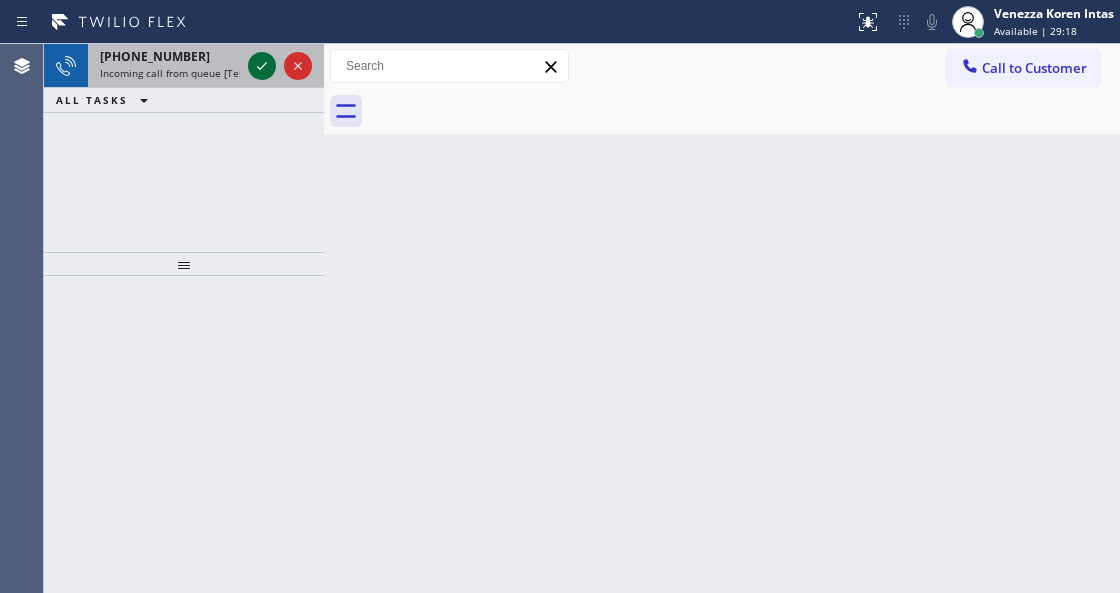 click 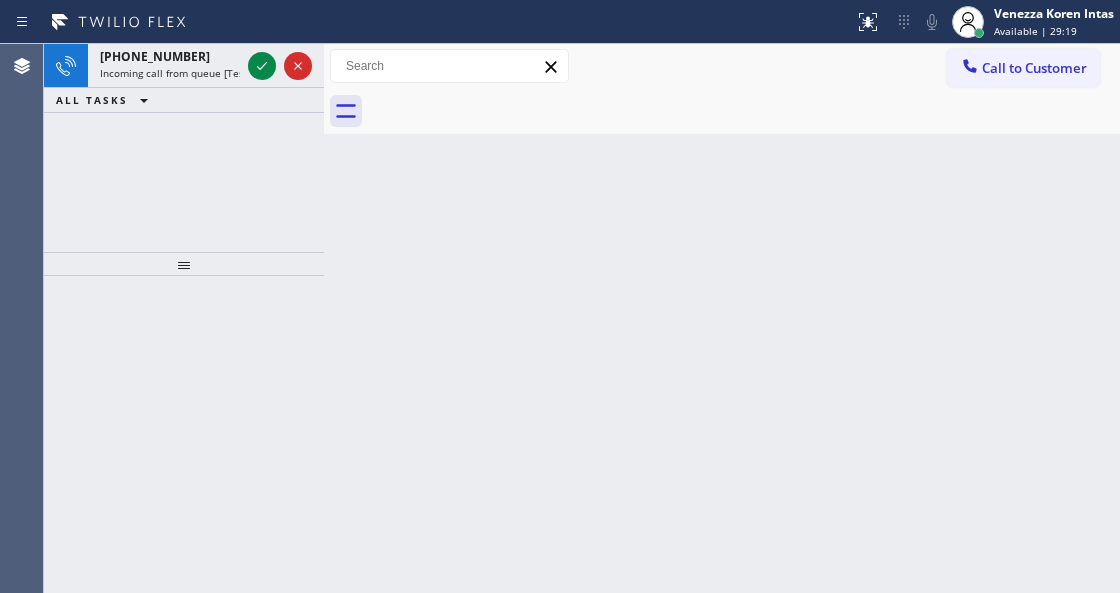 click 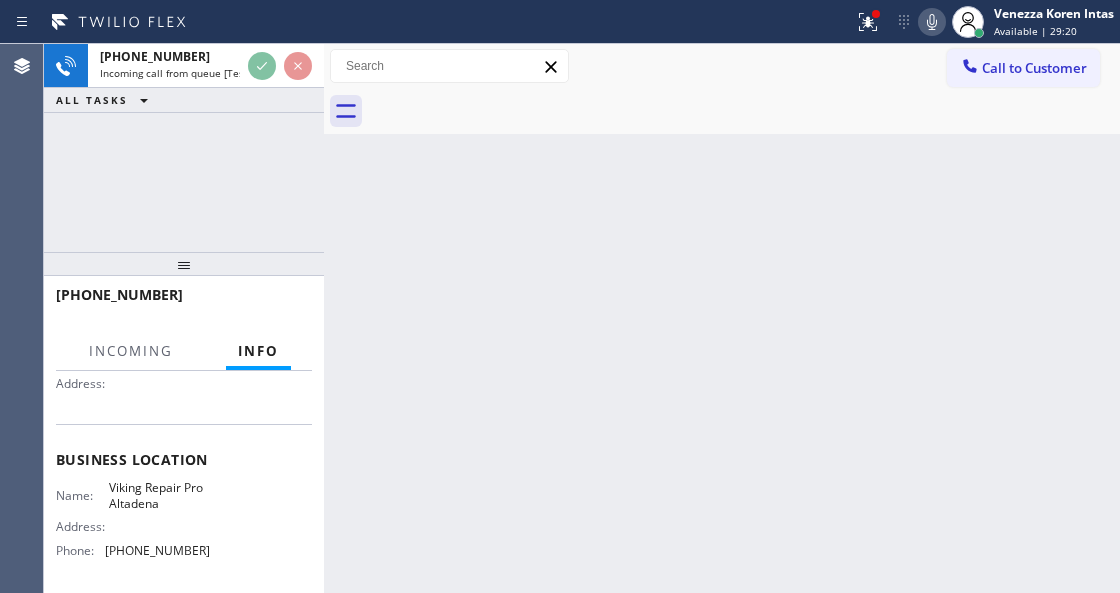 scroll, scrollTop: 200, scrollLeft: 0, axis: vertical 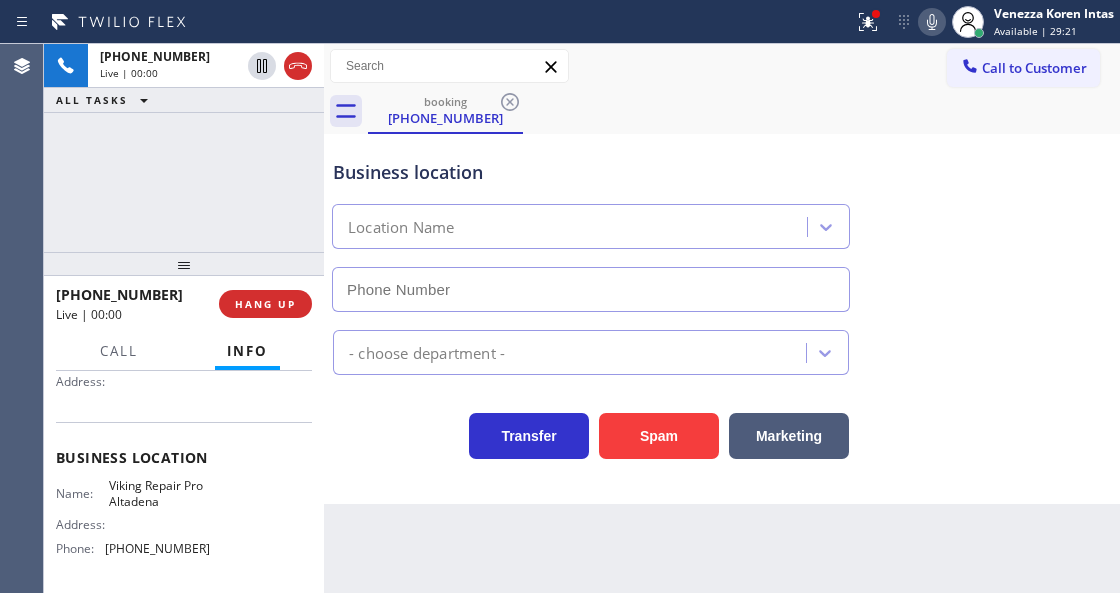 type on "[PHONE_NUMBER]" 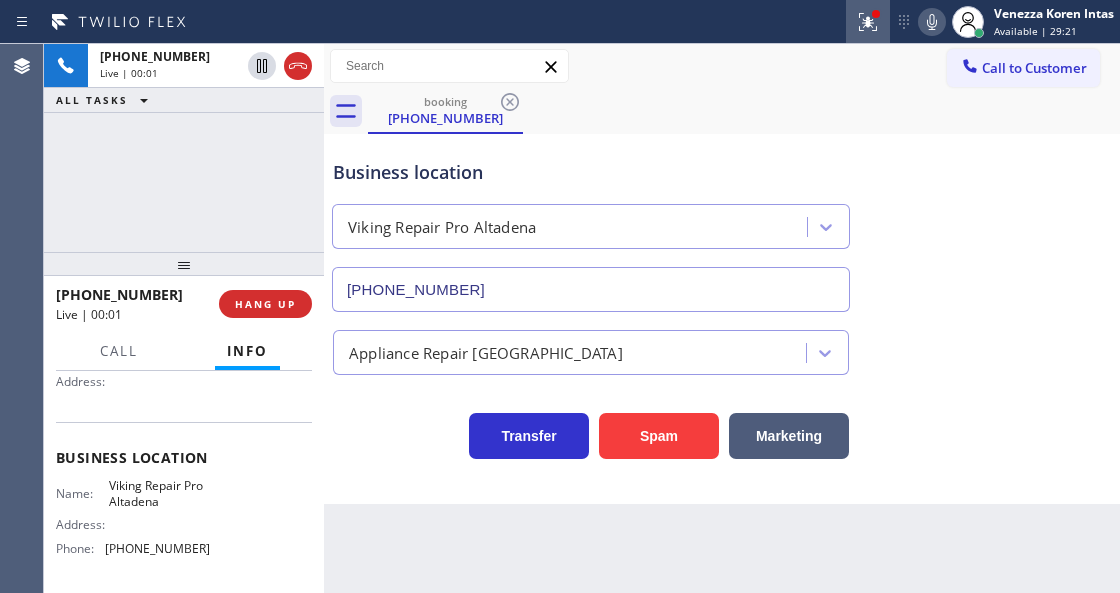 click 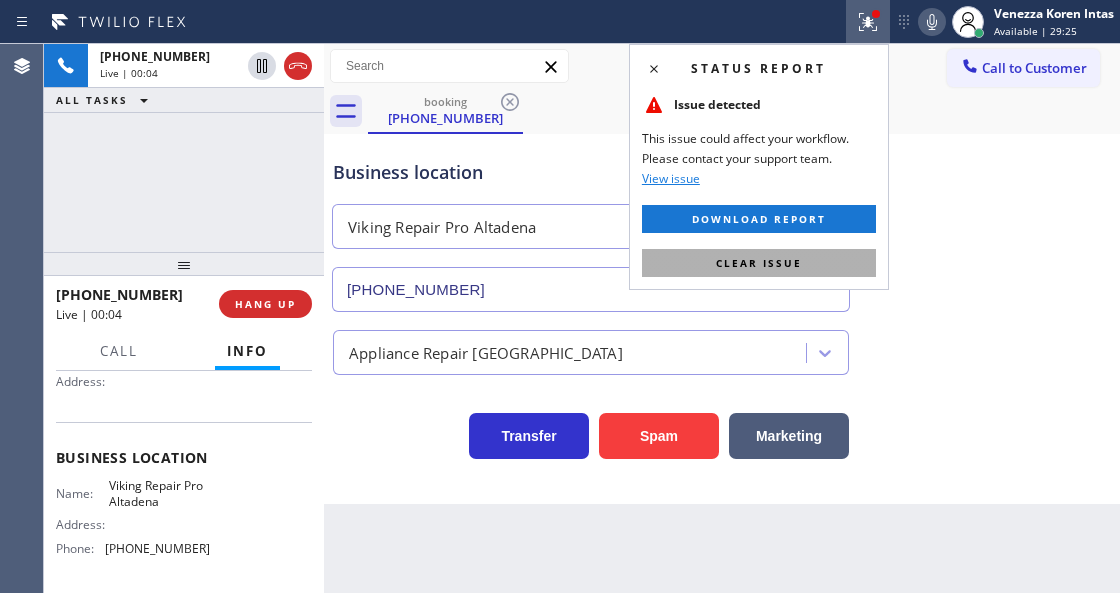 click on "Clear issue" at bounding box center [759, 263] 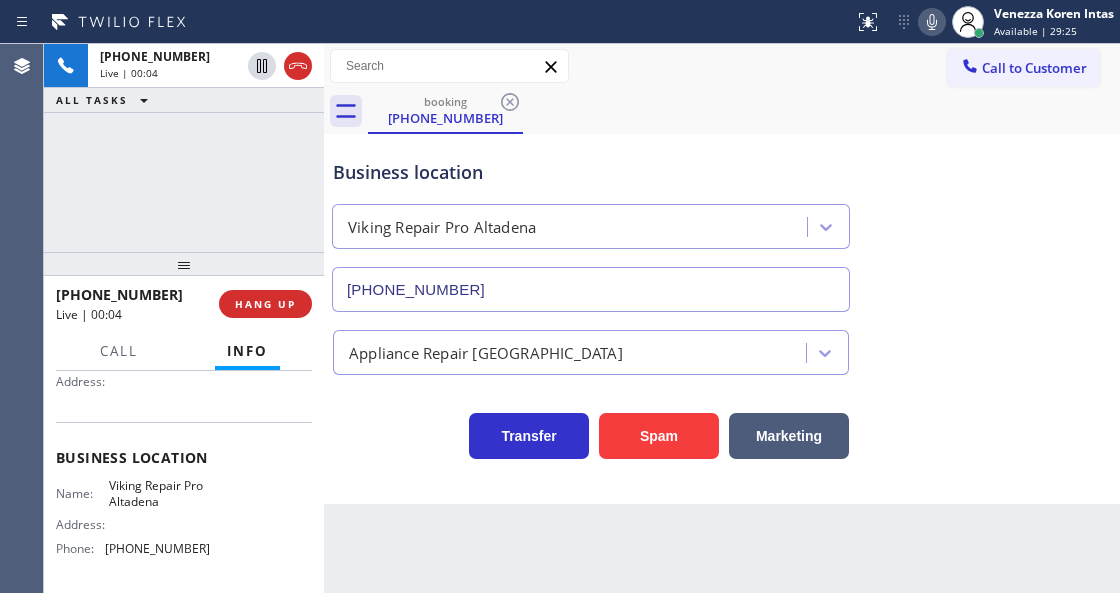 click on "Business location Viking Repair Pro [GEOGRAPHIC_DATA] [PHONE_NUMBER]" at bounding box center [722, 221] 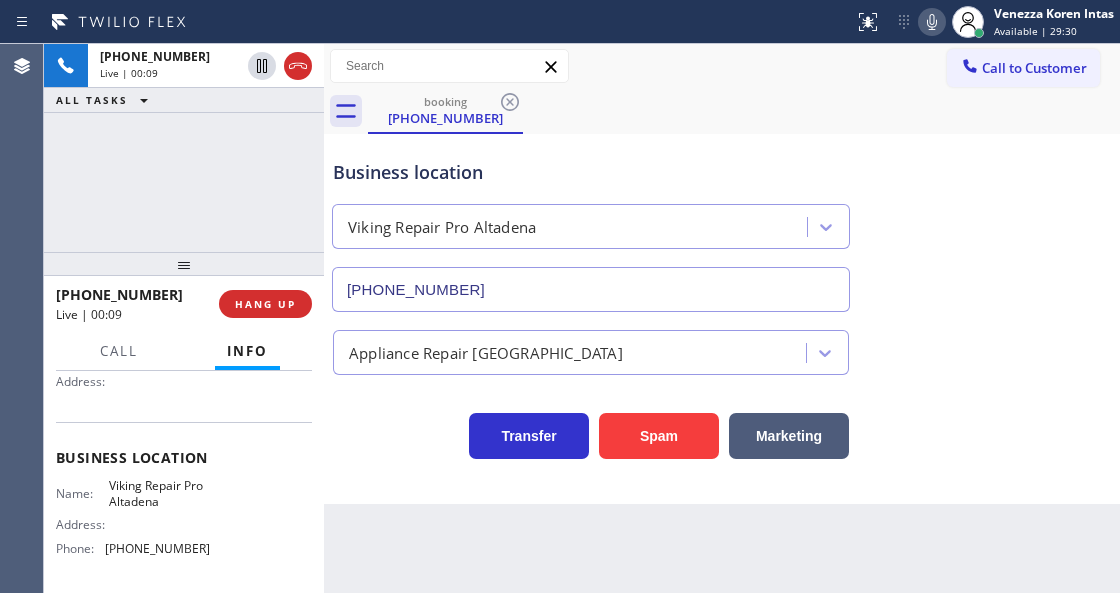 click on "Back to Dashboard Change Sender ID Customers Technicians Select a contact Outbound call Technician Search Technician Your caller id phone number Your caller id phone number Call Technician info Name   Phone none Address none Change Sender ID HVAC [PHONE_NUMBER] 5 Star Appliance [PHONE_NUMBER] Appliance Repair [PHONE_NUMBER] Plumbing [PHONE_NUMBER] Air Duct Cleaning [PHONE_NUMBER]  Electricians [PHONE_NUMBER] Cancel Change Check personal SMS Reset Change booking [PHONE_NUMBER] Call to Customer Outbound call Location Metro Heating Repair Burlingame Your caller id phone number [PHONE_NUMBER] Customer number Call Outbound call Technician Search Technician Your caller id phone number Your caller id phone number Call booking [PHONE_NUMBER] Business location Viking Repair Pro [GEOGRAPHIC_DATA] [PHONE_NUMBER] Appliance Repair High End Transfer Spam Marketing" at bounding box center (722, 318) 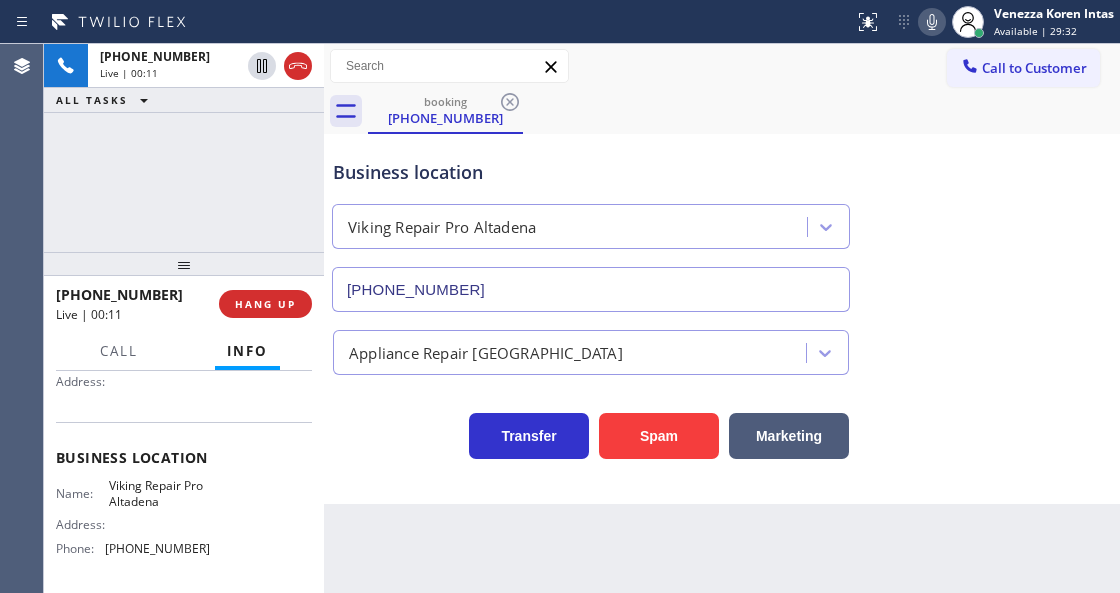 click on "Business location Viking Repair Pro [GEOGRAPHIC_DATA] [PHONE_NUMBER]" at bounding box center (591, 225) 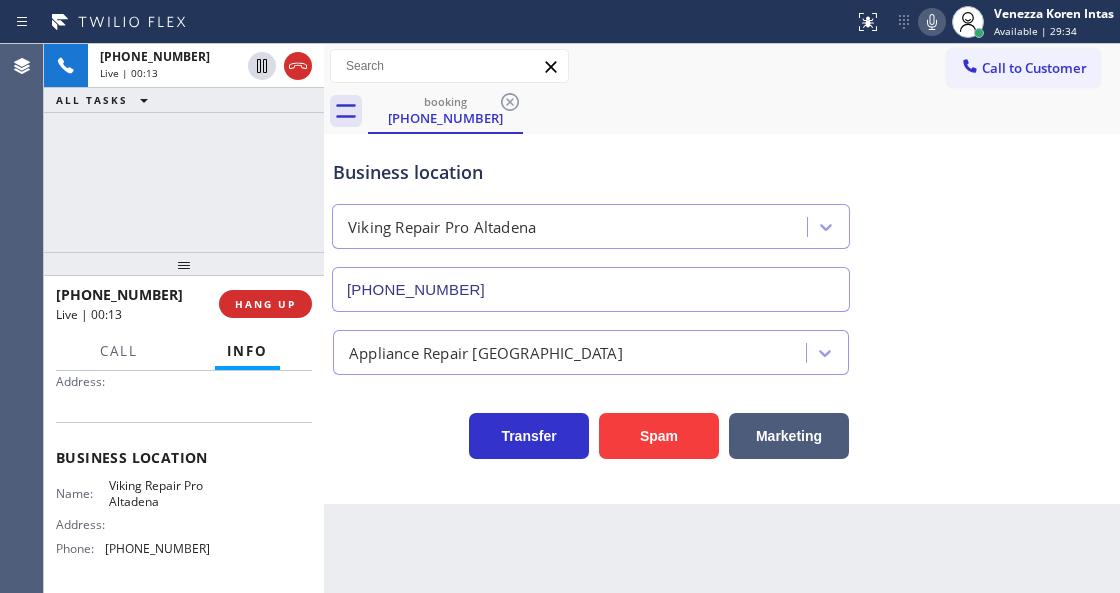click on "Business location Viking Repair Pro [GEOGRAPHIC_DATA] [PHONE_NUMBER]" at bounding box center [591, 225] 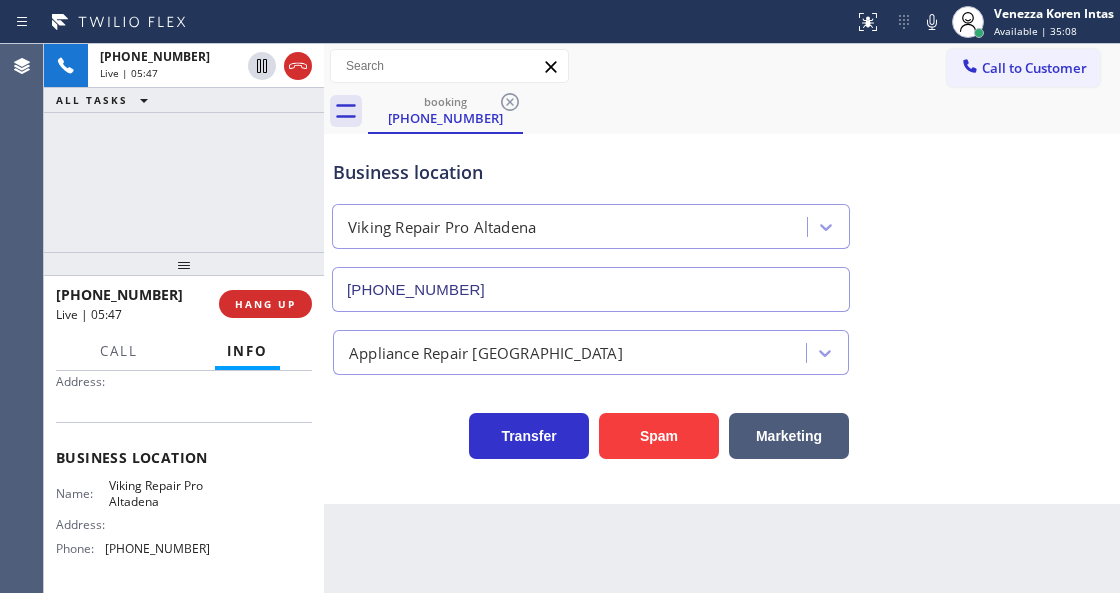 drag, startPoint x: 932, startPoint y: 24, endPoint x: 918, endPoint y: 50, distance: 29.529646 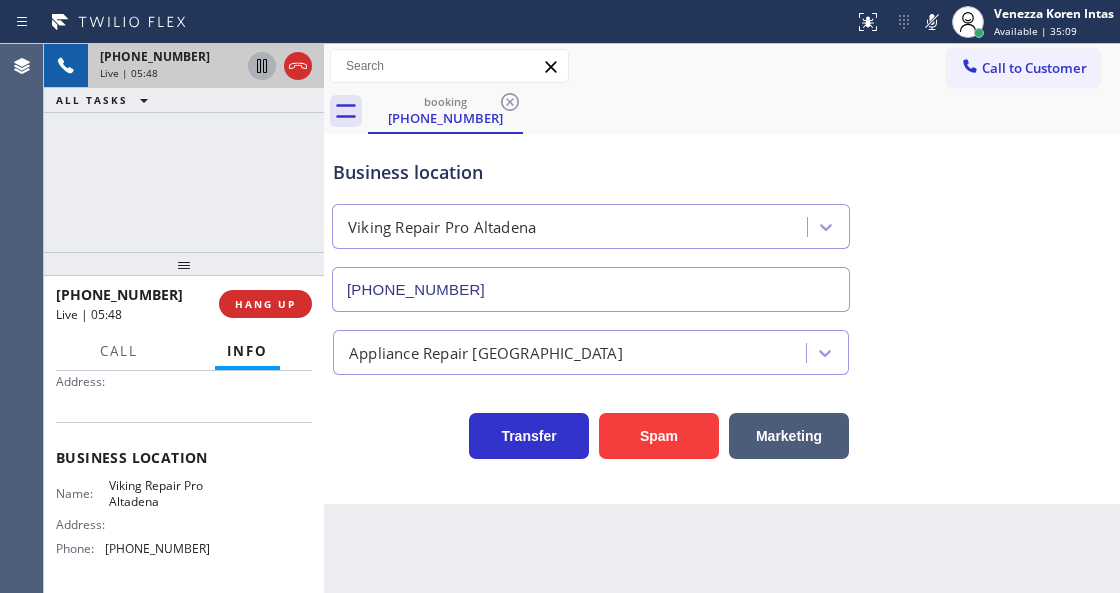 click 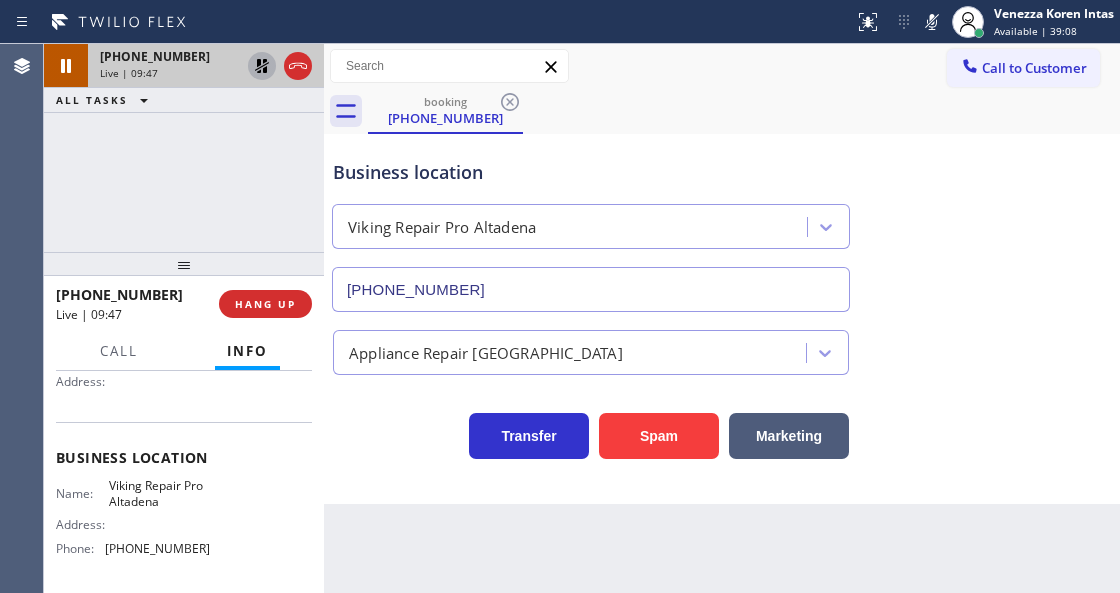 click on "[PHONE_NUMBER] Live | 09:47 ALL TASKS ALL TASKS ACTIVE TASKS TASKS IN WRAP UP" at bounding box center (184, 148) 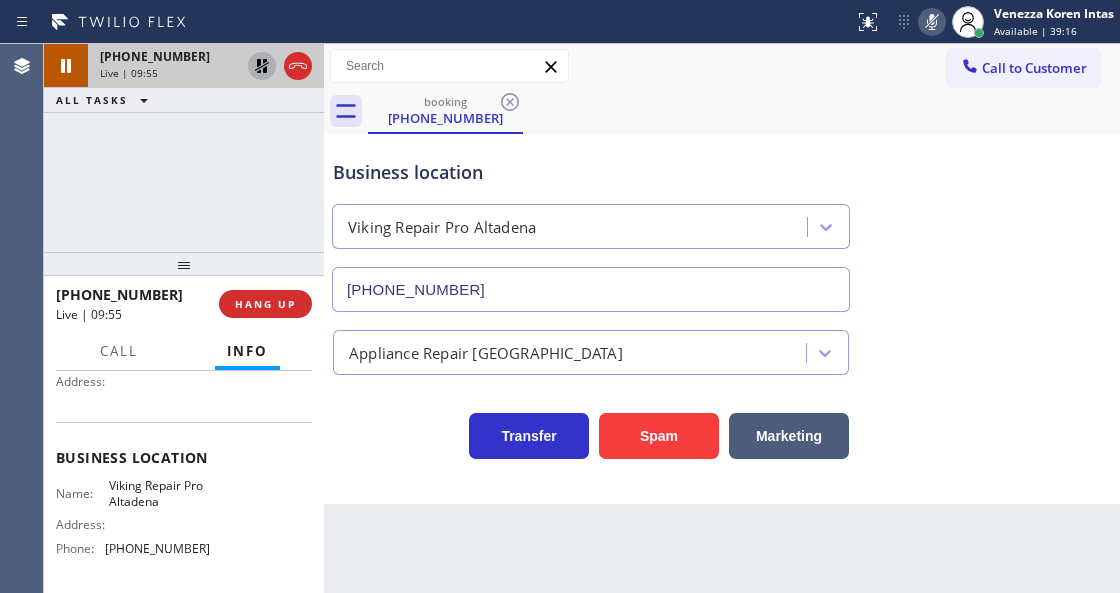 click 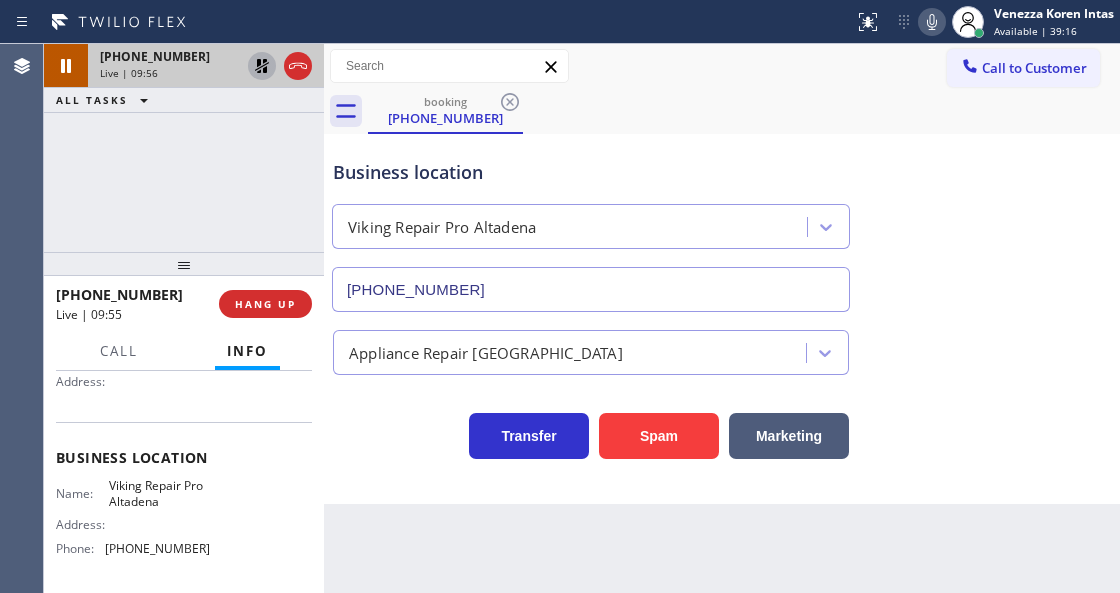 click 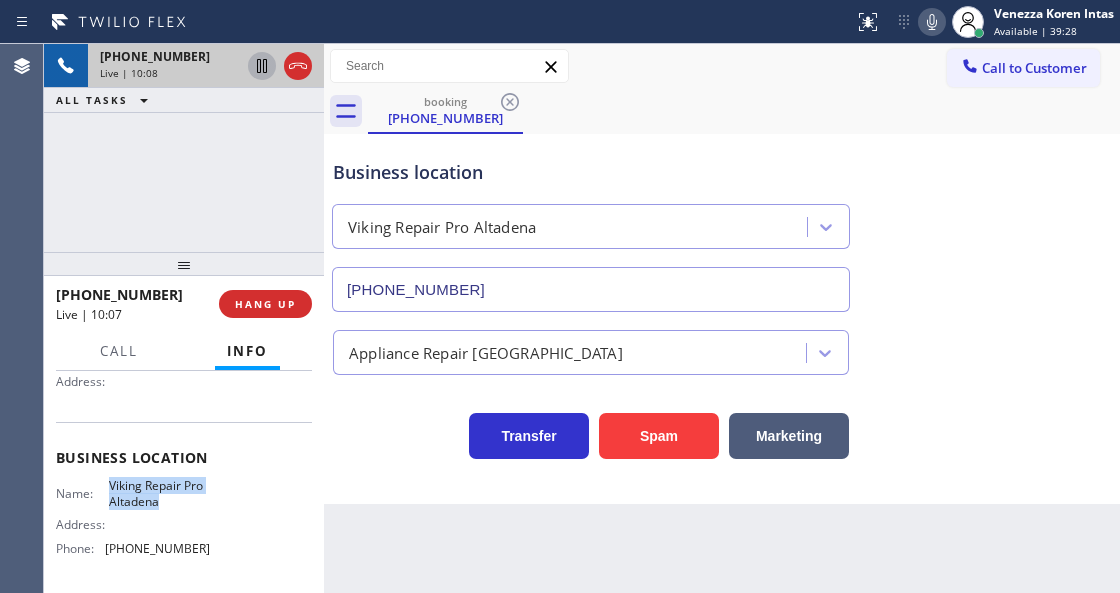 drag, startPoint x: 106, startPoint y: 483, endPoint x: 162, endPoint y: 510, distance: 62.169125 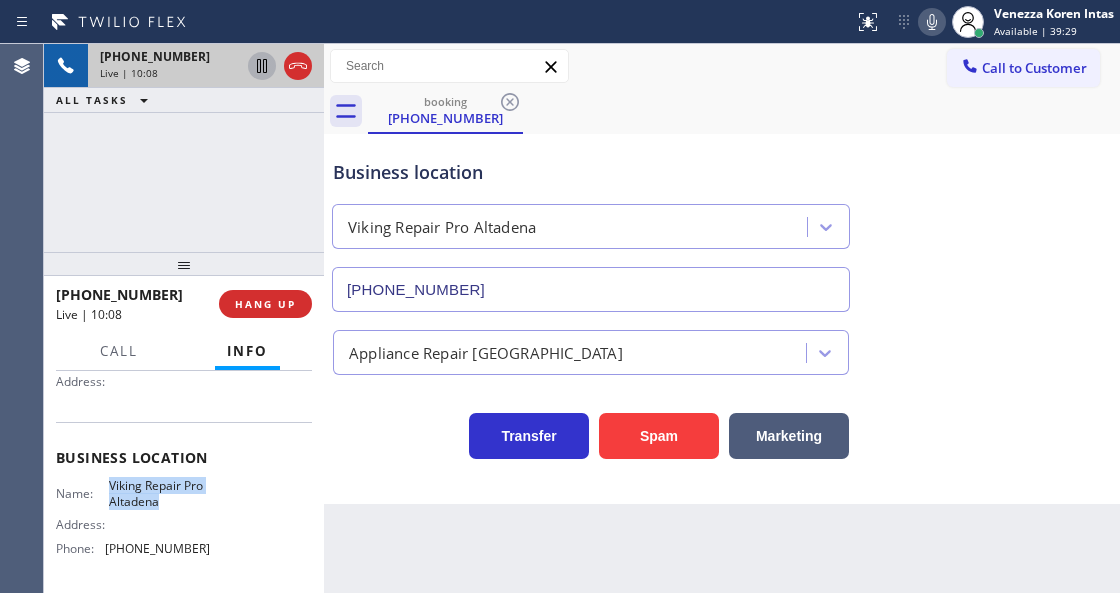 copy on "Viking Repair Pro Altadena" 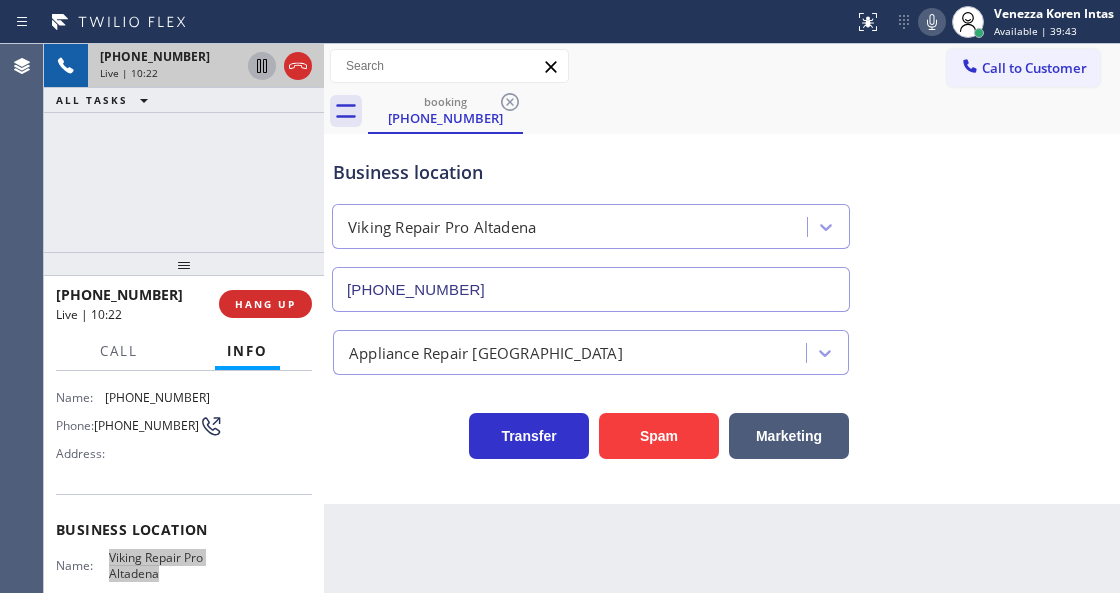 scroll, scrollTop: 66, scrollLeft: 0, axis: vertical 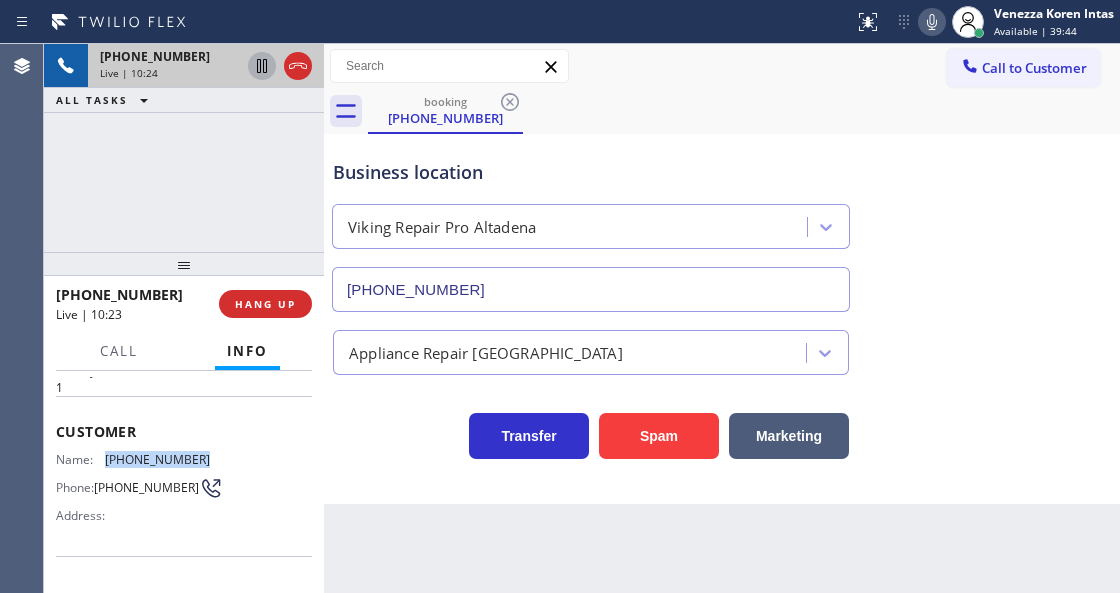 drag, startPoint x: 218, startPoint y: 459, endPoint x: 101, endPoint y: 460, distance: 117.00427 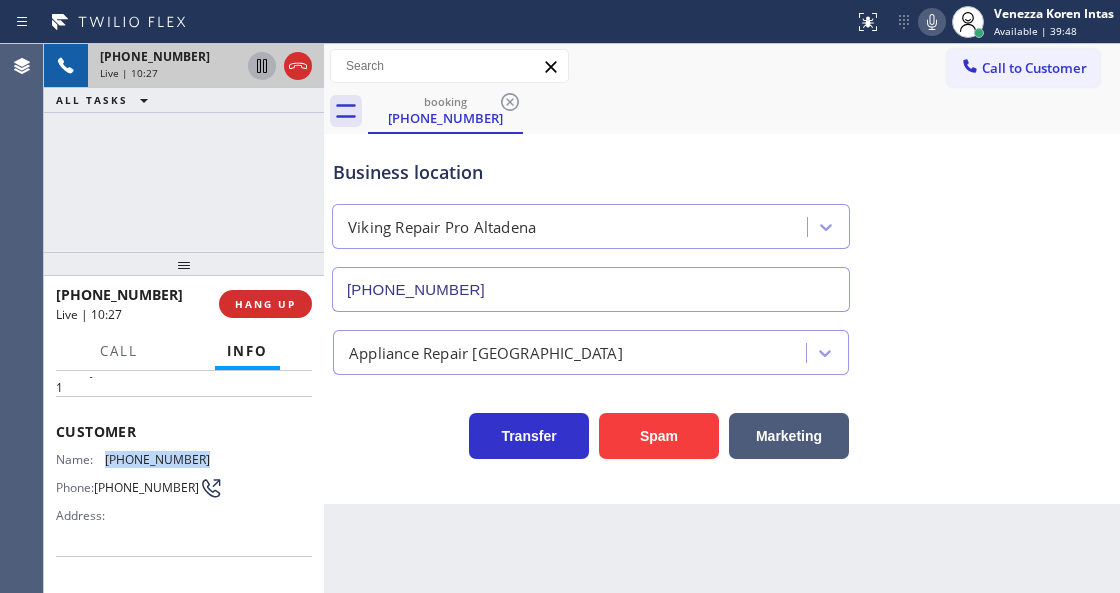 copy on "[PHONE_NUMBER]" 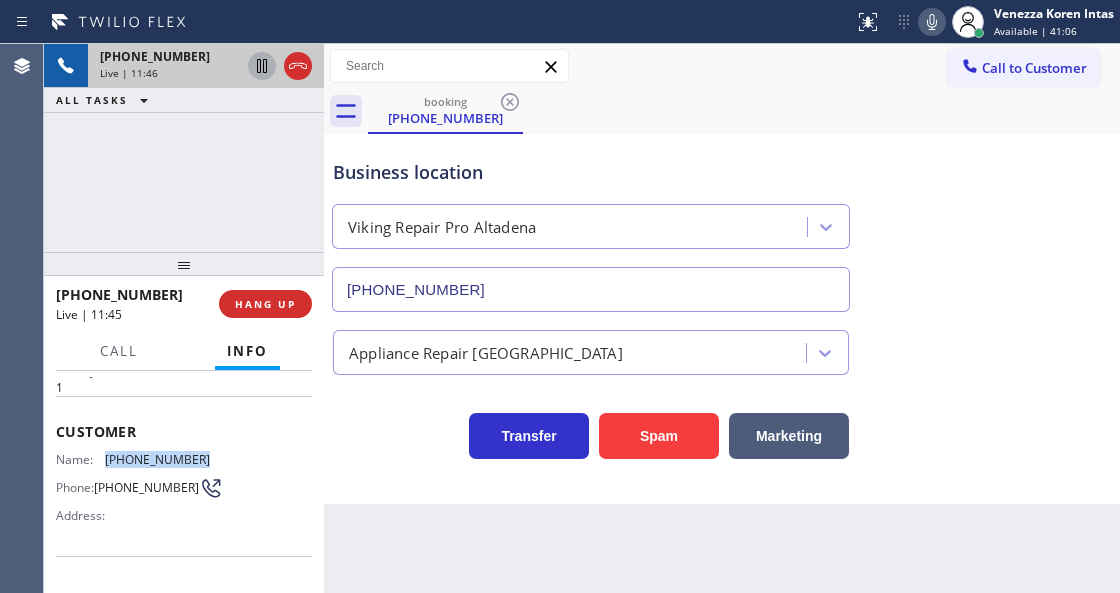 click 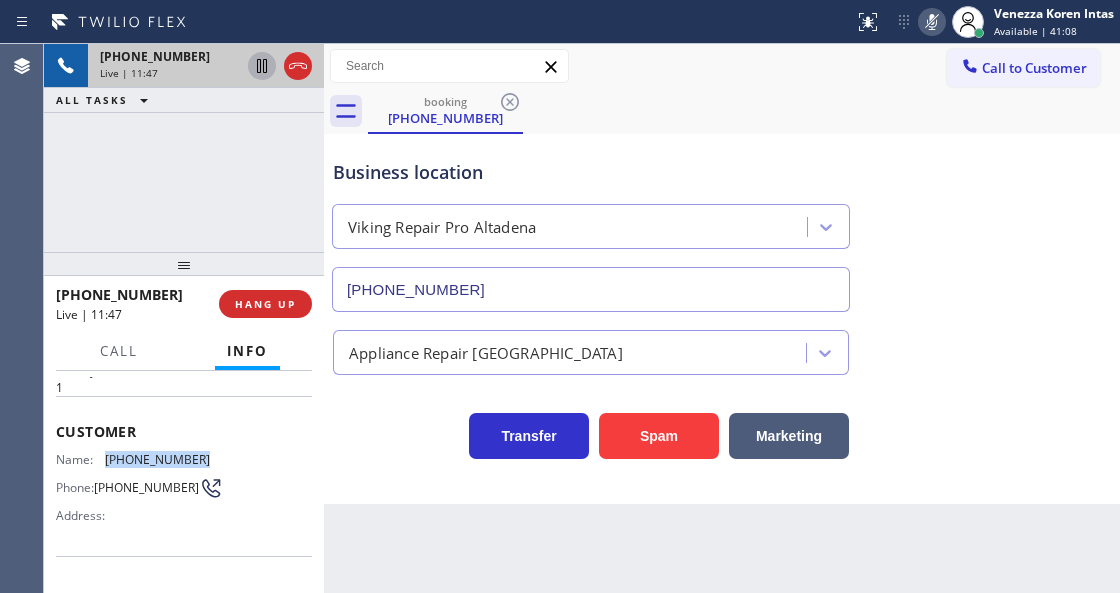 click 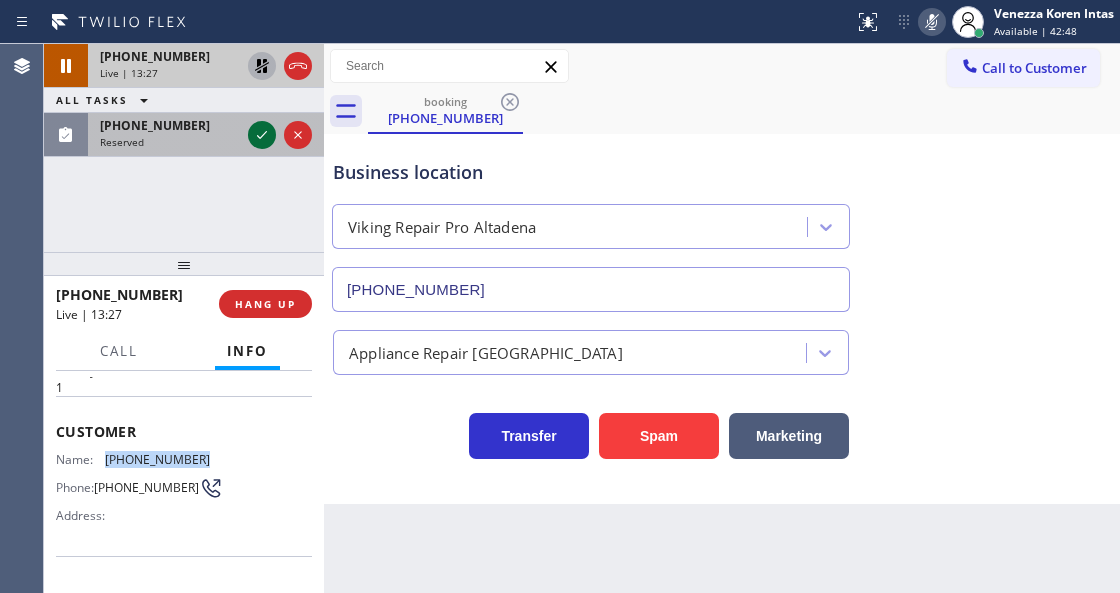 click 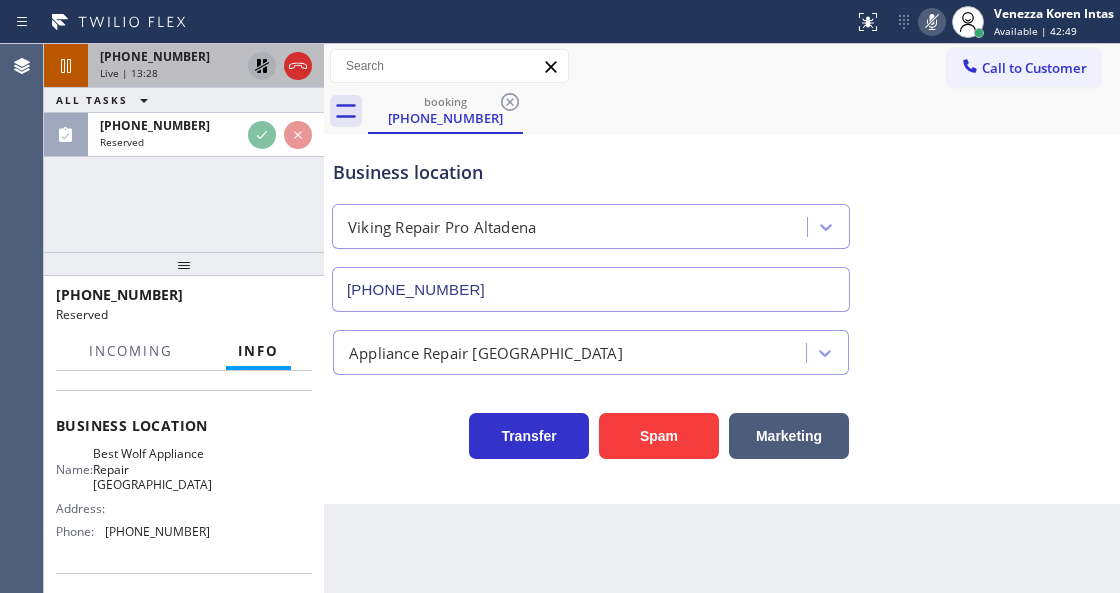scroll, scrollTop: 400, scrollLeft: 0, axis: vertical 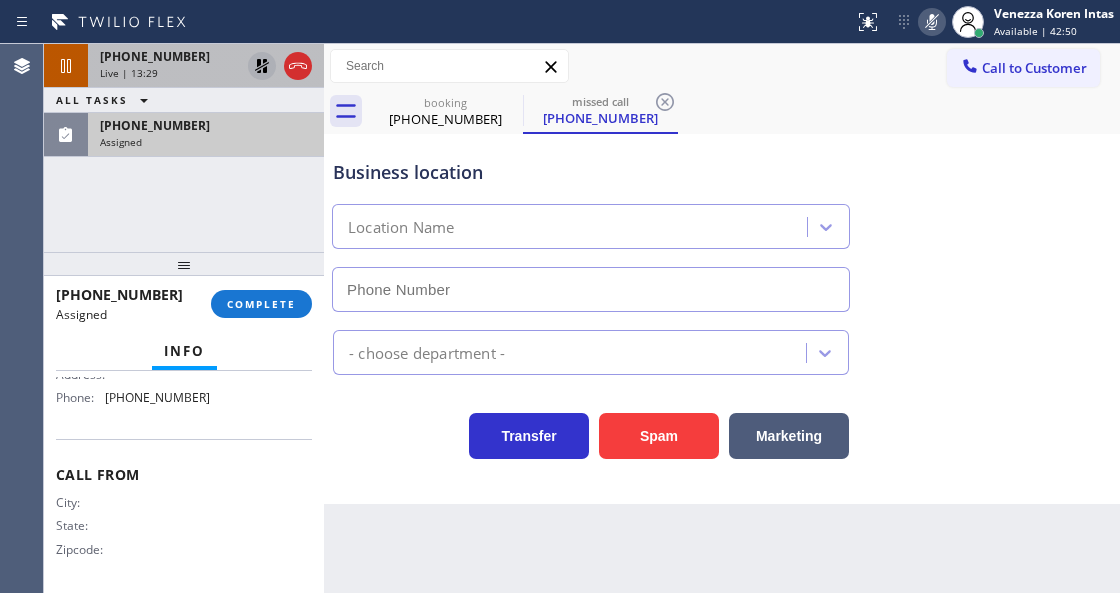 type on "[PHONE_NUMBER]" 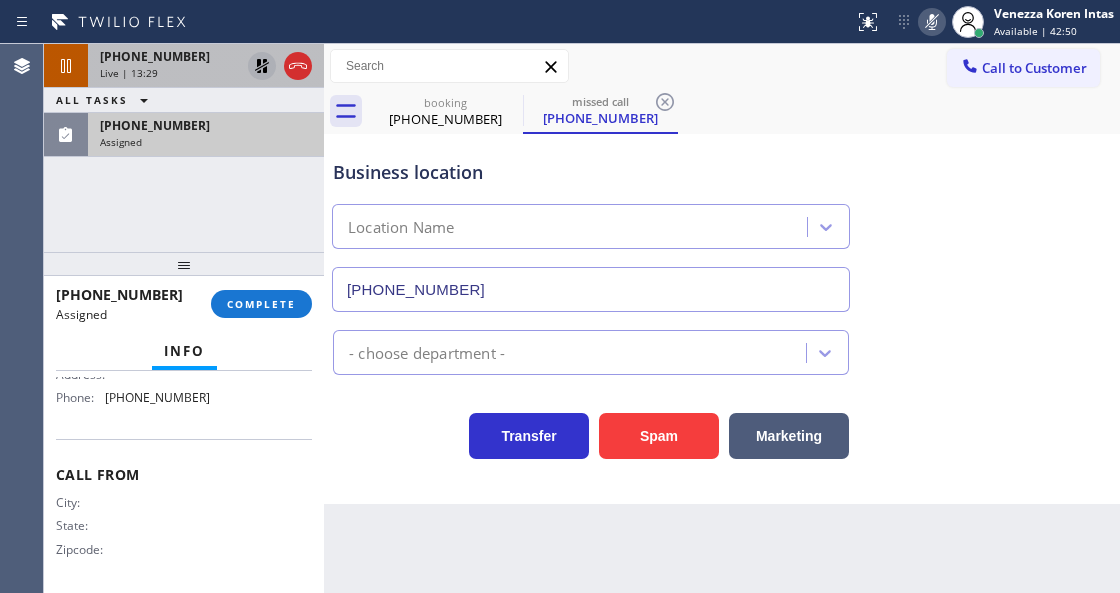 click on "[PHONE_NUMBER]" at bounding box center [206, 125] 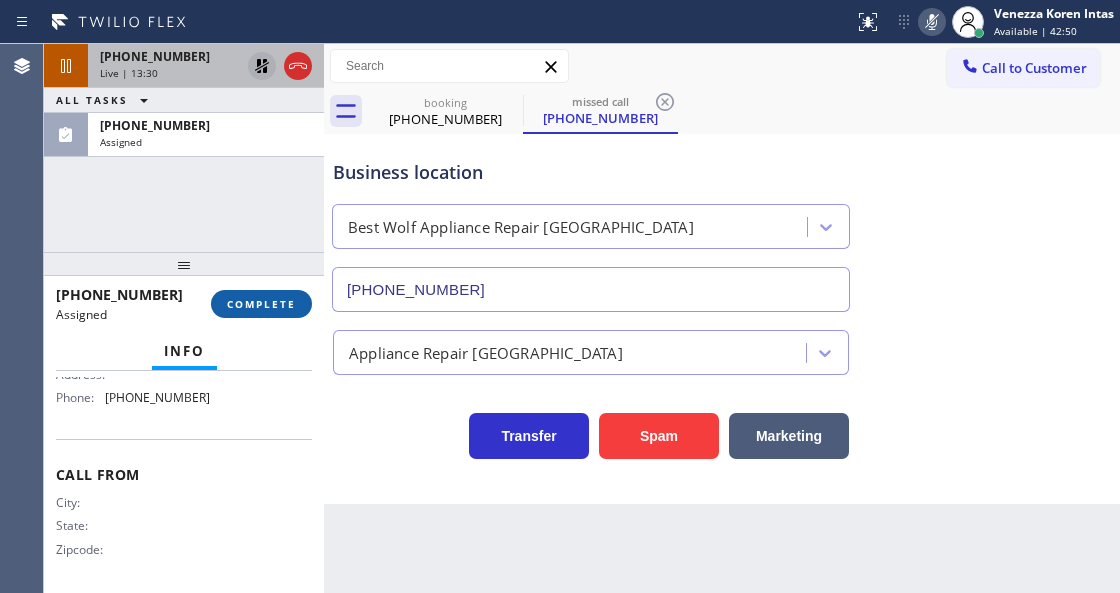 click on "COMPLETE" at bounding box center [261, 304] 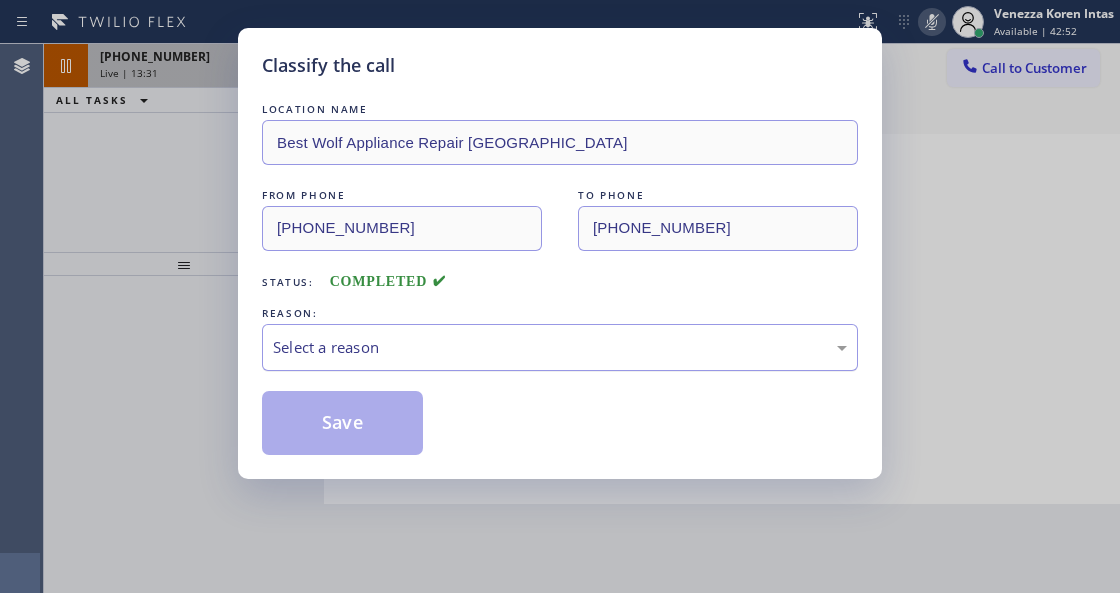 click on "Select a reason" at bounding box center [560, 347] 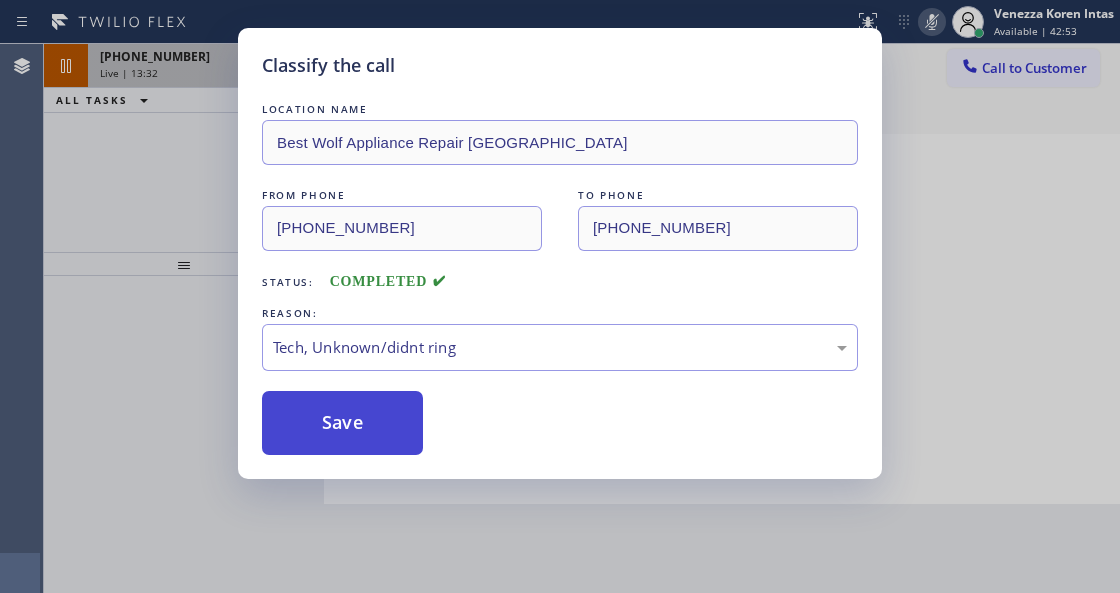click on "Save" at bounding box center [342, 423] 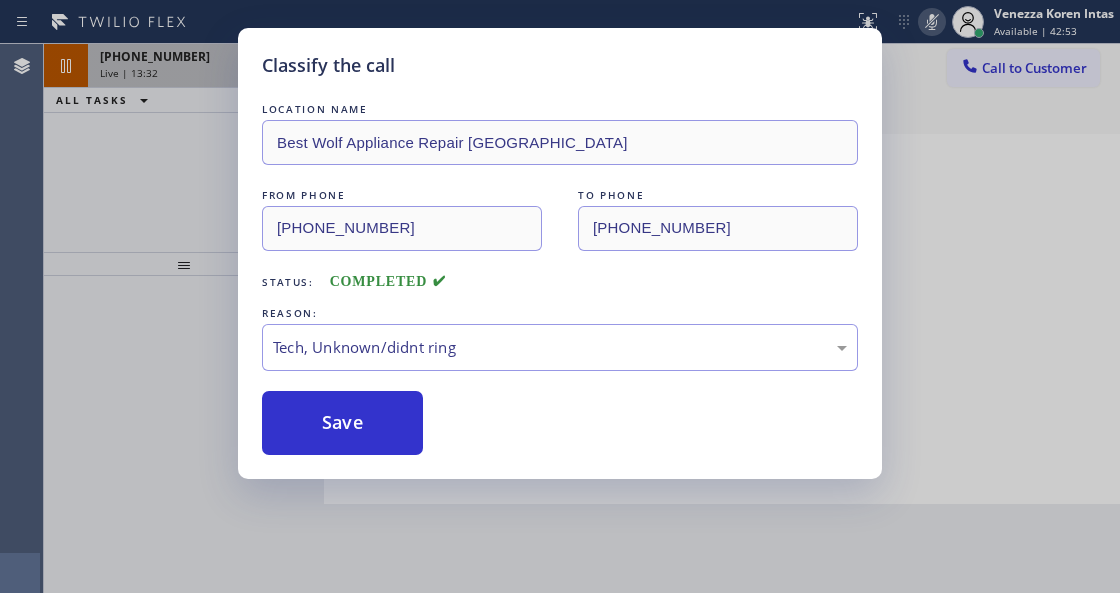 click on "Classify the call LOCATION NAME Best Wolf Appliance Repair [GEOGRAPHIC_DATA] FROM PHONE [PHONE_NUMBER] TO PHONE [PHONE_NUMBER] Status: COMPLETED REASON: Tech, Unknown/didnt ring Save" at bounding box center (560, 296) 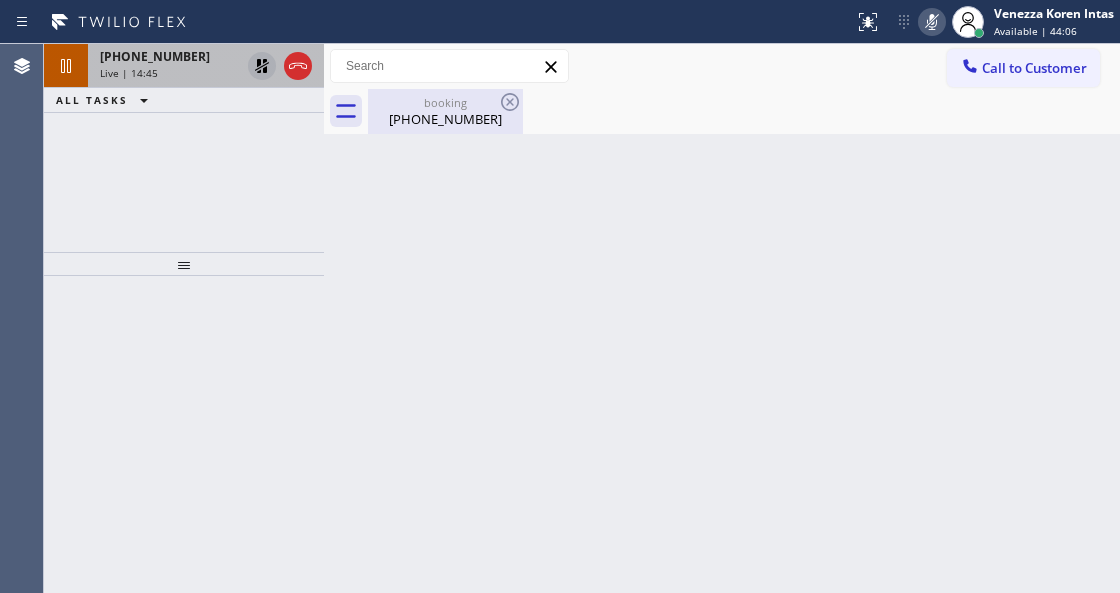 click on "booking" at bounding box center (445, 102) 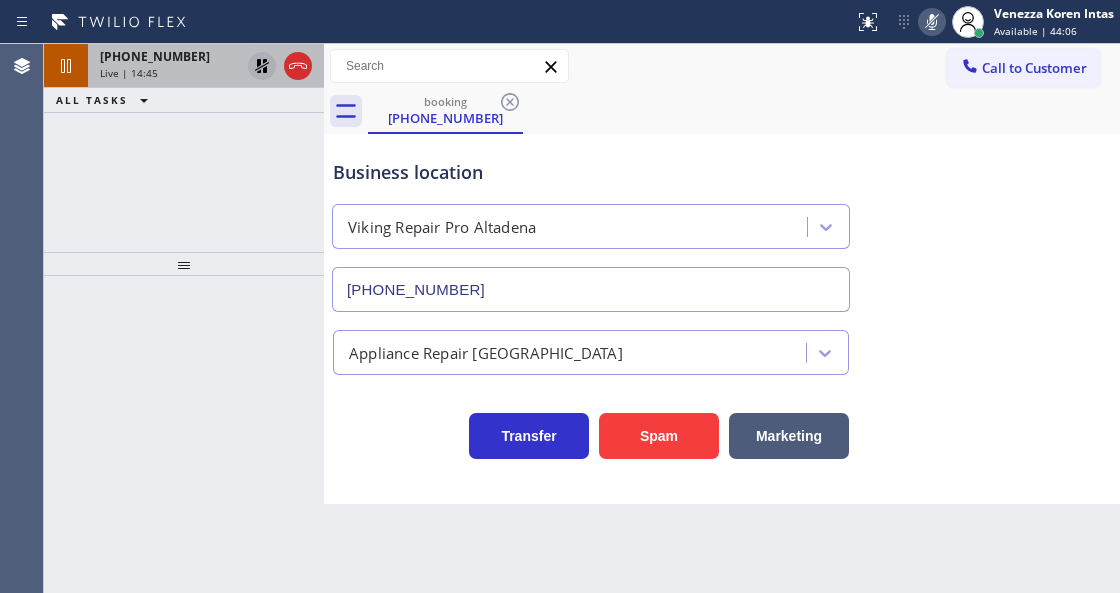 click on "[PHONE_NUMBER]" at bounding box center [170, 56] 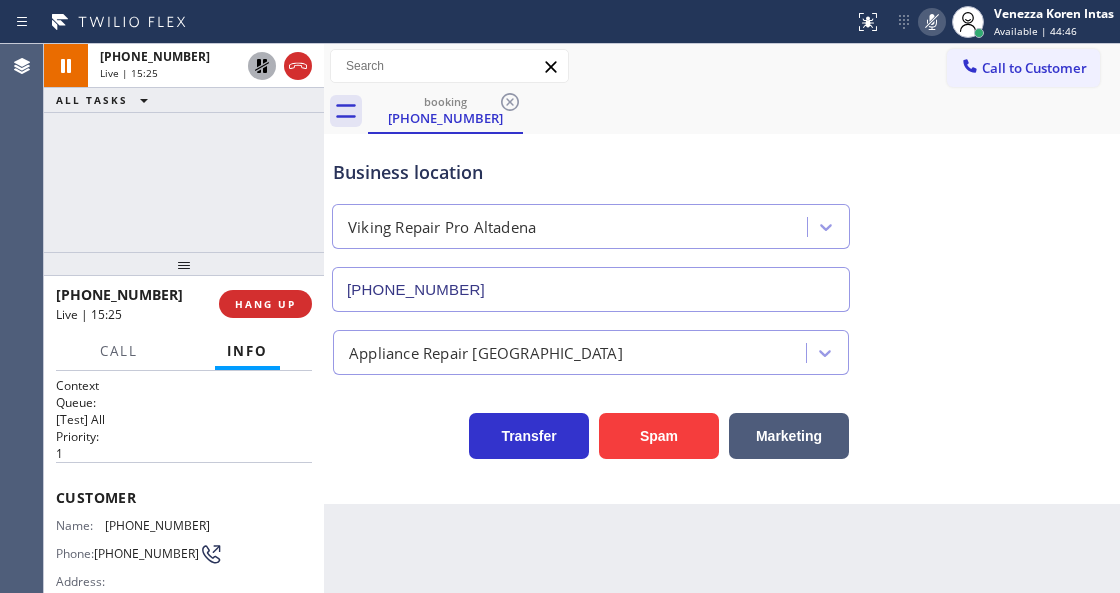 click on "[PHONE_NUMBER] Live | 15:25 ALL TASKS ALL TASKS ACTIVE TASKS TASKS IN WRAP UP" at bounding box center (184, 148) 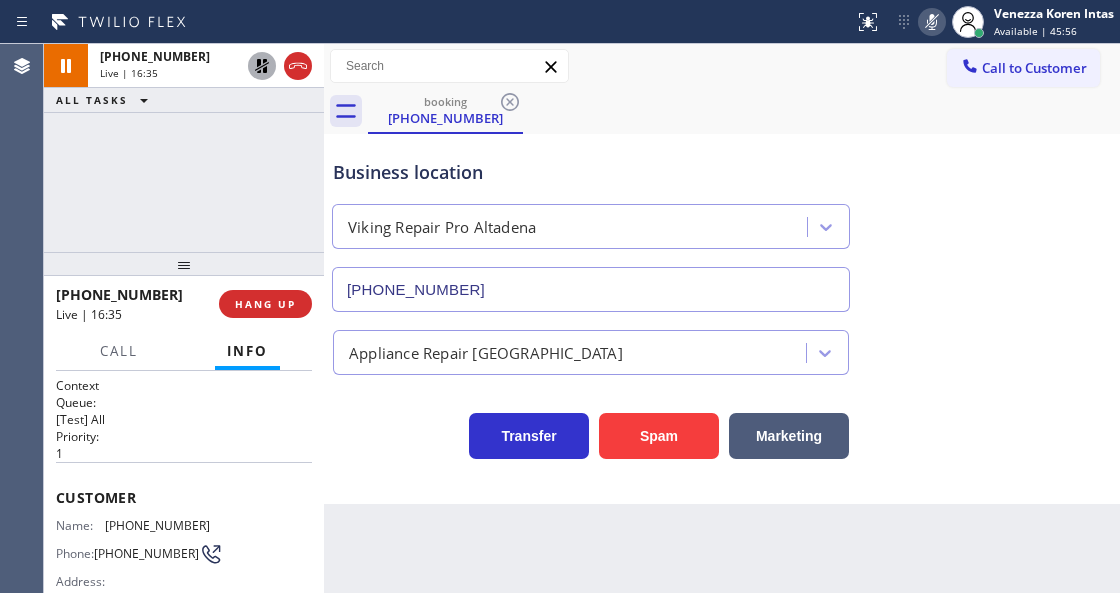 click 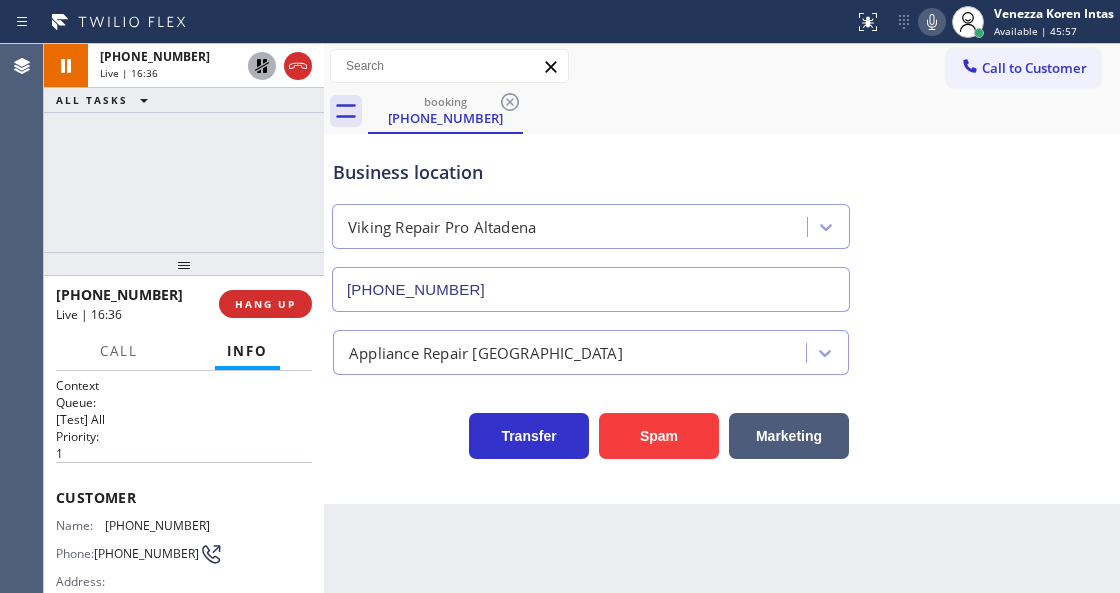 click 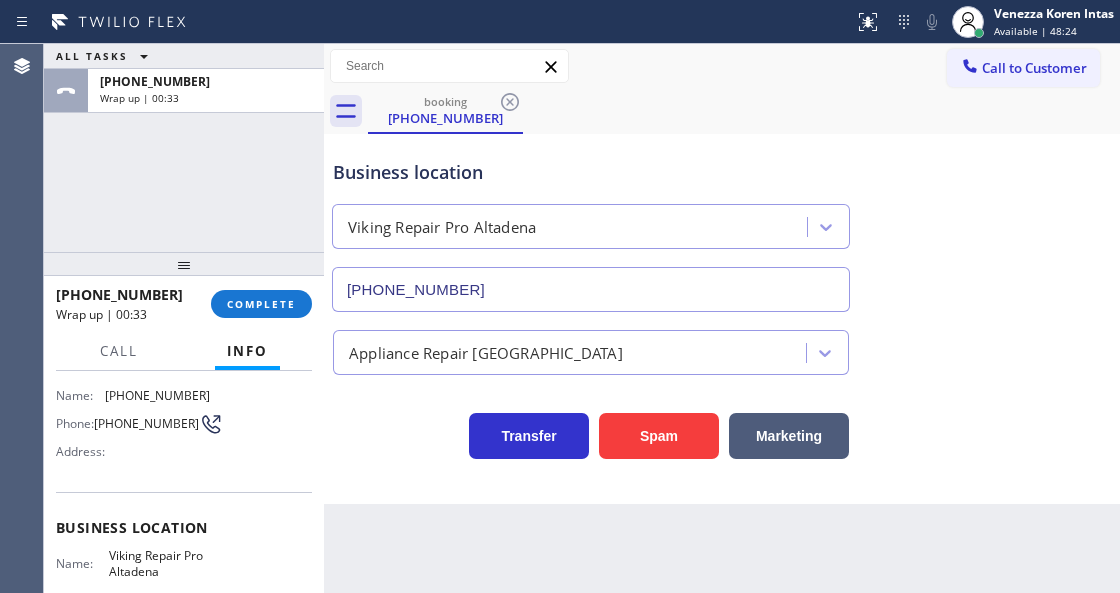 scroll, scrollTop: 200, scrollLeft: 0, axis: vertical 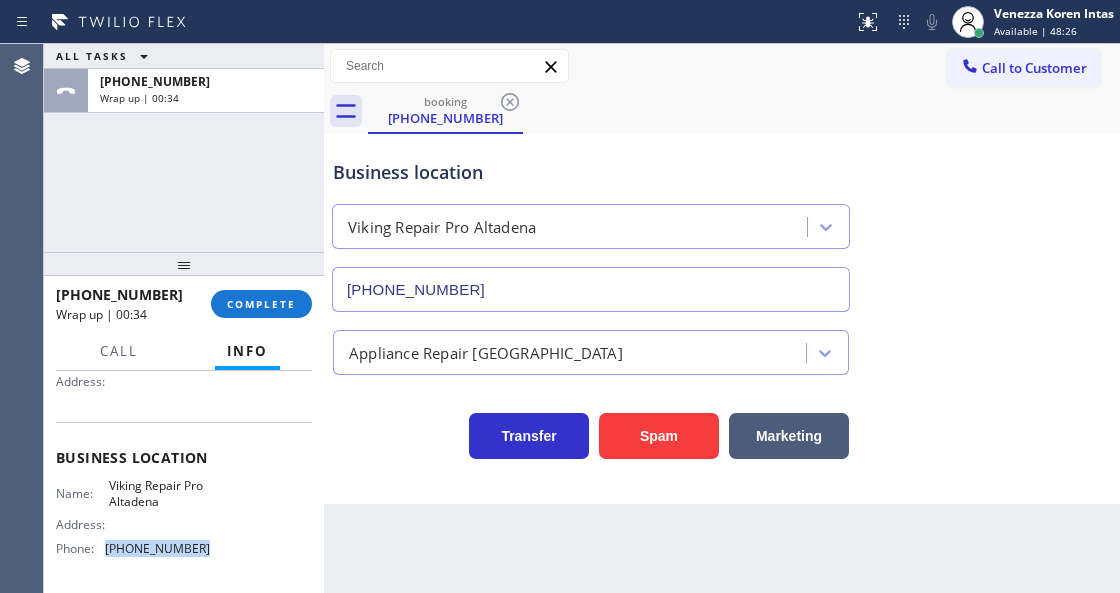 drag, startPoint x: 169, startPoint y: 551, endPoint x: 108, endPoint y: 539, distance: 62.169125 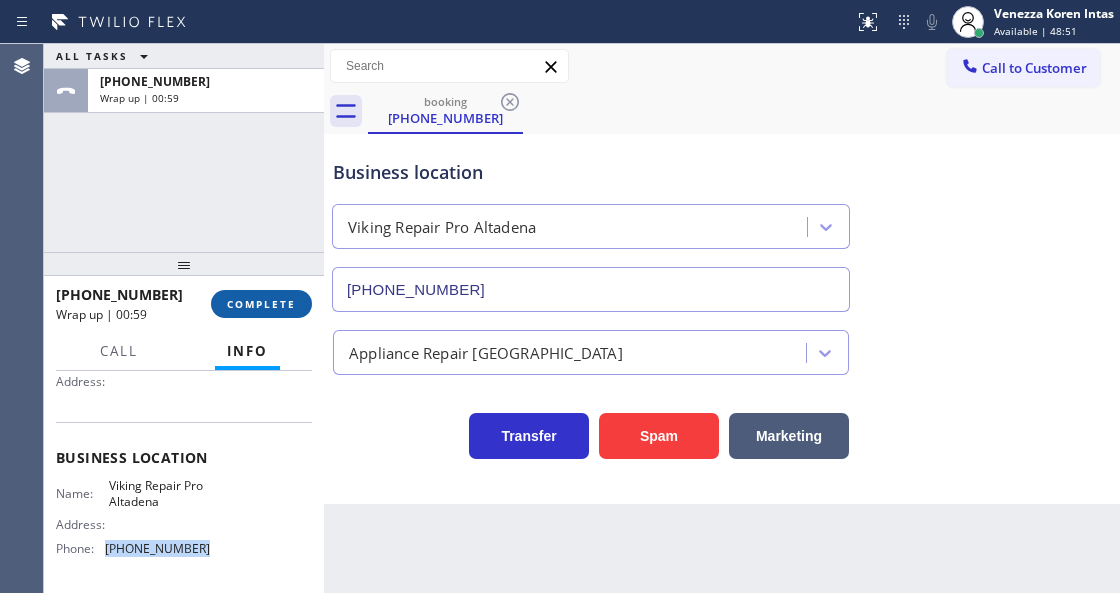 click on "COMPLETE" at bounding box center (261, 304) 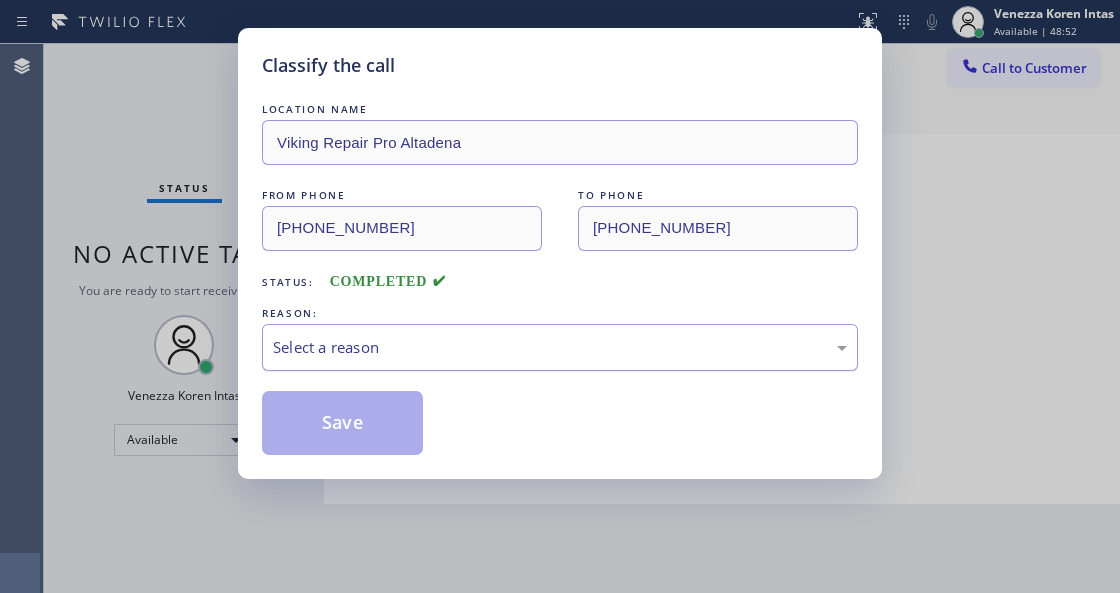 click on "Select a reason" at bounding box center [560, 347] 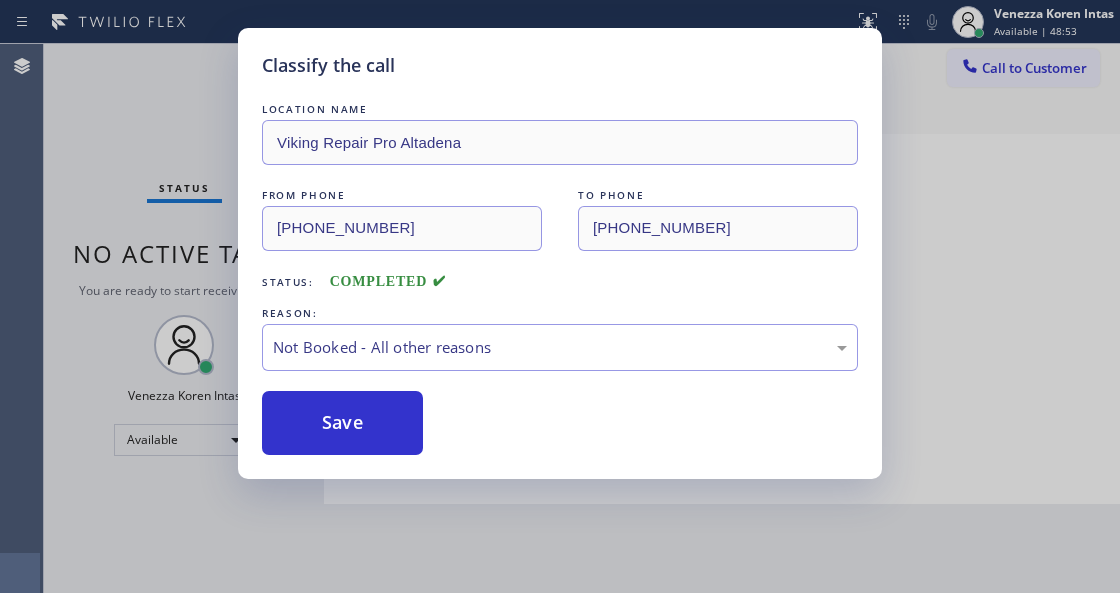 drag, startPoint x: 392, startPoint y: 430, endPoint x: 468, endPoint y: 554, distance: 145.43727 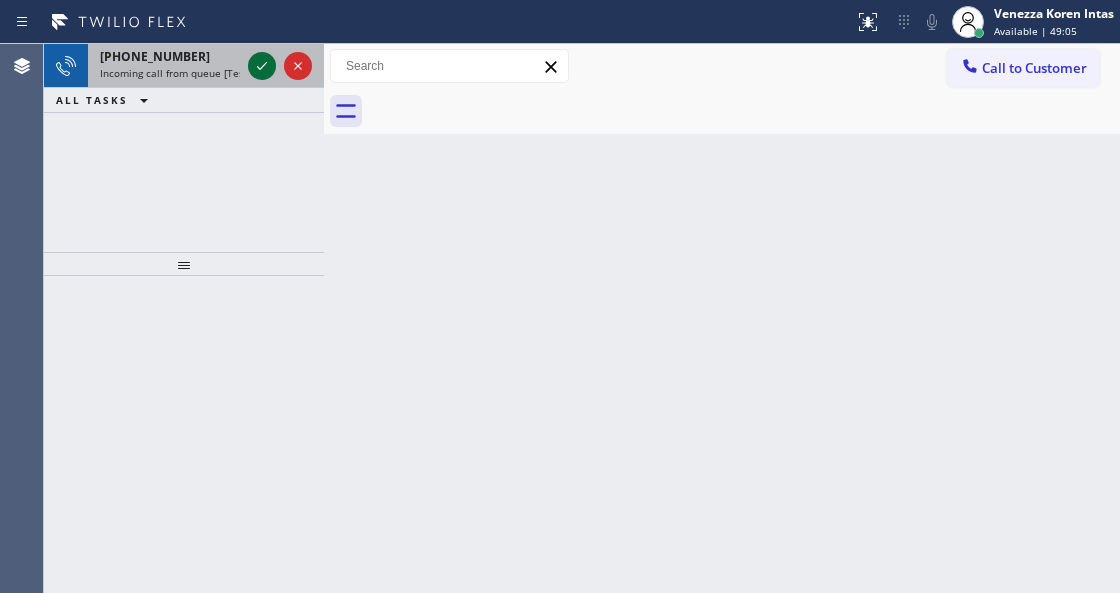 click at bounding box center [262, 66] 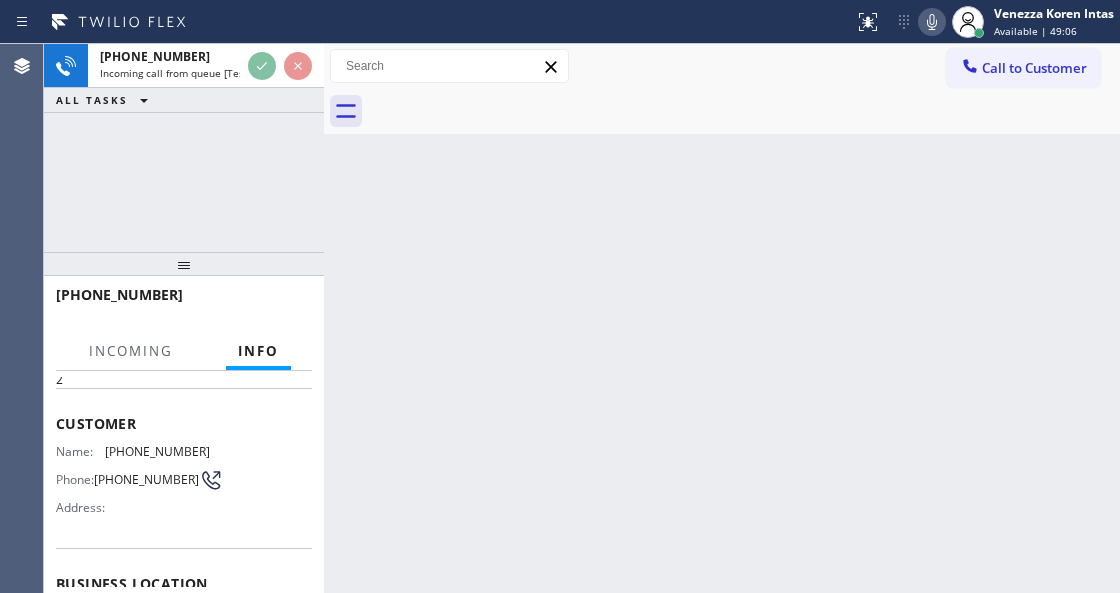 scroll, scrollTop: 200, scrollLeft: 0, axis: vertical 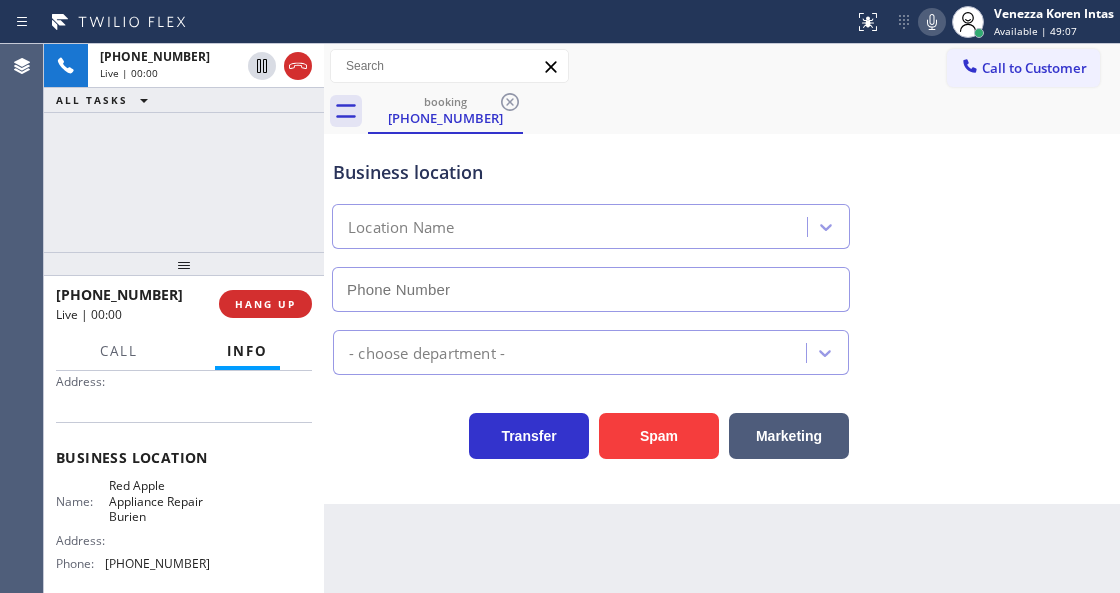type on "[PHONE_NUMBER]" 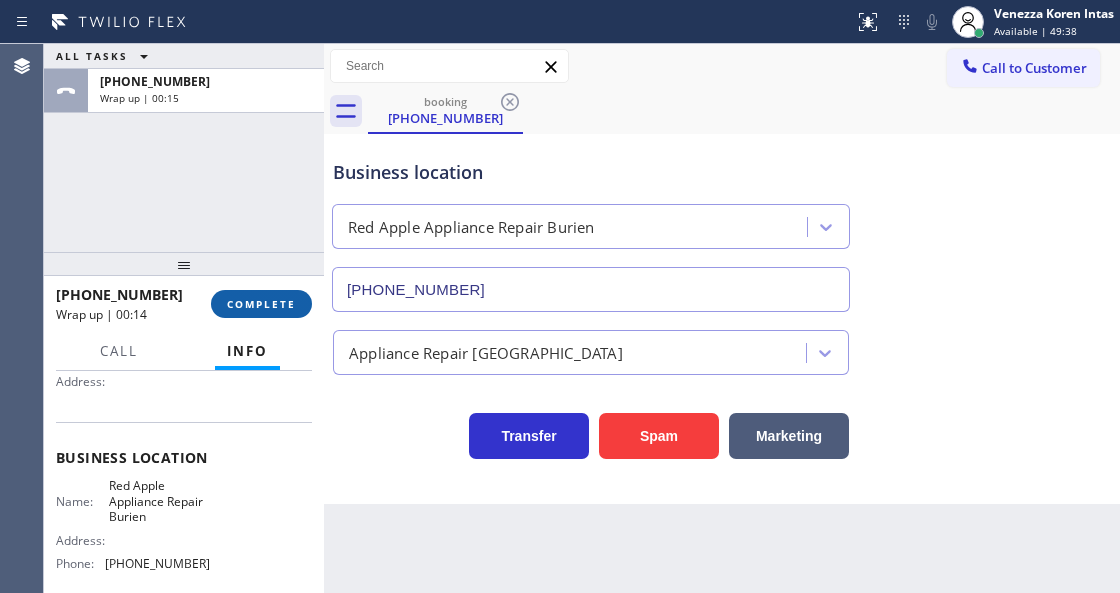 click on "COMPLETE" at bounding box center [261, 304] 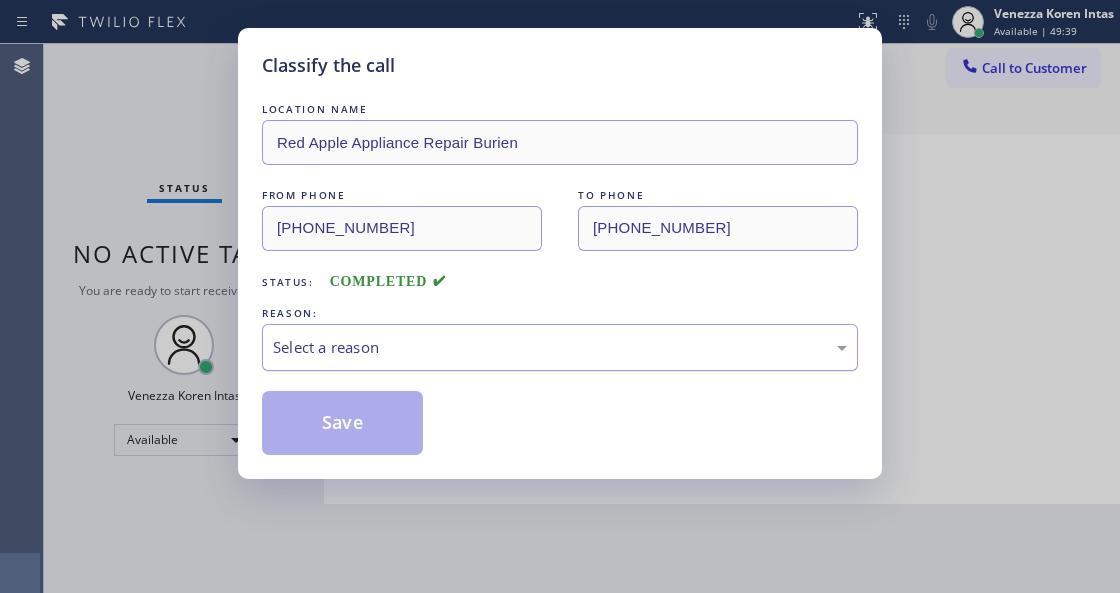 click on "Select a reason" at bounding box center (560, 347) 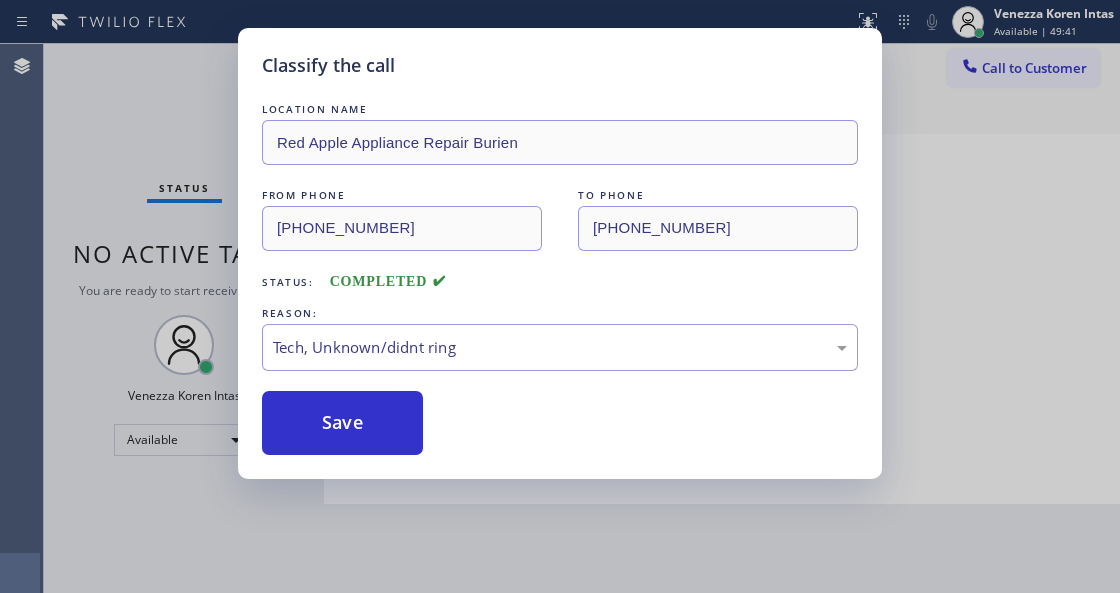 click on "Classify the call LOCATION NAME Red Apple Appliance Repair Burien FROM PHONE [PHONE_NUMBER] TO PHONE [PHONE_NUMBER] Status: COMPLETED REASON: Tech, Unknown/didnt ring Save" at bounding box center [560, 253] 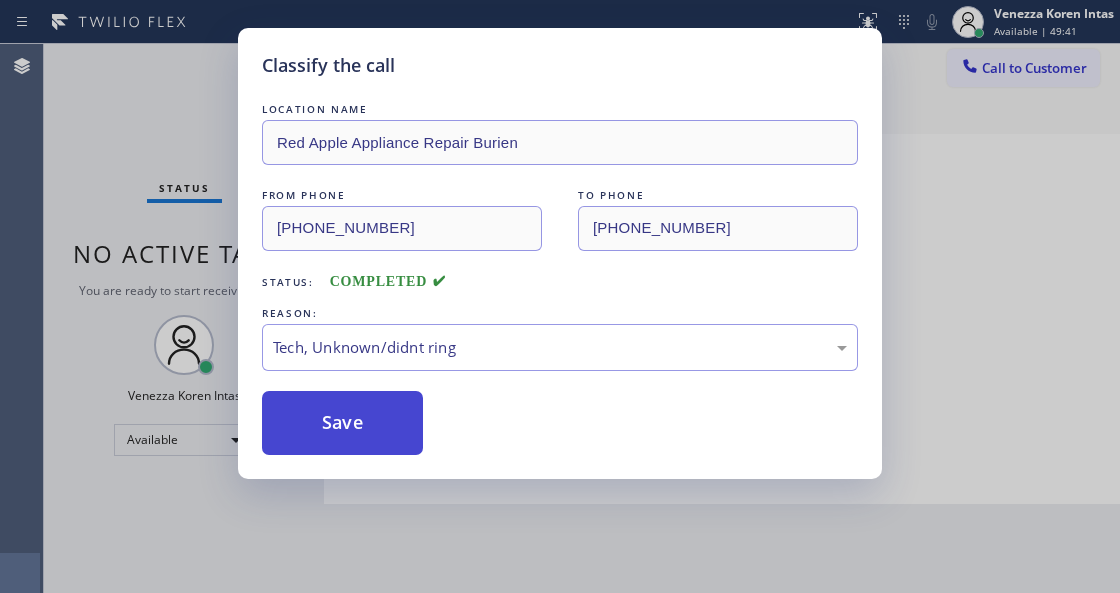 click on "Save" at bounding box center [342, 423] 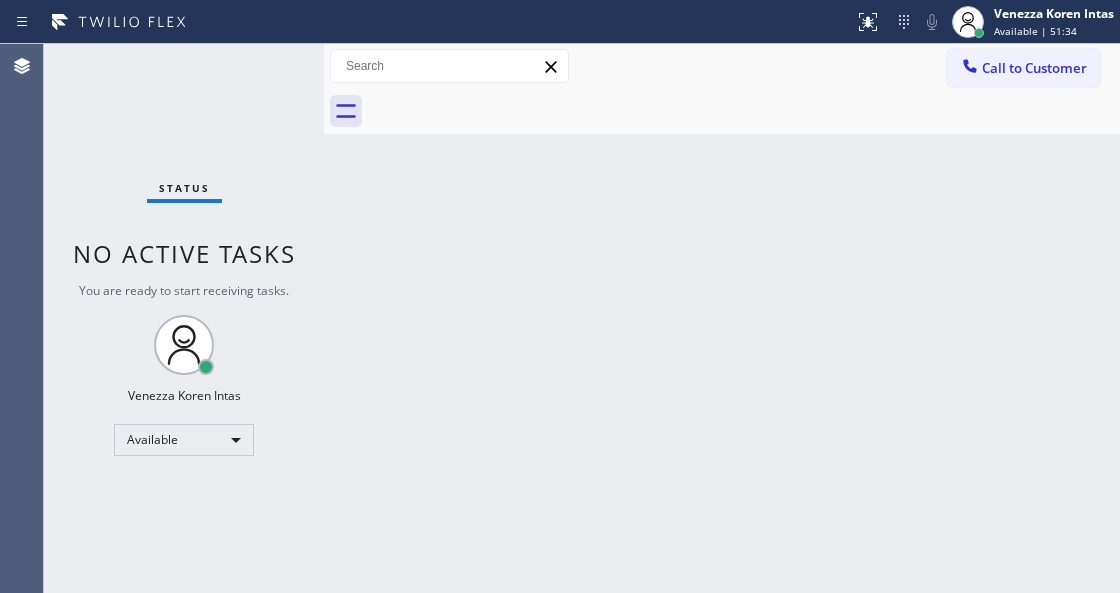 click on "Back to Dashboard Change Sender ID Customers Technicians Select a contact Outbound call Technician Search Technician Your caller id phone number Your caller id phone number Call Technician info Name   Phone none Address none Change Sender ID HVAC [PHONE_NUMBER] 5 Star Appliance [PHONE_NUMBER] Appliance Repair [PHONE_NUMBER] Plumbing [PHONE_NUMBER] Air Duct Cleaning [PHONE_NUMBER]  Electricians [PHONE_NUMBER] Cancel Change Check personal SMS Reset Change No tabs Call to Customer Outbound call Location Metro Heating Repair Burlingame Your caller id phone number [PHONE_NUMBER] Customer number Call Outbound call Technician Search Technician Your caller id phone number Your caller id phone number Call" at bounding box center (722, 318) 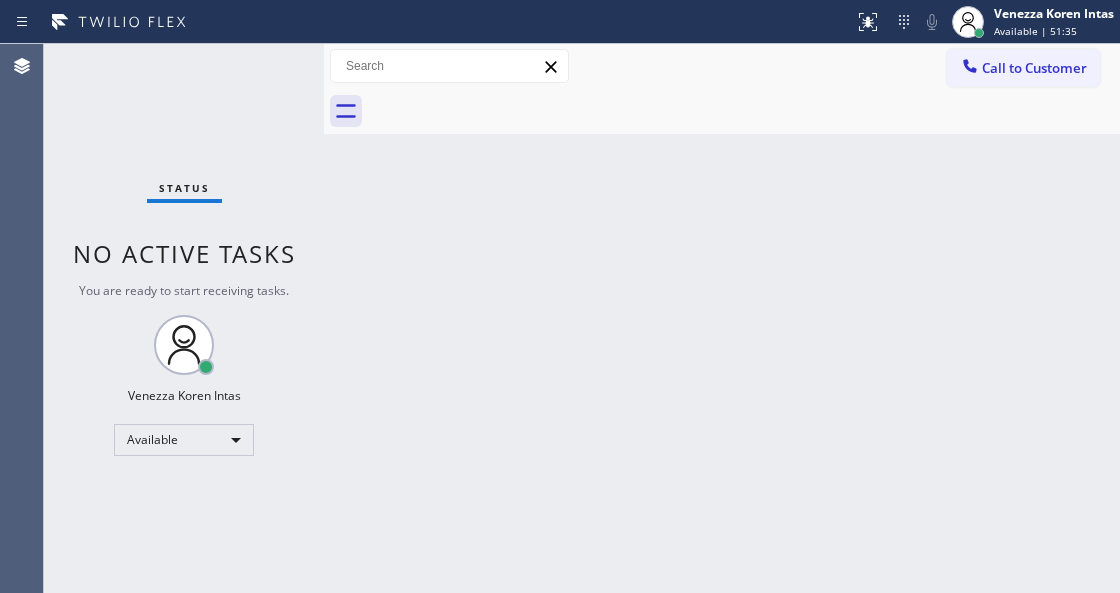 click on "Back to Dashboard Change Sender ID Customers Technicians Select a contact Outbound call Technician Search Technician Your caller id phone number Your caller id phone number Call Technician info Name   Phone none Address none Change Sender ID HVAC [PHONE_NUMBER] 5 Star Appliance [PHONE_NUMBER] Appliance Repair [PHONE_NUMBER] Plumbing [PHONE_NUMBER] Air Duct Cleaning [PHONE_NUMBER]  Electricians [PHONE_NUMBER] Cancel Change Check personal SMS Reset Change No tabs Call to Customer Outbound call Location Metro Heating Repair Burlingame Your caller id phone number [PHONE_NUMBER] Customer number Call Outbound call Technician Search Technician Your caller id phone number Your caller id phone number Call" at bounding box center (722, 318) 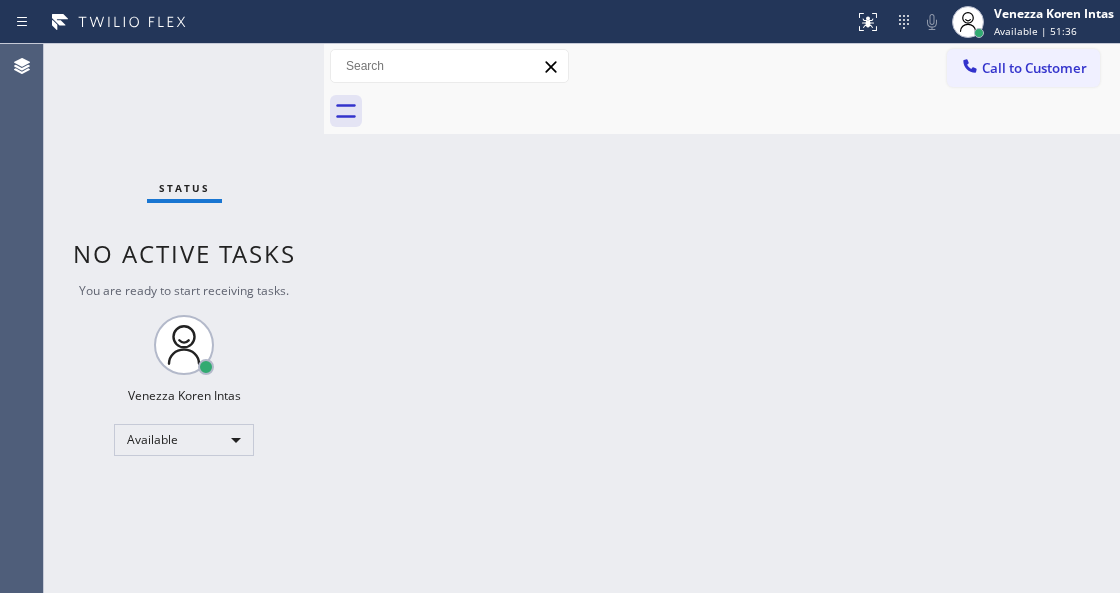 click on "Status   No active tasks     You are ready to start receiving tasks.   Venezza Koren Intas Available" at bounding box center [184, 318] 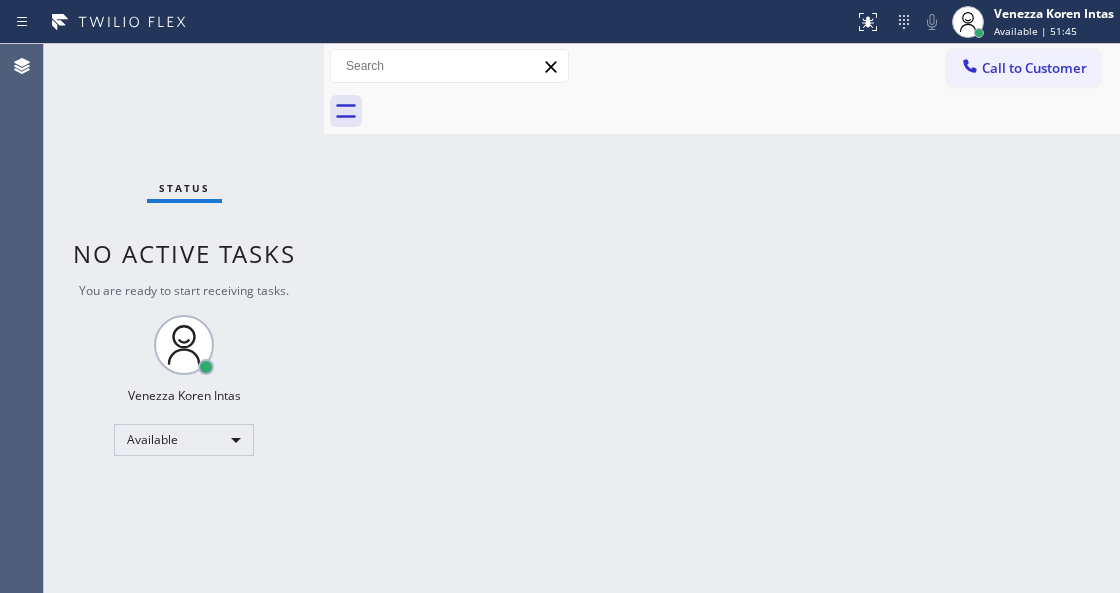 click at bounding box center [744, 111] 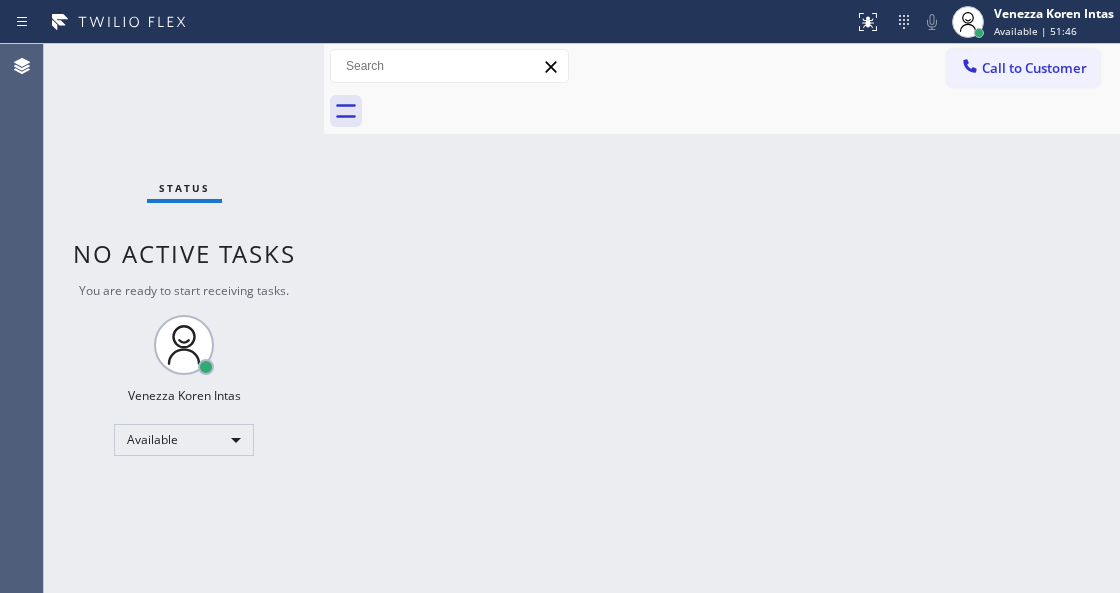 click on "Venezza Koren Intas Available | 51:46" at bounding box center [1033, 22] 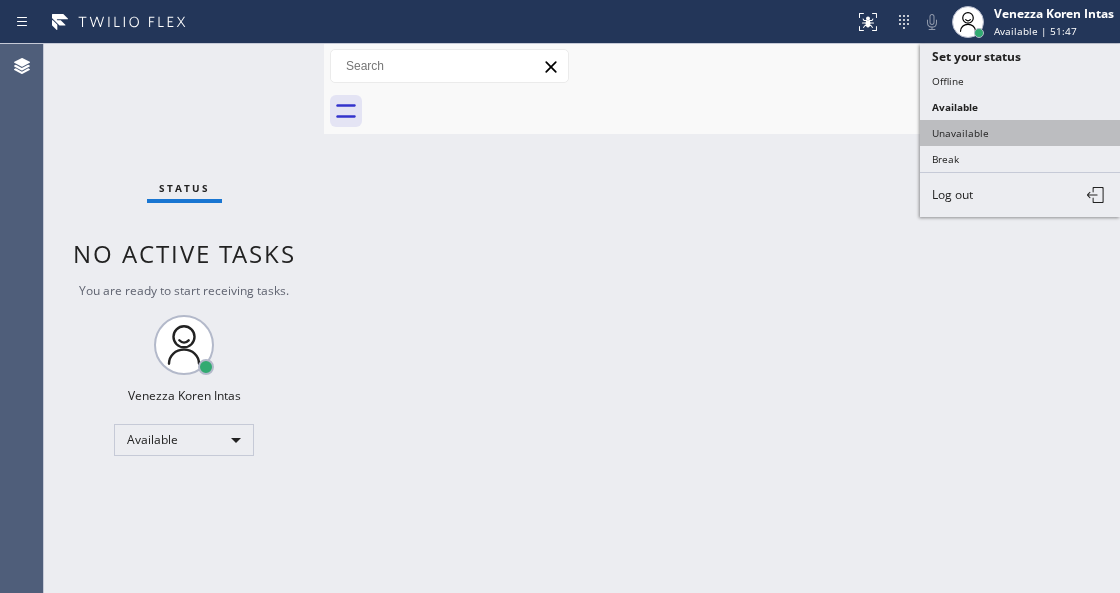 click on "Unavailable" at bounding box center [1020, 133] 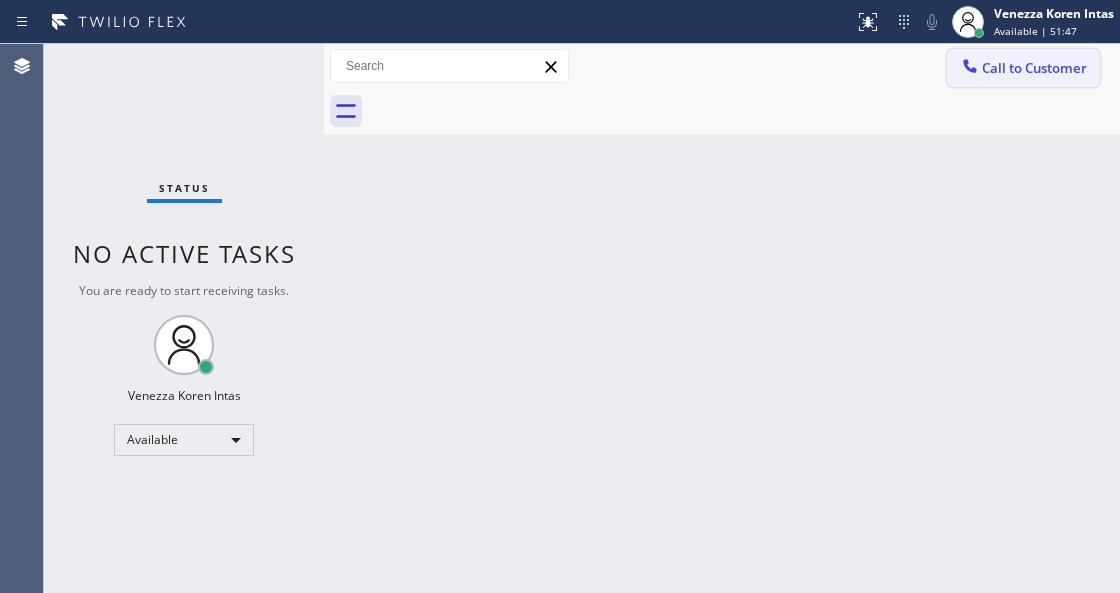 click on "Call to Customer" at bounding box center (1034, 68) 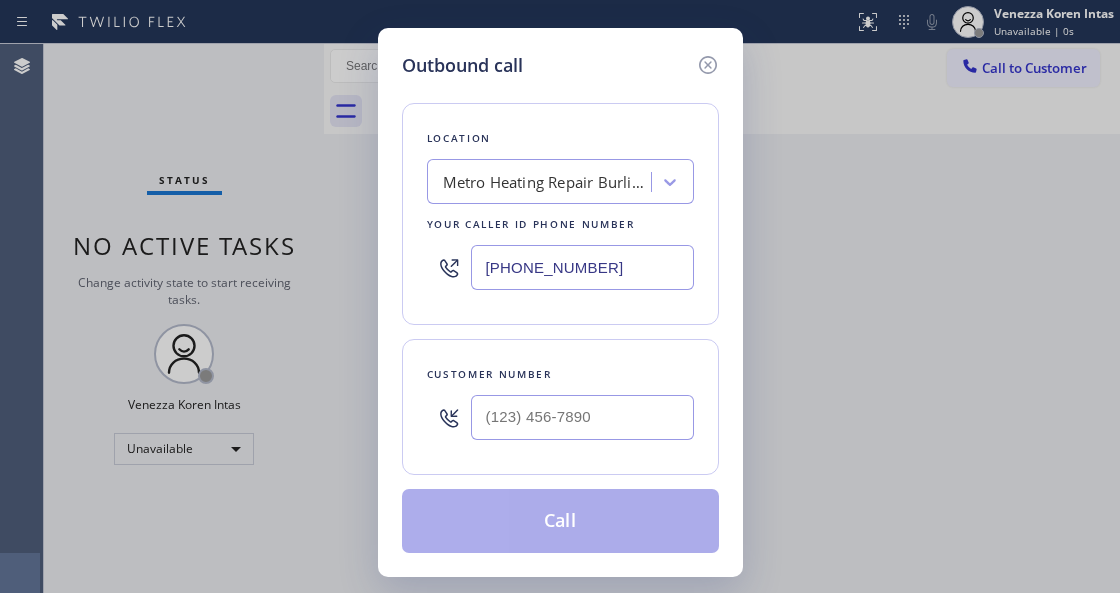 click on "Outbound call Location Metro Heating Repair Burlingame Your caller id phone number [PHONE_NUMBER] Customer number Call" at bounding box center [560, 296] 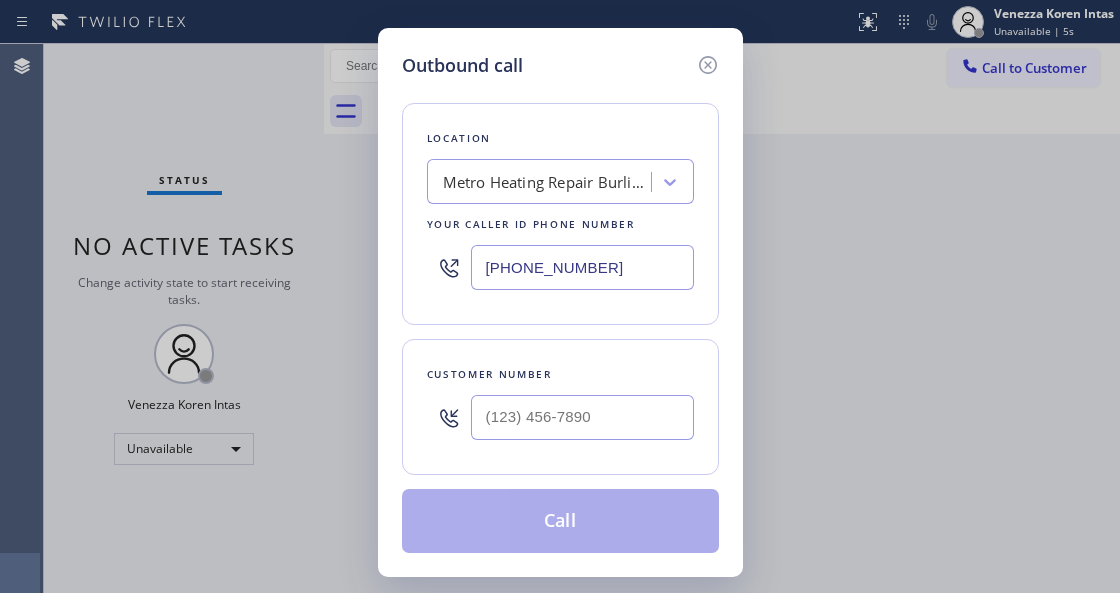 click on "Location Metro Heating Repair Burlingame Your caller id phone number [PHONE_NUMBER]" at bounding box center (560, 214) 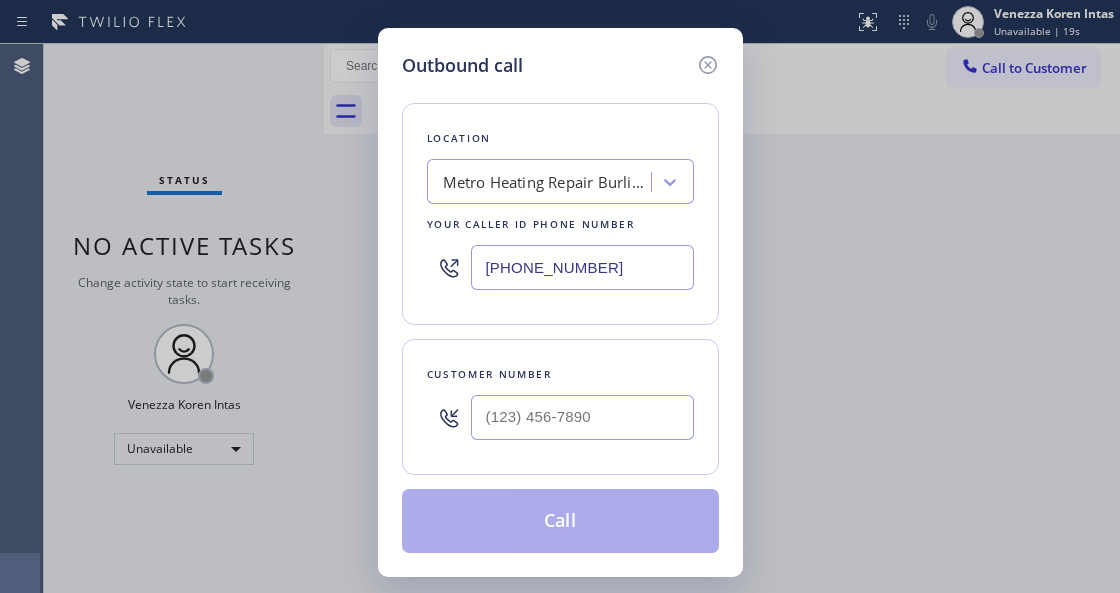 drag, startPoint x: 640, startPoint y: 277, endPoint x: 375, endPoint y: 267, distance: 265.1886 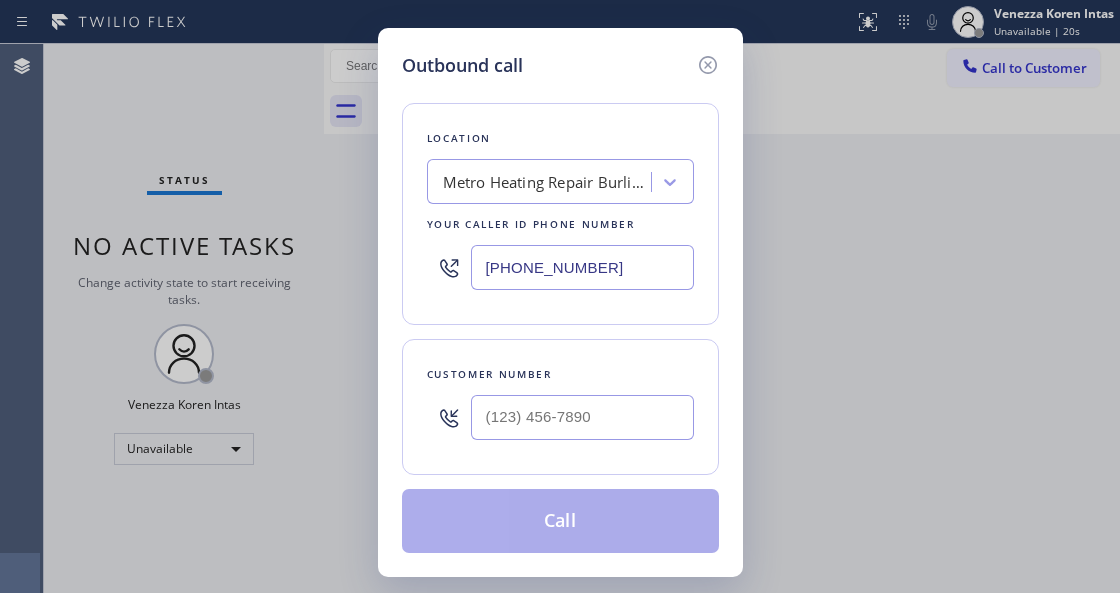 type on "[PHONE_NUMBER]" 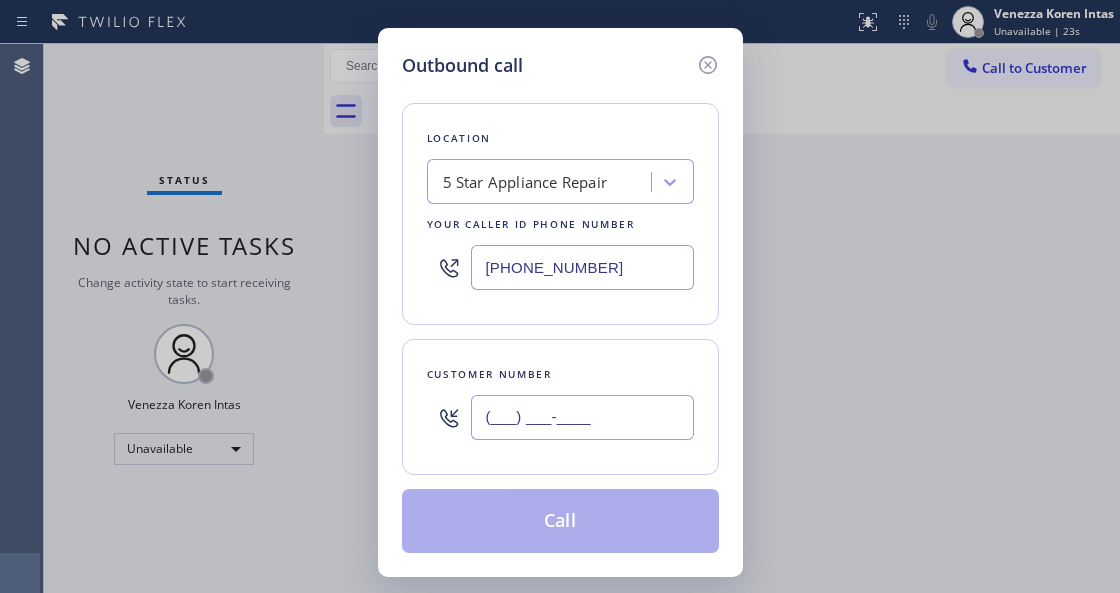 click on "(___) ___-____" at bounding box center [582, 417] 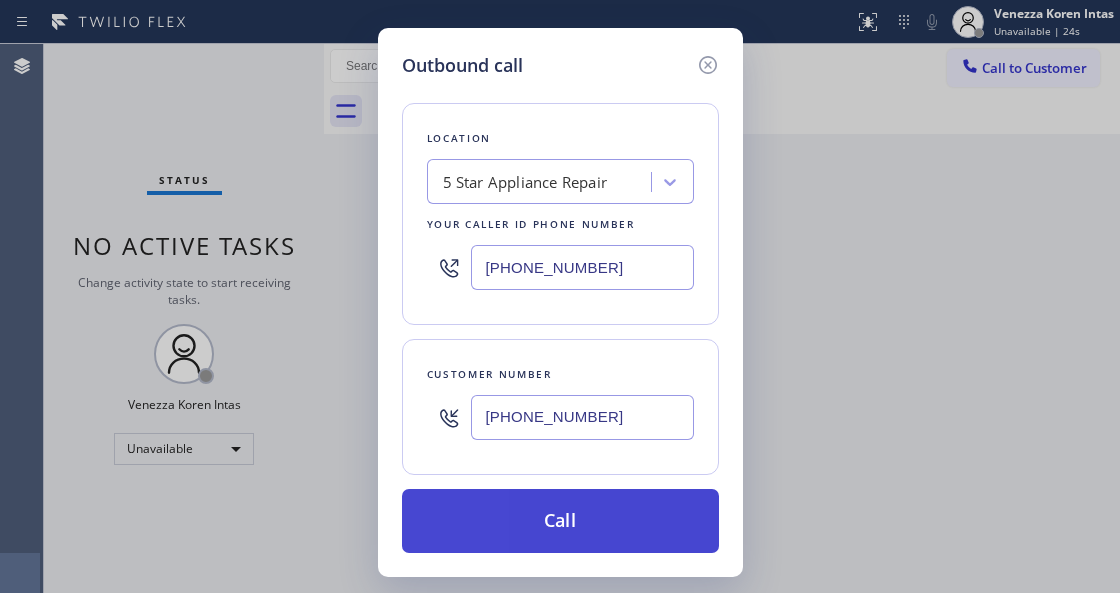 click on "Call" at bounding box center [560, 521] 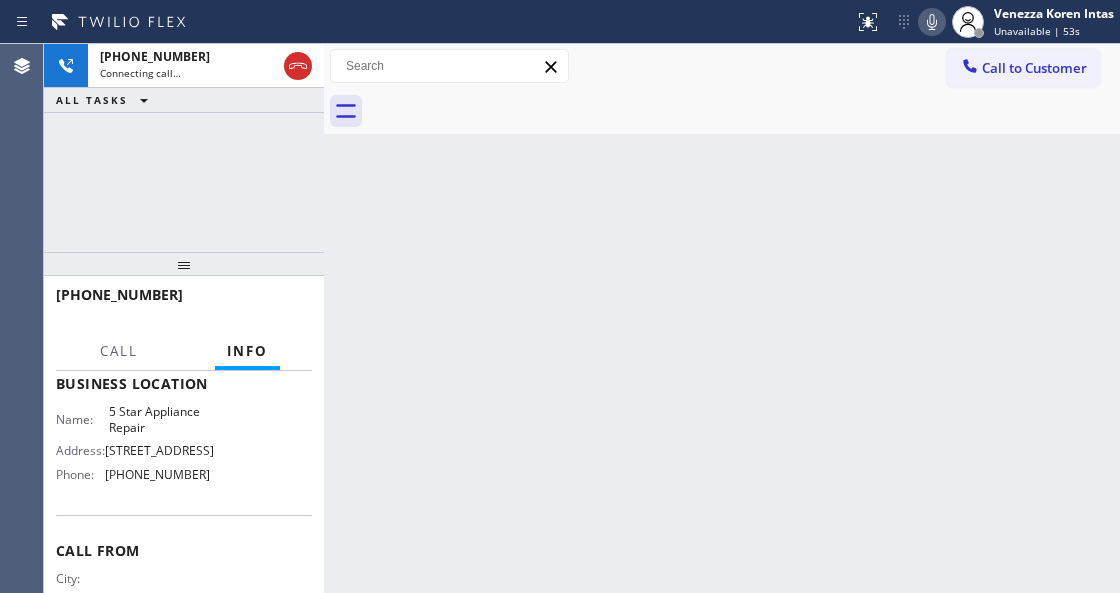 scroll, scrollTop: 354, scrollLeft: 0, axis: vertical 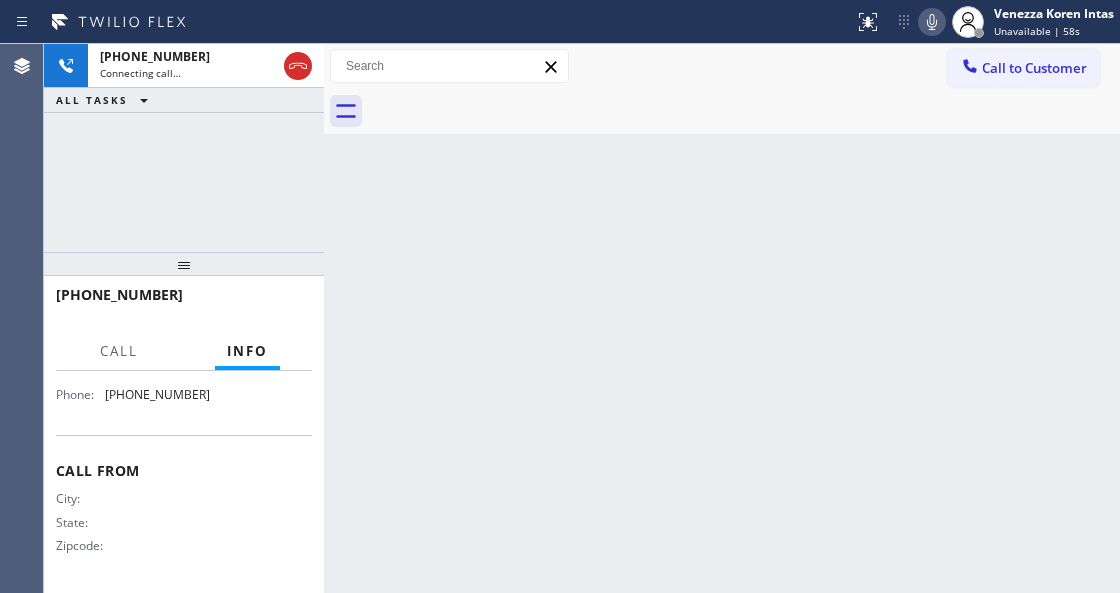 drag, startPoint x: 388, startPoint y: 253, endPoint x: 420, endPoint y: 274, distance: 38.27532 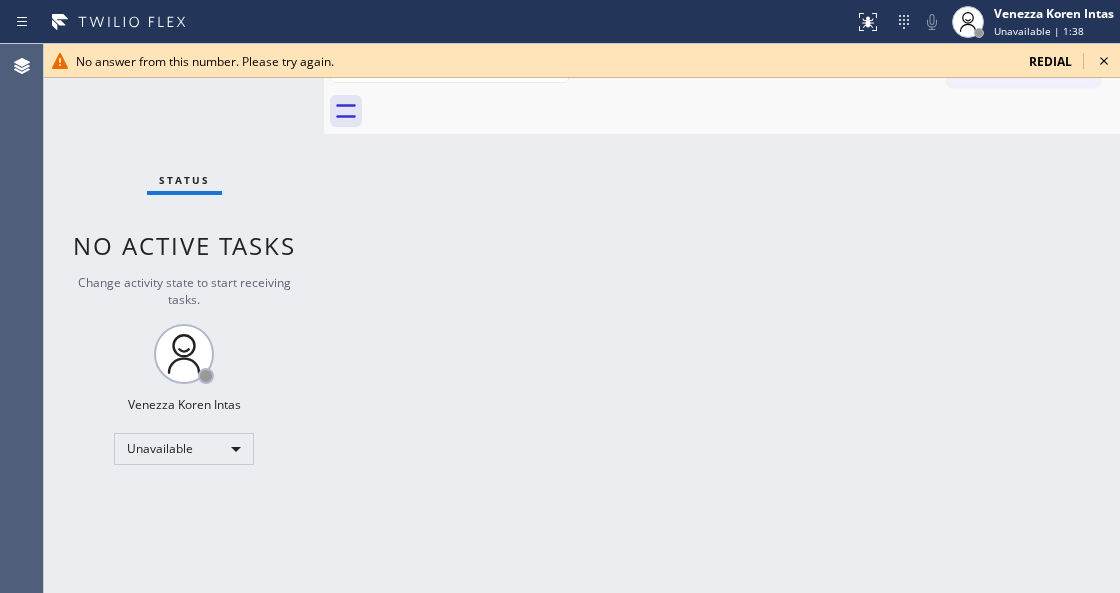 click 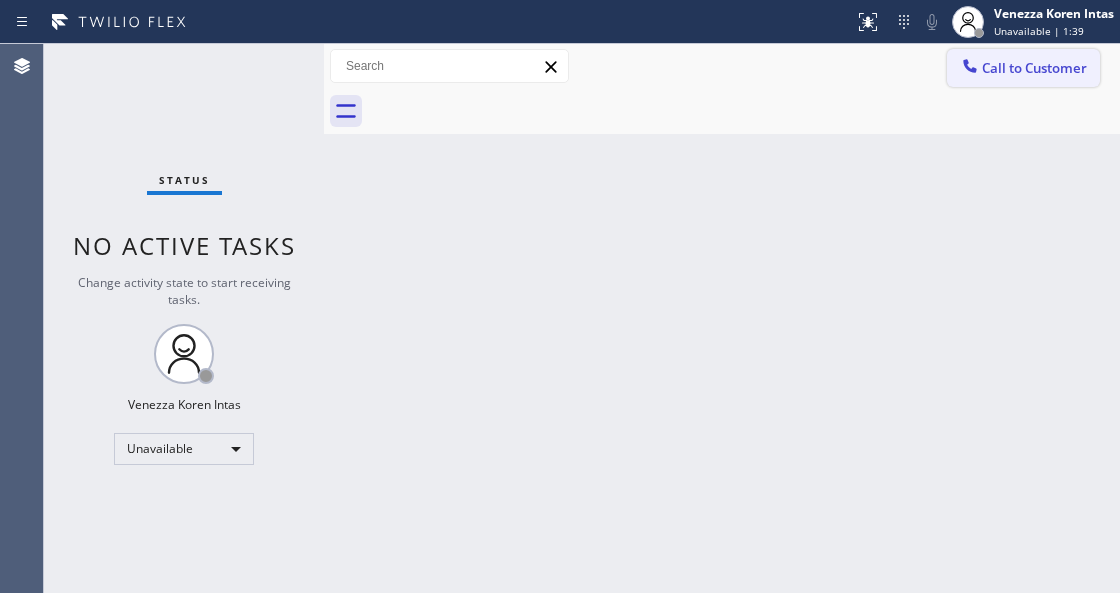 click on "Call to Customer" at bounding box center (1034, 68) 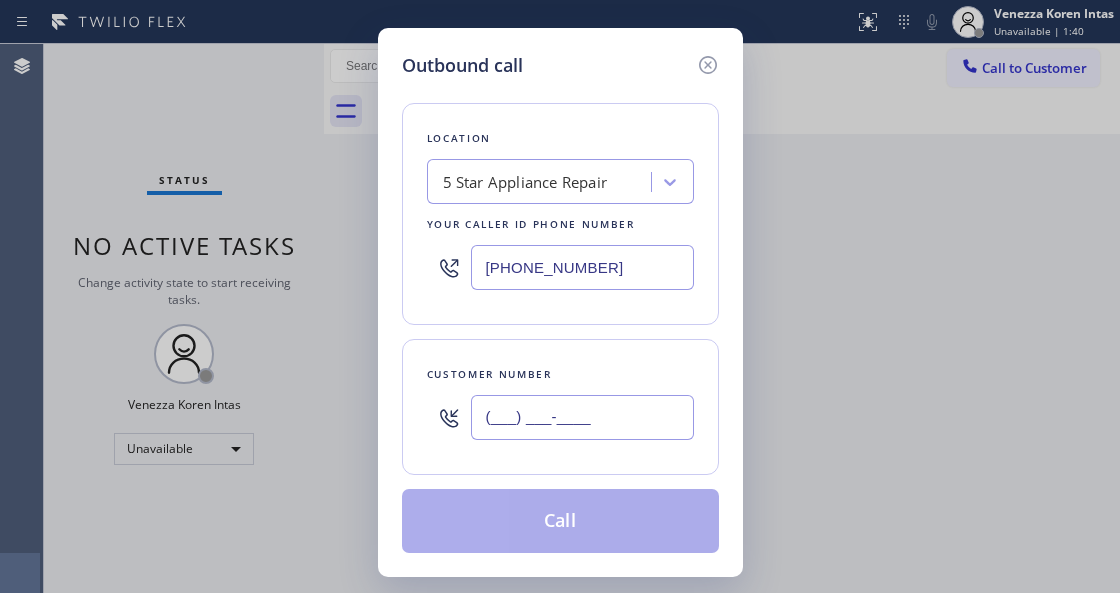 click on "(___) ___-____" at bounding box center (582, 417) 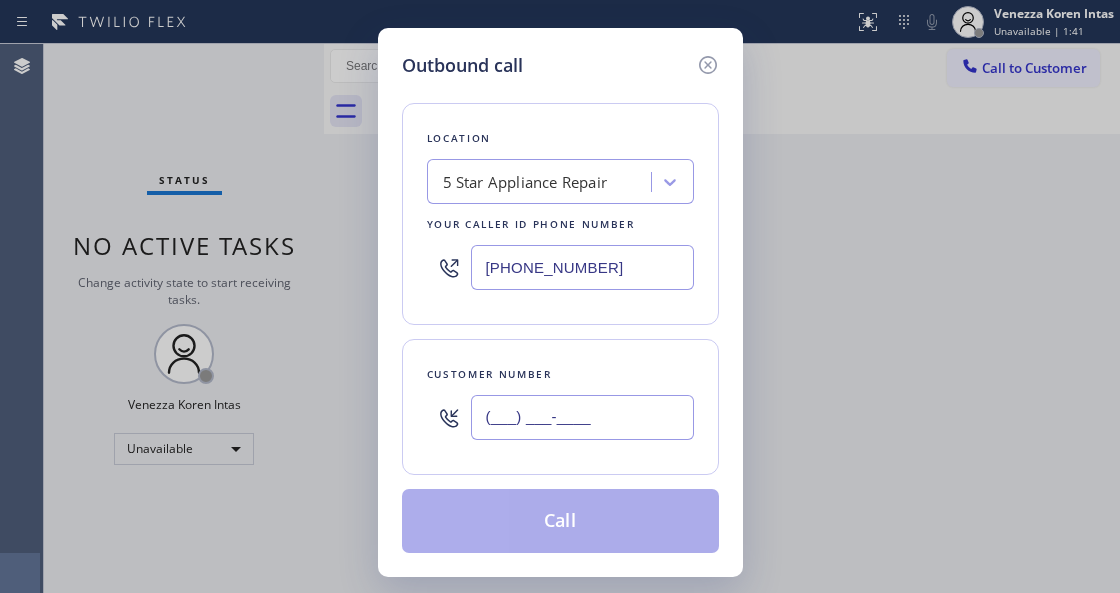 paste on "760) 415-5793" 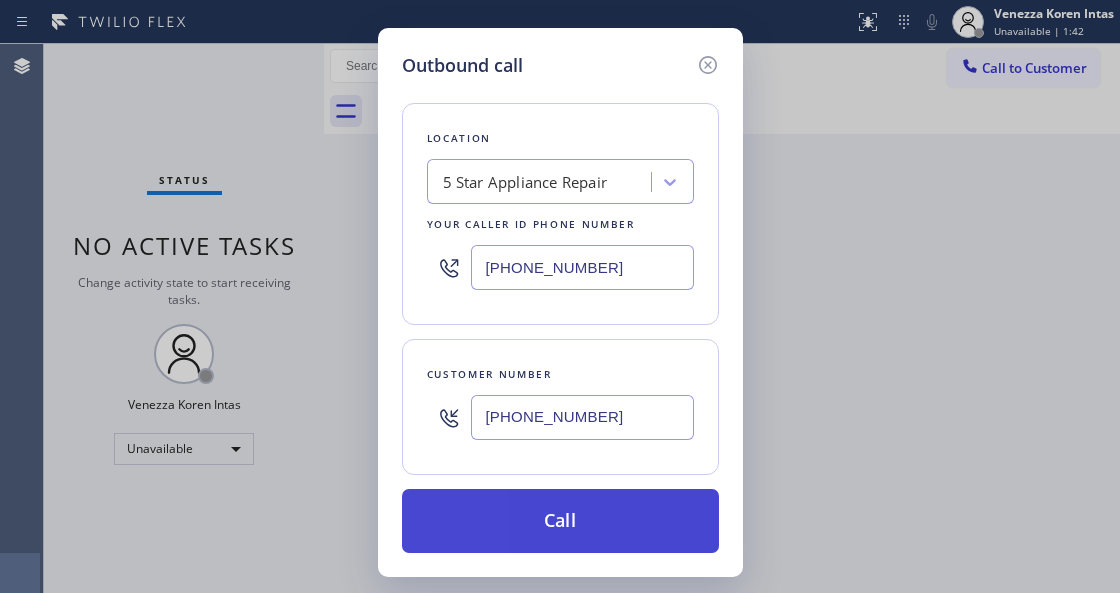 type on "[PHONE_NUMBER]" 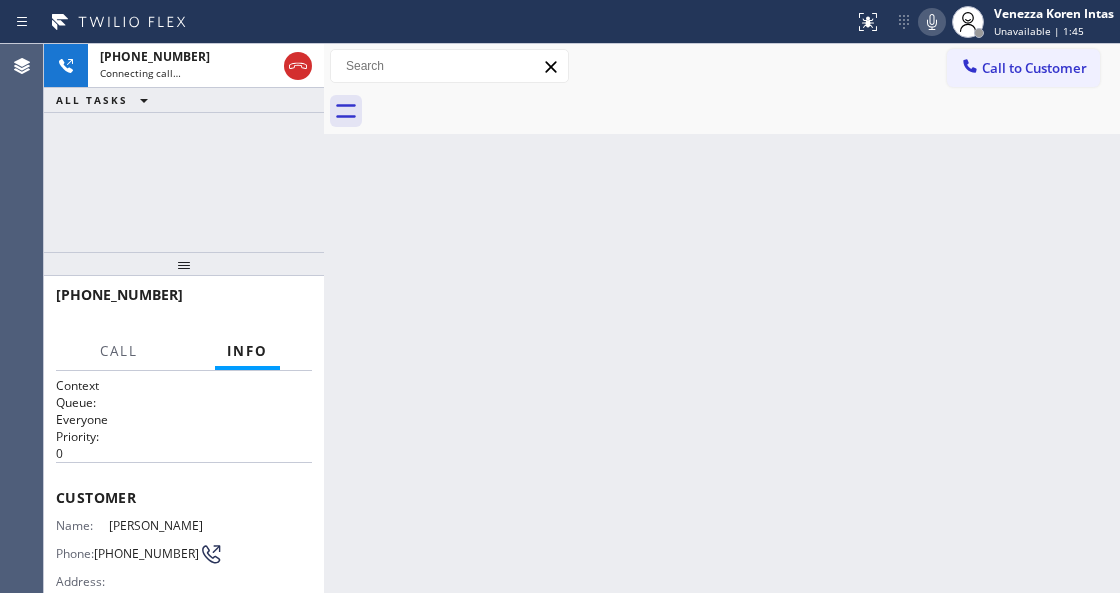 click 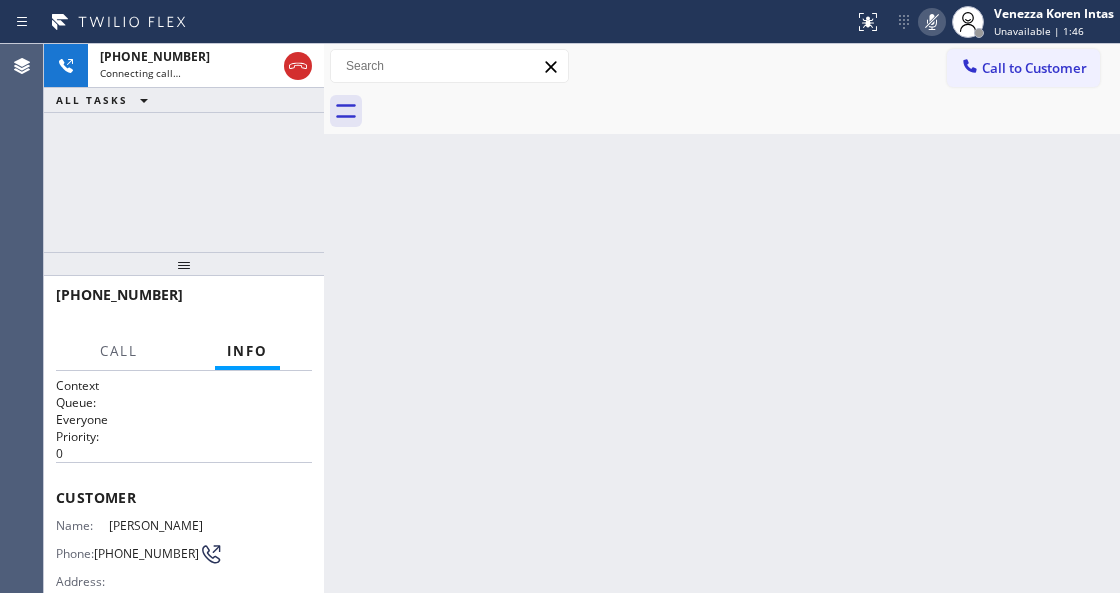 click 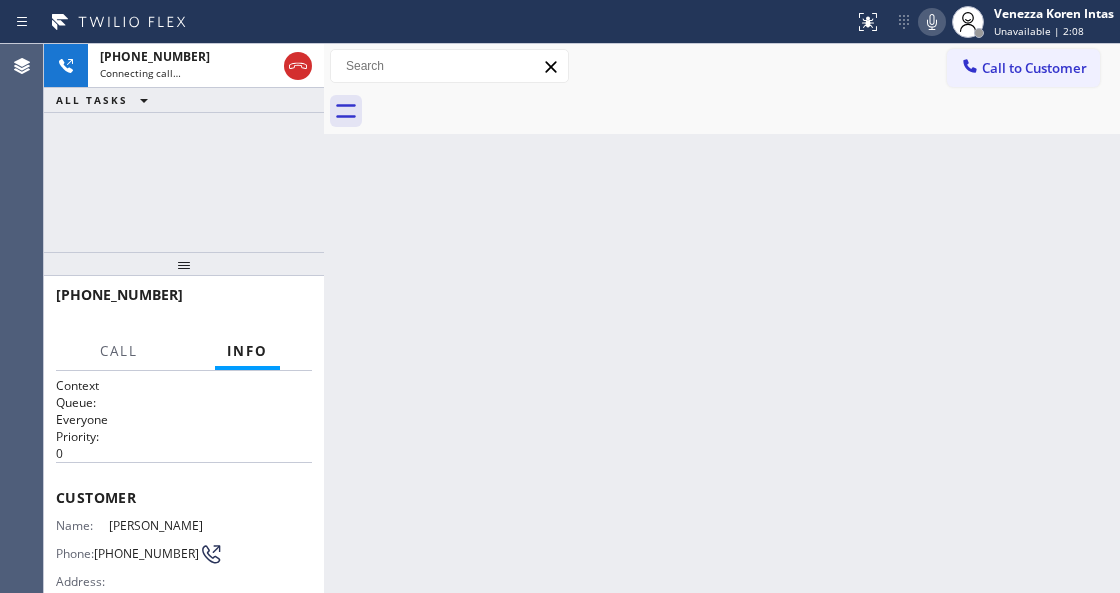 drag, startPoint x: 352, startPoint y: 240, endPoint x: 488, endPoint y: 377, distance: 193.04144 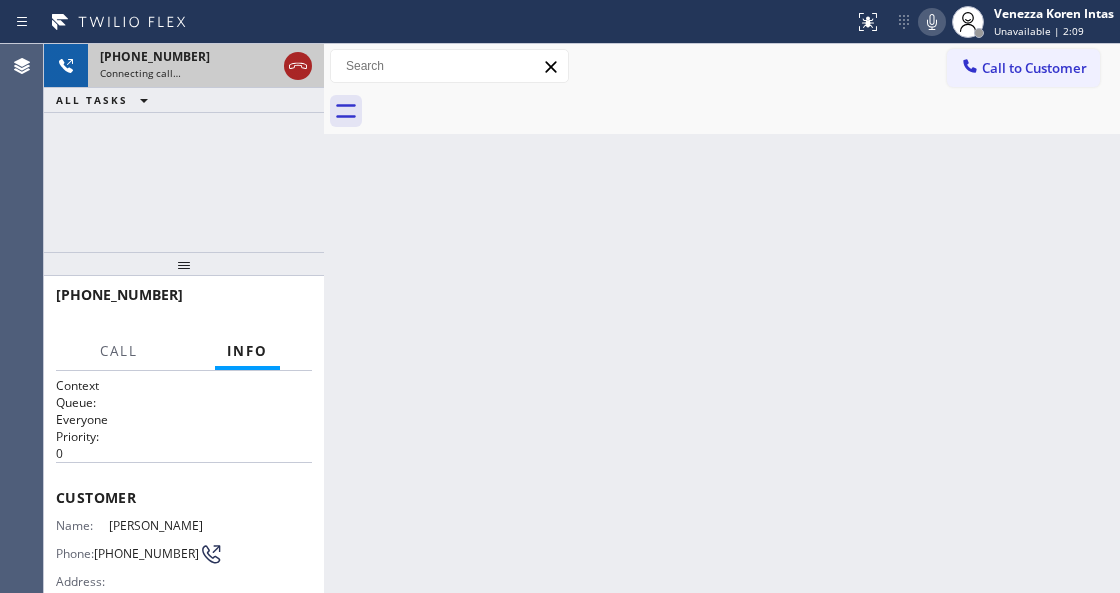 click 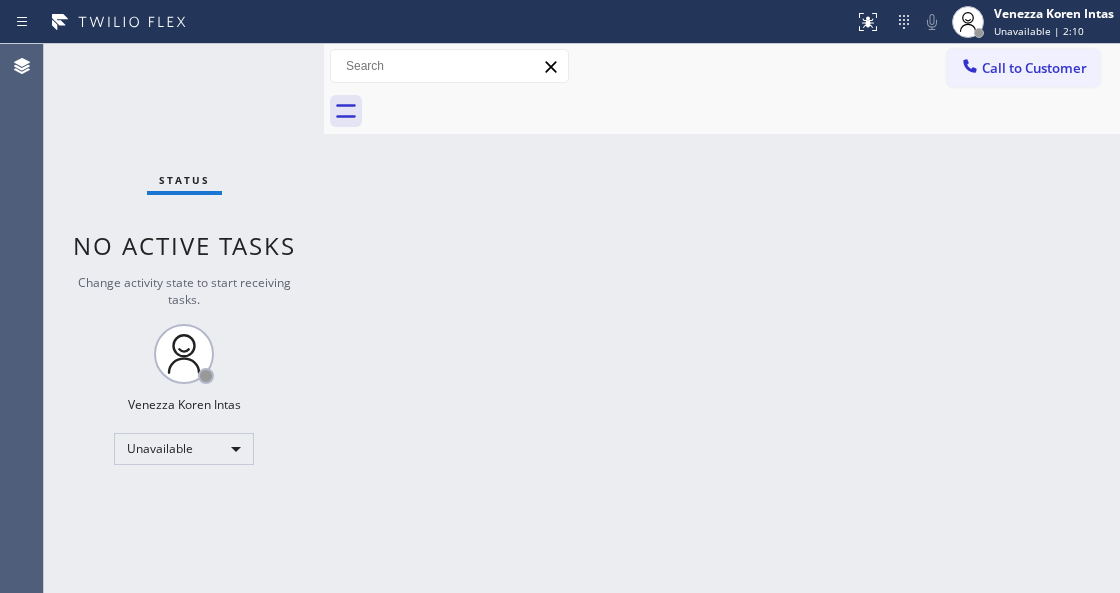 click on "Status   No active tasks     Change activity state to start receiving tasks.   Venezza Koren Intas Unavailable" at bounding box center (184, 318) 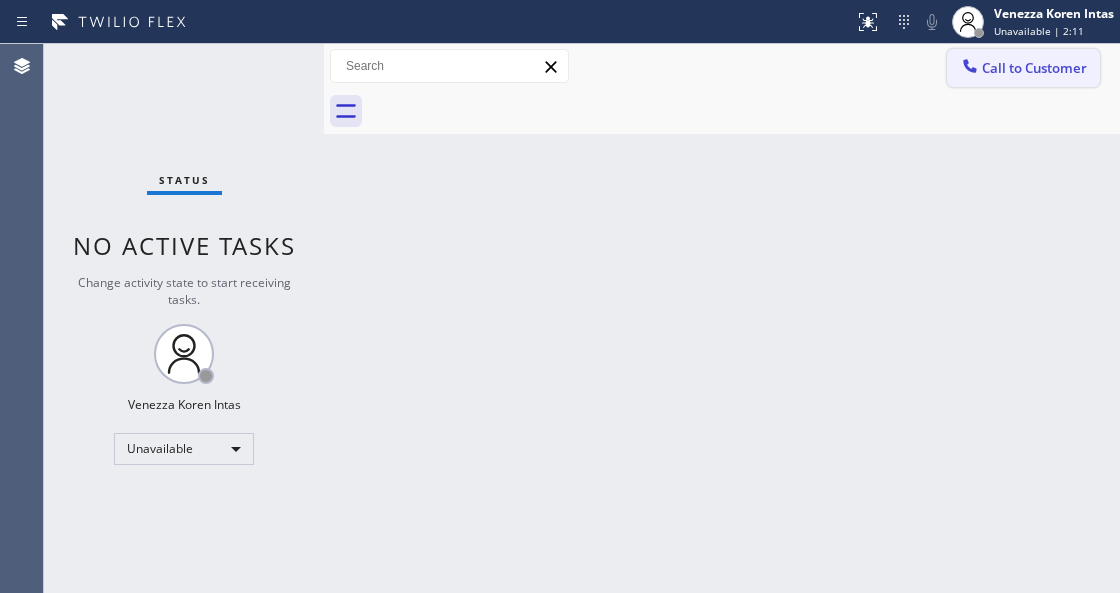 click on "Call to Customer" at bounding box center (1023, 68) 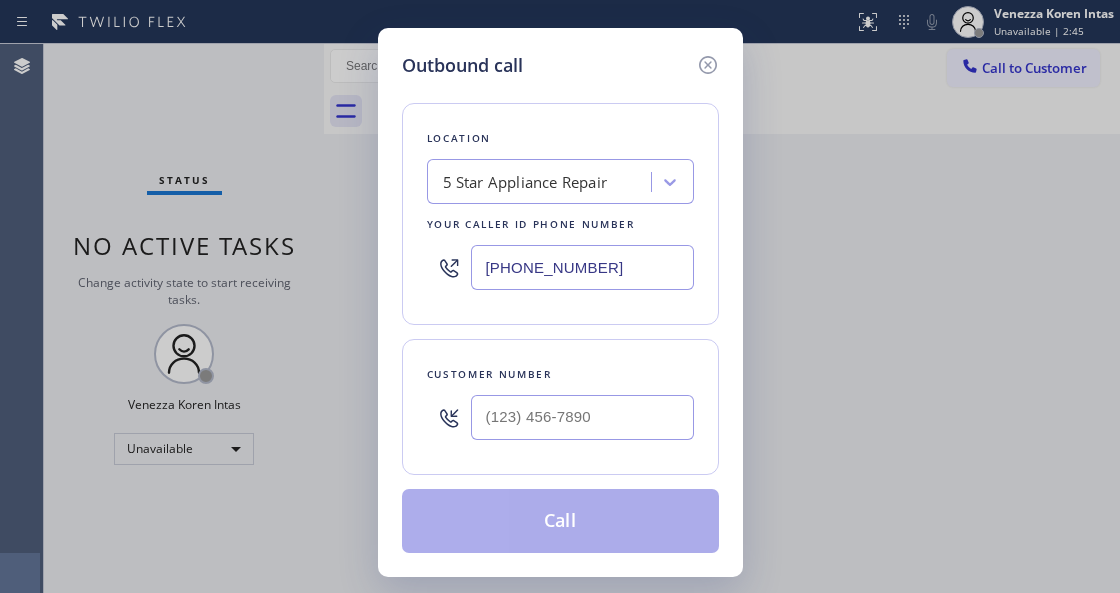 drag, startPoint x: 606, startPoint y: 285, endPoint x: 424, endPoint y: 284, distance: 182.00275 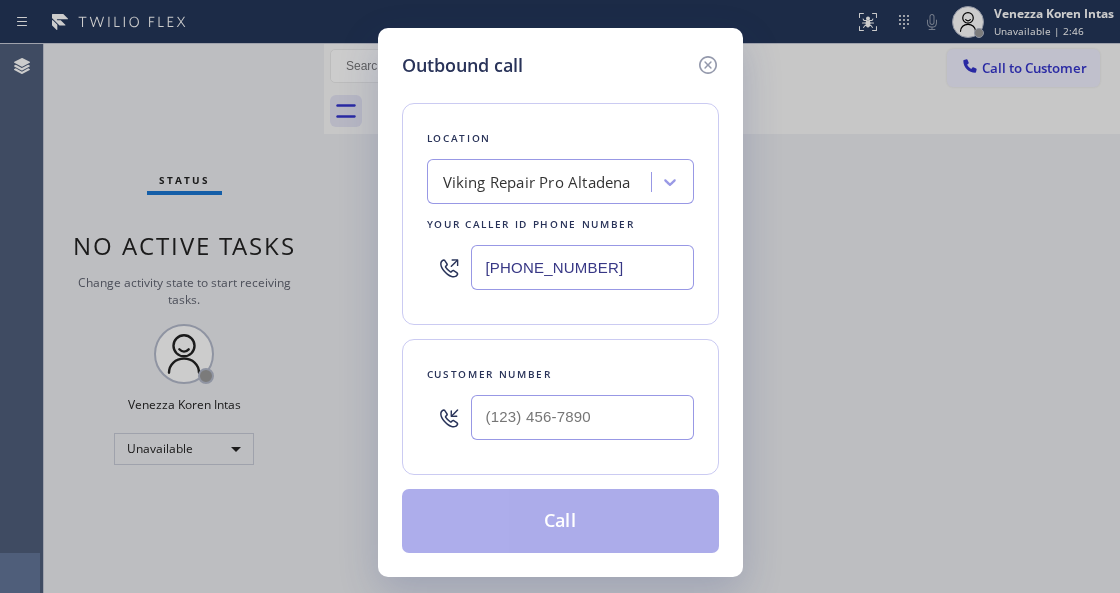 type on "[PHONE_NUMBER]" 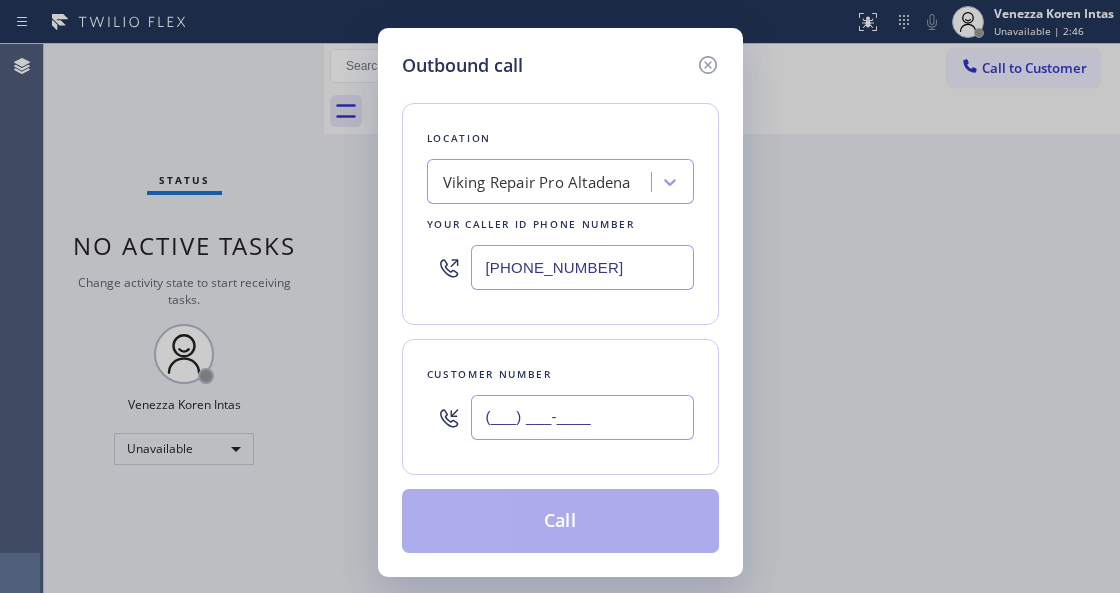 click on "(___) ___-____" at bounding box center (582, 417) 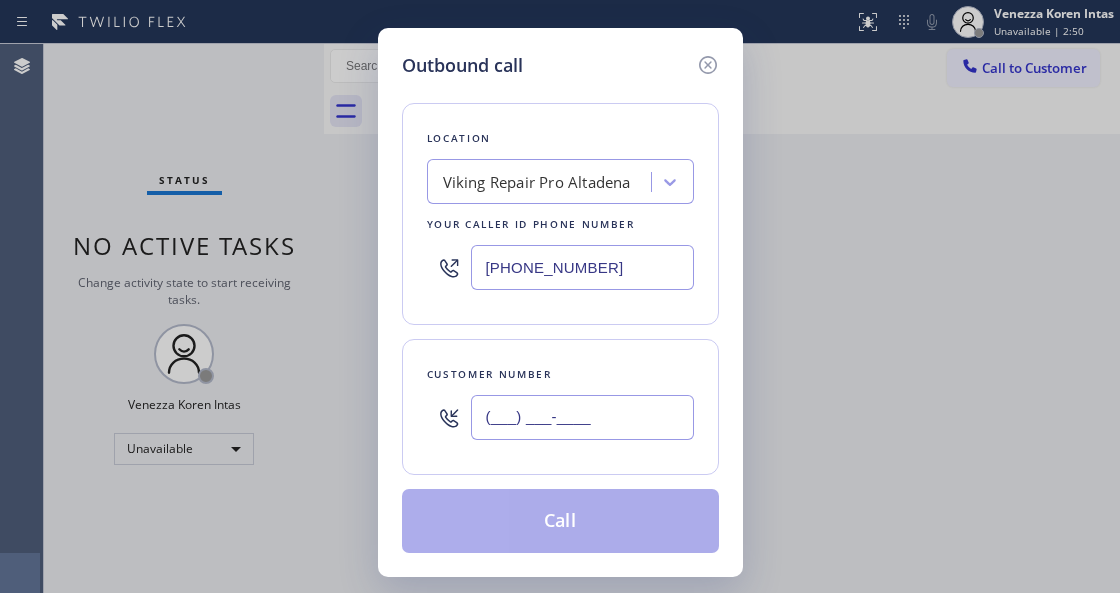 paste on "714) 837-9288" 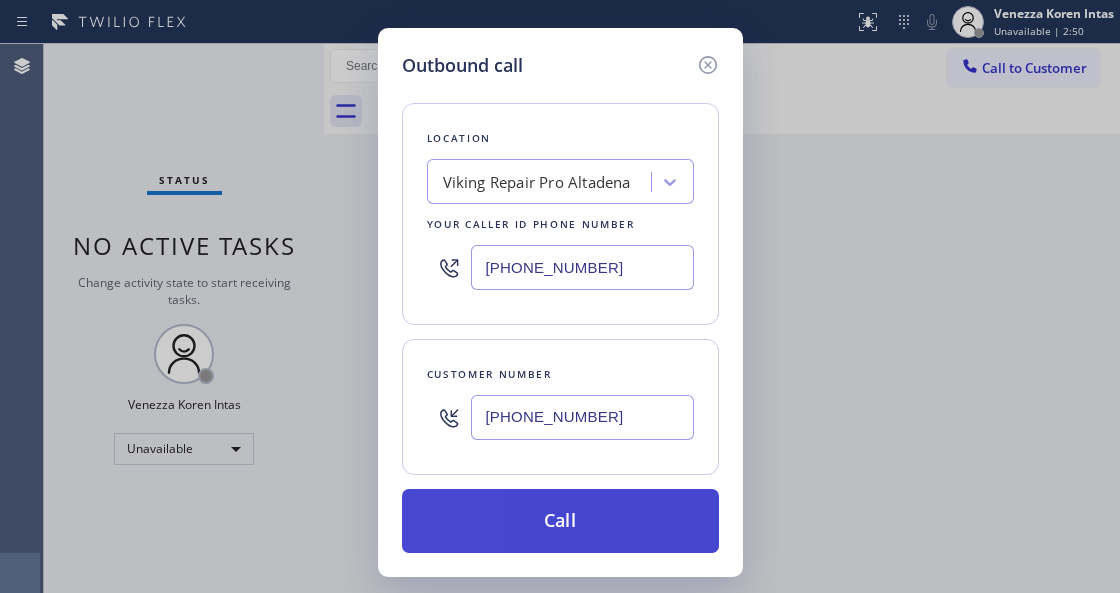 type on "[PHONE_NUMBER]" 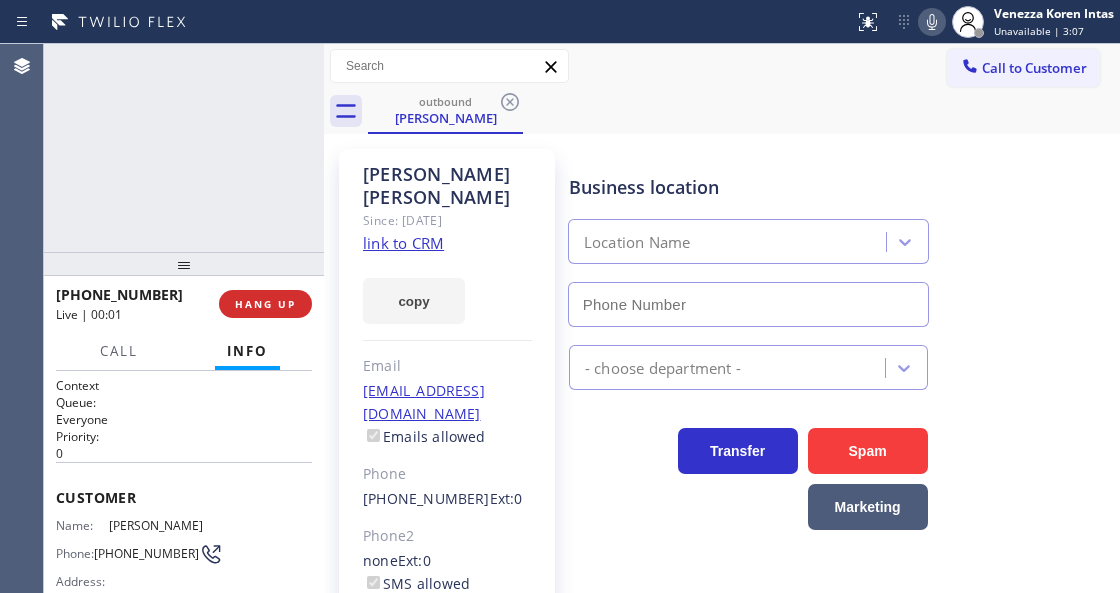 type on "[PHONE_NUMBER]" 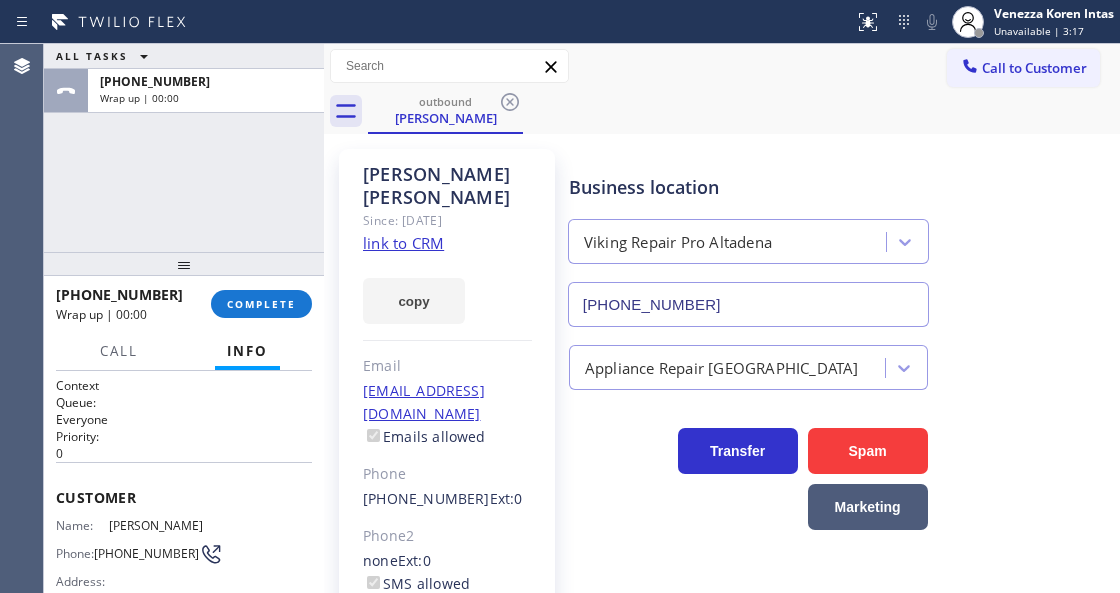 click on "ALL TASKS ALL TASKS ACTIVE TASKS TASKS IN WRAP UP [PHONE_NUMBER] Wrap up | 00:00" at bounding box center (184, 148) 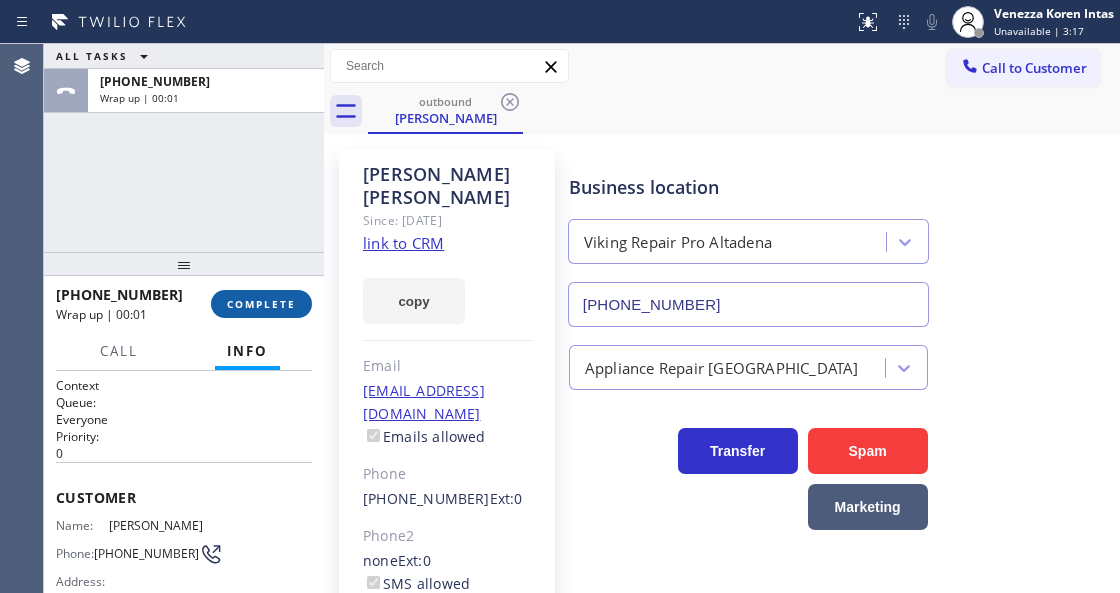 click on "COMPLETE" at bounding box center (261, 304) 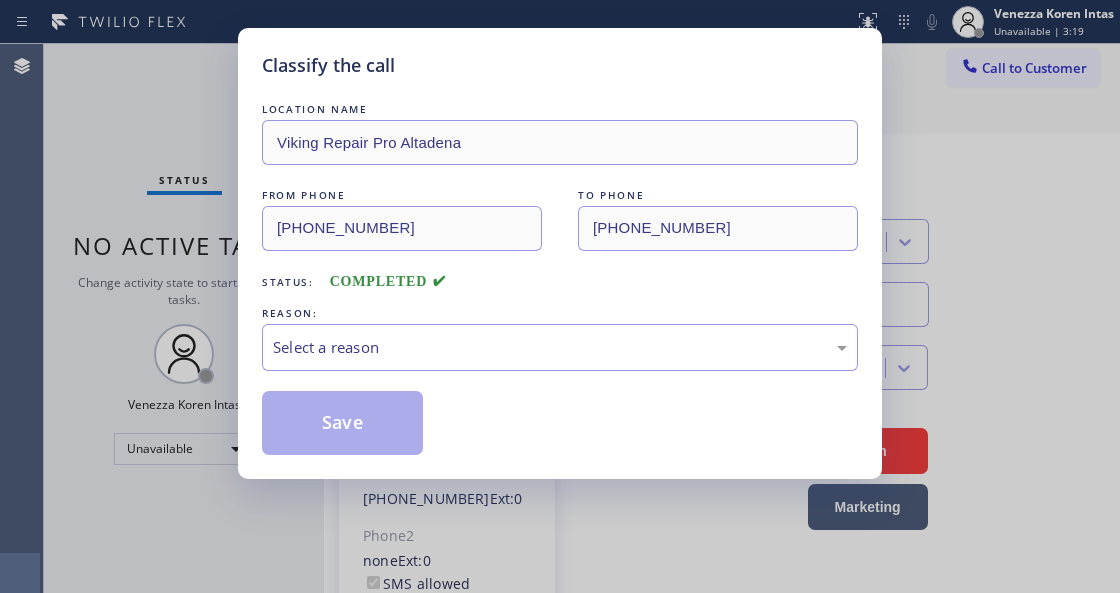 click on "Select a reason" at bounding box center [560, 347] 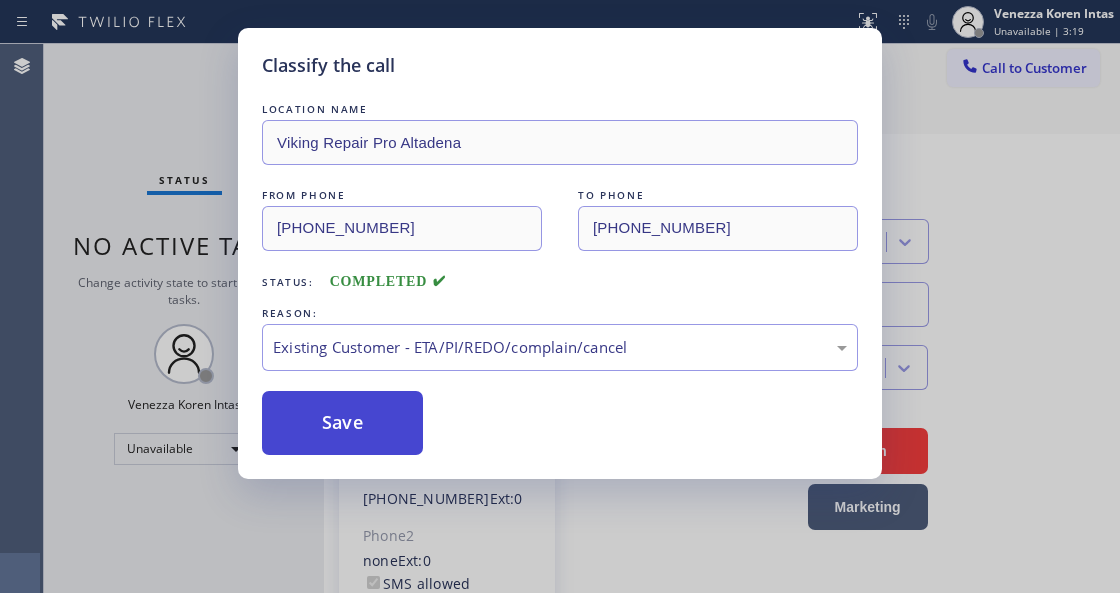 click on "Save" at bounding box center (342, 423) 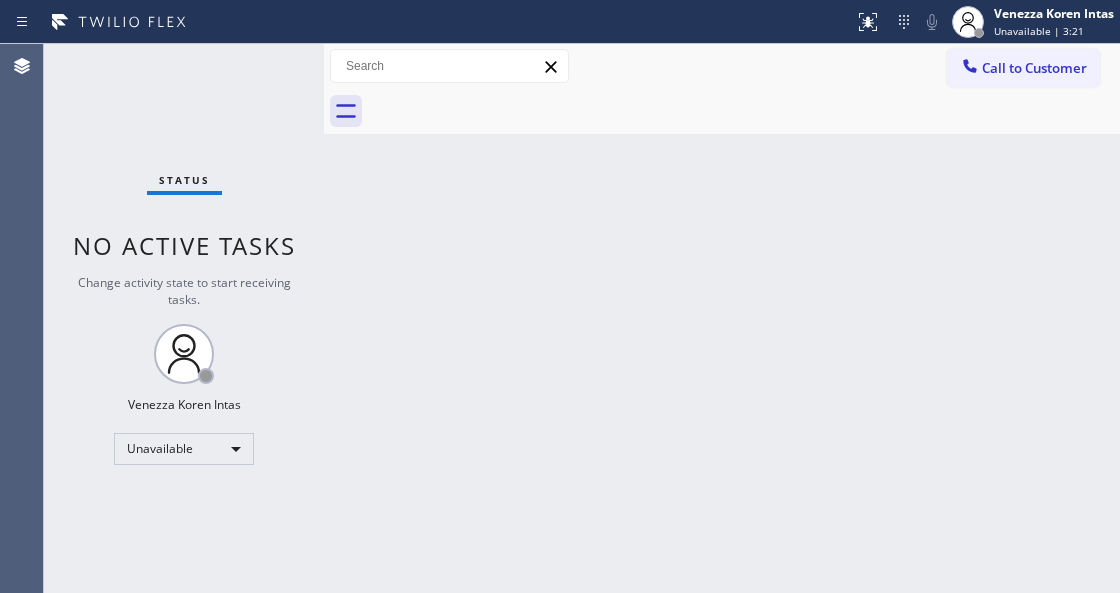 click 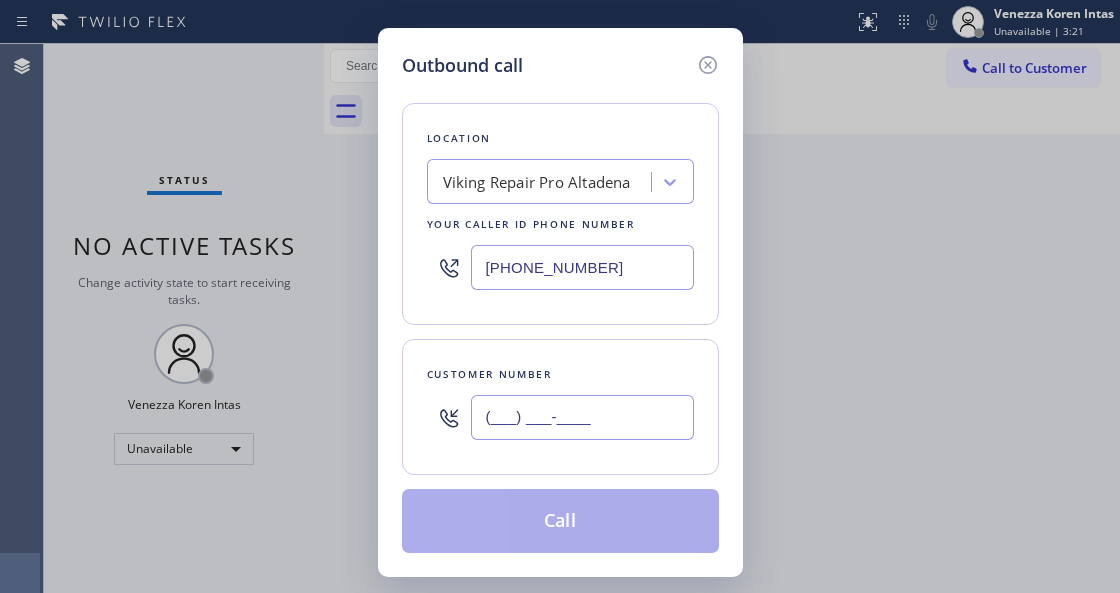 click on "(___) ___-____" at bounding box center [582, 417] 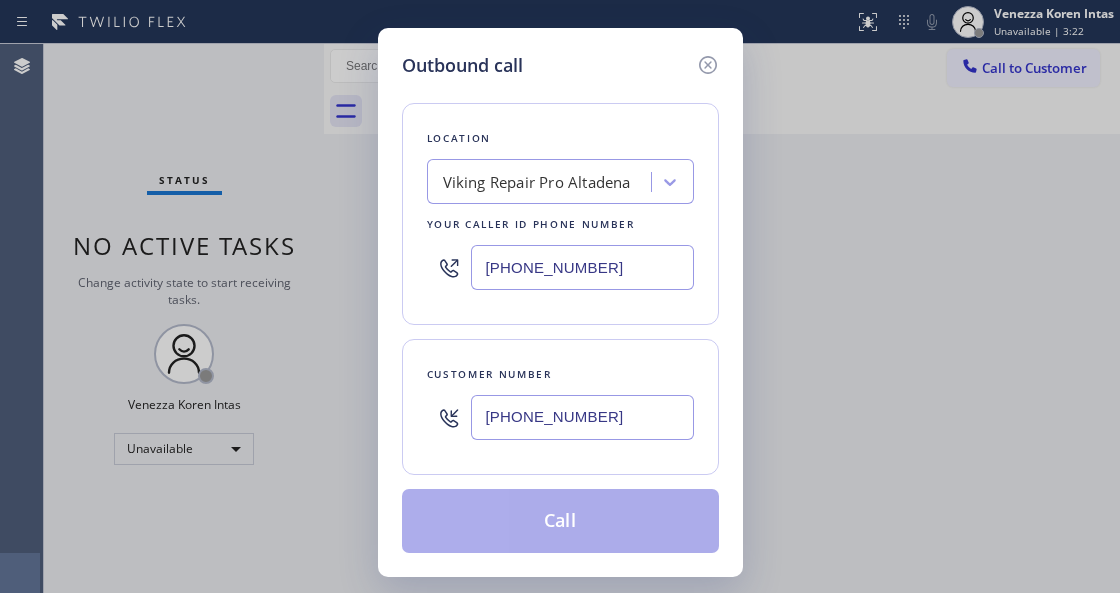 type on "[PHONE_NUMBER]" 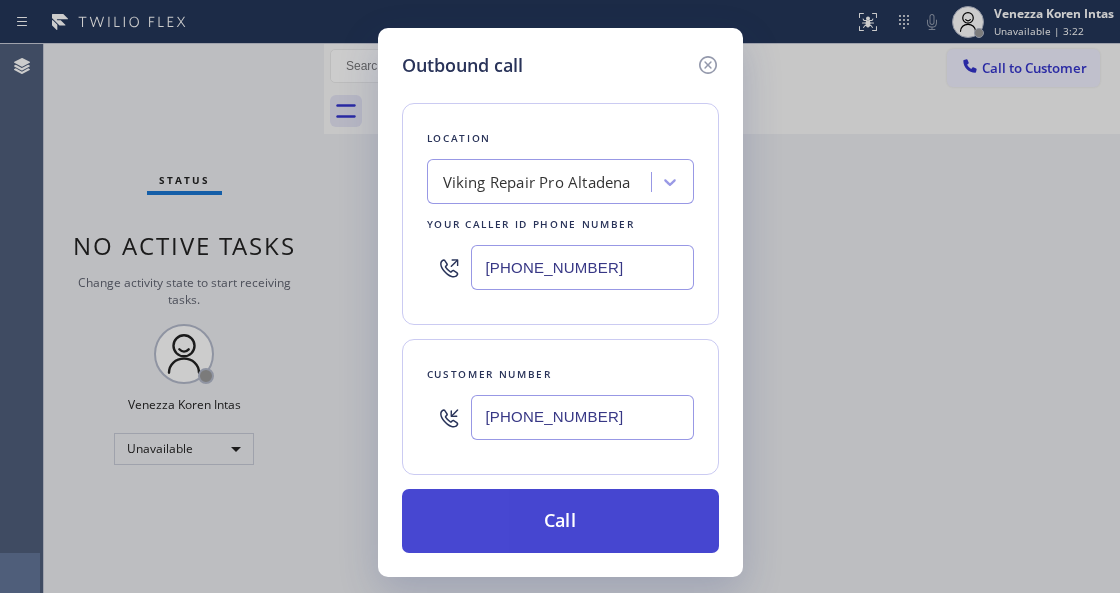 click on "Call" at bounding box center [560, 521] 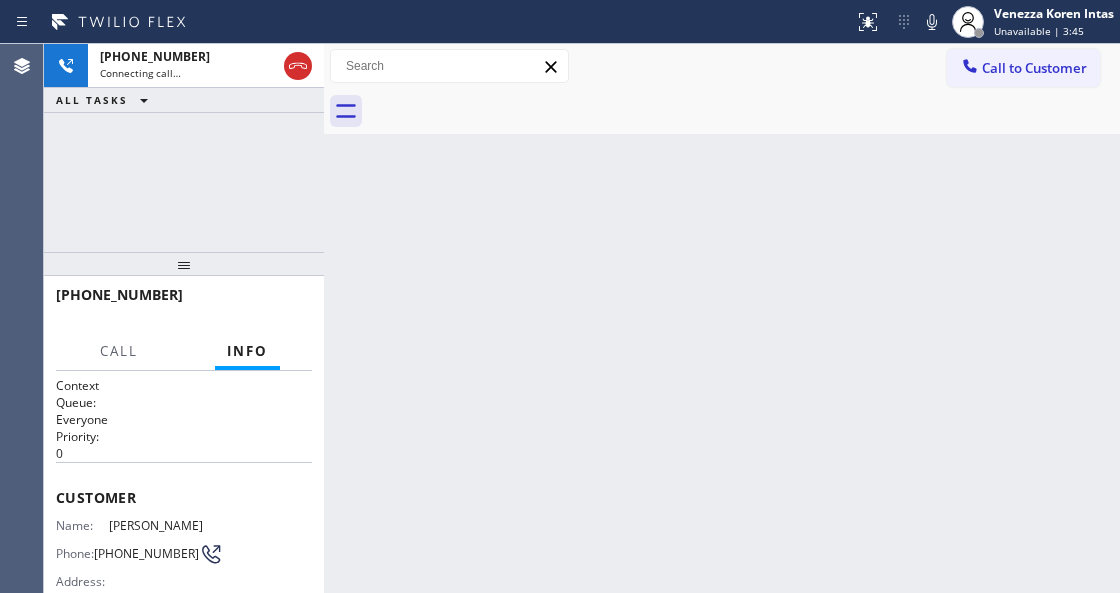 drag, startPoint x: 924, startPoint y: 27, endPoint x: 912, endPoint y: 74, distance: 48.507732 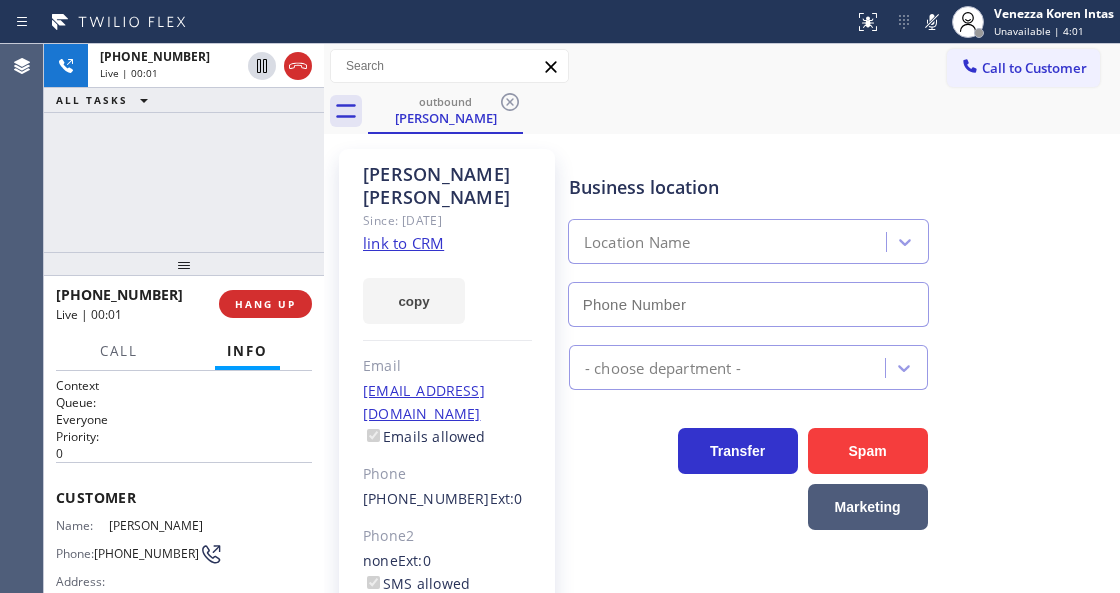 type on "[PHONE_NUMBER]" 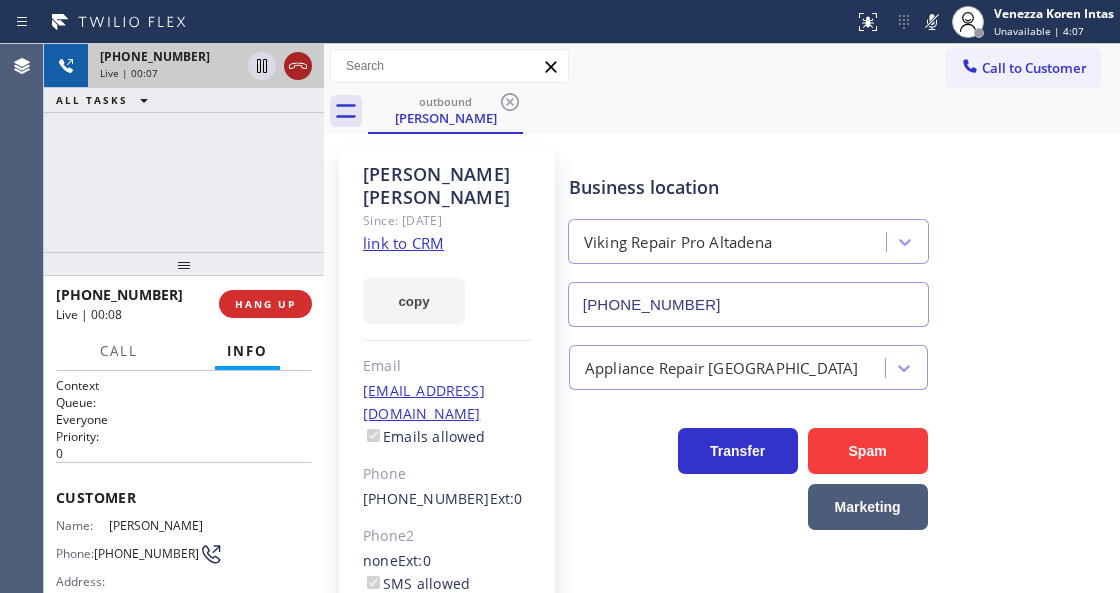 click 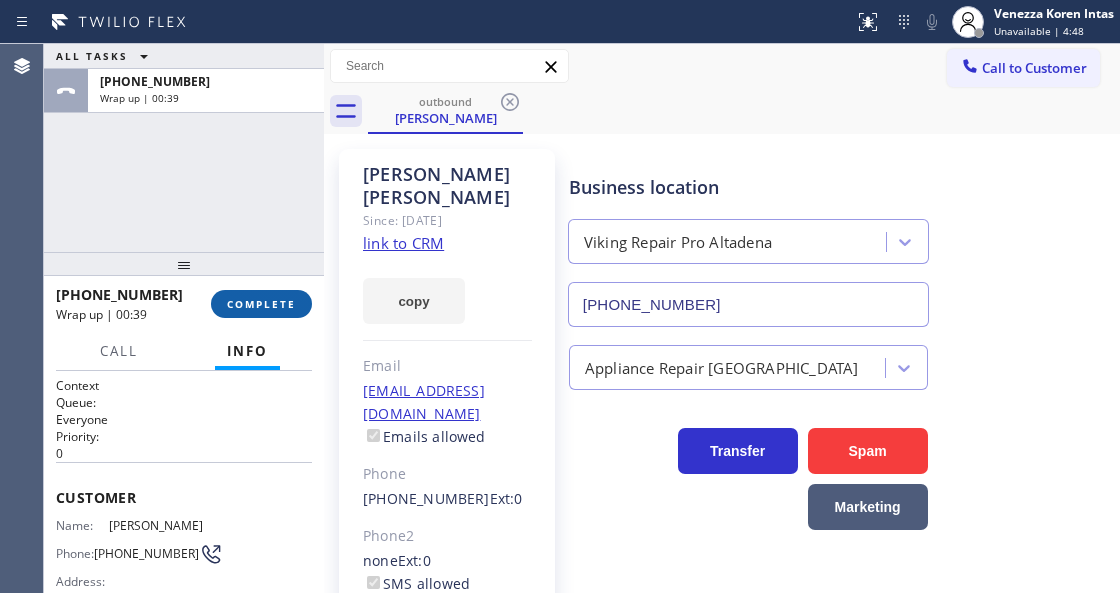 click on "COMPLETE" at bounding box center (261, 304) 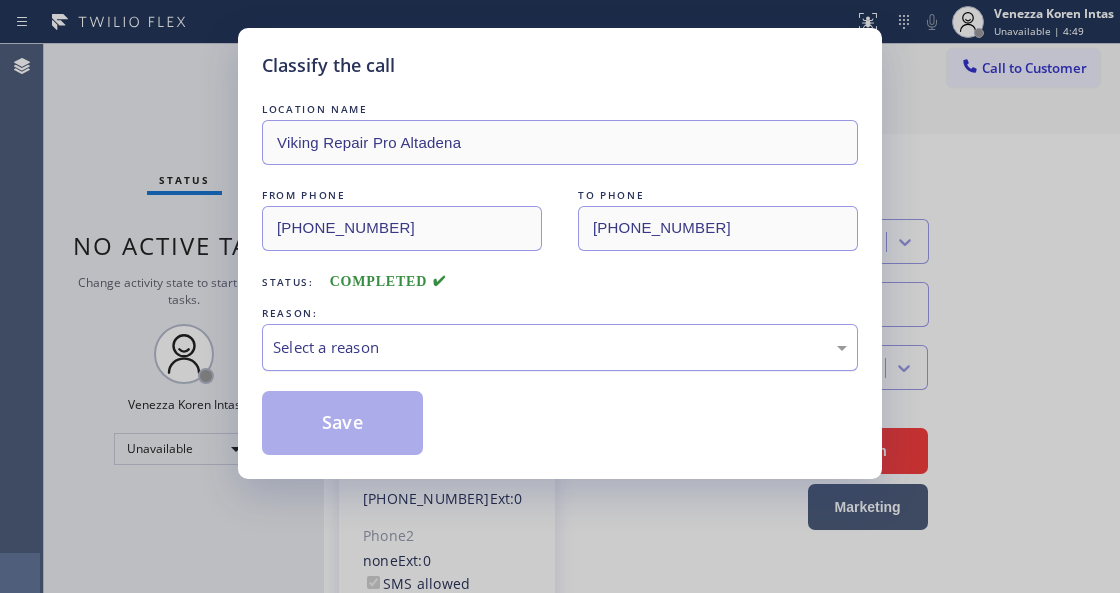 click on "Select a reason" at bounding box center [560, 347] 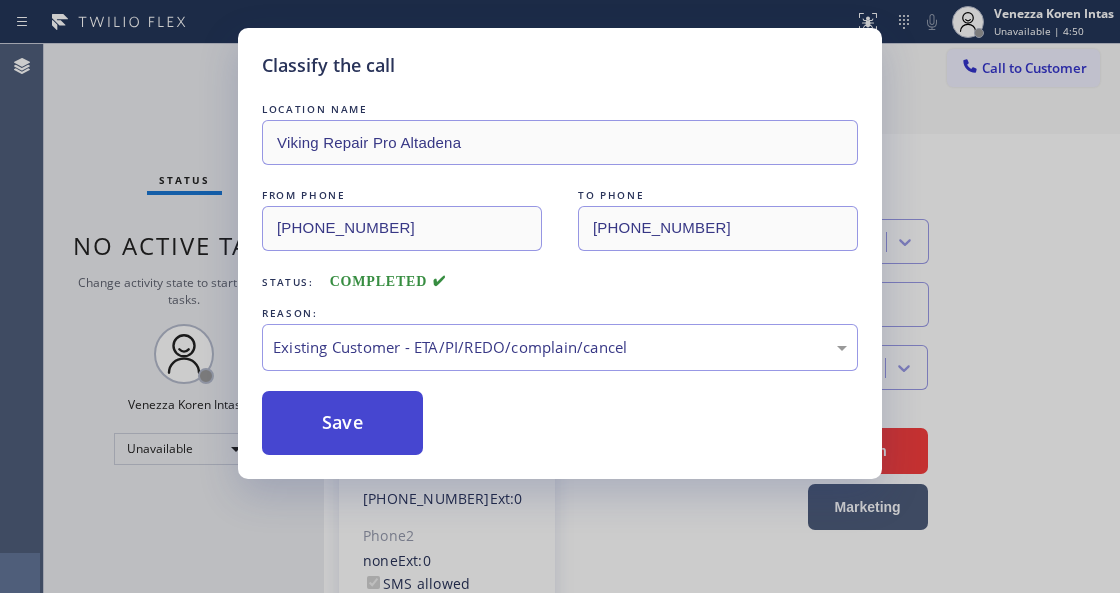 click on "Save" at bounding box center (342, 423) 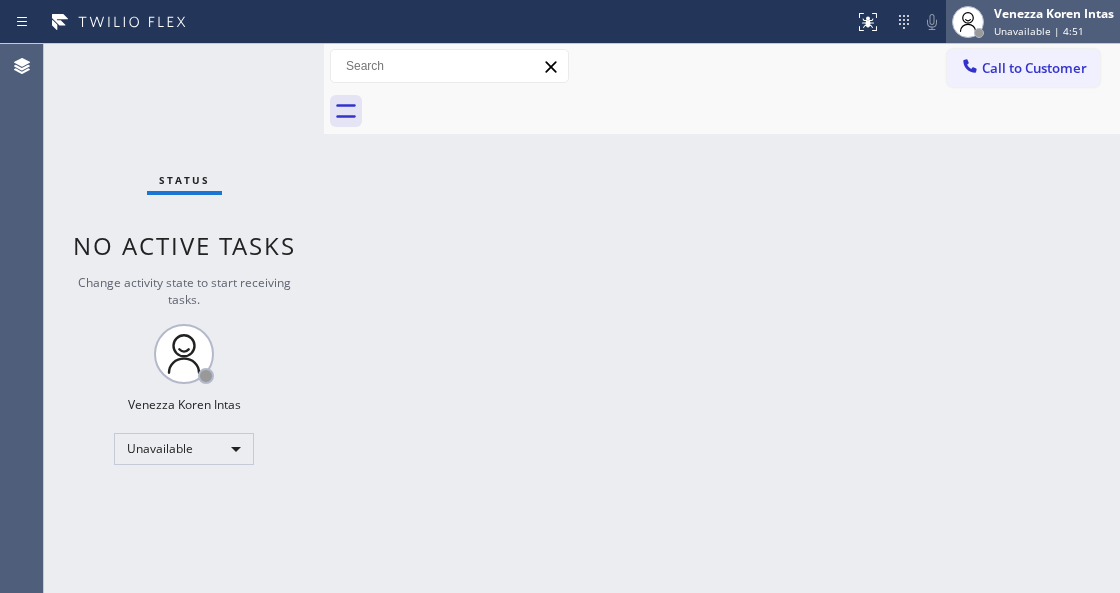 click on "Venezza Koren Intas" at bounding box center (1054, 13) 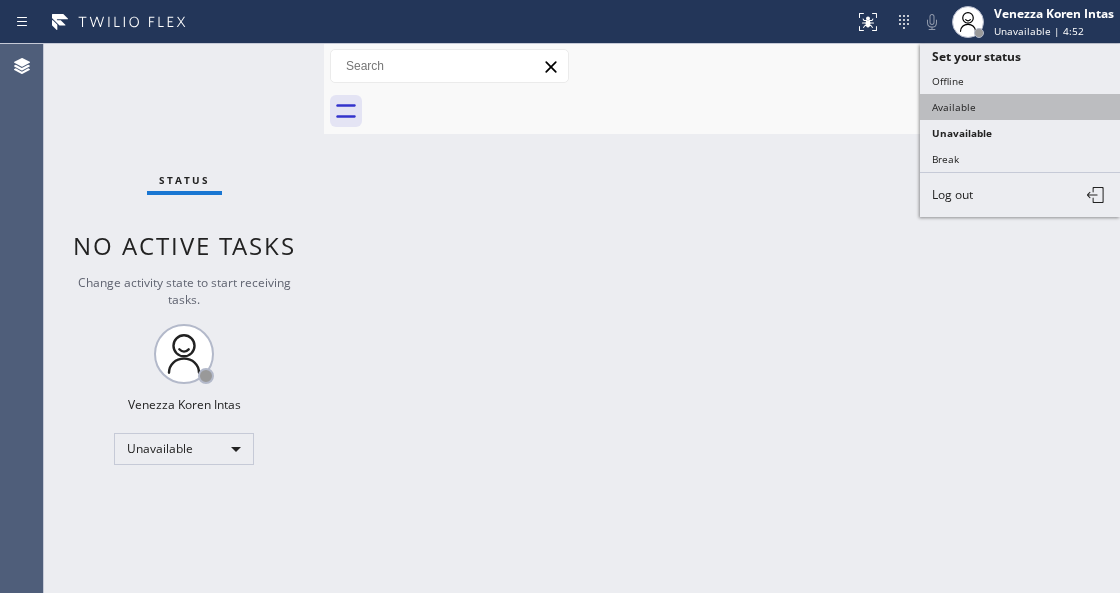 click on "Available" at bounding box center [1020, 107] 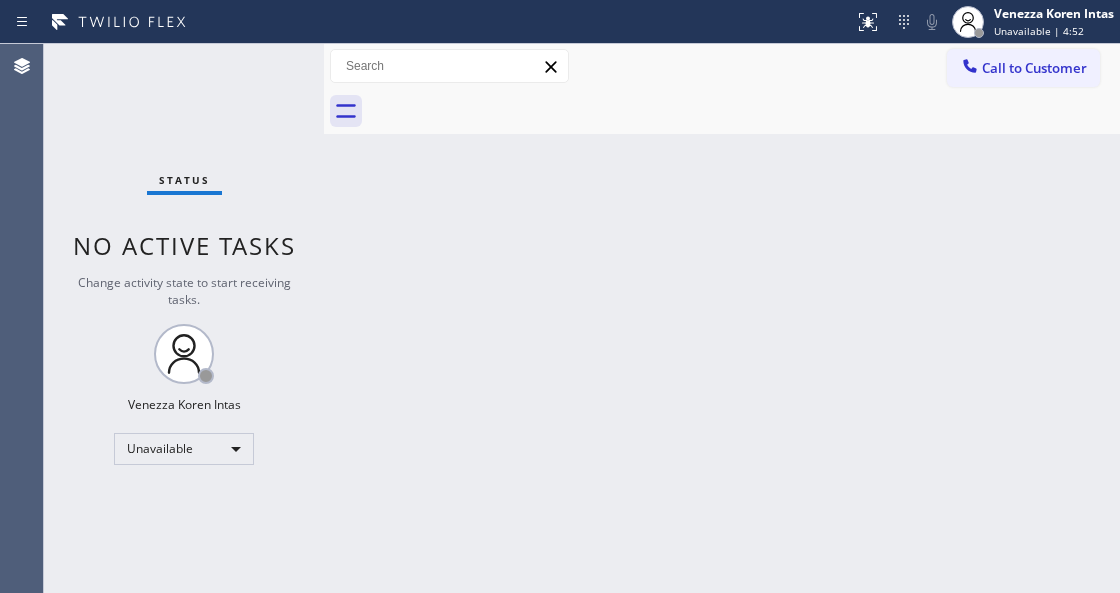 click on "Back to Dashboard Change Sender ID Customers Technicians Select a contact Outbound call Technician Search Technician Your caller id phone number Your caller id phone number Call Technician info Name   Phone none Address none Change Sender ID HVAC [PHONE_NUMBER] 5 Star Appliance [PHONE_NUMBER] Appliance Repair [PHONE_NUMBER] Plumbing [PHONE_NUMBER] Air Duct Cleaning [PHONE_NUMBER]  Electricians [PHONE_NUMBER] Cancel Change Check personal SMS Reset Change No tabs Call to Customer Outbound call Location Viking Repair Pro Altadena Your caller id phone number [PHONE_NUMBER] Customer number Call Outbound call Technician Search Technician Your caller id phone number Your caller id phone number Call" at bounding box center [722, 318] 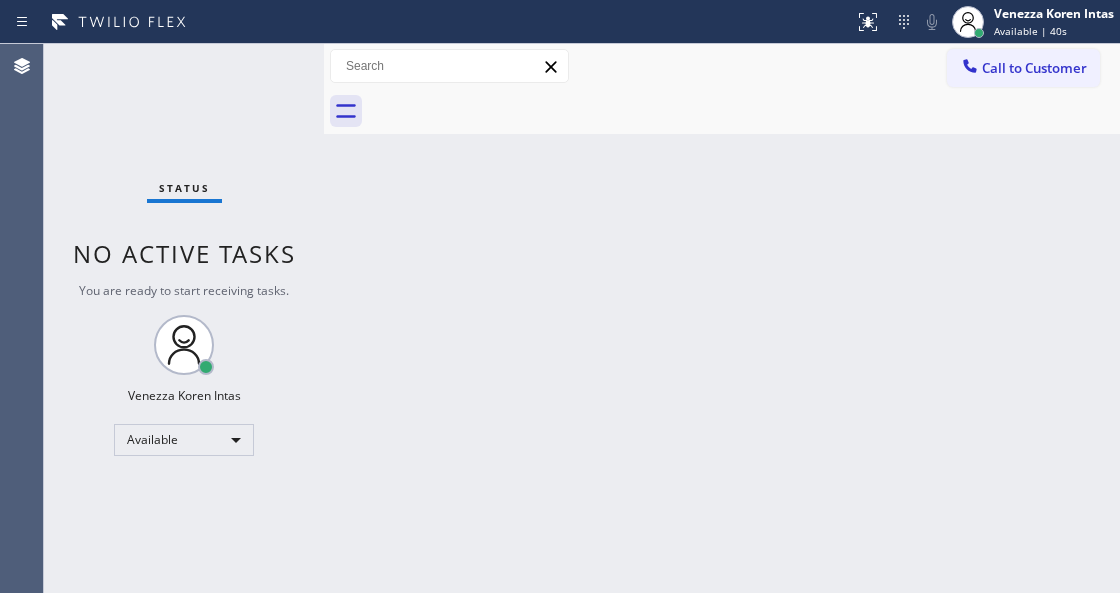 drag, startPoint x: 442, startPoint y: 214, endPoint x: 394, endPoint y: 498, distance: 288.02777 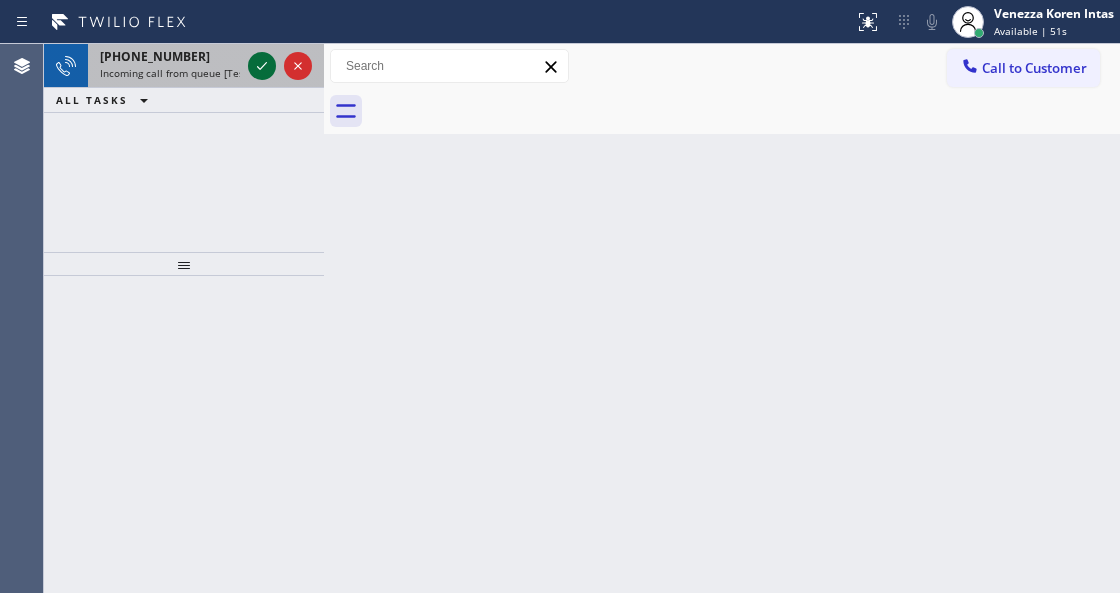 click 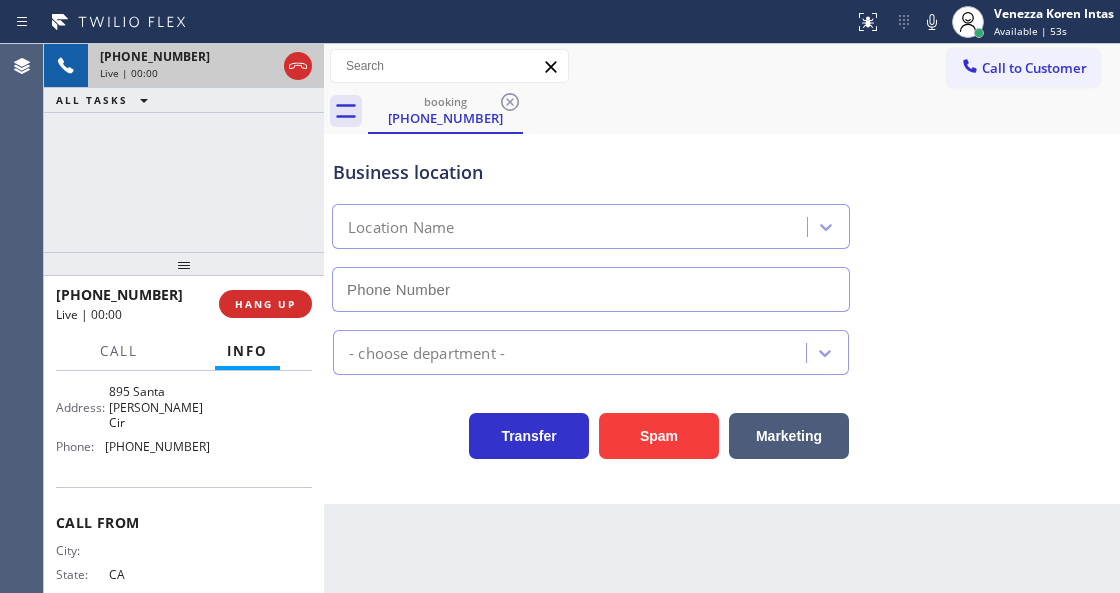 type on "[PHONE_NUMBER]" 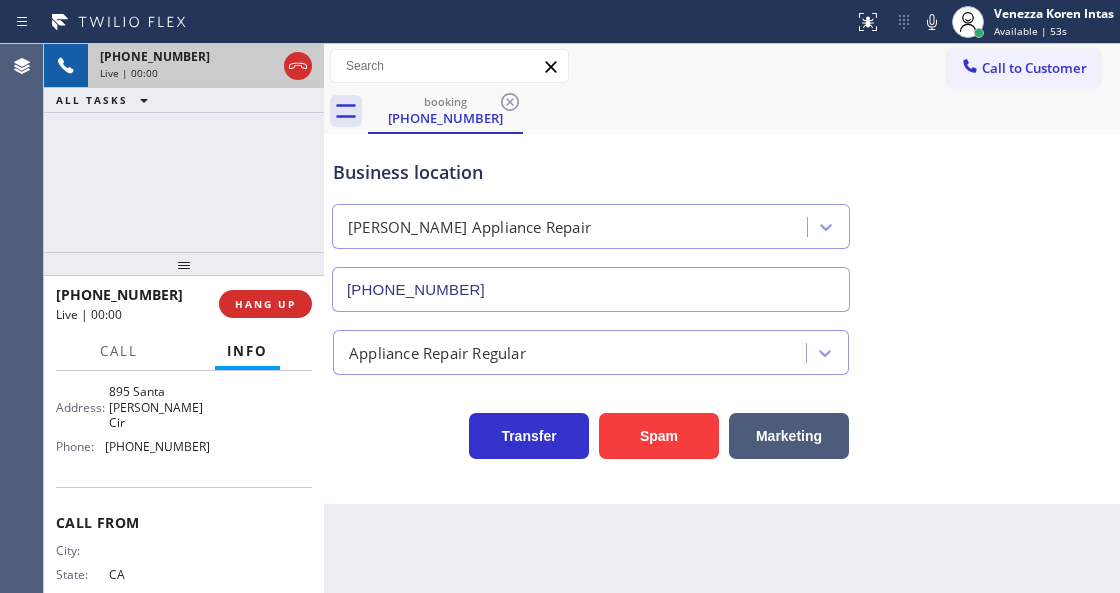 scroll, scrollTop: 266, scrollLeft: 0, axis: vertical 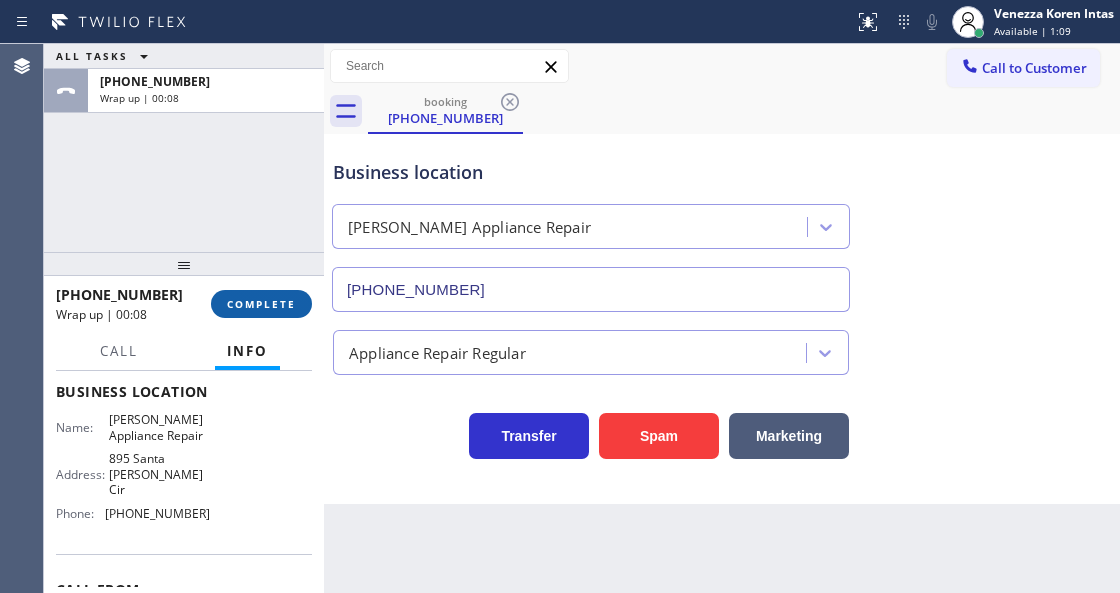 click on "COMPLETE" at bounding box center [261, 304] 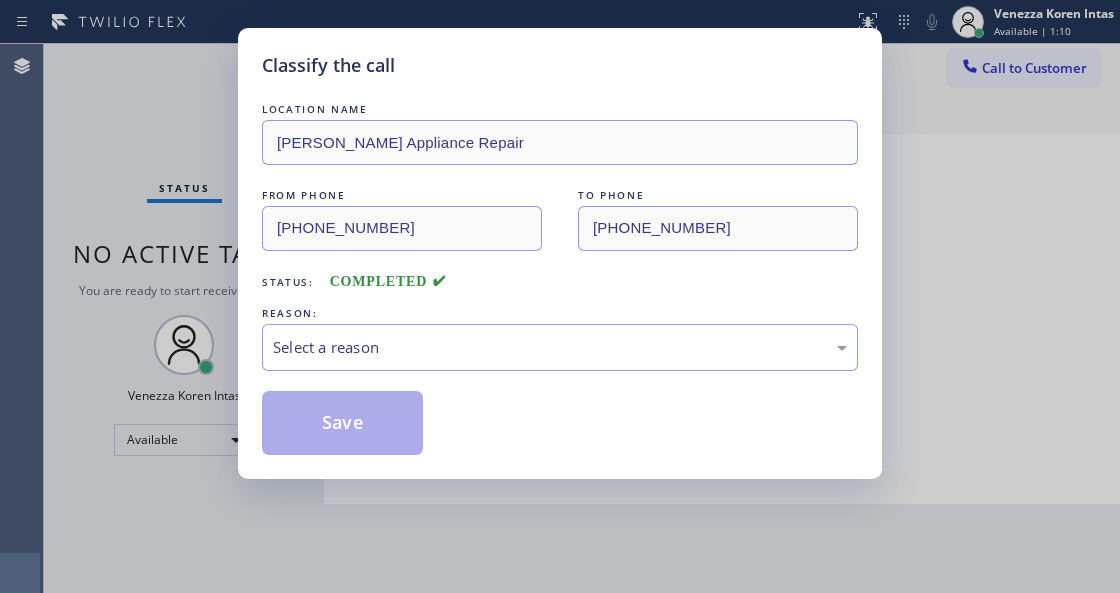 click on "Select a reason" at bounding box center [560, 347] 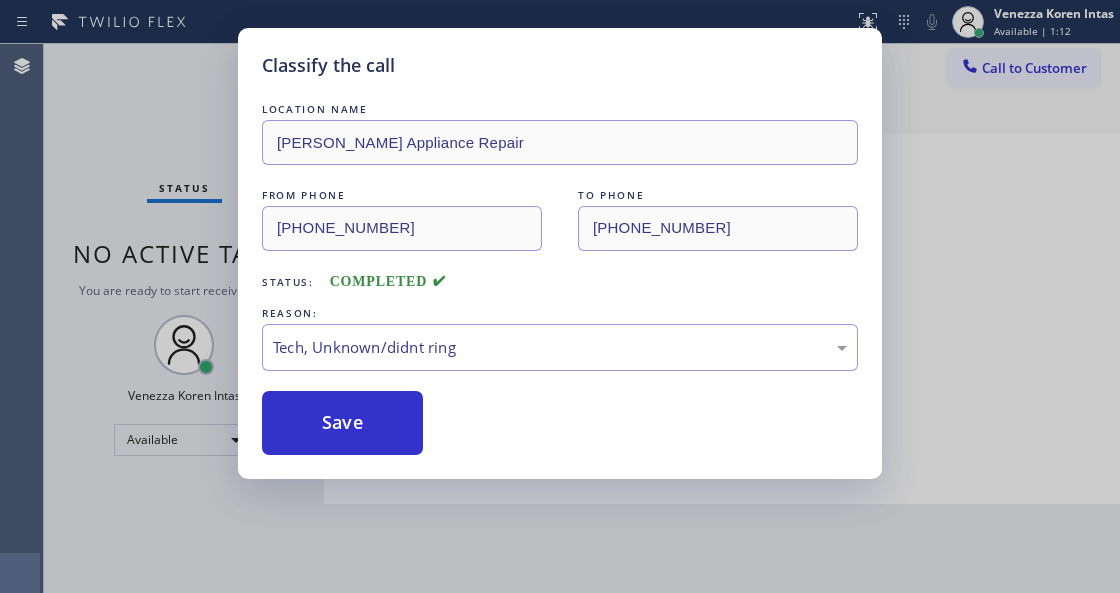 click on "Save" at bounding box center (342, 423) 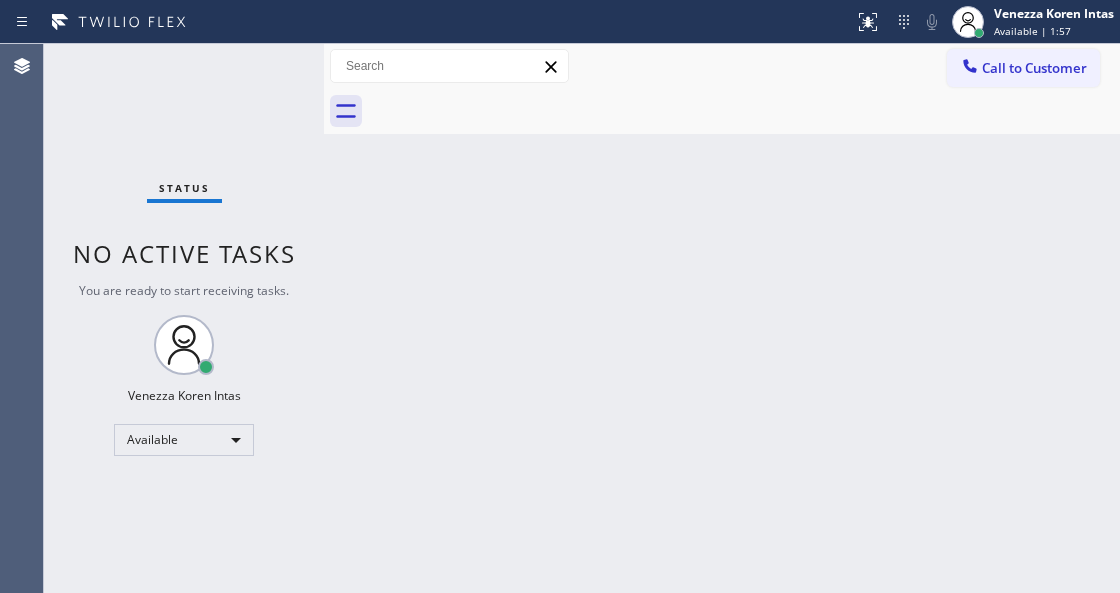 drag, startPoint x: 340, startPoint y: 301, endPoint x: 334, endPoint y: 269, distance: 32.55764 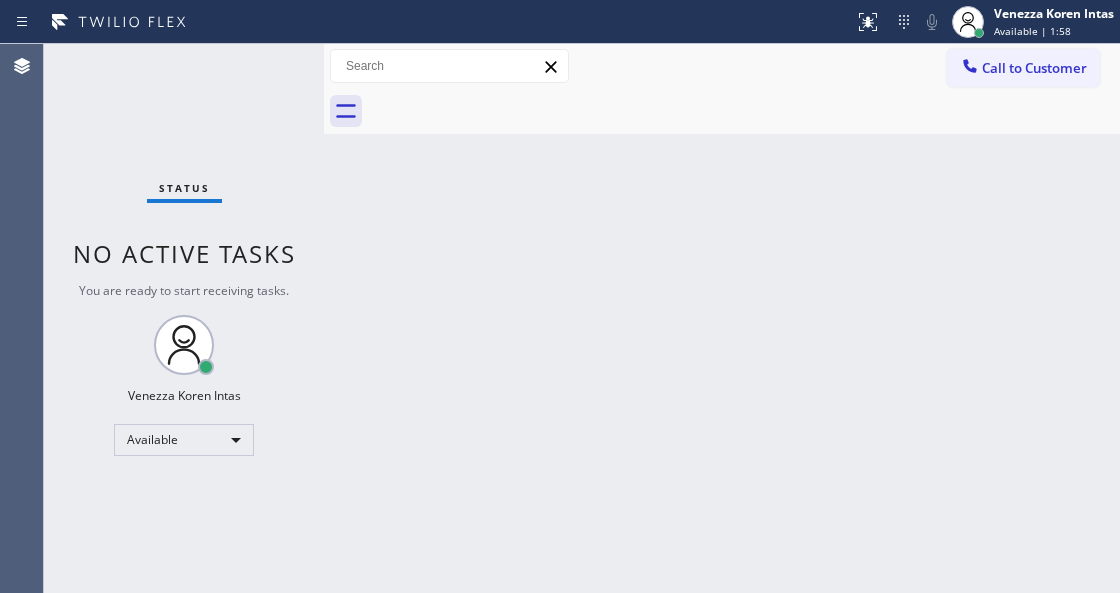 click at bounding box center [324, 318] 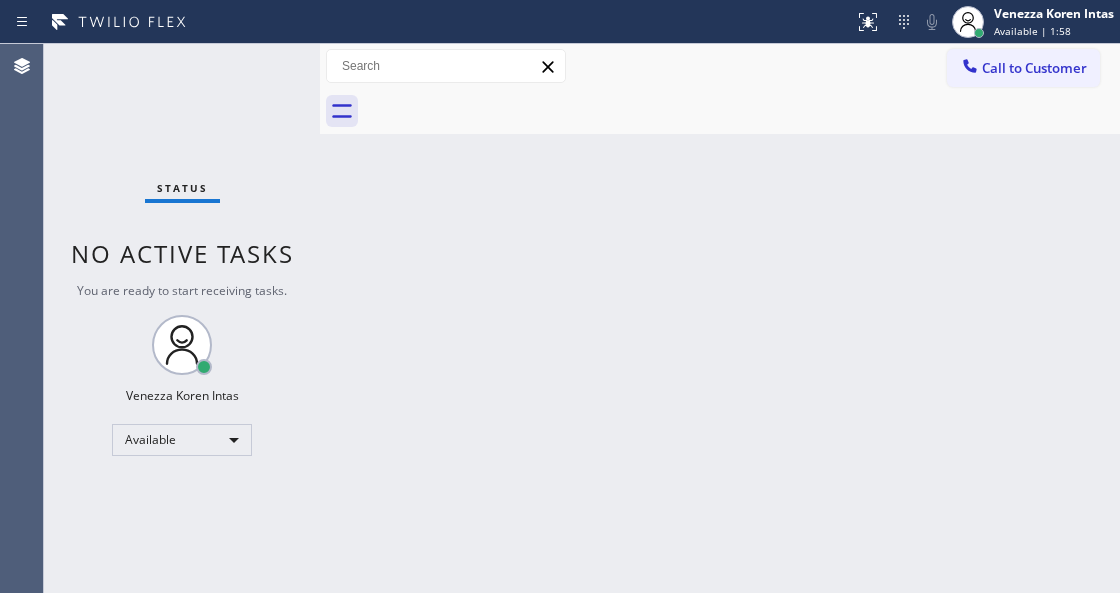 drag, startPoint x: 285, startPoint y: 148, endPoint x: 272, endPoint y: 110, distance: 40.16217 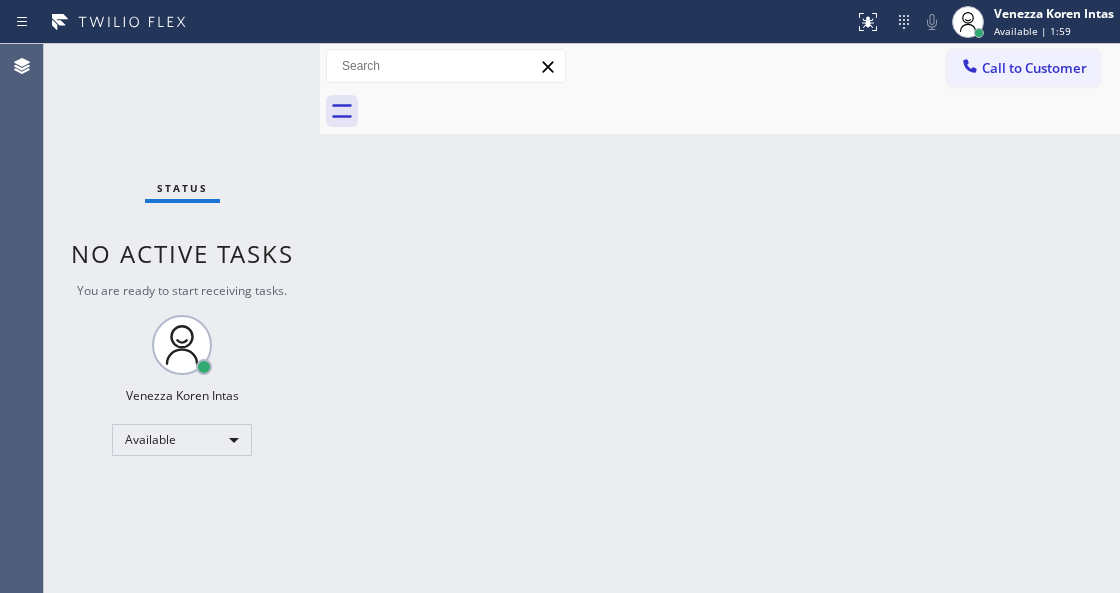 click on "Status   No active tasks     You are ready to start receiving tasks.   Venezza Koren Intas Available" at bounding box center [182, 318] 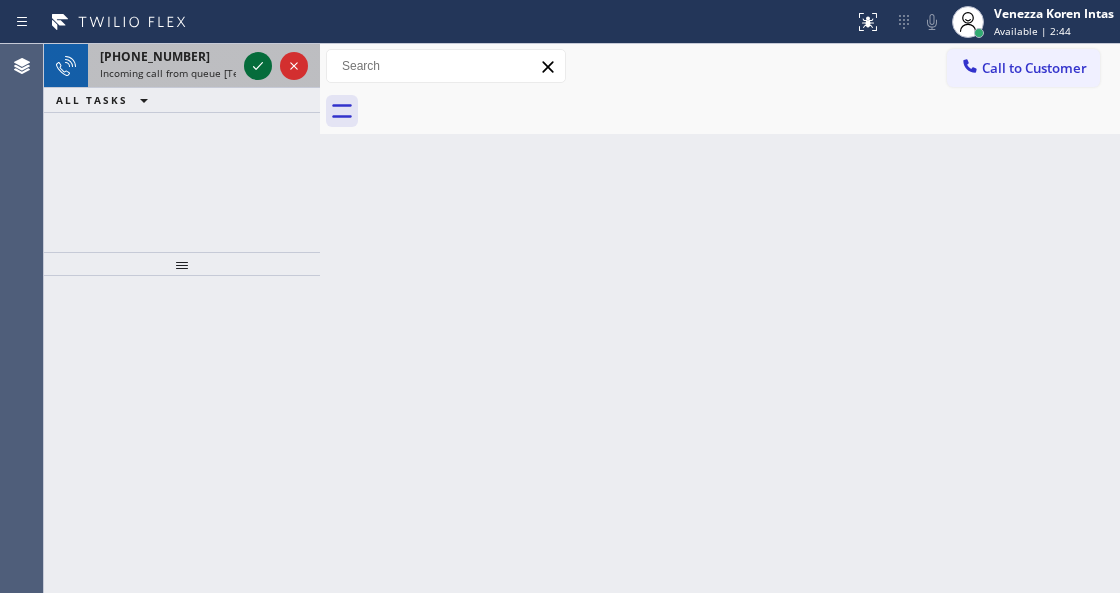 click 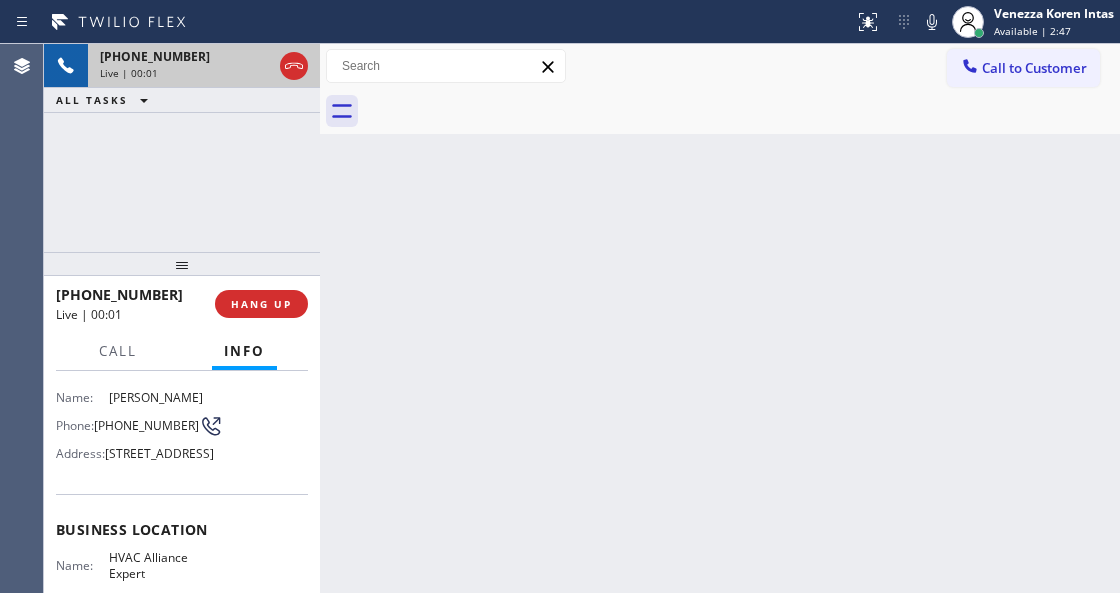 scroll, scrollTop: 200, scrollLeft: 0, axis: vertical 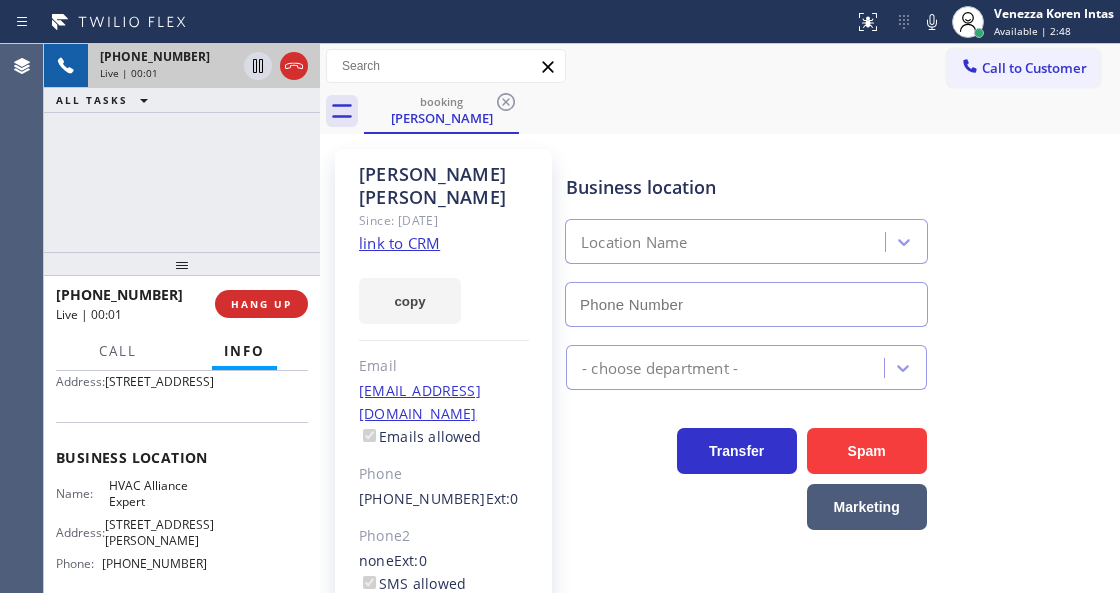 type on "[PHONE_NUMBER]" 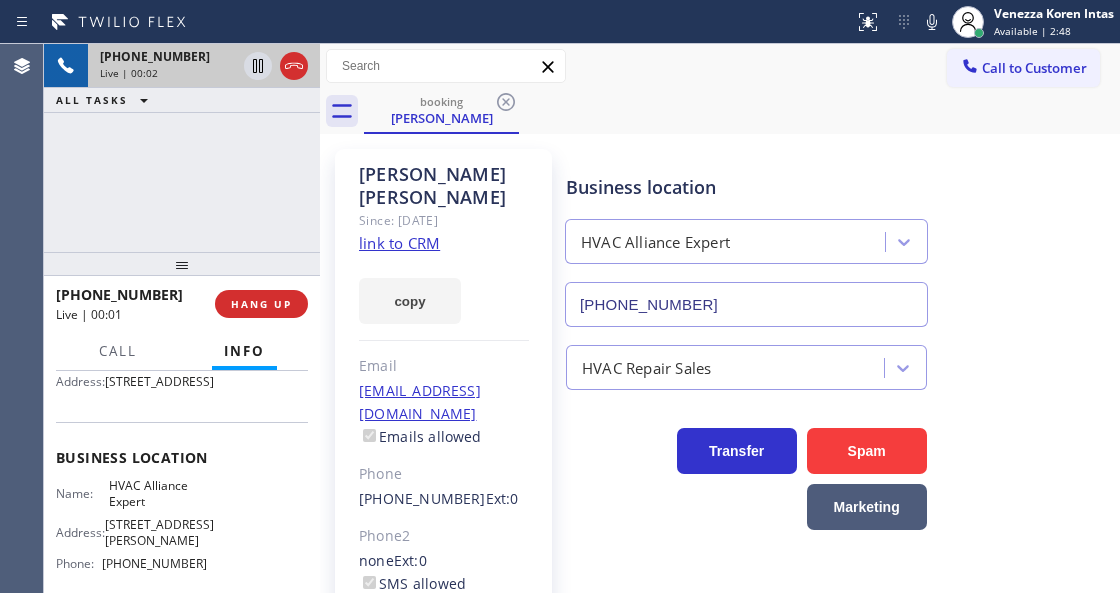 click on "link to CRM" 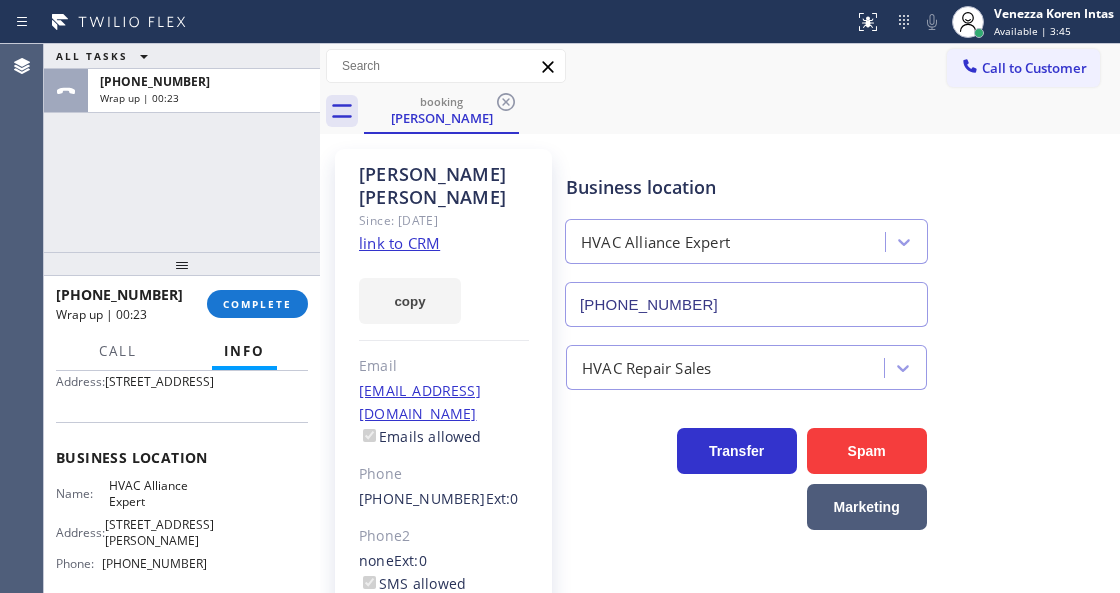 click on "COMPLETE" at bounding box center (257, 304) 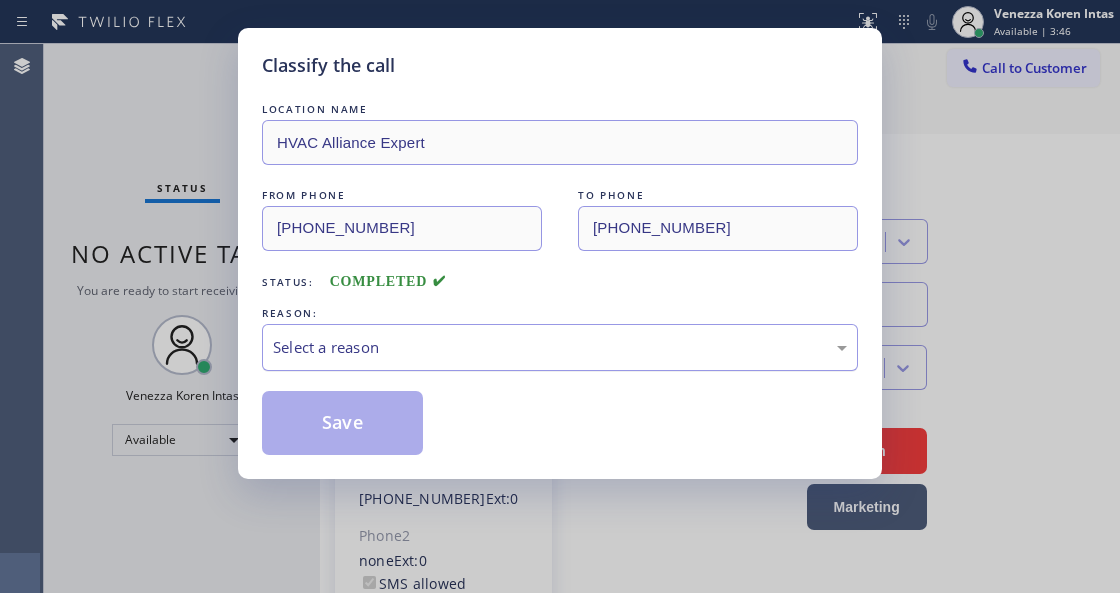 click on "Select a reason" at bounding box center (560, 347) 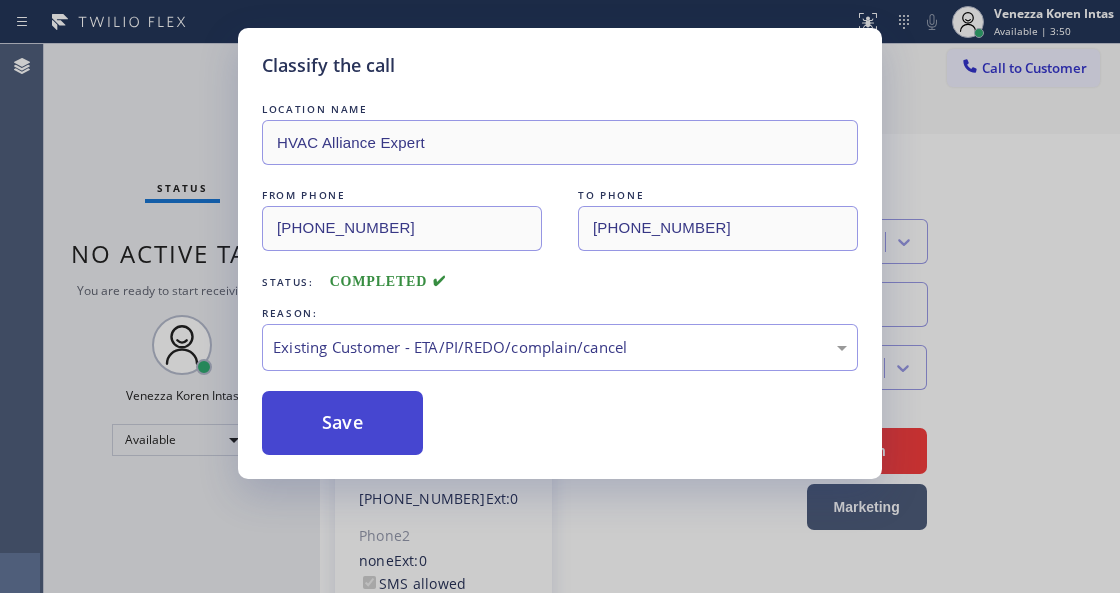 click on "Save" at bounding box center (342, 423) 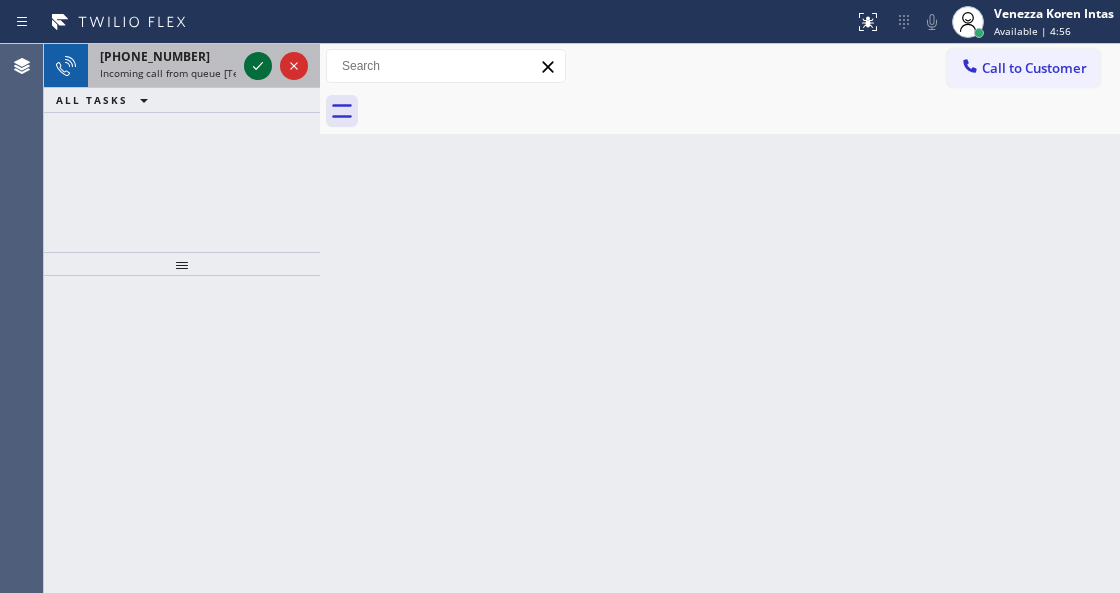 click 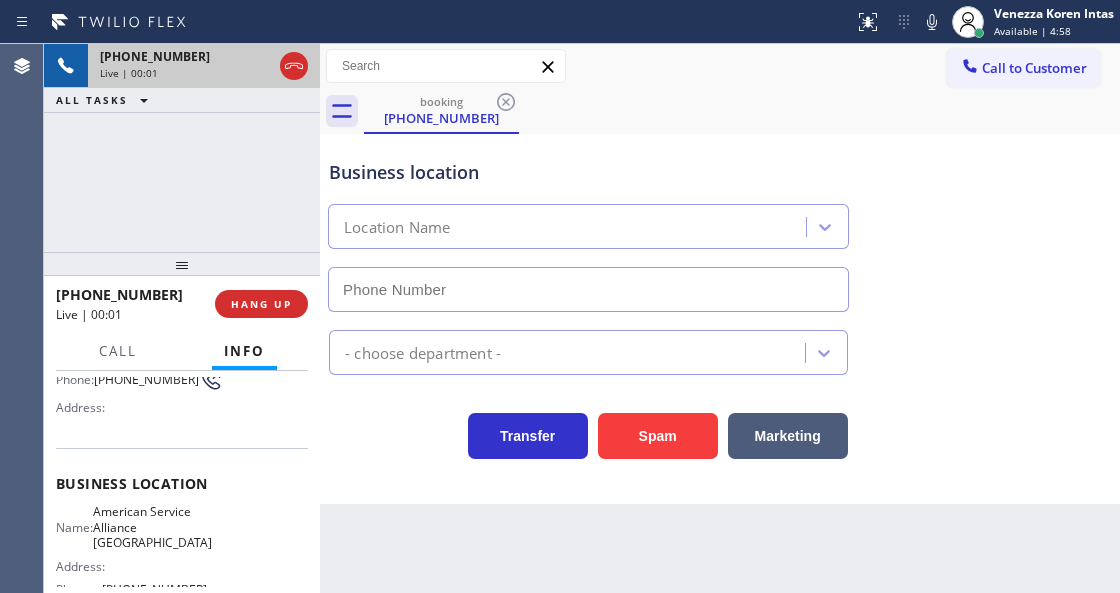 scroll, scrollTop: 200, scrollLeft: 0, axis: vertical 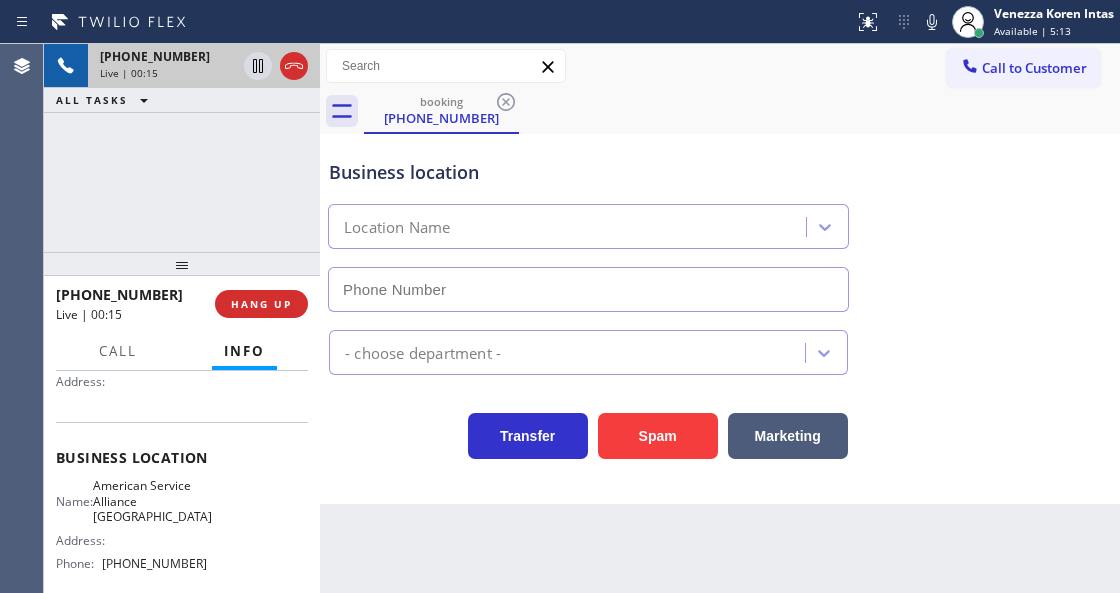 type on "[PHONE_NUMBER]" 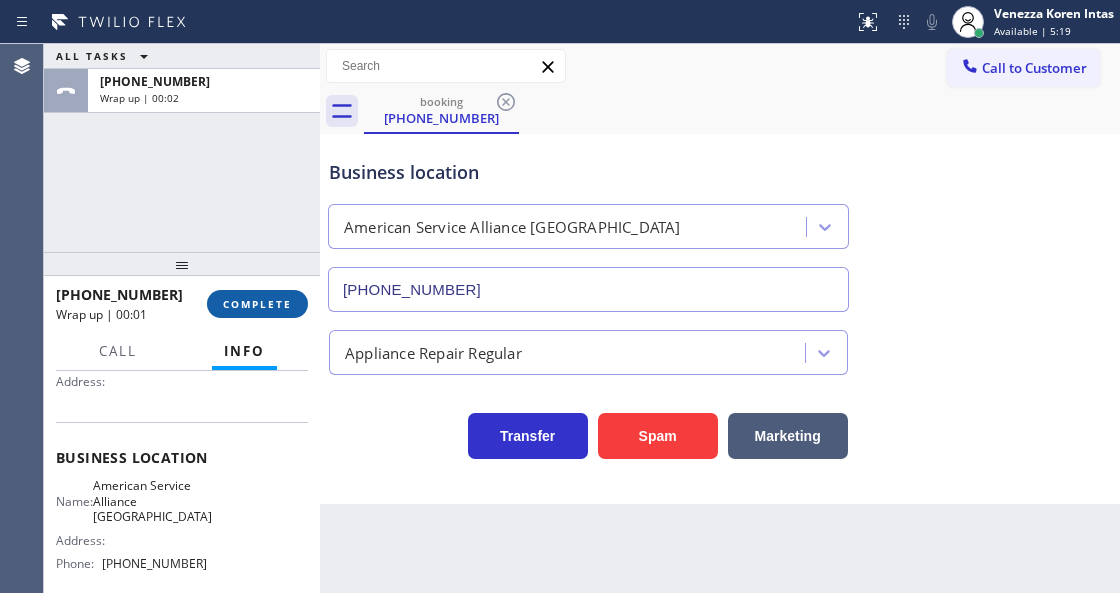 drag, startPoint x: 273, startPoint y: 298, endPoint x: 480, endPoint y: 333, distance: 209.93808 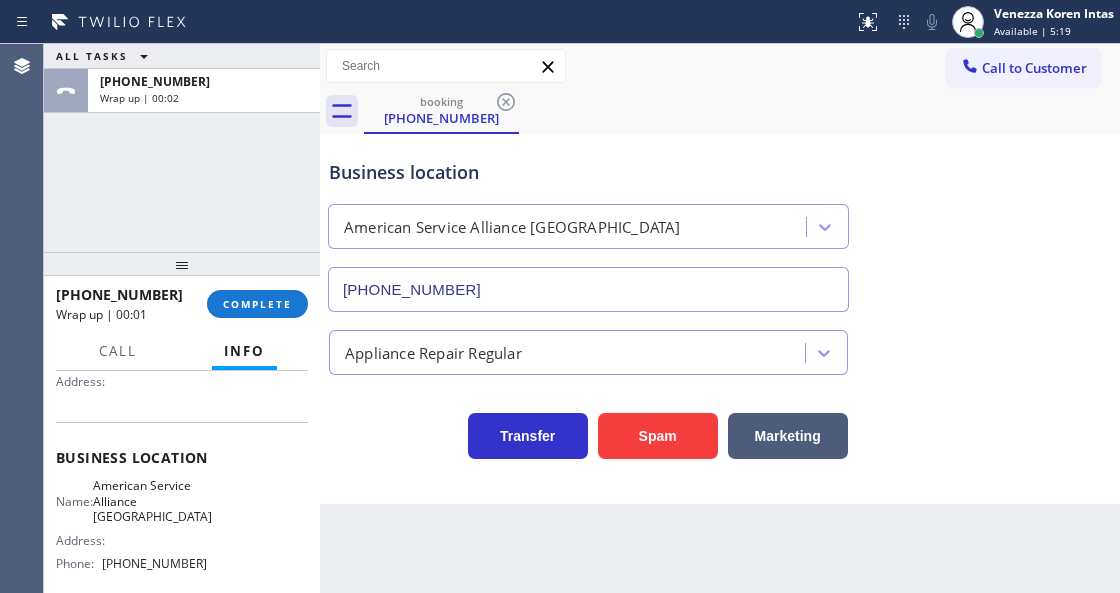 click on "COMPLETE" at bounding box center [257, 304] 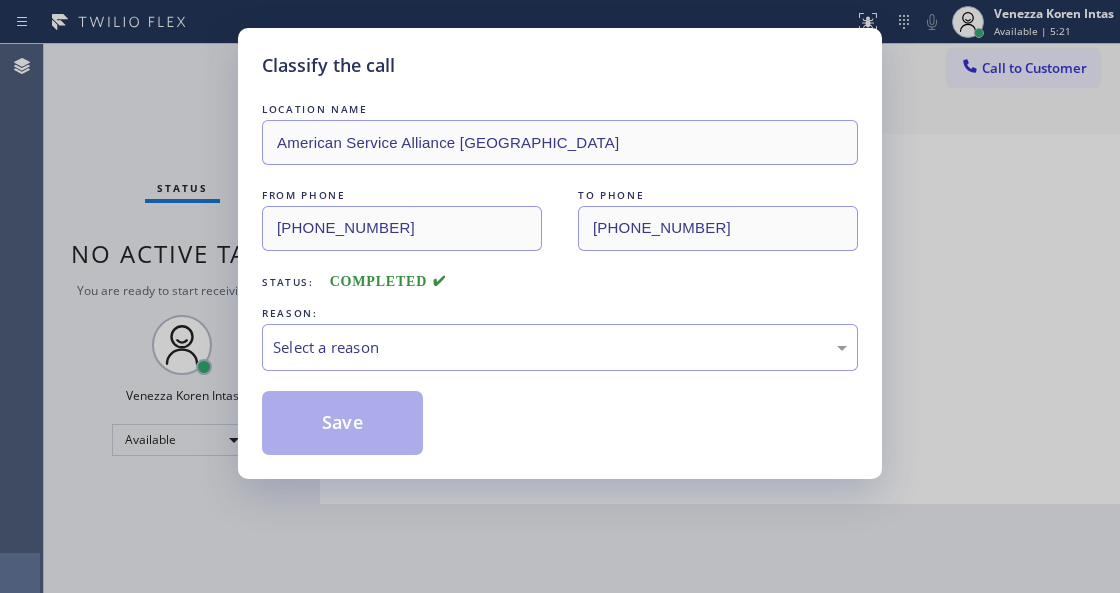 click on "Select a reason" at bounding box center [560, 347] 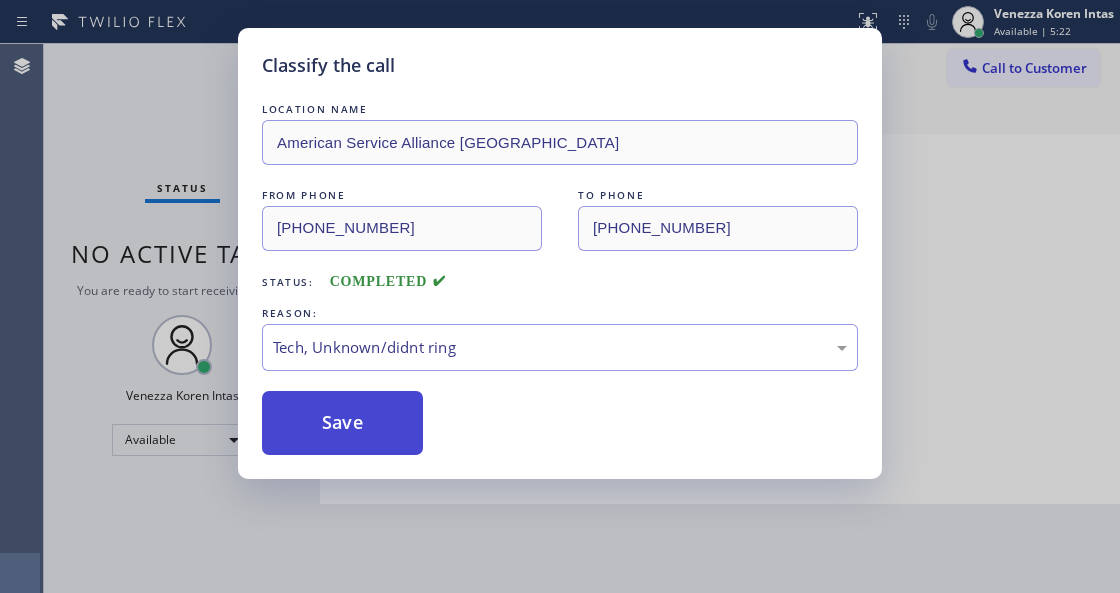 click on "Save" at bounding box center (342, 423) 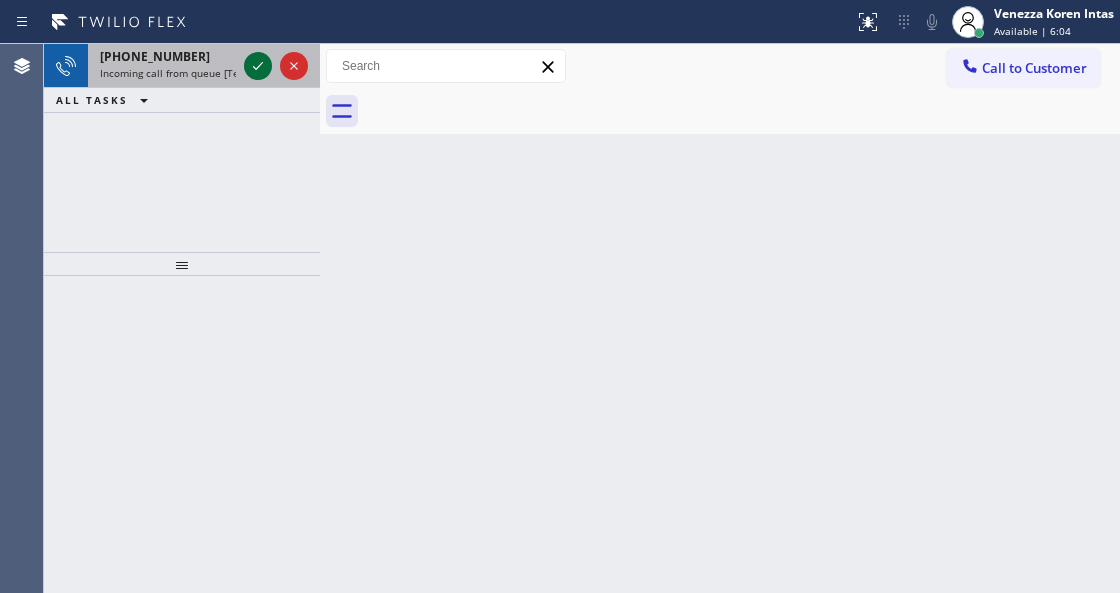 click 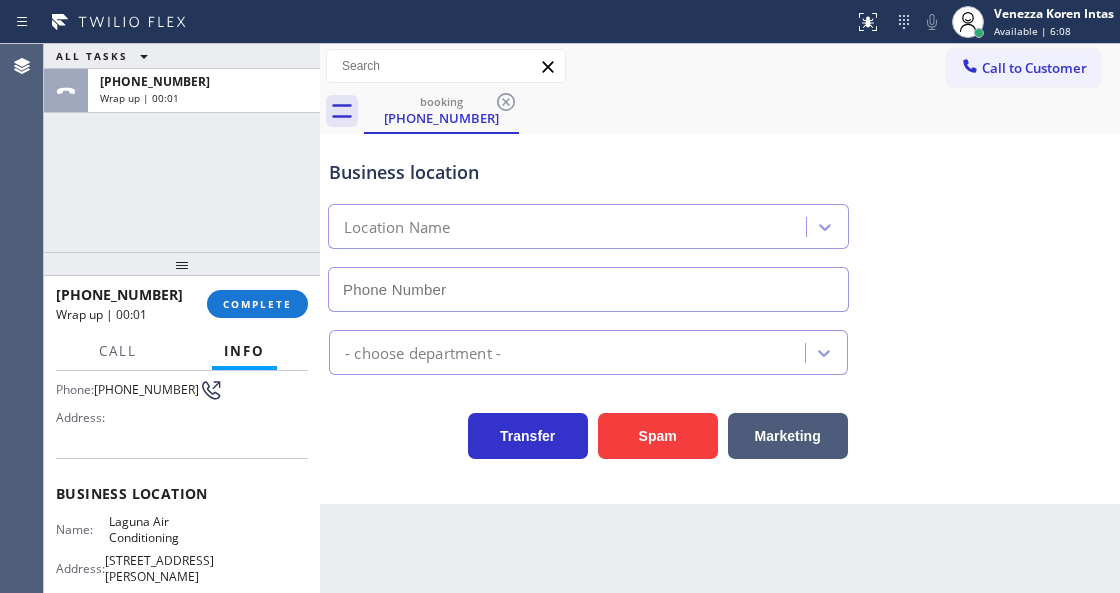 scroll, scrollTop: 266, scrollLeft: 0, axis: vertical 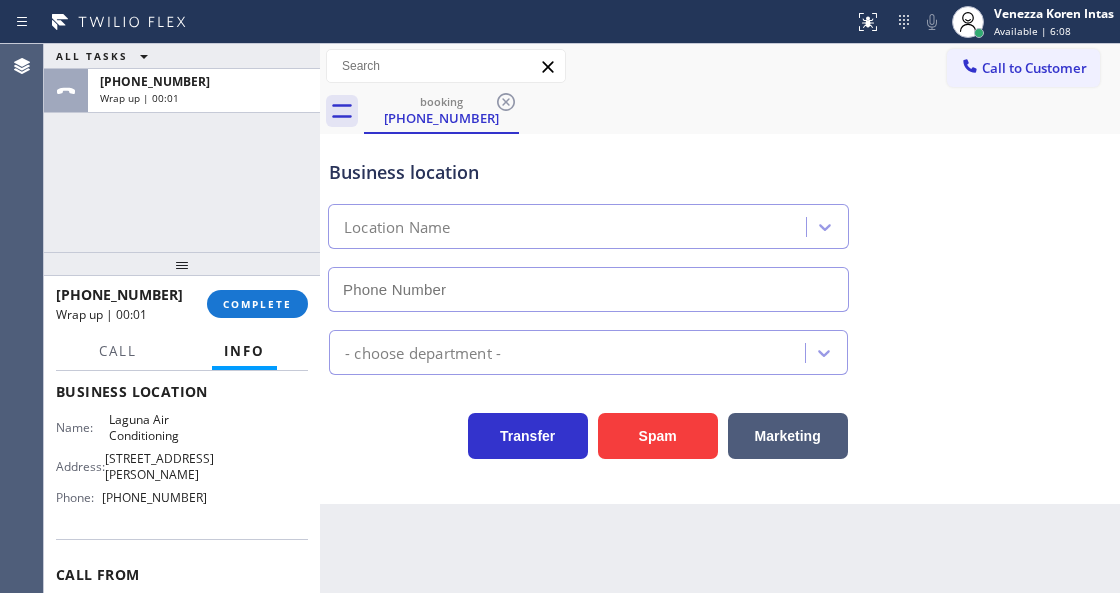 click at bounding box center [182, 264] 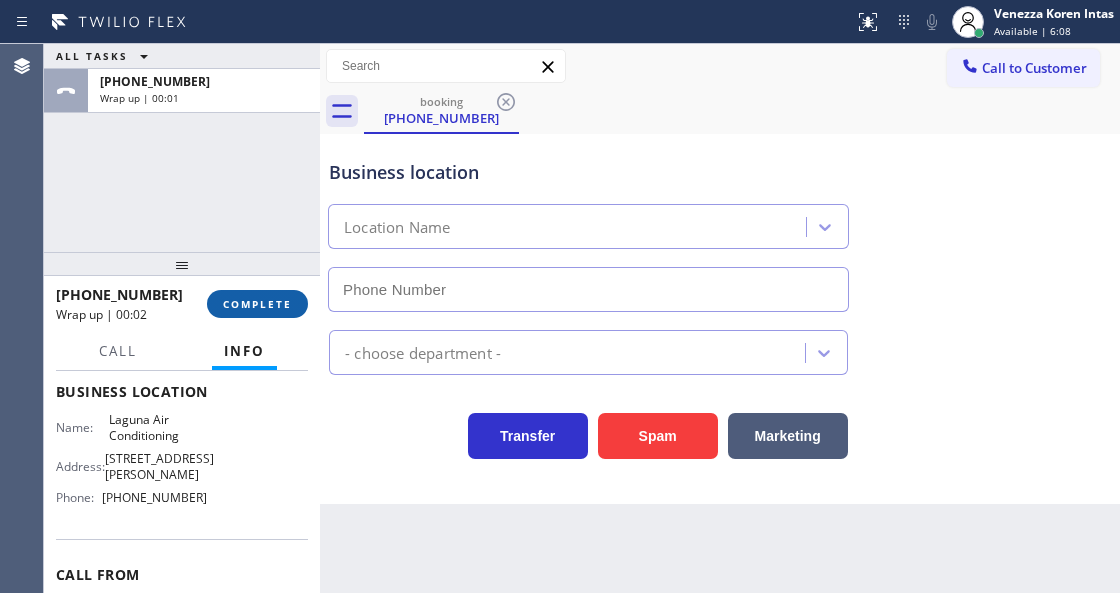 click on "COMPLETE" at bounding box center [257, 304] 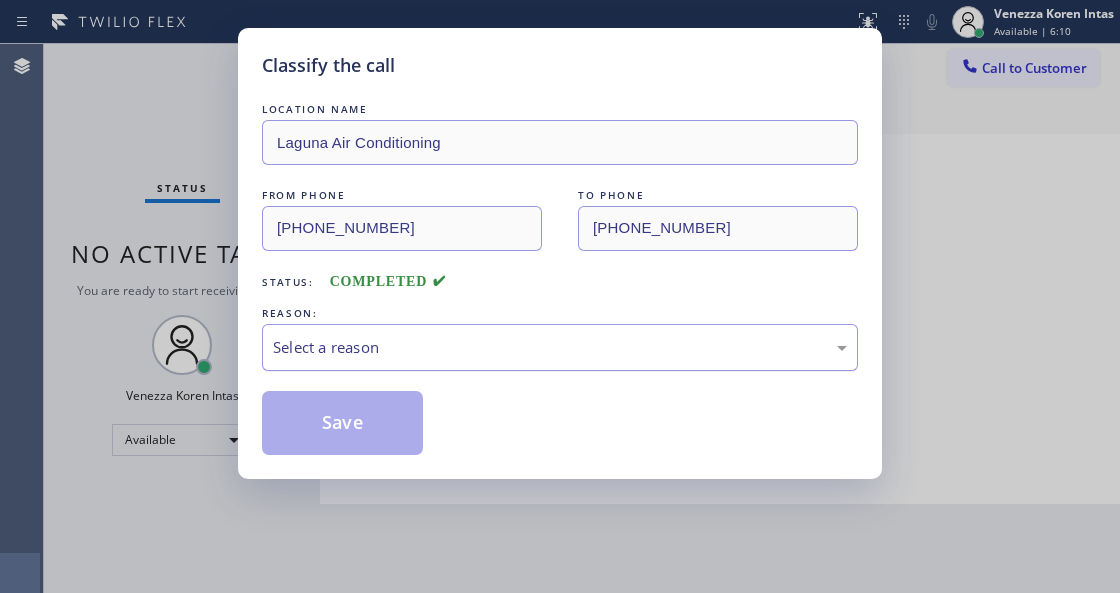 drag, startPoint x: 469, startPoint y: 349, endPoint x: 468, endPoint y: 369, distance: 20.024984 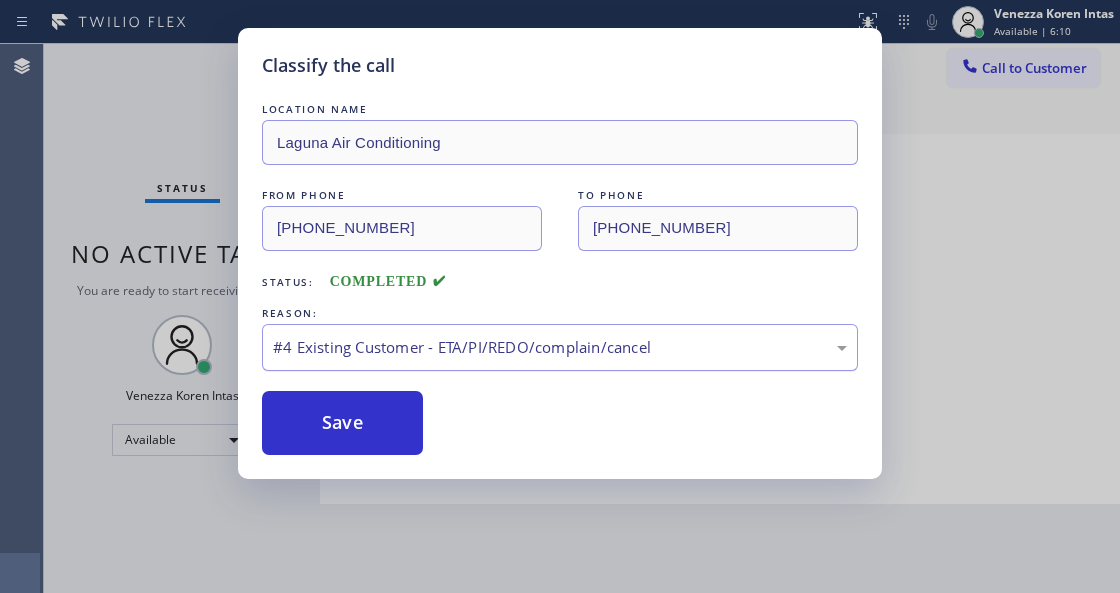 click on "#4 Existing Customer - ETA/PI/REDO/complain/cancel" at bounding box center [560, 347] 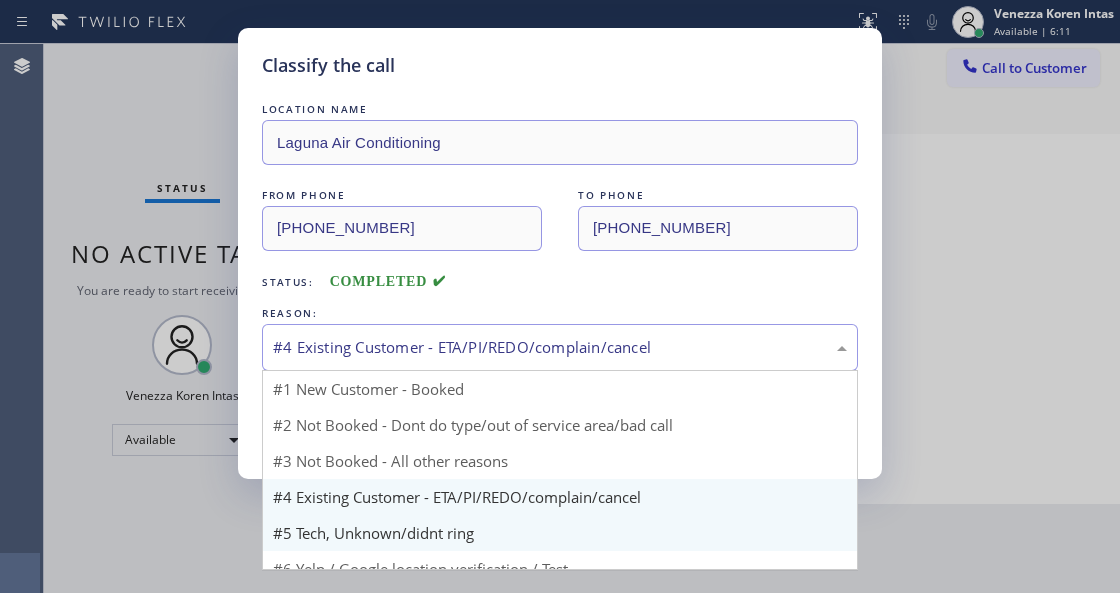 type on "[PHONE_NUMBER]" 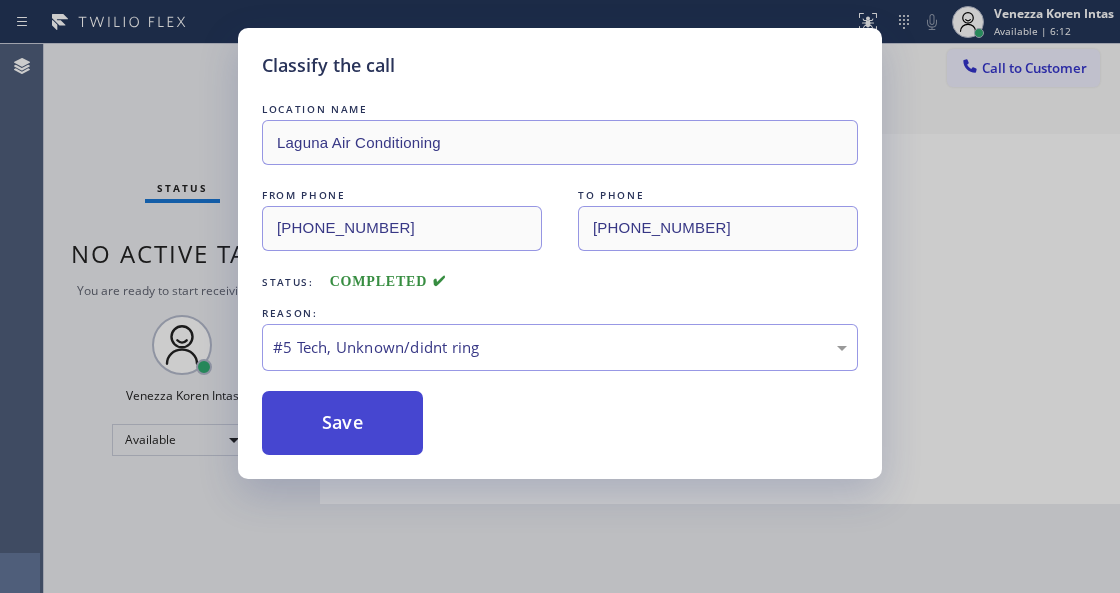 click on "Save" at bounding box center [342, 423] 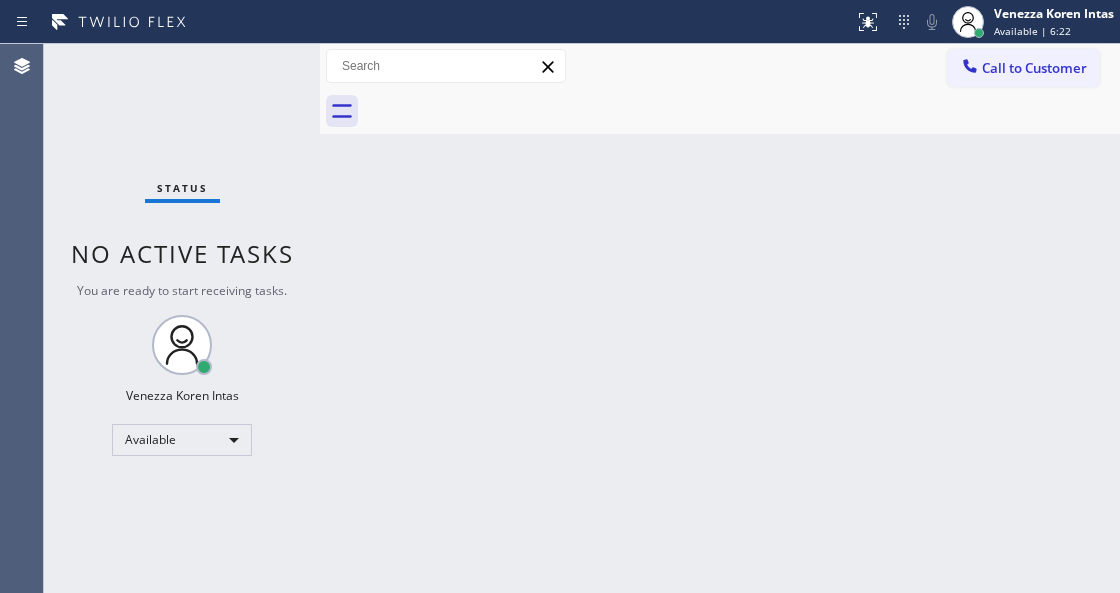 click on "Back to Dashboard Change Sender ID Customers Technicians Select a contact Outbound call Technician Search Technician Your caller id phone number Your caller id phone number Call Technician info Name   Phone none Address none Change Sender ID HVAC [PHONE_NUMBER] 5 Star Appliance [PHONE_NUMBER] Appliance Repair [PHONE_NUMBER] Plumbing [PHONE_NUMBER] Air Duct Cleaning [PHONE_NUMBER]  Electricians [PHONE_NUMBER] Cancel Change Check personal SMS Reset Change No tabs Call to Customer Outbound call Location Viking Repair Pro Altadena Your caller id phone number [PHONE_NUMBER] Customer number Call Outbound call Technician Search Technician Your caller id phone number Your caller id phone number Call" at bounding box center [720, 318] 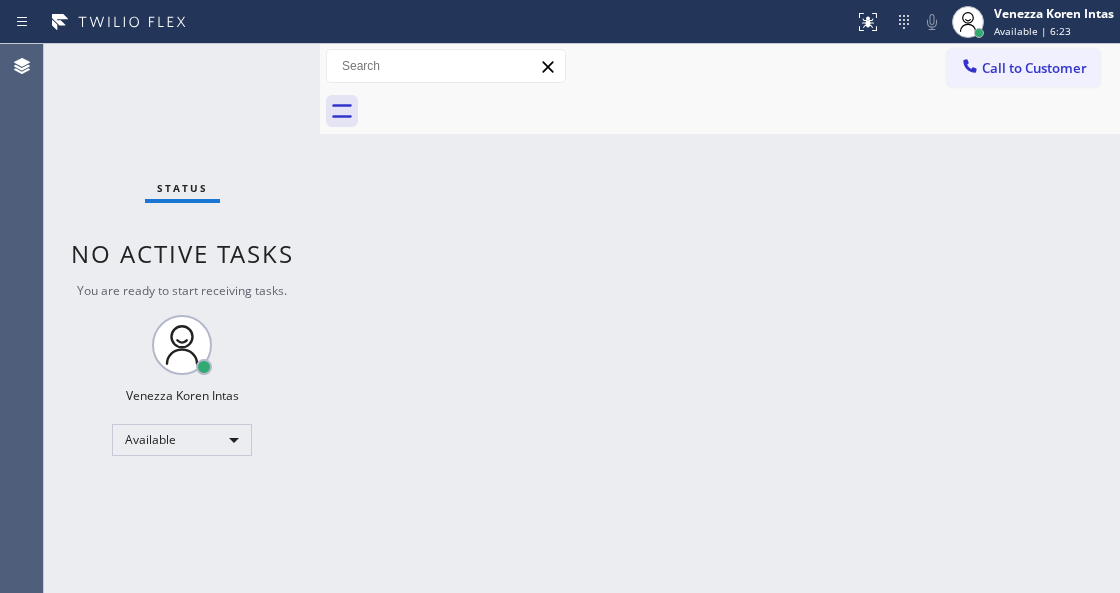click on "Status   No active tasks     You are ready to start receiving tasks.   Venezza Koren Intas Available" at bounding box center [182, 318] 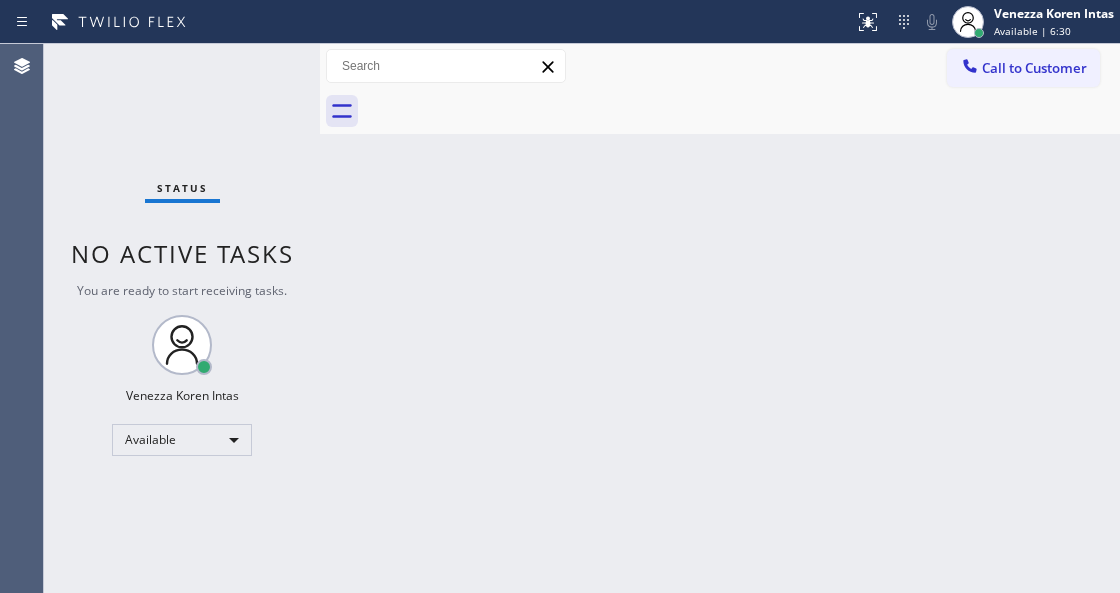 drag, startPoint x: 544, startPoint y: 198, endPoint x: 522, endPoint y: 518, distance: 320.75537 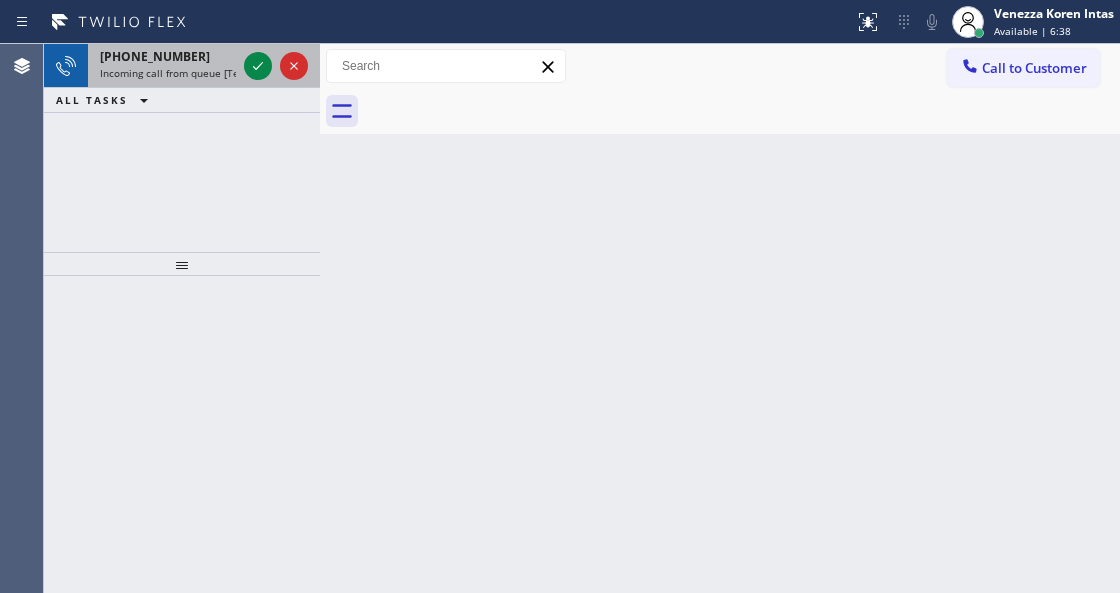 click on "[PHONE_NUMBER] Incoming call from queue [Test] All" at bounding box center (164, 66) 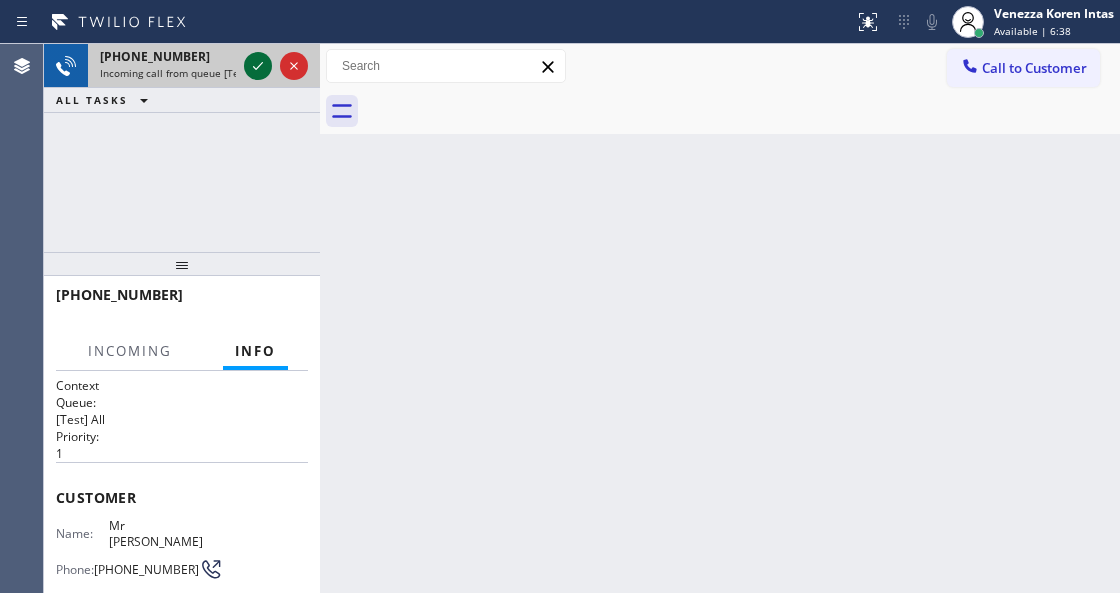 click 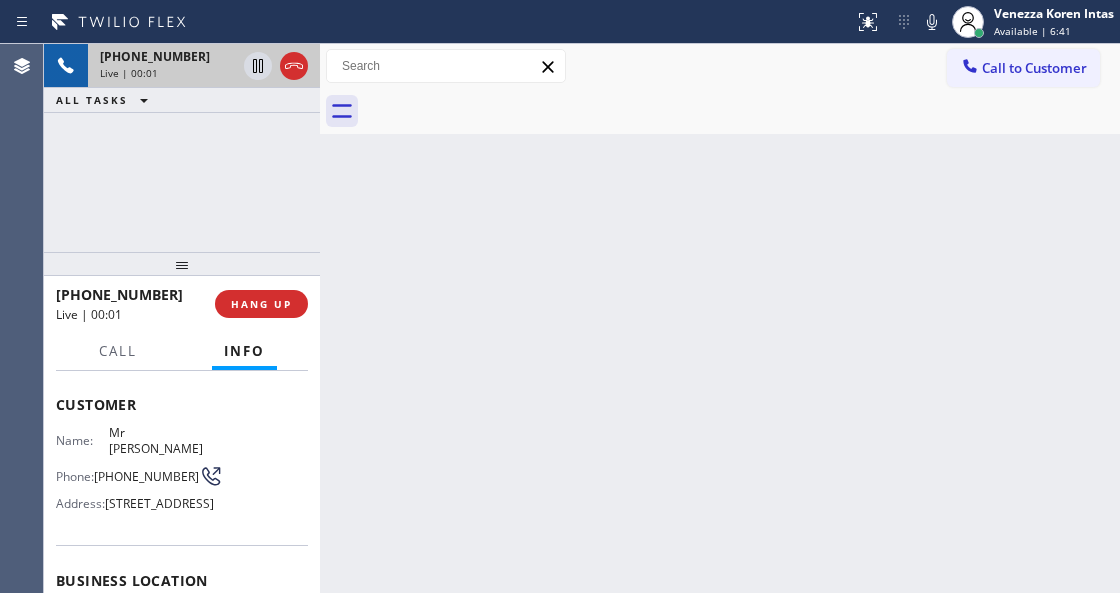 scroll, scrollTop: 200, scrollLeft: 0, axis: vertical 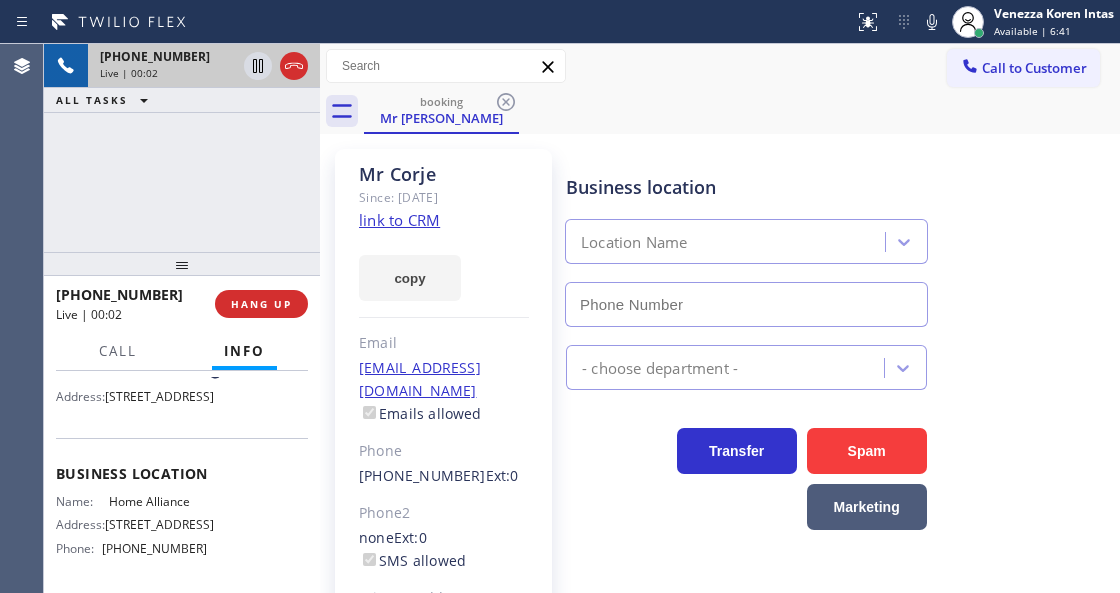 type on "[PHONE_NUMBER]" 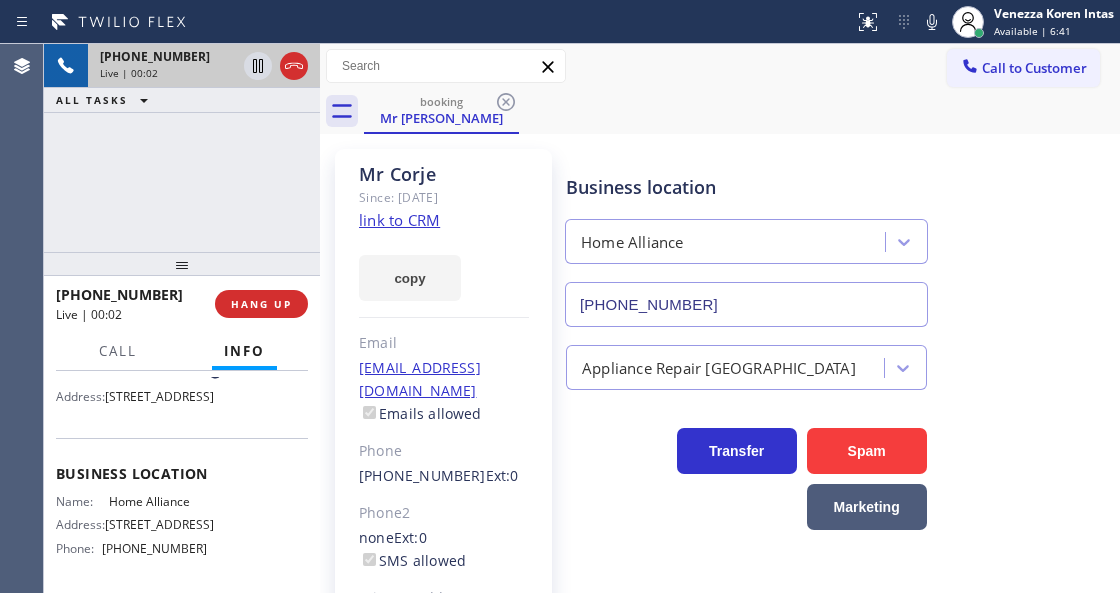 click on "link to CRM" 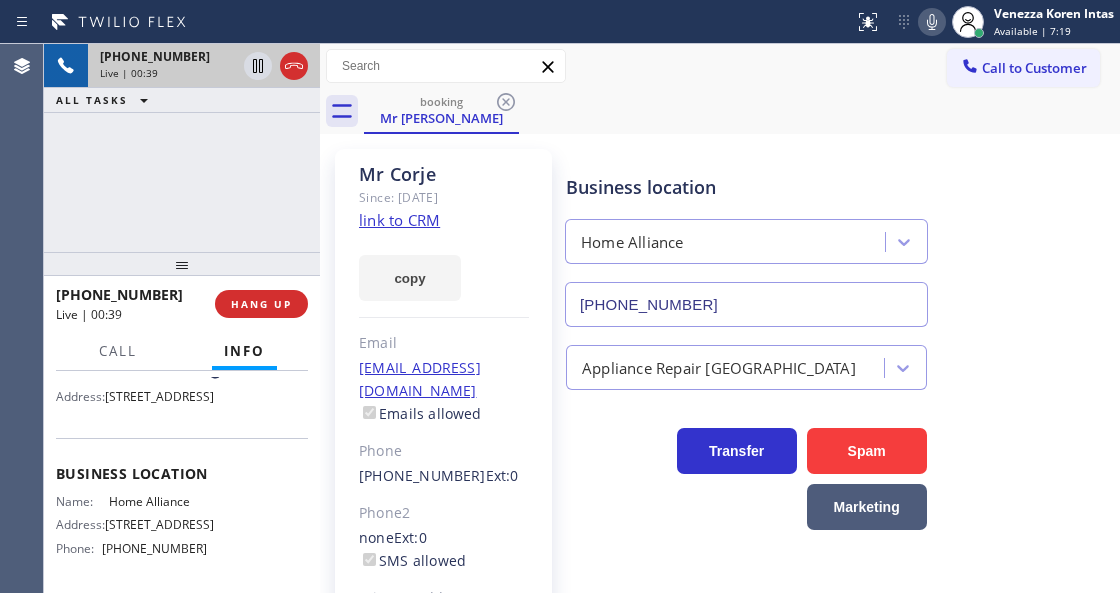 click 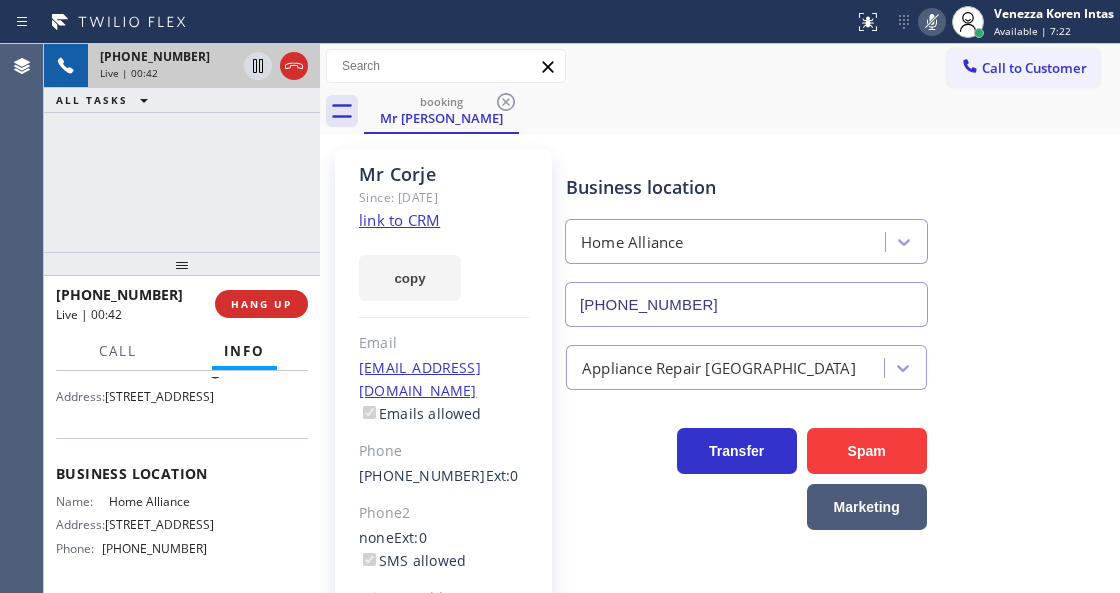 click 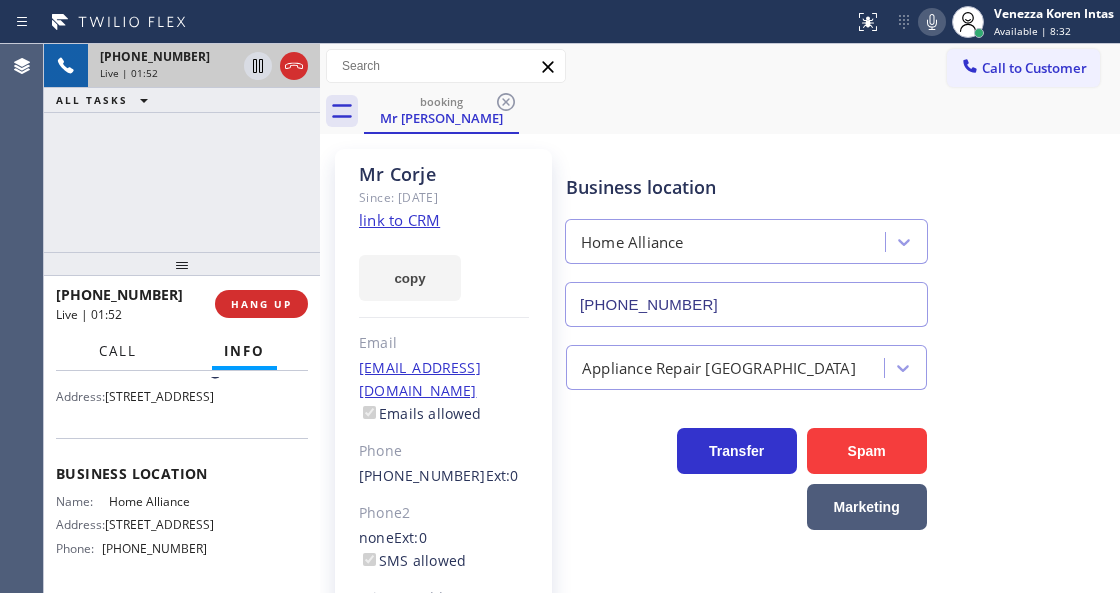click on "Call" at bounding box center [118, 351] 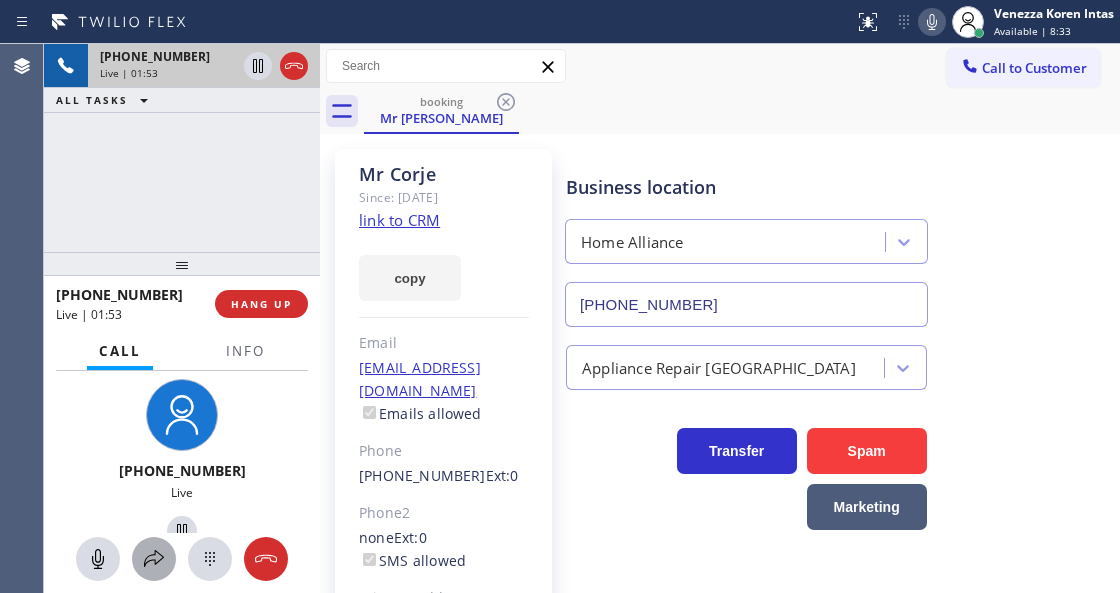 click 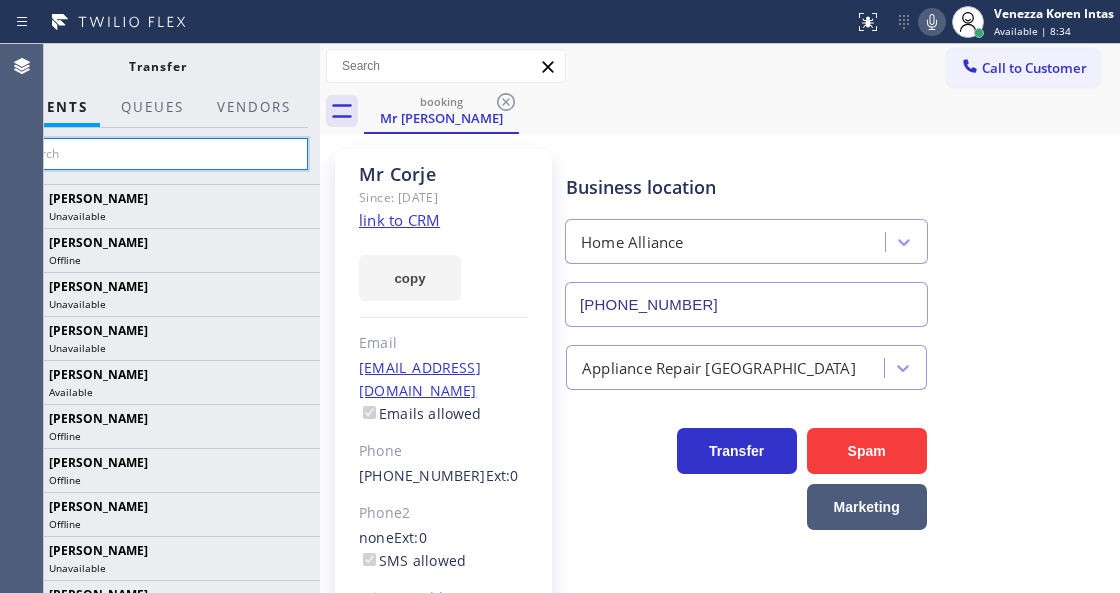 click at bounding box center [157, 154] 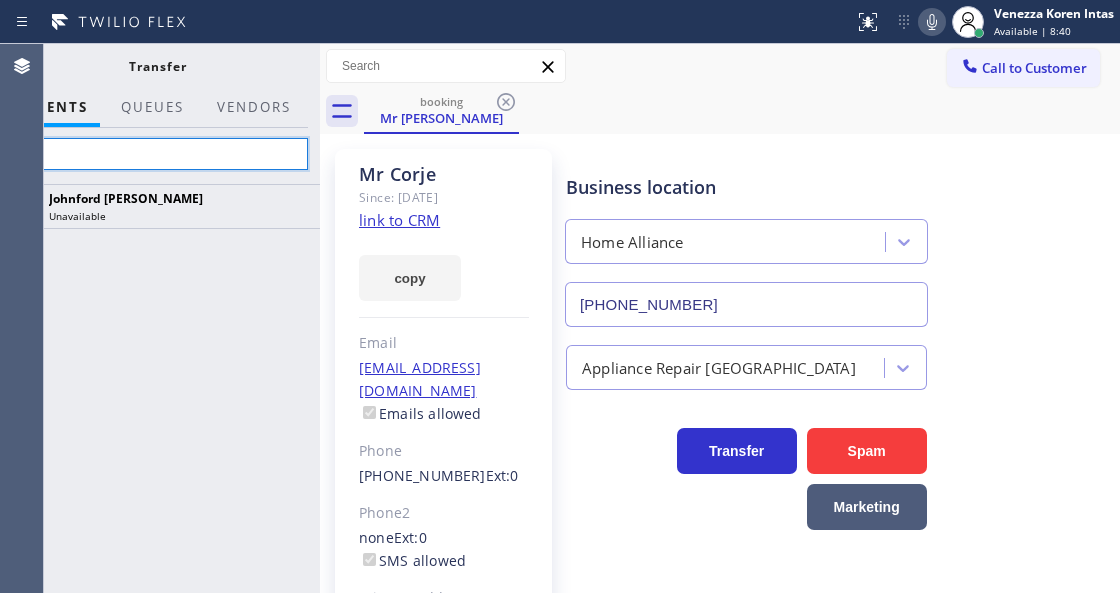 type on "f" 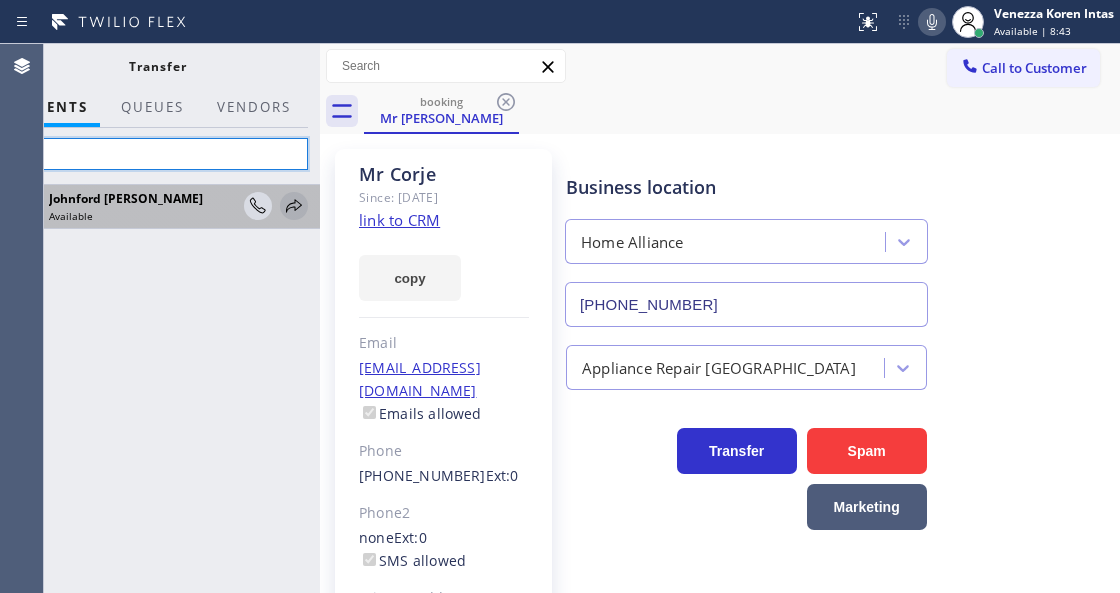 type on "ford" 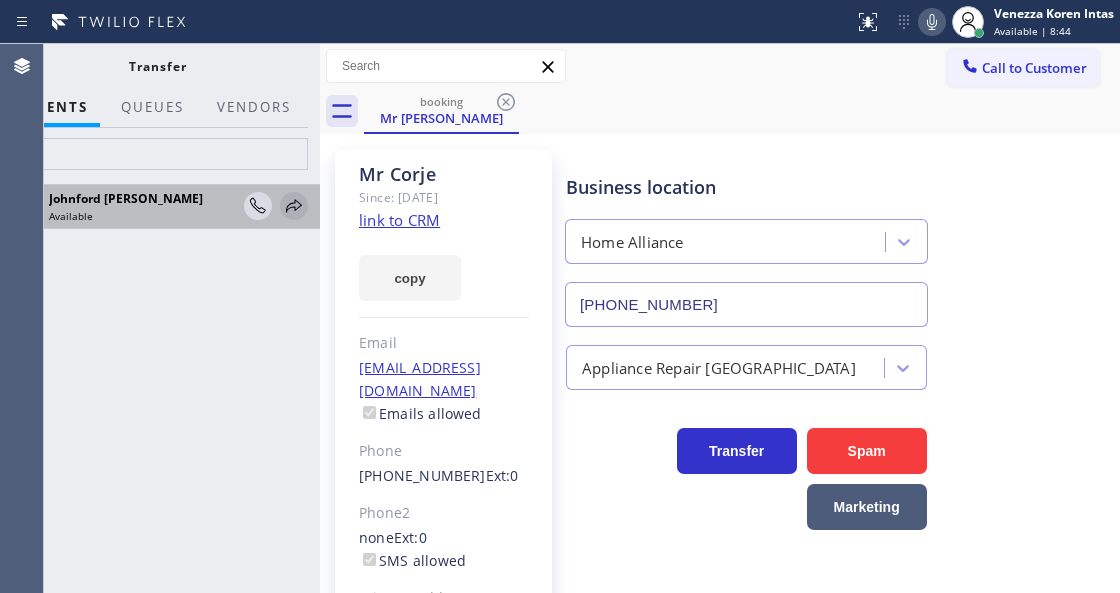 click 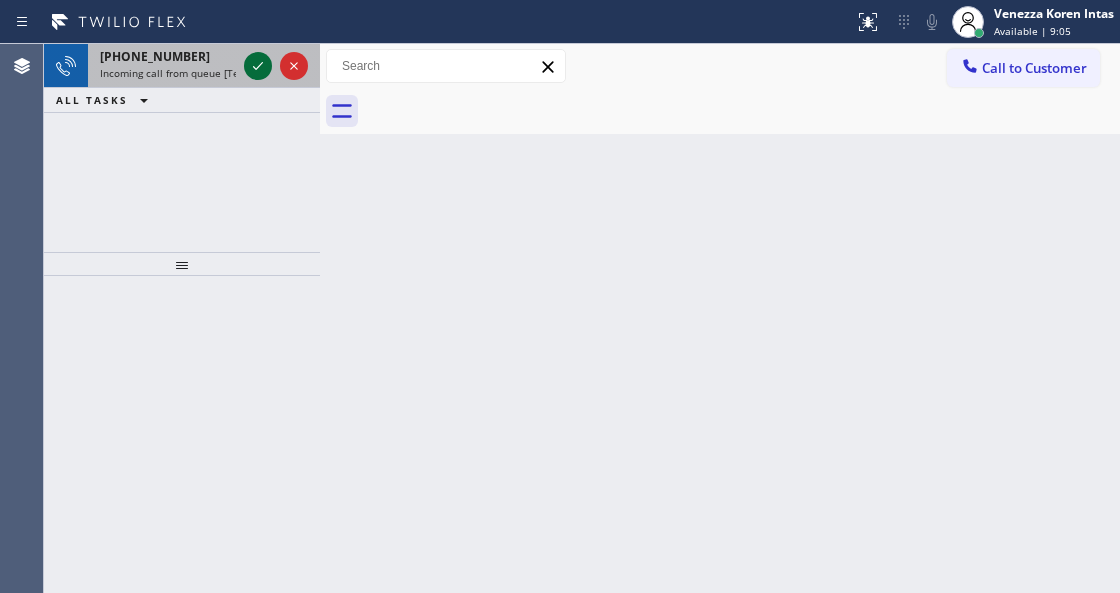 click 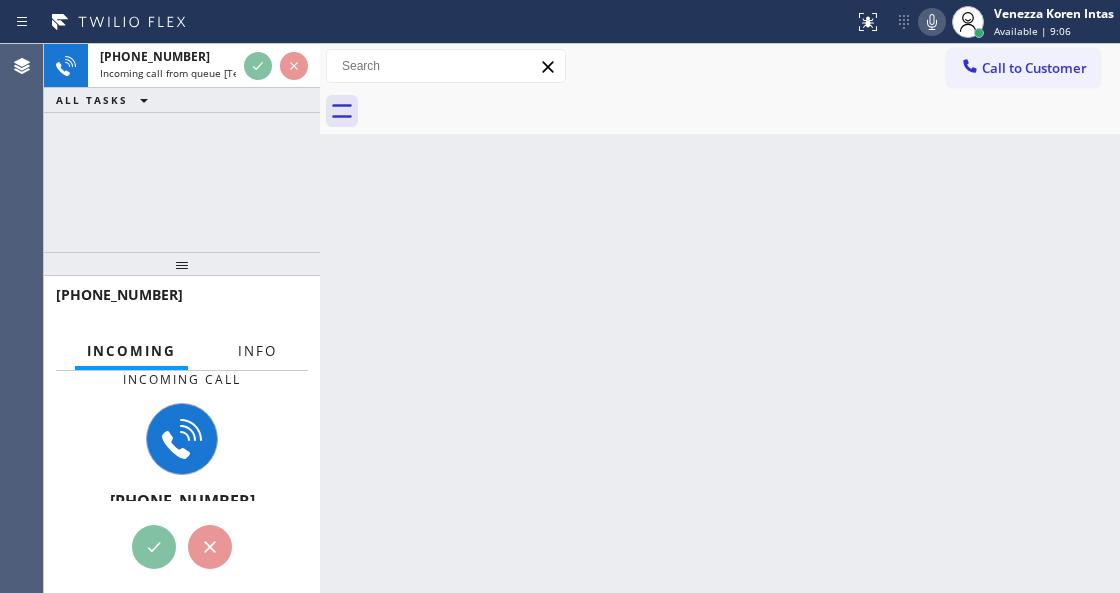 click on "Info" at bounding box center [257, 351] 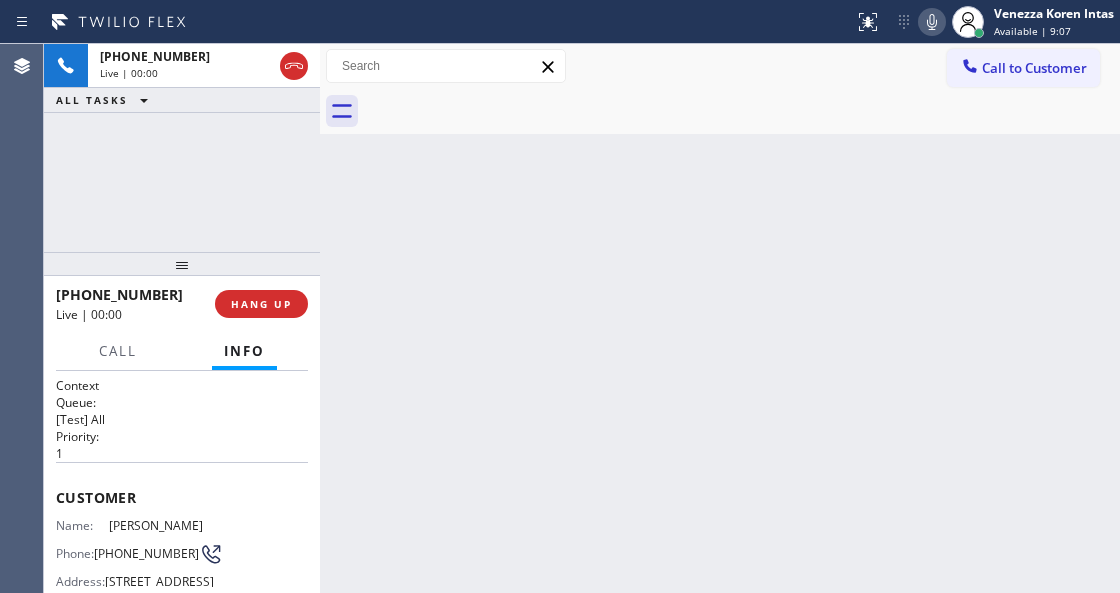 scroll, scrollTop: 266, scrollLeft: 0, axis: vertical 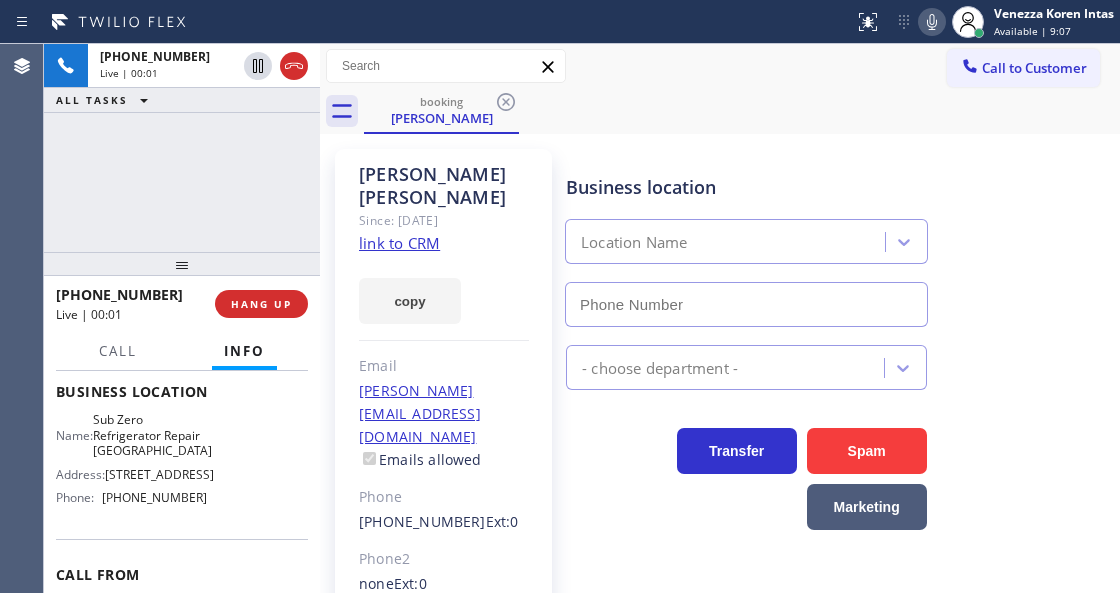 type on "[PHONE_NUMBER]" 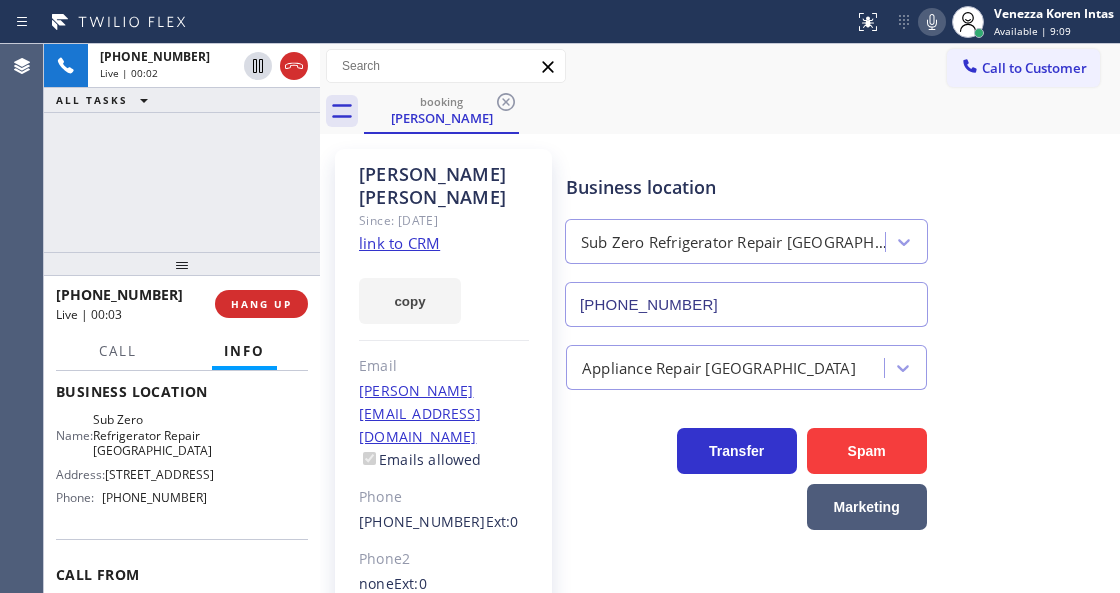 click on "link to CRM" 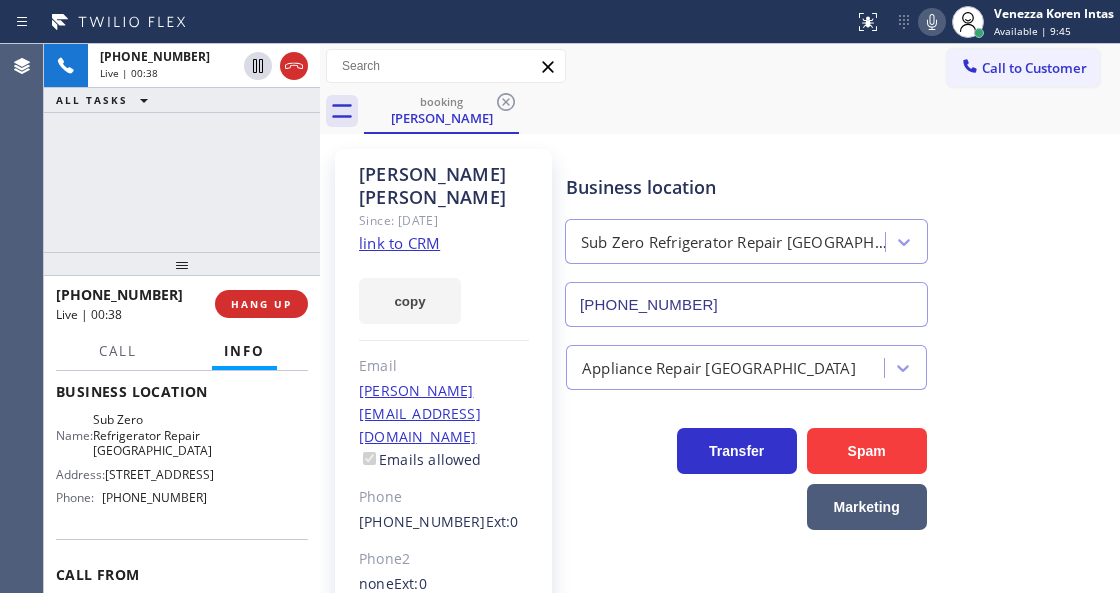 click 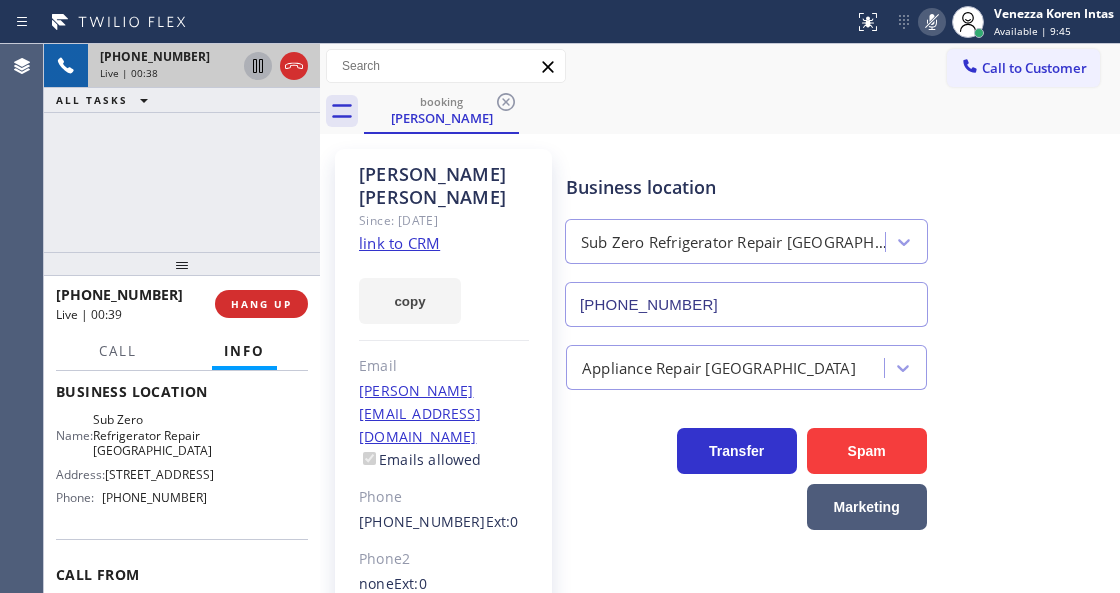 click 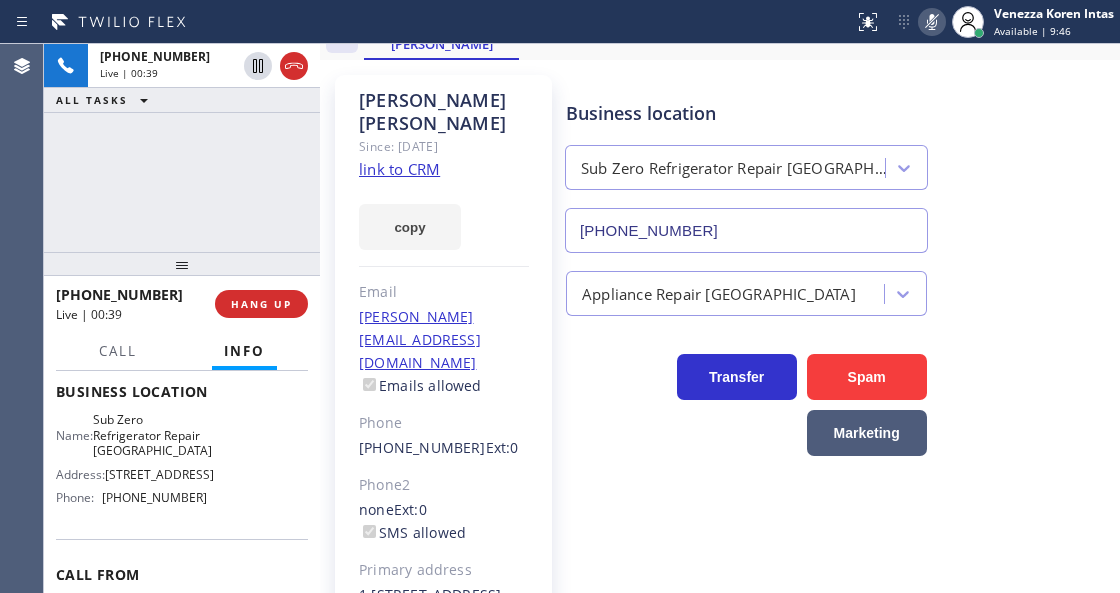scroll, scrollTop: 190, scrollLeft: 0, axis: vertical 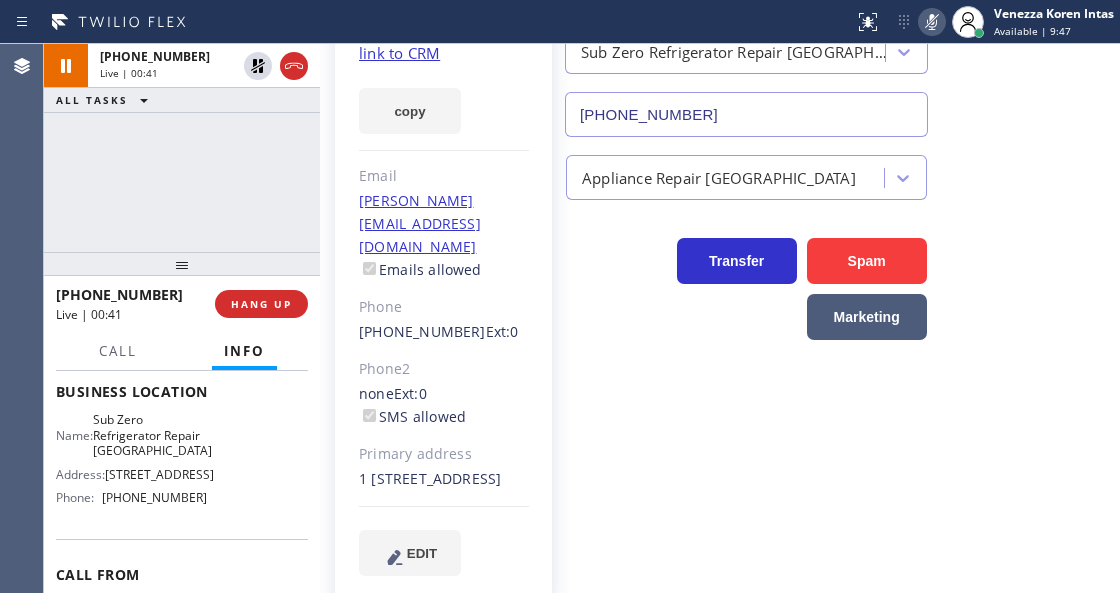 drag, startPoint x: 532, startPoint y: 435, endPoint x: 474, endPoint y: 438, distance: 58.077534 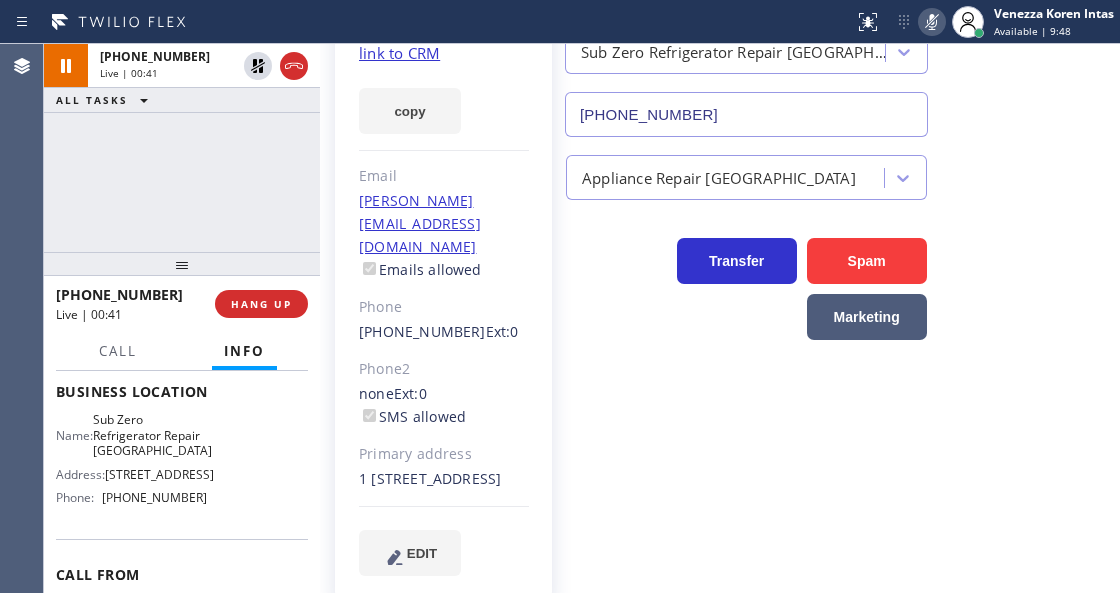 copy on "60657" 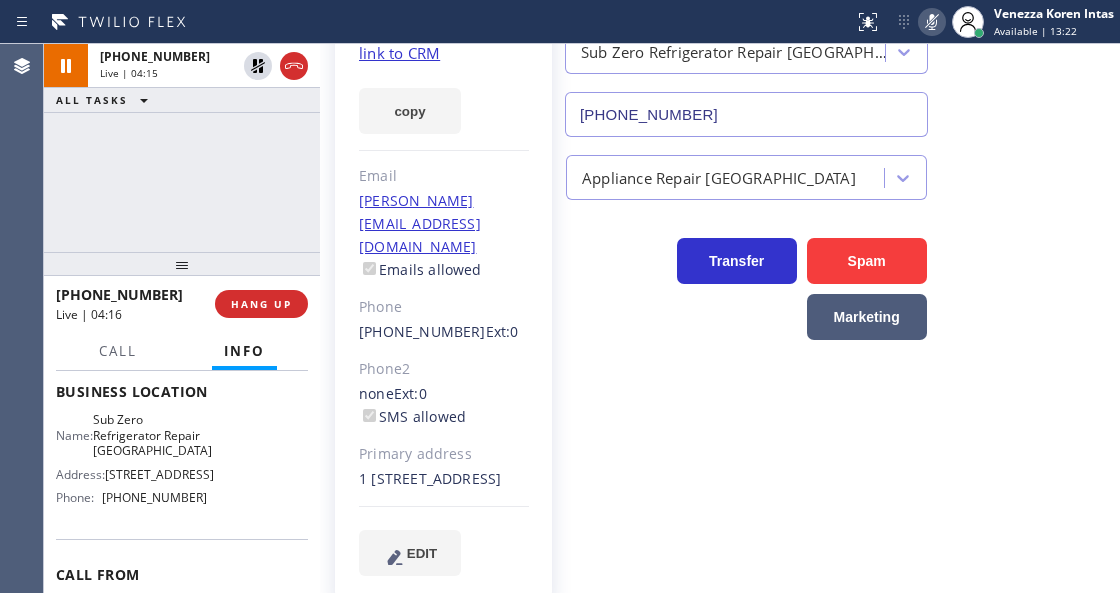 click 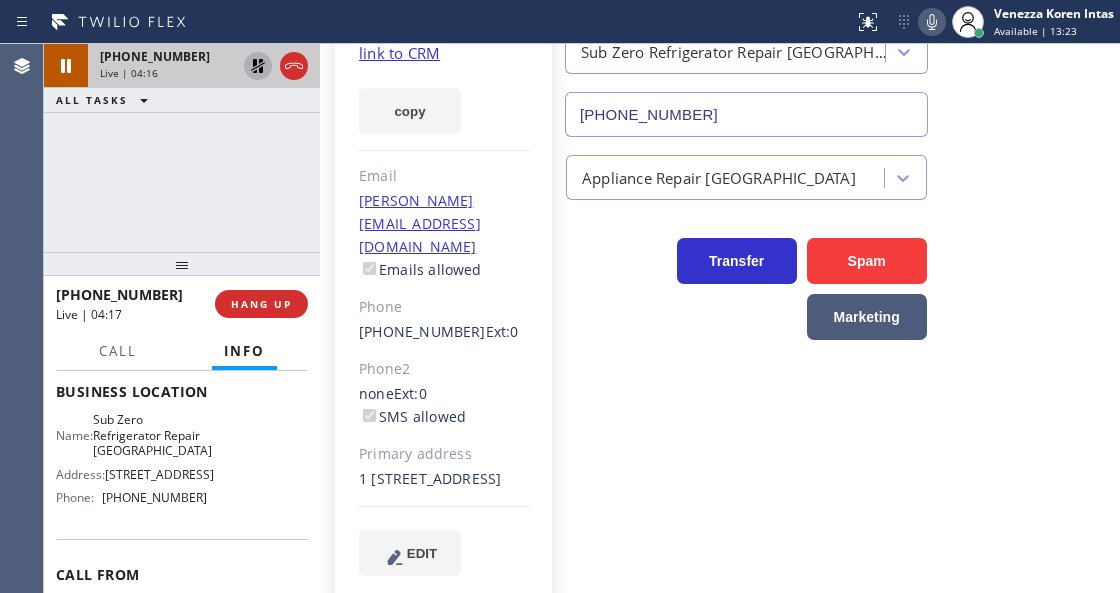 click 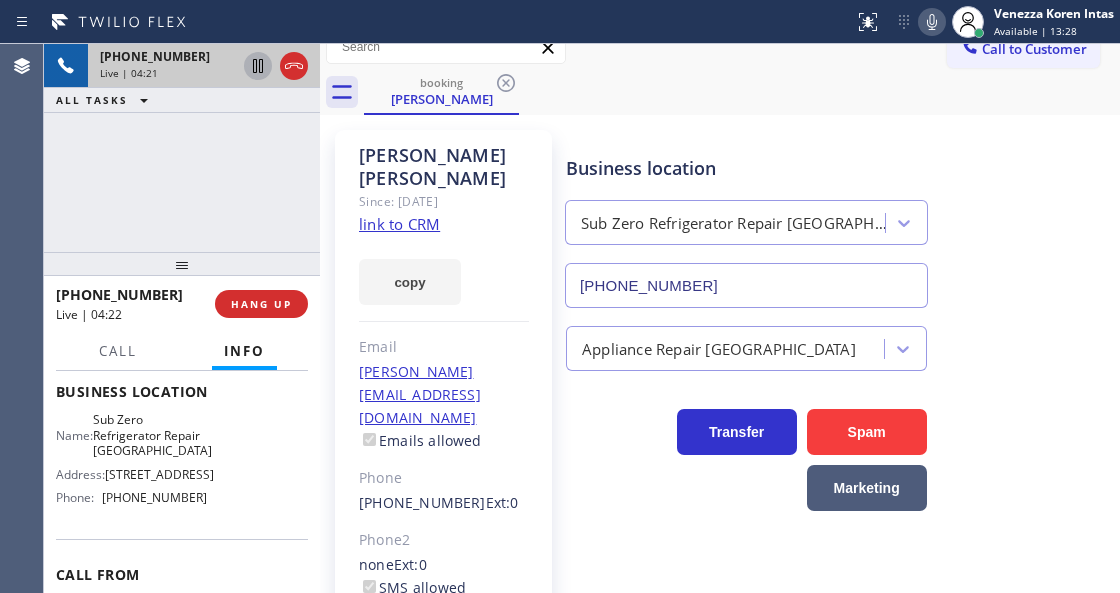 scroll, scrollTop: 0, scrollLeft: 0, axis: both 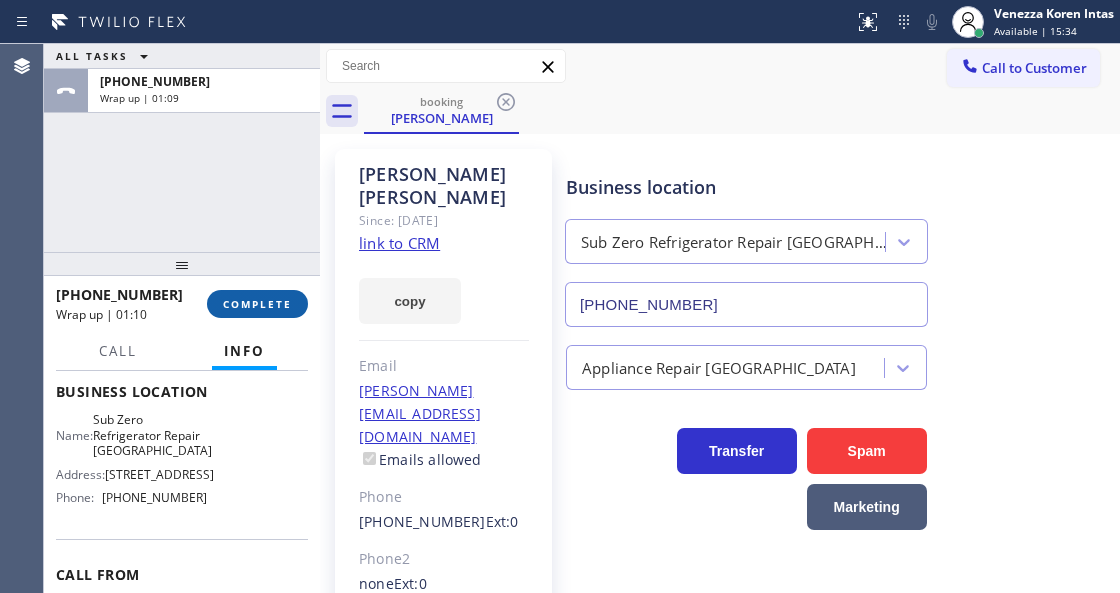 click on "COMPLETE" at bounding box center (257, 304) 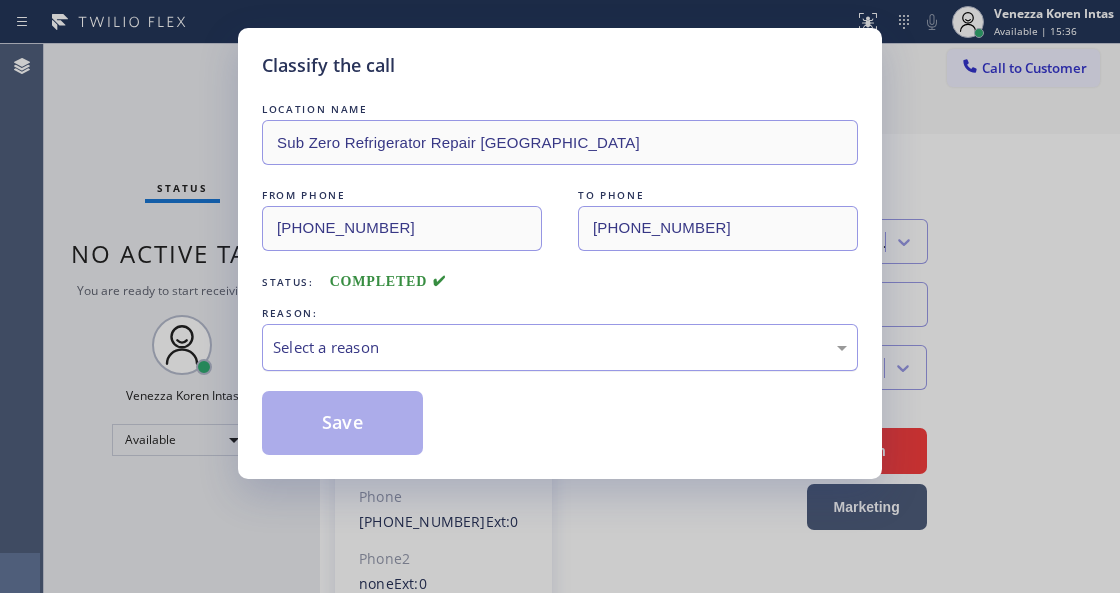 click on "Select a reason" at bounding box center (560, 347) 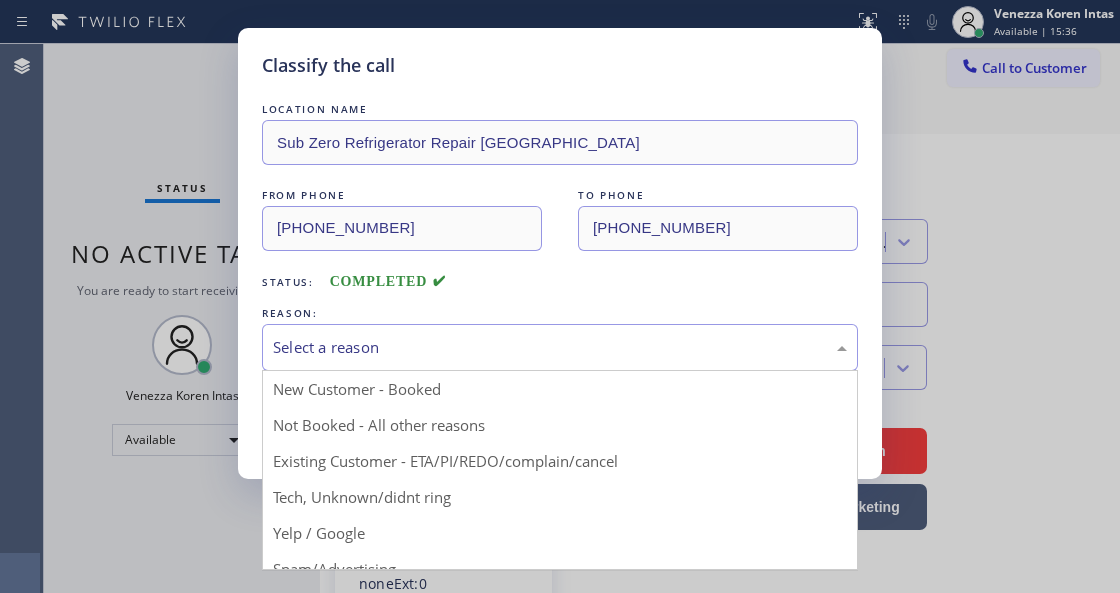 drag, startPoint x: 609, startPoint y: 469, endPoint x: 431, endPoint y: 428, distance: 182.66089 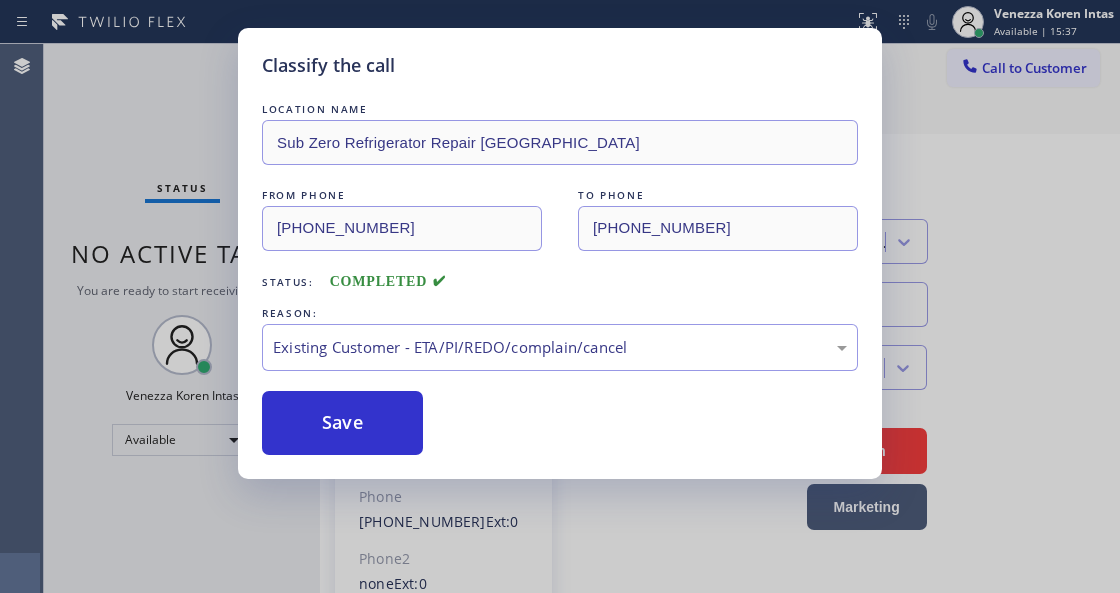 click on "Save" at bounding box center (342, 423) 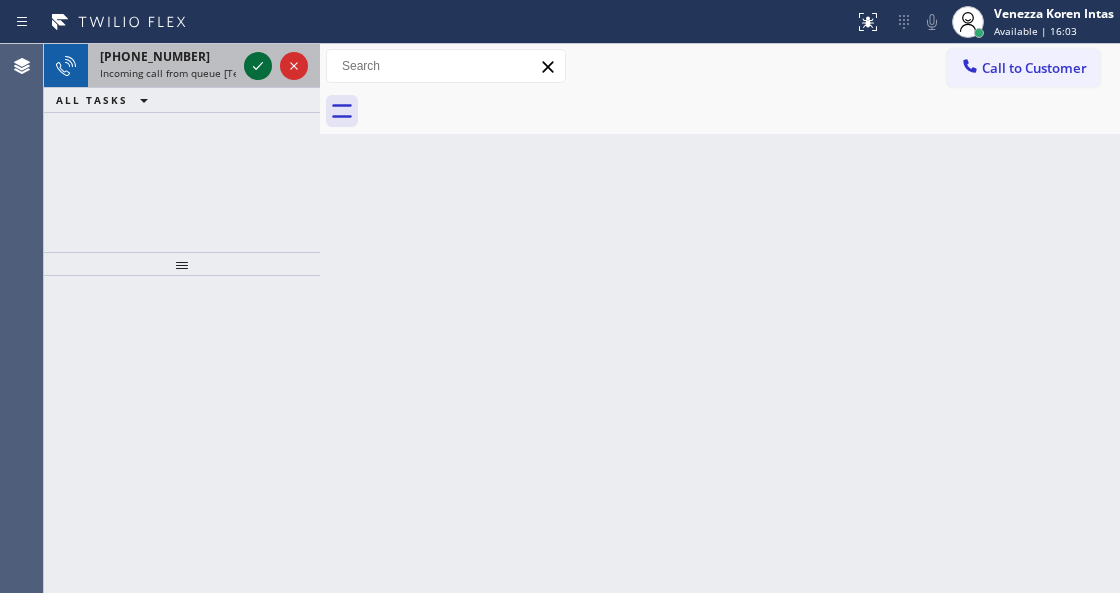 click 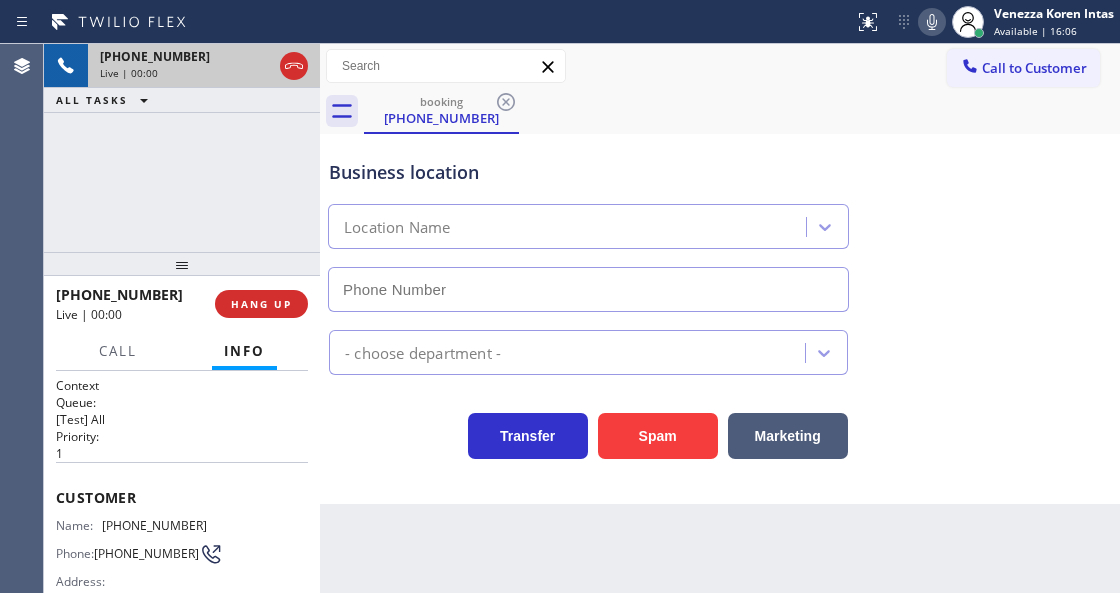type on "[PHONE_NUMBER]" 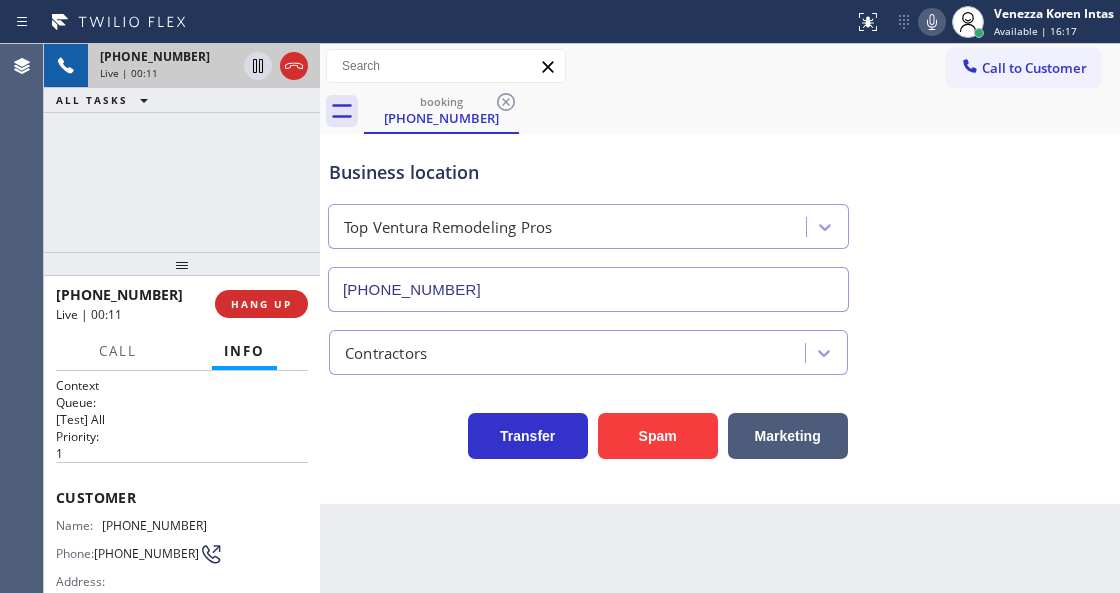click on "Business location Top Ventura Remodeling Pros [PHONE_NUMBER]" at bounding box center [588, 225] 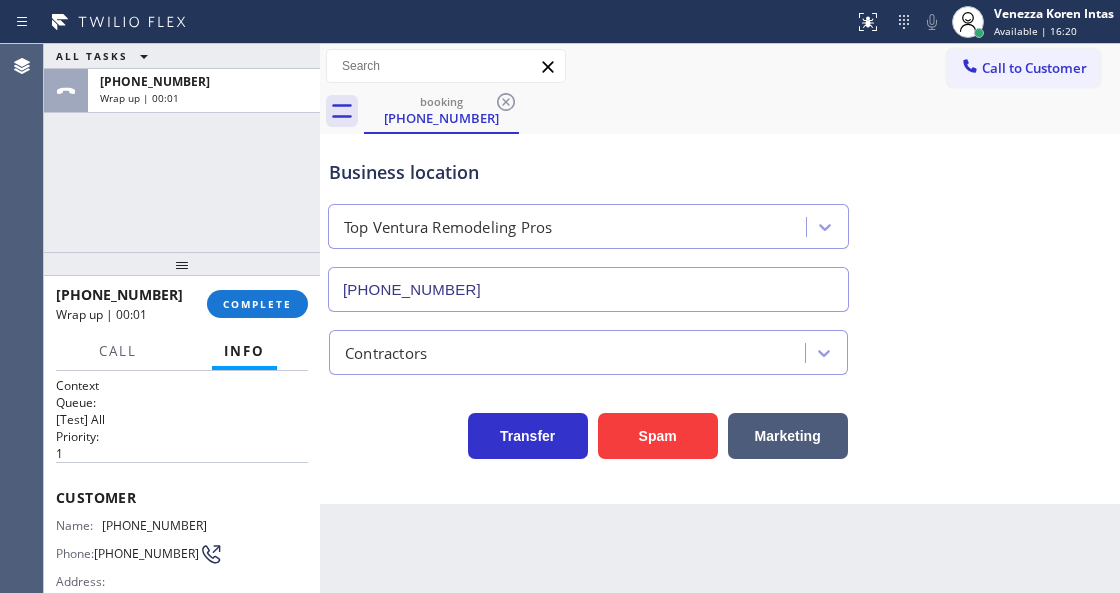 click on "[PHONE_NUMBER] Wrap up | 00:01 COMPLETE" at bounding box center (182, 304) 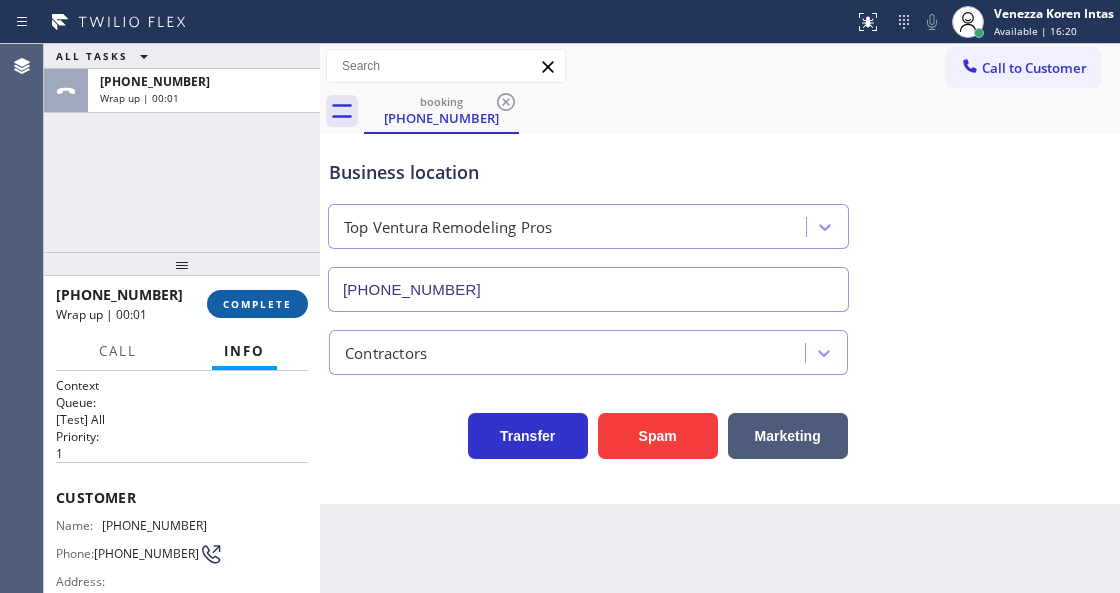 click on "COMPLETE" at bounding box center (257, 304) 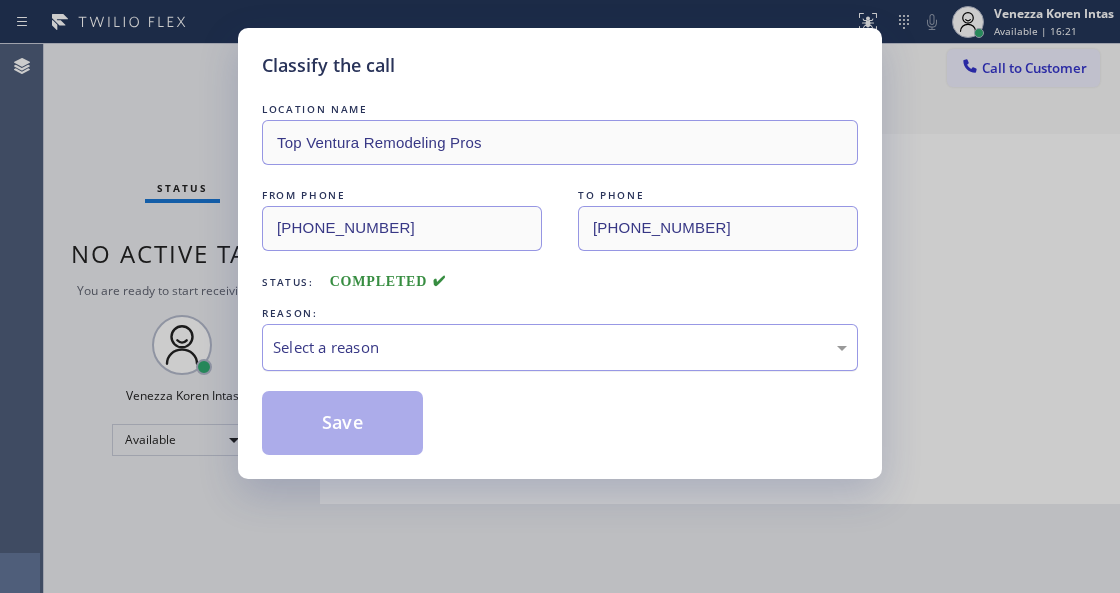 click on "Select a reason" at bounding box center [560, 347] 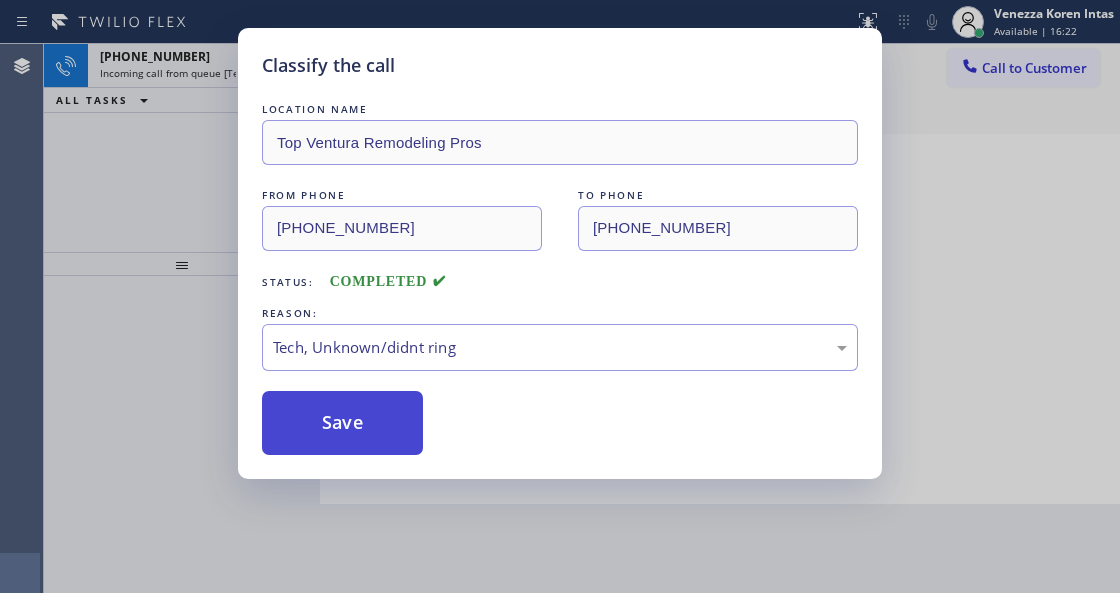 click on "Save" at bounding box center (342, 423) 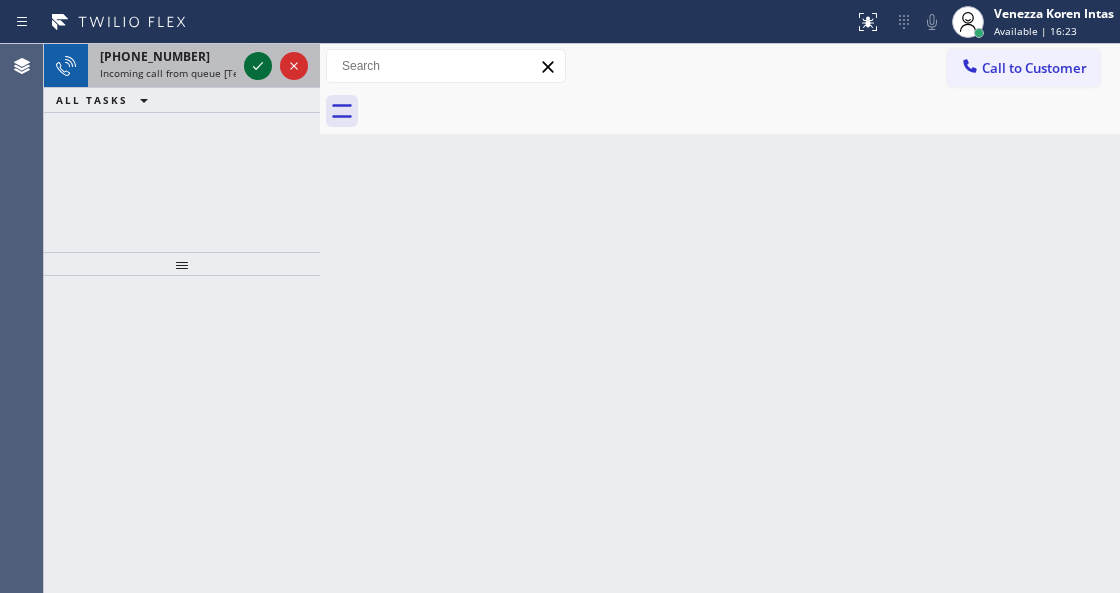 click 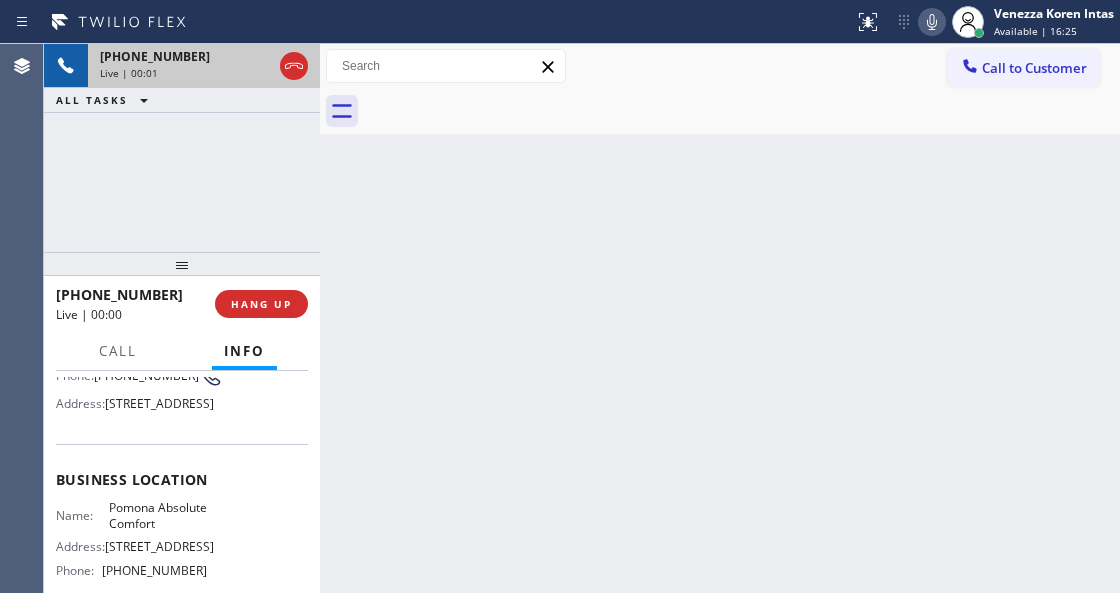 scroll, scrollTop: 266, scrollLeft: 0, axis: vertical 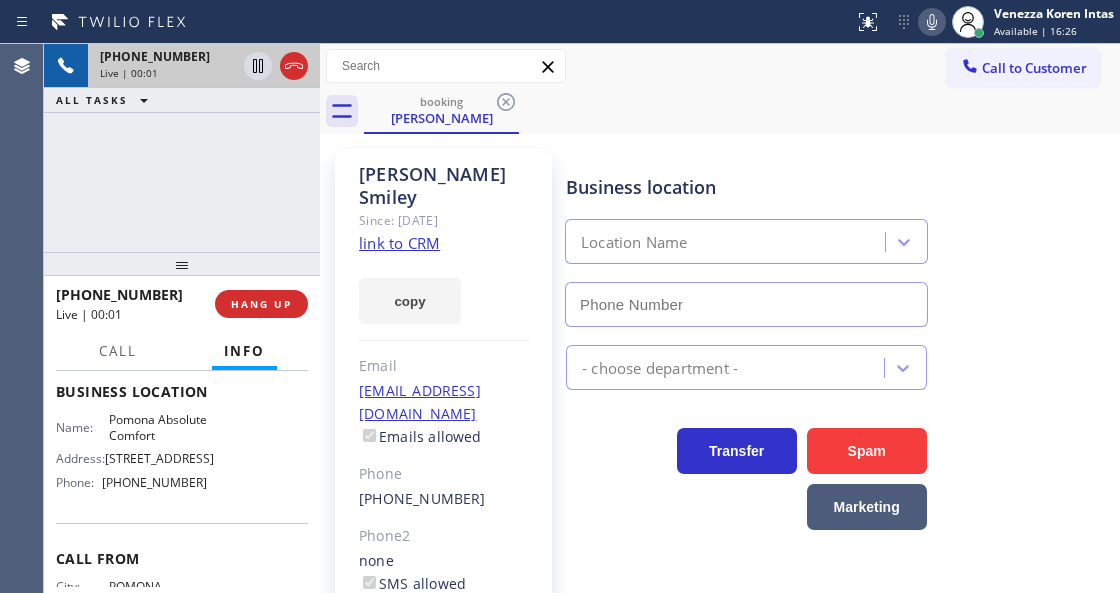 type on "[PHONE_NUMBER]" 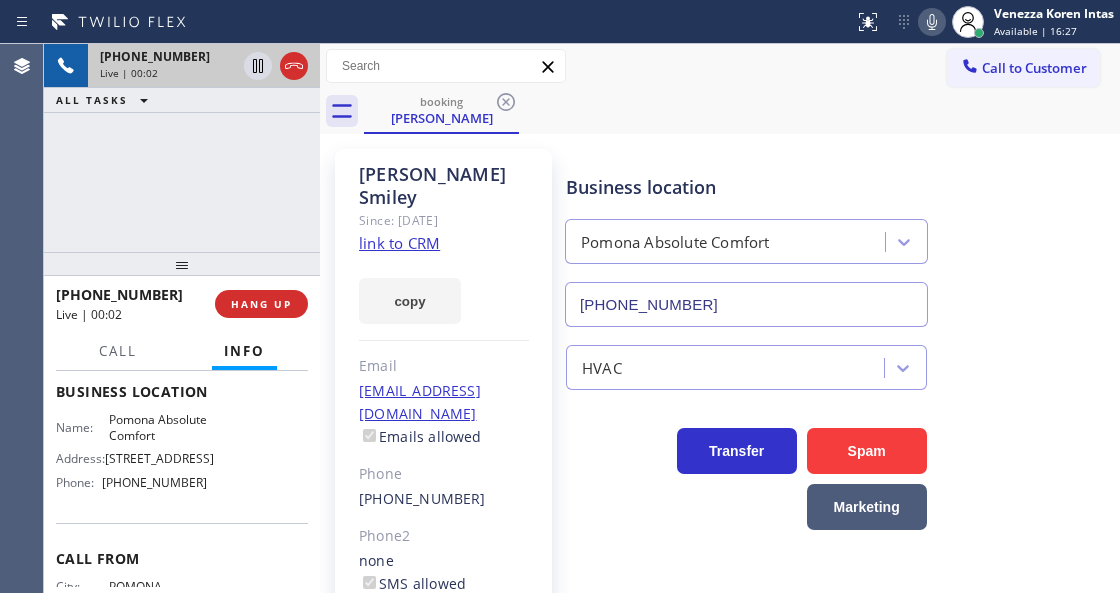 click on "[PERSON_NAME] Since: [DATE] link to CRM copy Email [EMAIL_ADDRESS][DOMAIN_NAME]  Emails allowed Phone [PHONE_NUMBER] Phone2 none  SMS allowed Primary address  [STREET_ADDRESS] EDIT" at bounding box center [443, 458] 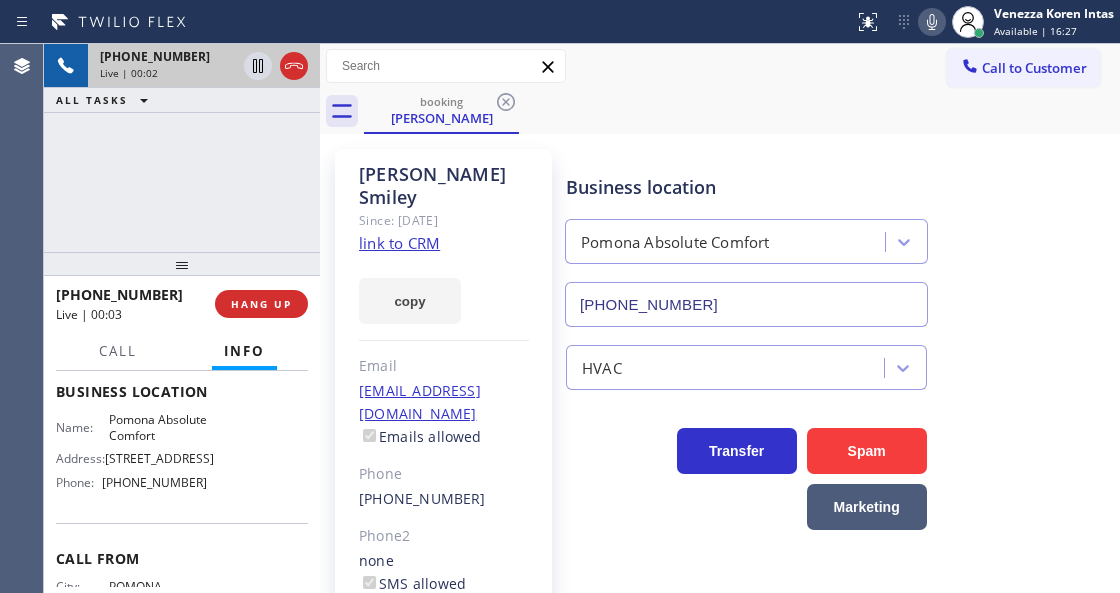 click on "link to CRM" 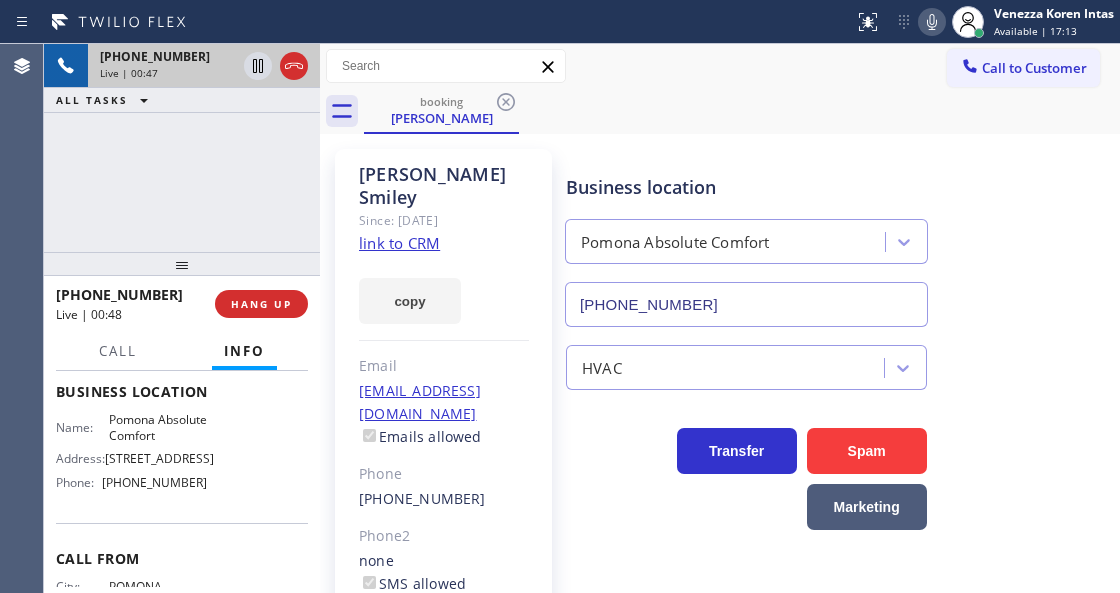click 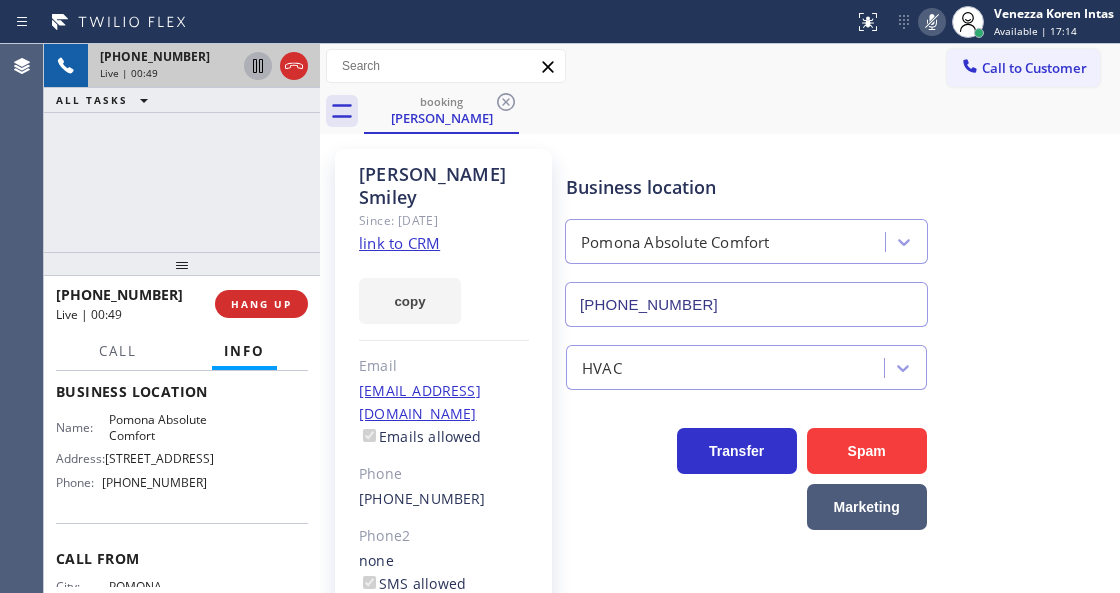click 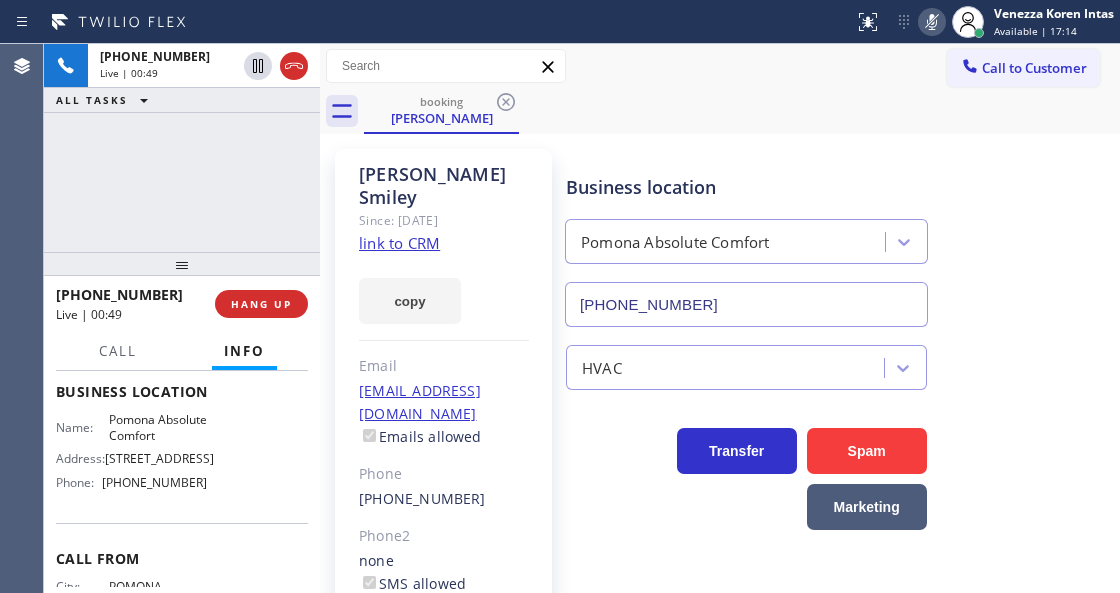 click on "Primary address" at bounding box center (444, 621) 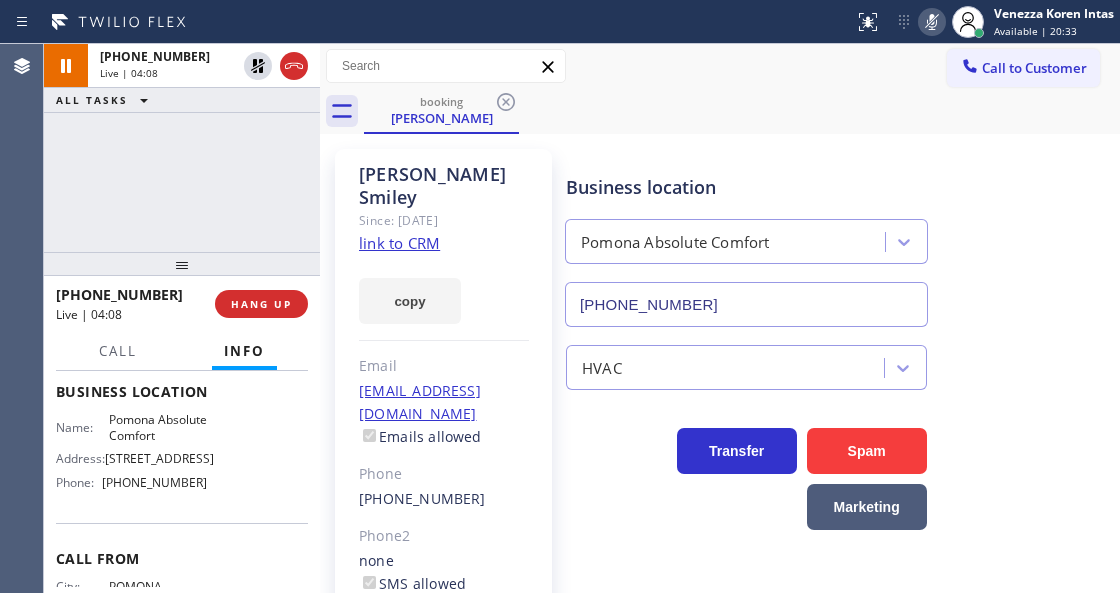 click 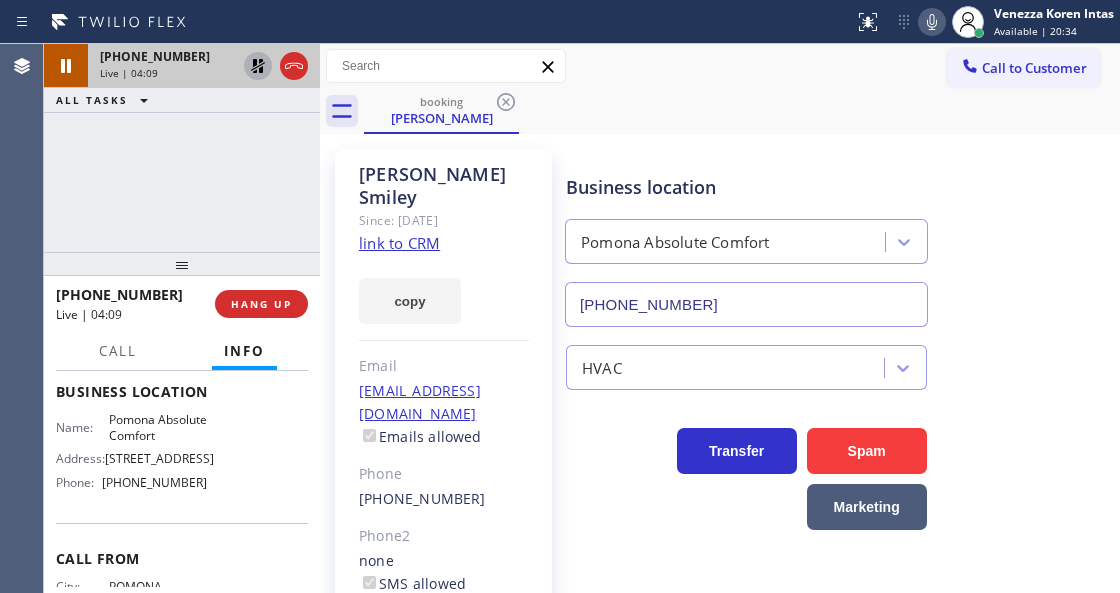 click 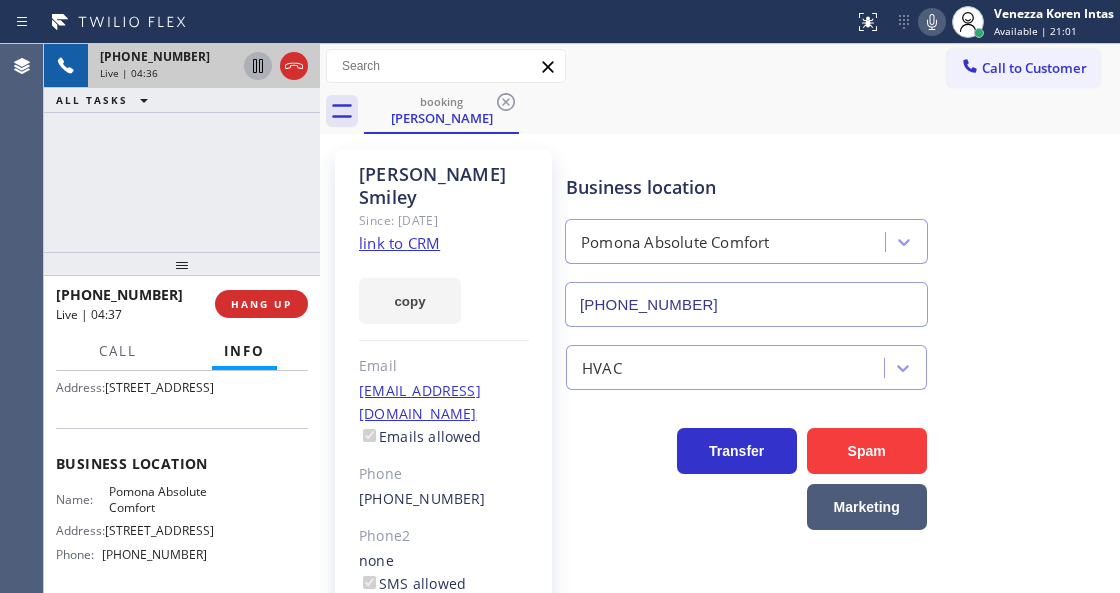 scroll, scrollTop: 133, scrollLeft: 0, axis: vertical 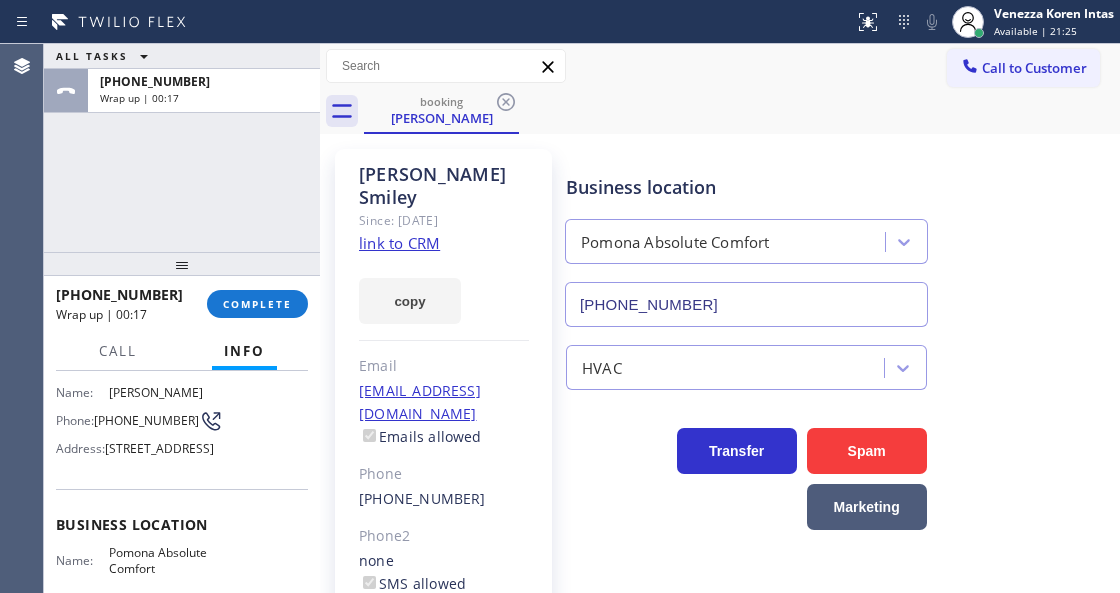drag, startPoint x: 262, startPoint y: 294, endPoint x: 556, endPoint y: 314, distance: 294.67947 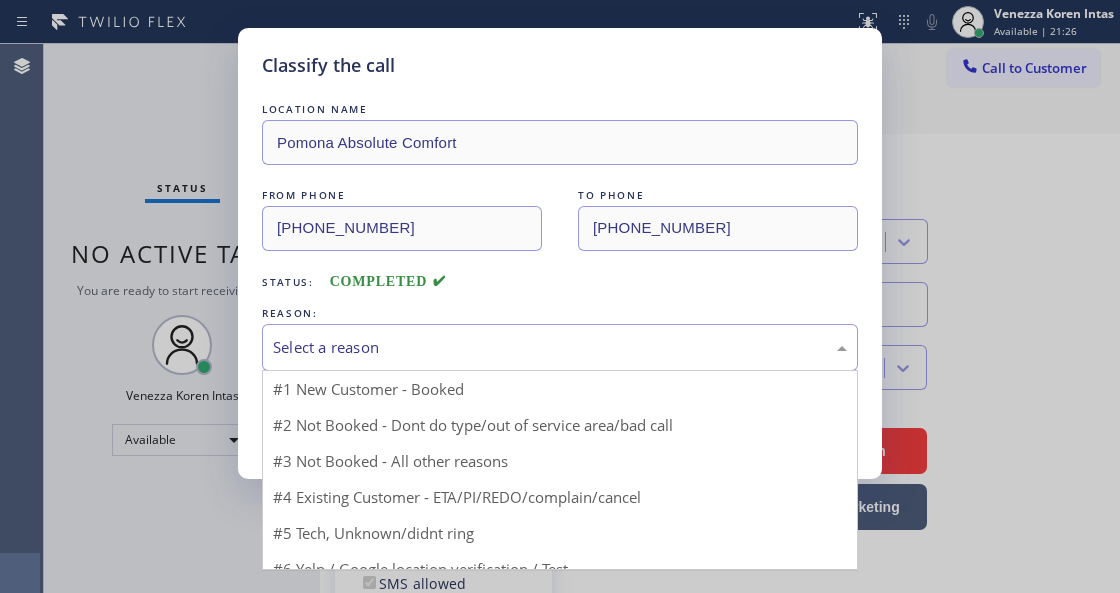 click on "Select a reason" at bounding box center (560, 347) 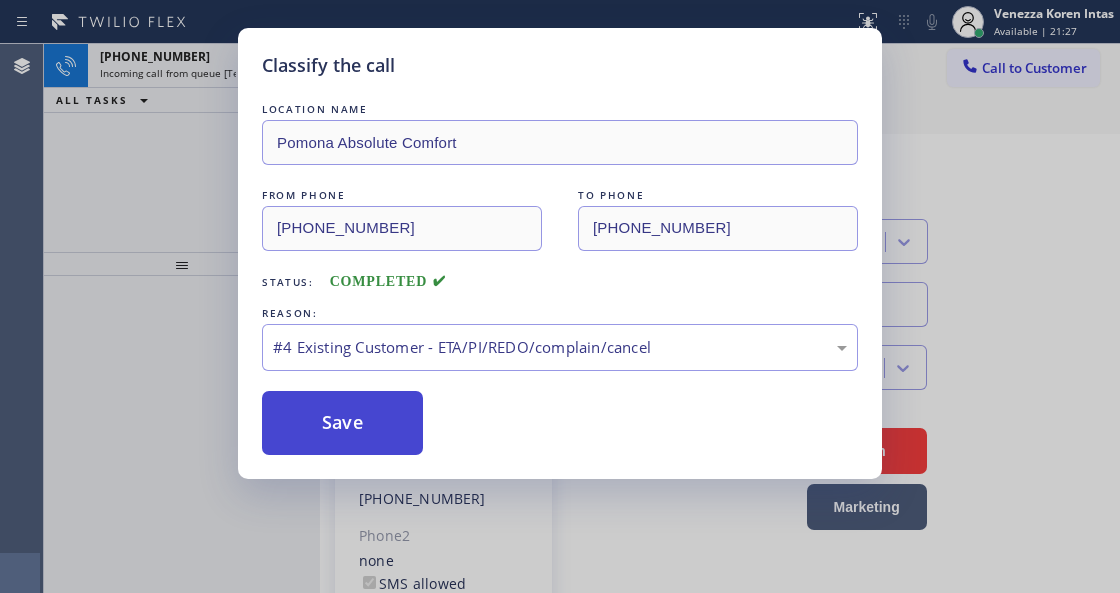 click on "Save" at bounding box center (342, 423) 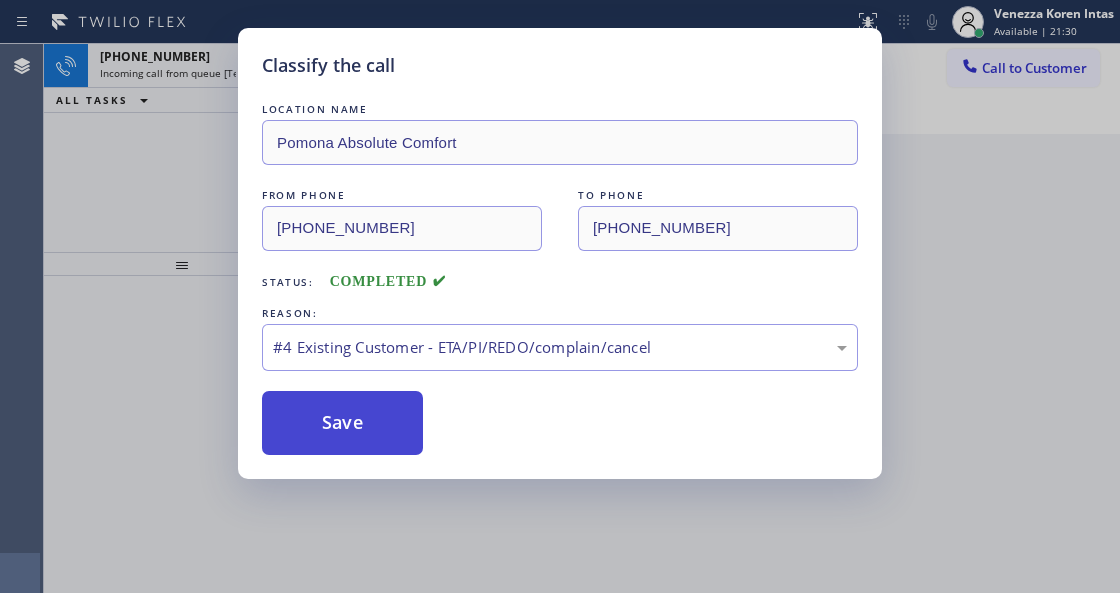 click on "Save" at bounding box center (342, 423) 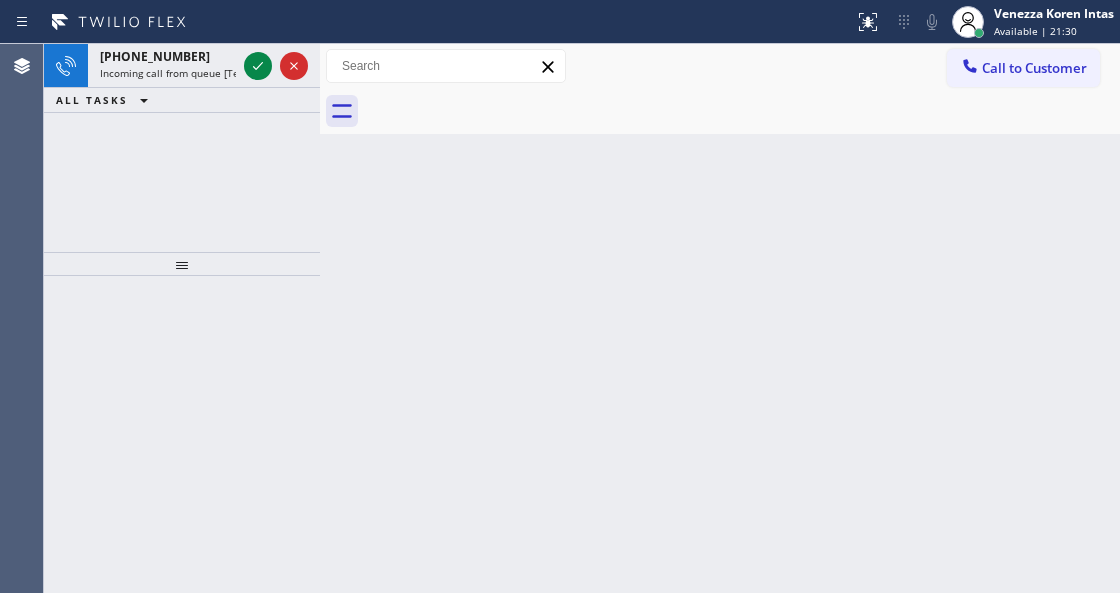 click on "Back to Dashboard Change Sender ID Customers Technicians Select a contact Outbound call Technician Search Technician Your caller id phone number Your caller id phone number Call Technician info Name   Phone none Address none Change Sender ID HVAC [PHONE_NUMBER] 5 Star Appliance [PHONE_NUMBER] Appliance Repair [PHONE_NUMBER] Plumbing [PHONE_NUMBER] Air Duct Cleaning [PHONE_NUMBER]  Electricians [PHONE_NUMBER] Cancel Change Check personal SMS Reset Change No tabs Call to Customer Outbound call Location Viking Repair Pro Altadena Your caller id phone number [PHONE_NUMBER] Customer number Call Outbound call Technician Search Technician Your caller id phone number Your caller id phone number Call" at bounding box center (720, 318) 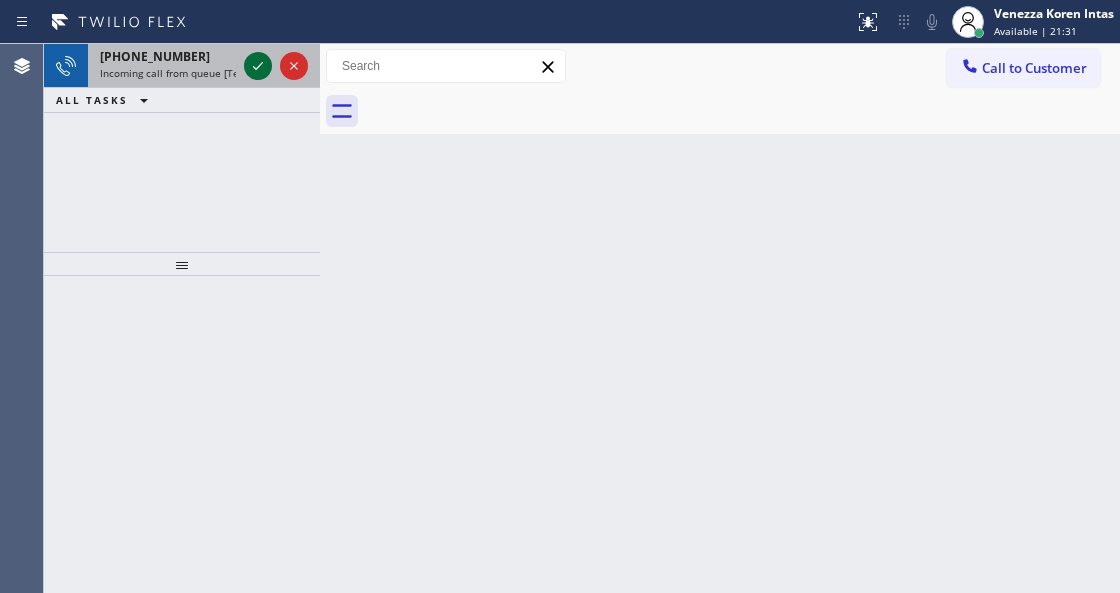 click 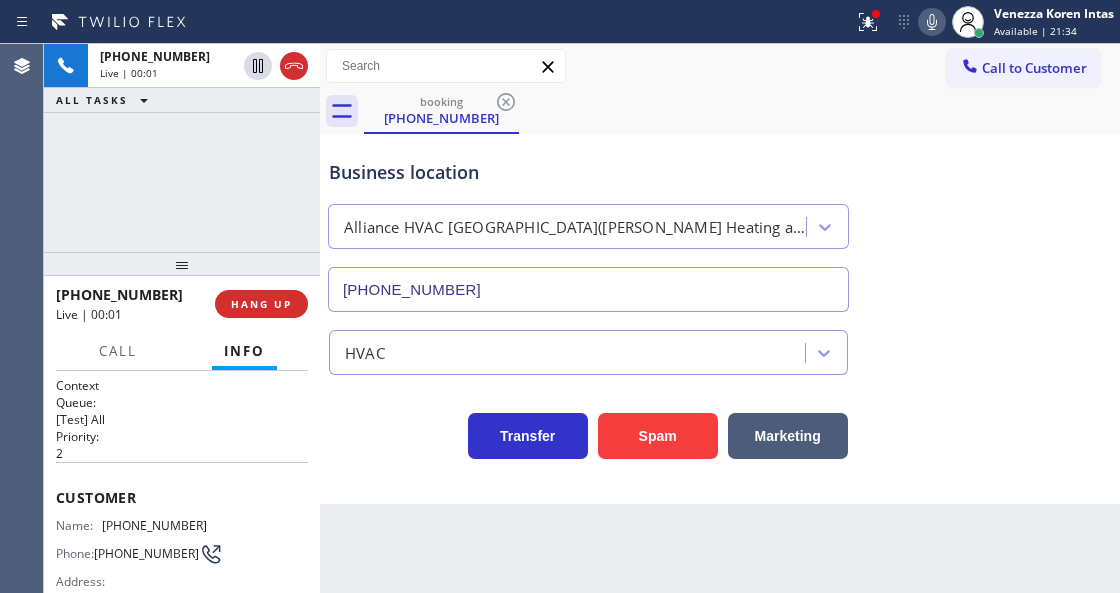 type on "[PHONE_NUMBER]" 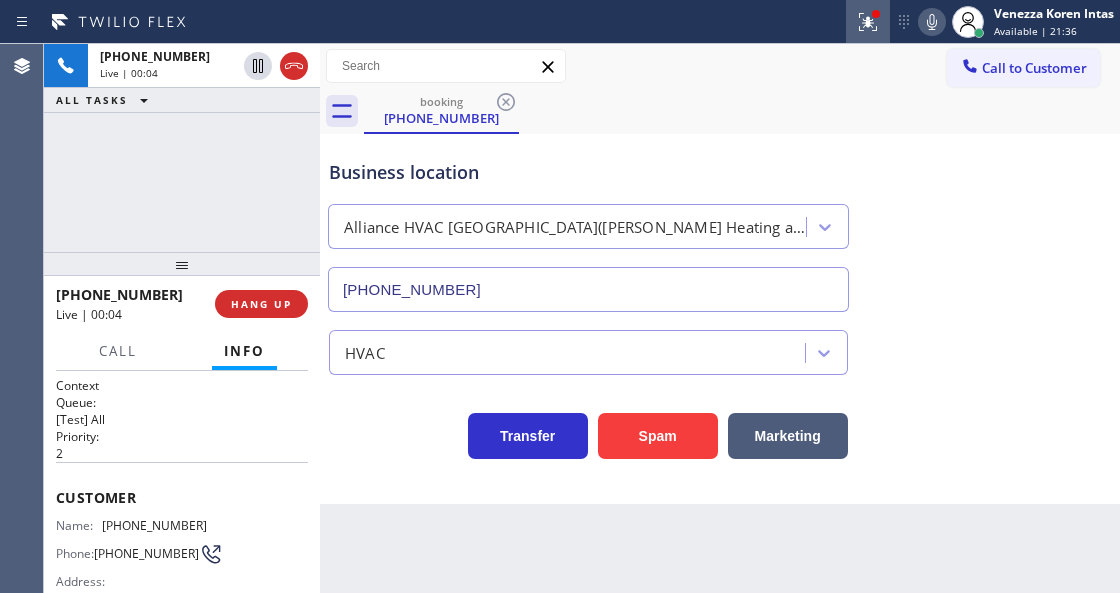 click 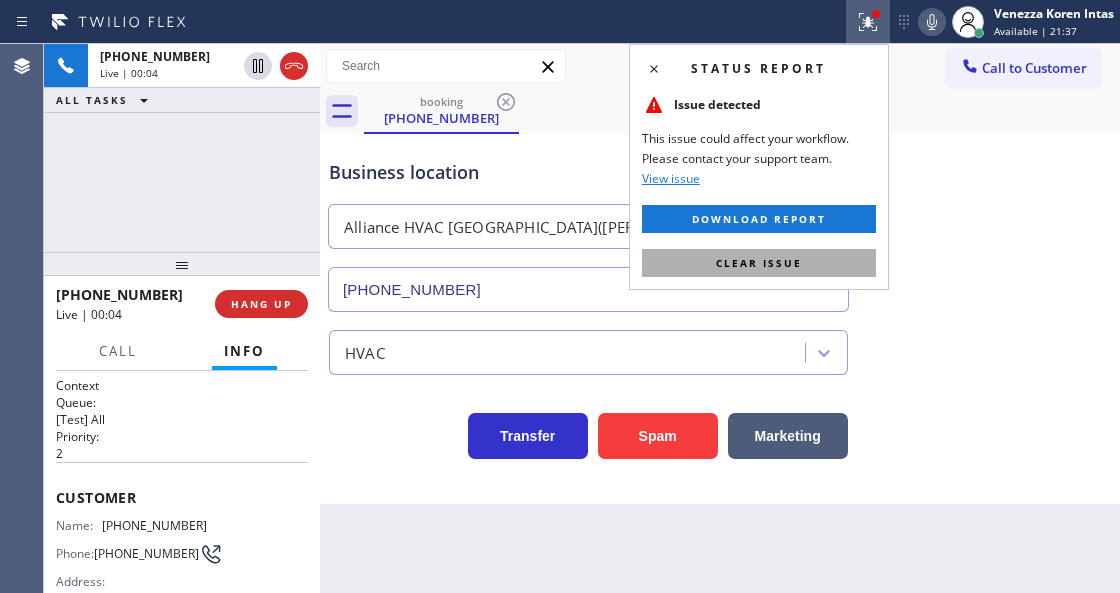 click on "Clear issue" at bounding box center [759, 263] 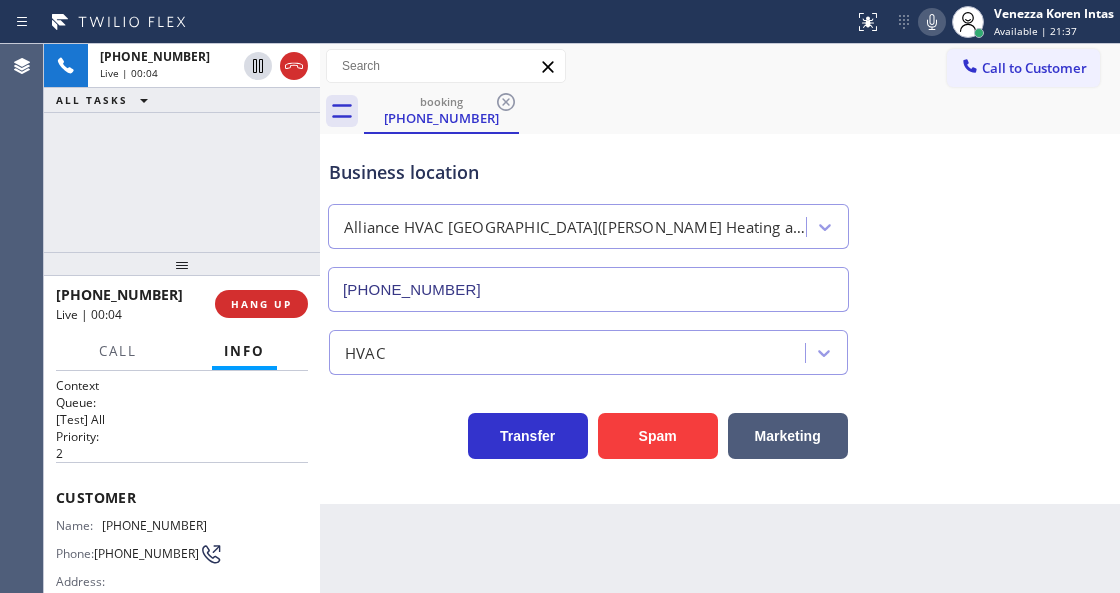 click on "Business location Alliance [GEOGRAPHIC_DATA]([PERSON_NAME] Heating and Cooling) [PHONE_NUMBER]" at bounding box center (720, 221) 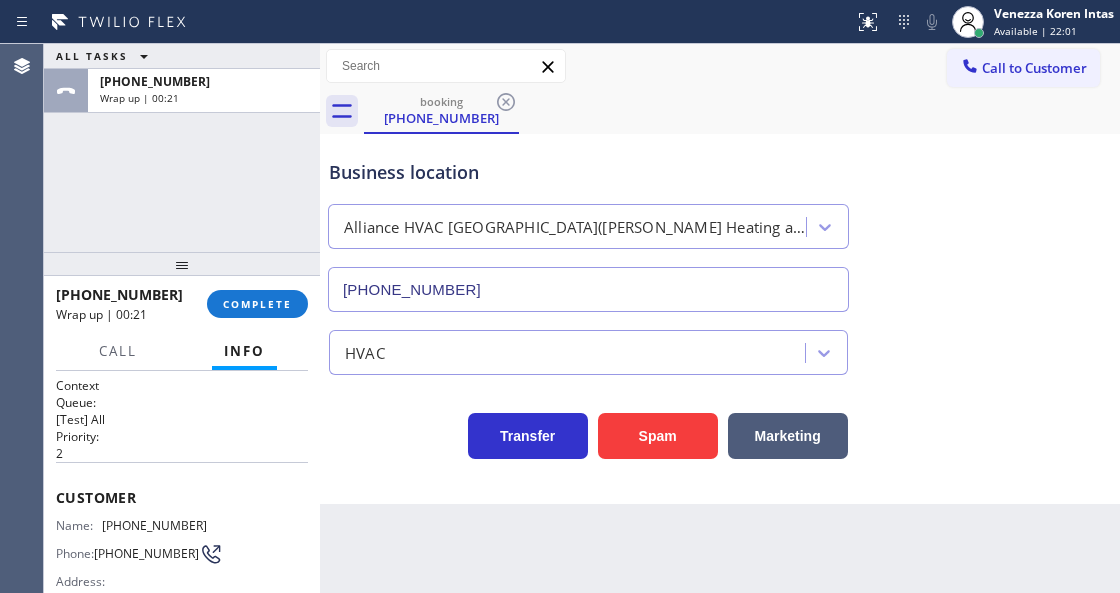 click on "HVAC" at bounding box center [570, 352] 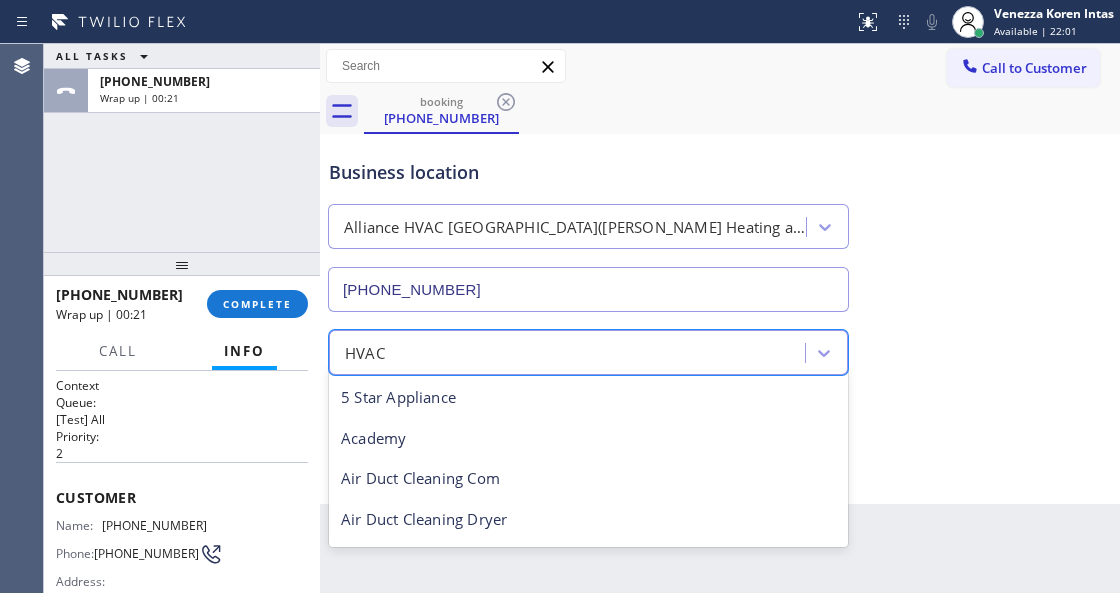 scroll, scrollTop: 246, scrollLeft: 0, axis: vertical 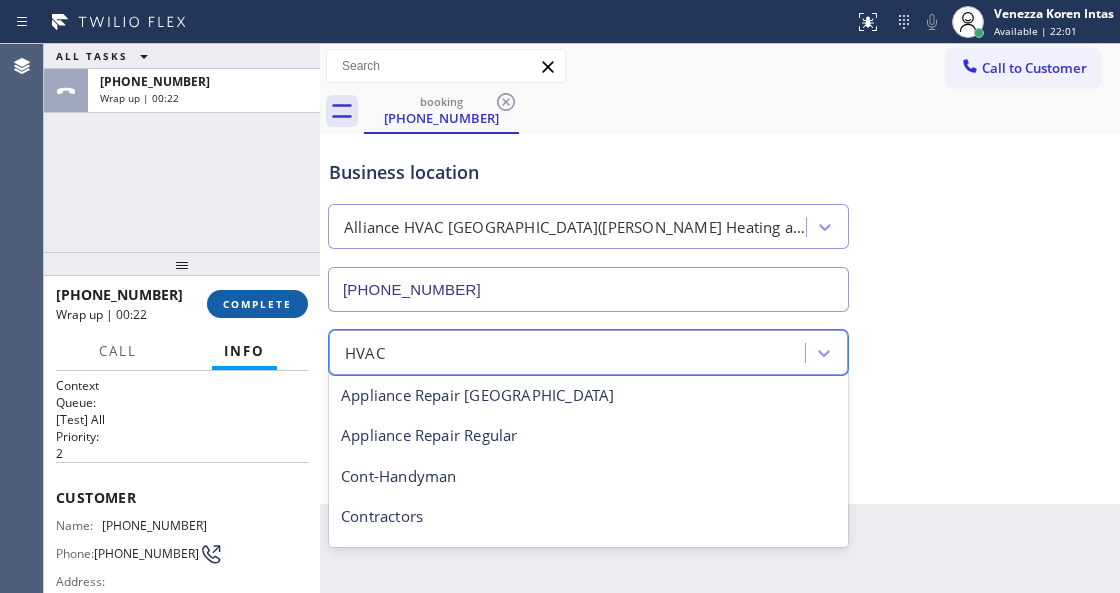 click on "COMPLETE" at bounding box center (257, 304) 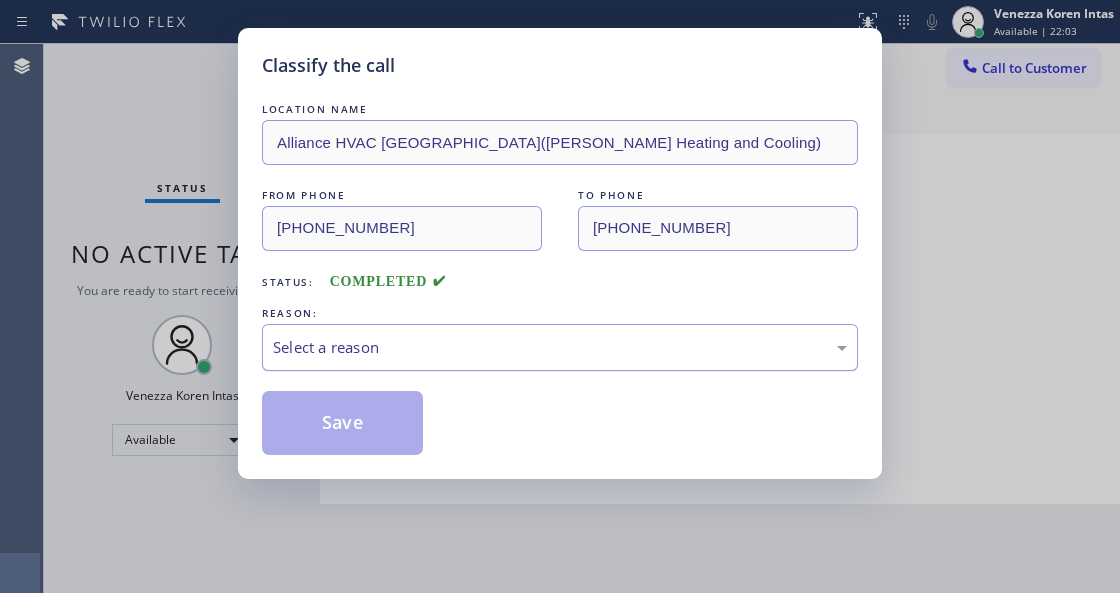 click on "Select a reason" at bounding box center [560, 347] 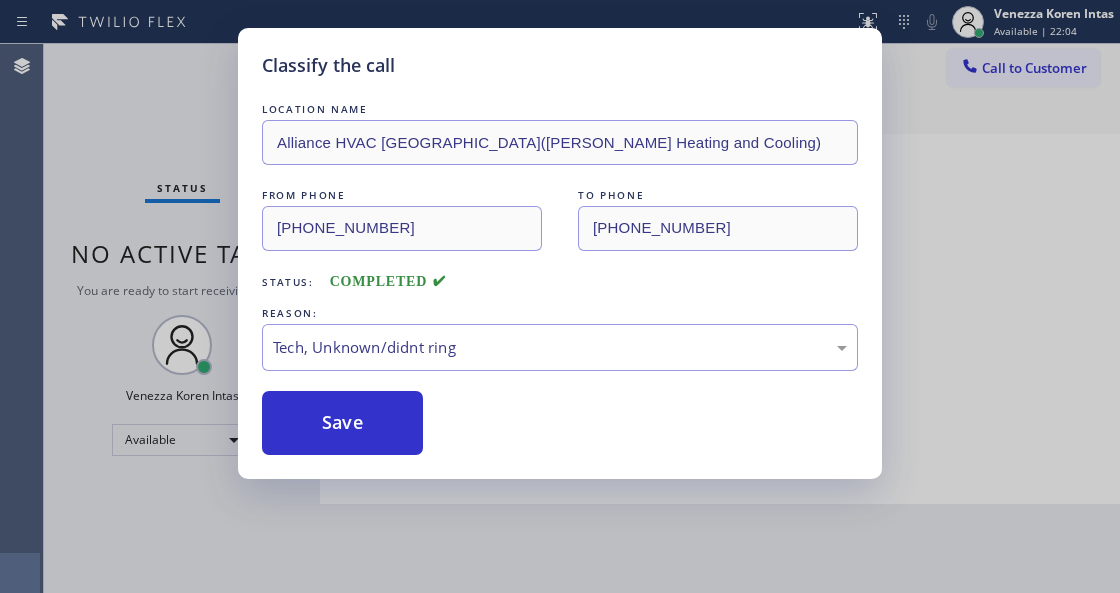 click on "LOCATION NAME Alliance [GEOGRAPHIC_DATA]([PERSON_NAME] Heating and Cooling) FROM PHONE [PHONE_NUMBER] TO PHONE [PHONE_NUMBER] Status: COMPLETED REASON: Tech, Unknown/didnt ring Save" at bounding box center [560, 277] 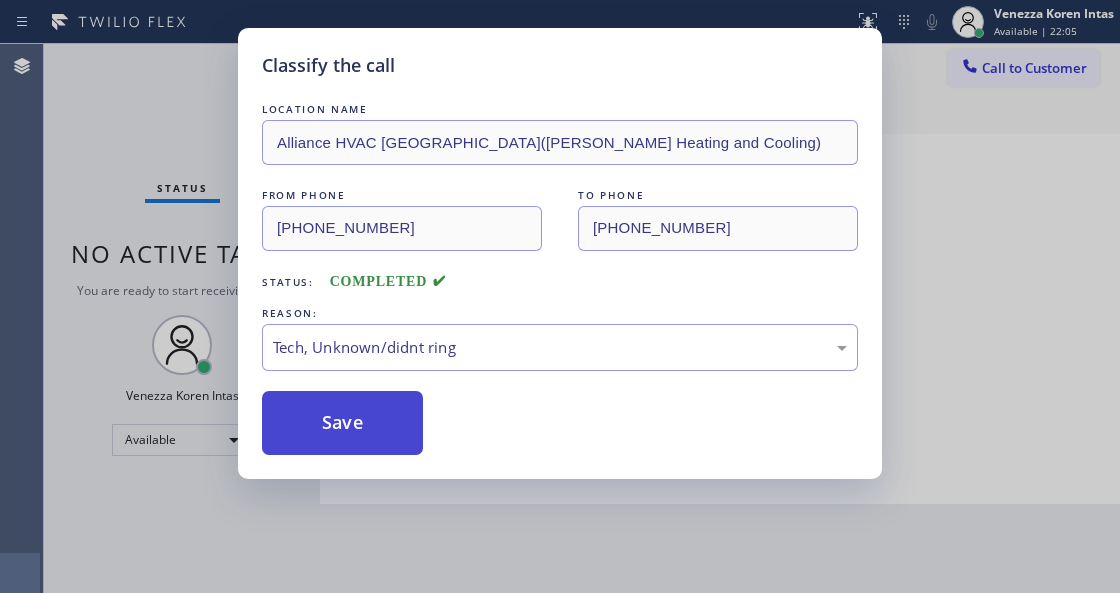 click on "Save" at bounding box center [342, 423] 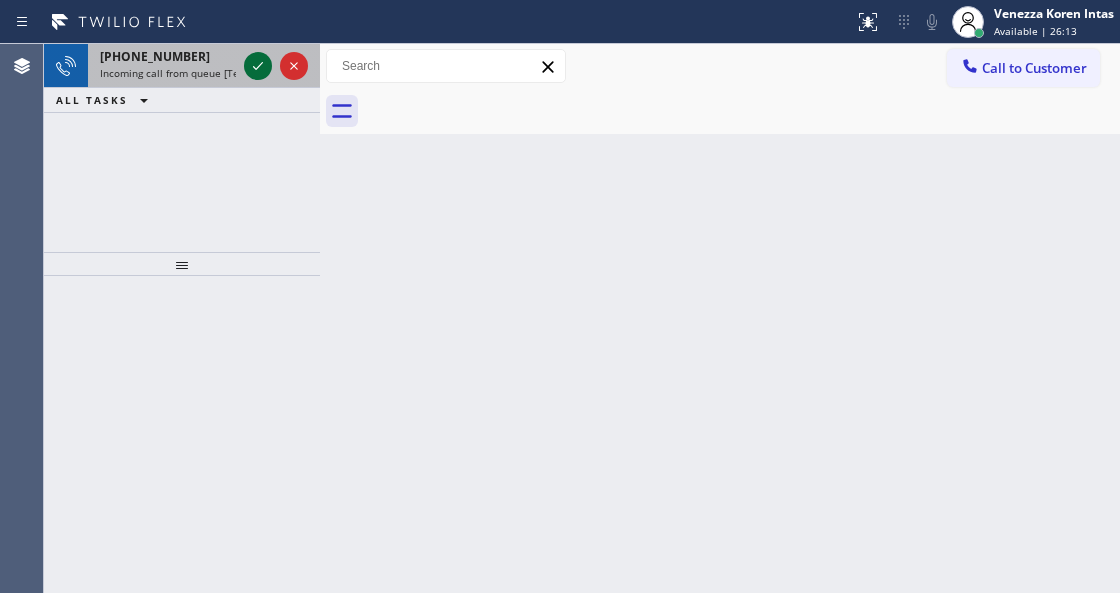 click 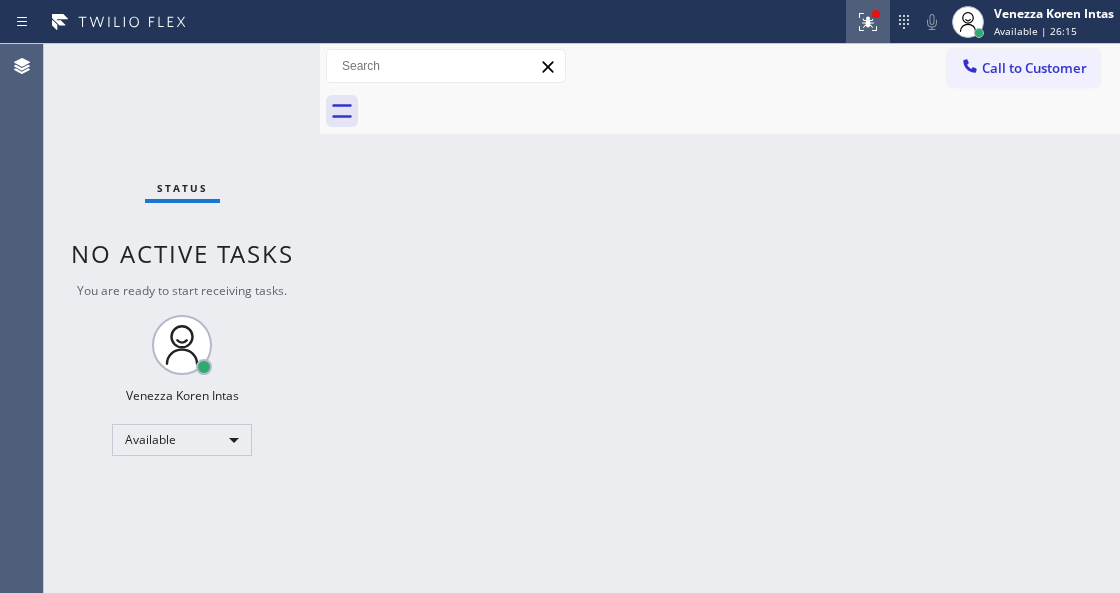 click at bounding box center [868, 22] 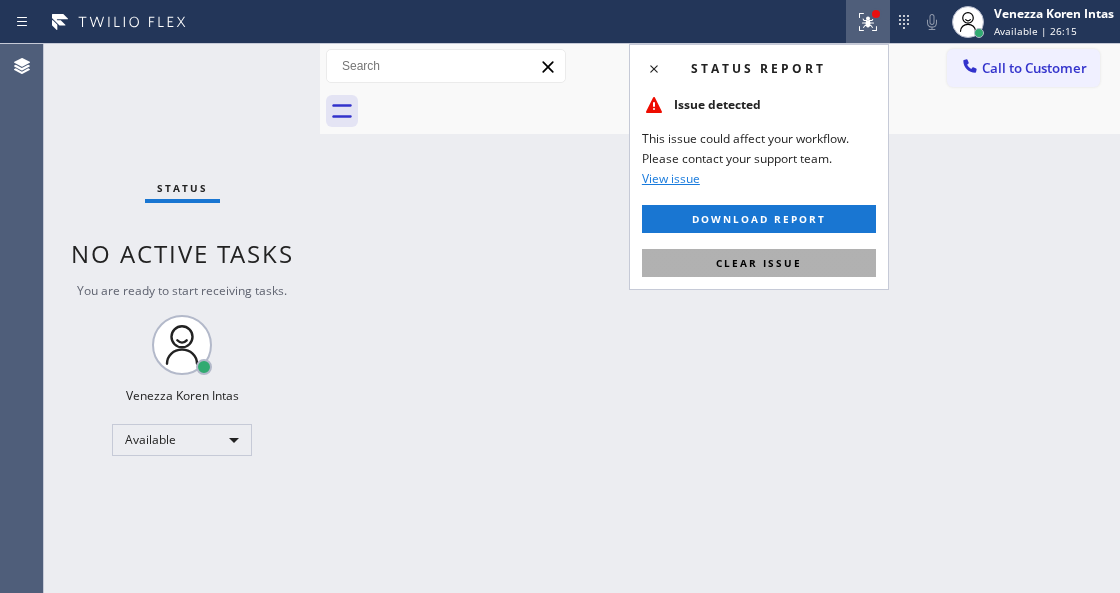 click on "Clear issue" at bounding box center [759, 263] 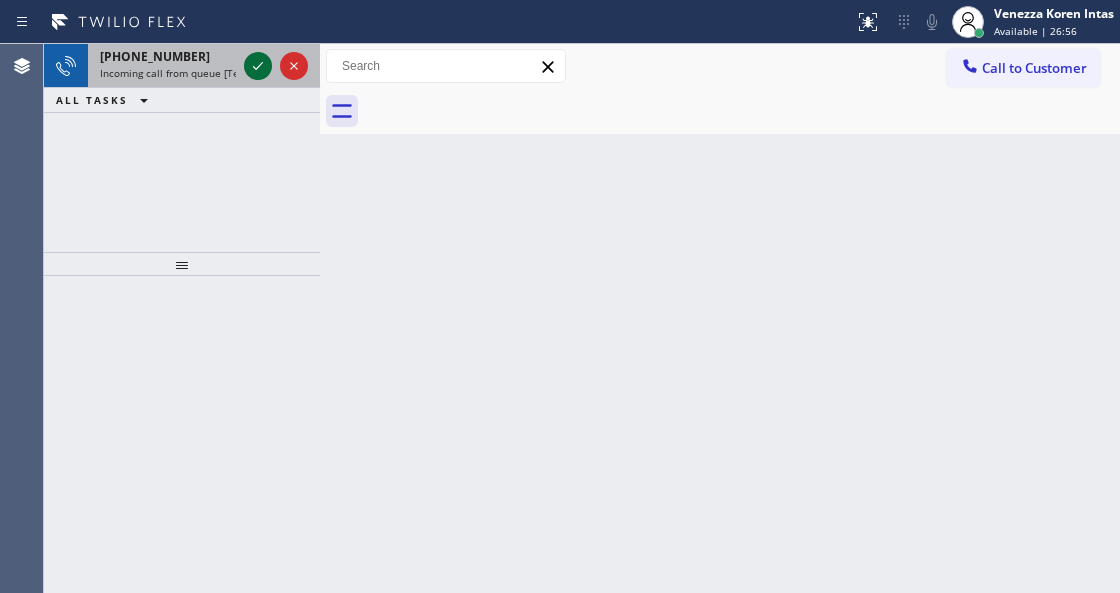 click 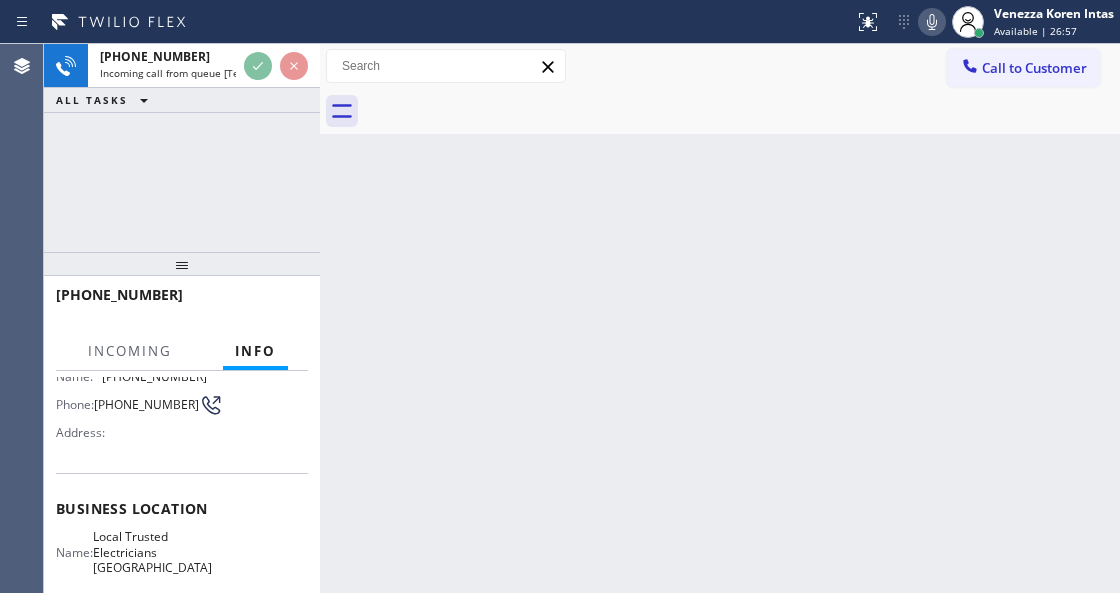 scroll, scrollTop: 200, scrollLeft: 0, axis: vertical 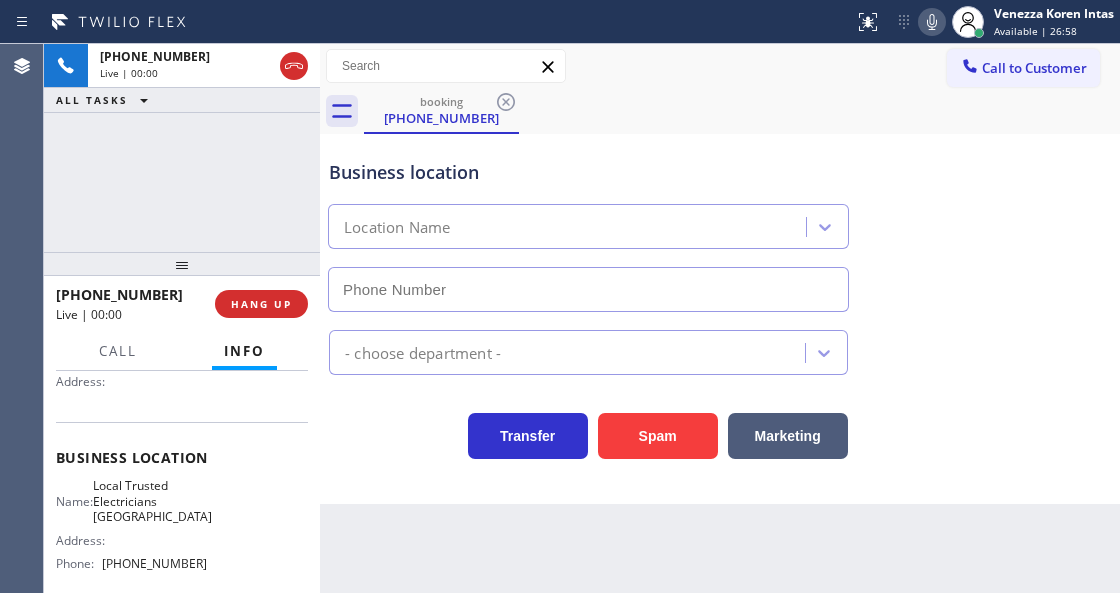 type on "[PHONE_NUMBER]" 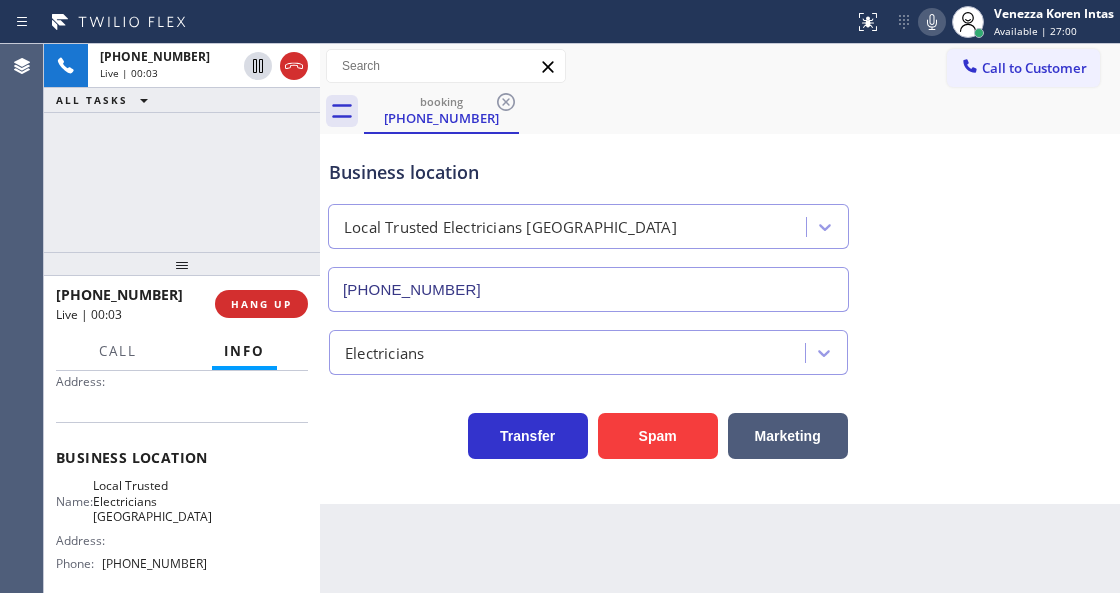 click on "Back to Dashboard Change Sender ID Customers Technicians Select a contact Outbound call Technician Search Technician Your caller id phone number Your caller id phone number Call Technician info Name   Phone none Address none Change Sender ID HVAC [PHONE_NUMBER] 5 Star Appliance [PHONE_NUMBER] Appliance Repair [PHONE_NUMBER] Plumbing [PHONE_NUMBER] Air Duct Cleaning [PHONE_NUMBER]  Electricians [PHONE_NUMBER] Cancel Change Check personal SMS Reset Change booking [PHONE_NUMBER] Call to Customer Outbound call Location Viking Repair Pro Altadena Your caller id phone number [PHONE_NUMBER] Customer number Call Outbound call Technician Search Technician Your caller id phone number Your caller id phone number Call booking [PHONE_NUMBER] Business location Local Trusted [GEOGRAPHIC_DATA] [PHONE_NUMBER] Electricians Transfer Spam Marketing" at bounding box center (720, 318) 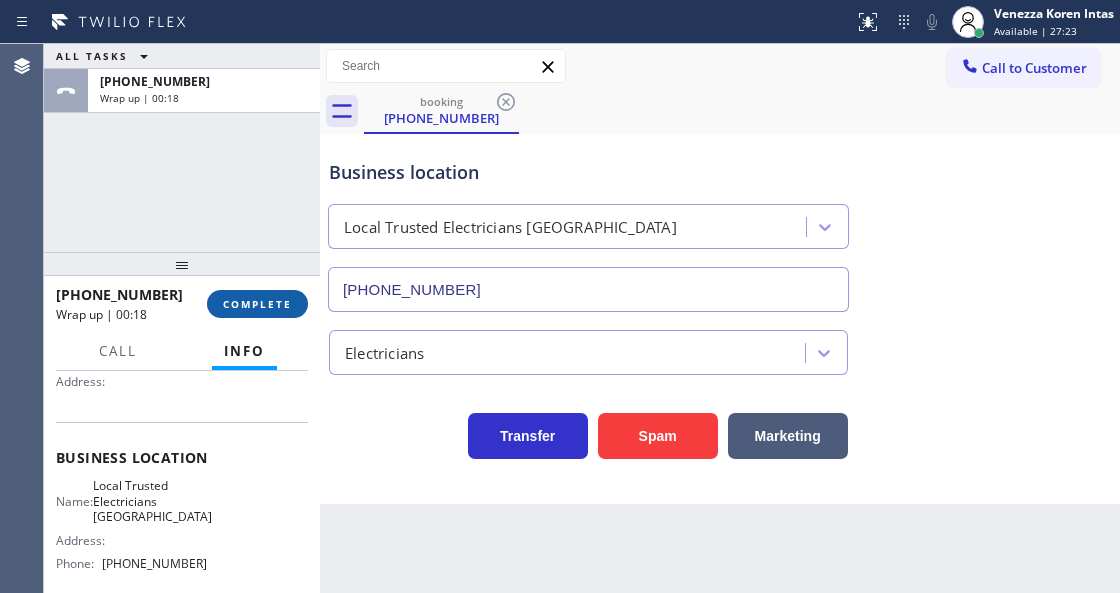 click on "COMPLETE" at bounding box center [257, 304] 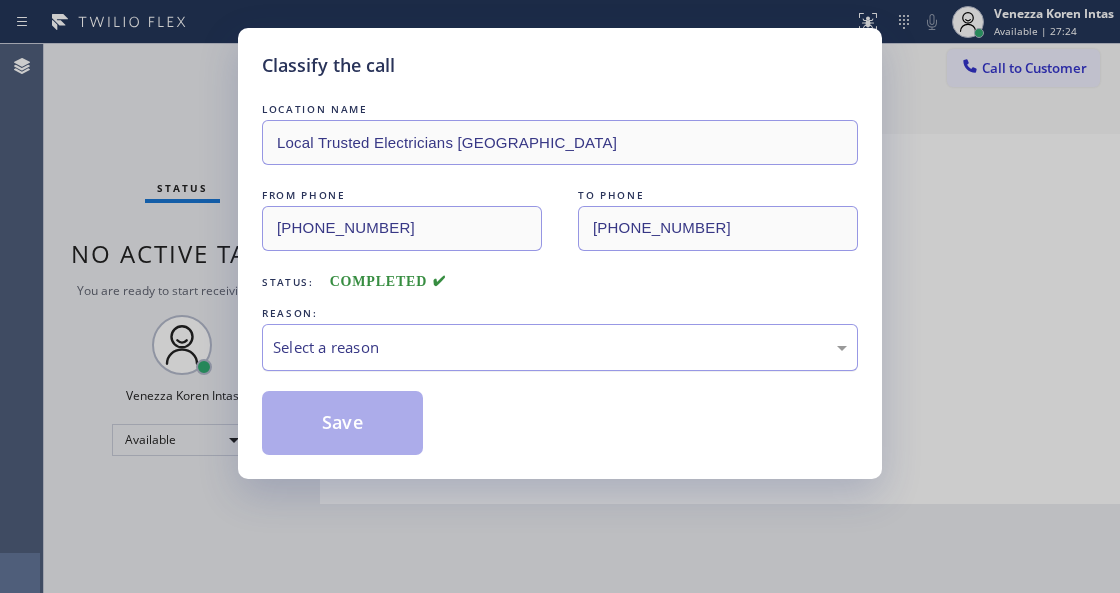 click on "Select a reason" at bounding box center [560, 347] 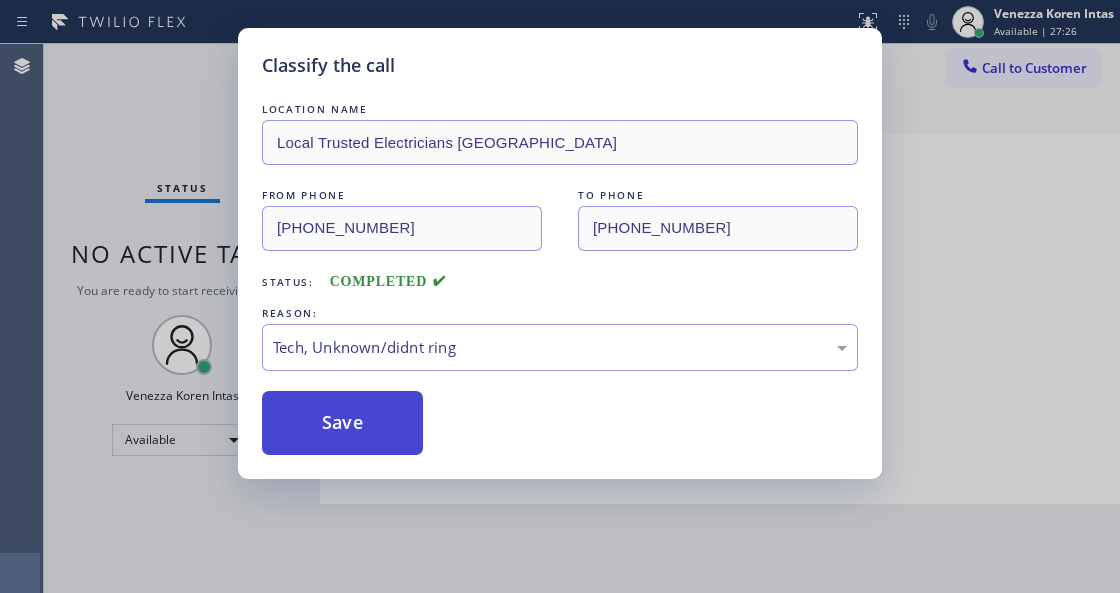 click on "Save" at bounding box center (342, 423) 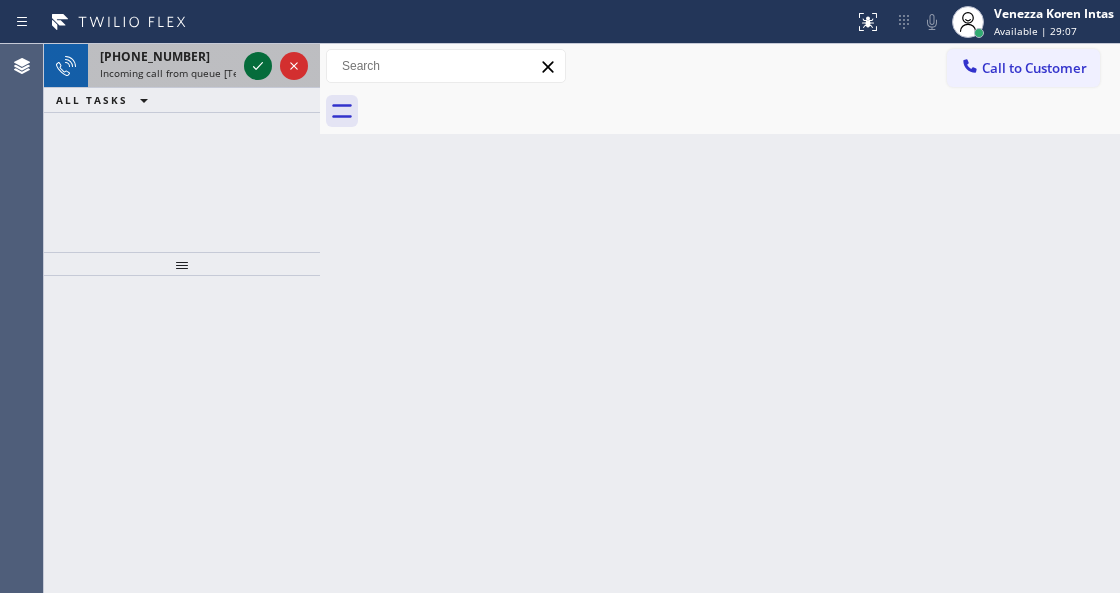 click 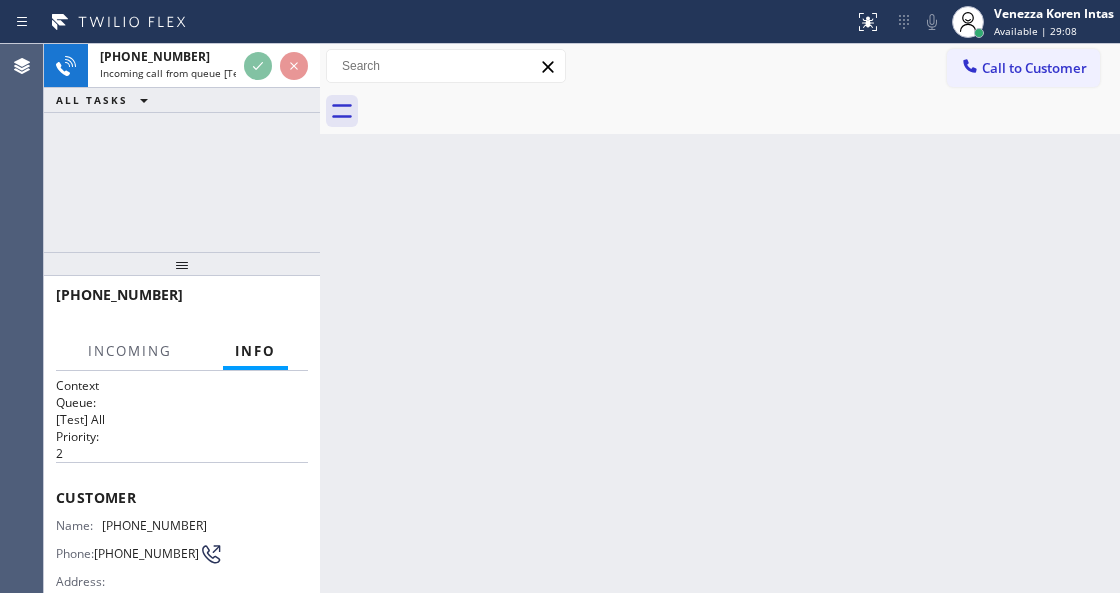 scroll, scrollTop: 266, scrollLeft: 0, axis: vertical 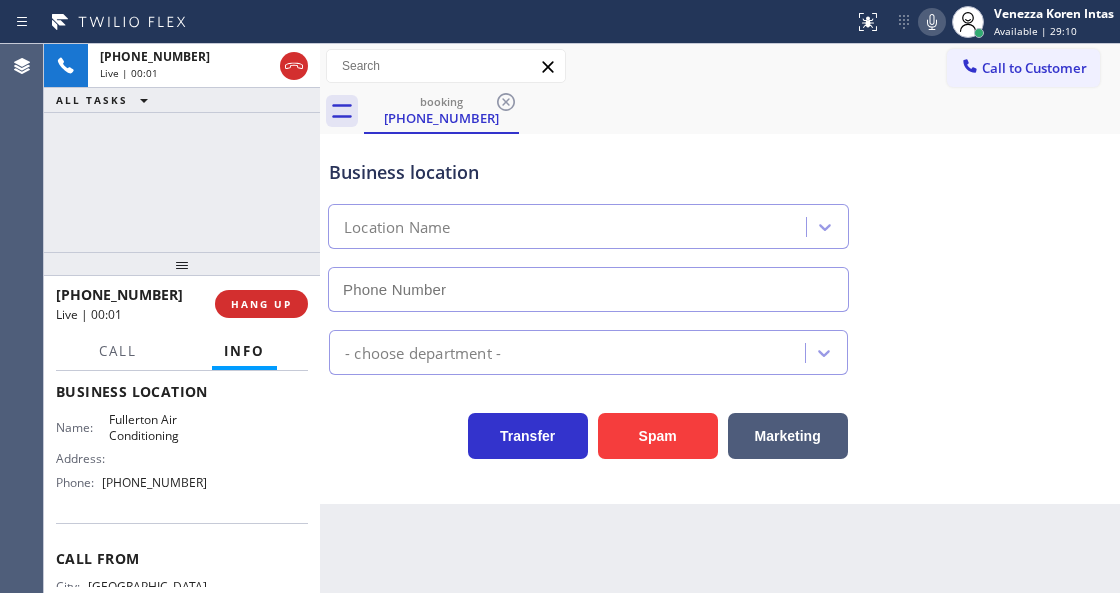 type on "[PHONE_NUMBER]" 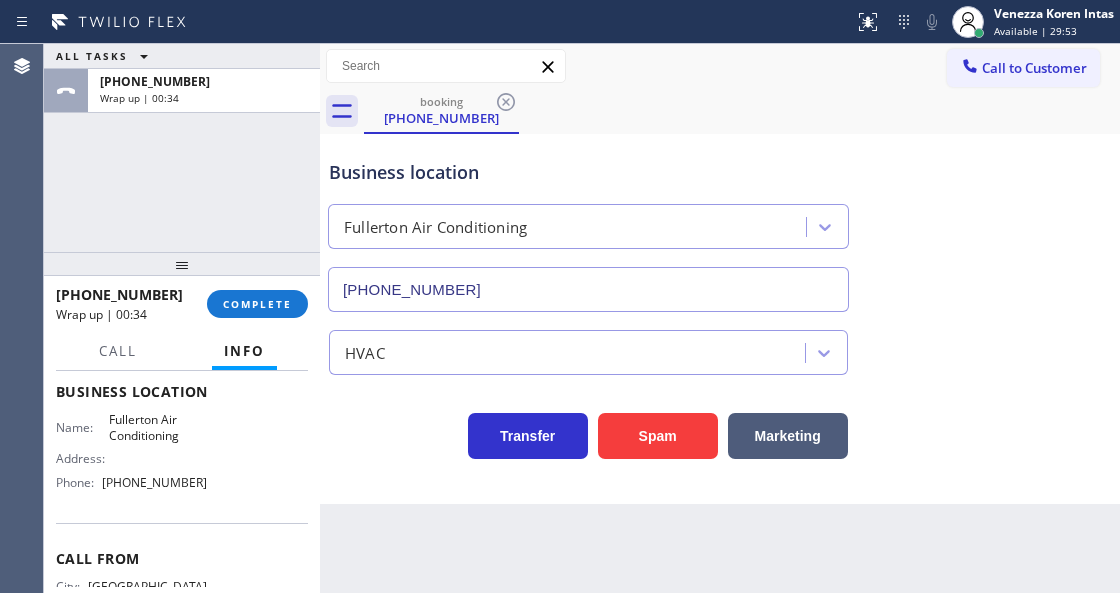 click on "[PHONE_NUMBER] Wrap up | 00:34 COMPLETE" at bounding box center [182, 304] 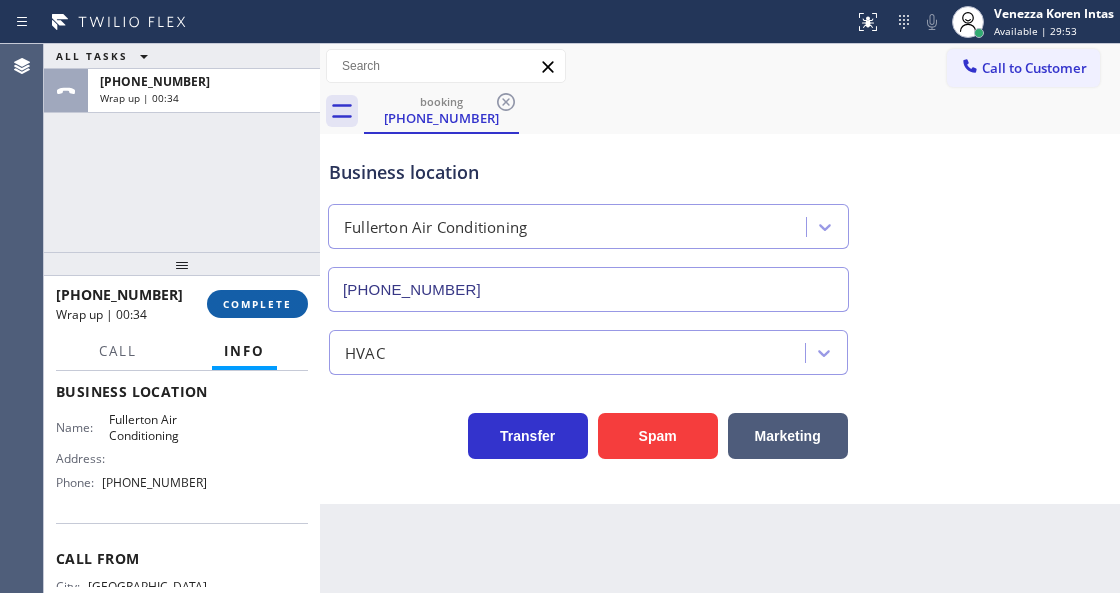 click on "COMPLETE" at bounding box center (257, 304) 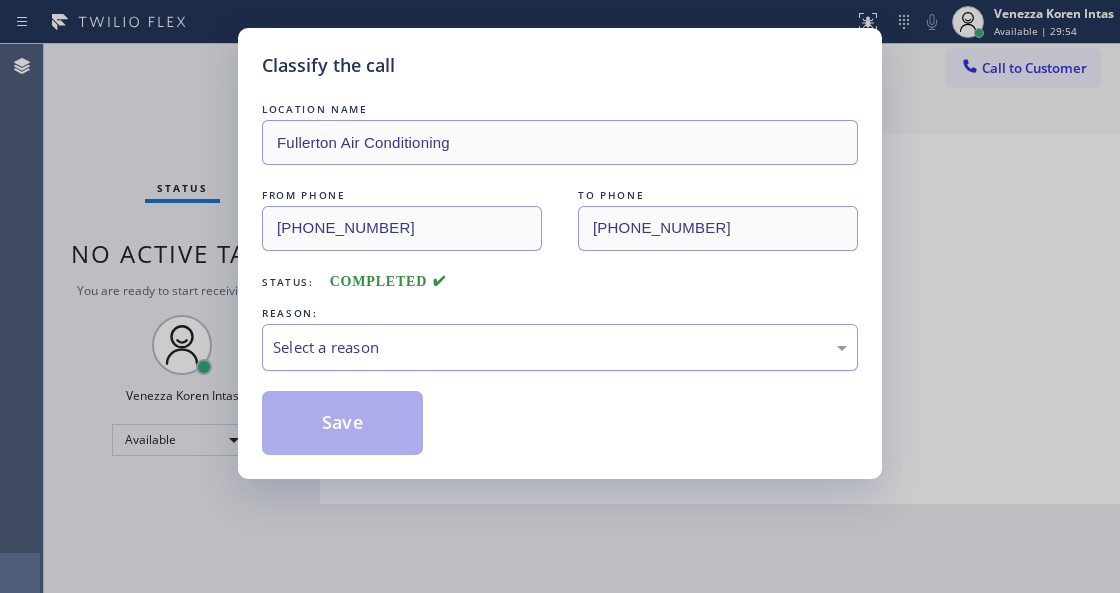 click on "Select a reason" at bounding box center (560, 347) 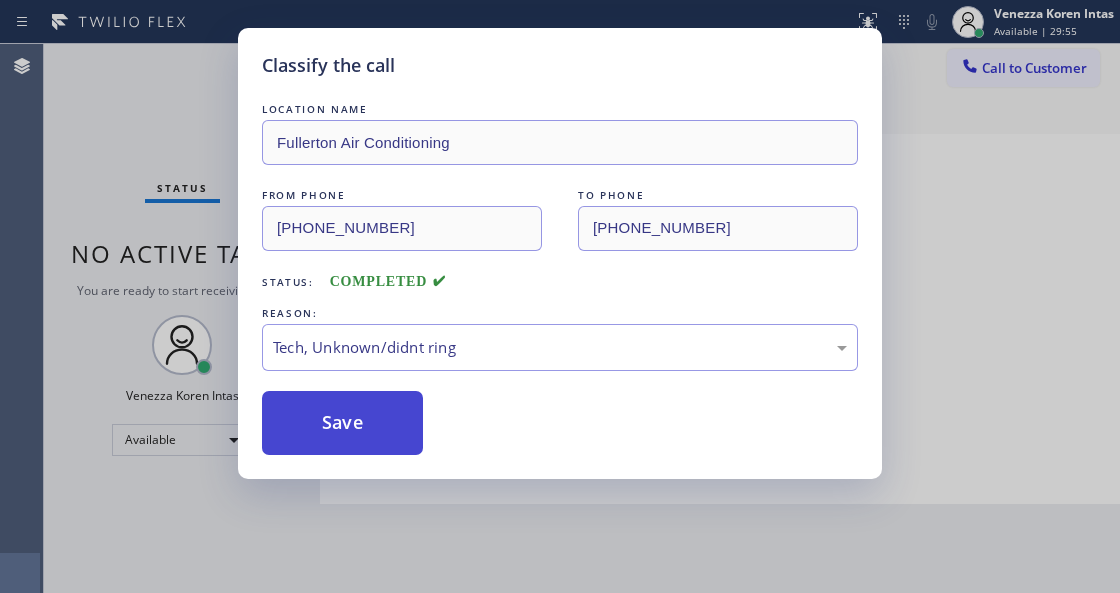 click on "Save" at bounding box center [342, 423] 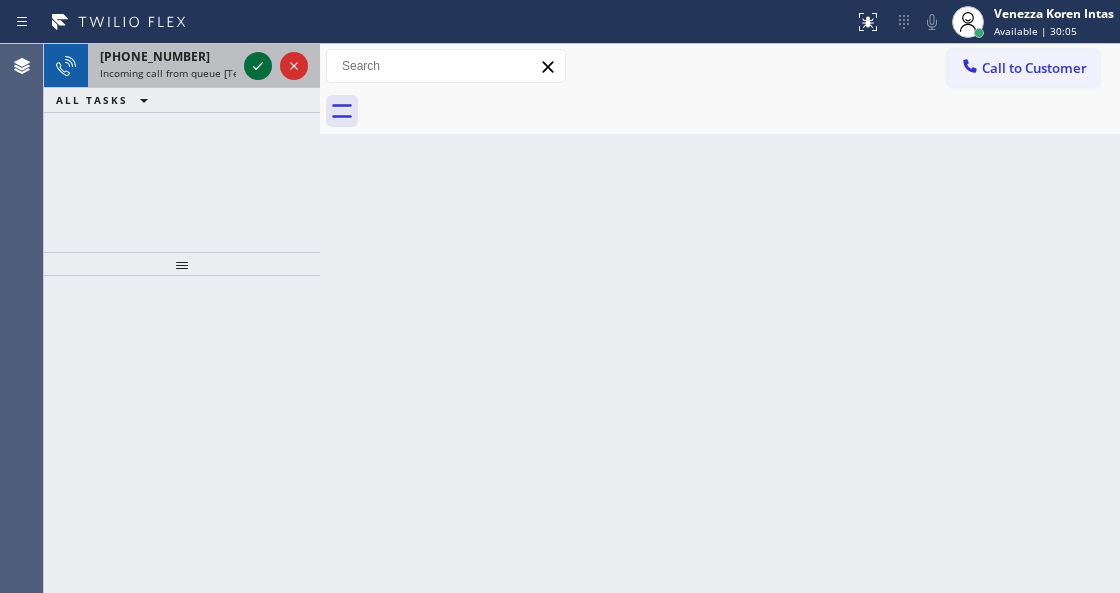 click 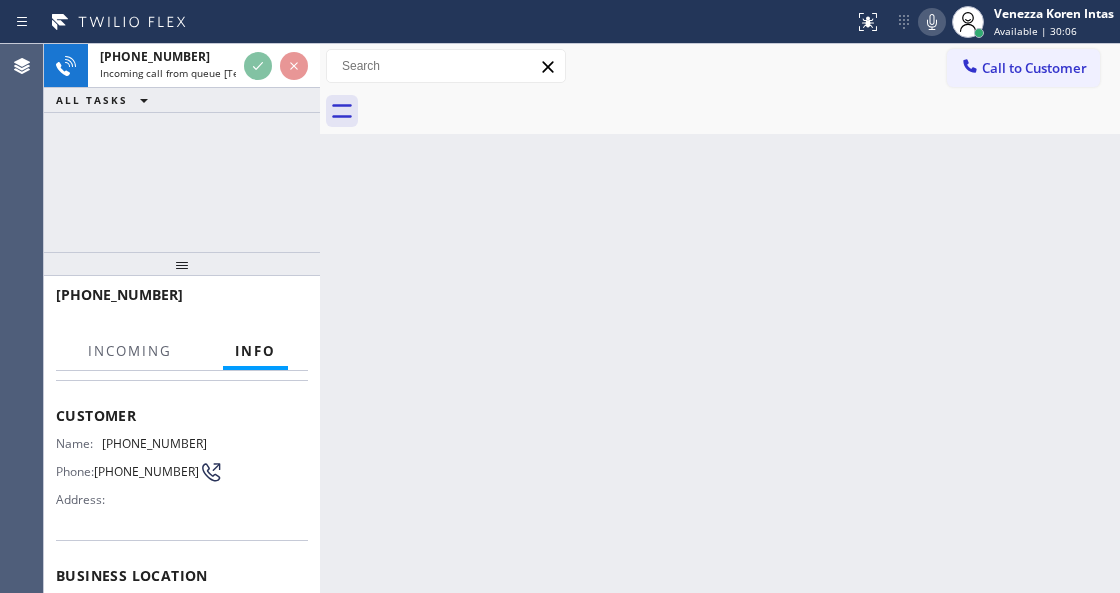 scroll, scrollTop: 133, scrollLeft: 0, axis: vertical 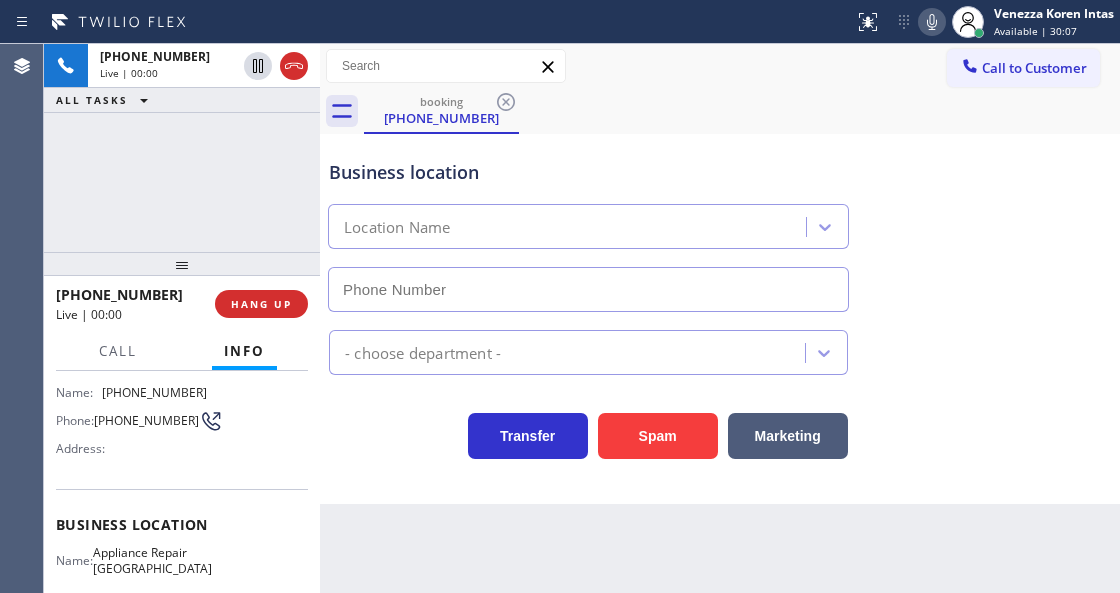 type on "[PHONE_NUMBER]" 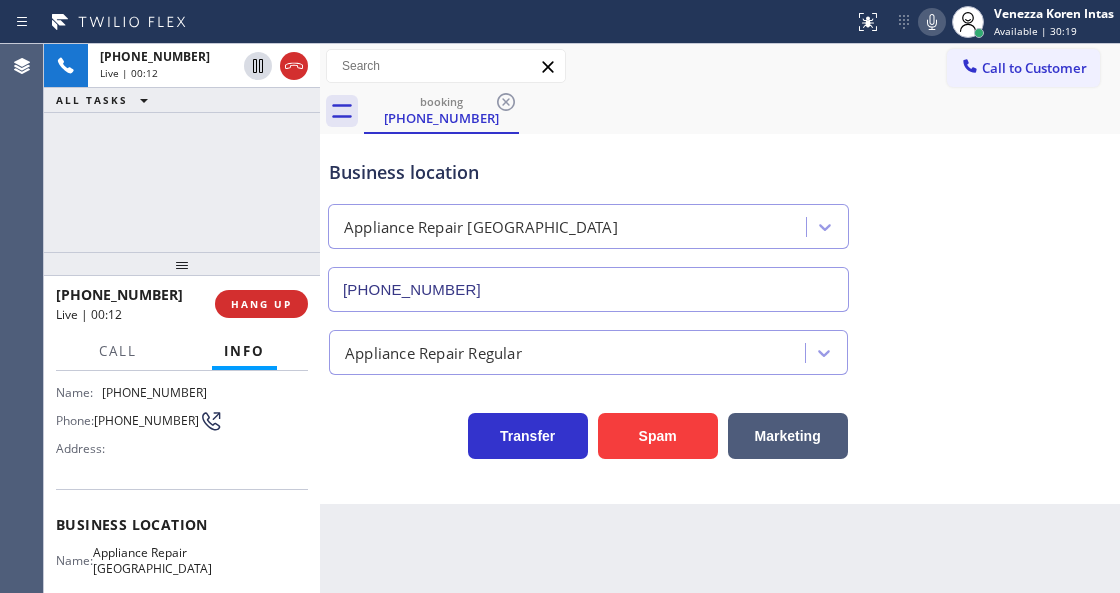click on "Business location" at bounding box center (588, 172) 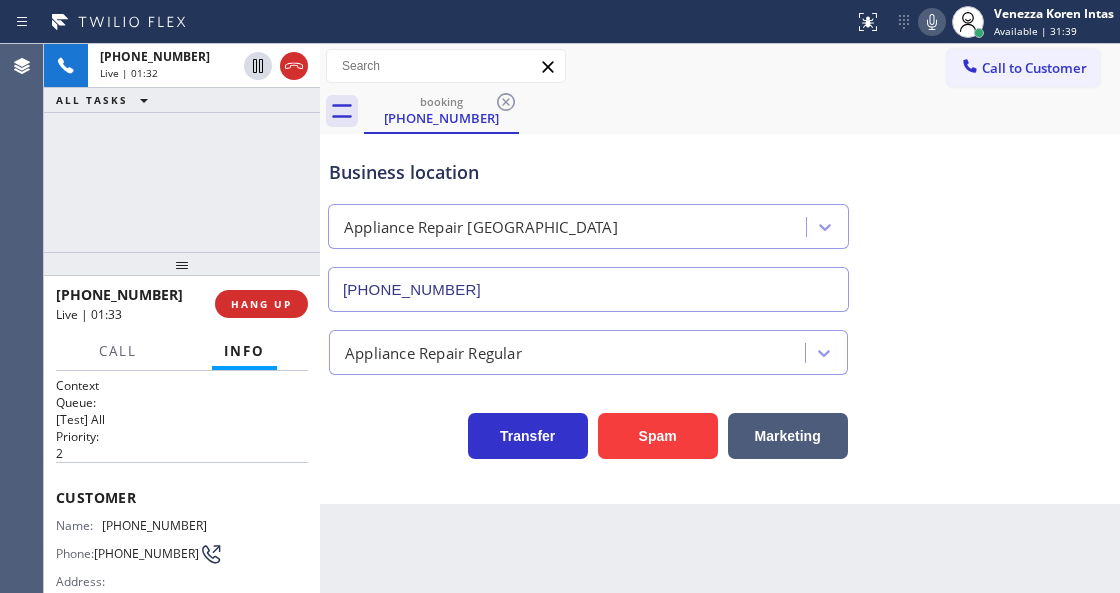 scroll, scrollTop: 0, scrollLeft: 0, axis: both 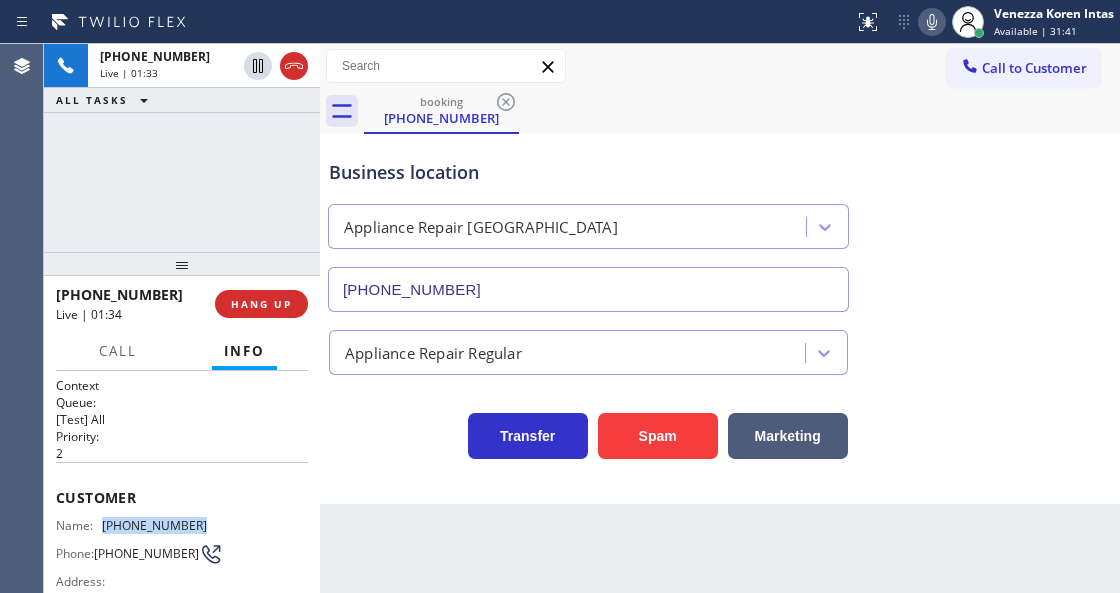 drag, startPoint x: 203, startPoint y: 517, endPoint x: 104, endPoint y: 520, distance: 99.04544 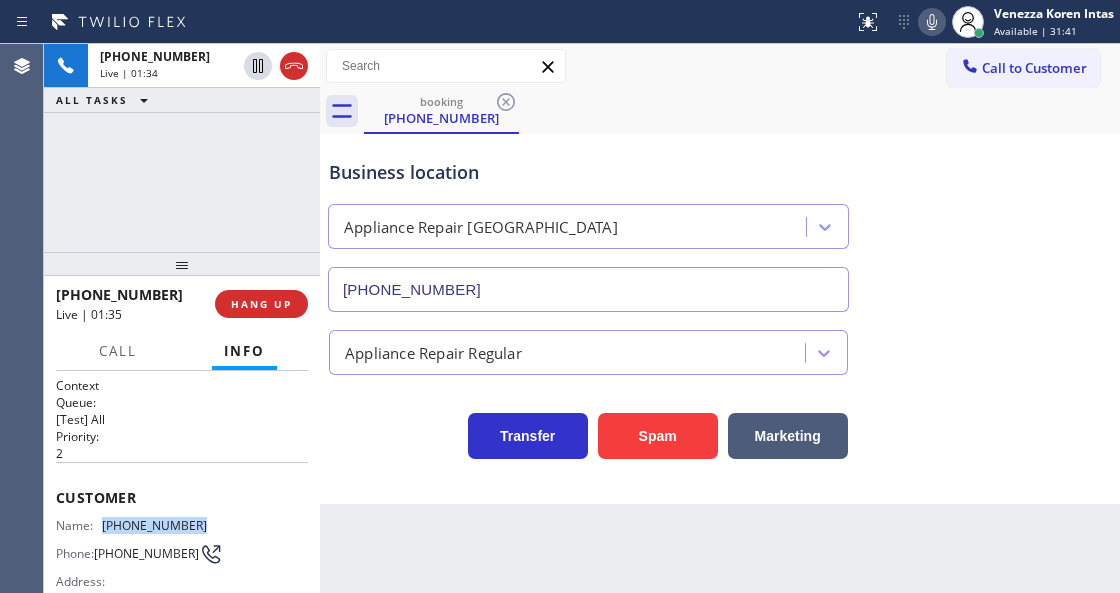 copy on "[PHONE_NUMBER]" 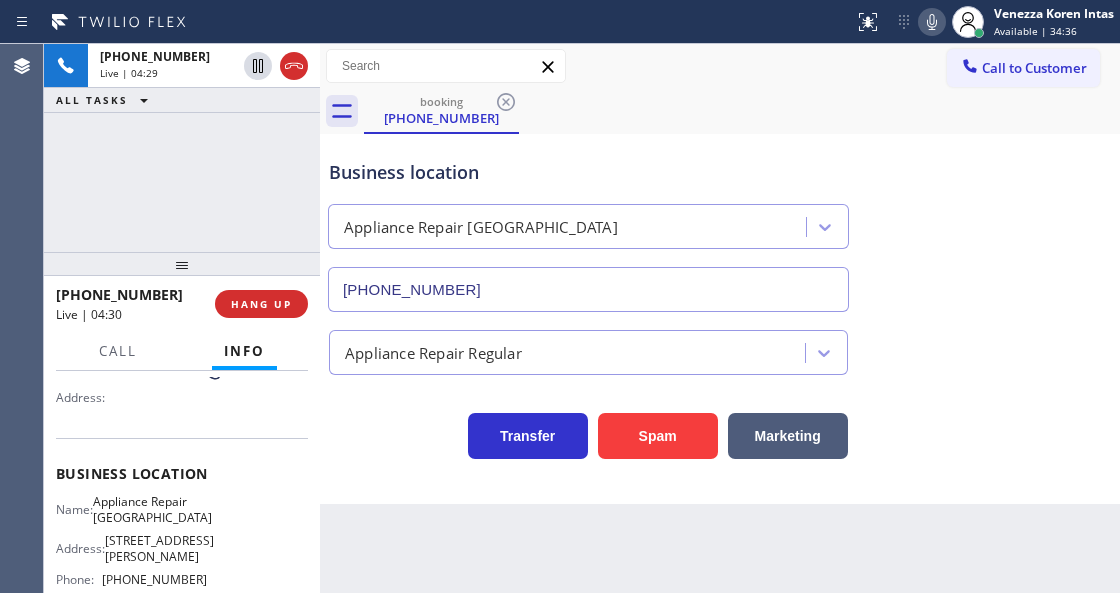 scroll, scrollTop: 200, scrollLeft: 0, axis: vertical 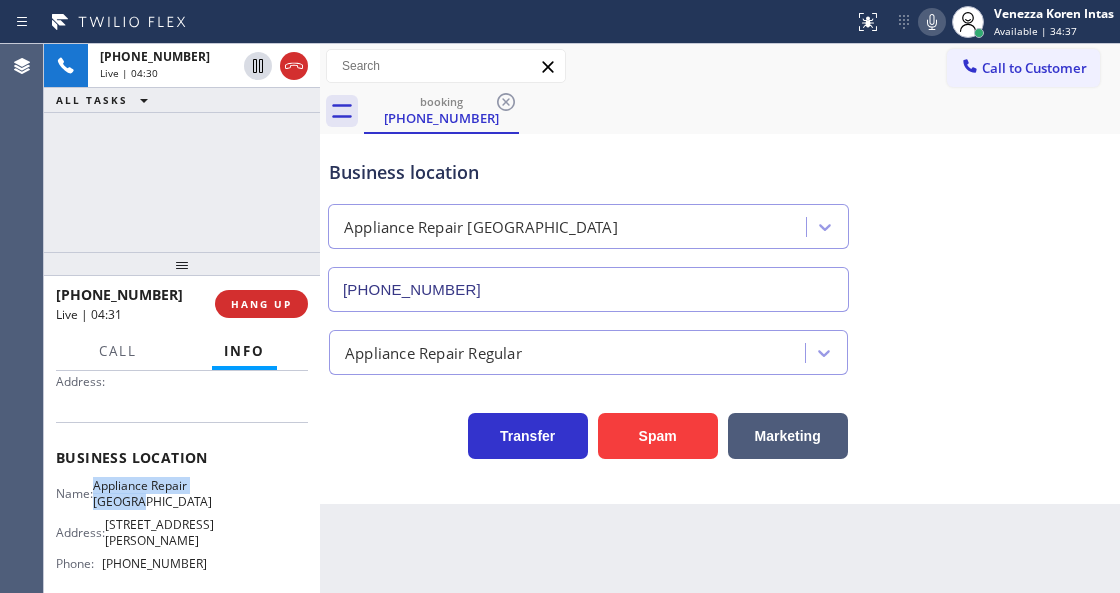 drag, startPoint x: 110, startPoint y: 484, endPoint x: 184, endPoint y: 509, distance: 78.1089 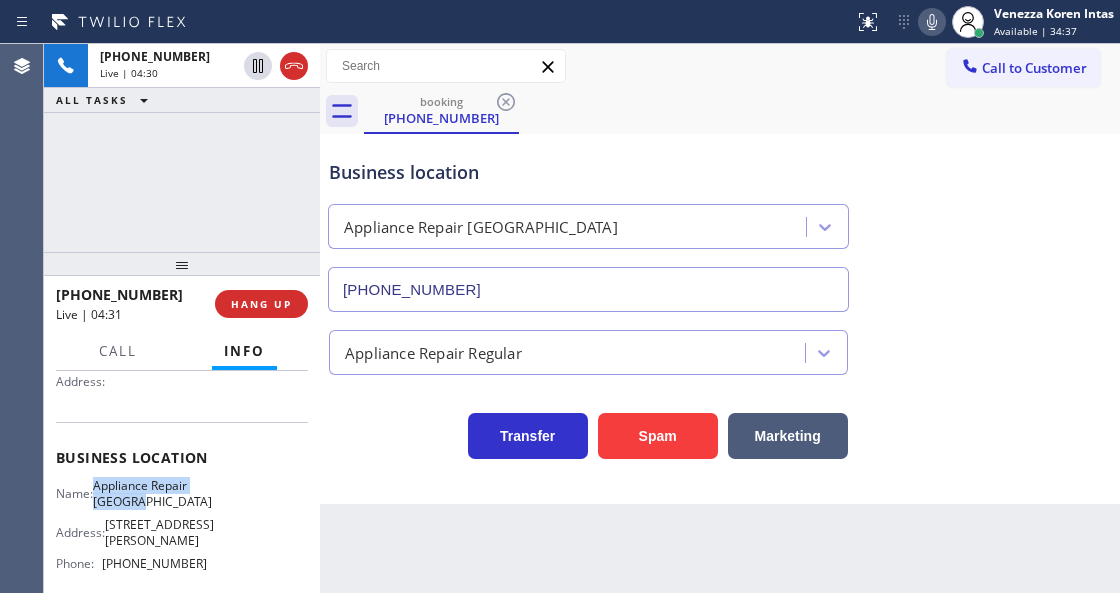 copy on "Appliance Repair [GEOGRAPHIC_DATA]" 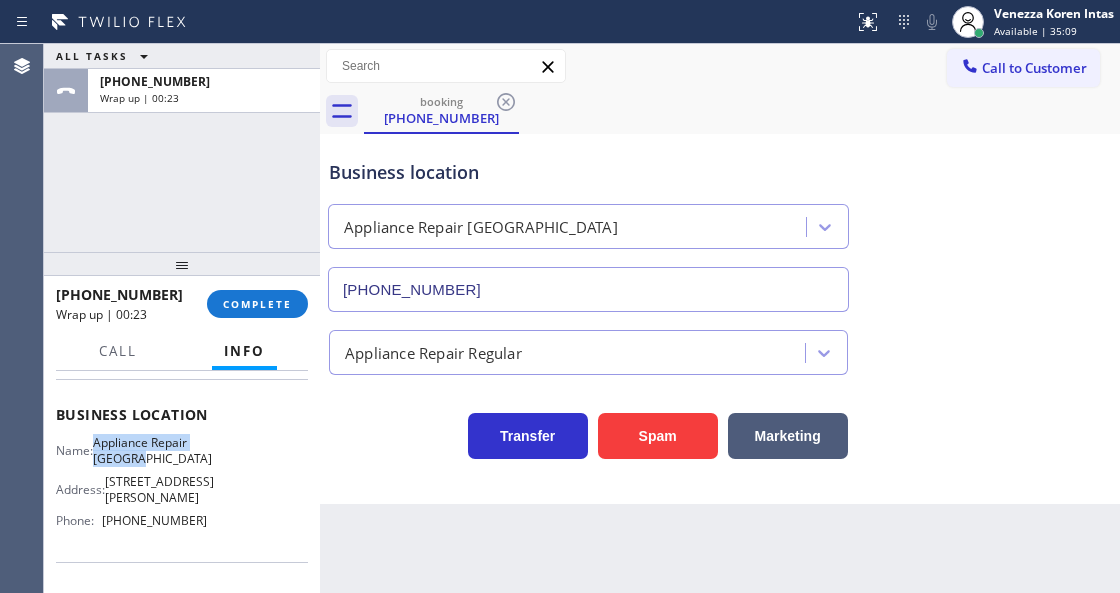 scroll, scrollTop: 266, scrollLeft: 0, axis: vertical 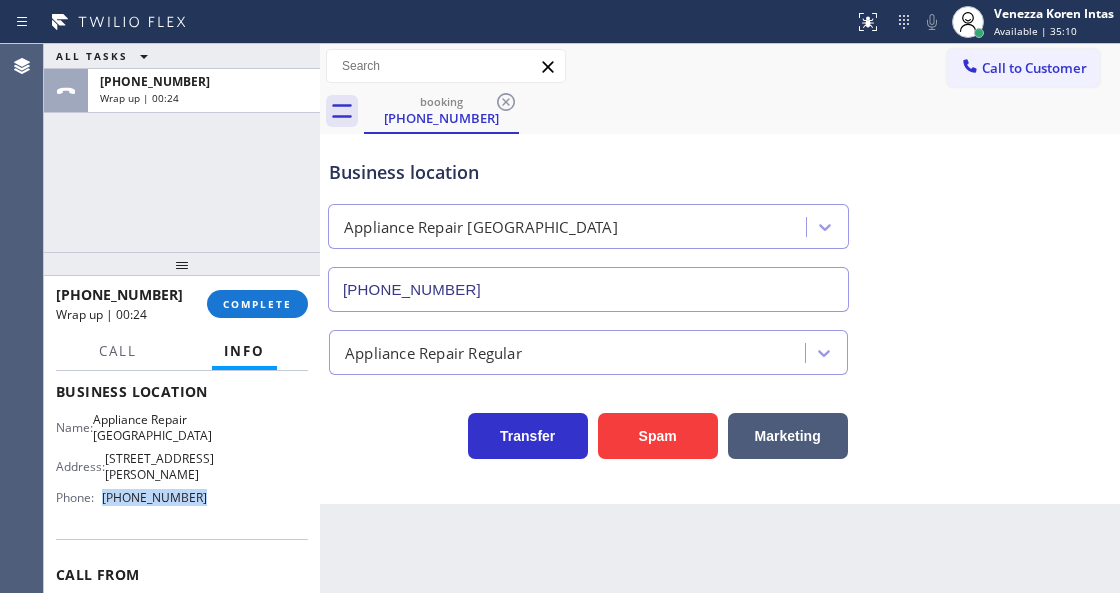 drag, startPoint x: 213, startPoint y: 503, endPoint x: 104, endPoint y: 494, distance: 109.370926 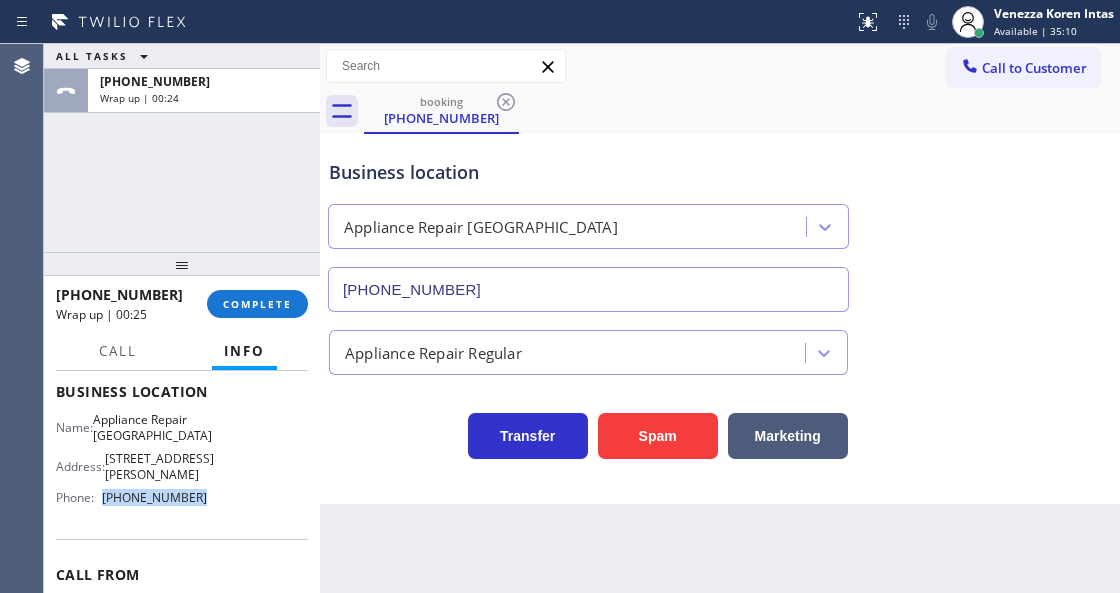copy on "[PHONE_NUMBER]" 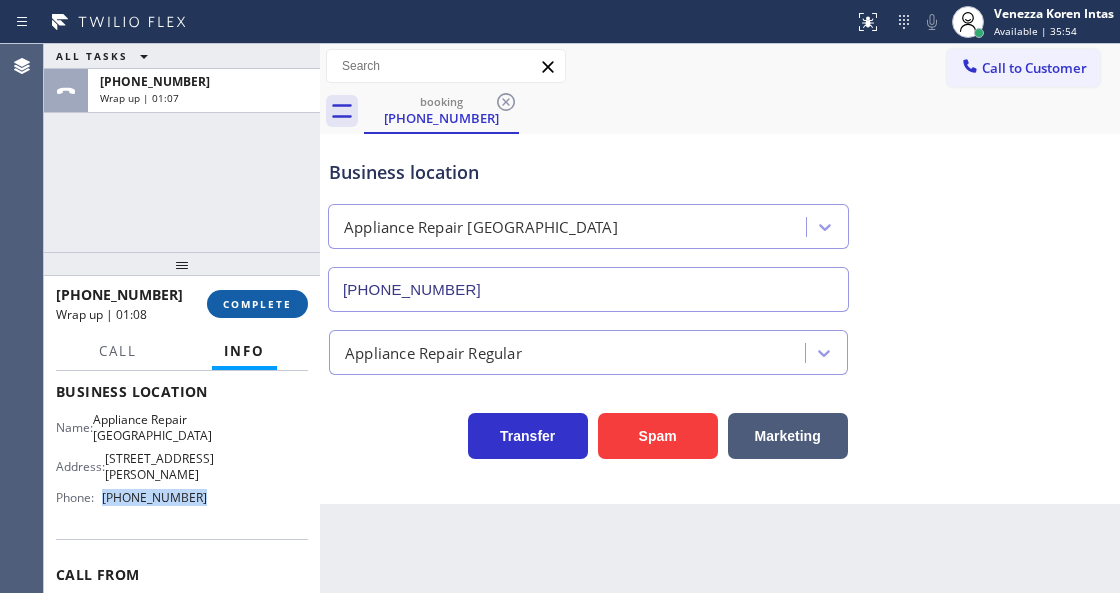 click on "COMPLETE" at bounding box center [257, 304] 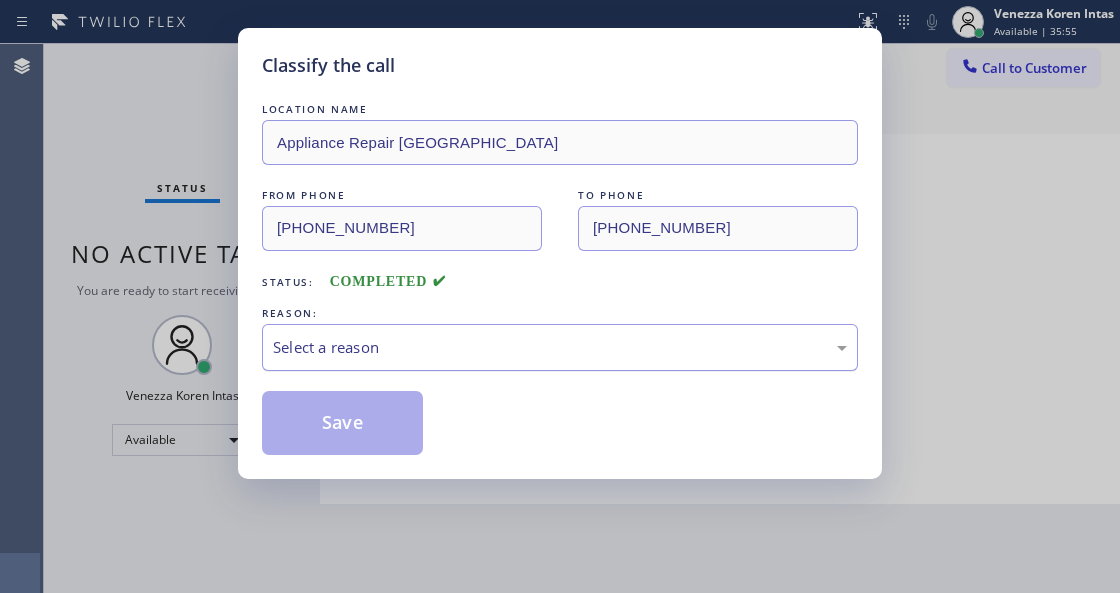 click on "Select a reason" at bounding box center (560, 347) 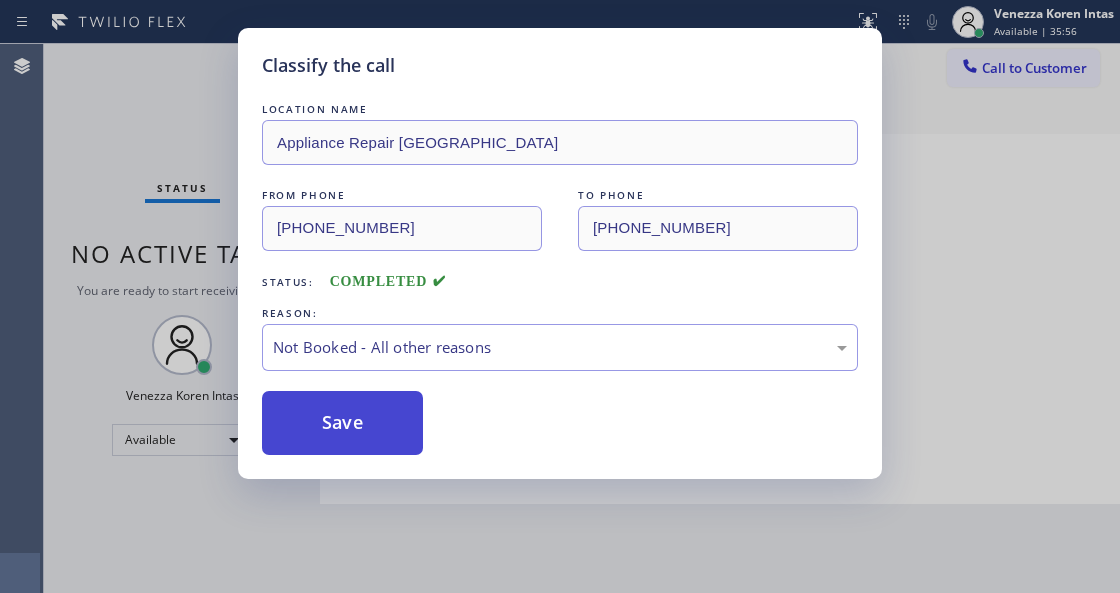 click on "Save" at bounding box center [342, 423] 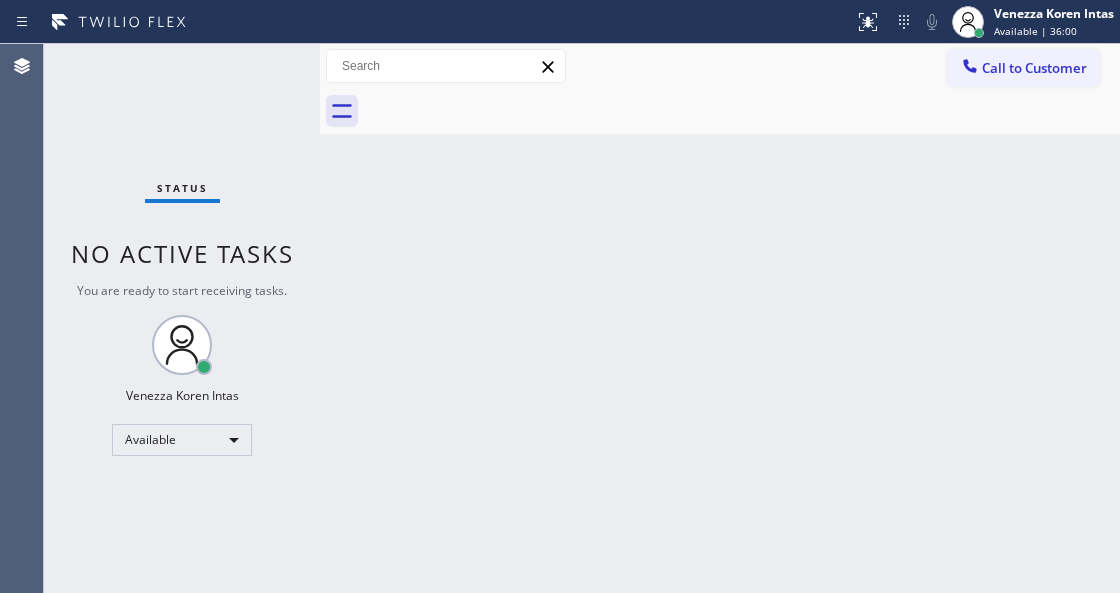 click on "Back to Dashboard Change Sender ID Customers Technicians Select a contact Outbound call Technician Search Technician Your caller id phone number Your caller id phone number Call Technician info Name   Phone none Address none Change Sender ID HVAC [PHONE_NUMBER] 5 Star Appliance [PHONE_NUMBER] Appliance Repair [PHONE_NUMBER] Plumbing [PHONE_NUMBER] Air Duct Cleaning [PHONE_NUMBER]  Electricians [PHONE_NUMBER] Cancel Change Check personal SMS Reset Change No tabs Call to Customer Outbound call Location Viking Repair Pro Altadena Your caller id phone number [PHONE_NUMBER] Customer number Call Outbound call Technician Search Technician Your caller id phone number Your caller id phone number Call" at bounding box center (720, 318) 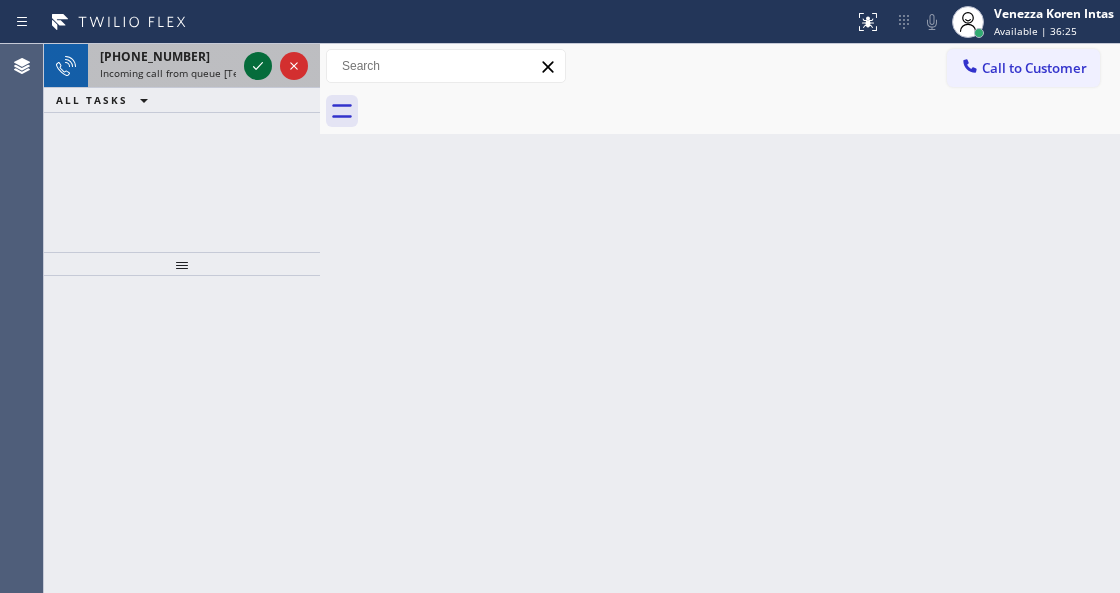 click 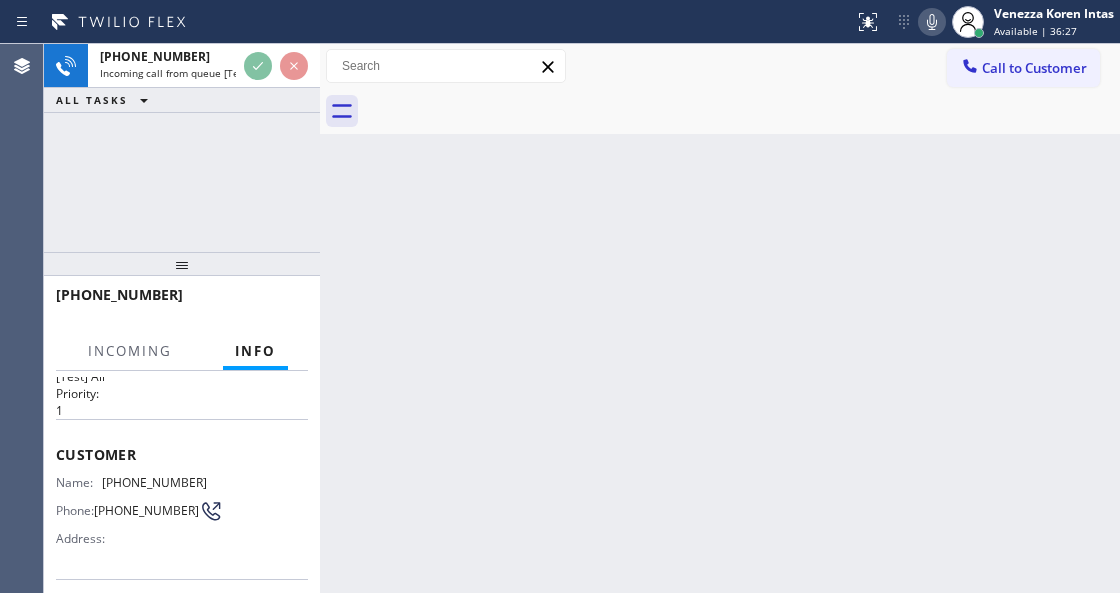 scroll, scrollTop: 200, scrollLeft: 0, axis: vertical 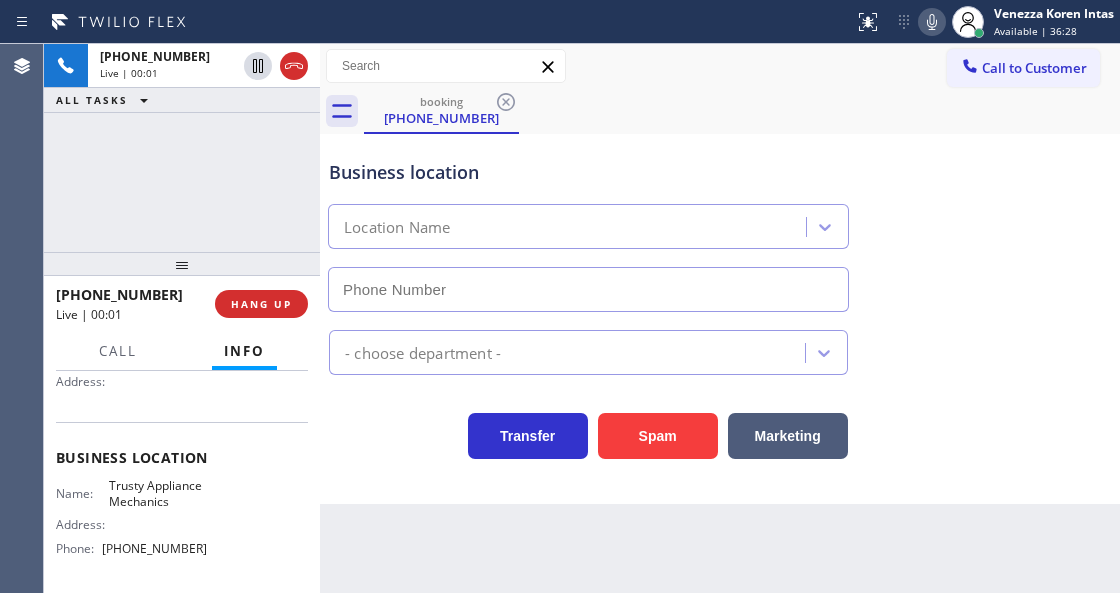 type on "[PHONE_NUMBER]" 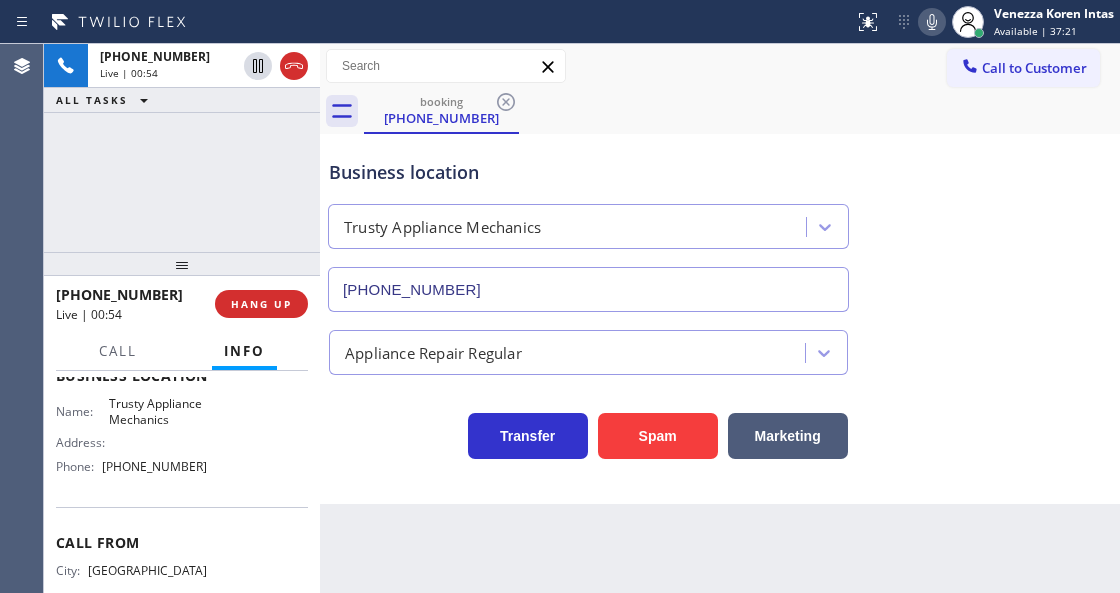 scroll, scrollTop: 266, scrollLeft: 0, axis: vertical 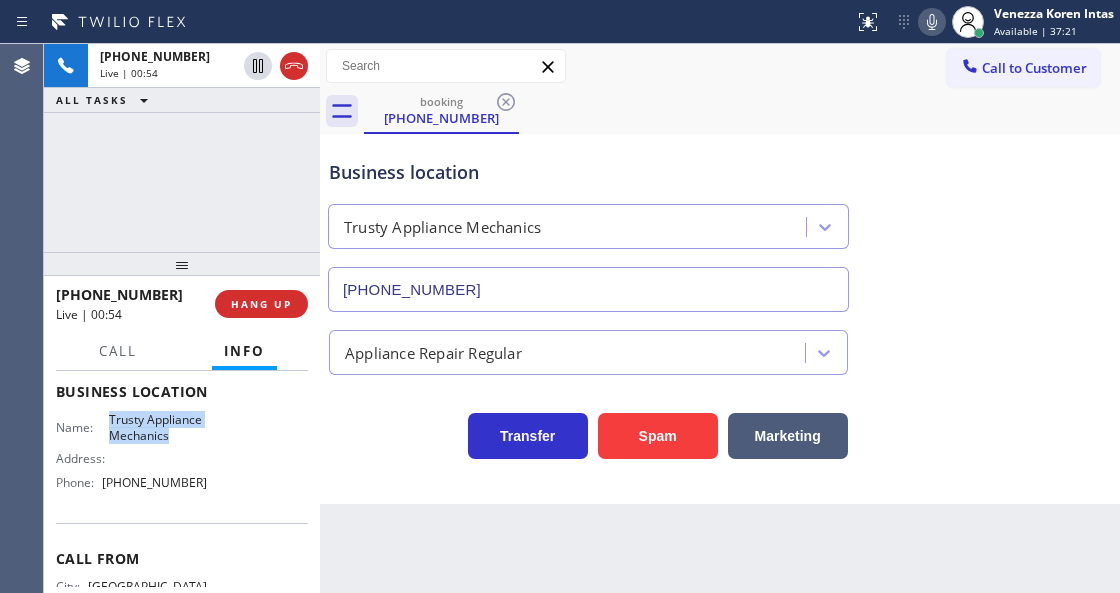drag, startPoint x: 108, startPoint y: 412, endPoint x: 186, endPoint y: 433, distance: 80.77747 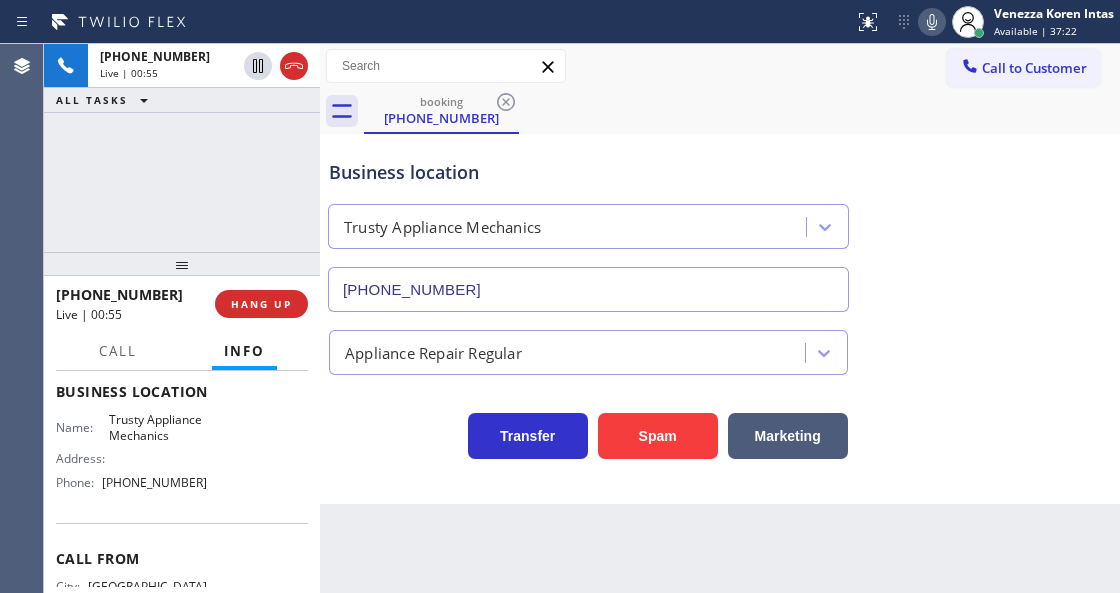 click on "Back to Dashboard Change Sender ID Customers Technicians Select a contact Outbound call Technician Search Technician Your caller id phone number Your caller id phone number Call Technician info Name   Phone none Address none Change Sender ID HVAC [PHONE_NUMBER] 5 Star Appliance [PHONE_NUMBER] Appliance Repair [PHONE_NUMBER] Plumbing [PHONE_NUMBER] Air Duct Cleaning [PHONE_NUMBER]  Electricians [PHONE_NUMBER] Cancel Change Check personal SMS Reset Change booking [PHONE_NUMBER] Call to Customer Outbound call Location Viking Repair Pro Altadena Your caller id phone number [PHONE_NUMBER] Customer number Call Outbound call Technician Search Technician Your caller id phone number Your caller id phone number Call booking [PHONE_NUMBER] Business location Trusty Appliance Mechanics [PHONE_NUMBER] Appliance Repair Regular Transfer Spam Marketing" at bounding box center (720, 318) 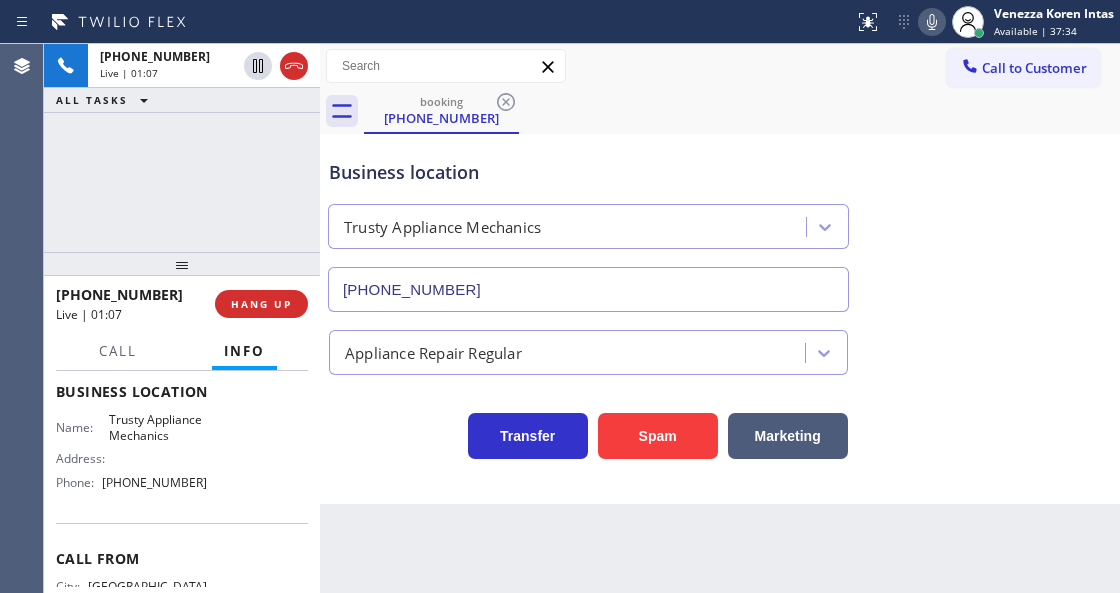 click 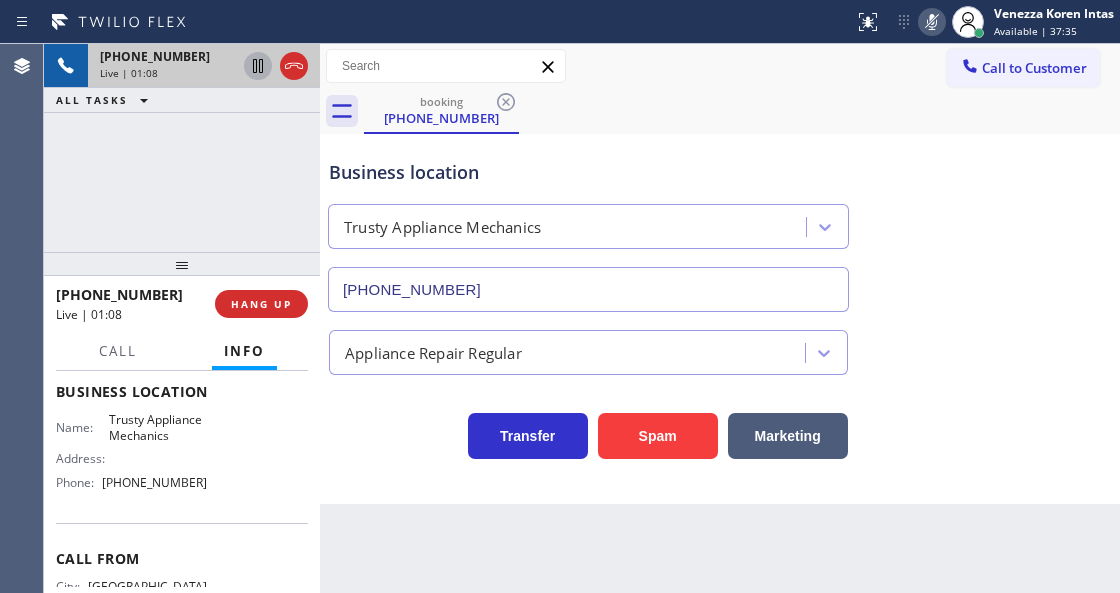 click 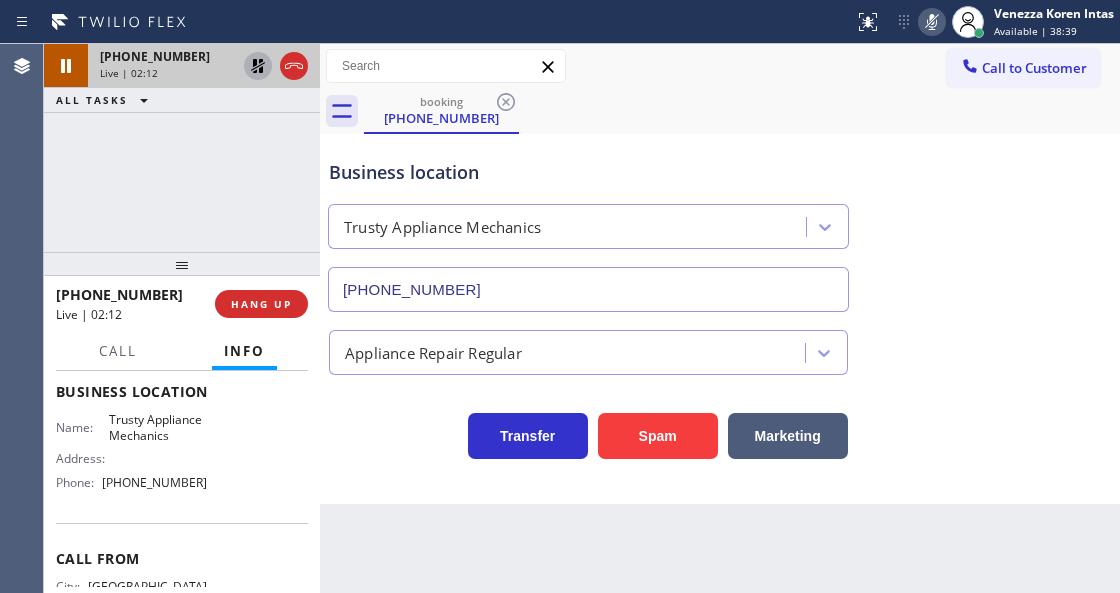 click 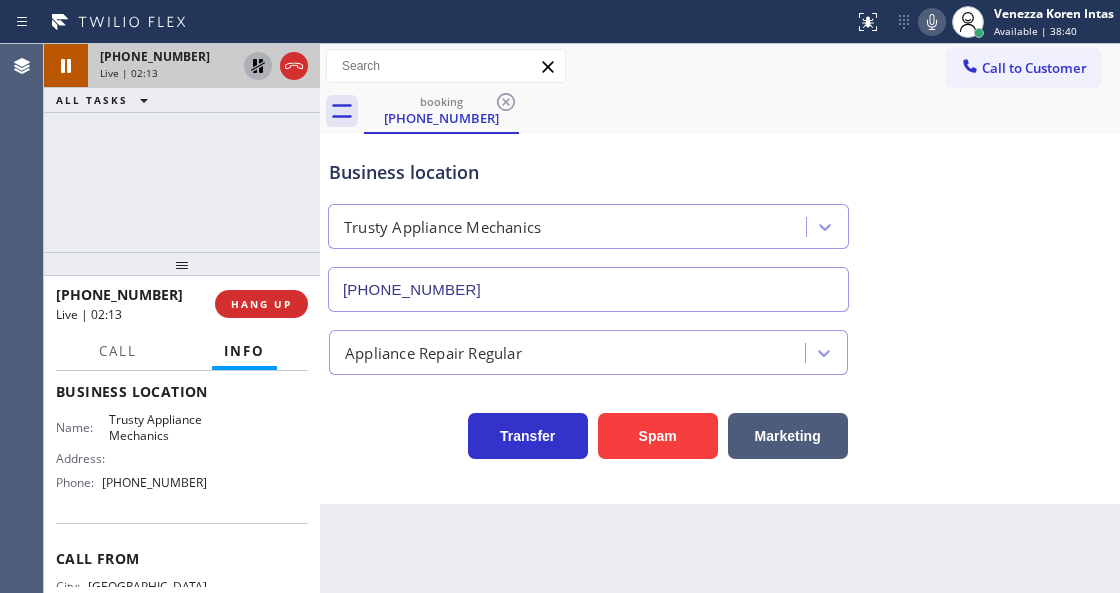 click 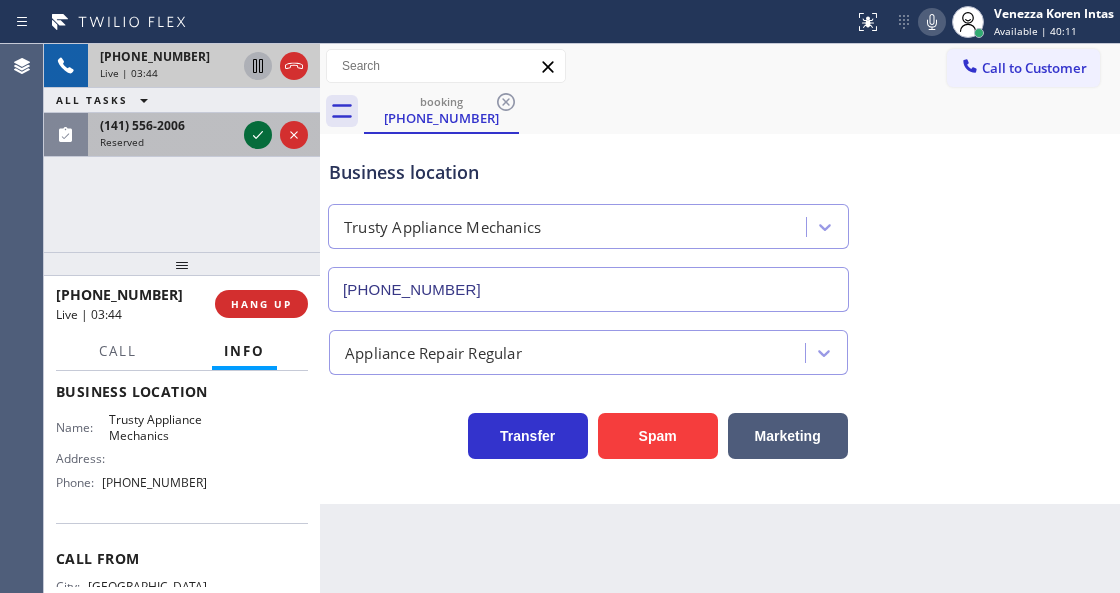 click 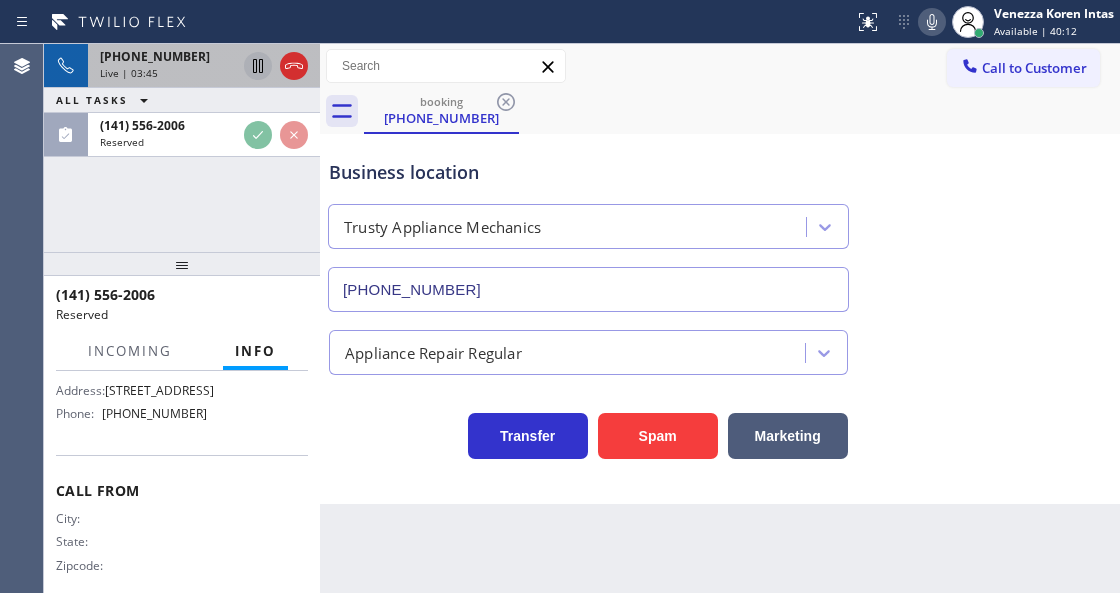 scroll, scrollTop: 401, scrollLeft: 0, axis: vertical 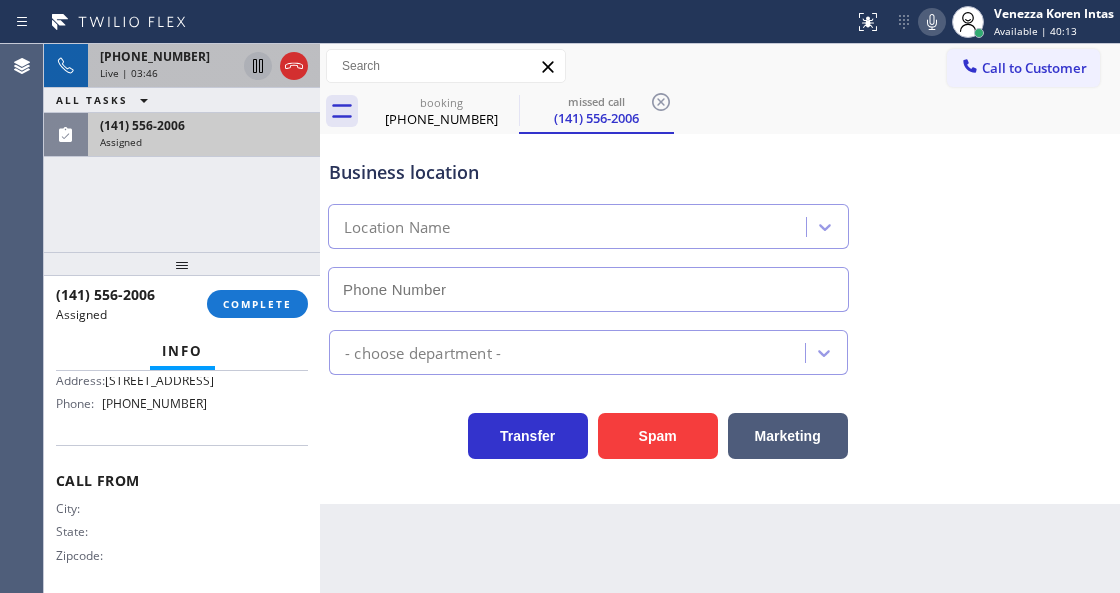 type on "[PHONE_NUMBER]" 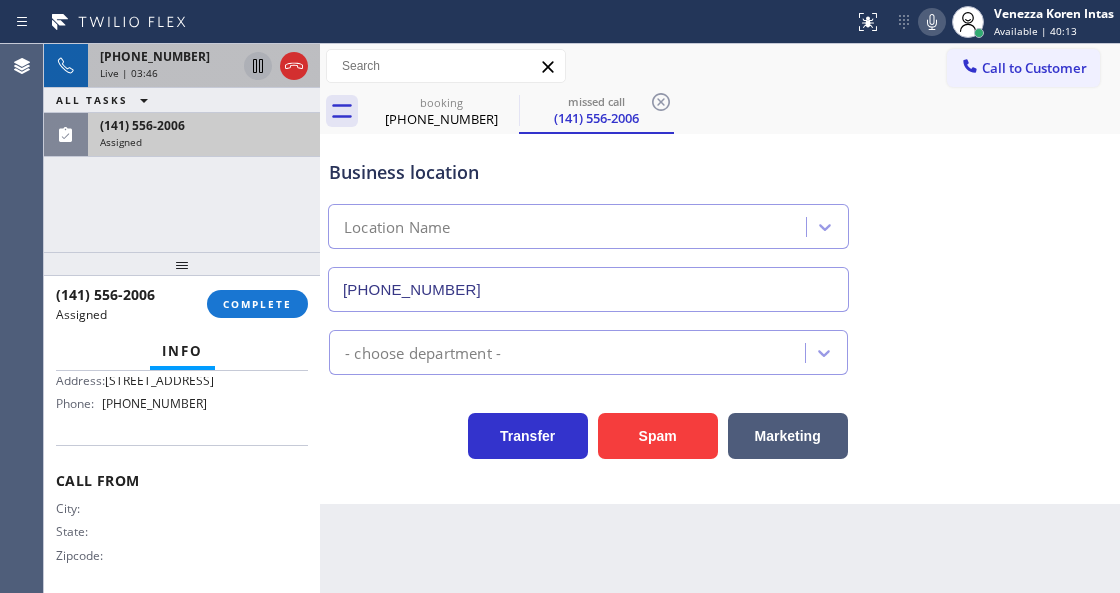 click on "Assigned" at bounding box center (204, 142) 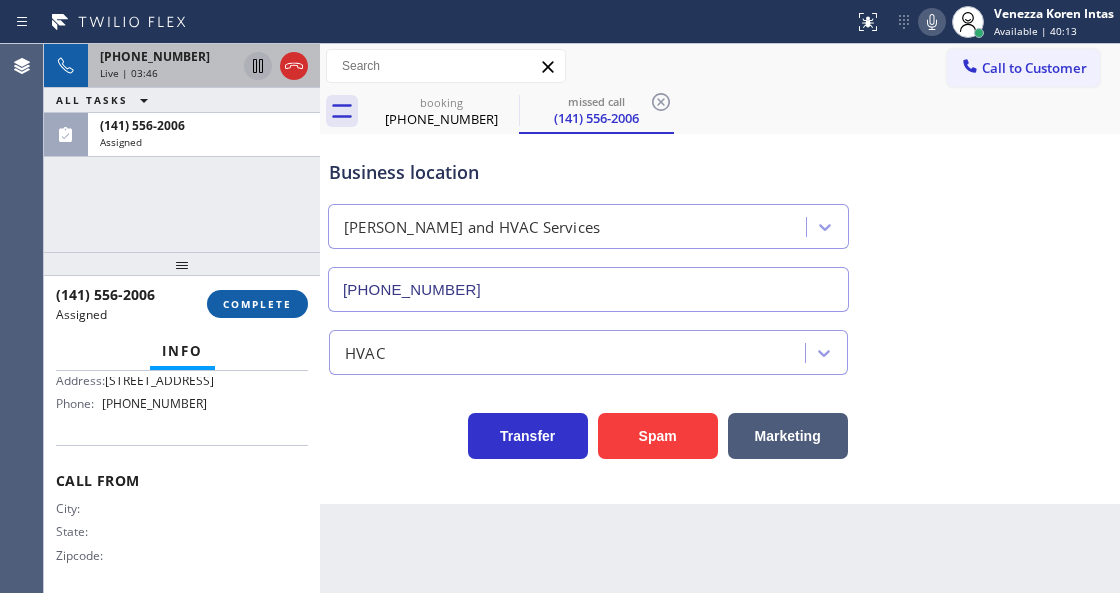 click on "COMPLETE" at bounding box center (257, 304) 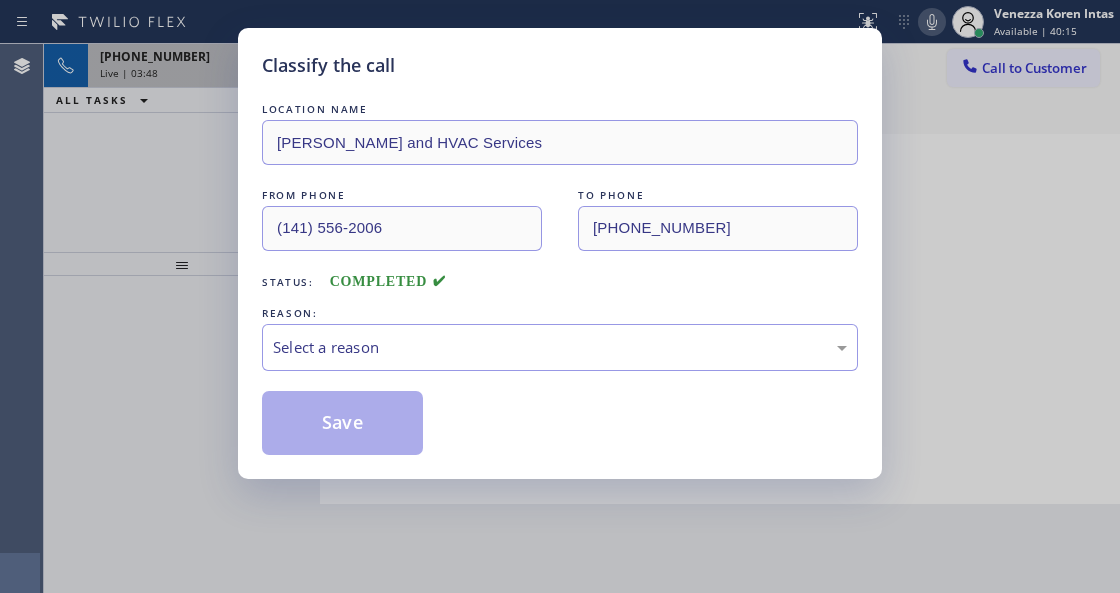 click on "Select a reason" at bounding box center (560, 347) 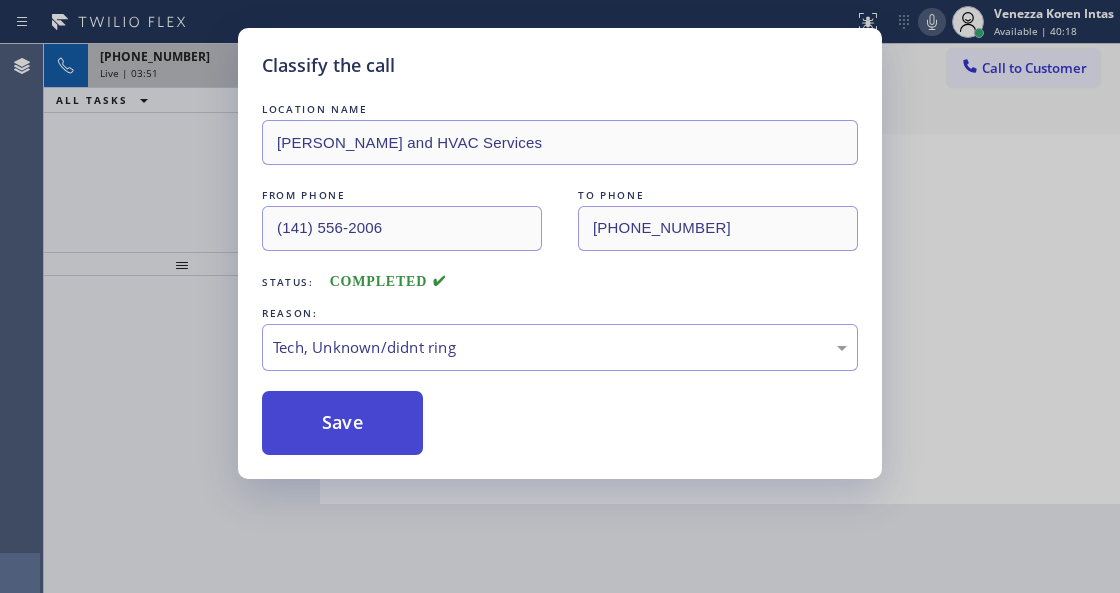 click on "Save" at bounding box center [342, 423] 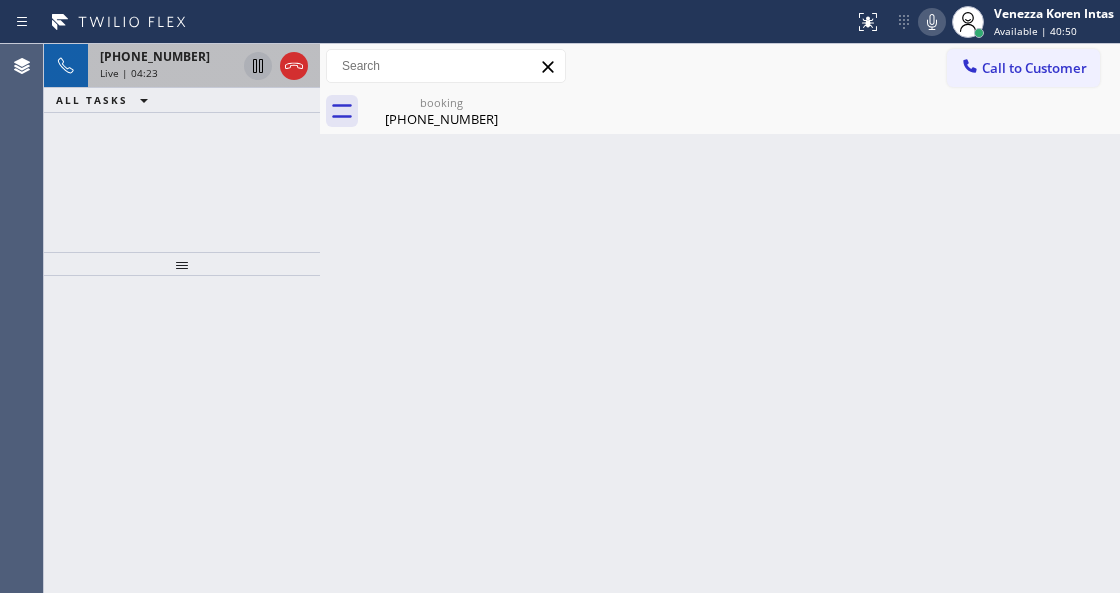 click on "Back to Dashboard Change Sender ID Customers Technicians Select a contact Outbound call Technician Search Technician Your caller id phone number Your caller id phone number Call Technician info Name   Phone none Address none Change Sender ID HVAC [PHONE_NUMBER] 5 Star Appliance [PHONE_NUMBER] Appliance Repair [PHONE_NUMBER] Plumbing [PHONE_NUMBER] Air Duct Cleaning [PHONE_NUMBER]  Electricians [PHONE_NUMBER] Cancel Change Check personal SMS Reset Change booking [PHONE_NUMBER] Call to Customer Outbound call Location Viking Repair Pro Altadena Your caller id phone number [PHONE_NUMBER] Customer number Call Outbound call Technician Search Technician Your caller id phone number Your caller id phone number Call booking [PHONE_NUMBER] Business location Trusty Appliance Mechanics [PHONE_NUMBER] Appliance Repair Regular Transfer Spam Marketing" at bounding box center (720, 318) 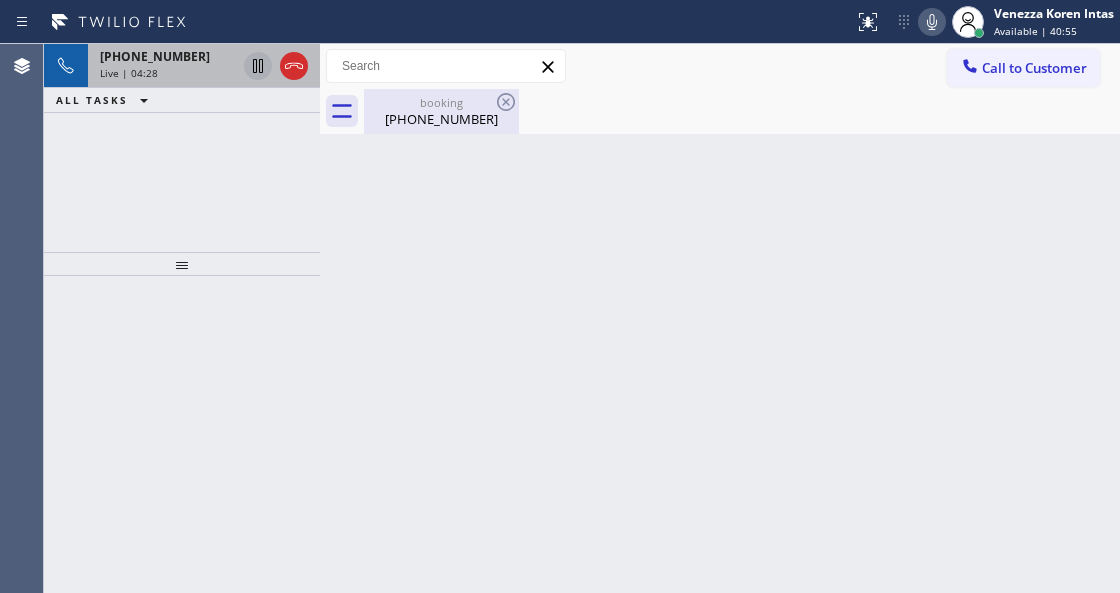 click on "[PHONE_NUMBER]" at bounding box center [441, 119] 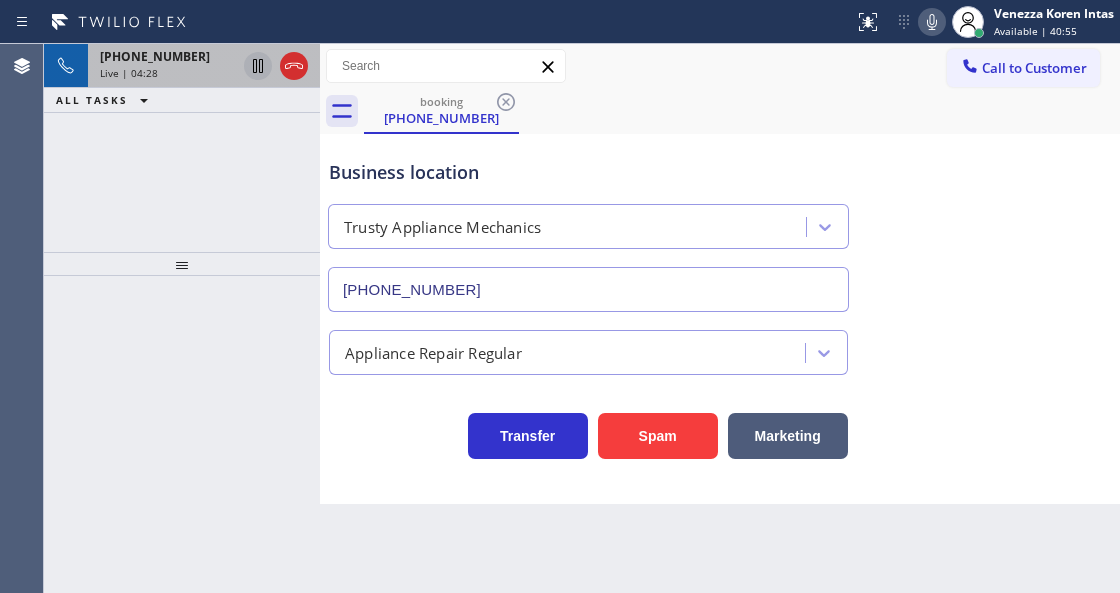 click on "[PHONE_NUMBER] Live | 04:28" at bounding box center [164, 66] 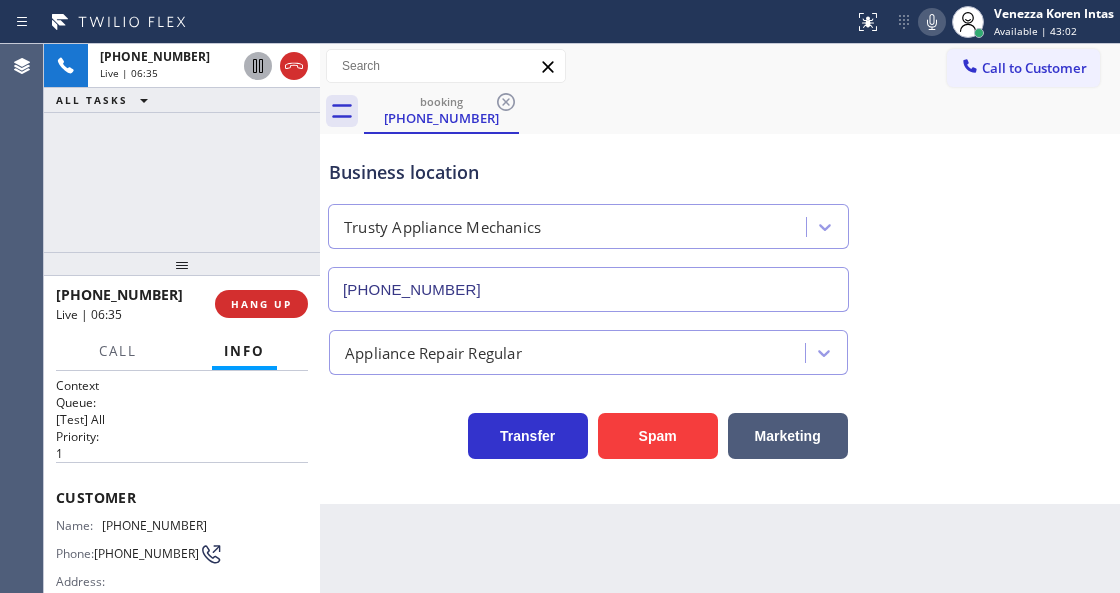 click on "Business location" at bounding box center (588, 172) 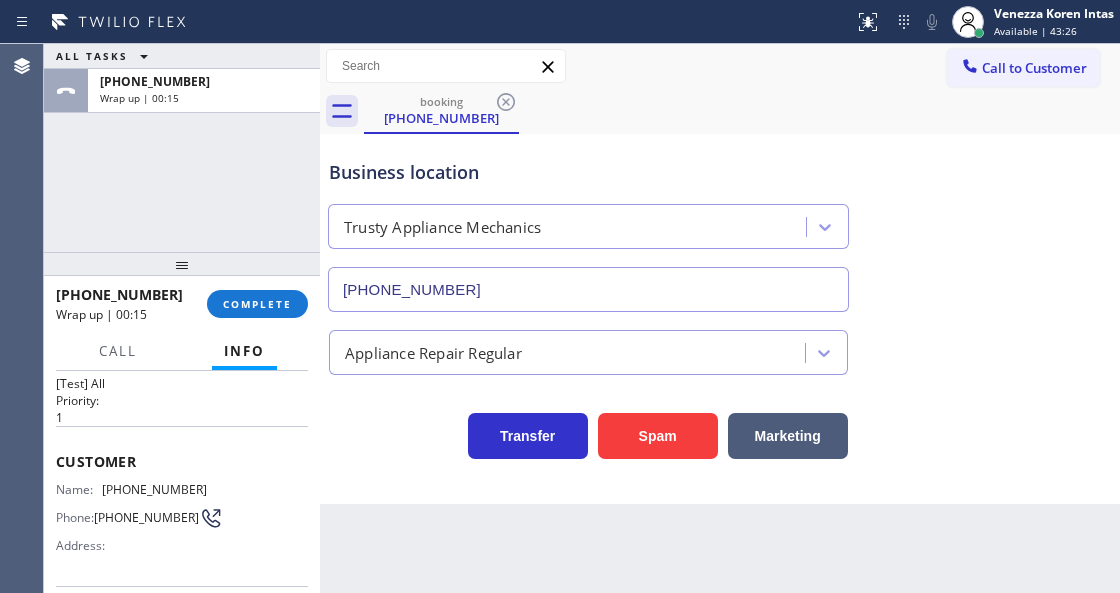scroll, scrollTop: 66, scrollLeft: 0, axis: vertical 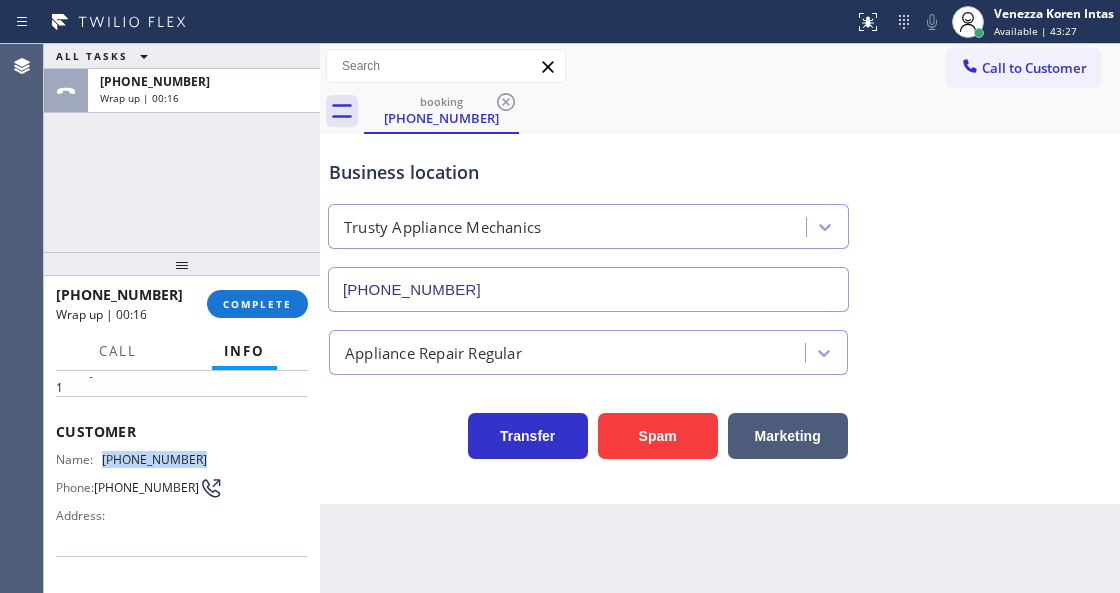 drag, startPoint x: 134, startPoint y: 462, endPoint x: 105, endPoint y: 461, distance: 29.017237 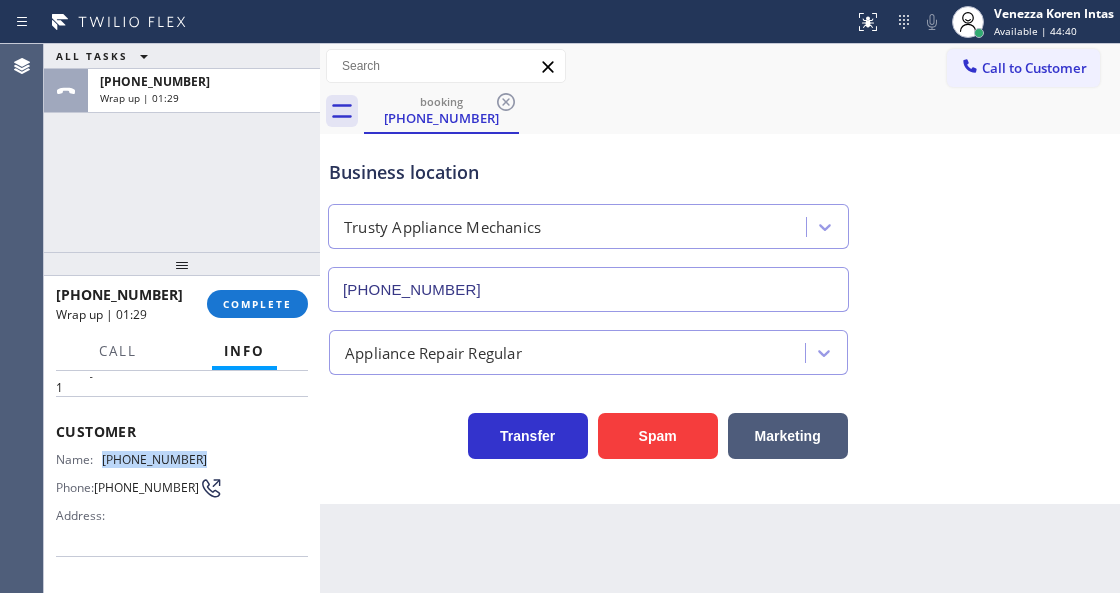 scroll, scrollTop: 266, scrollLeft: 0, axis: vertical 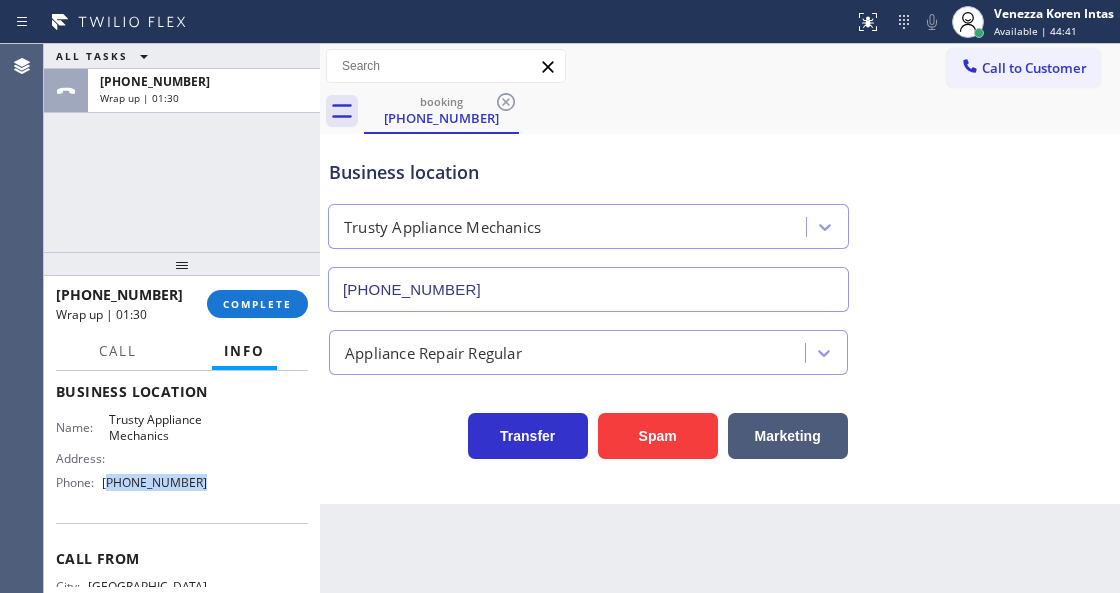 drag, startPoint x: 220, startPoint y: 476, endPoint x: 110, endPoint y: 476, distance: 110 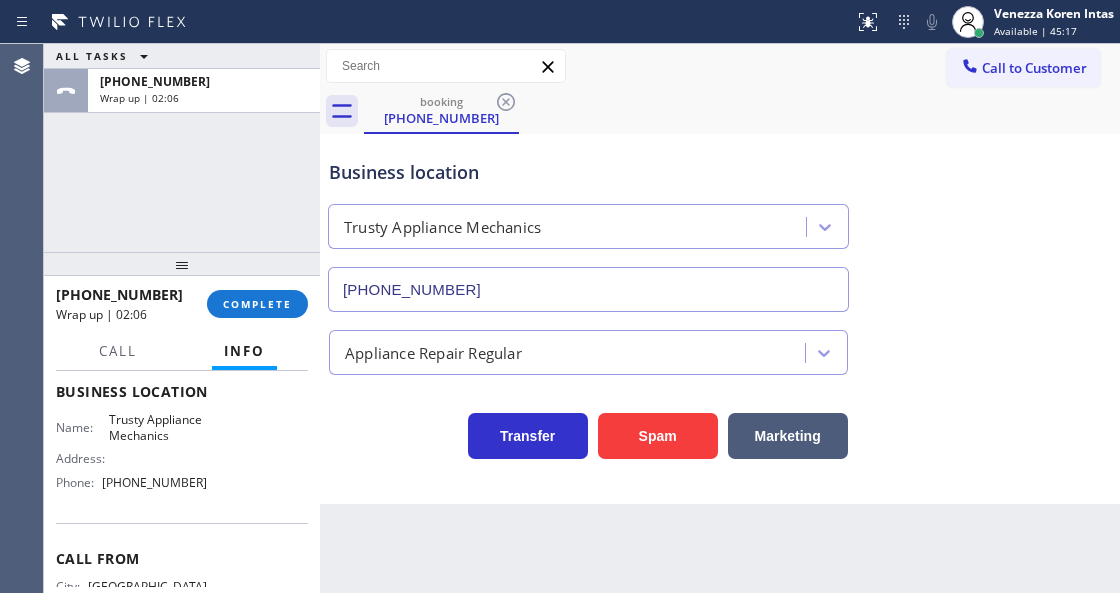 click on "booking [PHONE_NUMBER]" at bounding box center [742, 111] 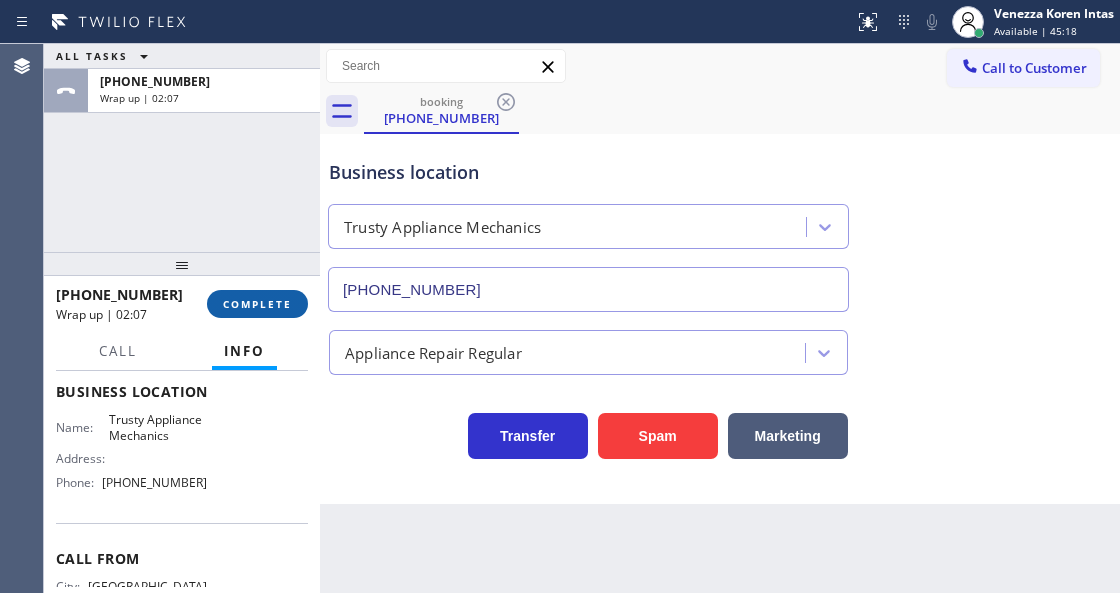 click on "COMPLETE" at bounding box center (257, 304) 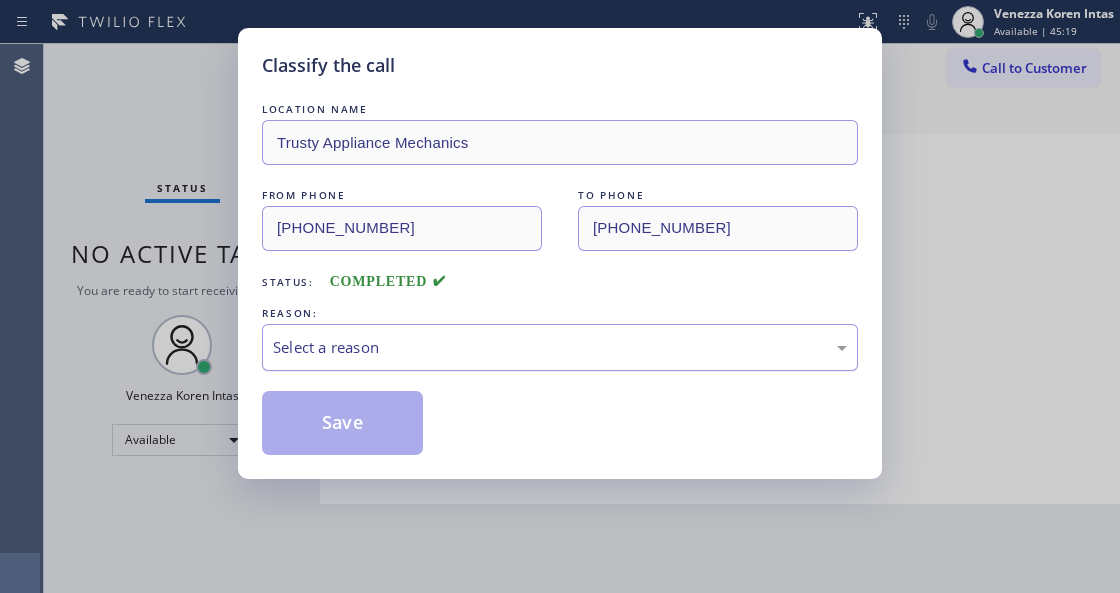 drag, startPoint x: 413, startPoint y: 340, endPoint x: 413, endPoint y: 358, distance: 18 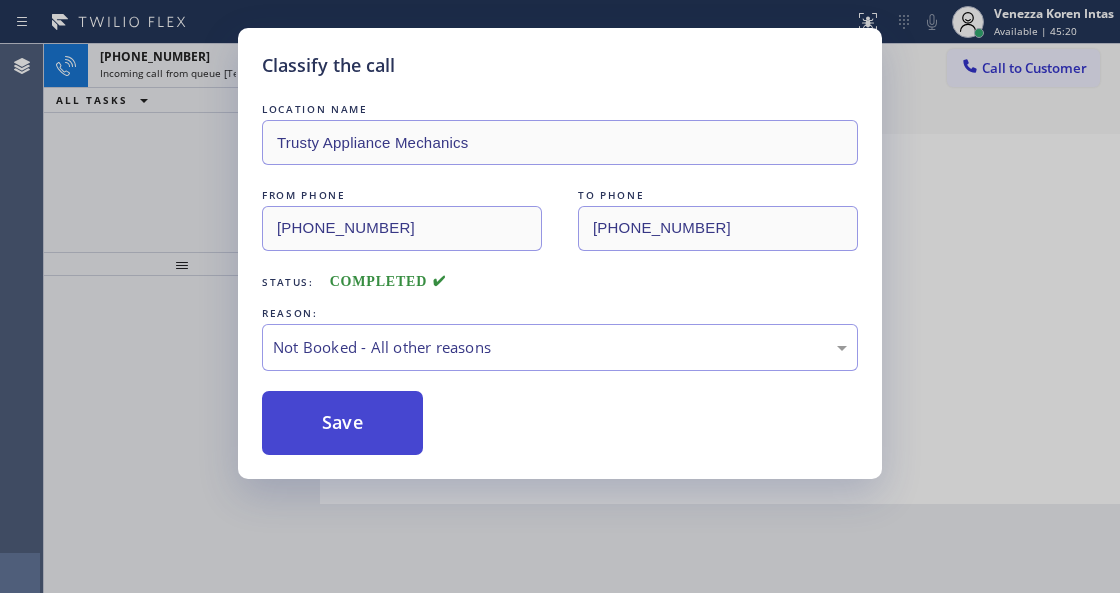 click on "Save" at bounding box center (342, 423) 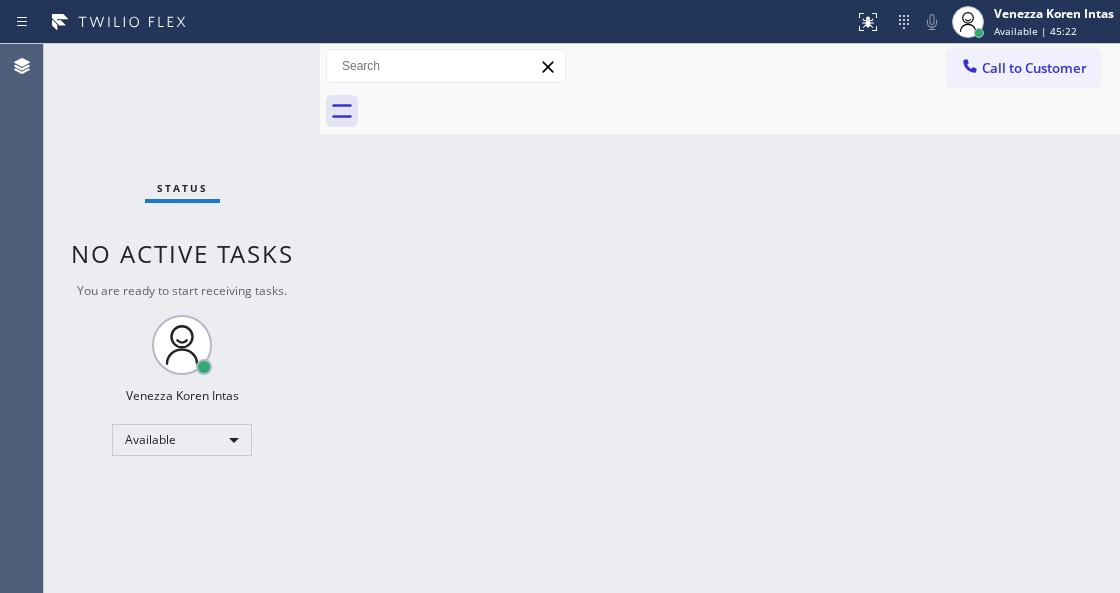 click on "Status   No active tasks     You are ready to start receiving tasks.   Venezza Koren Intas Available" at bounding box center [182, 318] 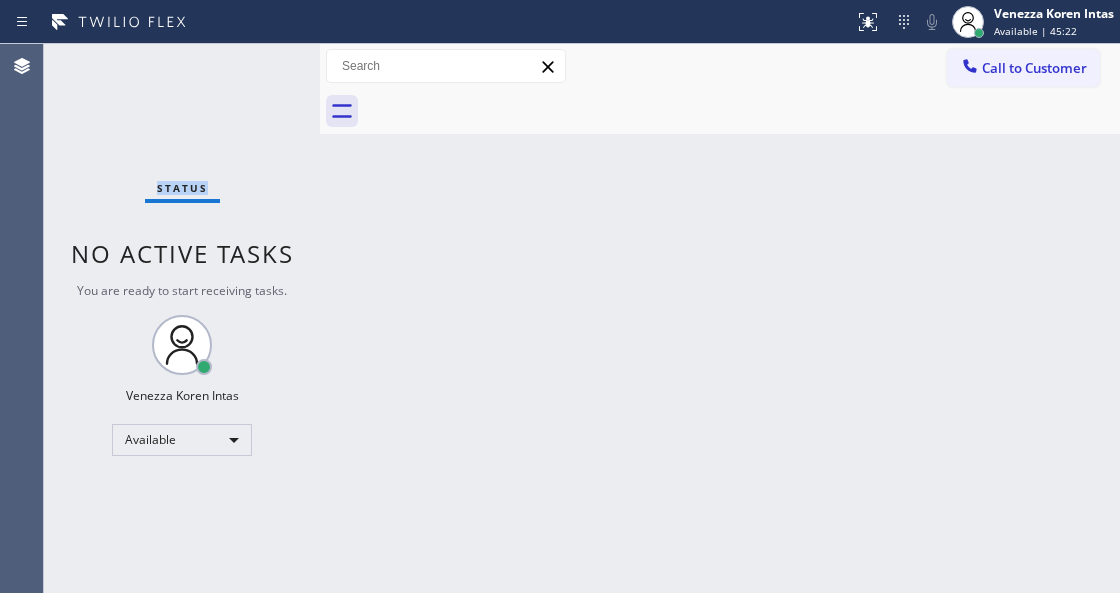 click on "Status   No active tasks     You are ready to start receiving tasks.   Venezza Koren Intas Available" at bounding box center [182, 318] 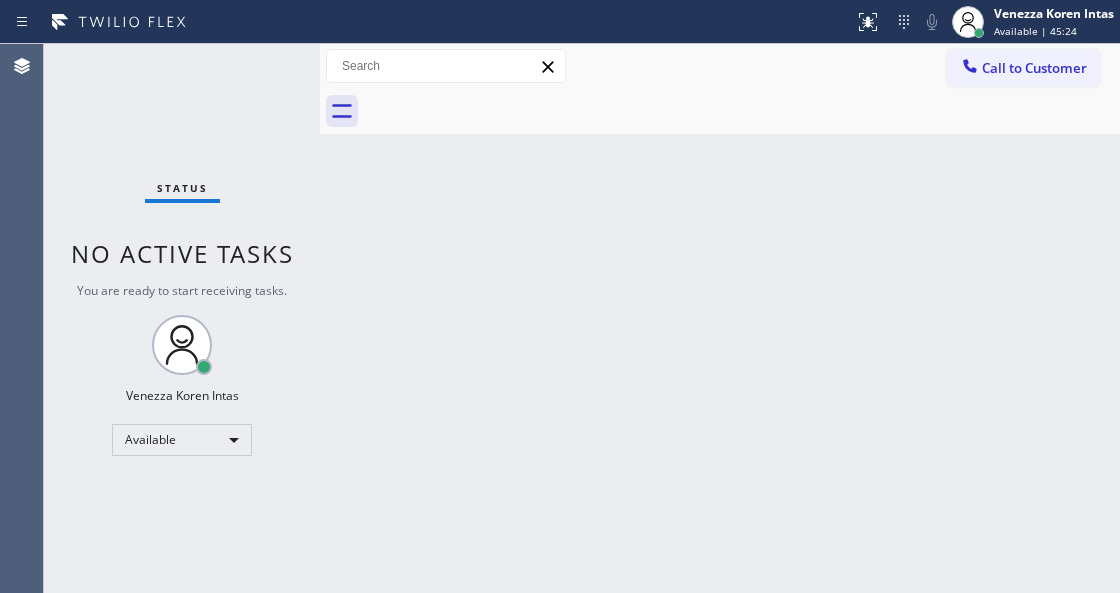 click on "Back to Dashboard Change Sender ID Customers Technicians Select a contact Outbound call Technician Search Technician Your caller id phone number Your caller id phone number Call Technician info Name   Phone none Address none Change Sender ID HVAC [PHONE_NUMBER] 5 Star Appliance [PHONE_NUMBER] Appliance Repair [PHONE_NUMBER] Plumbing [PHONE_NUMBER] Air Duct Cleaning [PHONE_NUMBER]  Electricians [PHONE_NUMBER] Cancel Change Check personal SMS Reset Change No tabs Call to Customer Outbound call Location Viking Repair Pro Altadena Your caller id phone number [PHONE_NUMBER] Customer number Call Outbound call Technician Search Technician Your caller id phone number Your caller id phone number Call" at bounding box center (720, 318) 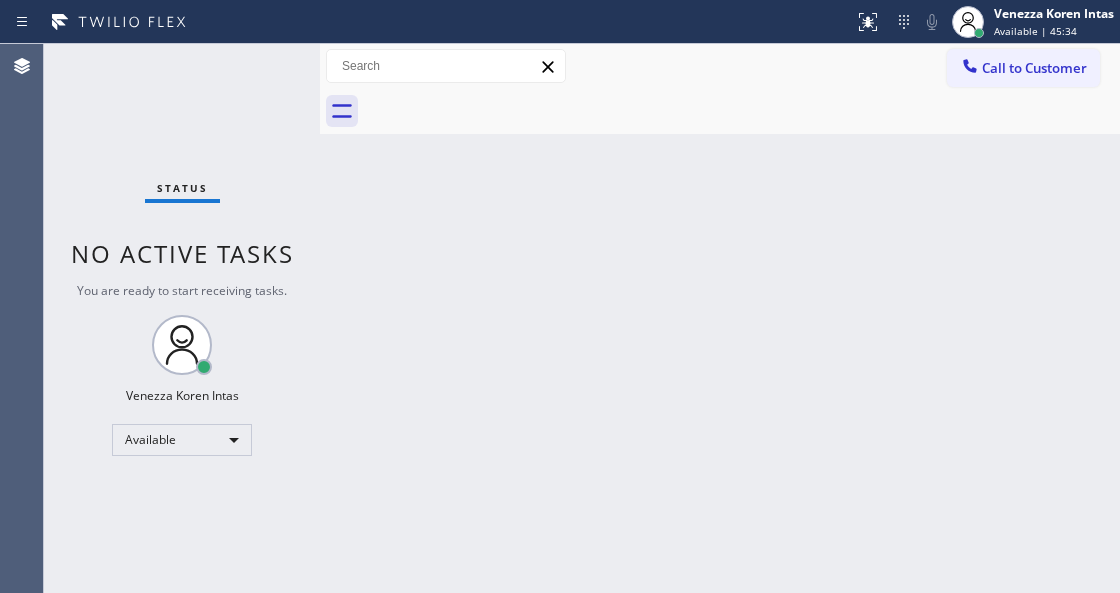 click on "Back to Dashboard Change Sender ID Customers Technicians Select a contact Outbound call Technician Search Technician Your caller id phone number Your caller id phone number Call Technician info Name   Phone none Address none Change Sender ID HVAC [PHONE_NUMBER] 5 Star Appliance [PHONE_NUMBER] Appliance Repair [PHONE_NUMBER] Plumbing [PHONE_NUMBER] Air Duct Cleaning [PHONE_NUMBER]  Electricians [PHONE_NUMBER] Cancel Change Check personal SMS Reset Change No tabs Call to Customer Outbound call Location Viking Repair Pro Altadena Your caller id phone number [PHONE_NUMBER] Customer number Call Outbound call Technician Search Technician Your caller id phone number Your caller id phone number Call" at bounding box center (720, 318) 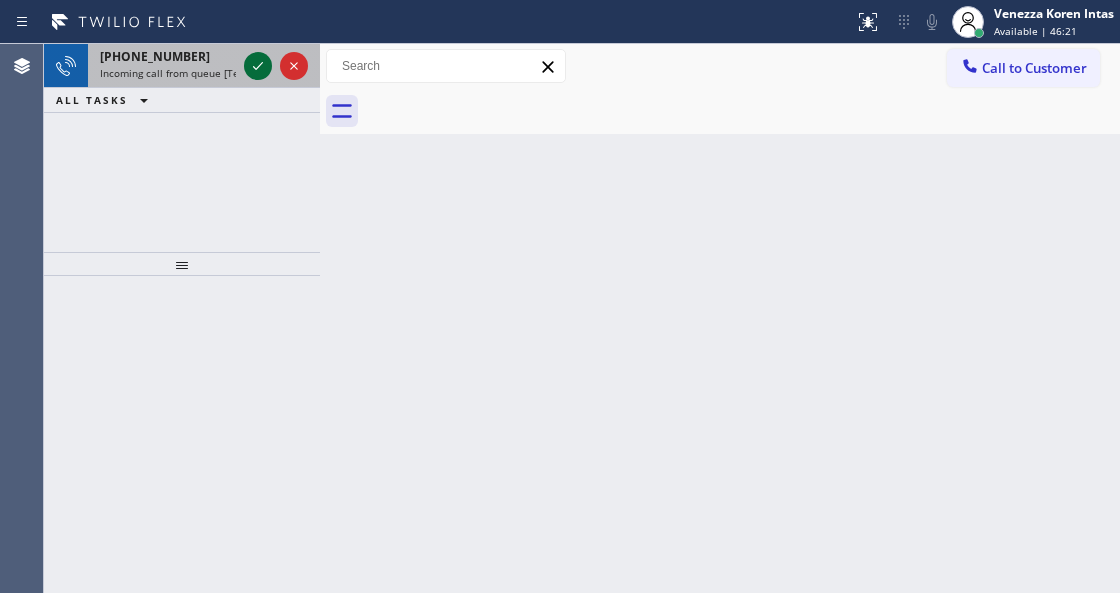 click 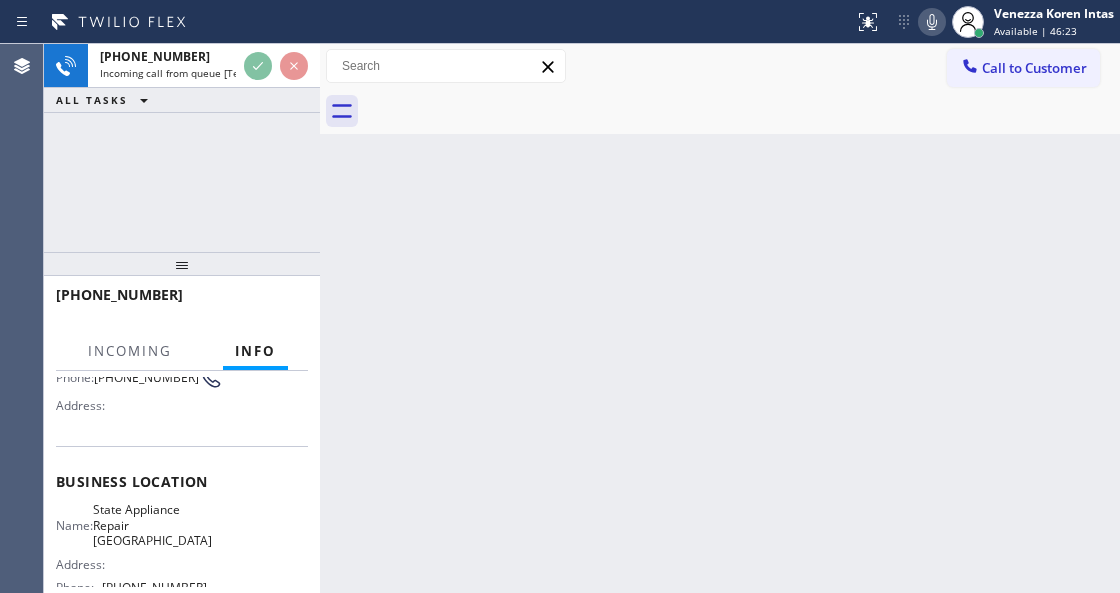 scroll, scrollTop: 200, scrollLeft: 0, axis: vertical 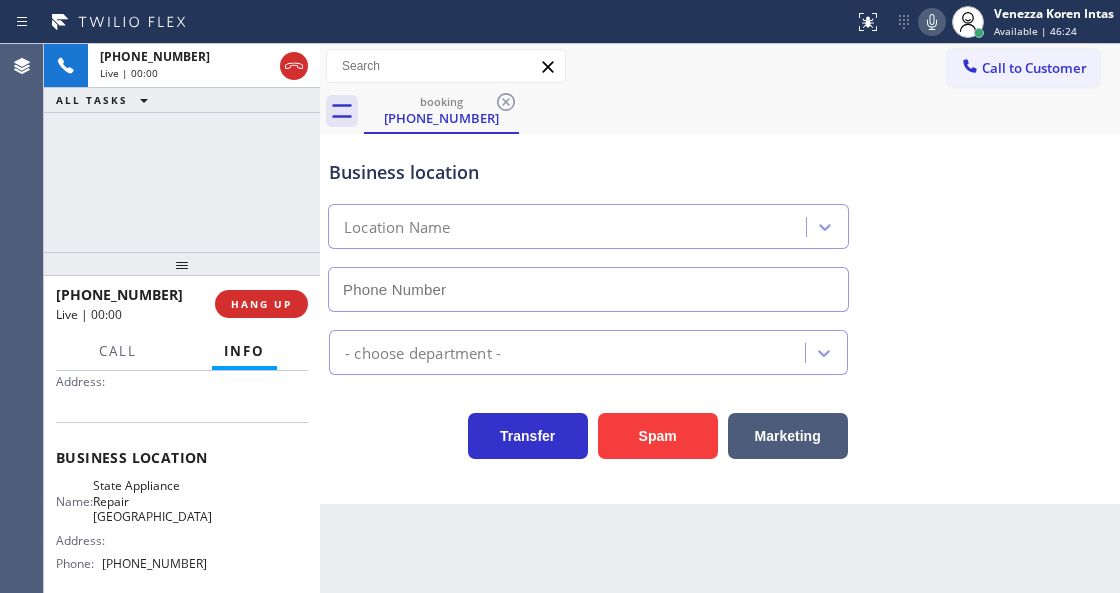 type on "[PHONE_NUMBER]" 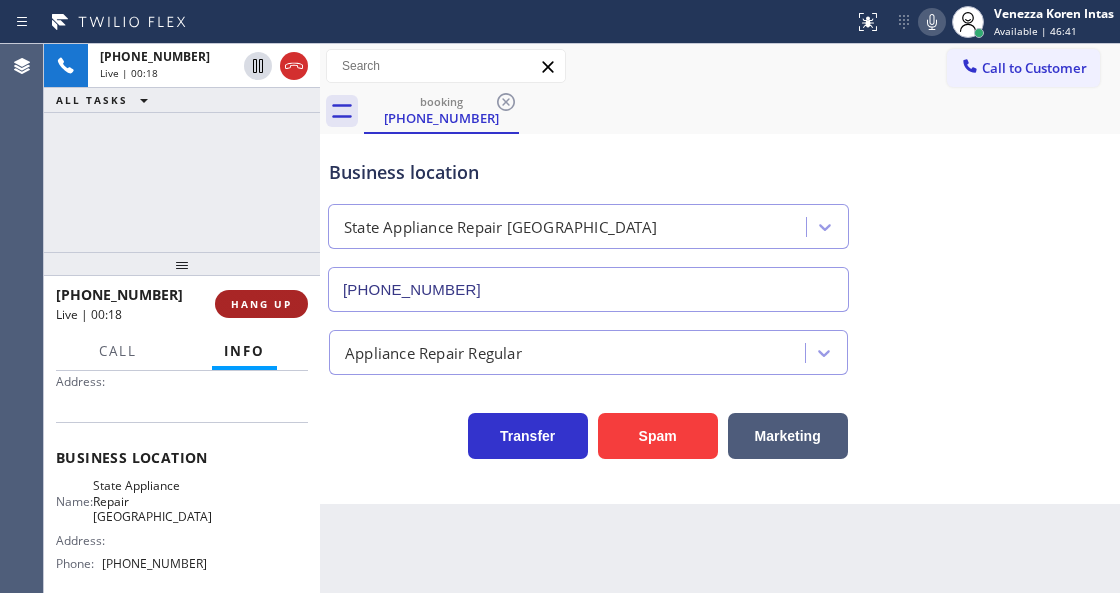 click on "HANG UP" at bounding box center (261, 304) 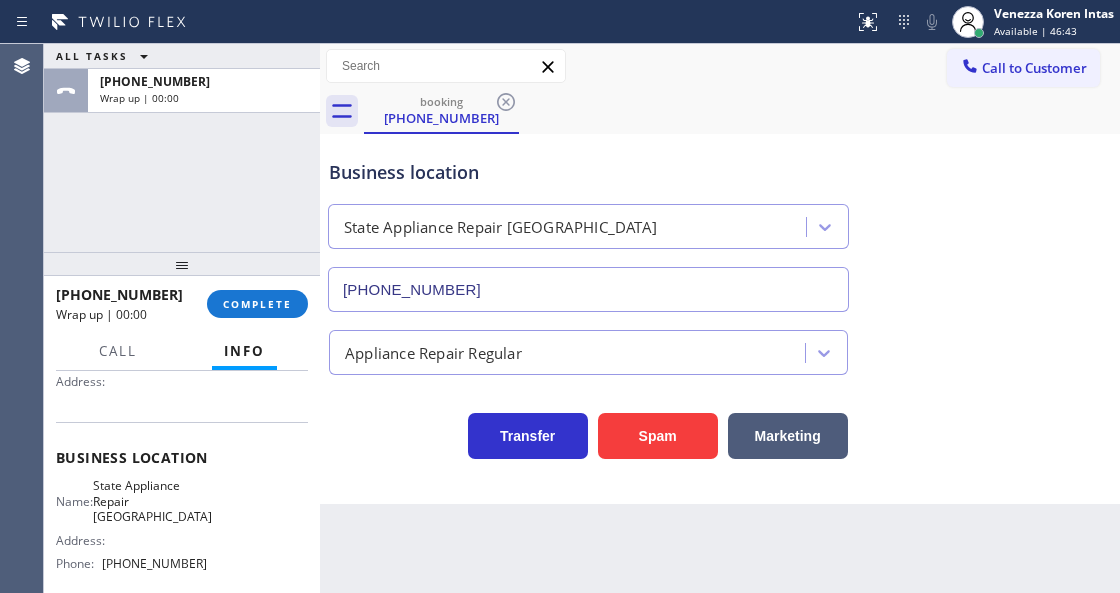 click on "Back to Dashboard Change Sender ID Customers Technicians Select a contact Outbound call Technician Search Technician Your caller id phone number Your caller id phone number Call Technician info Name   Phone none Address none Change Sender ID HVAC [PHONE_NUMBER] 5 Star Appliance [PHONE_NUMBER] Appliance Repair [PHONE_NUMBER] Plumbing [PHONE_NUMBER] Air Duct Cleaning [PHONE_NUMBER]  Electricians [PHONE_NUMBER] Cancel Change Check personal SMS Reset Change booking [PHONE_NUMBER] Call to Customer Outbound call Location Viking Repair Pro Altadena Your caller id phone number [PHONE_NUMBER] Customer number Call Outbound call Technician Search Technician Your caller id phone number Your caller id phone number Call booking [PHONE_NUMBER] Business location State Appliance Repair [GEOGRAPHIC_DATA] [PHONE_NUMBER] Appliance Repair Regular Transfer Spam Marketing" at bounding box center (720, 318) 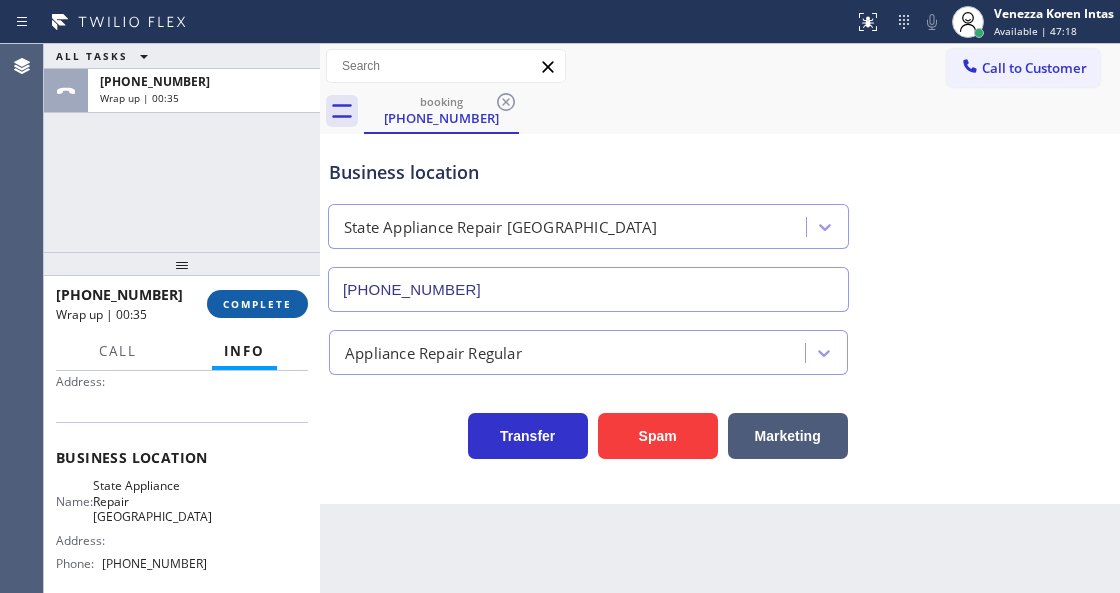 click on "COMPLETE" at bounding box center (257, 304) 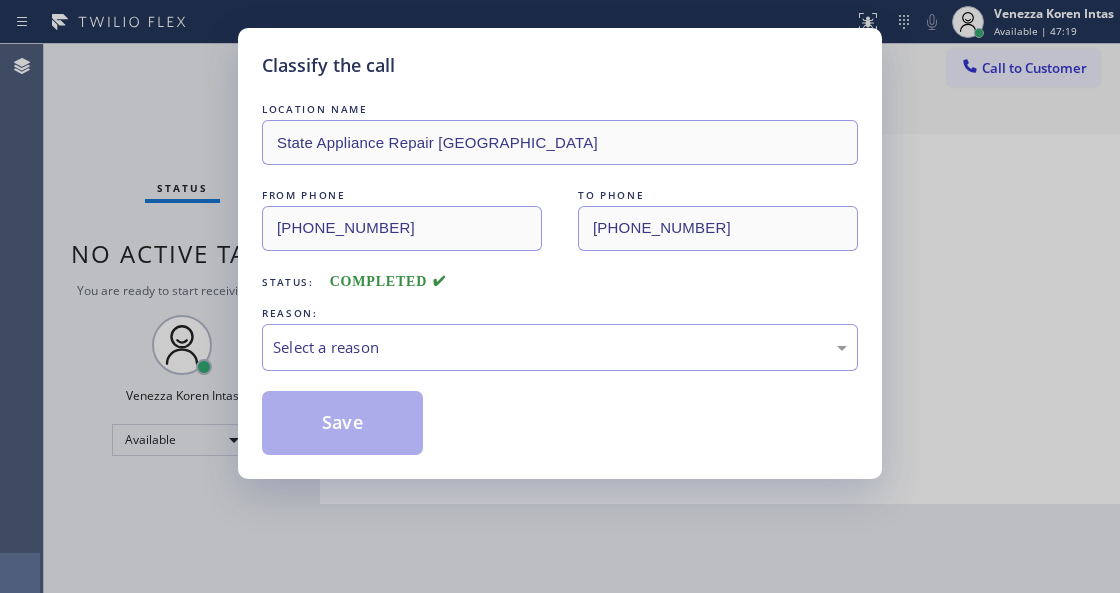 click on "Select a reason" at bounding box center [560, 347] 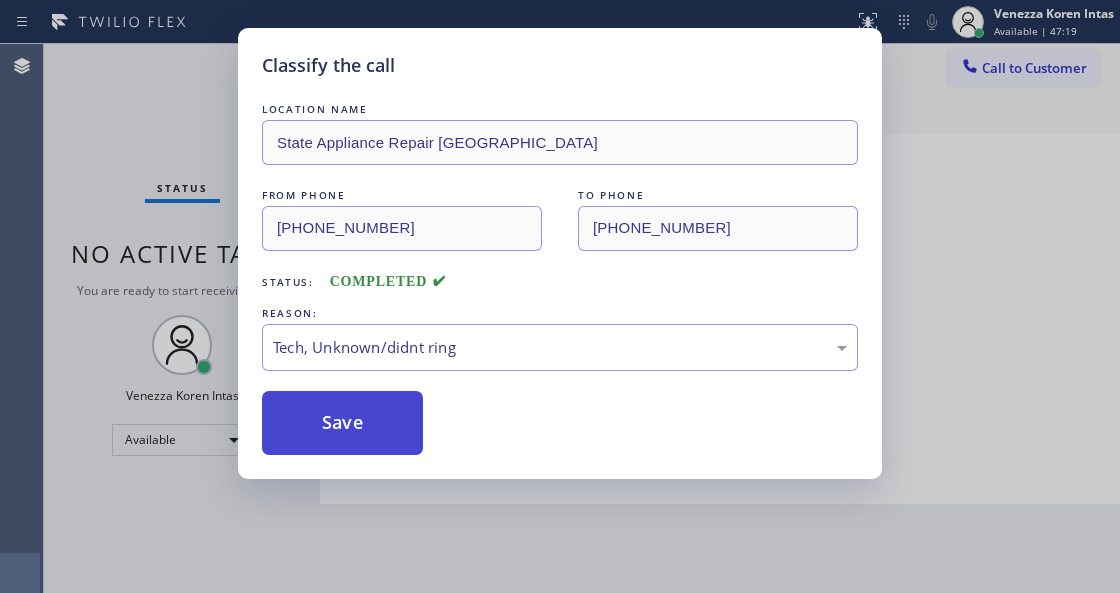 click on "Save" at bounding box center [342, 423] 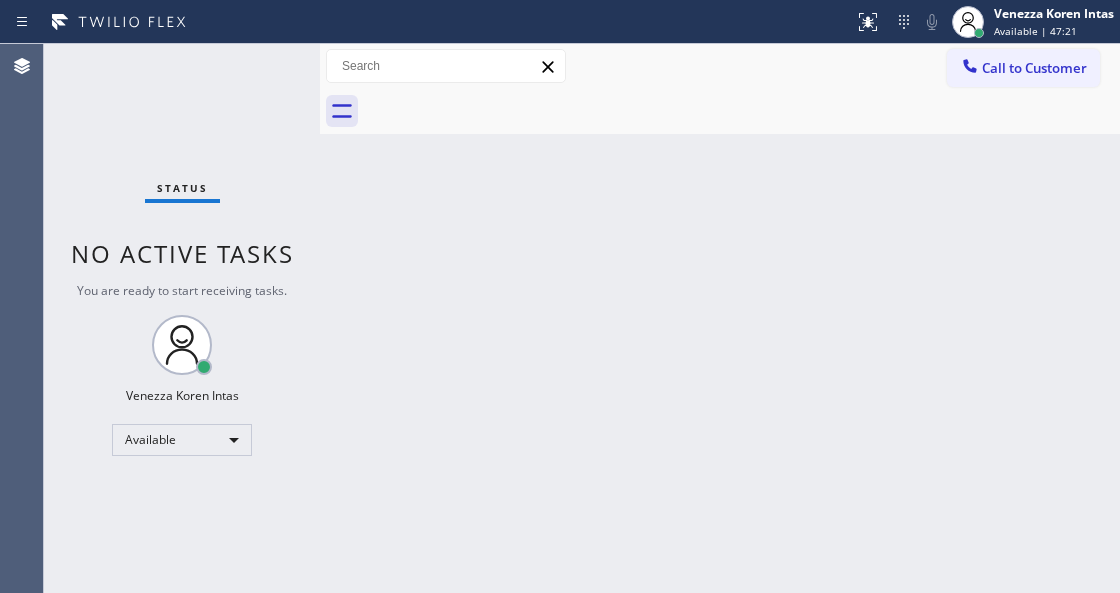 click on "Agent Desktop" at bounding box center [21, 318] 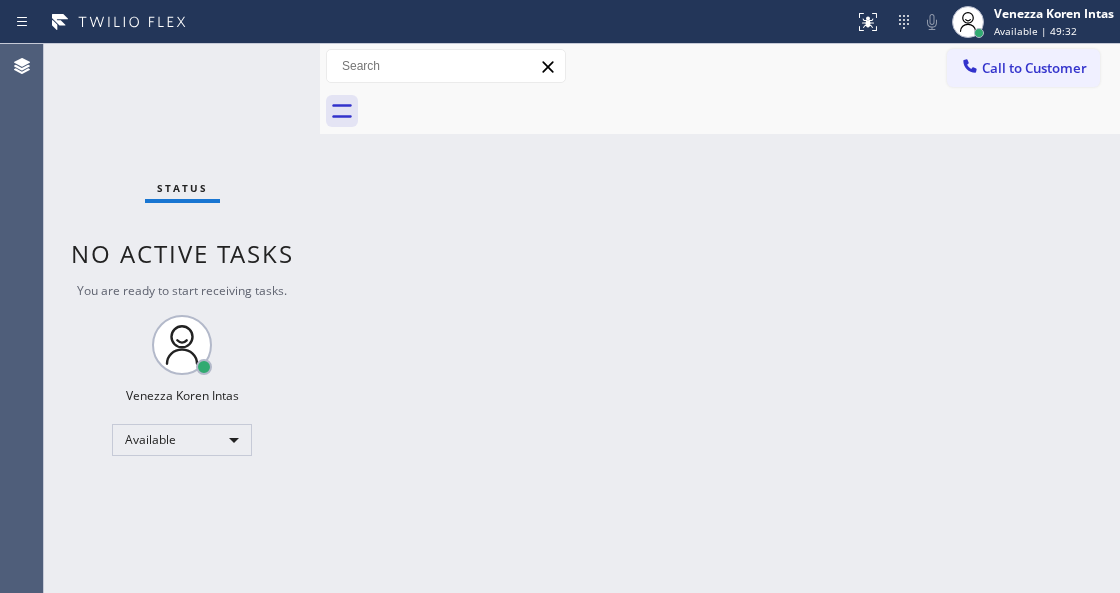 click on "Back to Dashboard Change Sender ID Customers Technicians Select a contact Outbound call Technician Search Technician Your caller id phone number Your caller id phone number Call Technician info Name   Phone none Address none Change Sender ID HVAC [PHONE_NUMBER] 5 Star Appliance [PHONE_NUMBER] Appliance Repair [PHONE_NUMBER] Plumbing [PHONE_NUMBER] Air Duct Cleaning [PHONE_NUMBER]  Electricians [PHONE_NUMBER] Cancel Change Check personal SMS Reset Change No tabs Call to Customer Outbound call Location Viking Repair Pro Altadena Your caller id phone number [PHONE_NUMBER] Customer number Call Outbound call Technician Search Technician Your caller id phone number Your caller id phone number Call" at bounding box center [720, 318] 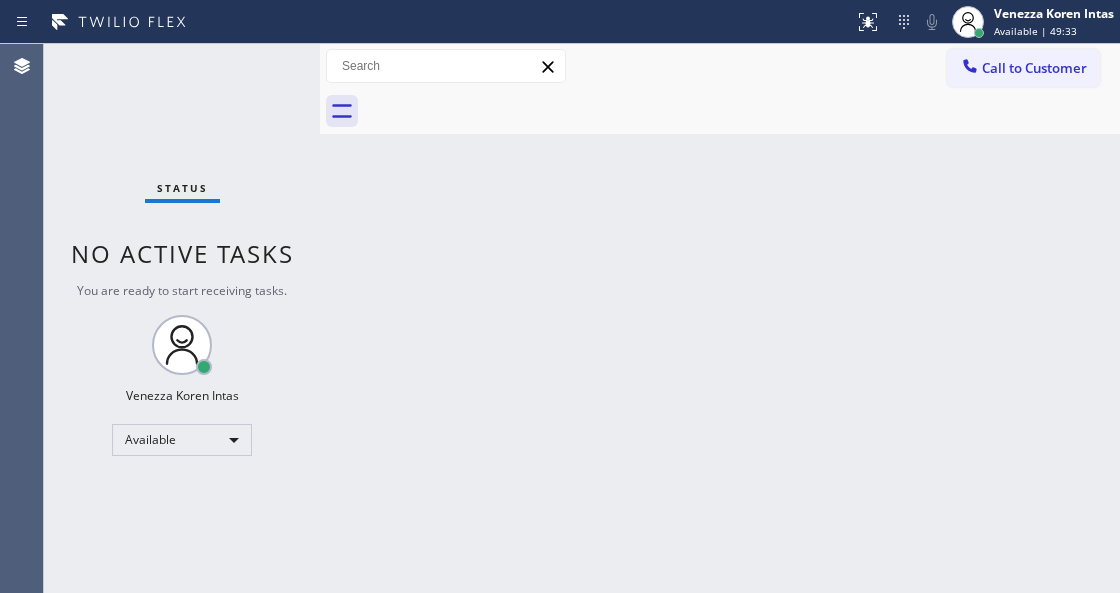 drag, startPoint x: 172, startPoint y: 155, endPoint x: 240, endPoint y: 231, distance: 101.98039 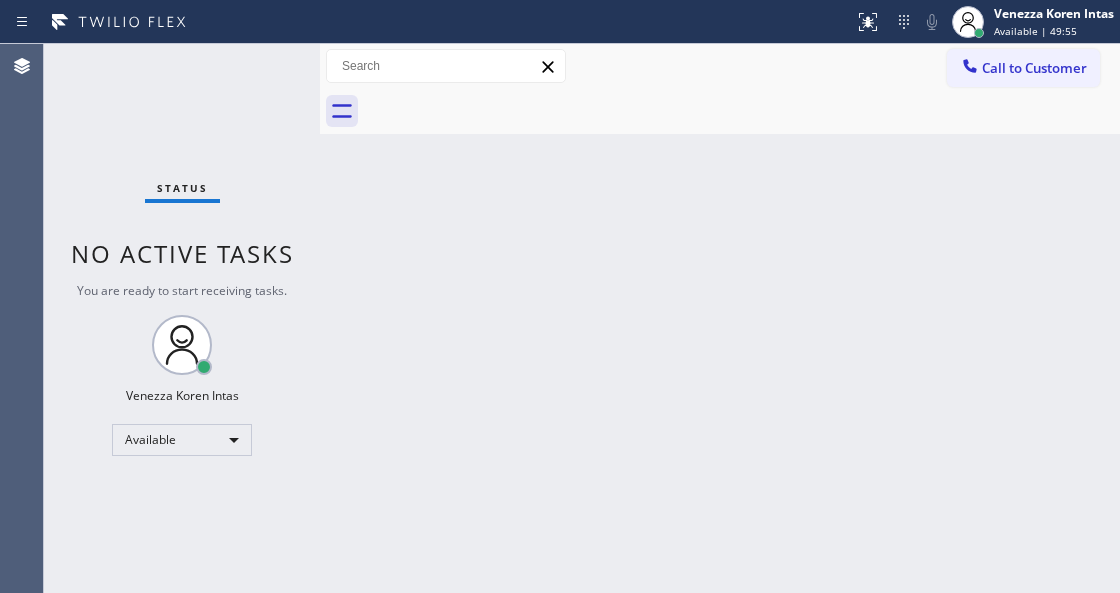 drag, startPoint x: 400, startPoint y: 410, endPoint x: 280, endPoint y: 279, distance: 177.65416 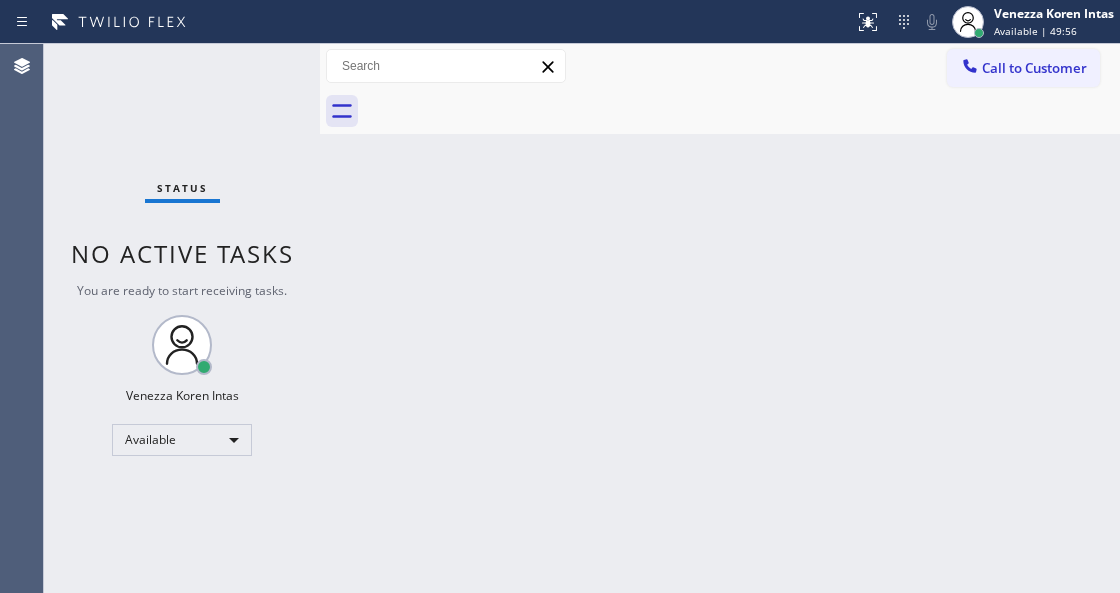 click on "Status   No active tasks     You are ready to start receiving tasks.   Venezza Koren Intas Available" at bounding box center [182, 318] 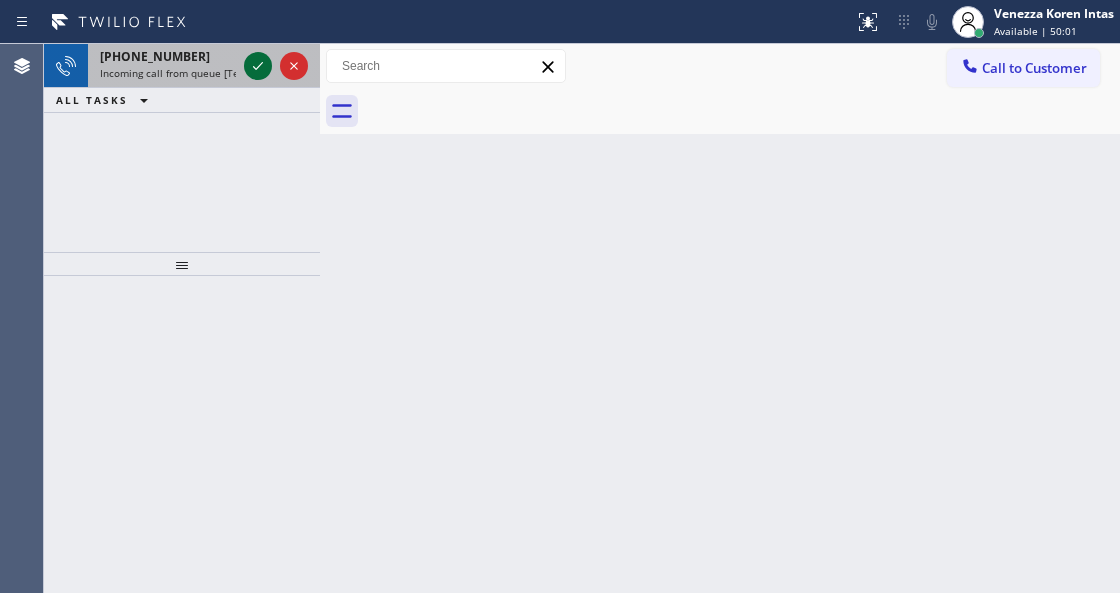click 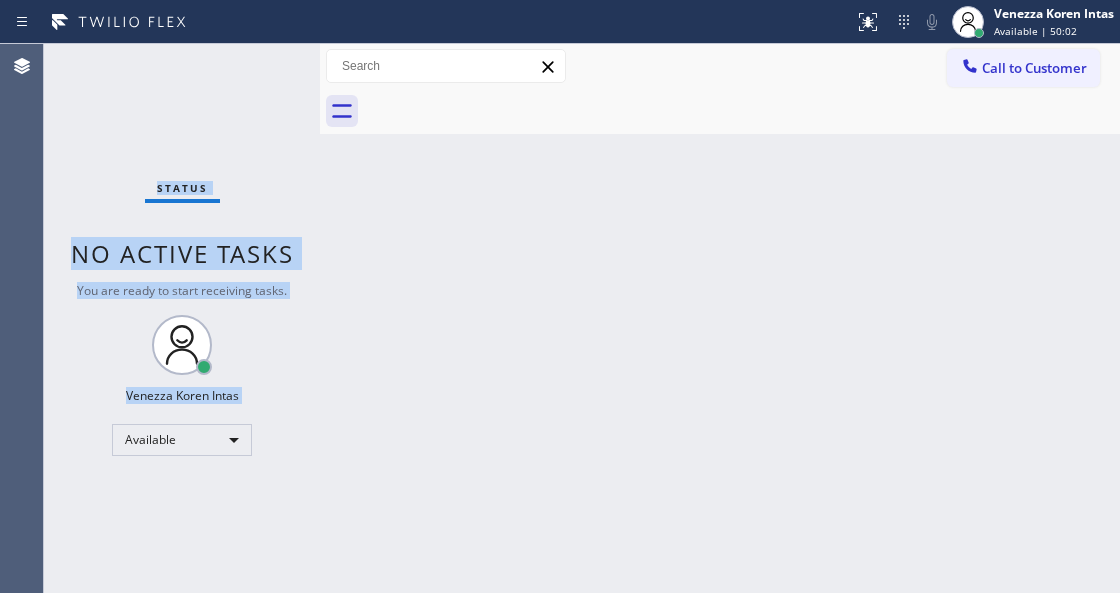 click on "Status   No active tasks     You are ready to start receiving tasks.   Venezza Koren Intas Available" at bounding box center (182, 318) 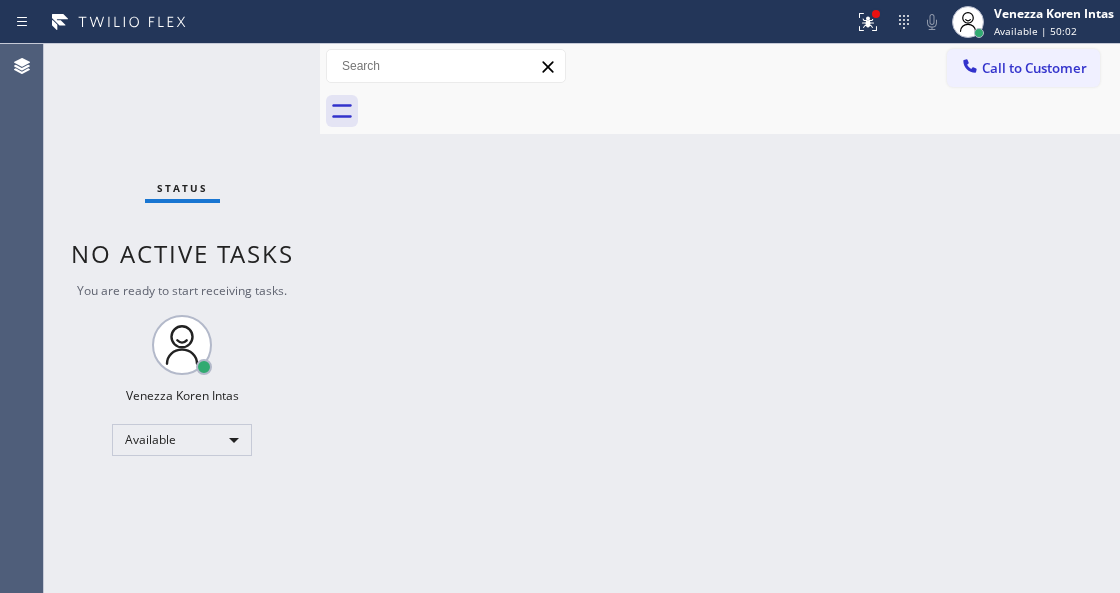 click on "Status   No active tasks     You are ready to start receiving tasks.   Venezza Koren Intas Available" at bounding box center (182, 318) 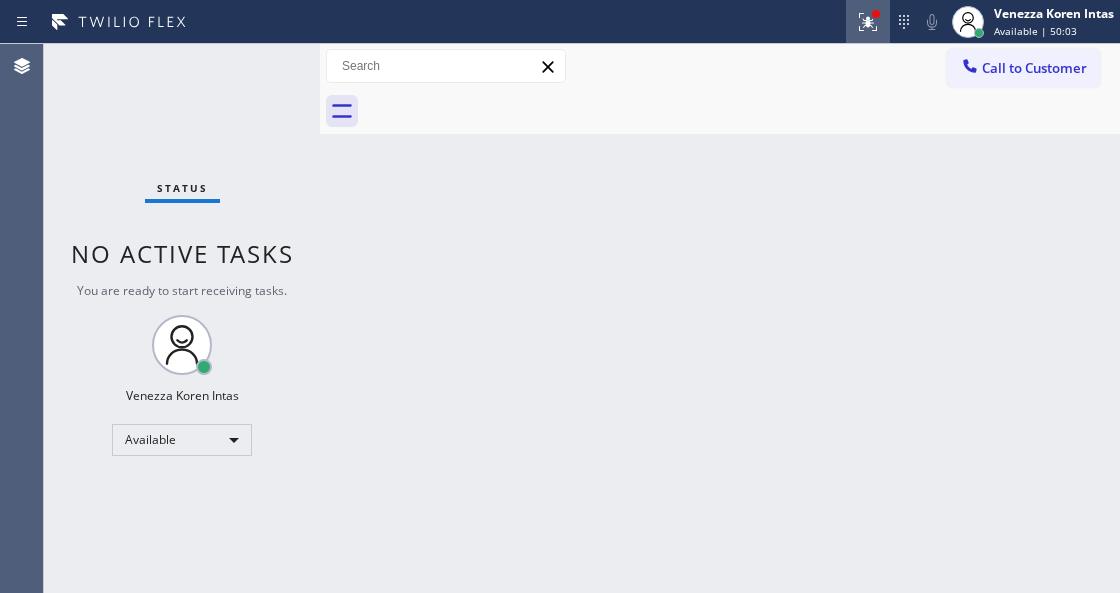 click at bounding box center (868, 22) 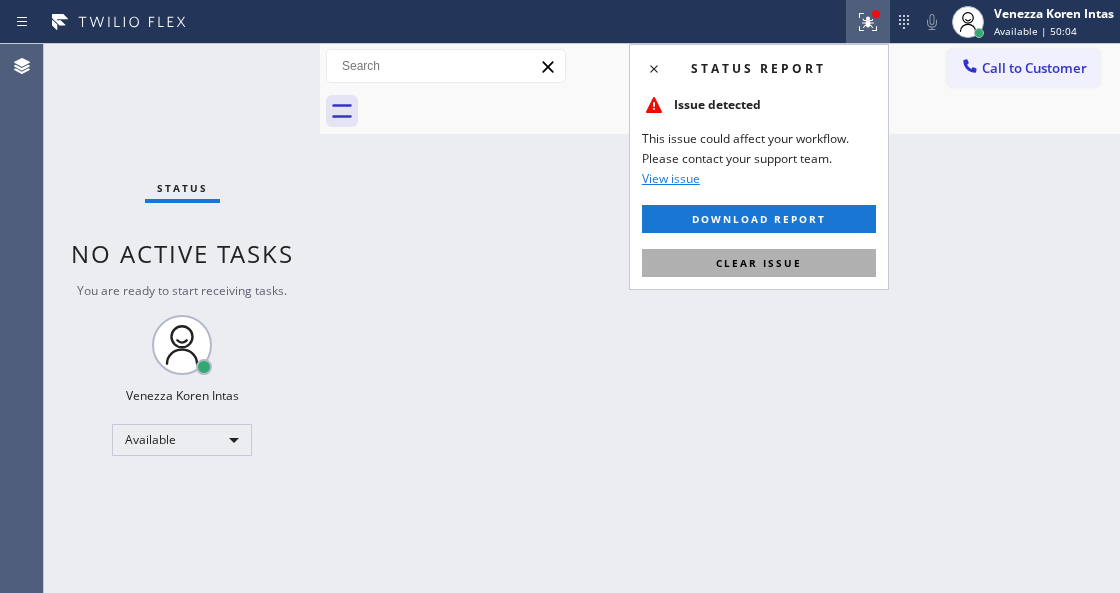 click on "Clear issue" at bounding box center [759, 263] 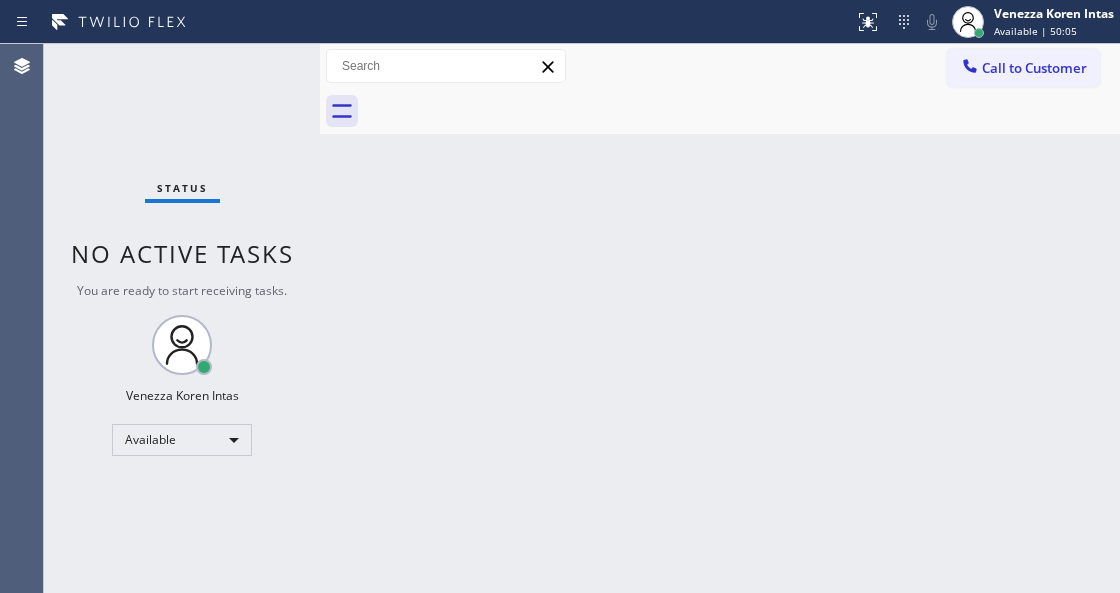 drag, startPoint x: 426, startPoint y: 398, endPoint x: 402, endPoint y: 358, distance: 46.647614 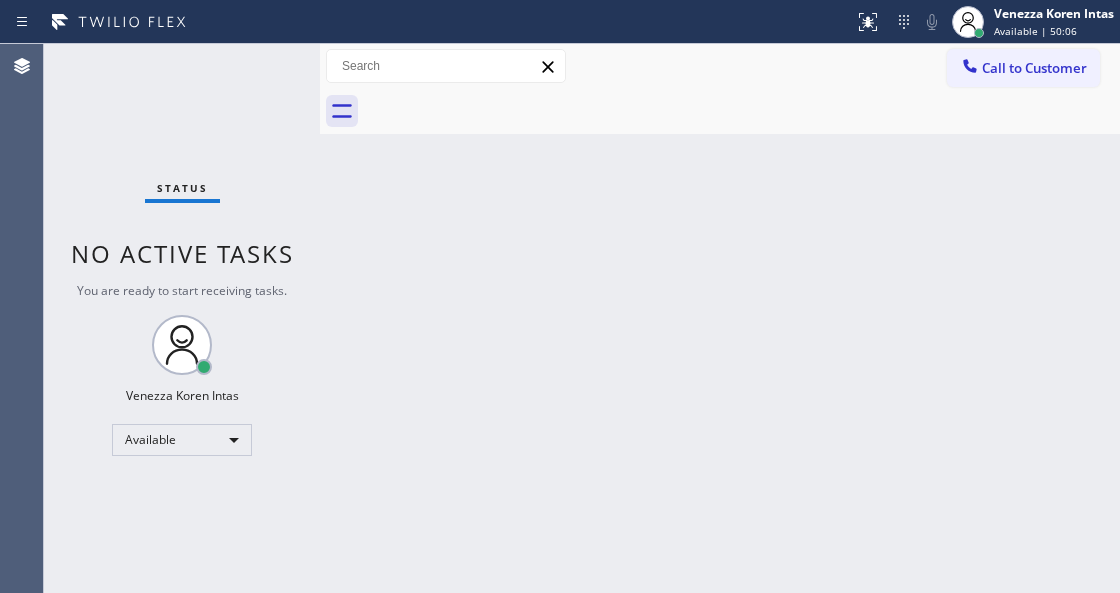 click on "Status   No active tasks     You are ready to start receiving tasks.   Venezza Koren Intas Available" at bounding box center [182, 318] 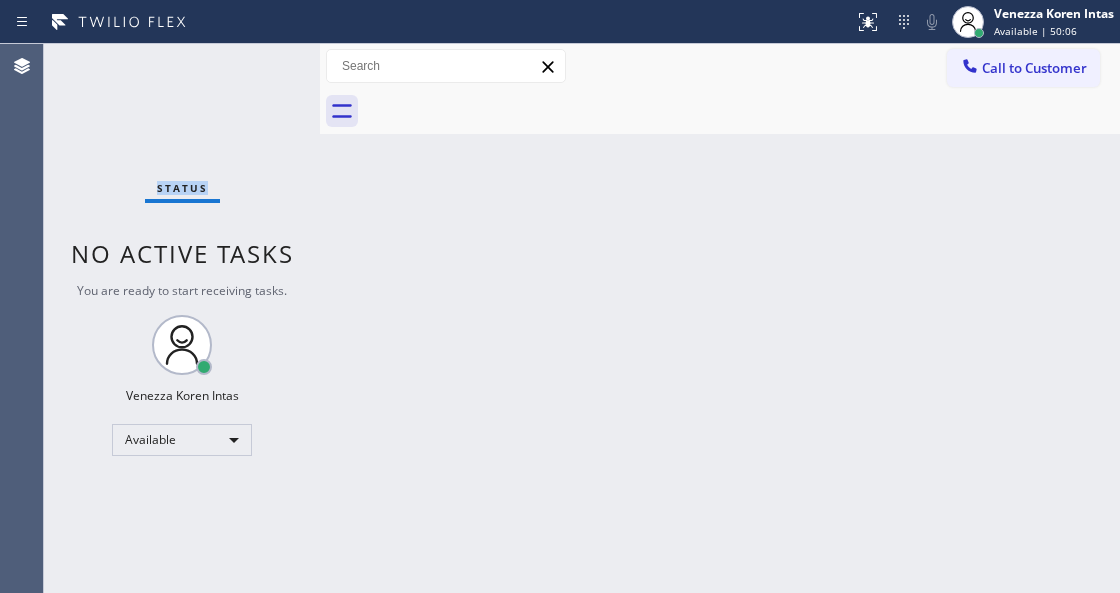 click on "Status   No active tasks     You are ready to start receiving tasks.   Venezza Koren Intas Available" at bounding box center (182, 318) 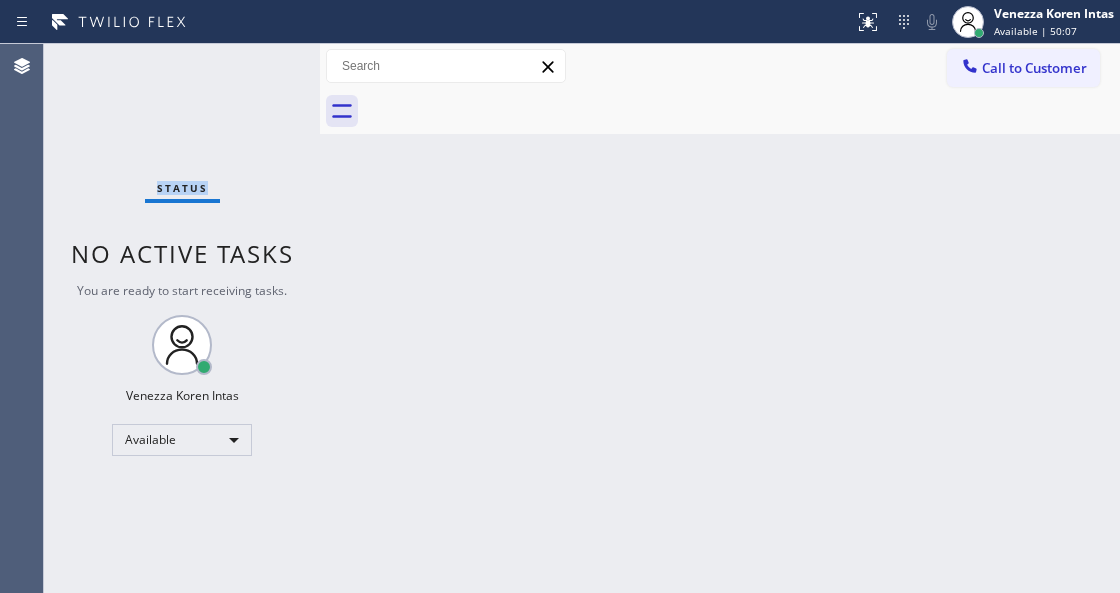 click on "Status   No active tasks     You are ready to start receiving tasks.   Venezza Koren Intas Available" at bounding box center (182, 318) 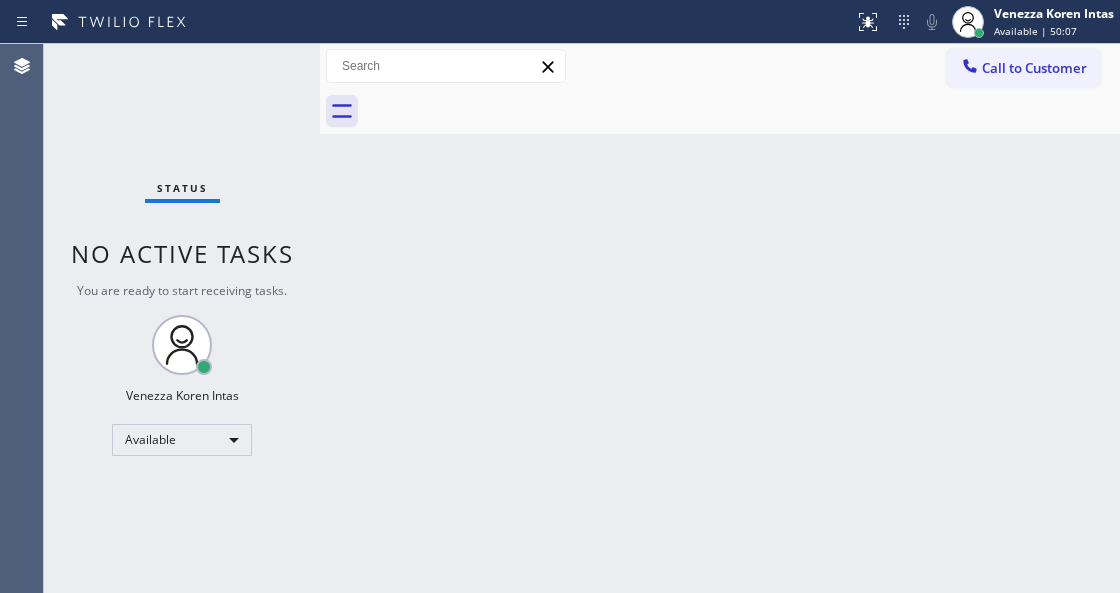 click on "Status   No active tasks     You are ready to start receiving tasks.   Venezza Koren Intas Available" at bounding box center (182, 318) 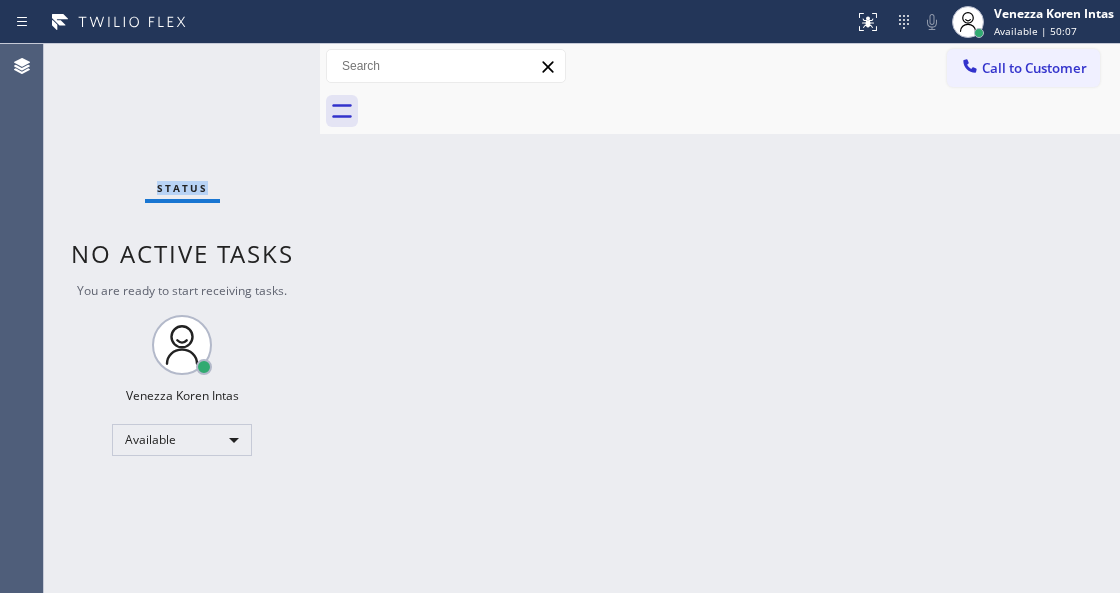 click on "Status   No active tasks     You are ready to start receiving tasks.   Venezza Koren Intas Available" at bounding box center [182, 318] 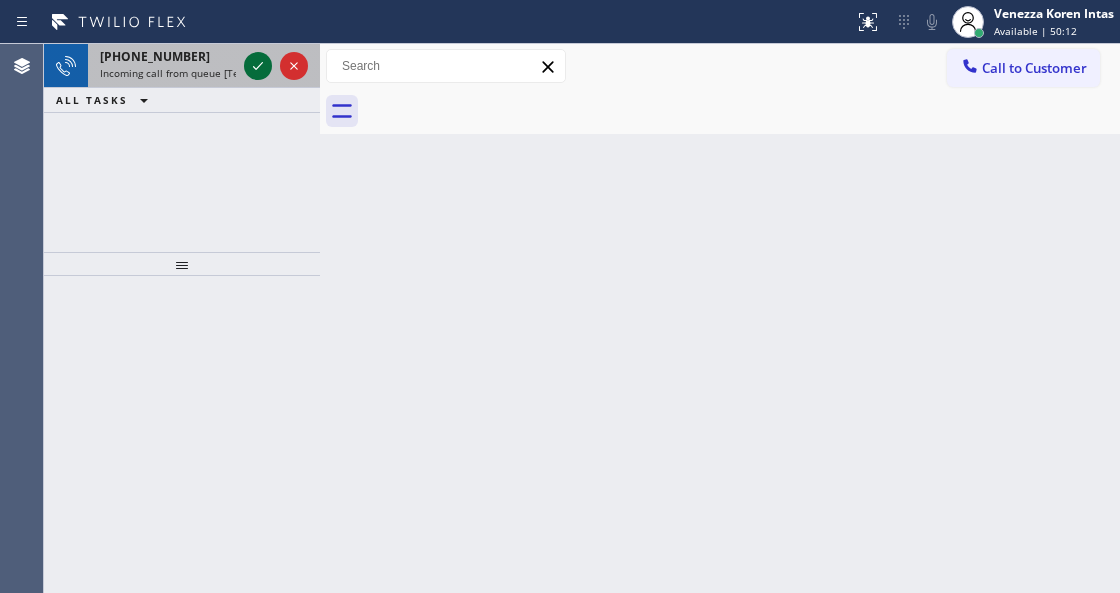 click 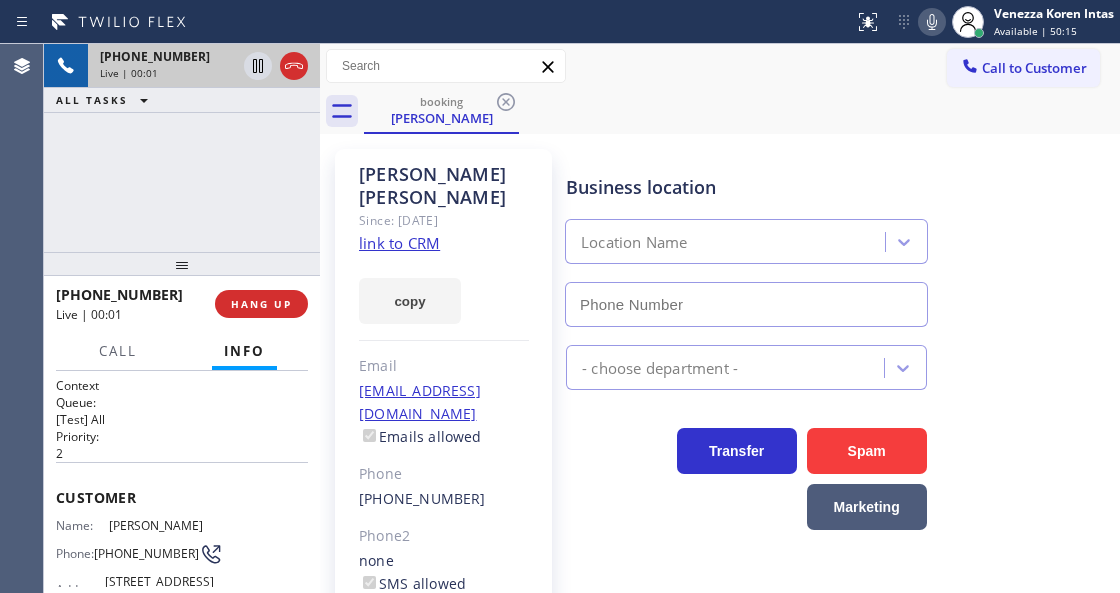 scroll, scrollTop: 66, scrollLeft: 0, axis: vertical 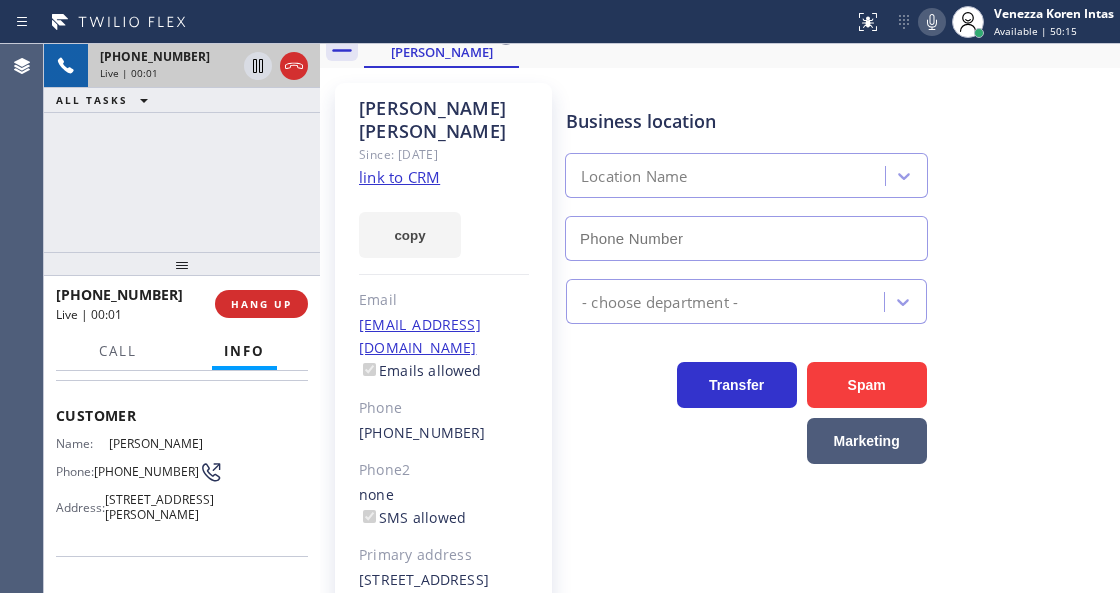 type on "[PHONE_NUMBER]" 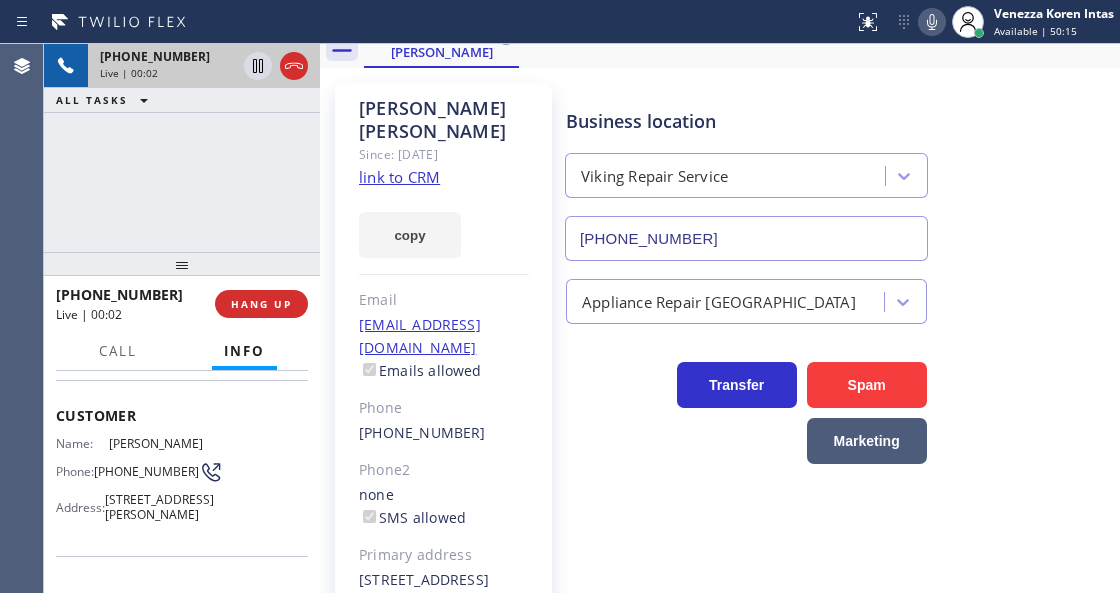 scroll, scrollTop: 200, scrollLeft: 0, axis: vertical 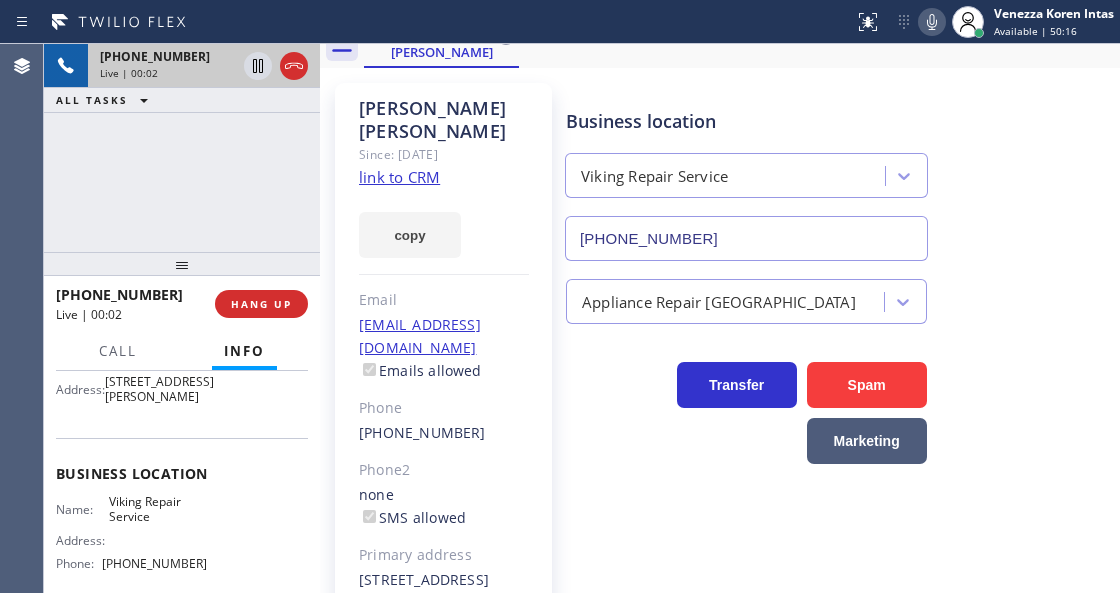 click on "link to CRM" 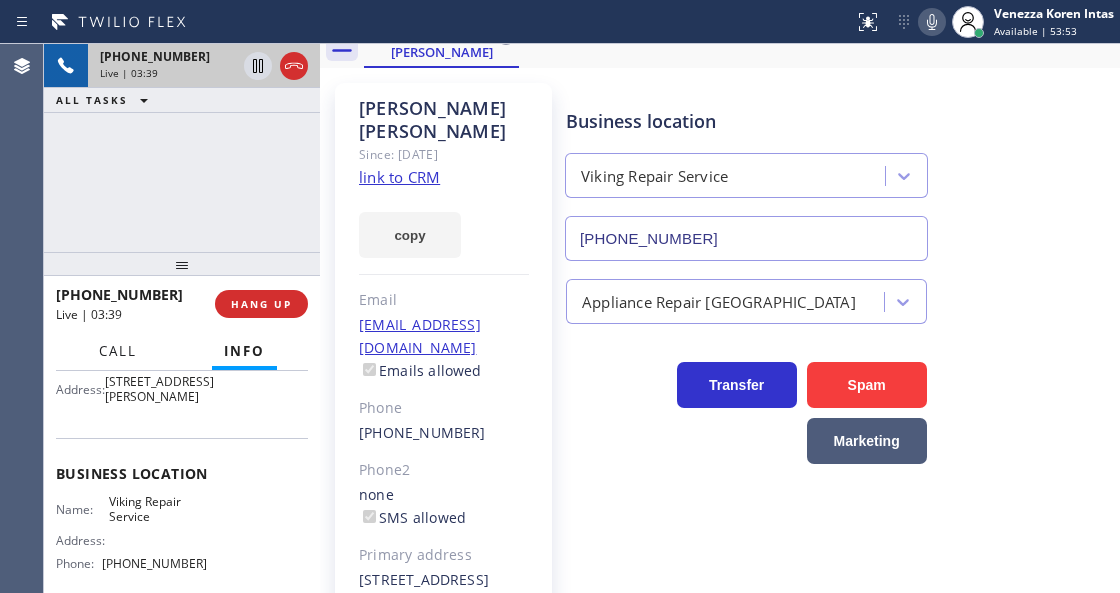 drag, startPoint x: 138, startPoint y: 356, endPoint x: 149, endPoint y: 363, distance: 13.038404 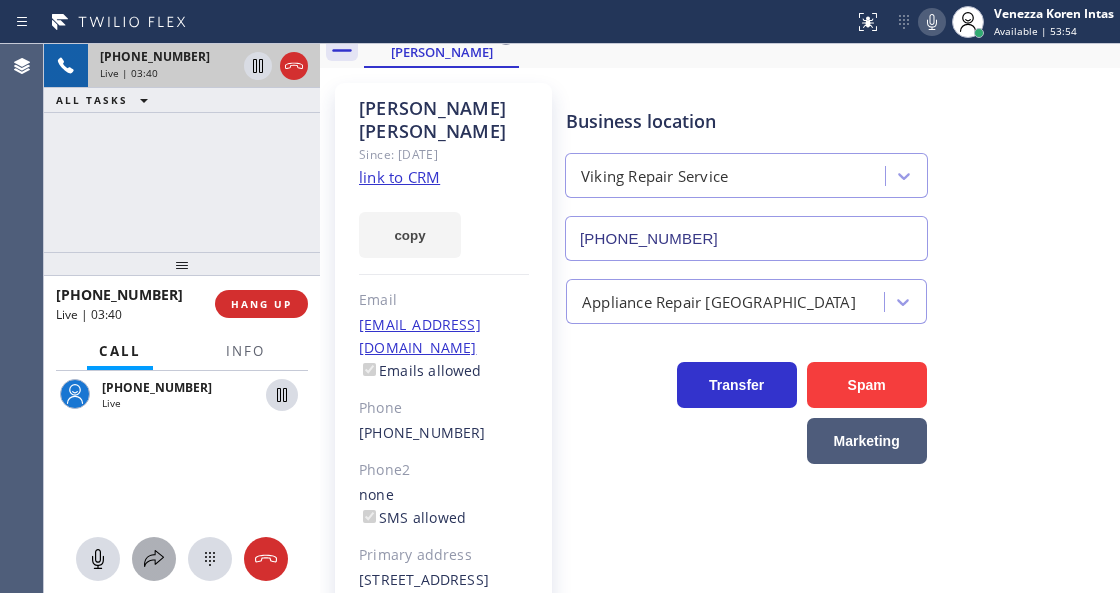 click at bounding box center [154, 559] 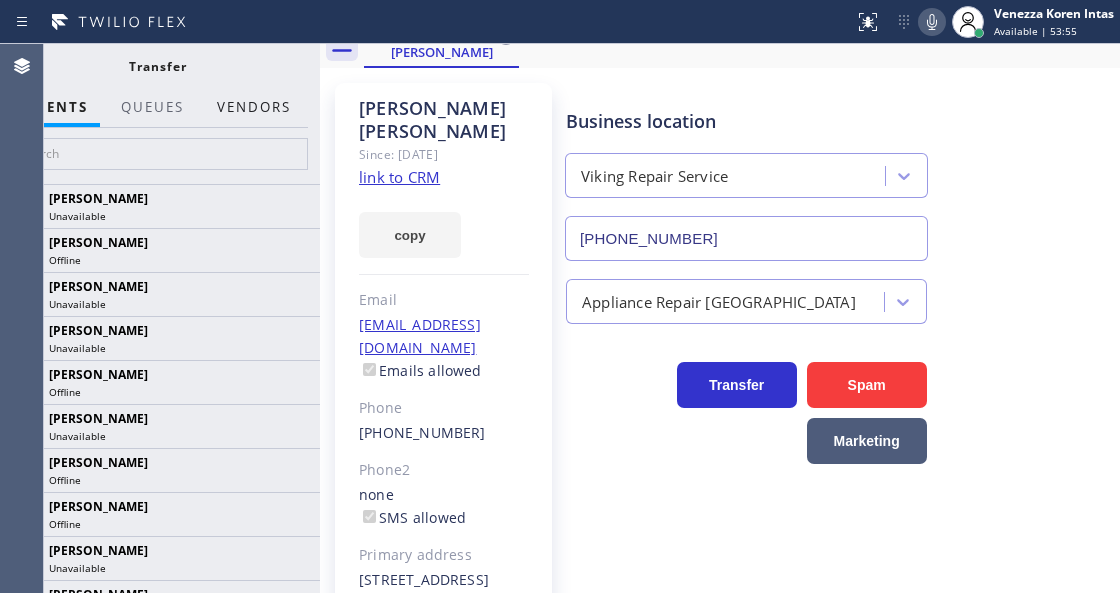 click on "Vendors" at bounding box center (254, 107) 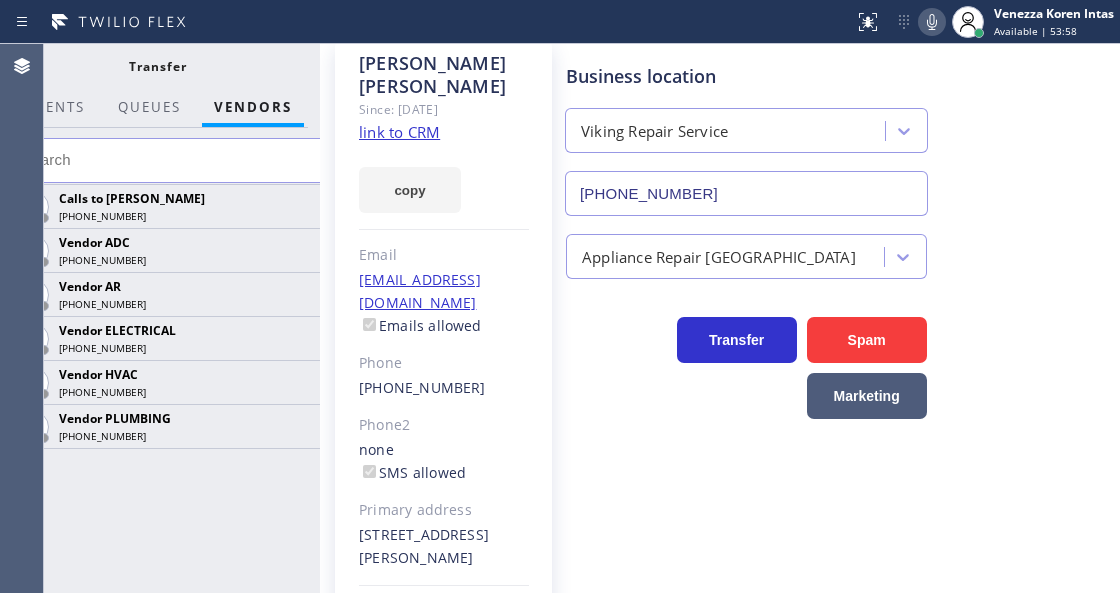 scroll, scrollTop: 166, scrollLeft: 0, axis: vertical 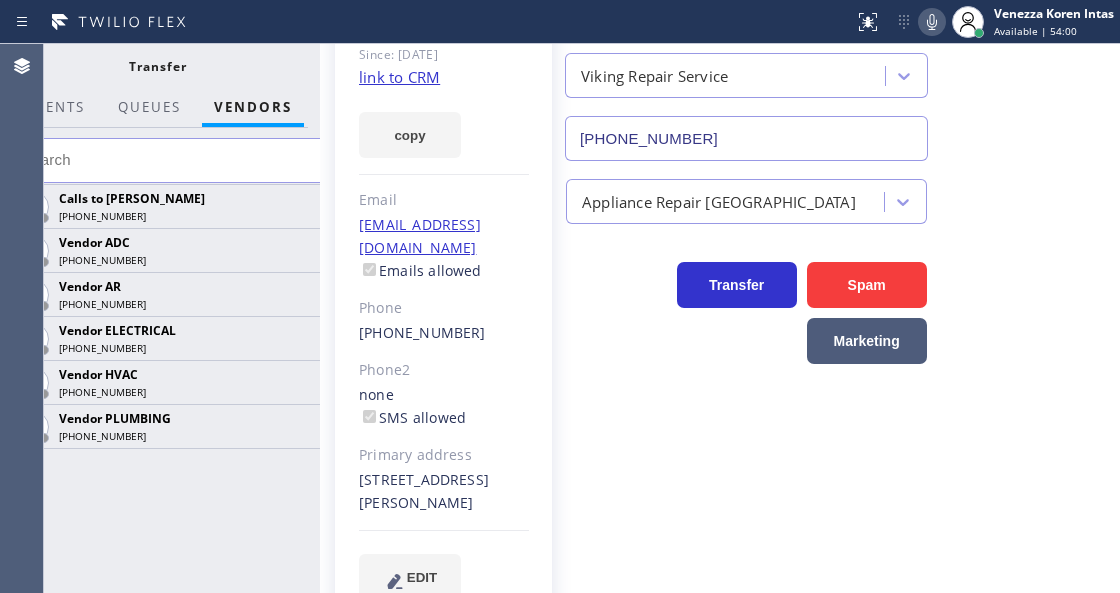 drag, startPoint x: 472, startPoint y: 456, endPoint x: 435, endPoint y: 456, distance: 37 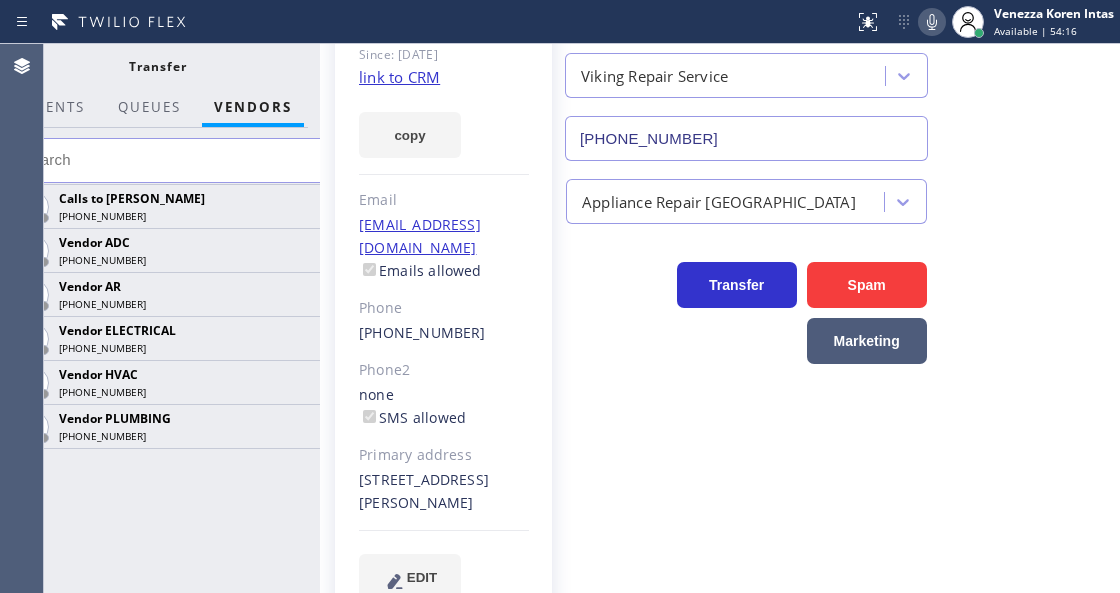 click on "[EMAIL_ADDRESS][DOMAIN_NAME]" at bounding box center (420, 236) 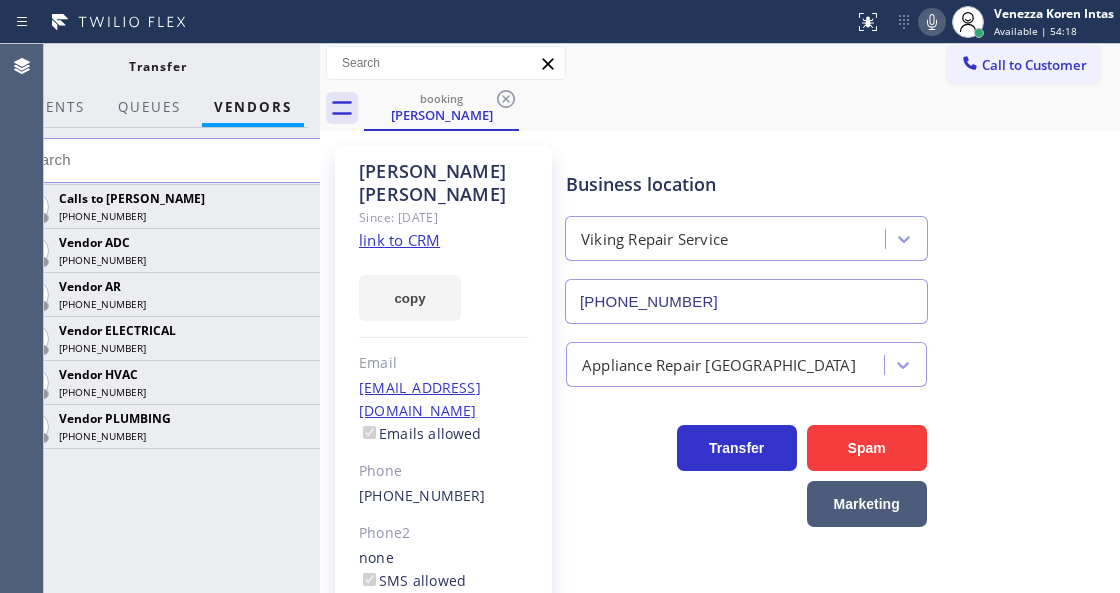 scroll, scrollTop: 0, scrollLeft: 0, axis: both 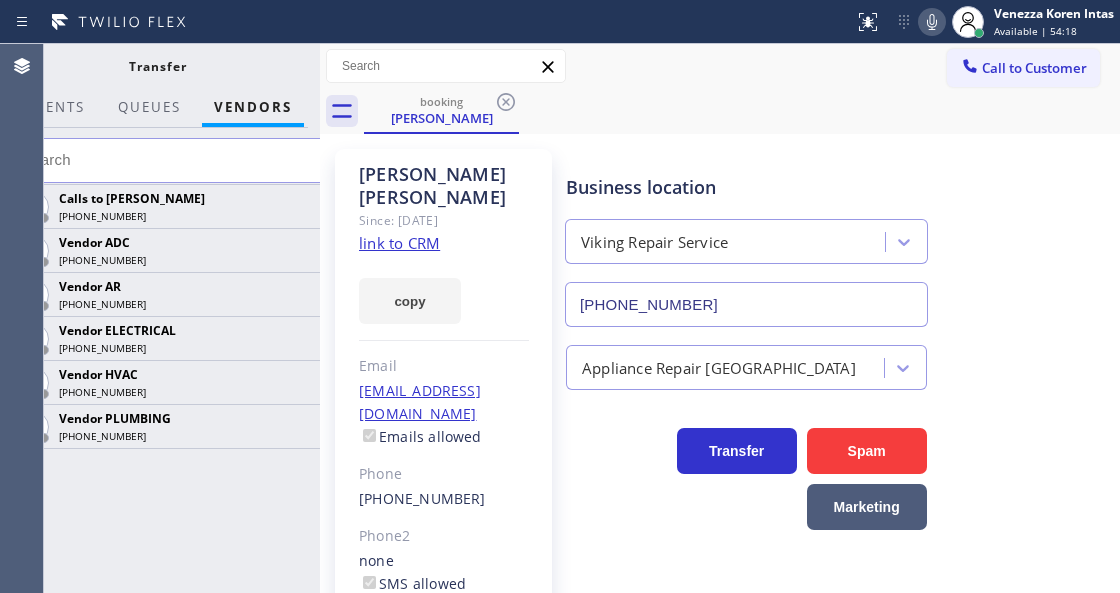 click on "link to CRM" 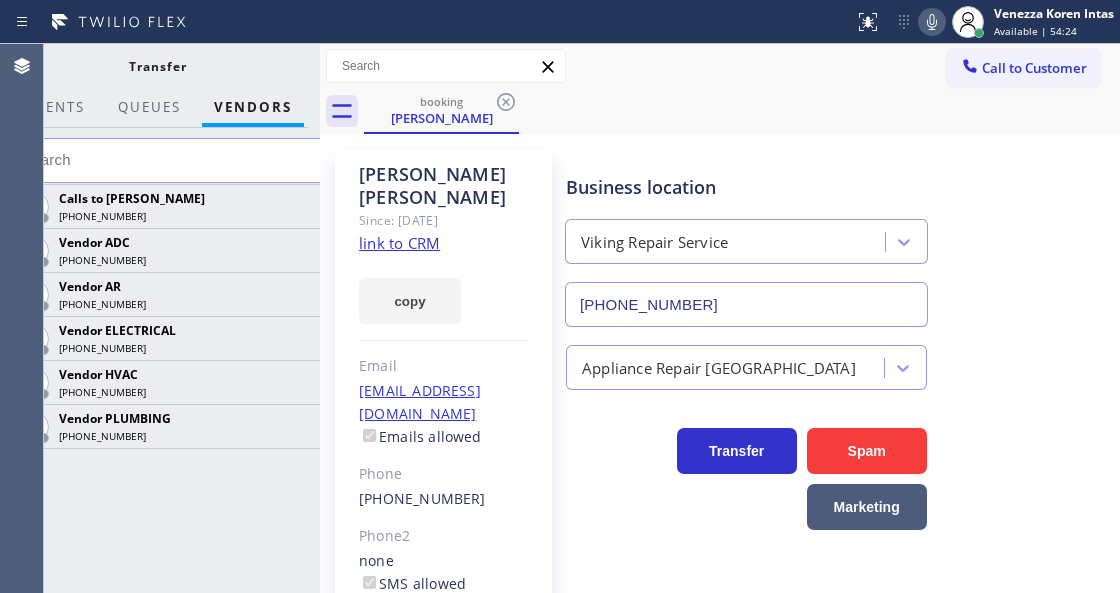 click at bounding box center [169, 160] 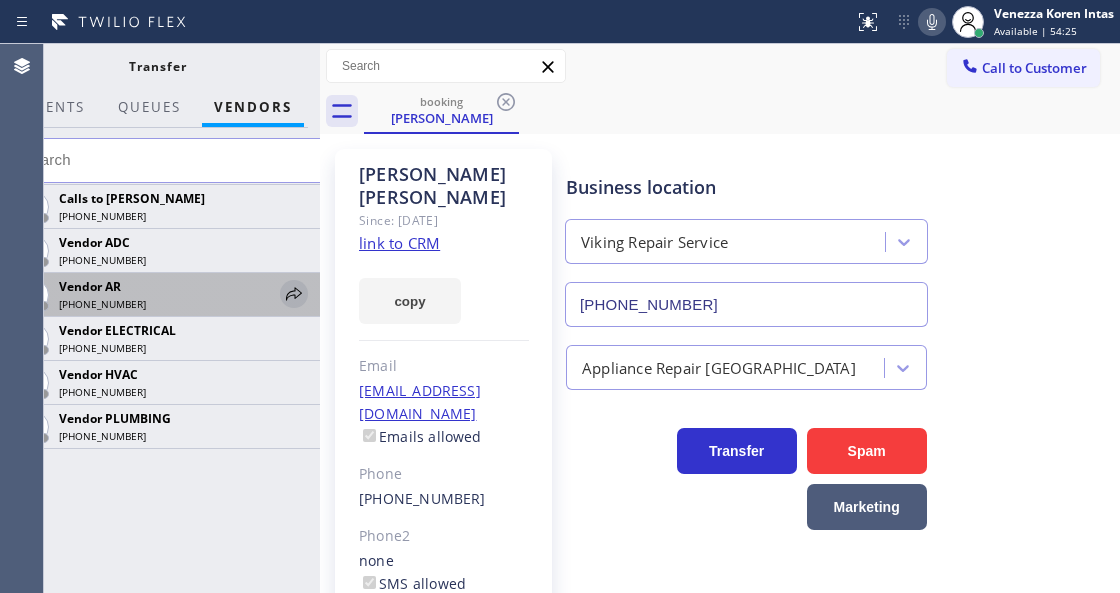 click 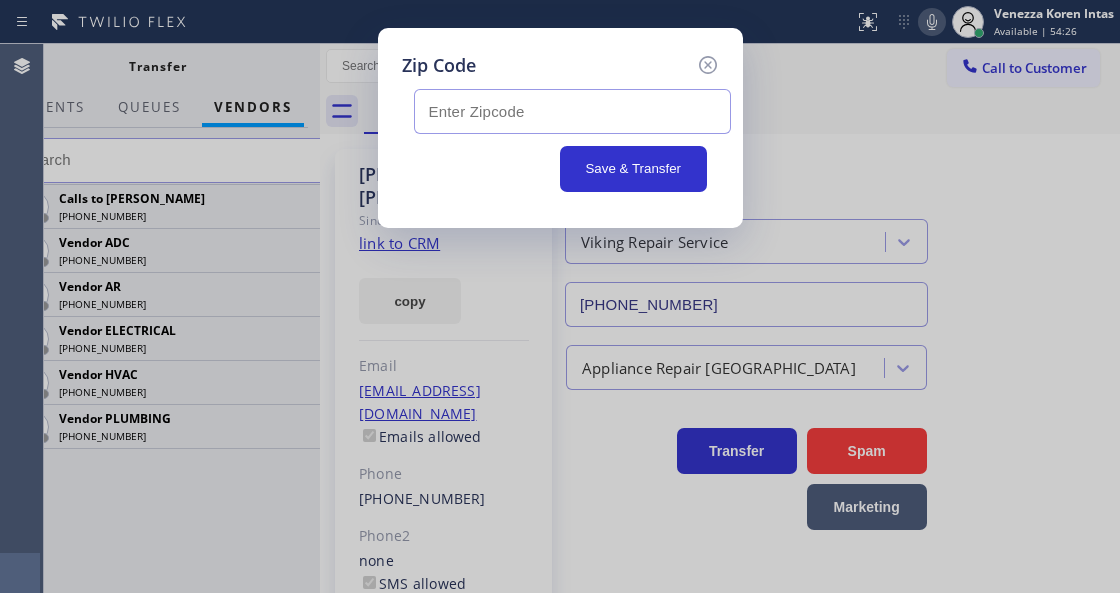 click at bounding box center (572, 111) 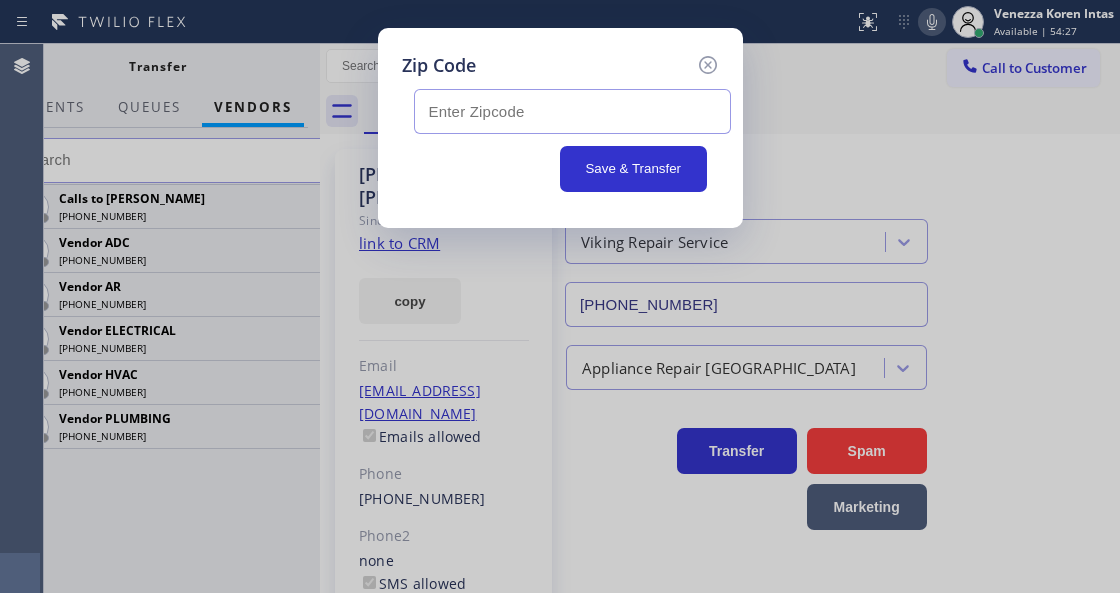 paste on "93108" 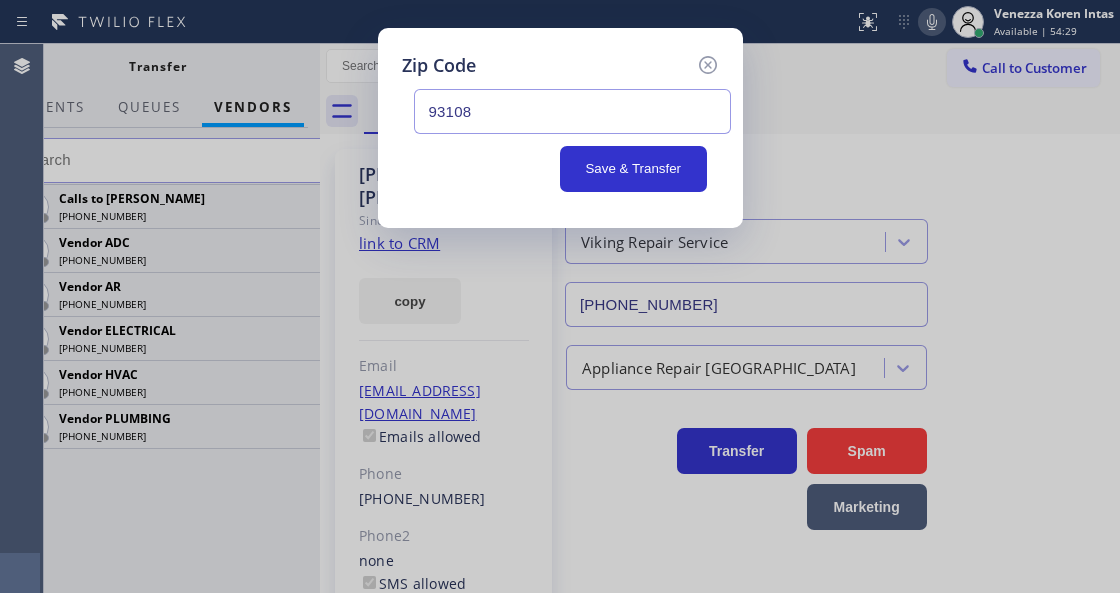 type on "93108" 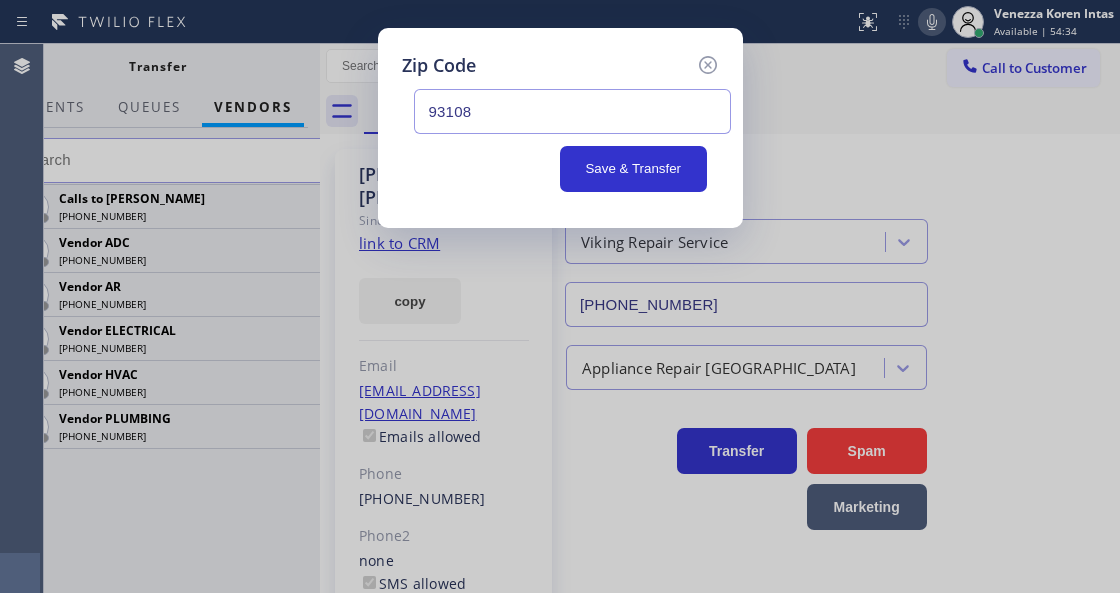 click on "Save & Transfer" at bounding box center [560, 169] 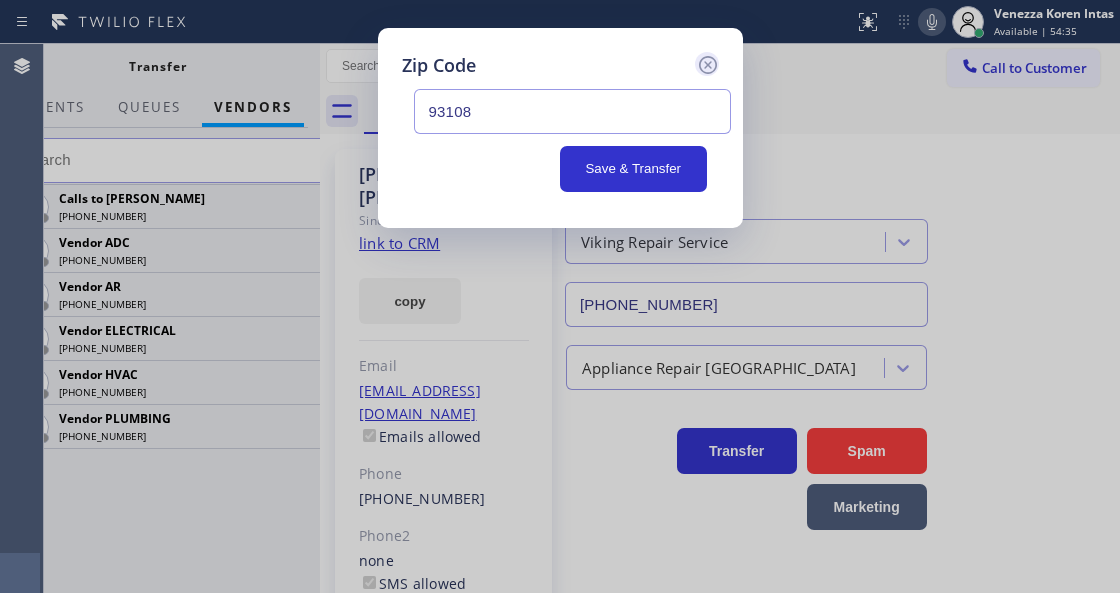 click 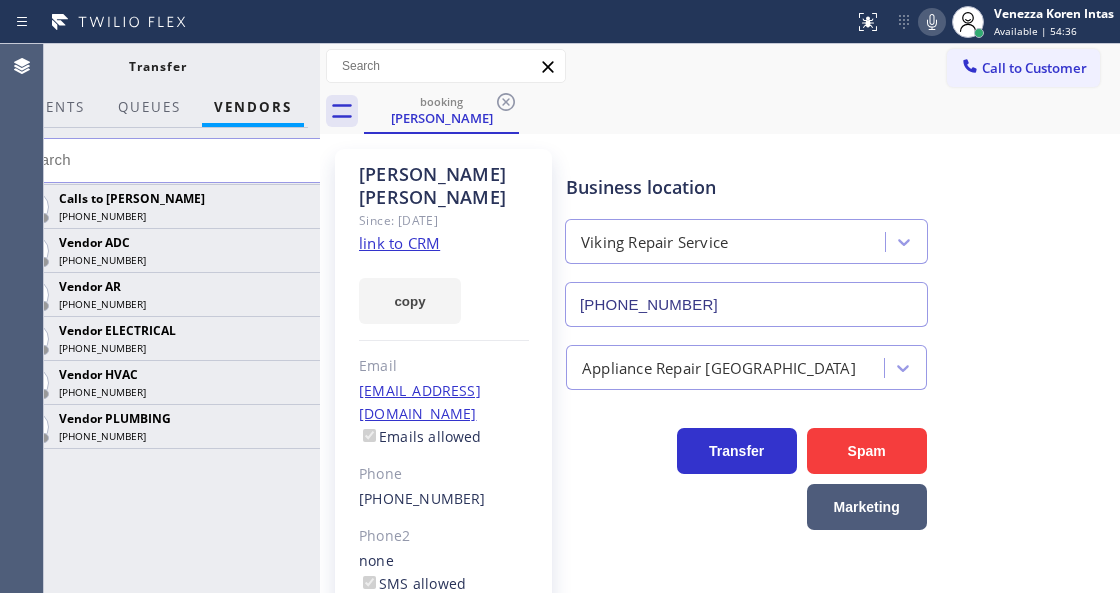 click on "Business location Viking Repair  Service [PHONE_NUMBER]" at bounding box center [746, 240] 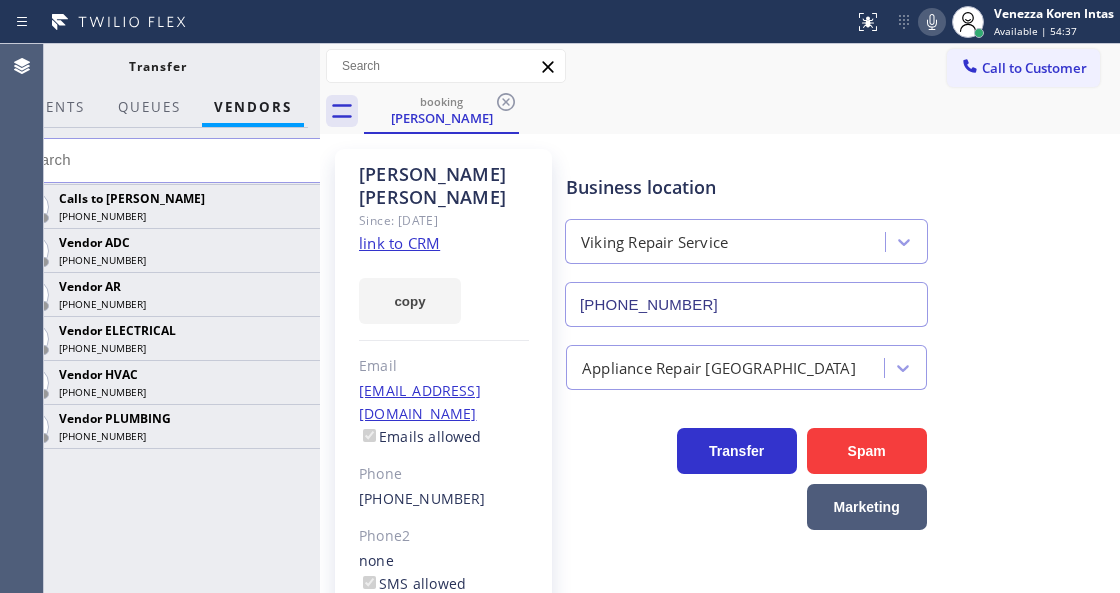 click on "Vendors" at bounding box center (253, 107) 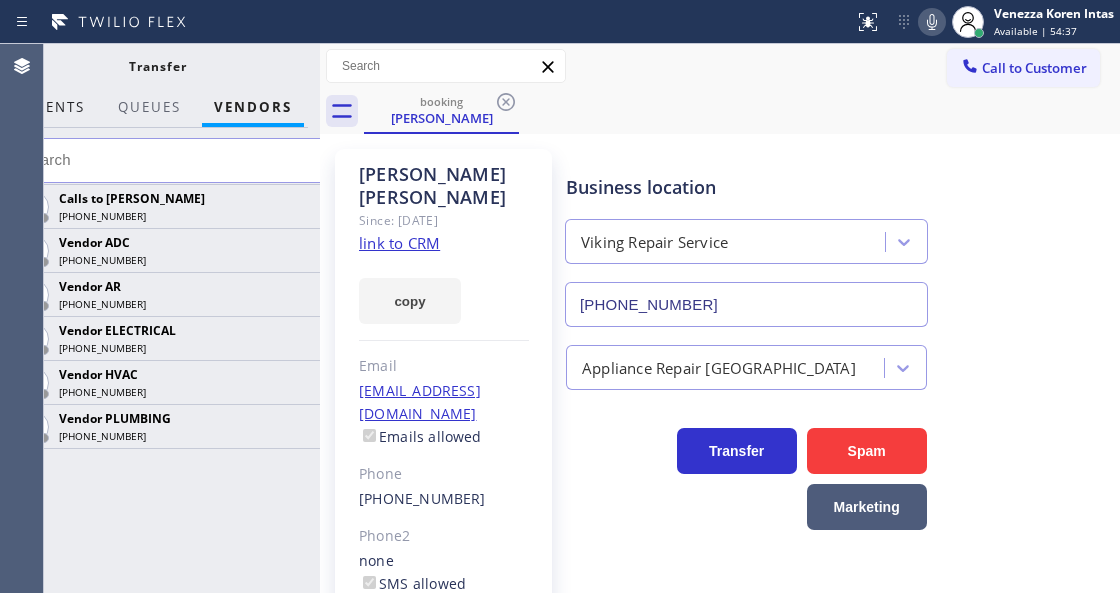 click on "AGENTS" at bounding box center (54, 107) 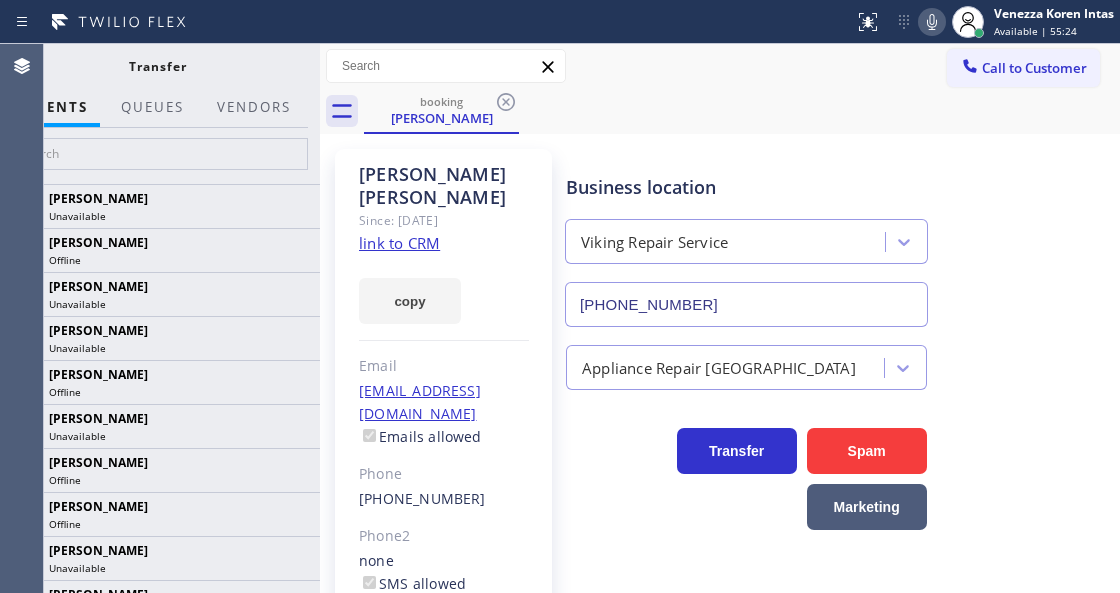 click 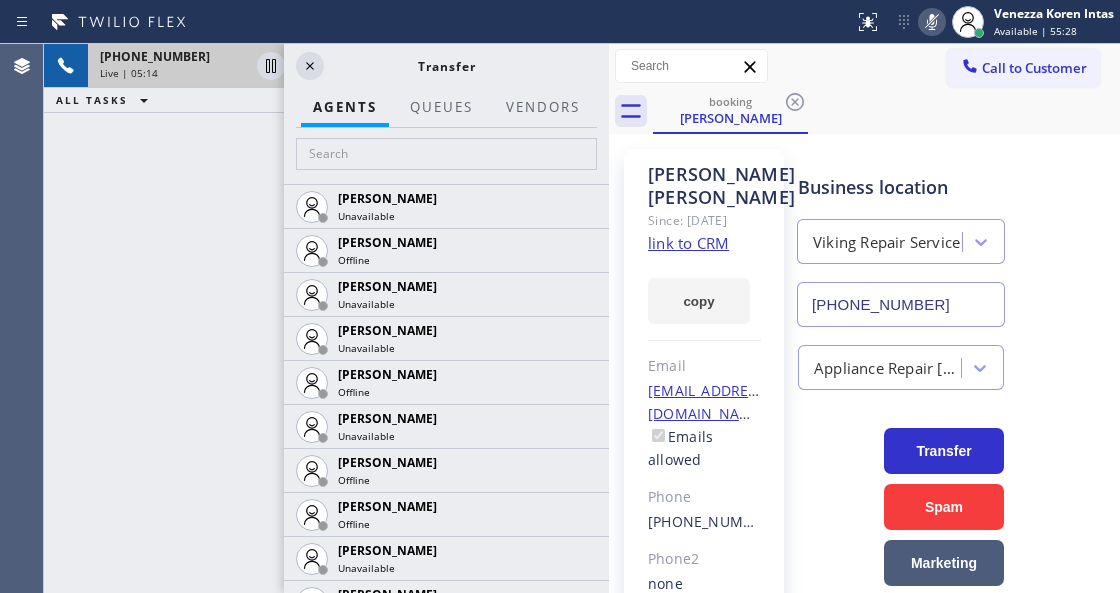 drag, startPoint x: 322, startPoint y: 66, endPoint x: 600, endPoint y: 125, distance: 284.19183 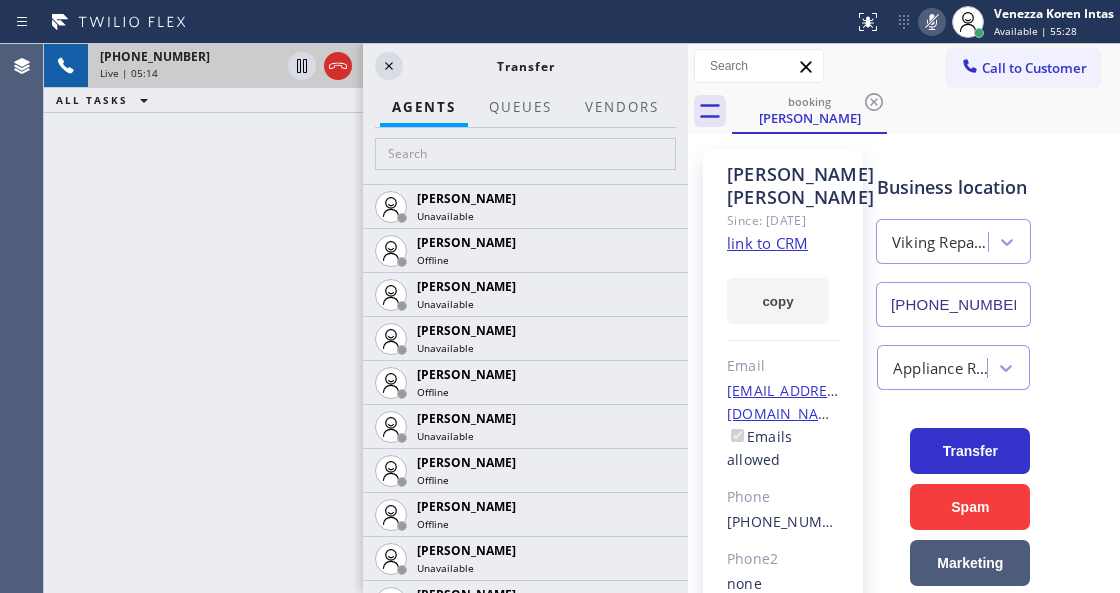 scroll, scrollTop: 146, scrollLeft: 0, axis: vertical 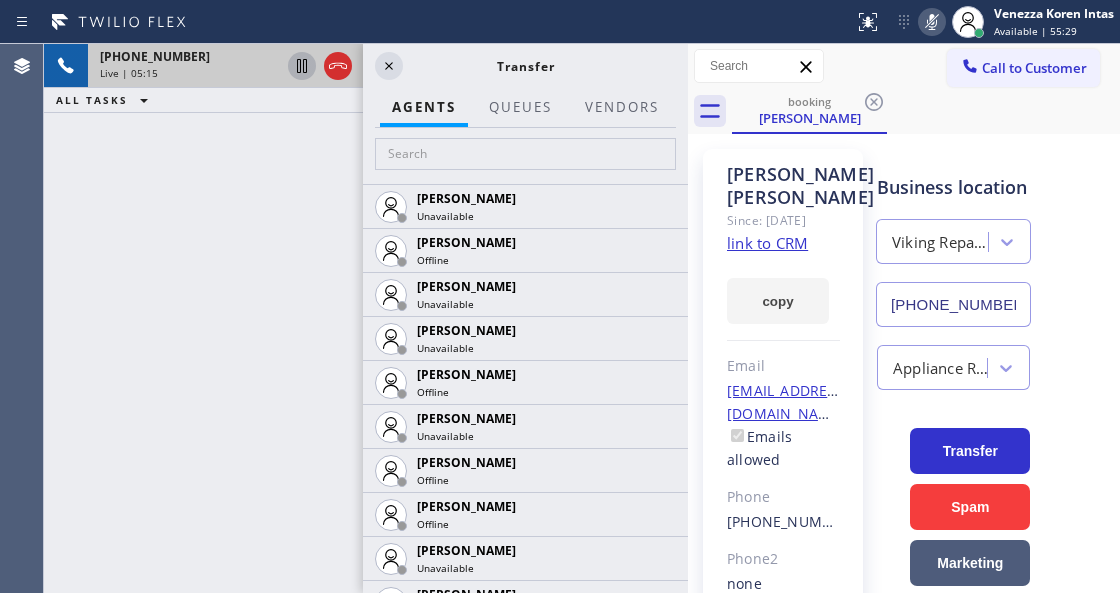 click 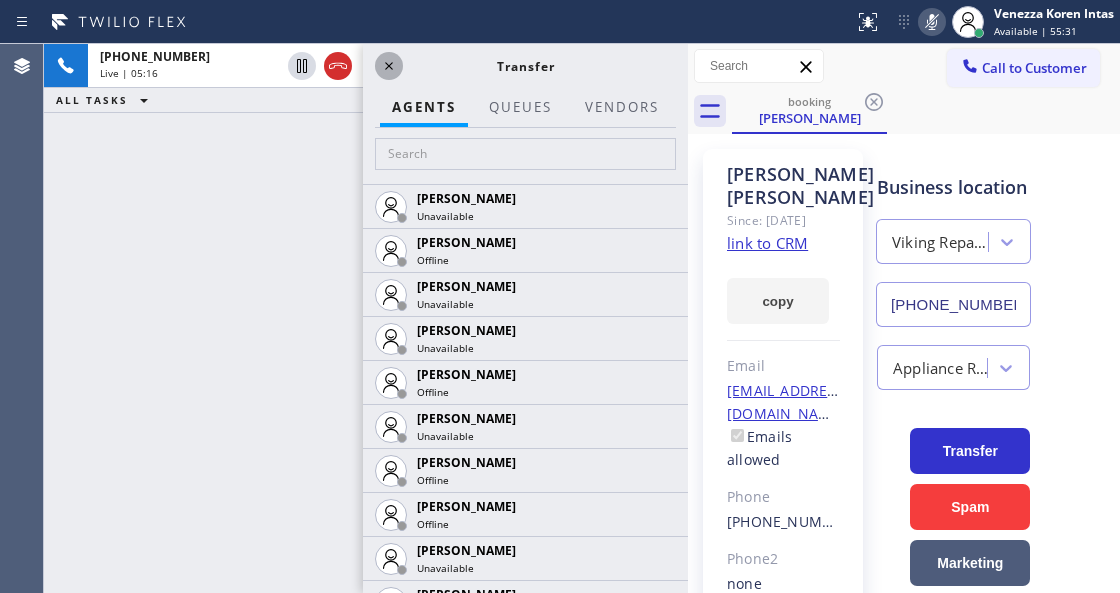 click 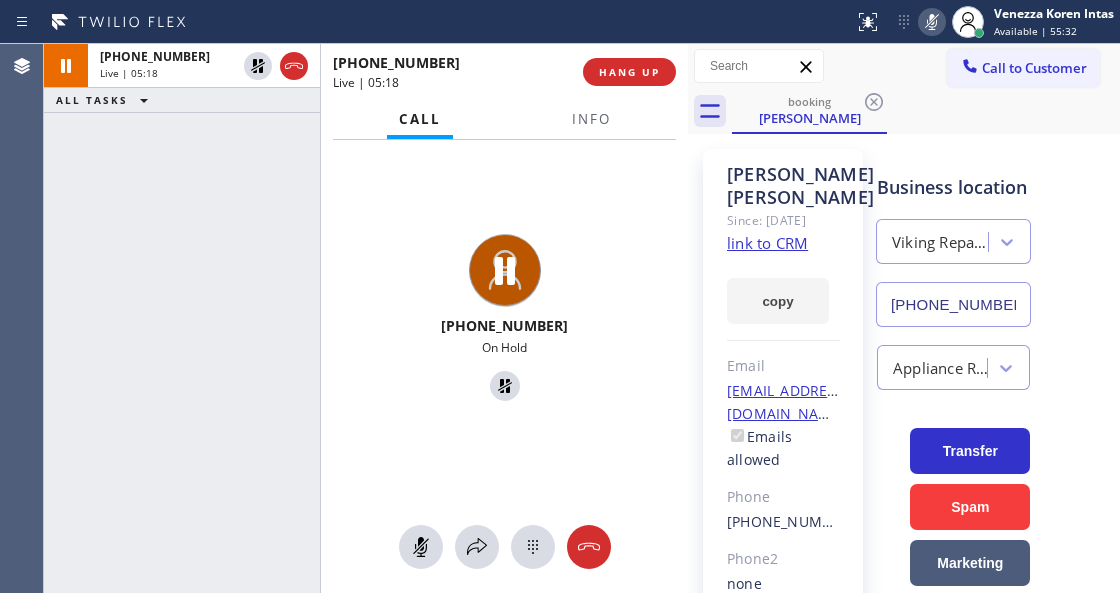 scroll, scrollTop: 114, scrollLeft: 0, axis: vertical 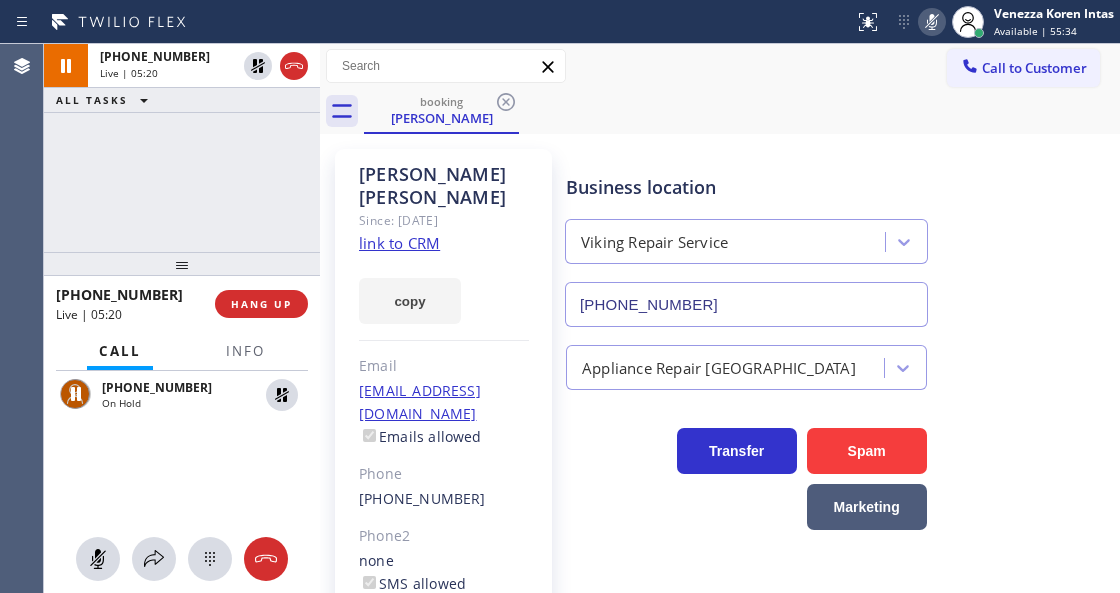 drag, startPoint x: 690, startPoint y: 95, endPoint x: 207, endPoint y: 158, distance: 487.09137 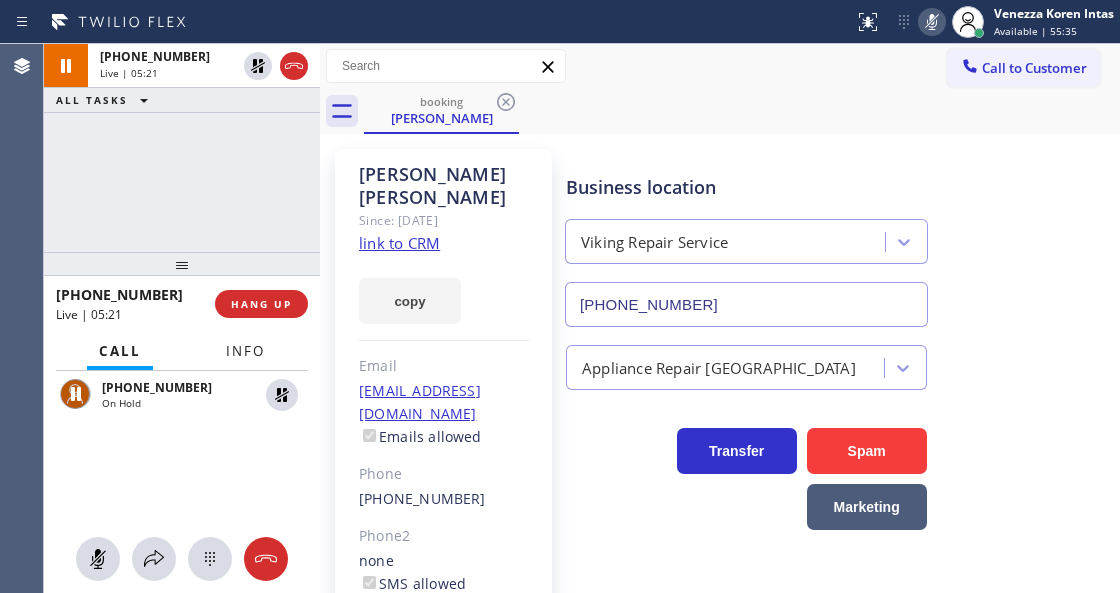 click on "Info" at bounding box center (245, 351) 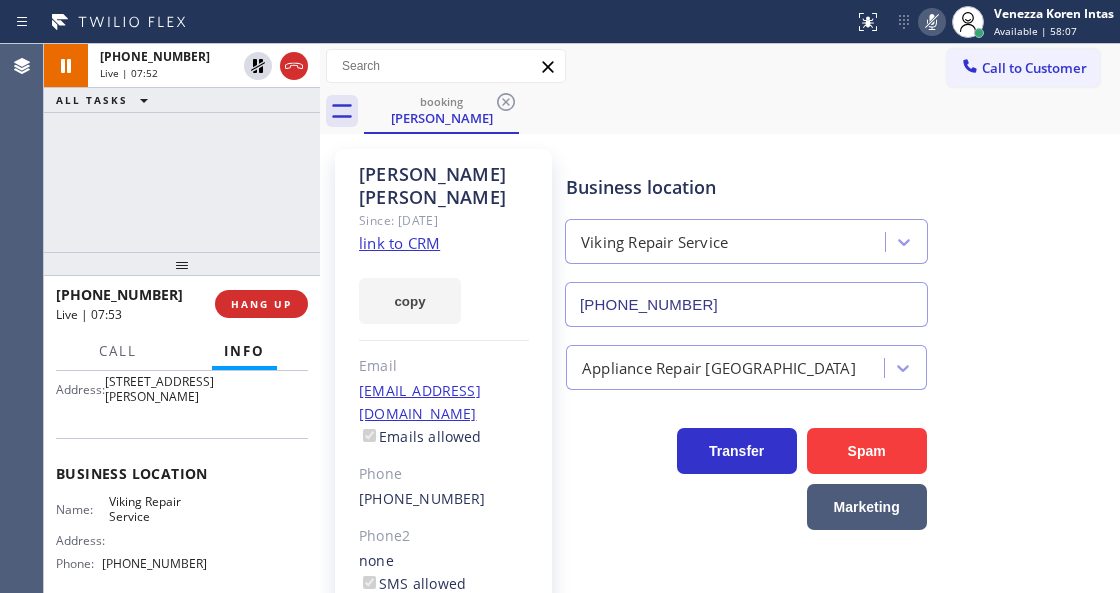 click 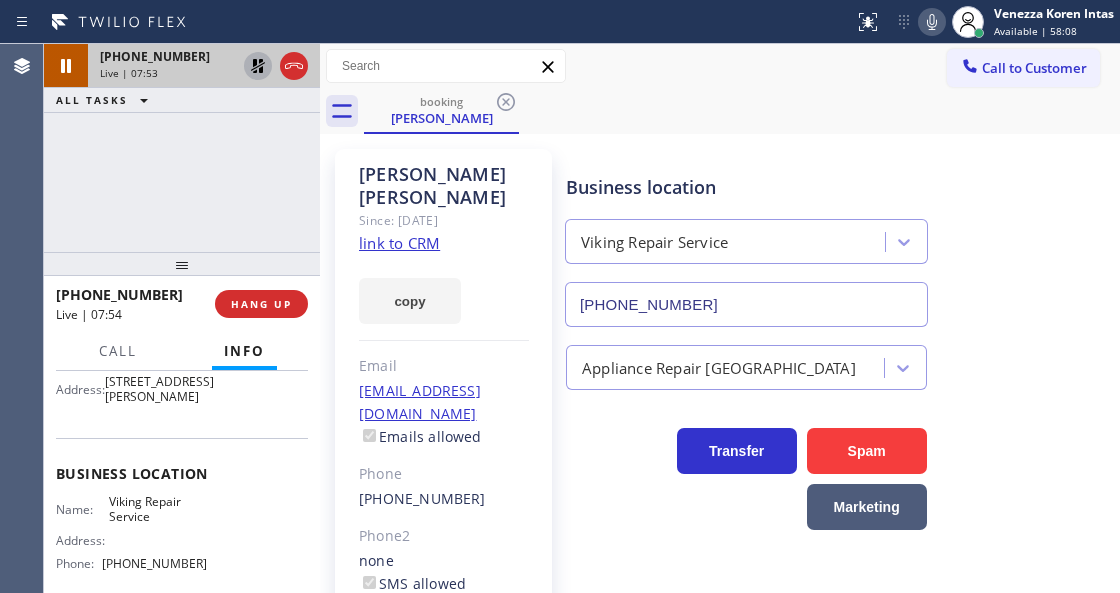 click 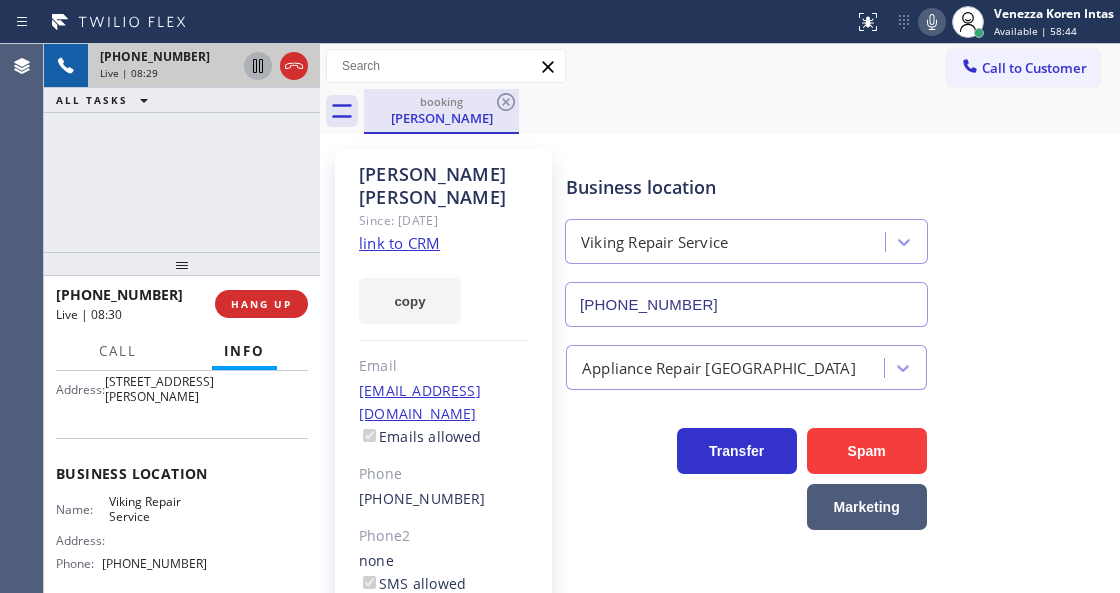 click on "[PERSON_NAME]" at bounding box center [441, 118] 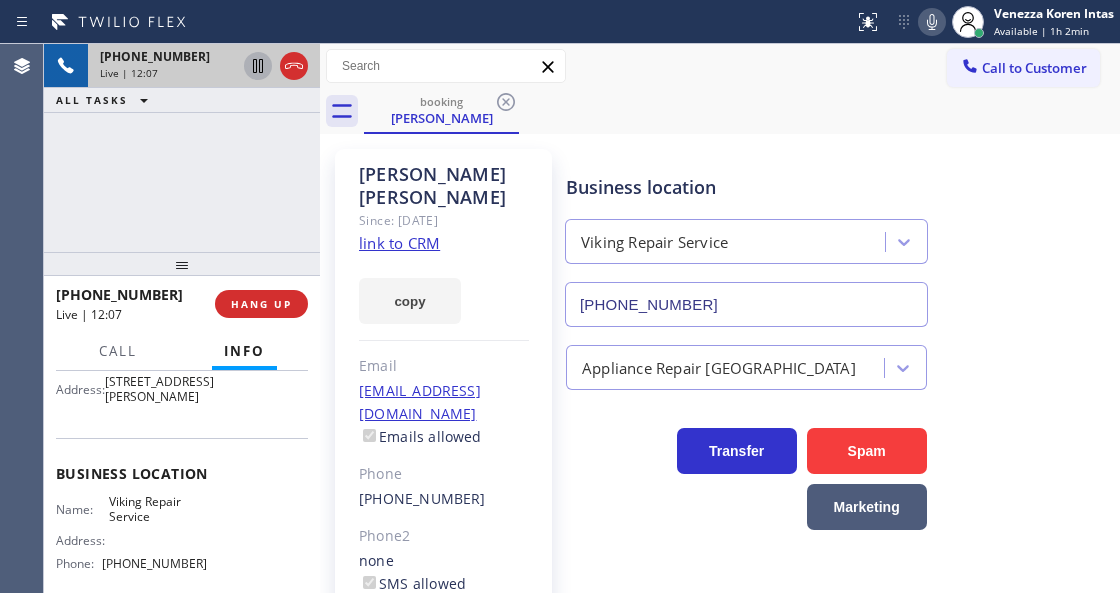 click on "[PERSON_NAME] Since: [DATE] link to CRM copy Email [EMAIL_ADDRESS][DOMAIN_NAME]  Emails allowed Phone [PHONE_NUMBER] Phone2 none  SMS allowed Primary address  [STREET_ADDRESS][PERSON_NAME] EDIT" at bounding box center (443, 469) 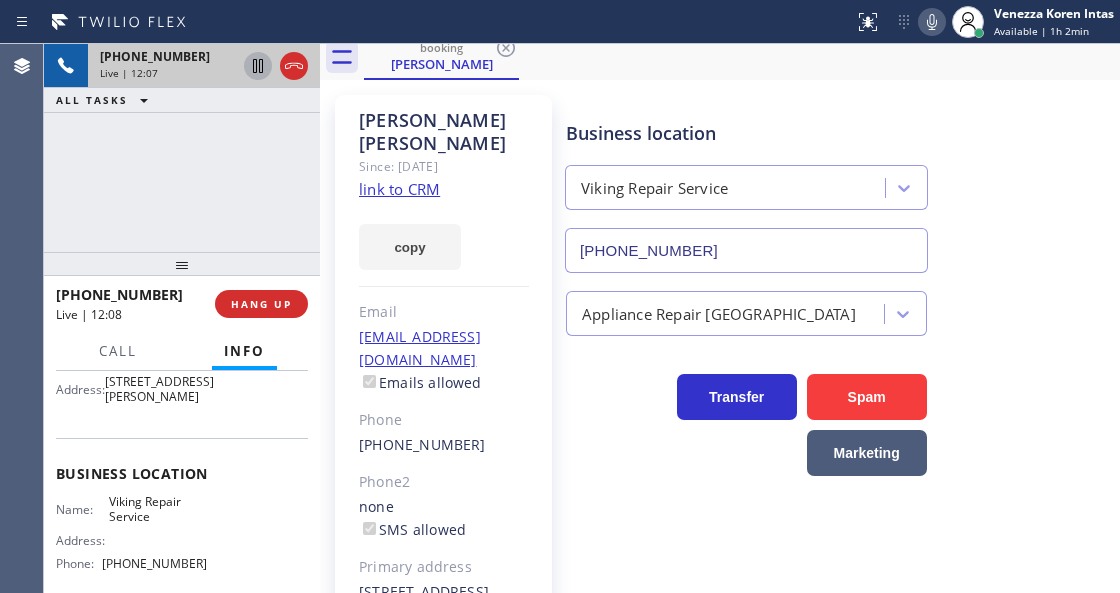 scroll, scrollTop: 133, scrollLeft: 0, axis: vertical 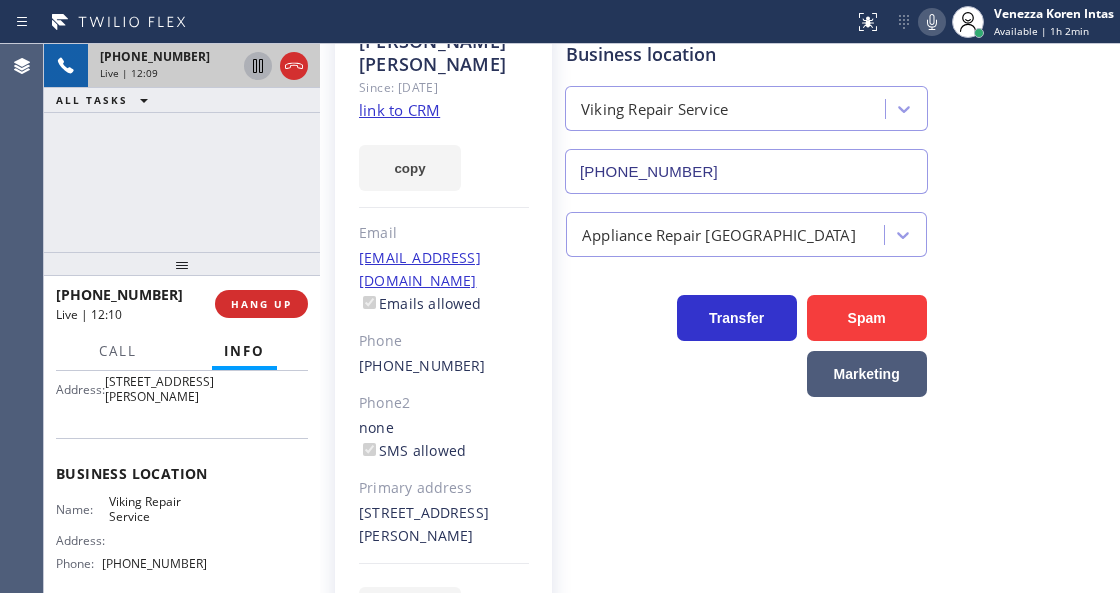 drag, startPoint x: 473, startPoint y: 492, endPoint x: 436, endPoint y: 487, distance: 37.336308 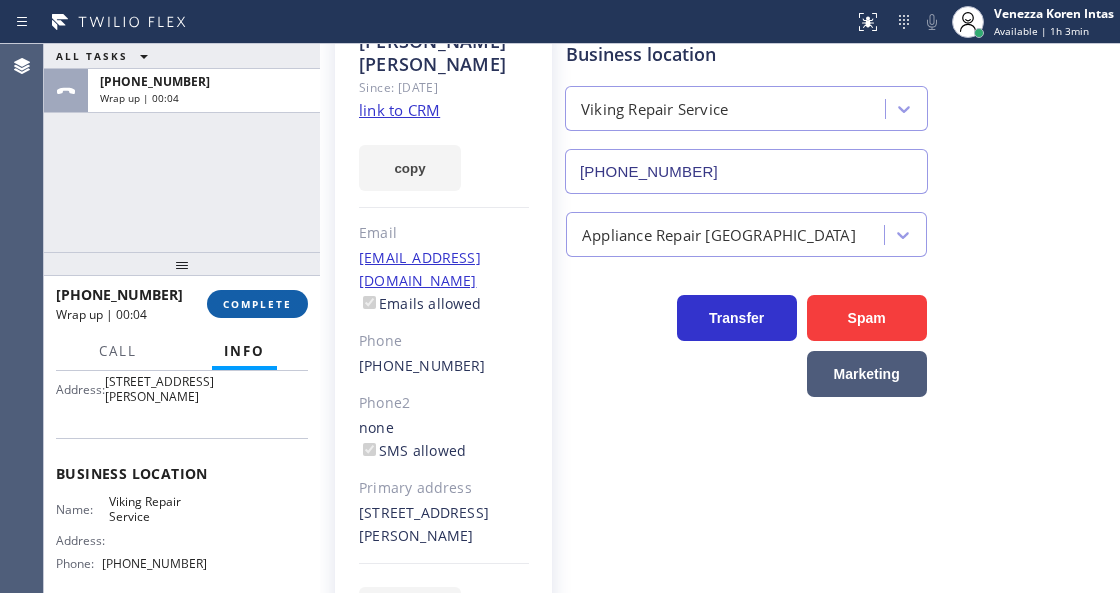 click on "COMPLETE" at bounding box center [257, 304] 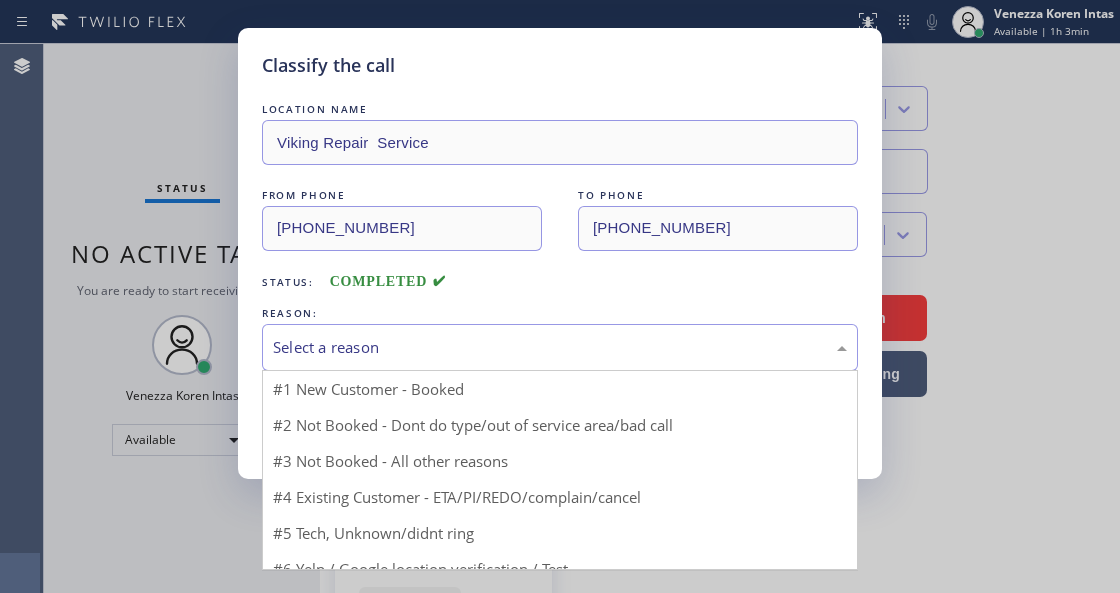 click on "Select a reason" at bounding box center (560, 347) 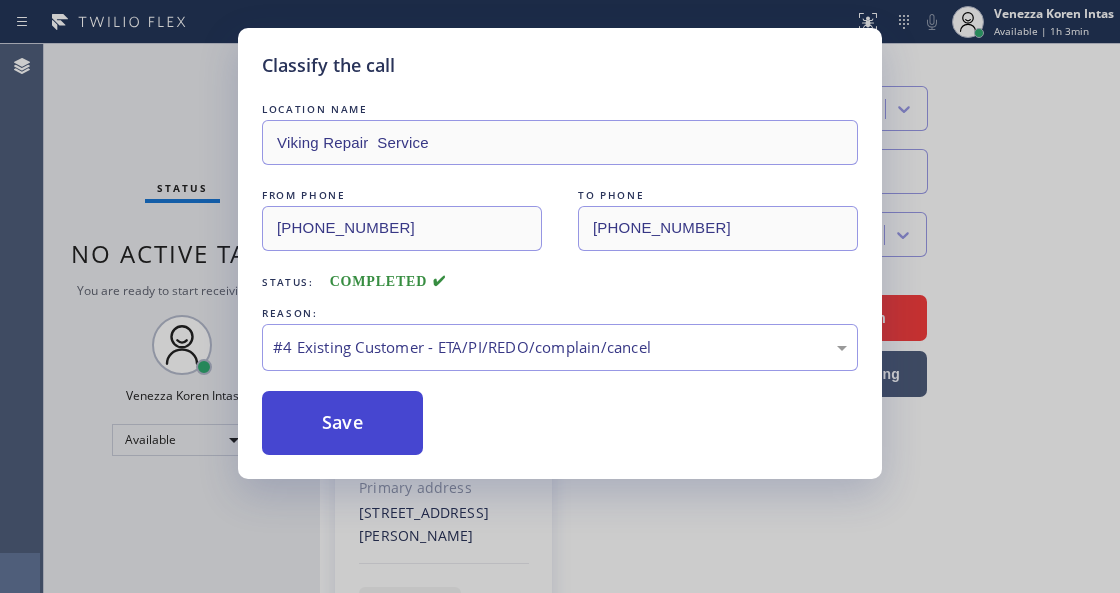 click on "Save" at bounding box center (342, 423) 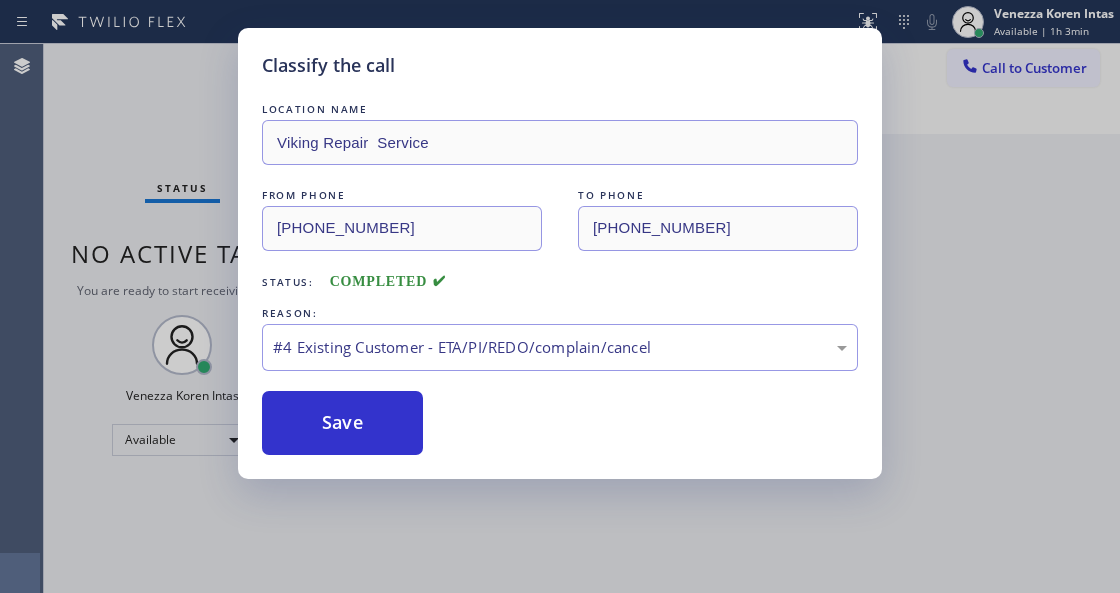 scroll, scrollTop: 0, scrollLeft: 0, axis: both 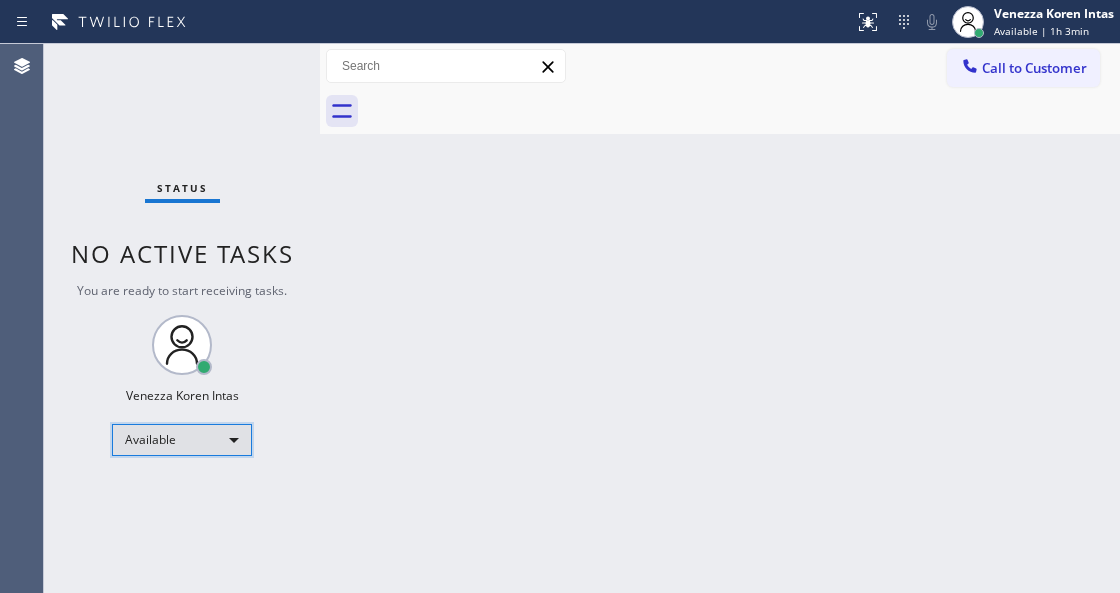 click on "Available" at bounding box center (182, 440) 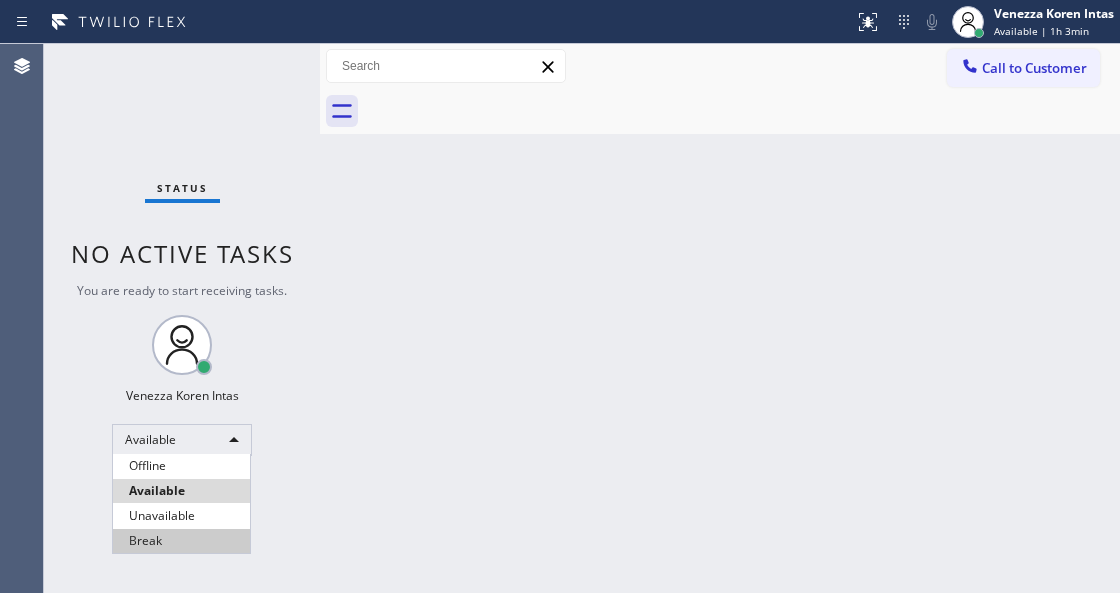 click on "Break" at bounding box center (181, 541) 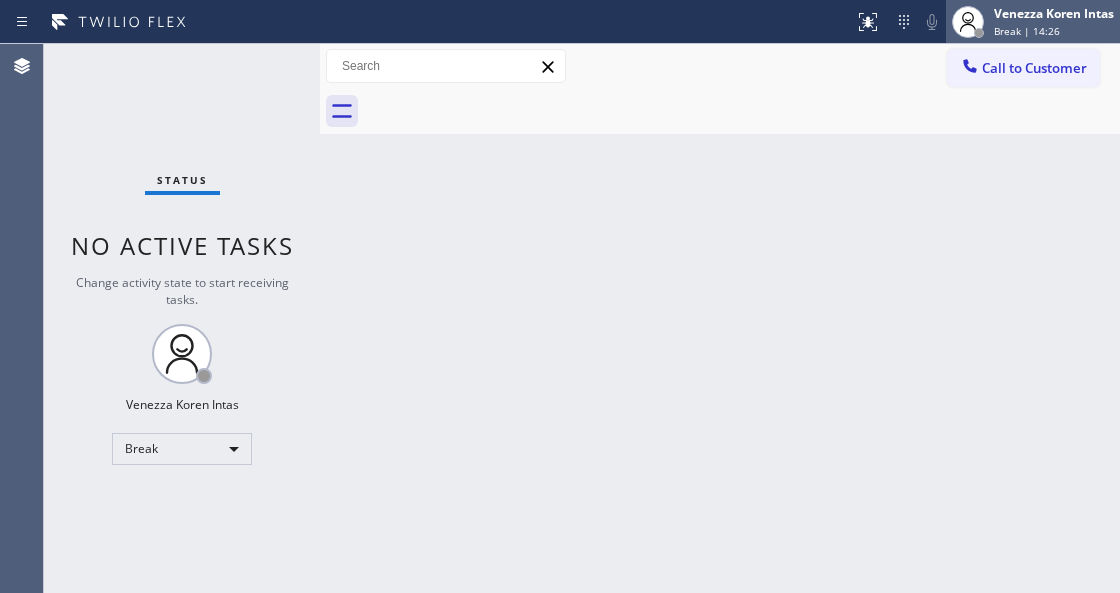 drag, startPoint x: 1024, startPoint y: 14, endPoint x: 1000, endPoint y: 67, distance: 58.18075 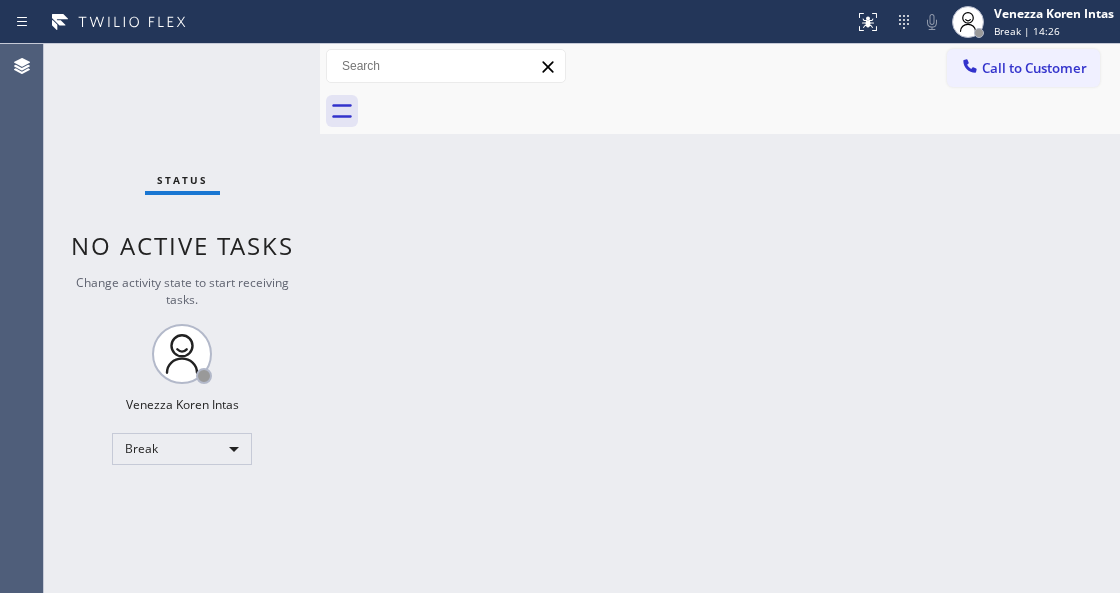 click on "Venezza Koren Intas" at bounding box center (1054, 13) 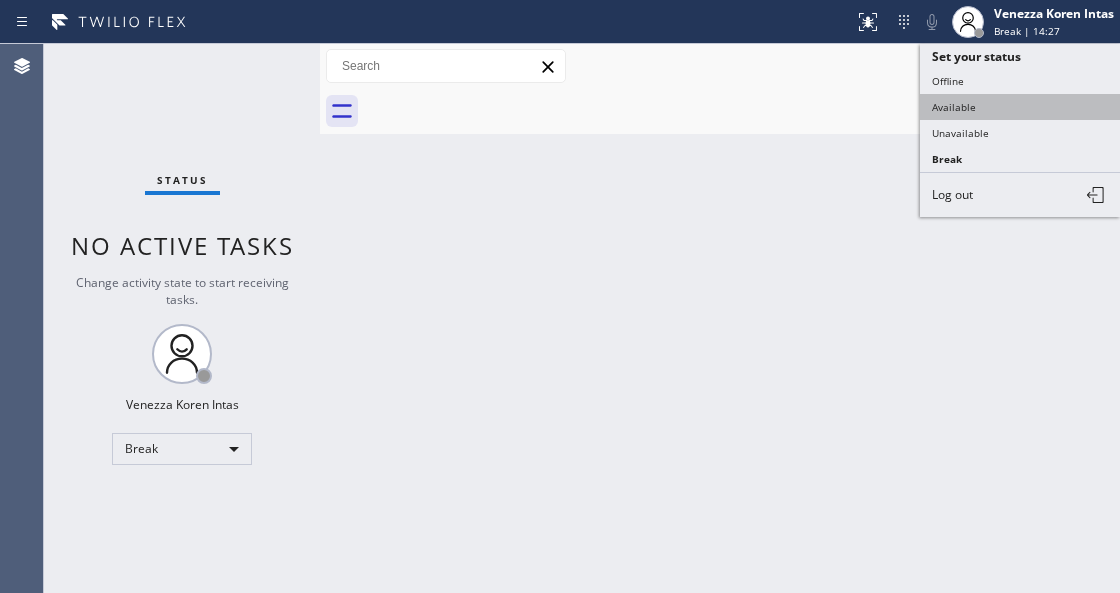 click on "Available" at bounding box center [1020, 107] 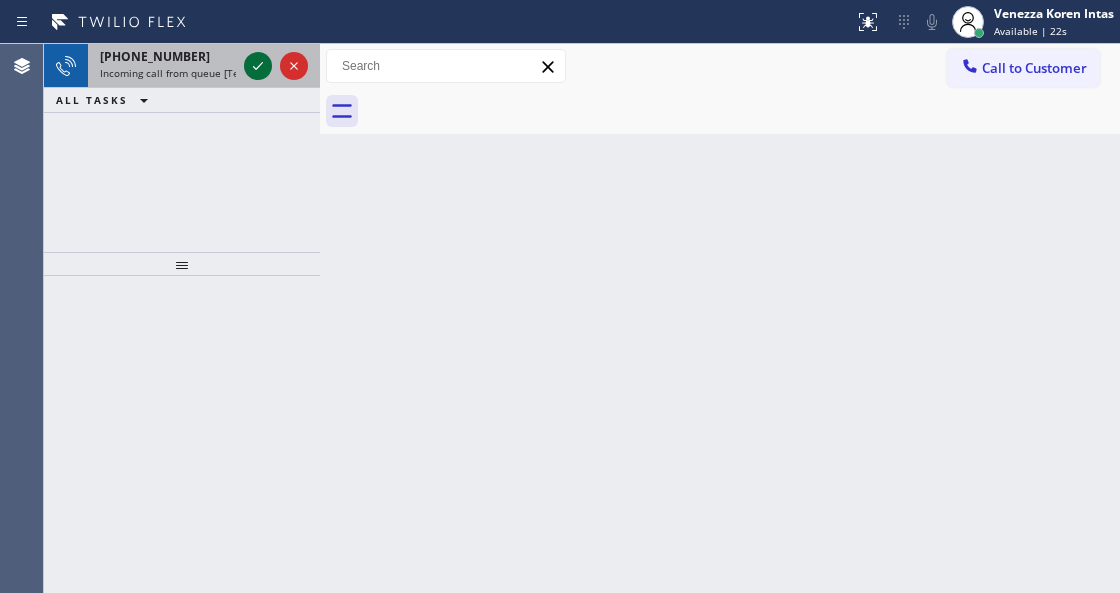click 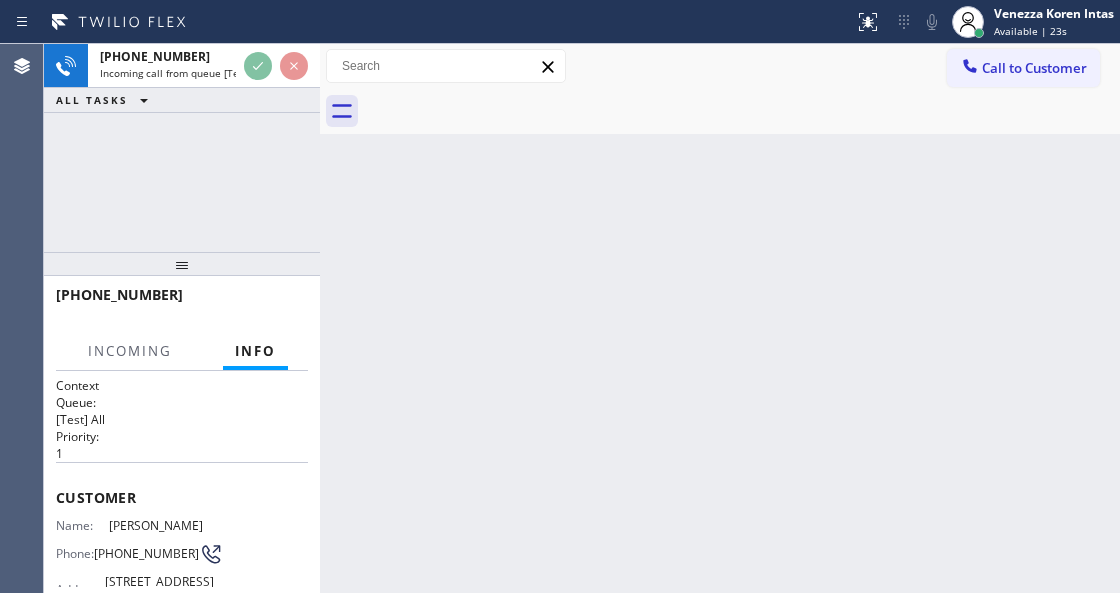 scroll, scrollTop: 266, scrollLeft: 0, axis: vertical 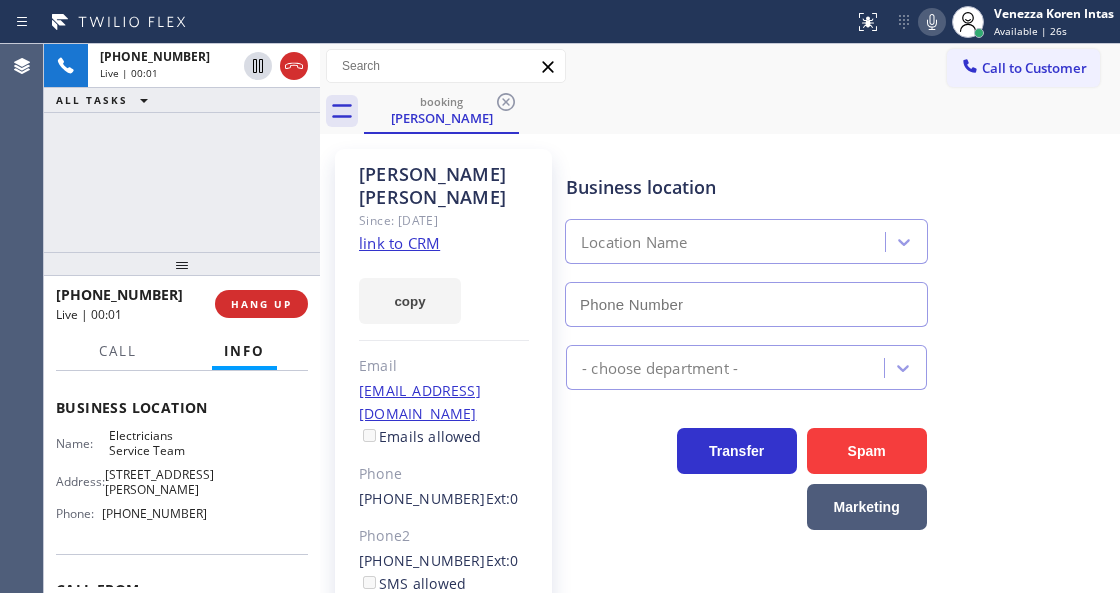type on "[PHONE_NUMBER]" 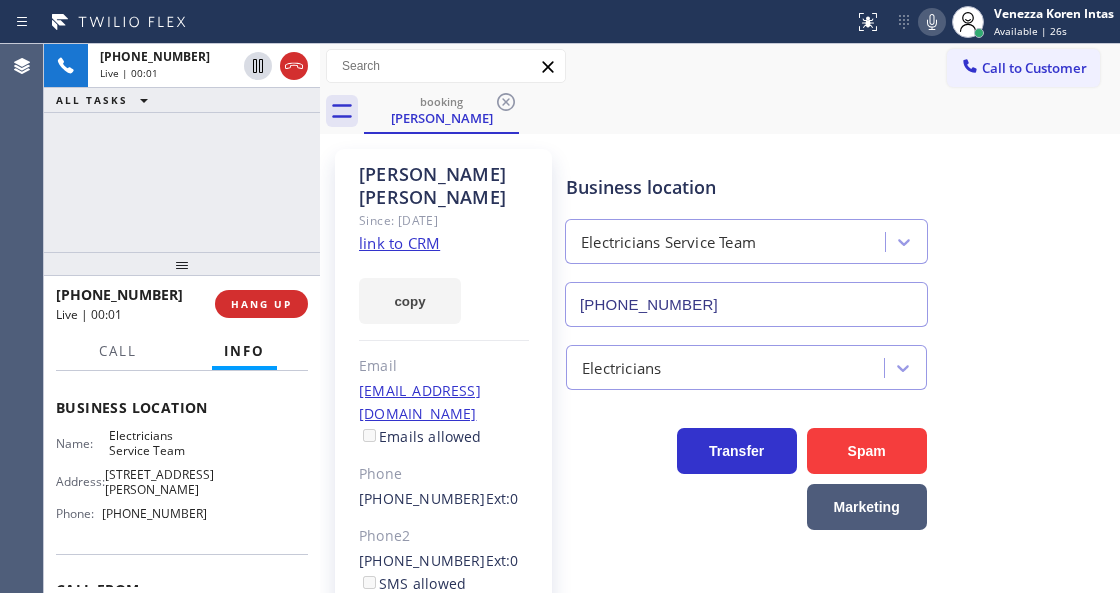 click on "[PERSON_NAME] Since: [DATE] link to CRM copy Email [EMAIL_ADDRESS][DOMAIN_NAME]  Emails allowed Phone [PHONE_NUMBER]  Ext:  0 Phone2 [PHONE_NUMBER]  Ext:  0  SMS allowed Primary address  [STREET_ADDRESS][PERSON_NAME][PERSON_NAME] EDIT" at bounding box center (443, 492) 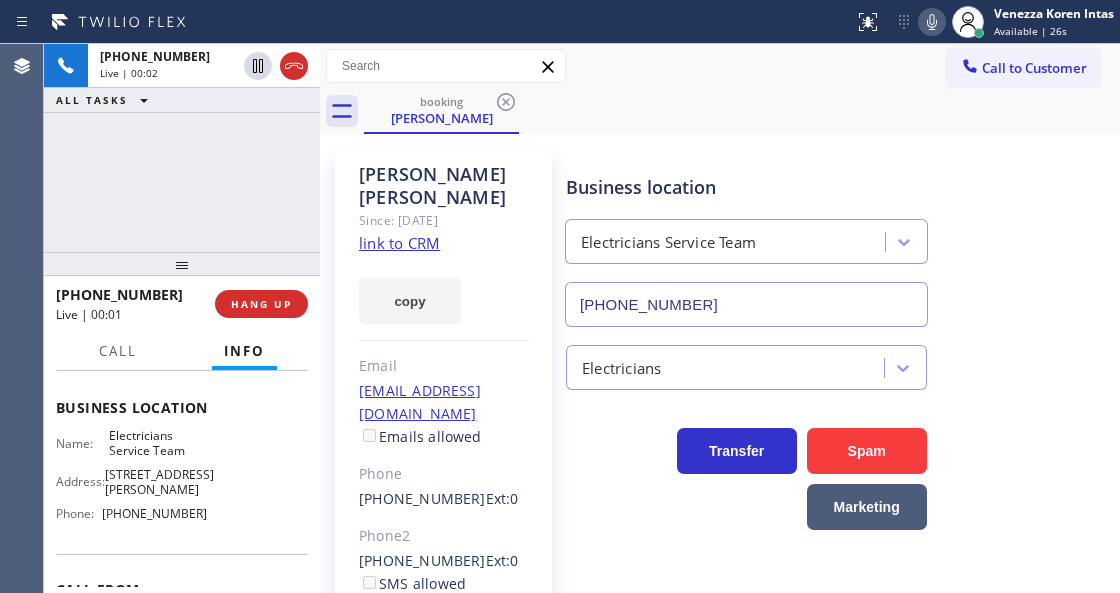 click on "link to CRM" 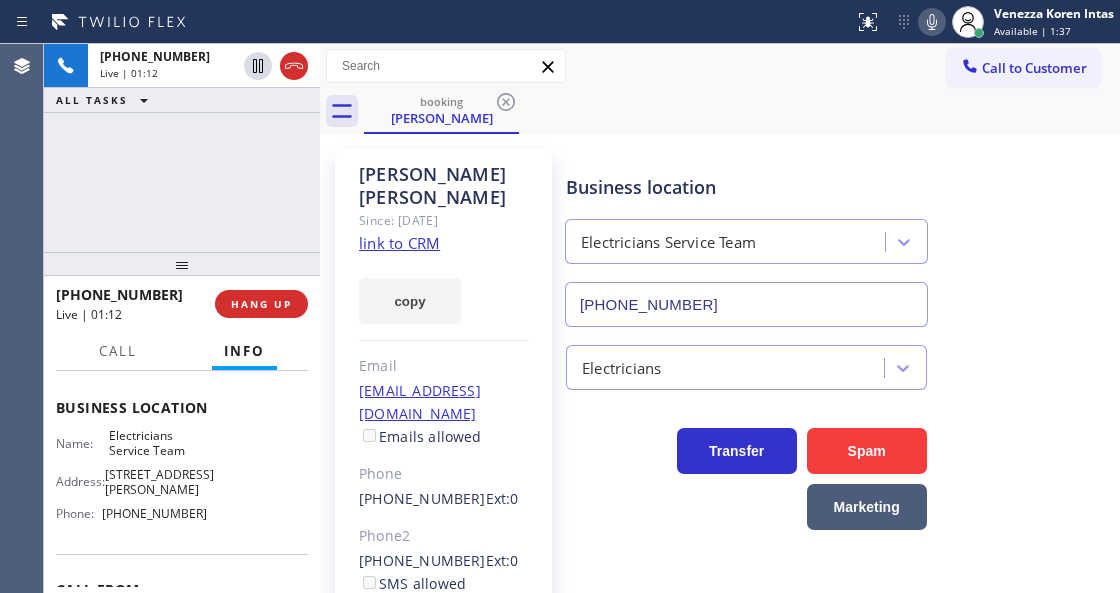 click on "[PHONE_NUMBER]  Ext:  0  SMS allowed" 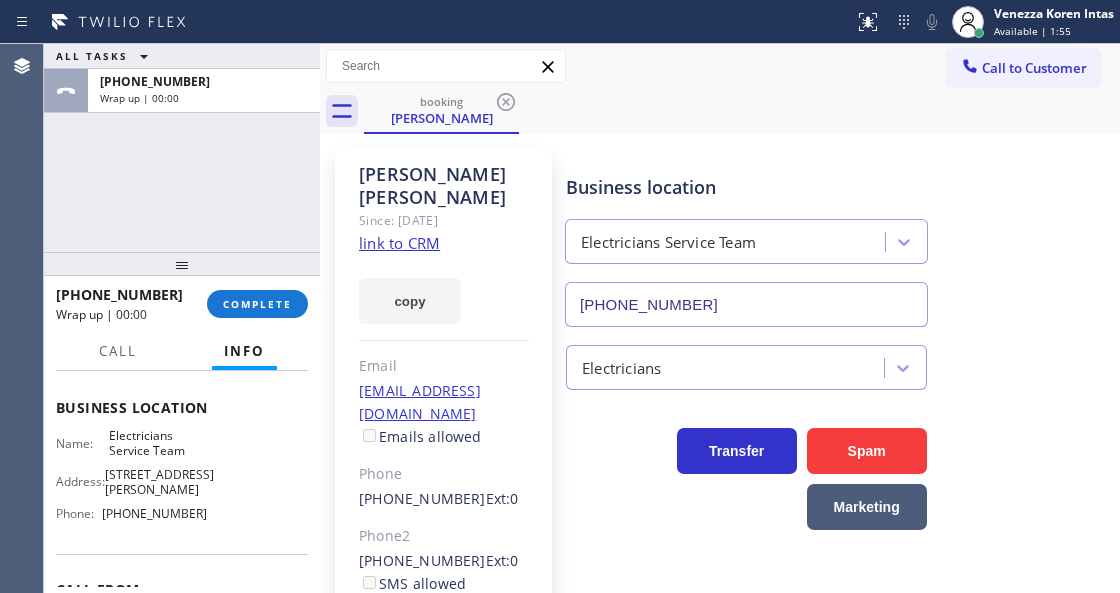 click at bounding box center (182, 264) 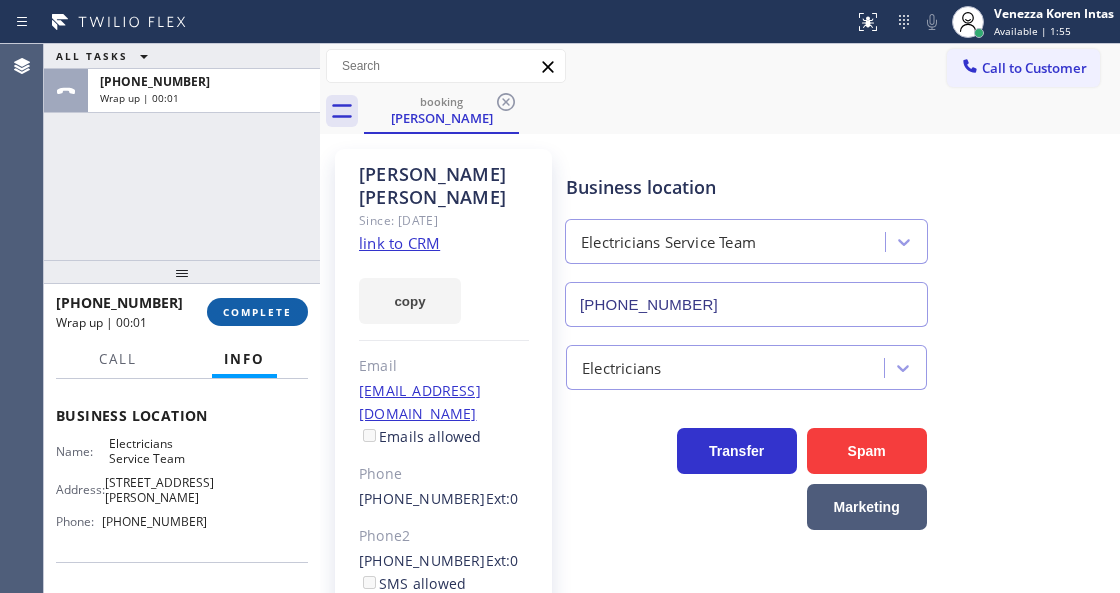 click on "COMPLETE" at bounding box center (257, 312) 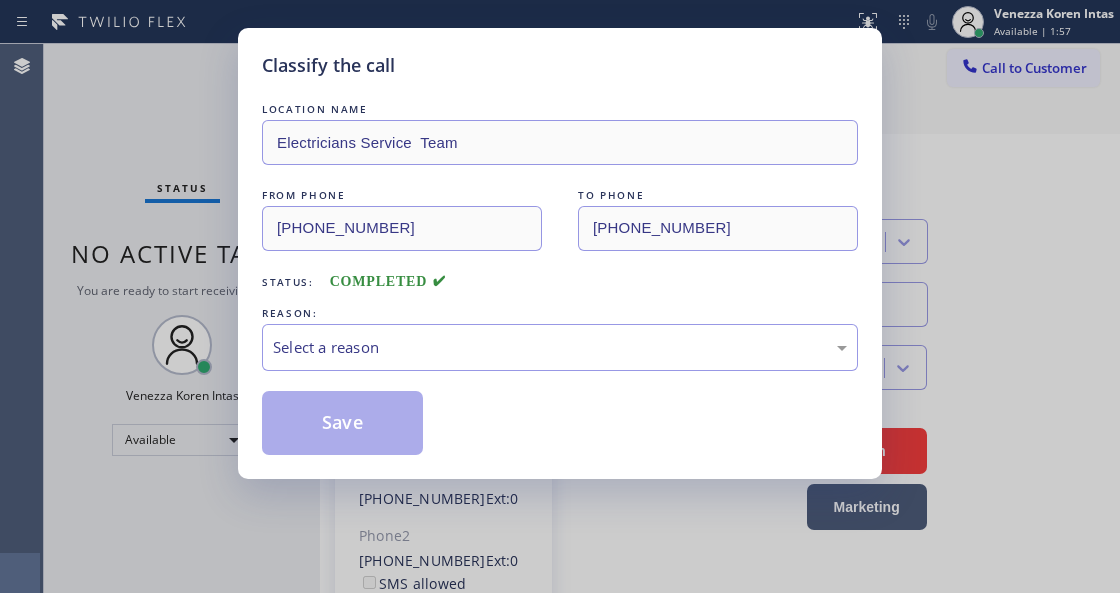click on "Select a reason" at bounding box center (560, 347) 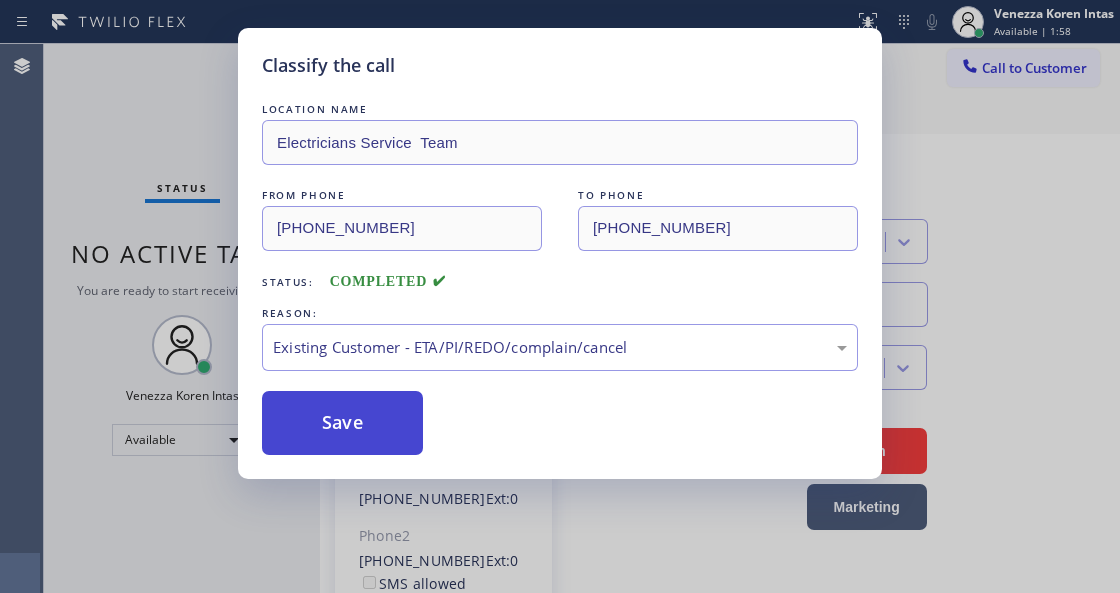 click on "Save" at bounding box center [342, 423] 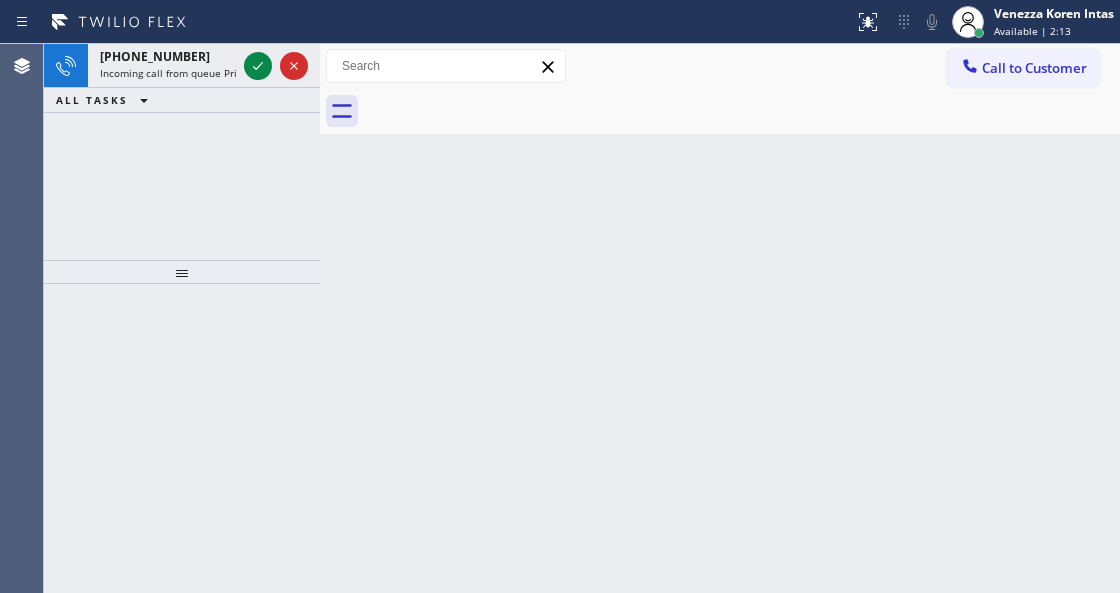 click 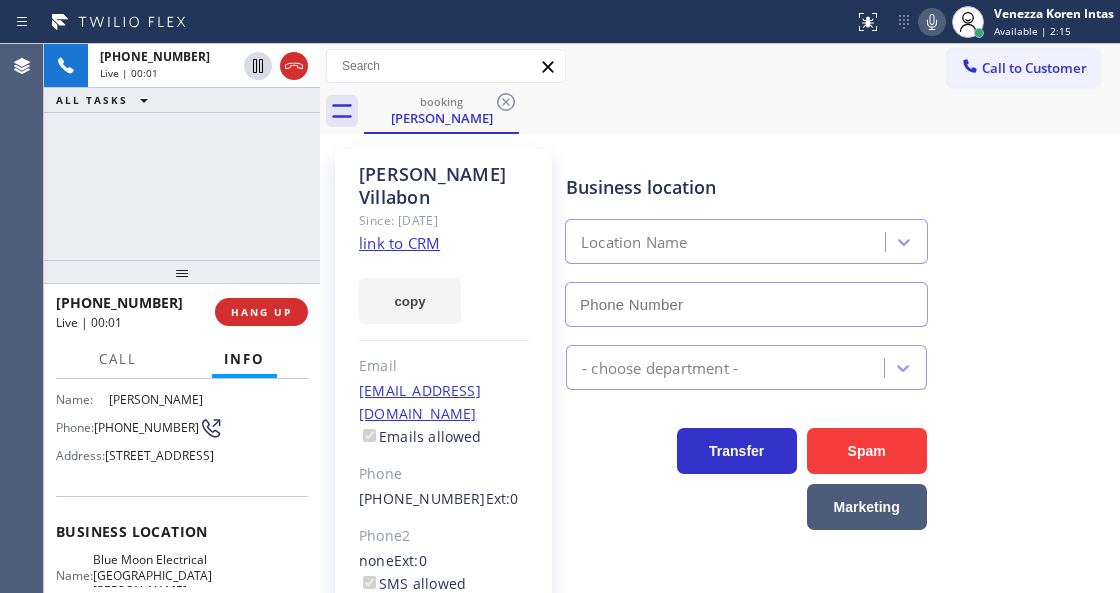 type on "[PHONE_NUMBER]" 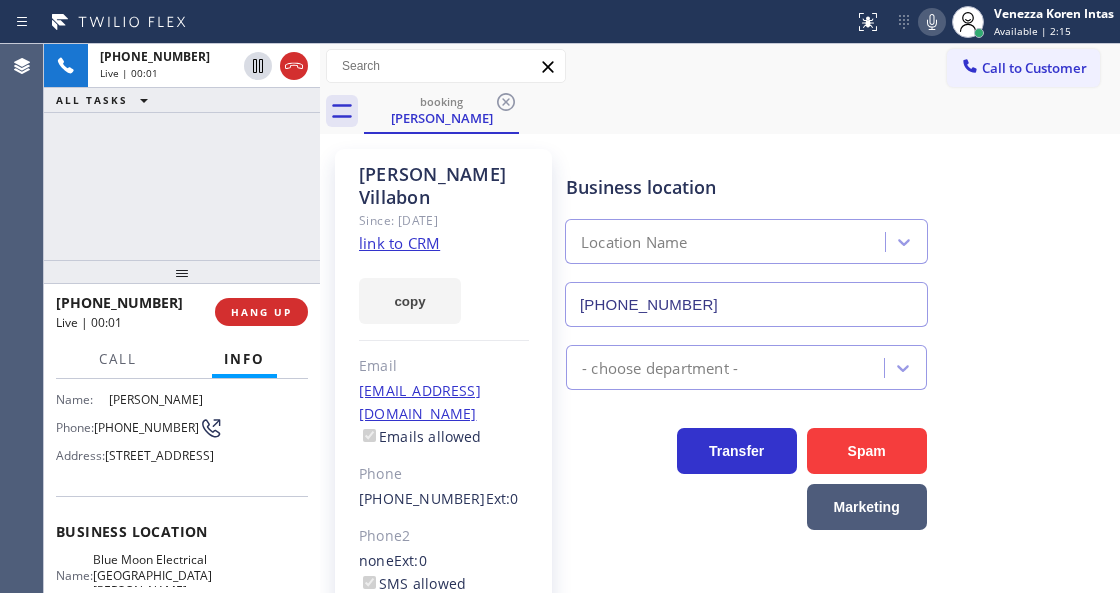 scroll, scrollTop: 200, scrollLeft: 0, axis: vertical 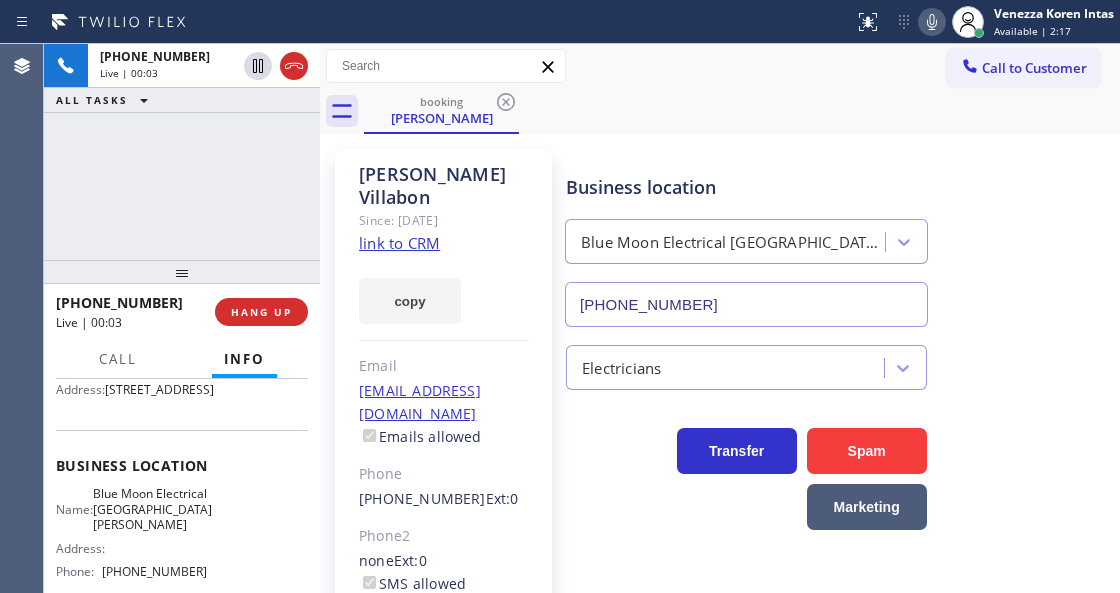 click on "link to CRM" 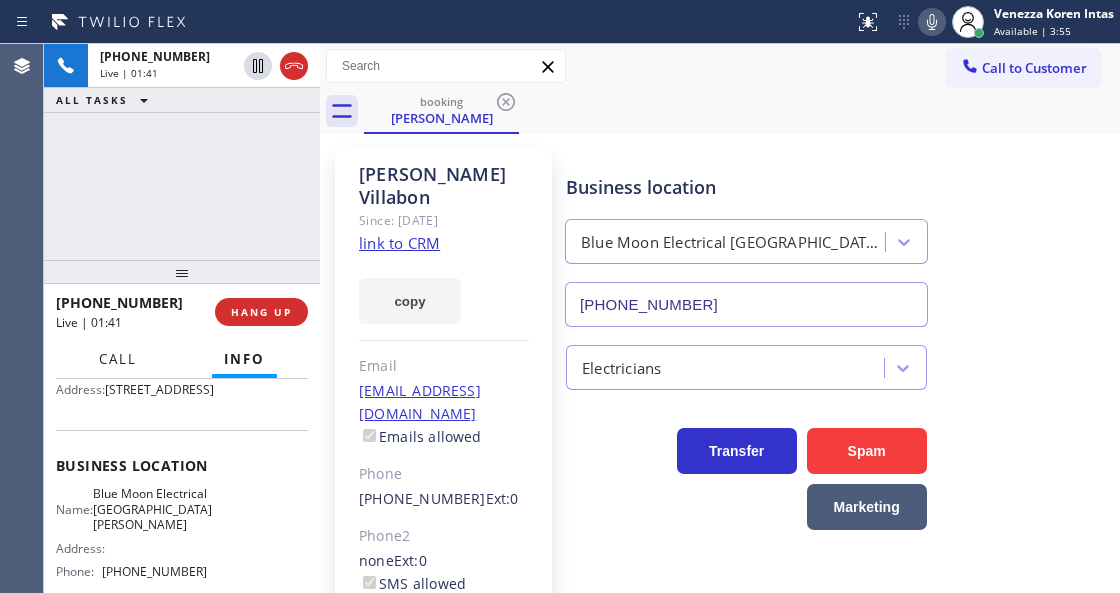 click on "Call" at bounding box center (118, 359) 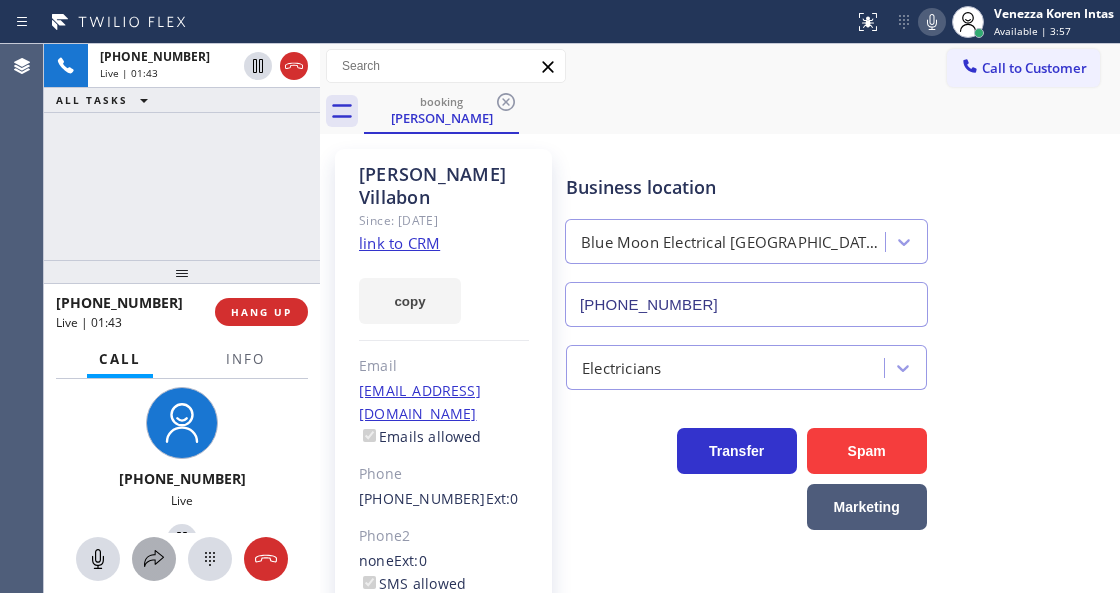 click 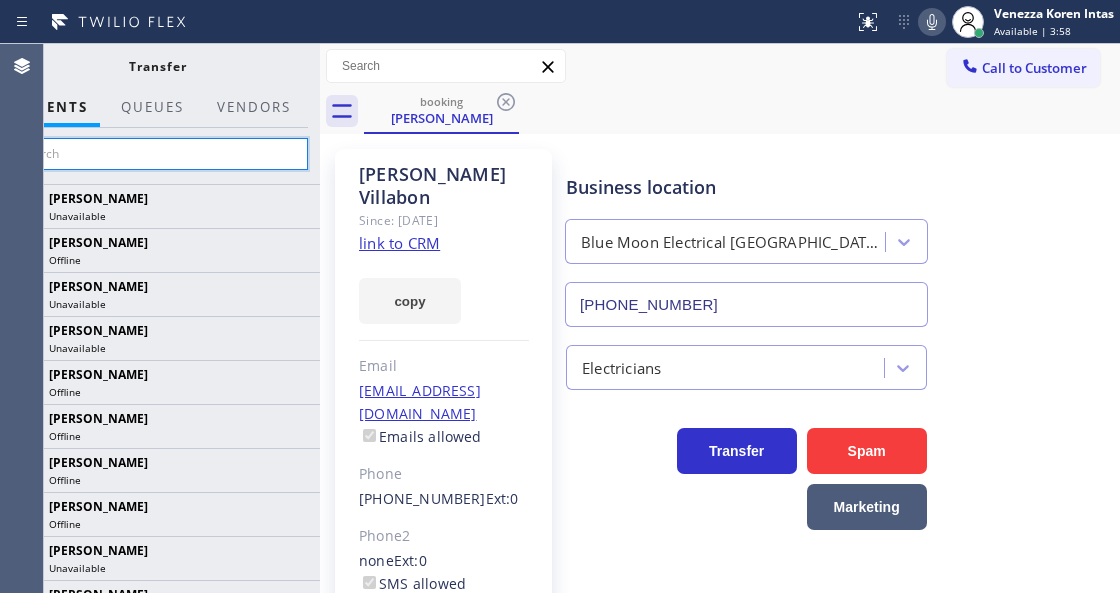 click at bounding box center [157, 154] 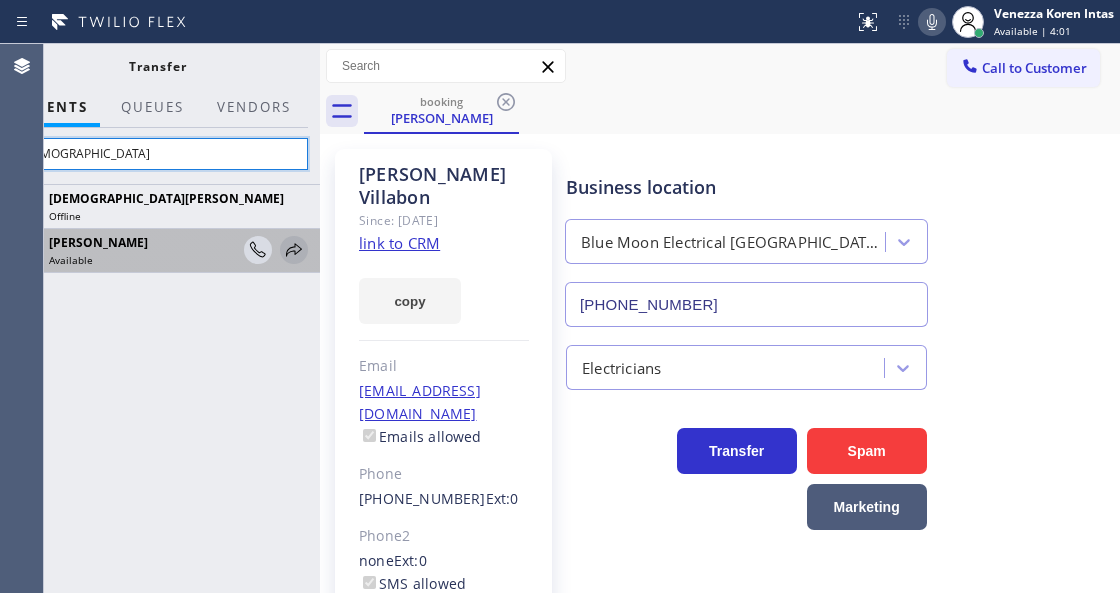 type on "[DEMOGRAPHIC_DATA]" 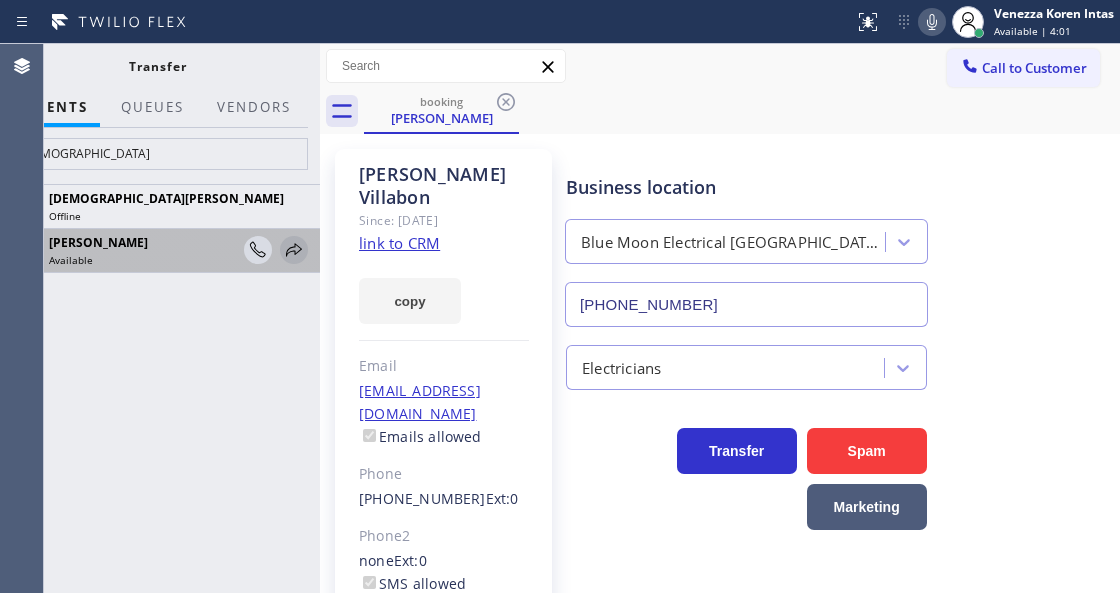 click 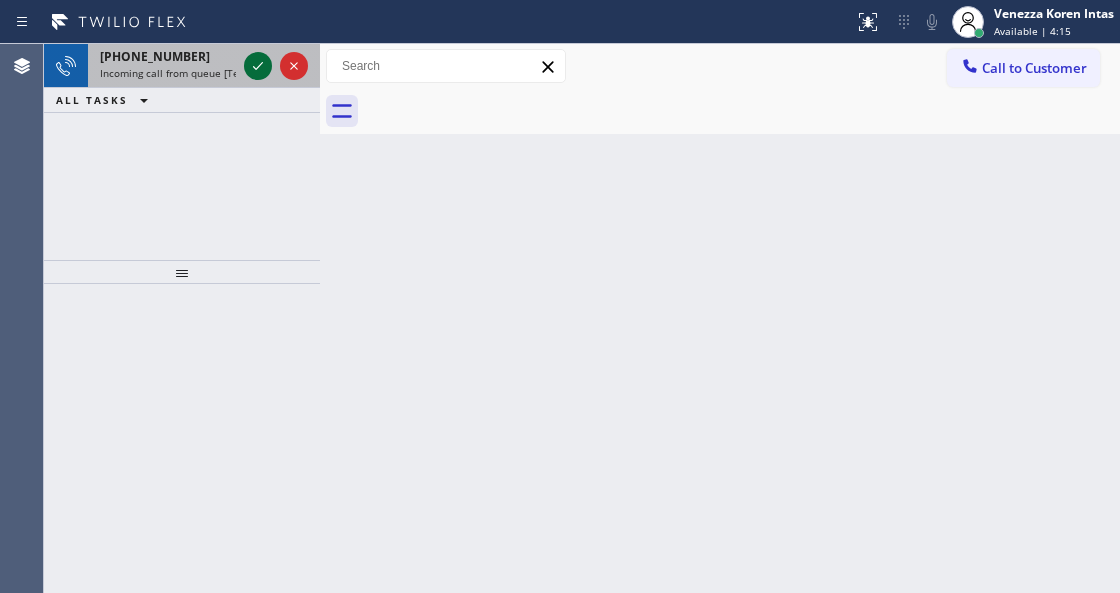 click 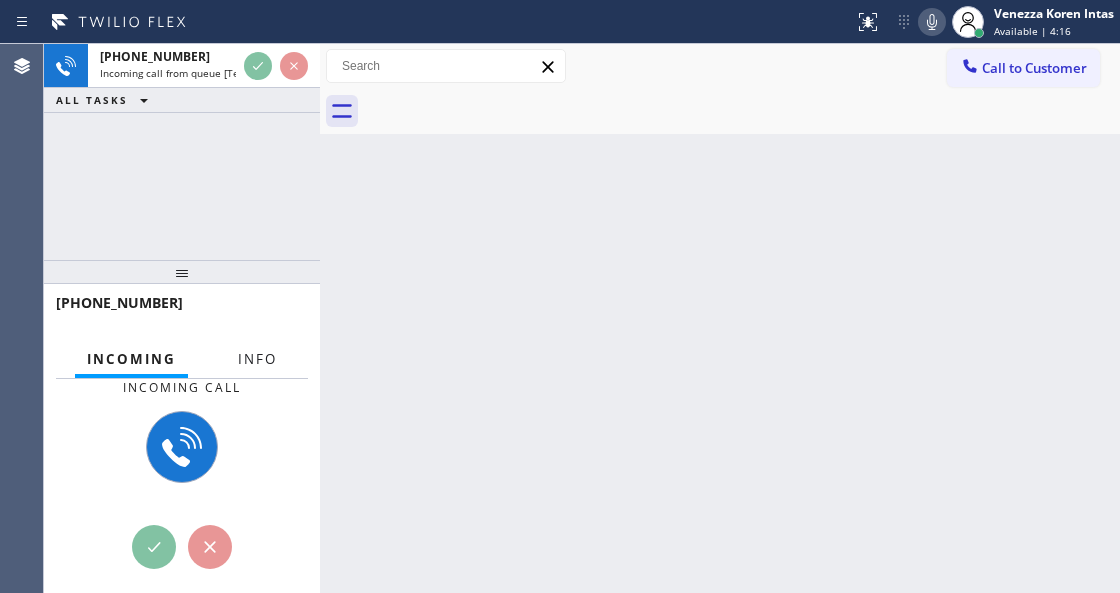 click on "Info" at bounding box center [257, 359] 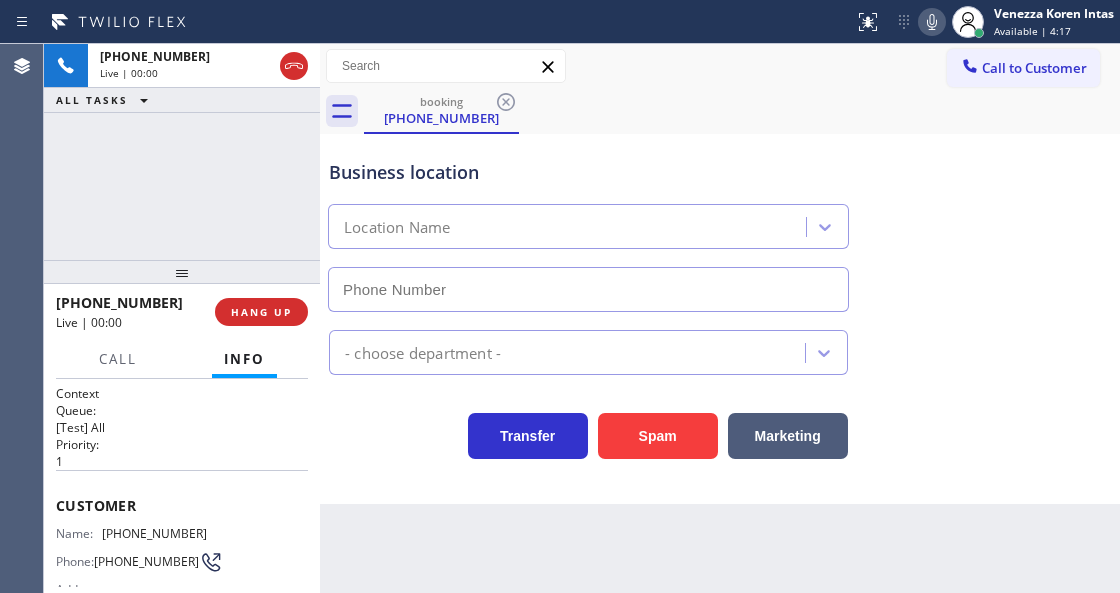 scroll, scrollTop: 200, scrollLeft: 0, axis: vertical 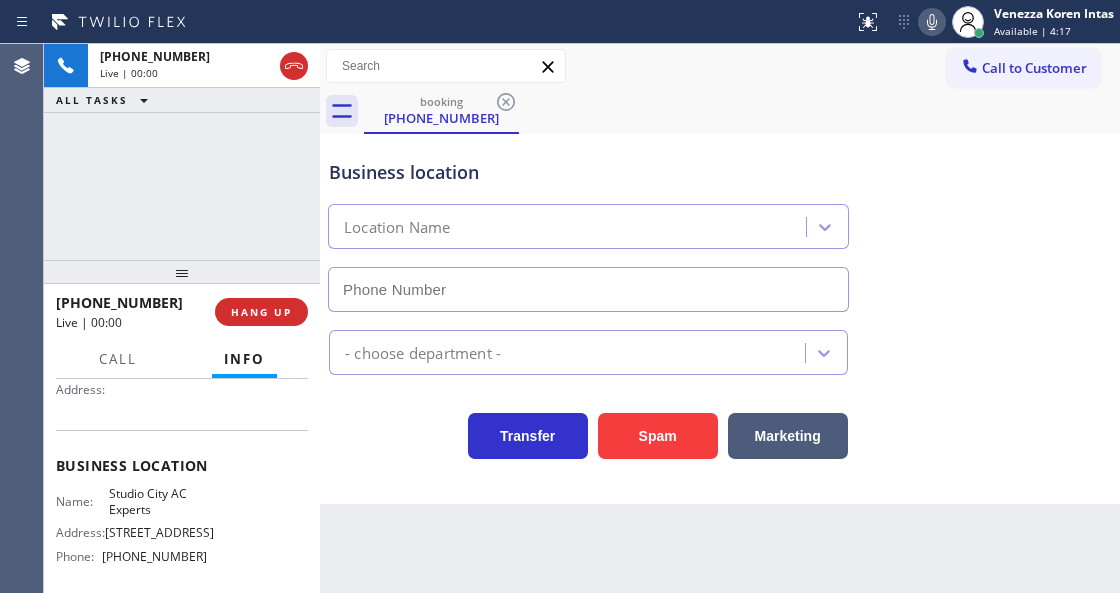 type on "[PHONE_NUMBER]" 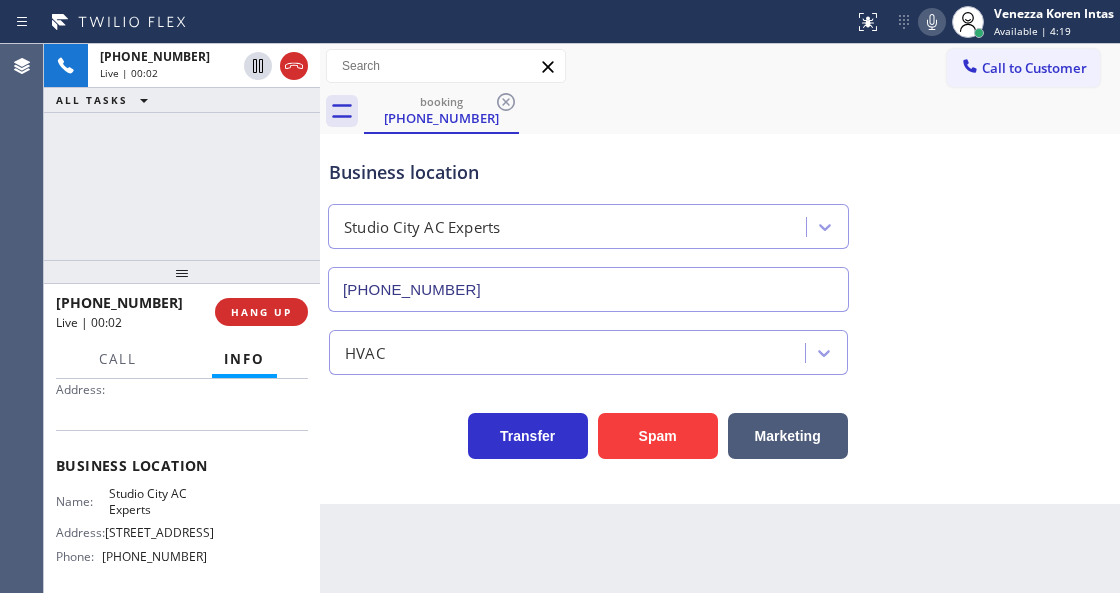 click on "Back to Dashboard Change Sender ID Customers Technicians Select a contact Outbound call Technician Search Technician Your caller id phone number Your caller id phone number Call Technician info Name   Phone none Address none Change Sender ID HVAC [PHONE_NUMBER] 5 Star Appliance [PHONE_NUMBER] Appliance Repair [PHONE_NUMBER] Plumbing [PHONE_NUMBER] Air Duct Cleaning [PHONE_NUMBER]  Electricians [PHONE_NUMBER] Cancel Change Check personal SMS Reset Change booking [PHONE_NUMBER] Call to Customer Outbound call Location Viking Repair Pro Altadena Your caller id phone number [PHONE_NUMBER] Customer number Call Outbound call Technician Search Technician Your caller id phone number Your caller id phone number Call booking [PHONE_NUMBER] Business location Studio City AC Experts [PHONE_NUMBER] HVAC Transfer Spam Marketing" at bounding box center (720, 318) 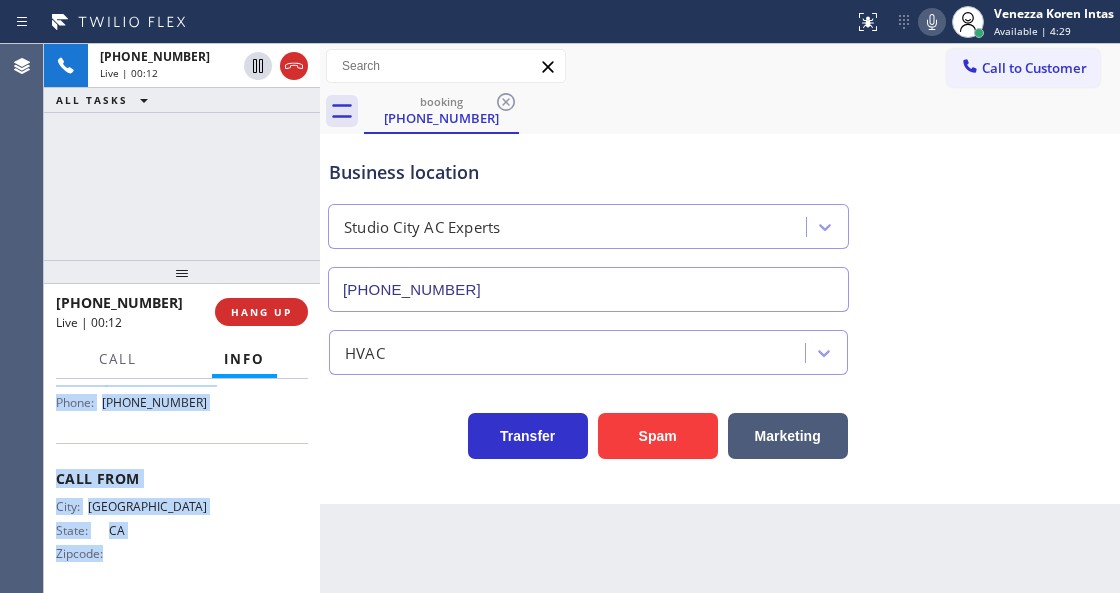 scroll, scrollTop: 377, scrollLeft: 0, axis: vertical 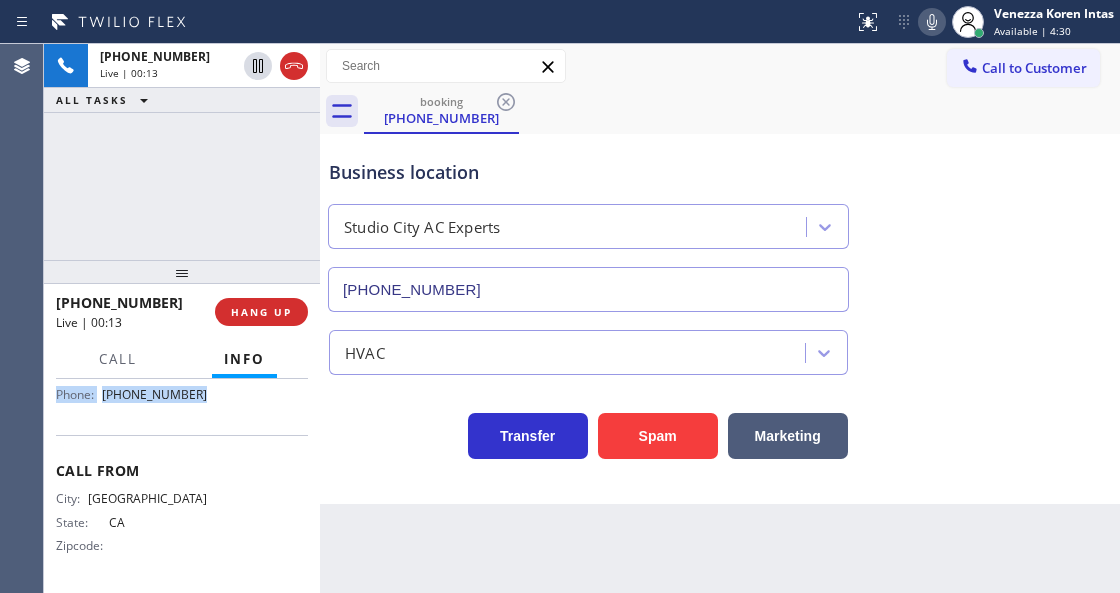 drag, startPoint x: 58, startPoint y: 430, endPoint x: 254, endPoint y: 430, distance: 196 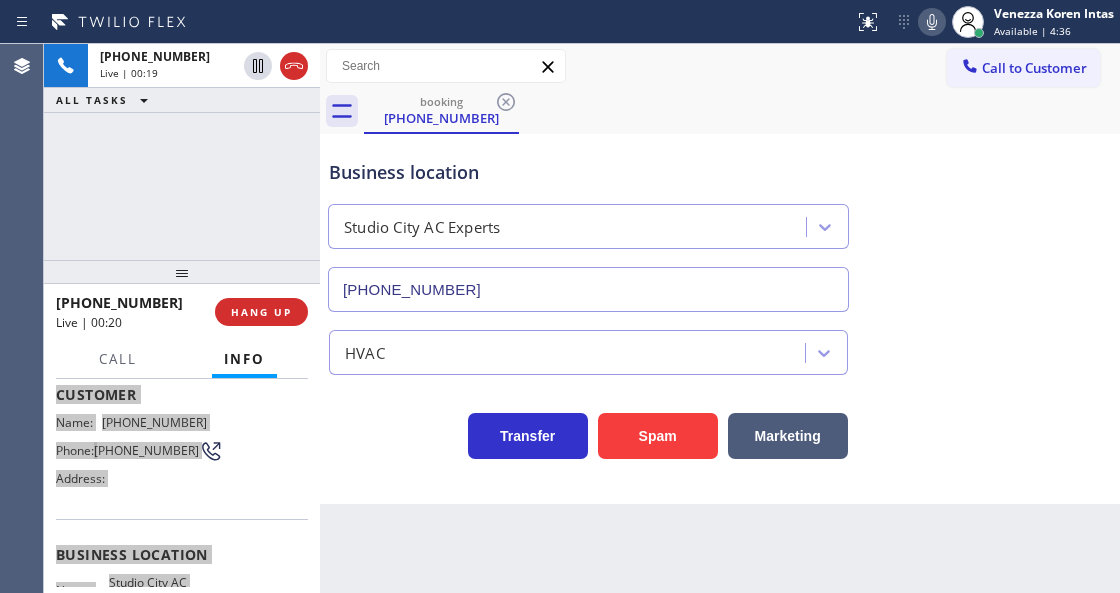 scroll, scrollTop: 110, scrollLeft: 0, axis: vertical 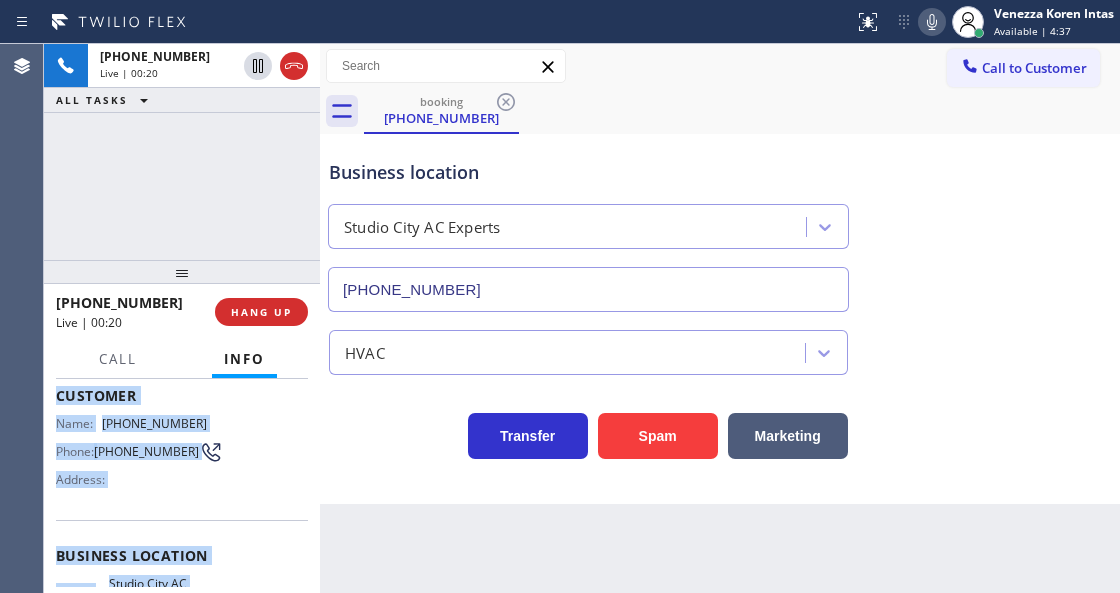drag, startPoint x: 211, startPoint y: 418, endPoint x: 200, endPoint y: 422, distance: 11.7046995 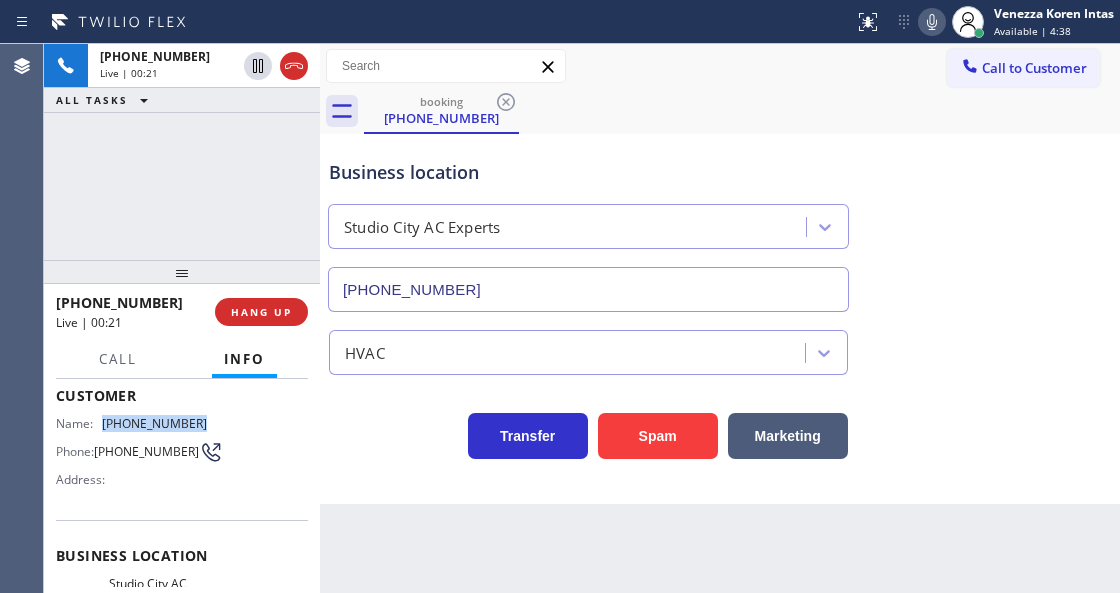 drag, startPoint x: 191, startPoint y: 424, endPoint x: 106, endPoint y: 420, distance: 85.09406 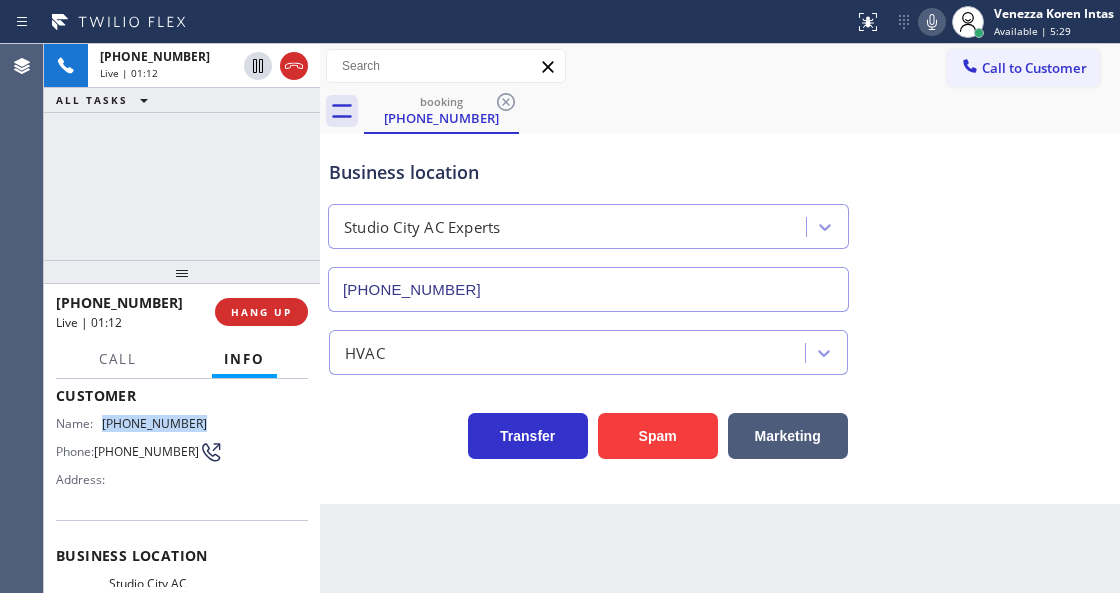 click on "Transfer Spam Marketing" at bounding box center (588, 431) 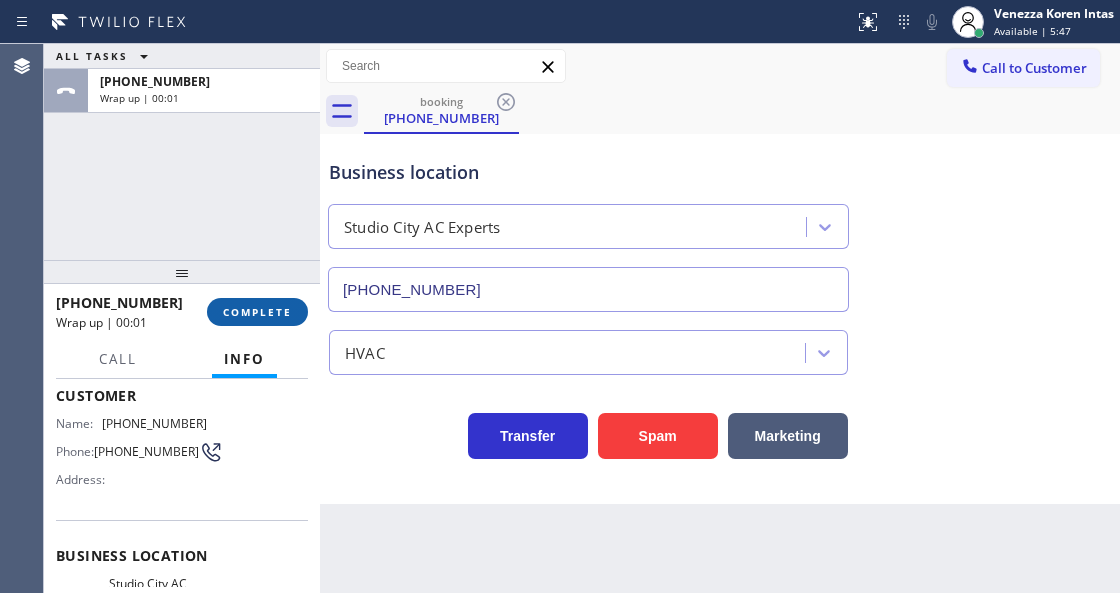 click on "COMPLETE" at bounding box center [257, 312] 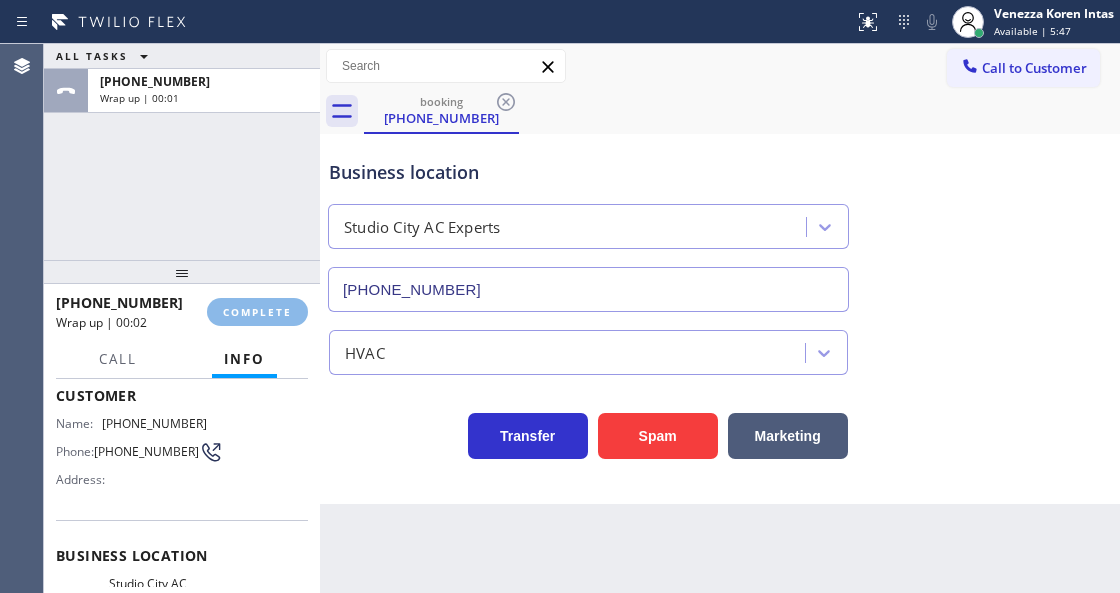 click on "HVAC" at bounding box center [588, 352] 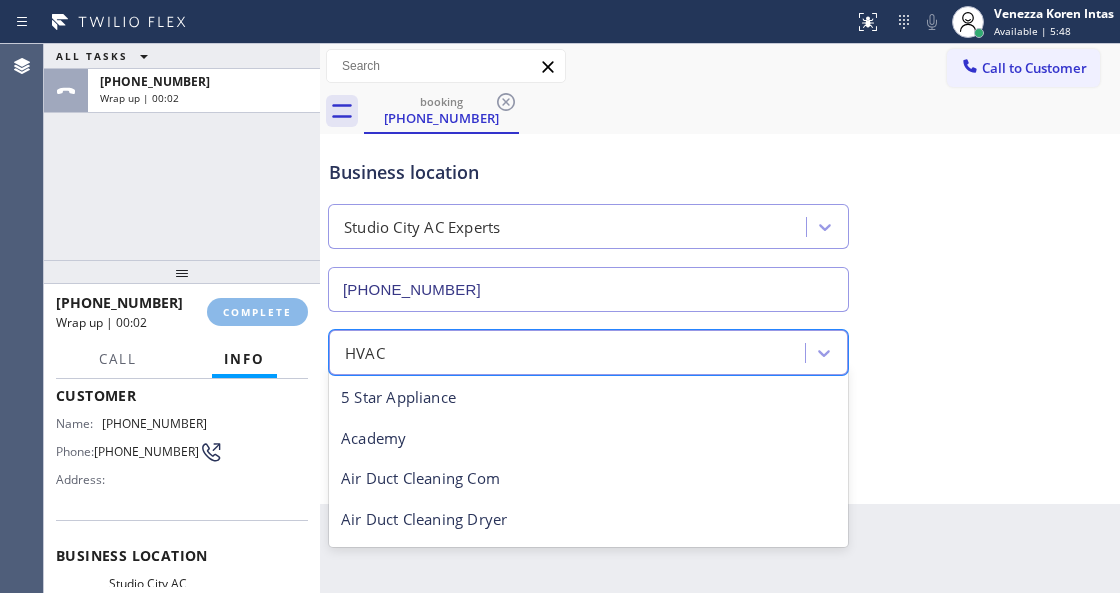 scroll, scrollTop: 246, scrollLeft: 0, axis: vertical 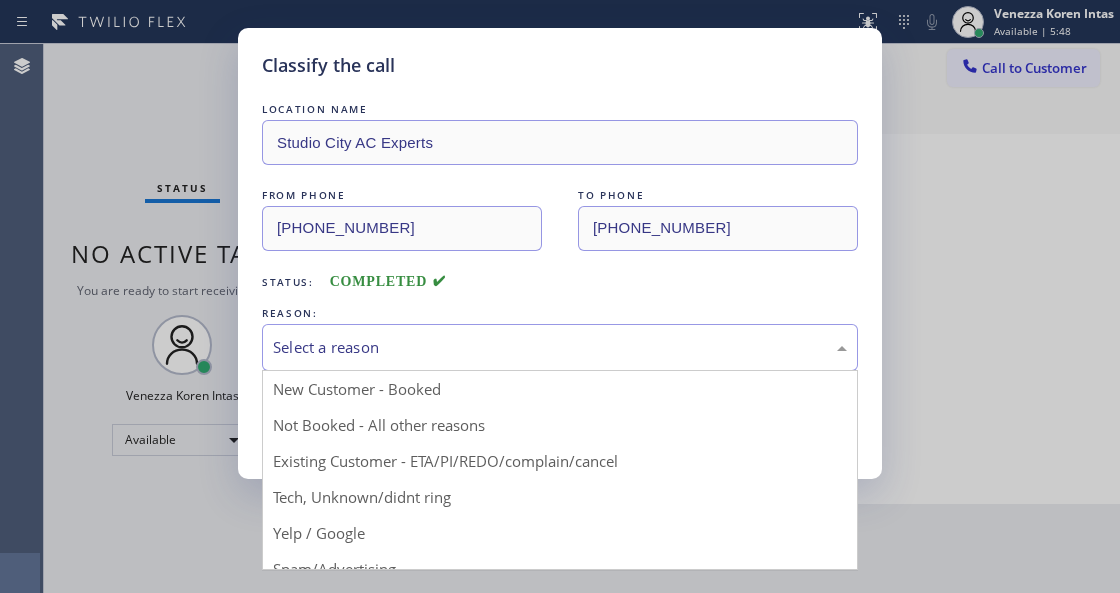 click on "Select a reason" at bounding box center [560, 347] 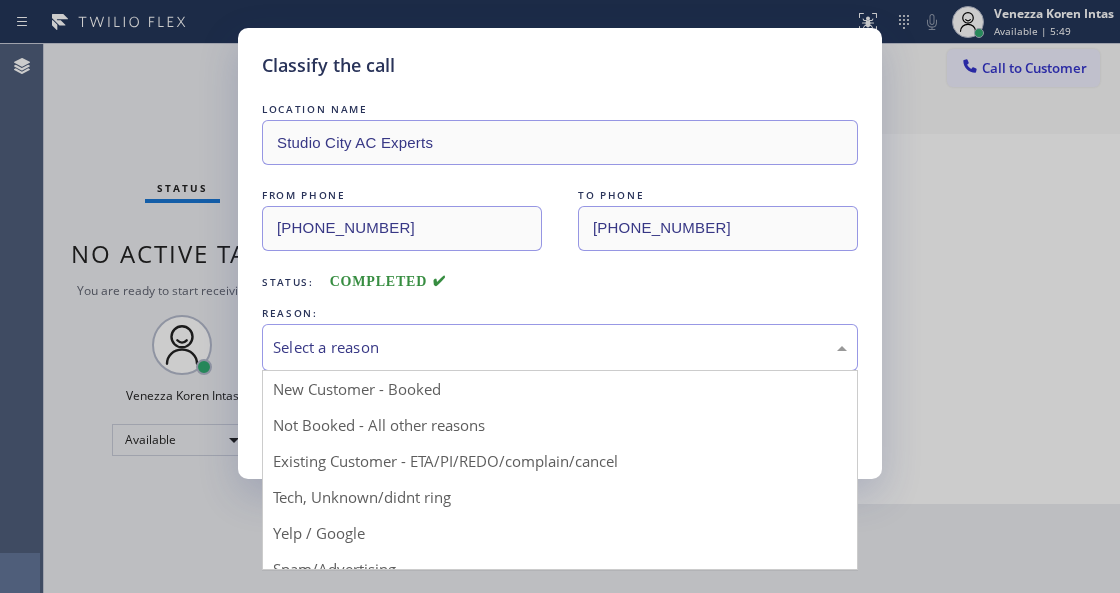 drag, startPoint x: 366, startPoint y: 504, endPoint x: 345, endPoint y: 437, distance: 70.21396 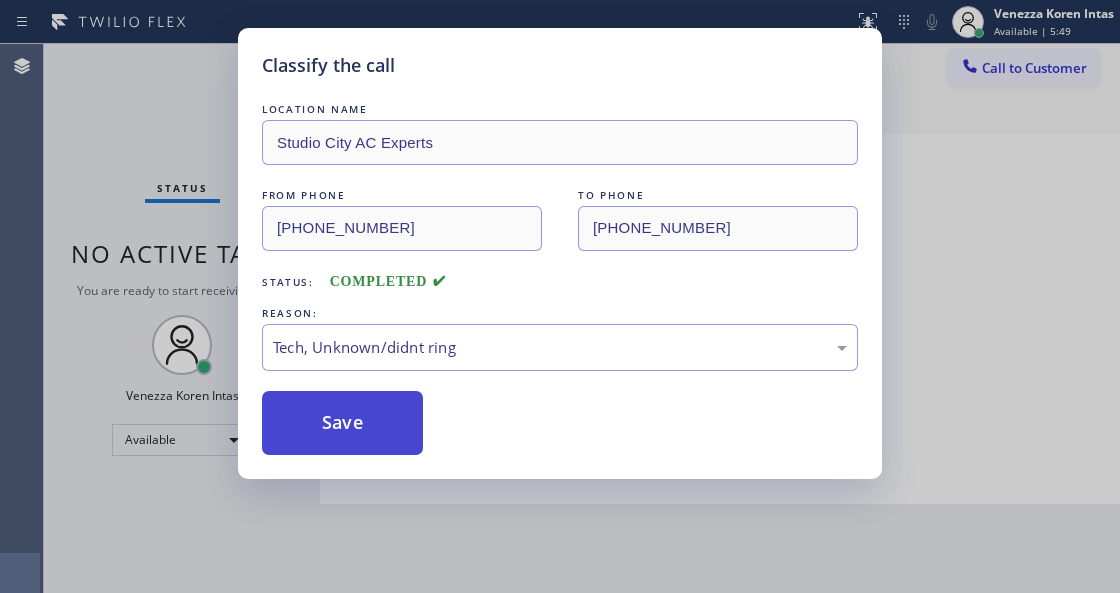 click on "Save" at bounding box center (342, 423) 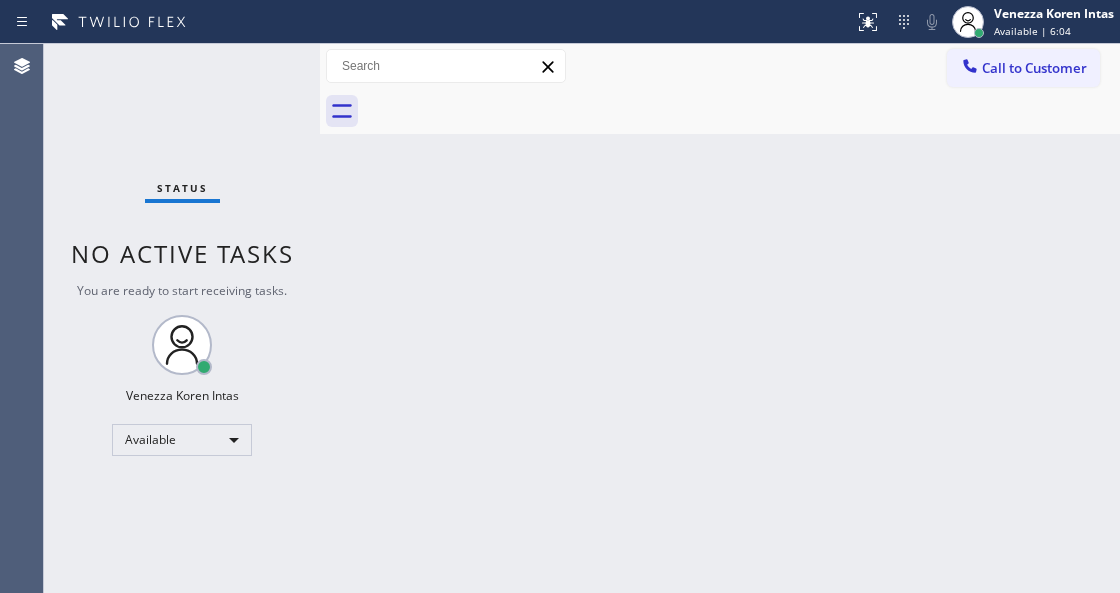 drag, startPoint x: 310, startPoint y: 305, endPoint x: 303, endPoint y: 242, distance: 63.387695 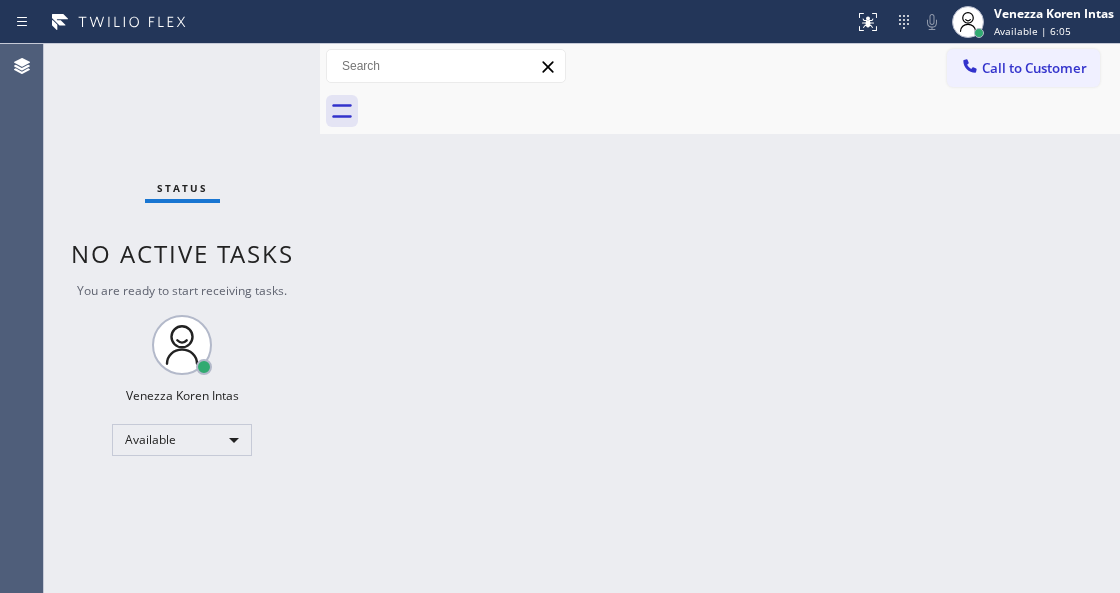 drag, startPoint x: 292, startPoint y: 217, endPoint x: 304, endPoint y: 168, distance: 50.447994 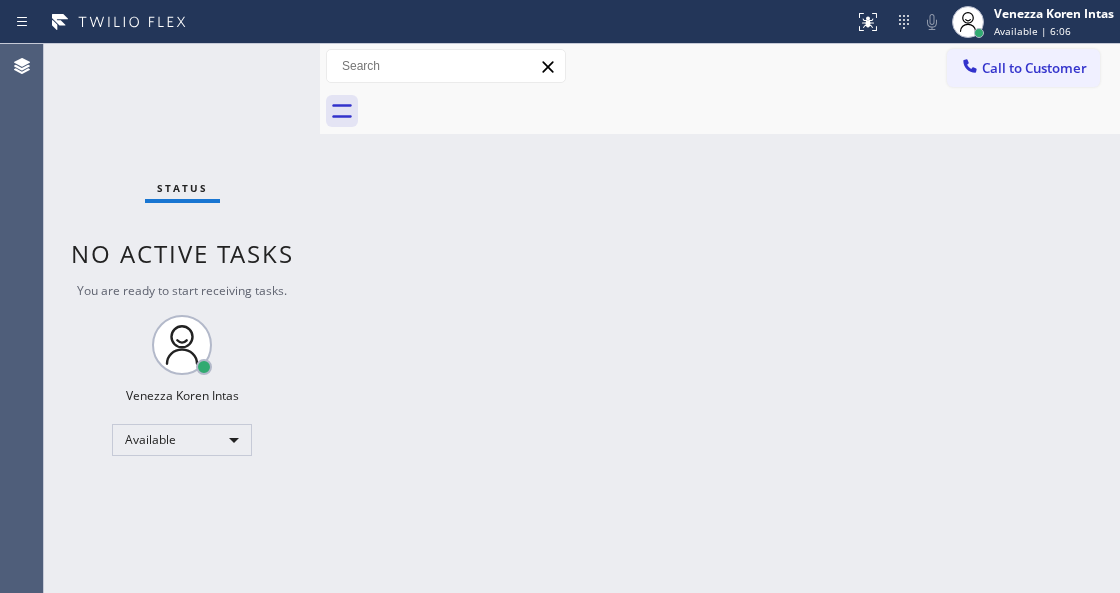 click on "Status   No active tasks     You are ready to start receiving tasks.   Venezza Koren Intas Available" at bounding box center [182, 318] 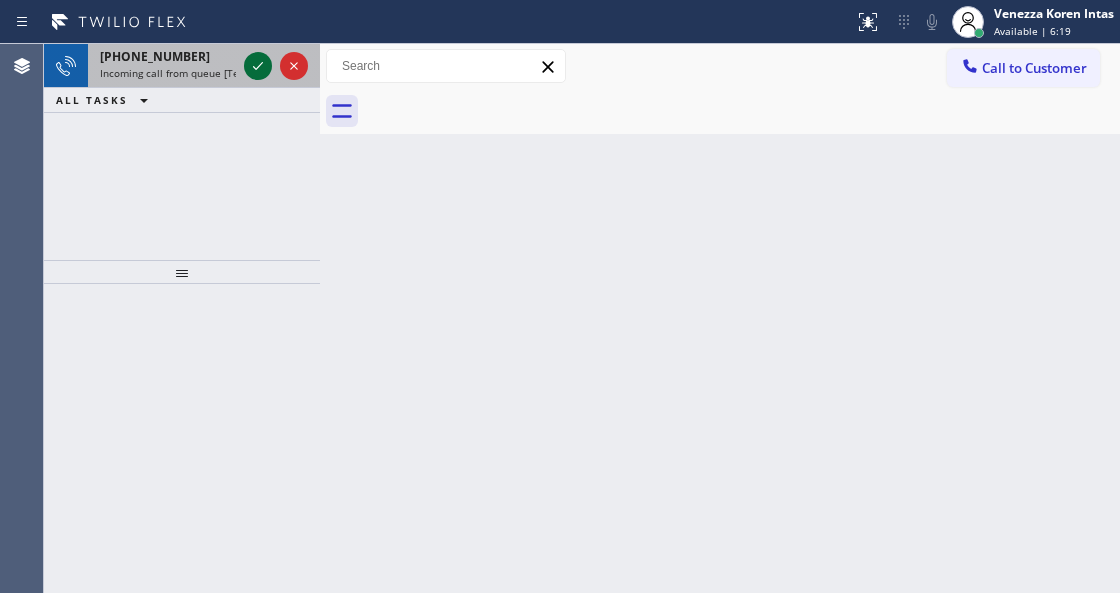 click at bounding box center (258, 66) 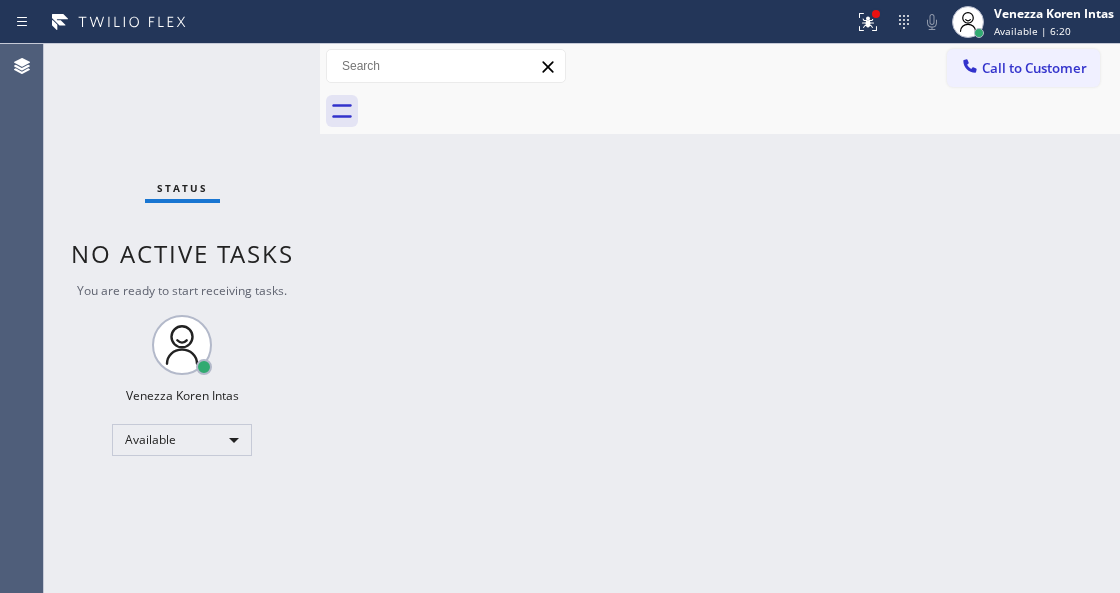 click on "Status   No active tasks     You are ready to start receiving tasks.   Venezza Koren Intas Available" at bounding box center (182, 318) 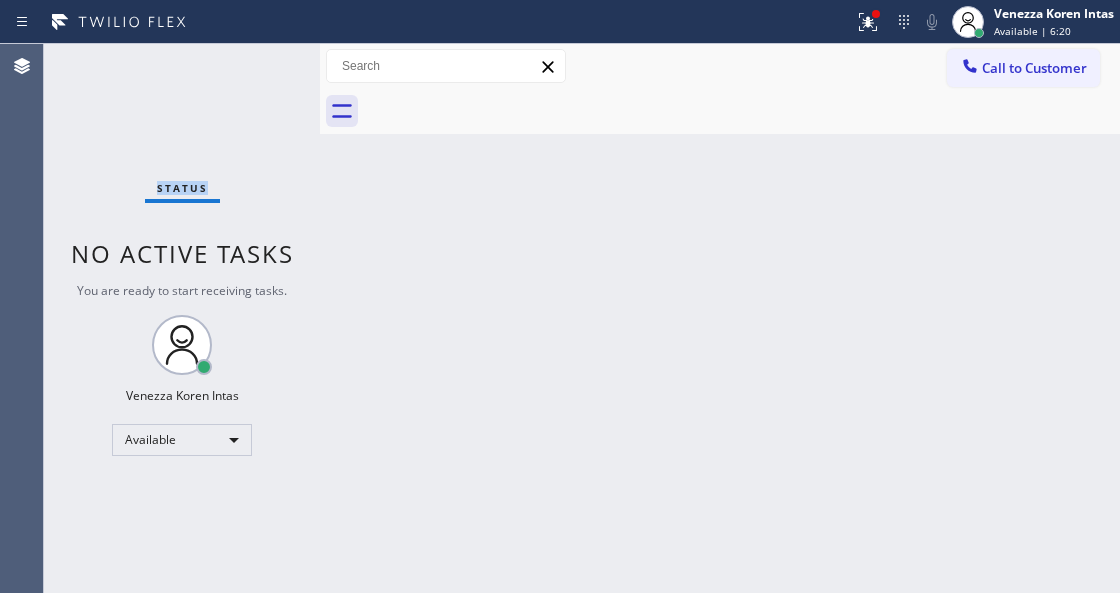 click on "Status   No active tasks     You are ready to start receiving tasks.   Venezza Koren Intas Available" at bounding box center [182, 318] 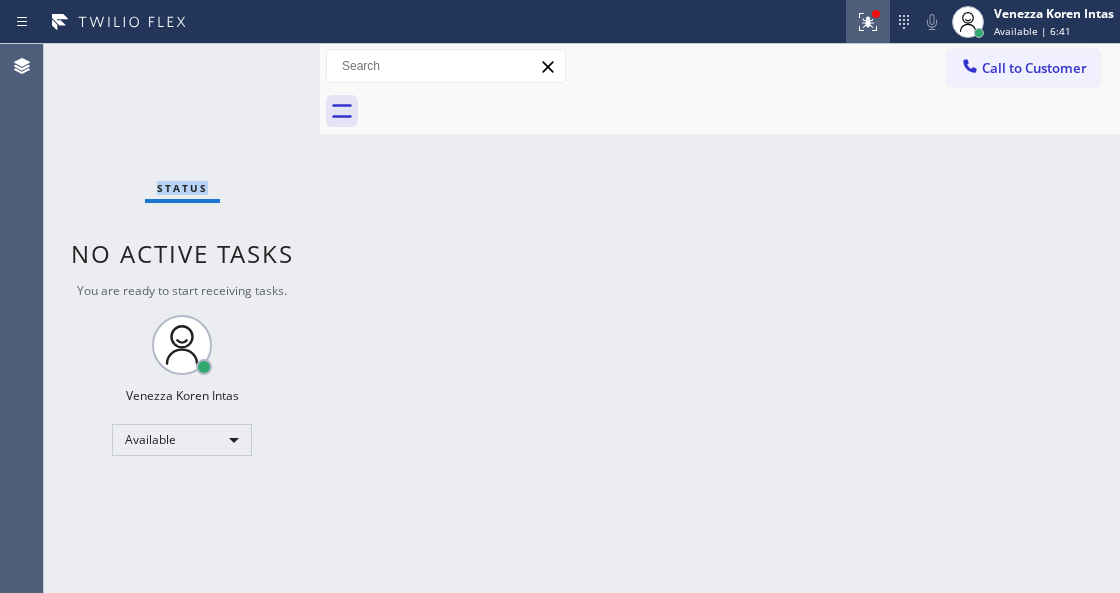 click 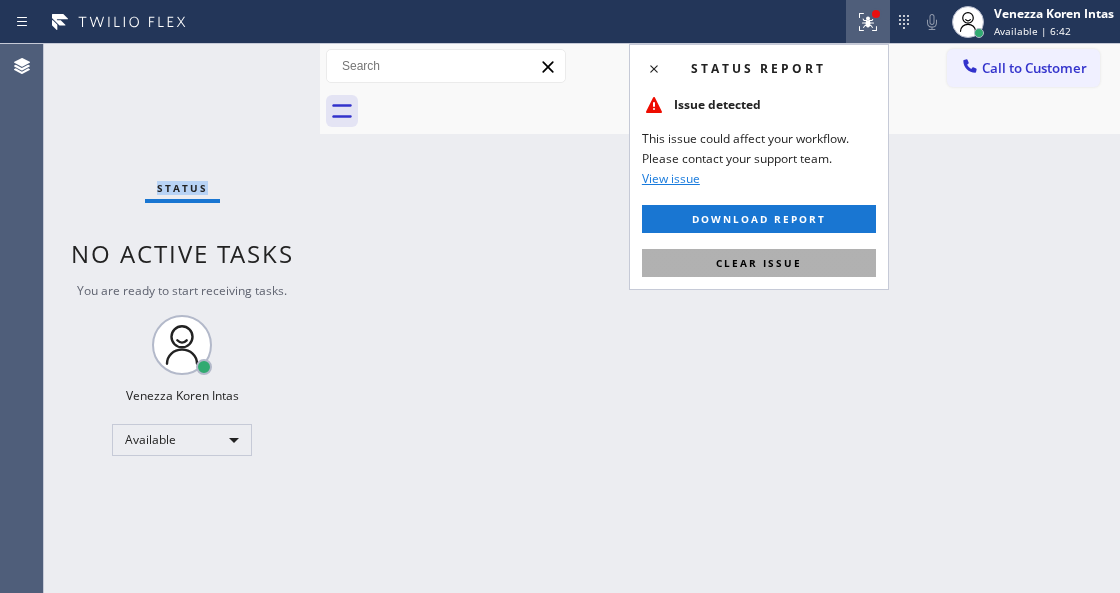 click on "Clear issue" at bounding box center [759, 263] 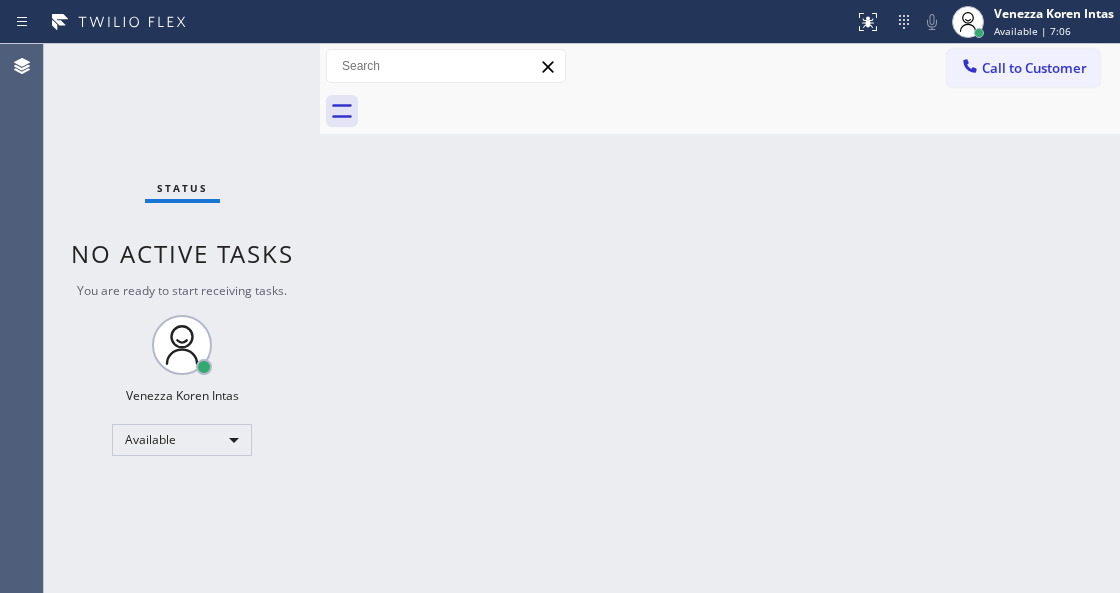 drag, startPoint x: 328, startPoint y: 233, endPoint x: 306, endPoint y: 185, distance: 52.801514 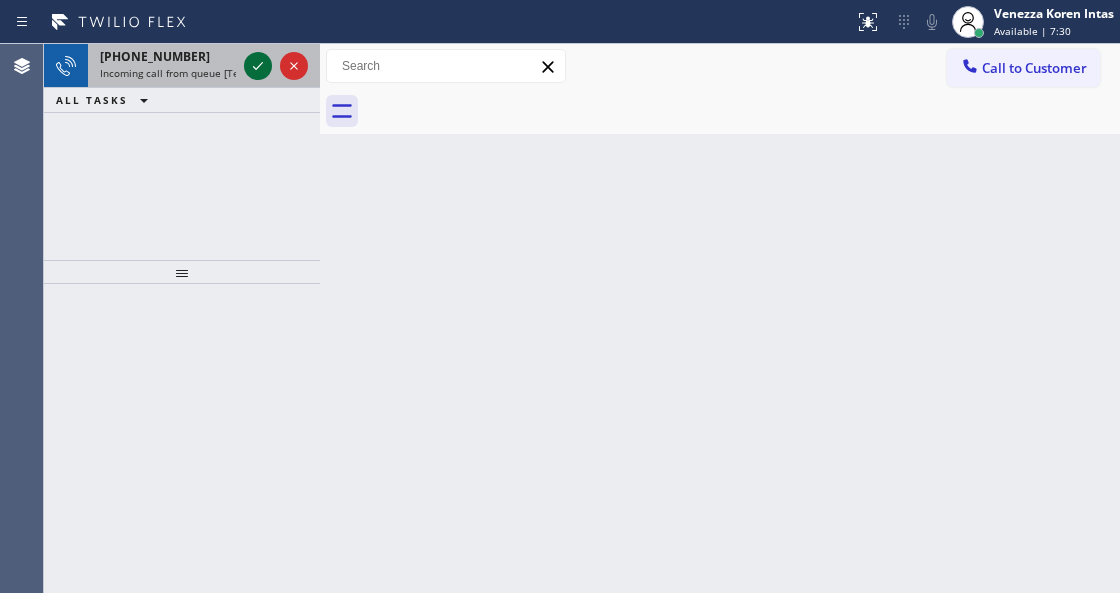 click 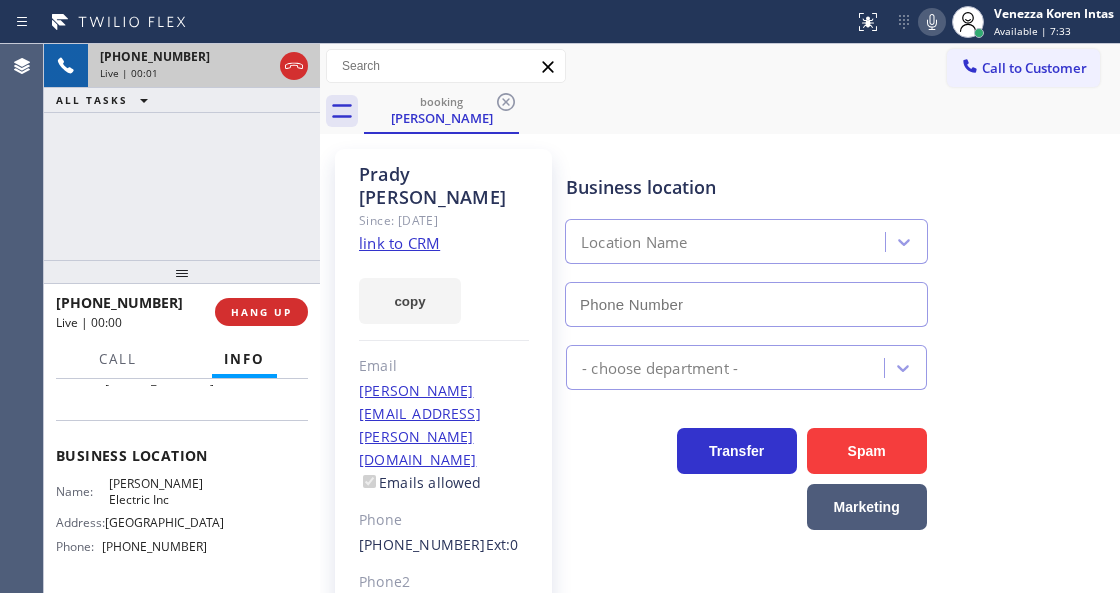 scroll, scrollTop: 333, scrollLeft: 0, axis: vertical 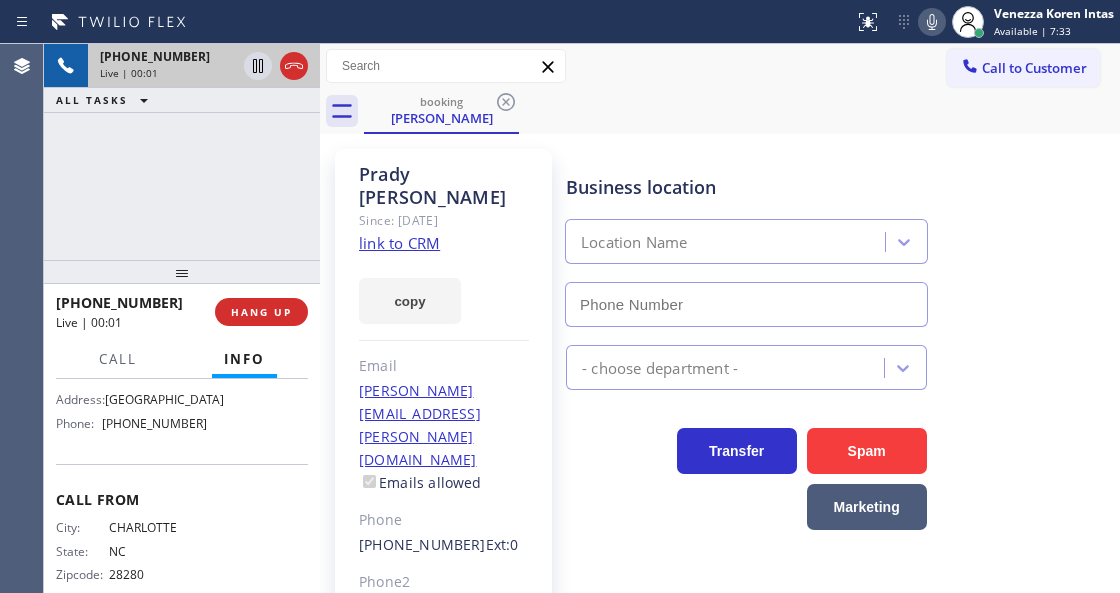 type on "[PHONE_NUMBER]" 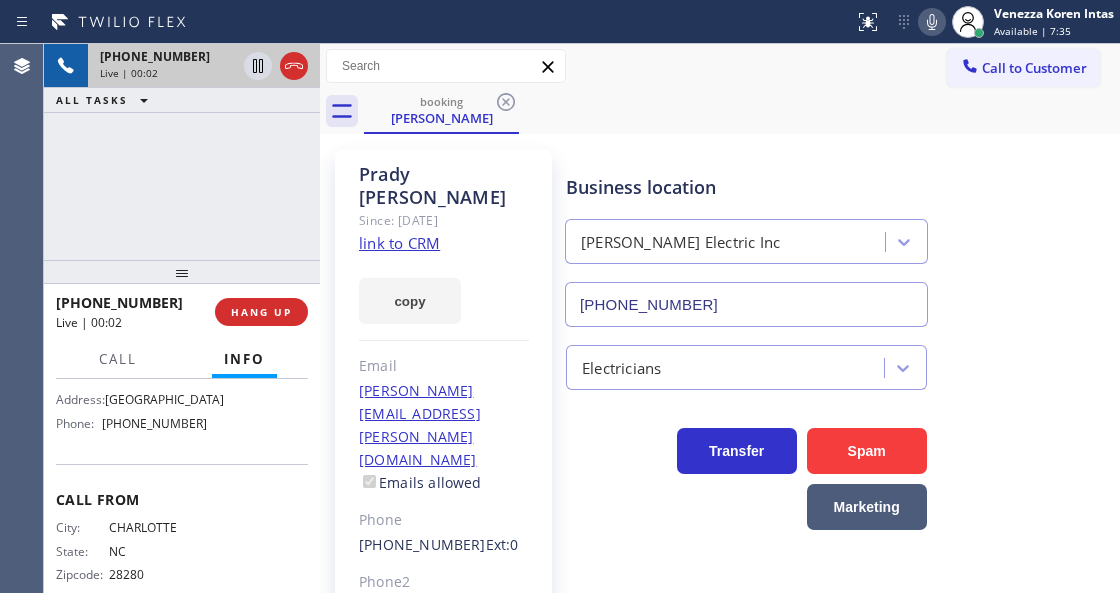 click on "link to CRM" 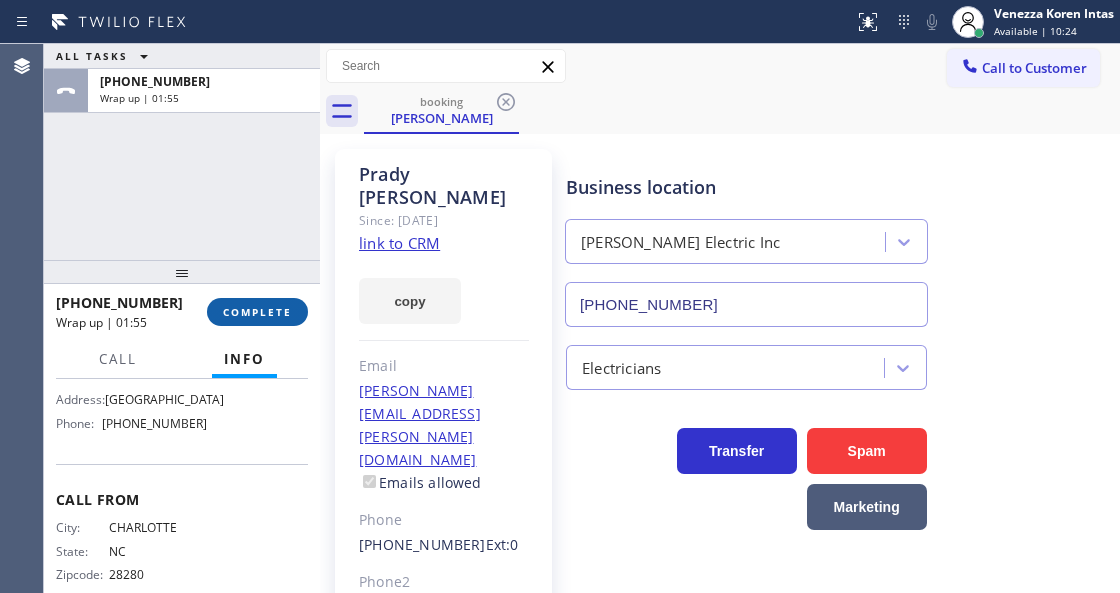 click on "COMPLETE" at bounding box center [257, 312] 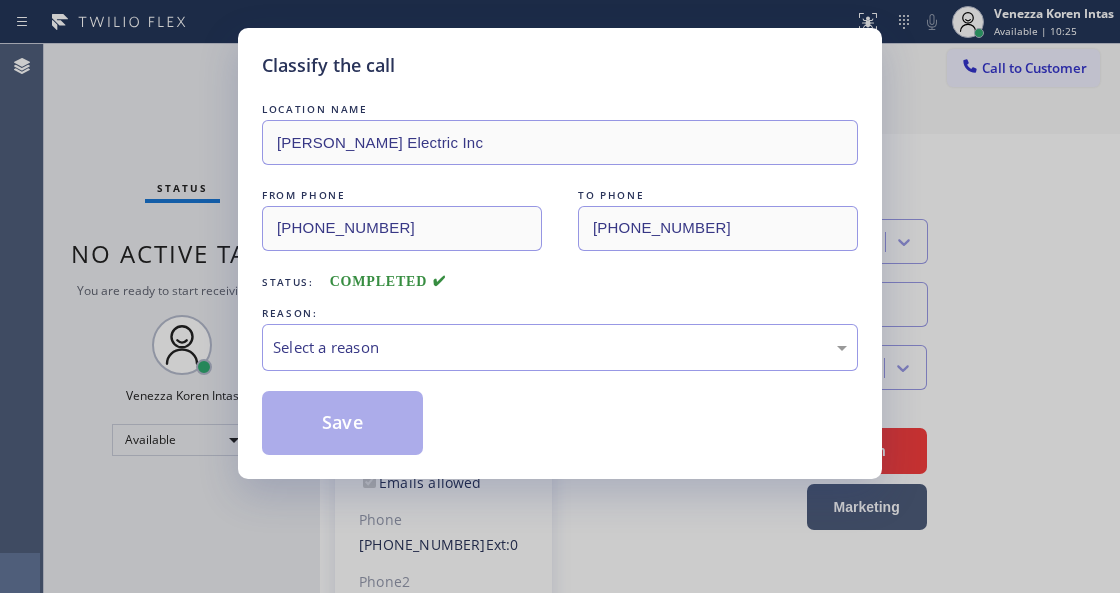click on "Select a reason" at bounding box center [560, 347] 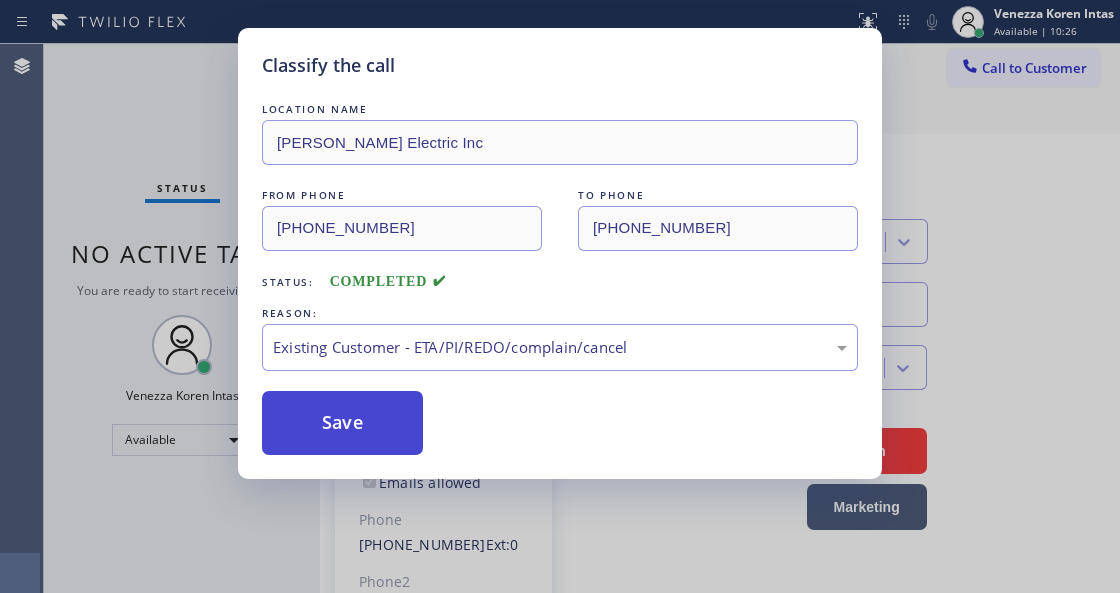 click on "Save" at bounding box center (342, 423) 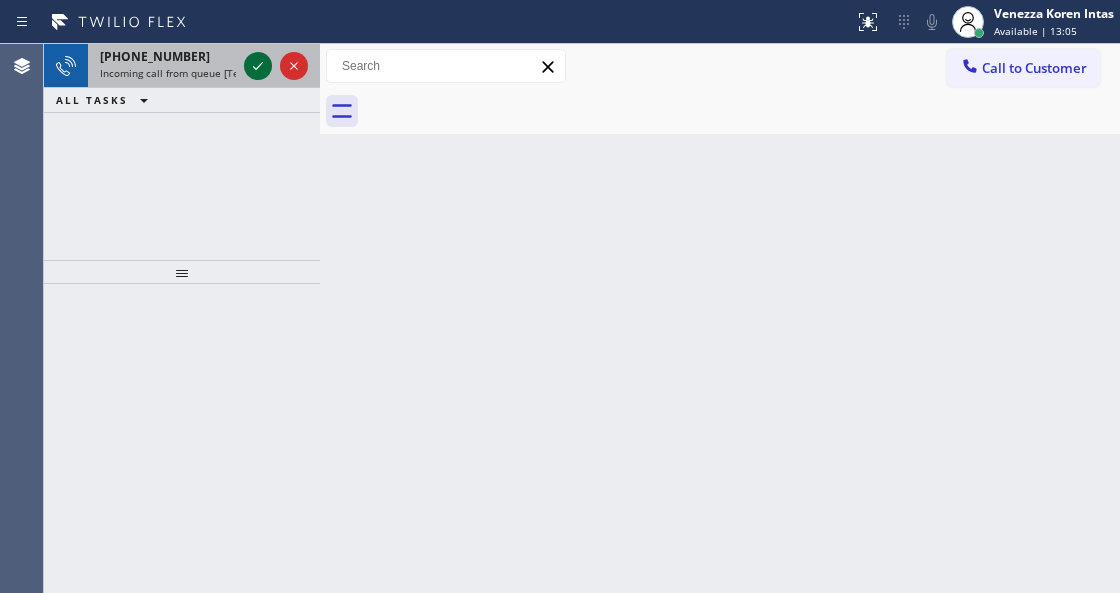 click 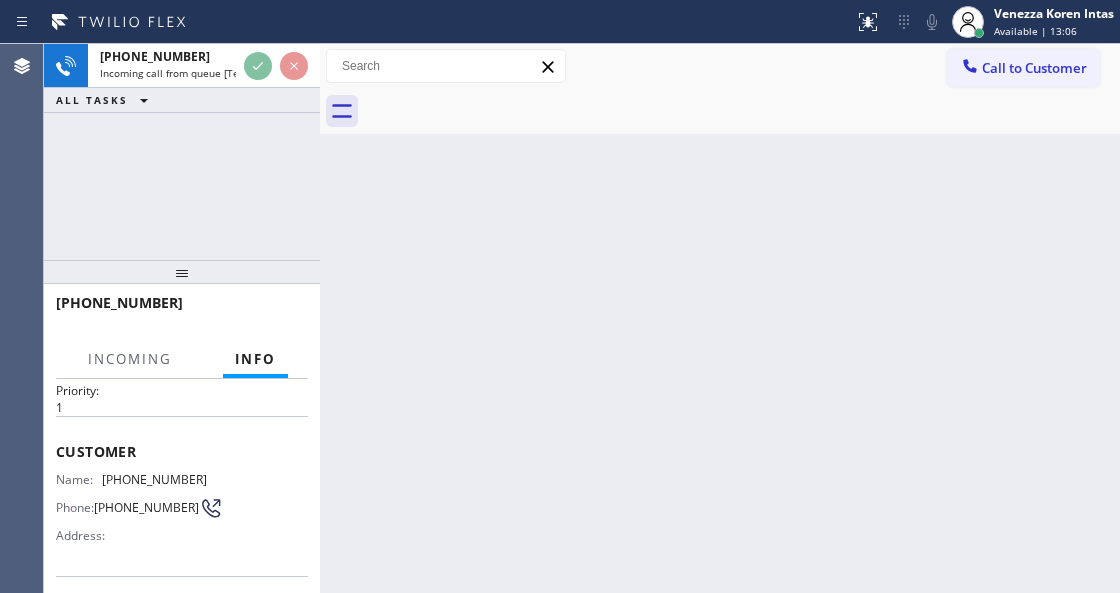 scroll, scrollTop: 266, scrollLeft: 0, axis: vertical 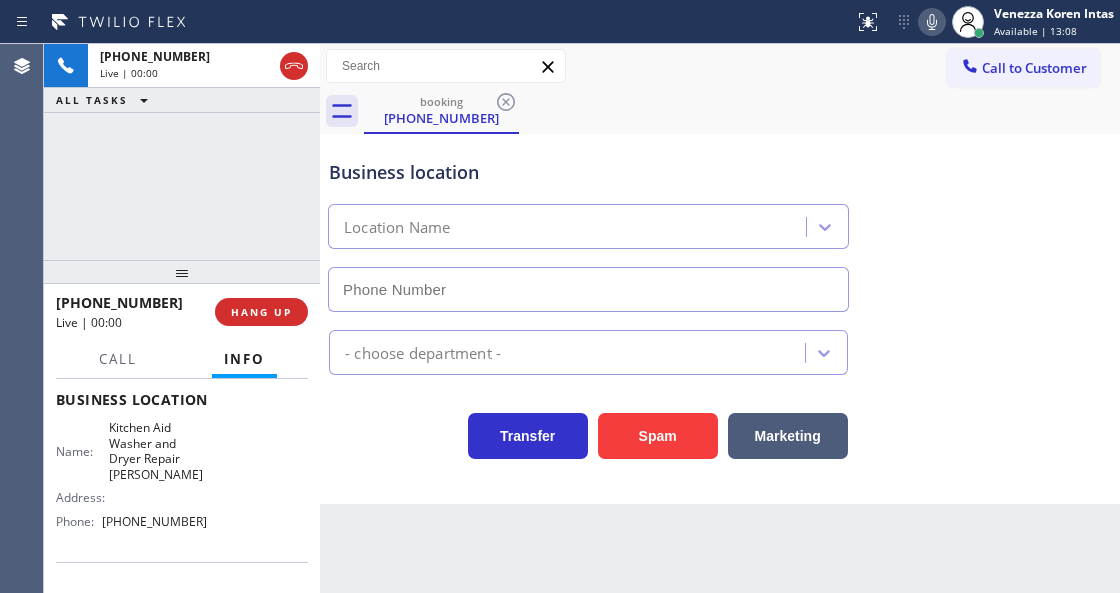 type on "[PHONE_NUMBER]" 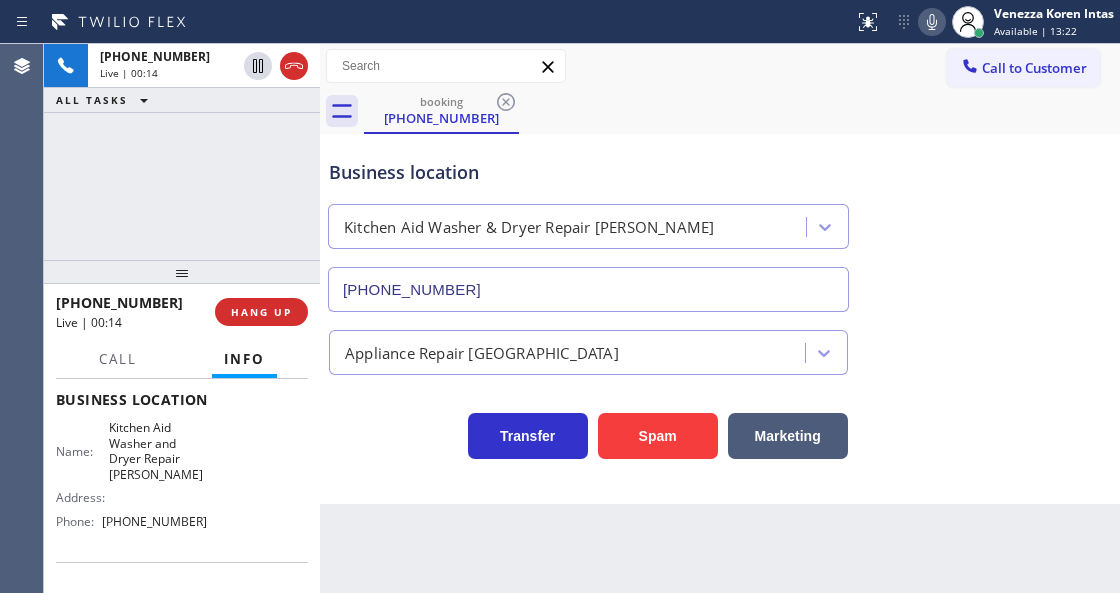 click 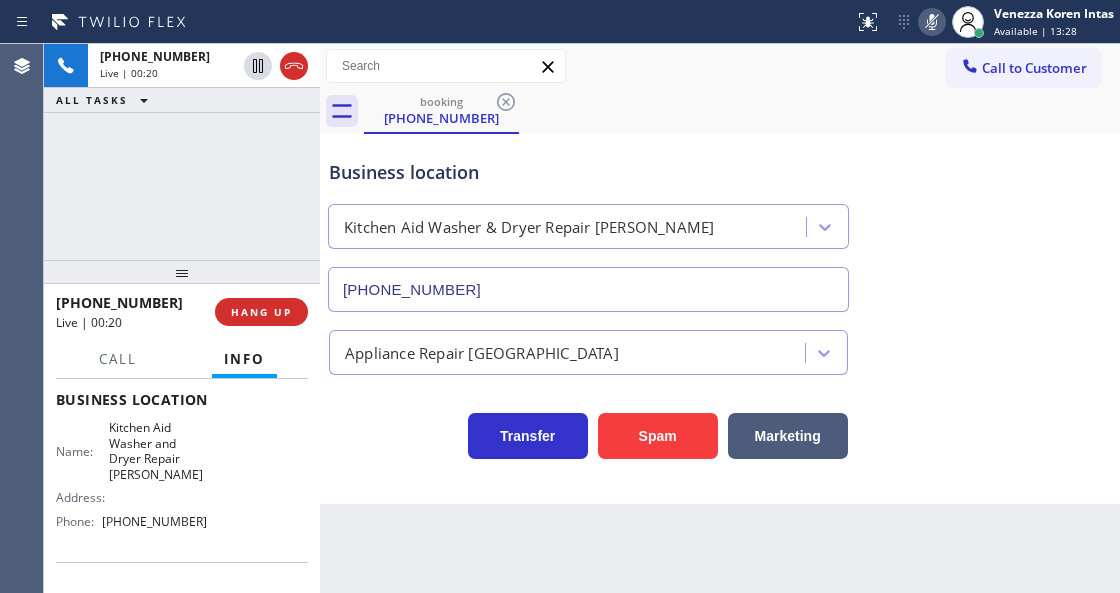 click 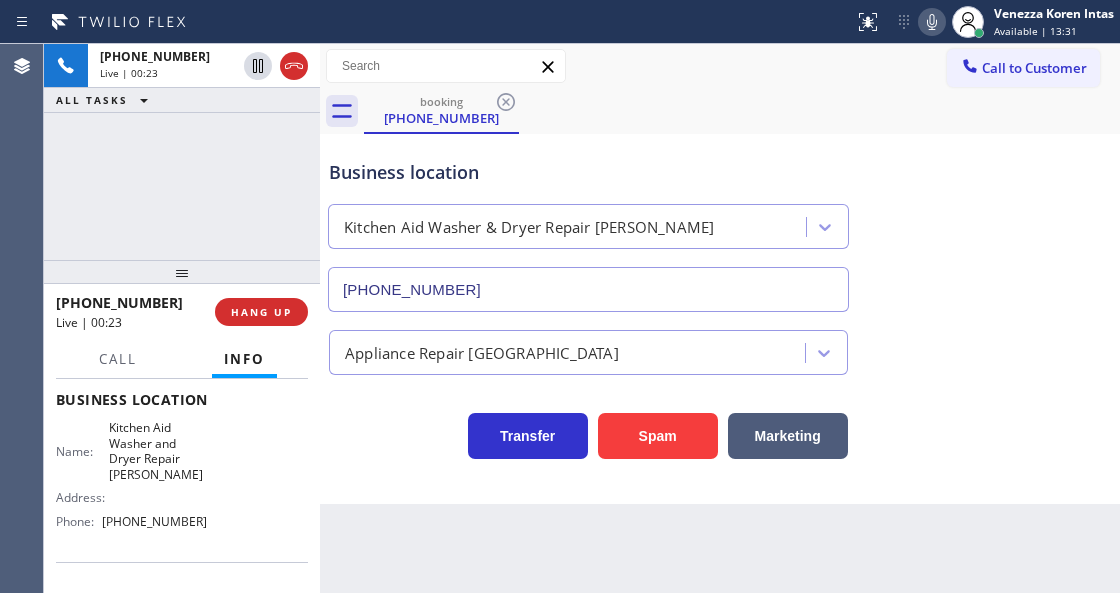 click on "Business location" at bounding box center (588, 172) 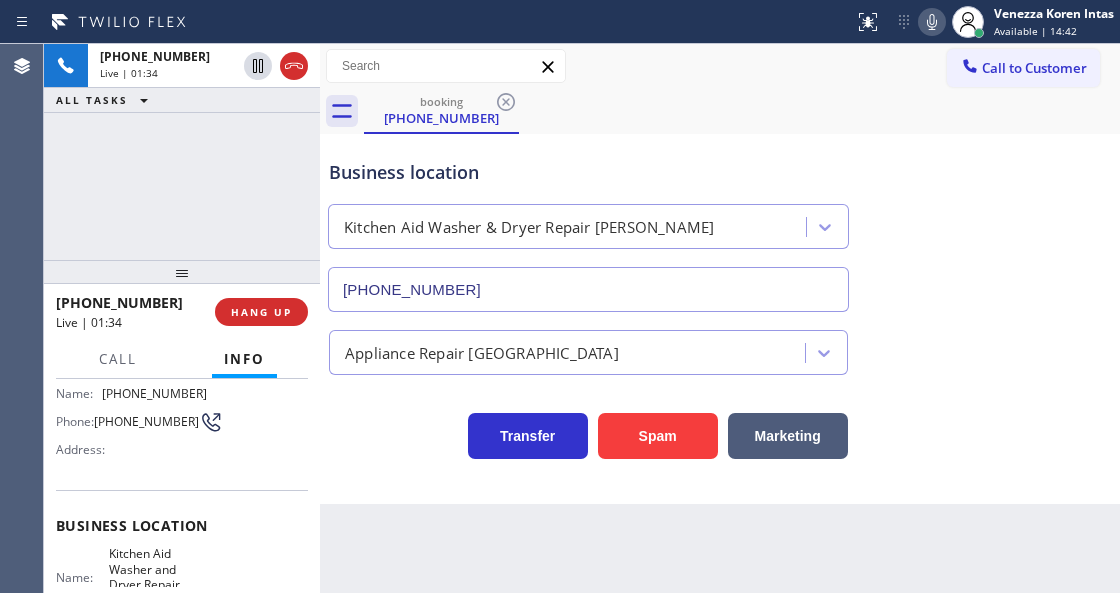 scroll, scrollTop: 200, scrollLeft: 0, axis: vertical 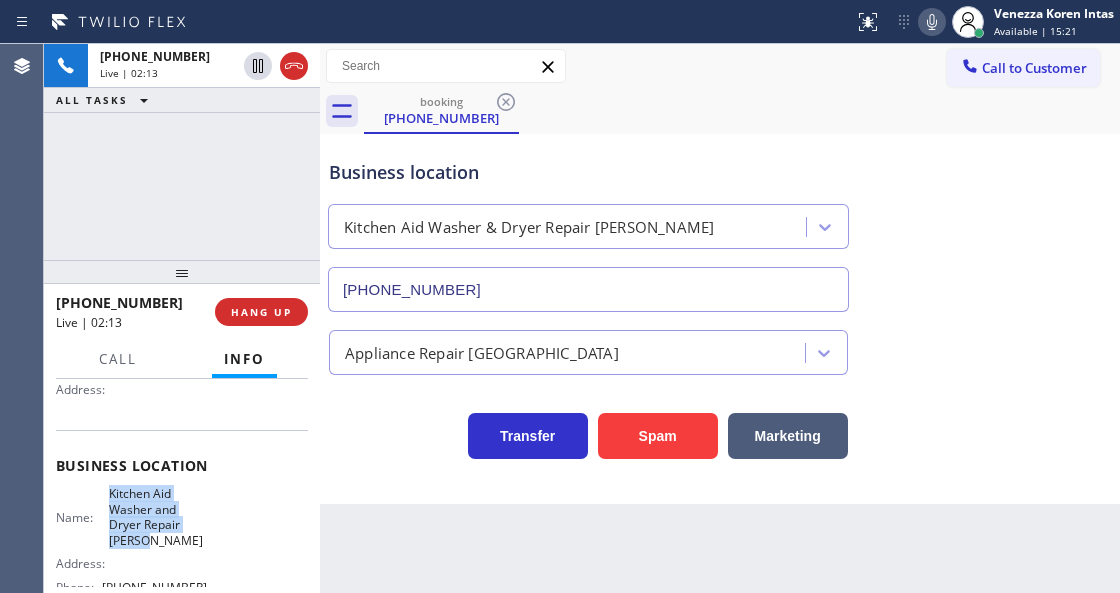 drag, startPoint x: 108, startPoint y: 490, endPoint x: 152, endPoint y: 540, distance: 66.6033 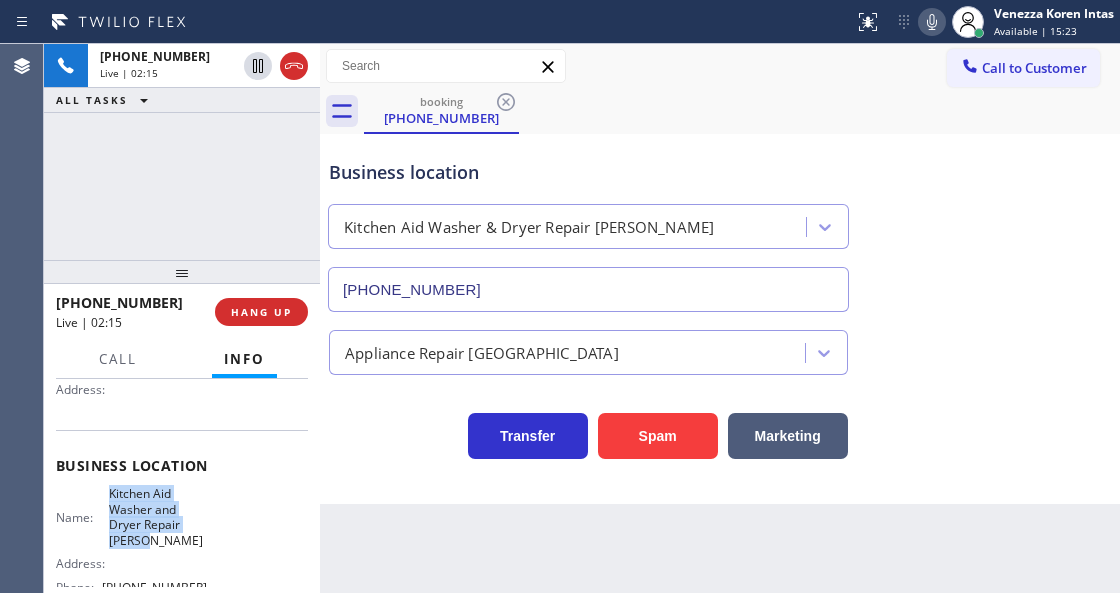 click 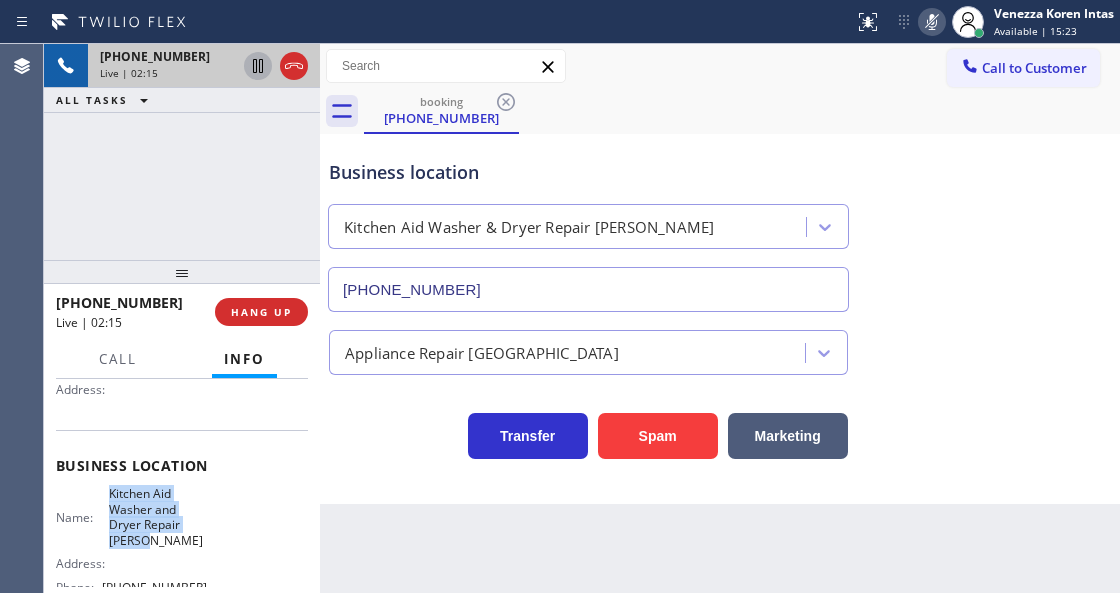 click 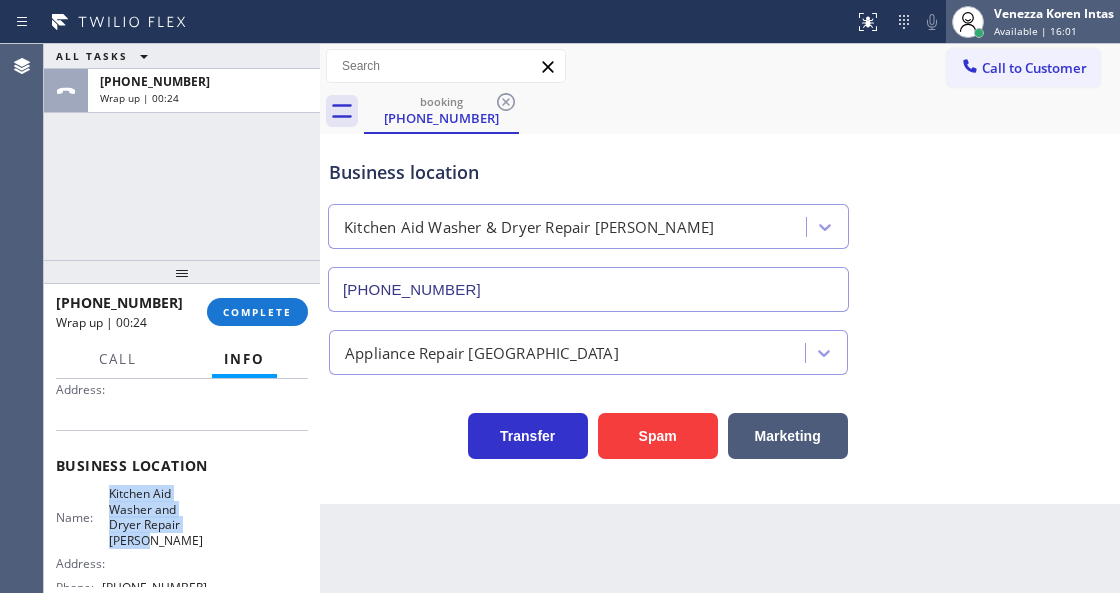 click on "Venezza Koren Intas Available | 16:01" at bounding box center [1055, 21] 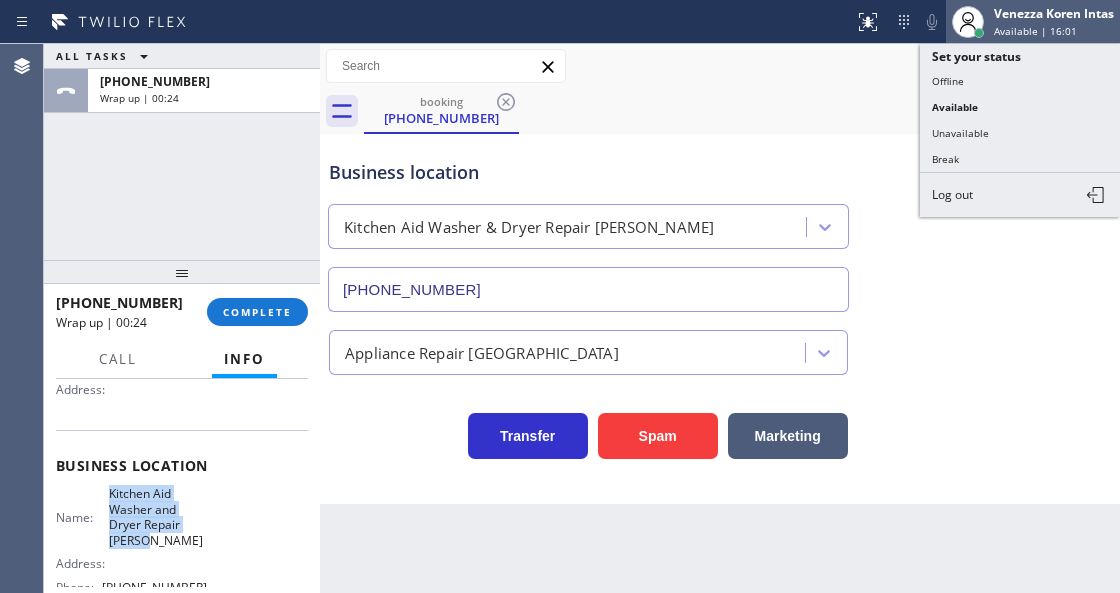 click on "Venezza Koren Intas" at bounding box center [1054, 13] 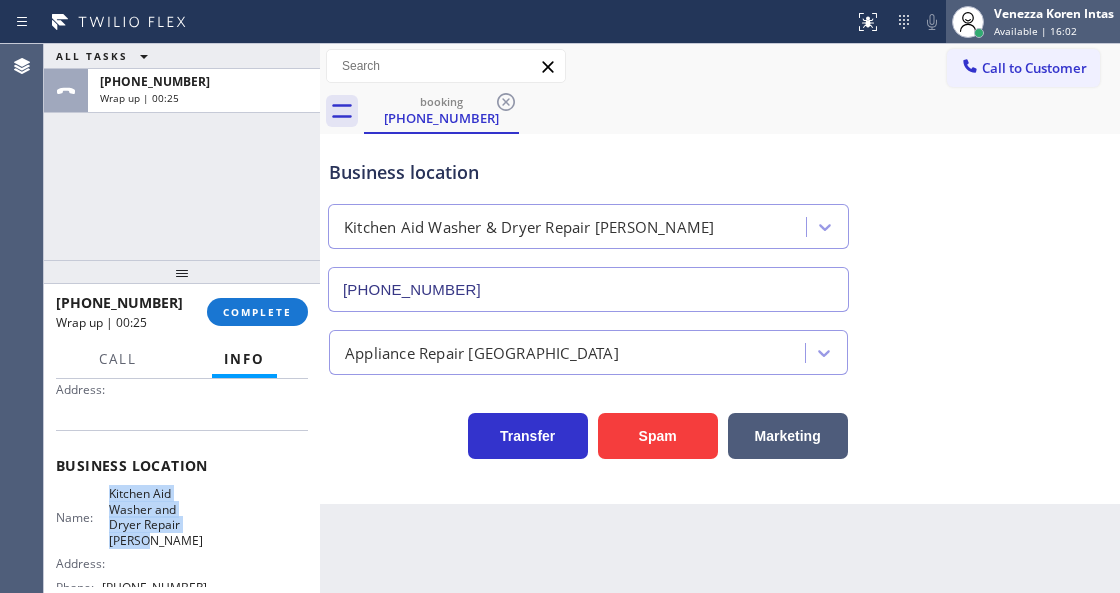 click on "Available | 16:02" at bounding box center [1035, 31] 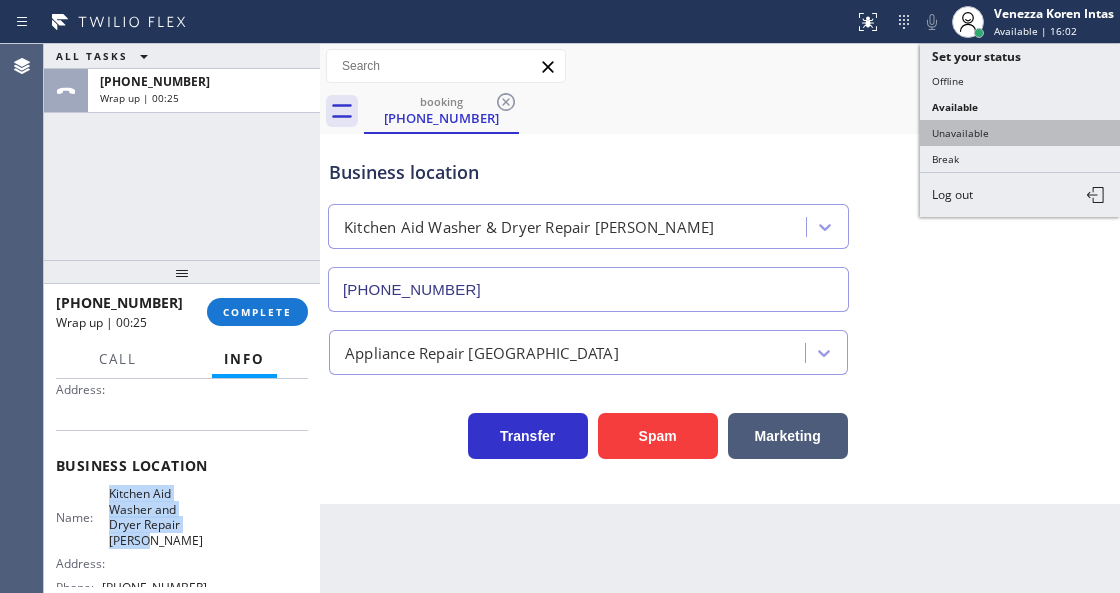 click on "Unavailable" at bounding box center [1020, 133] 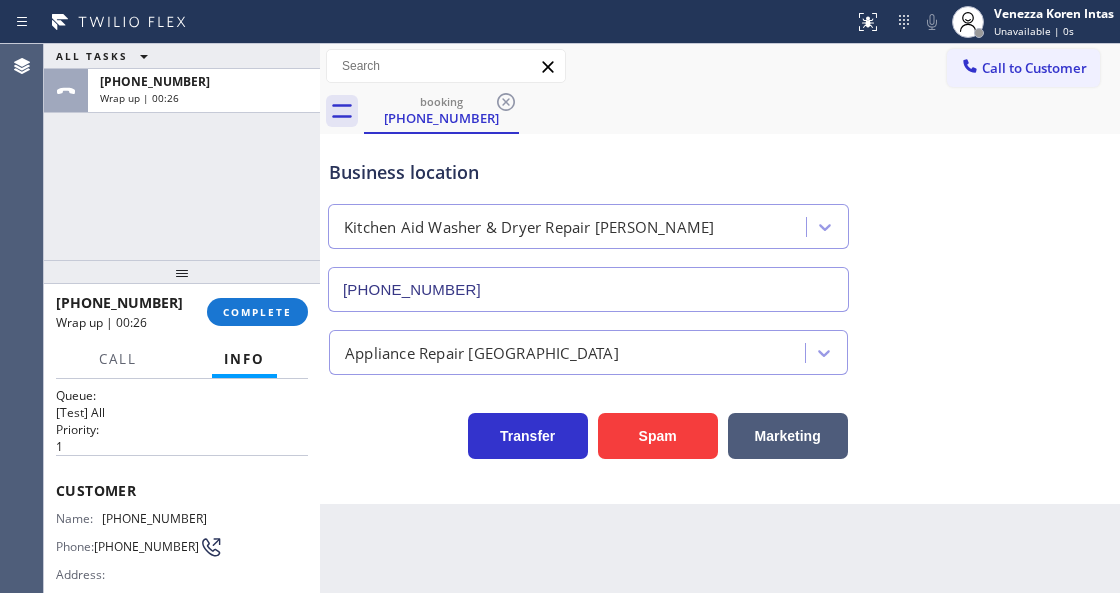 scroll, scrollTop: 0, scrollLeft: 0, axis: both 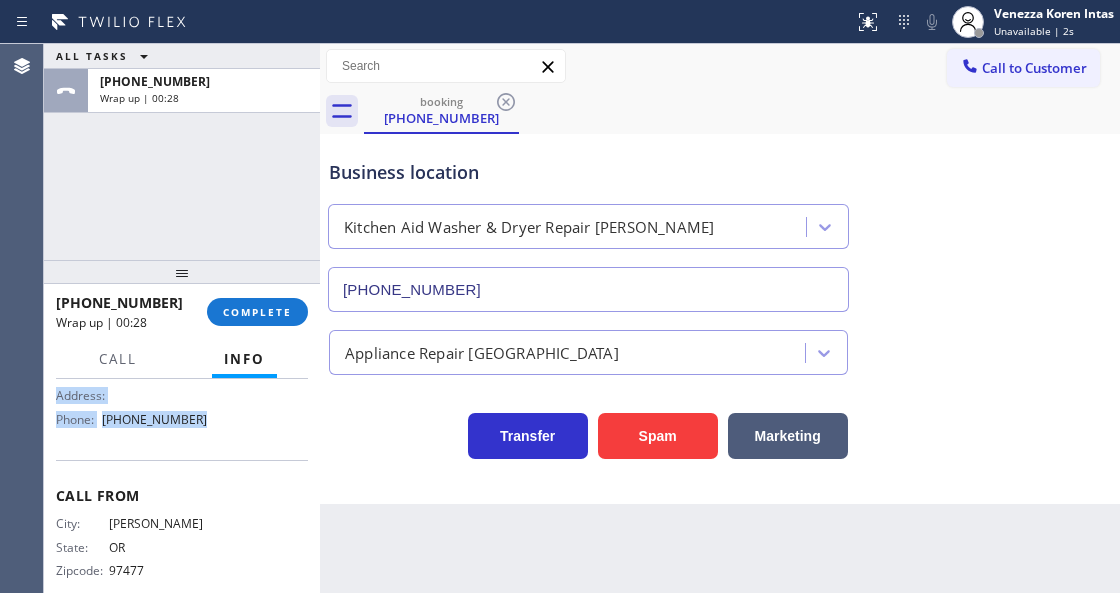 drag, startPoint x: 50, startPoint y: 501, endPoint x: 220, endPoint y: 438, distance: 181.2981 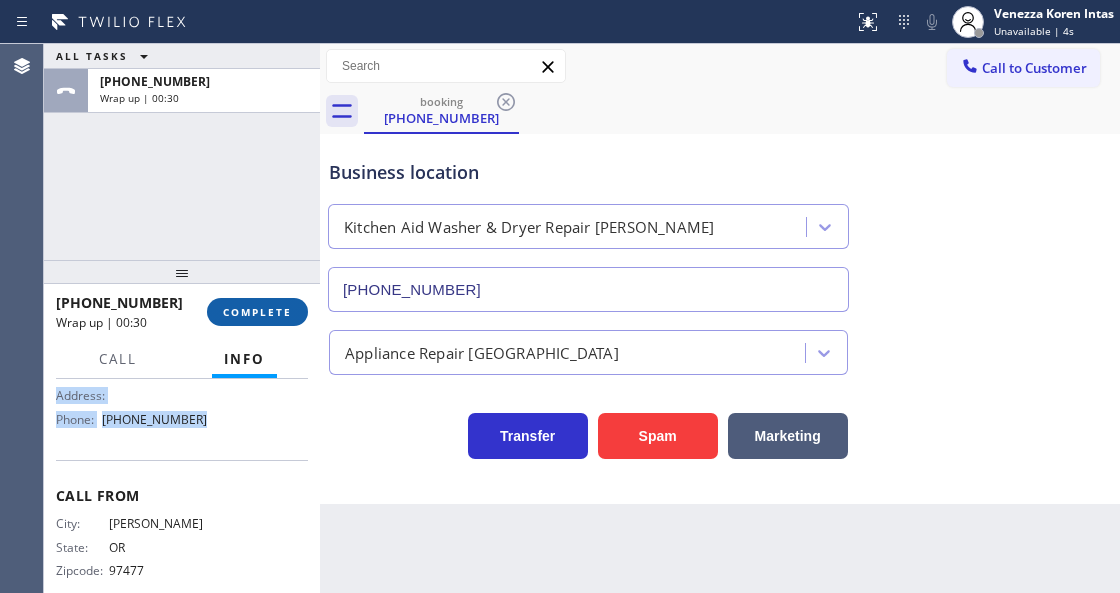click on "COMPLETE" at bounding box center (257, 312) 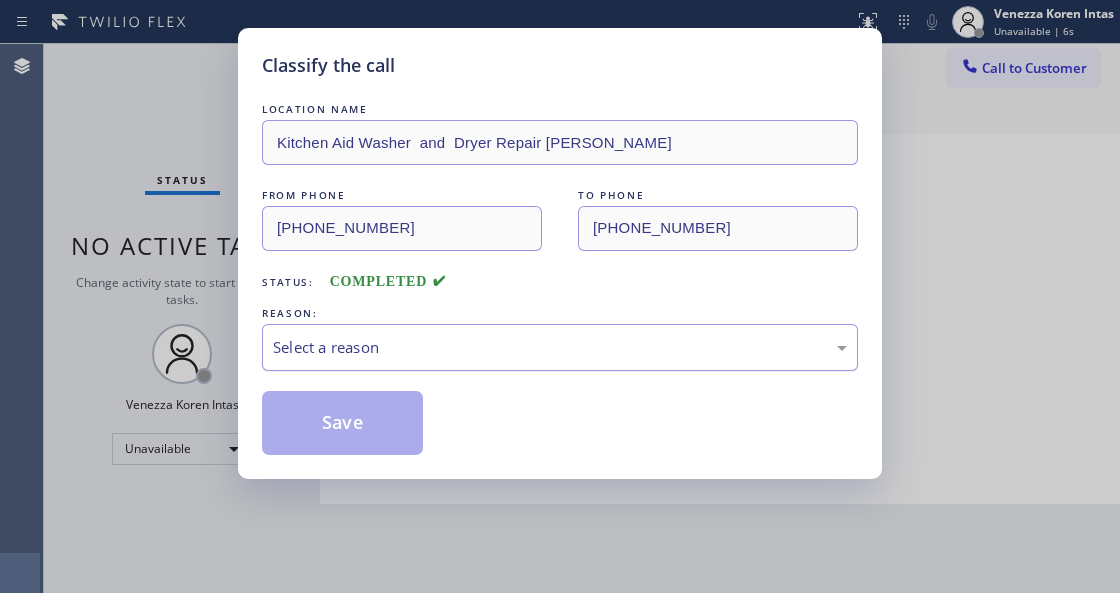 click on "Select a reason" at bounding box center [560, 347] 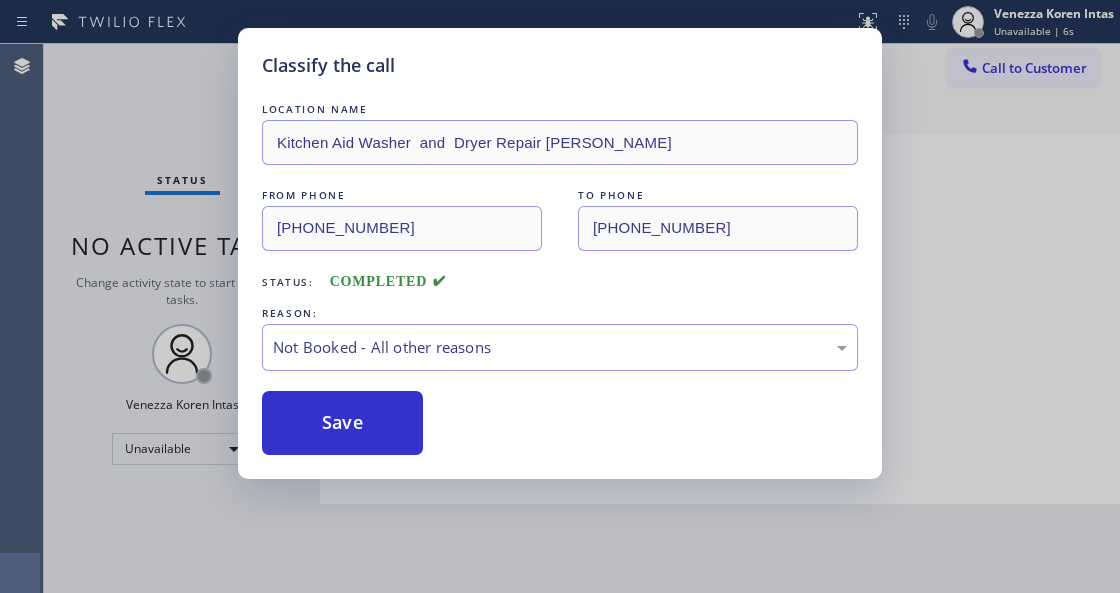 click on "Save" at bounding box center [342, 423] 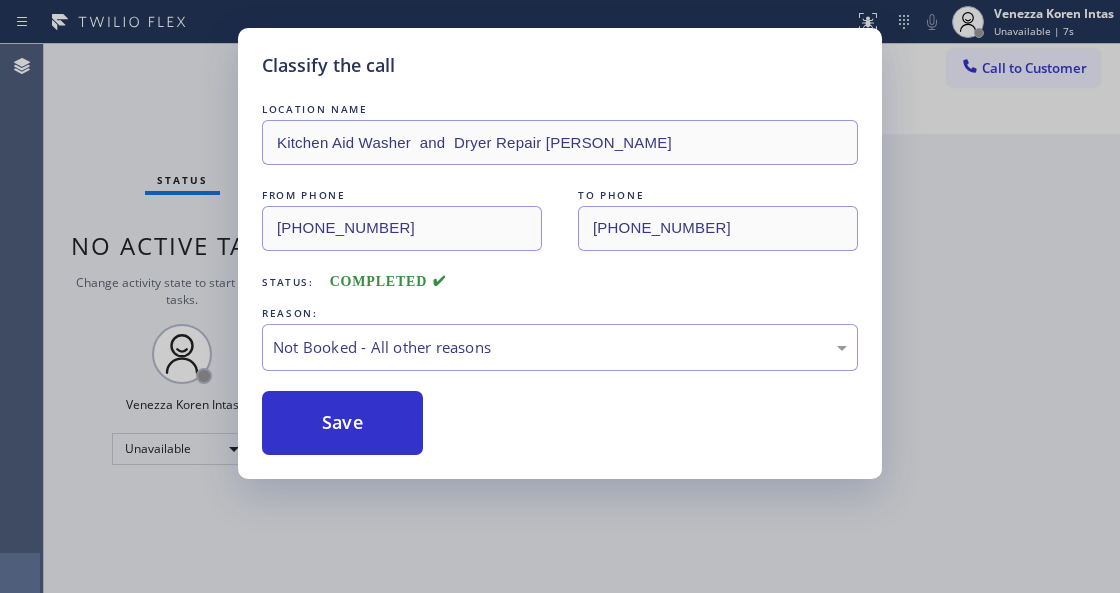 click on "Call to Customer" at bounding box center [1034, 68] 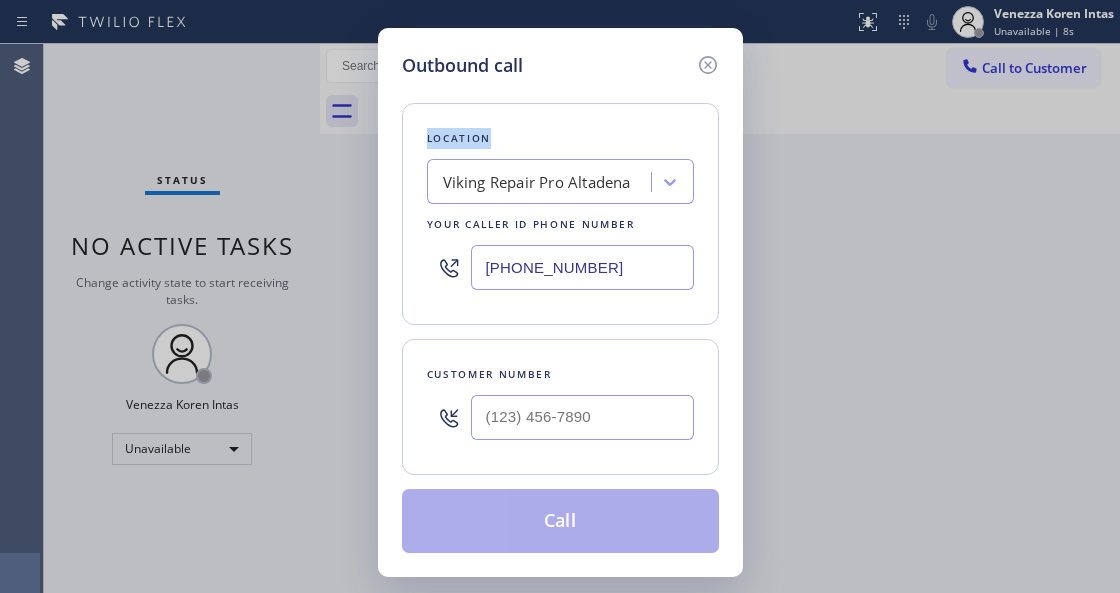 click on "Outbound call Location Viking Repair Pro Altadena Your caller id phone number [PHONE_NUMBER] Customer number Call" at bounding box center [560, 296] 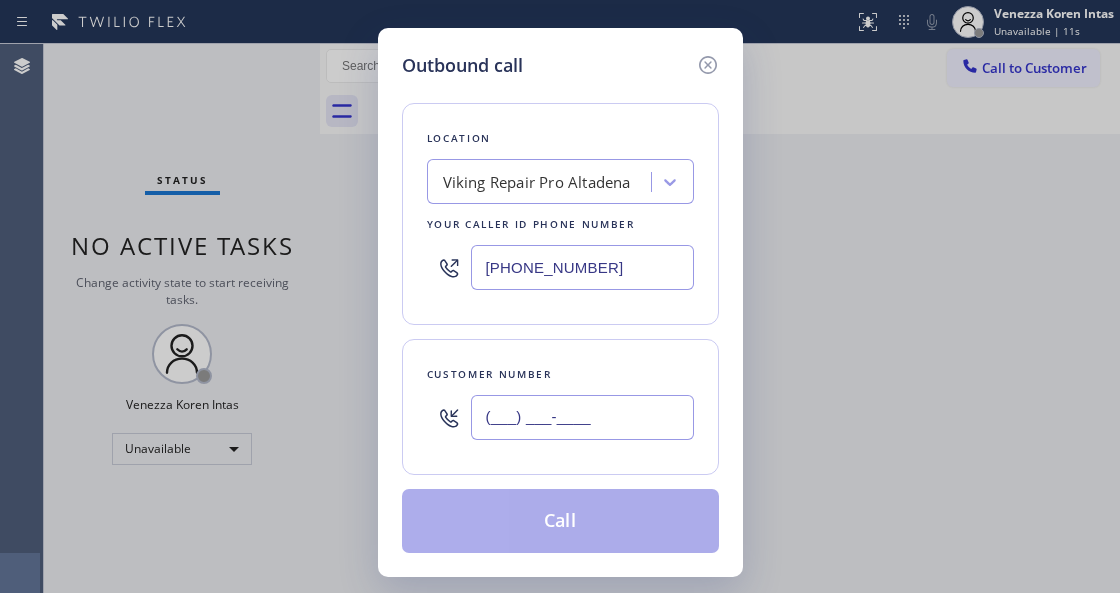 click on "(___) ___-____" at bounding box center [582, 417] 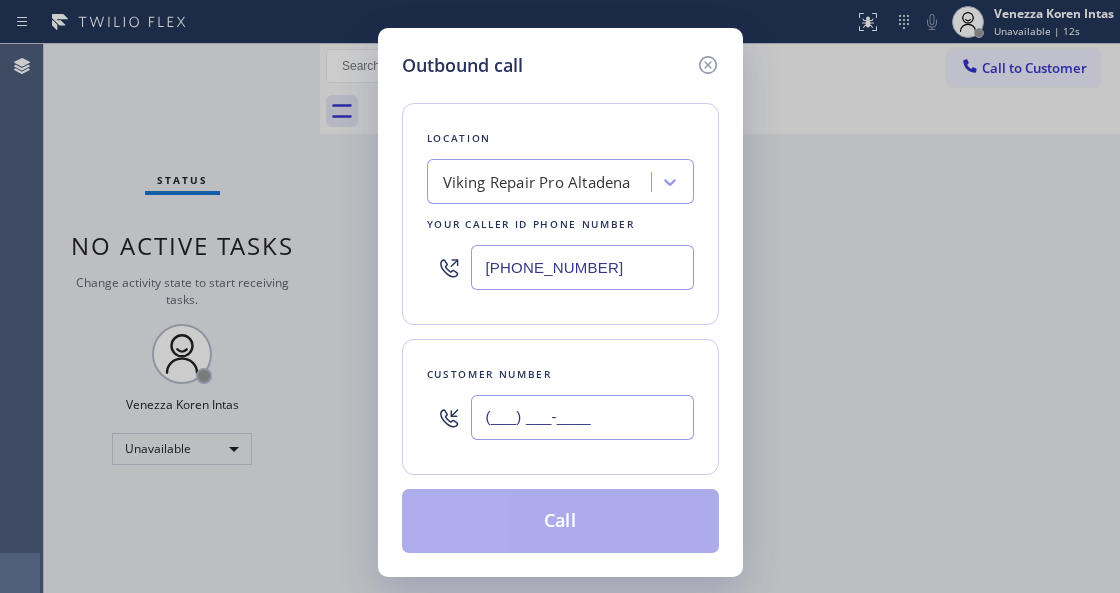 paste on "458) 217-8034" 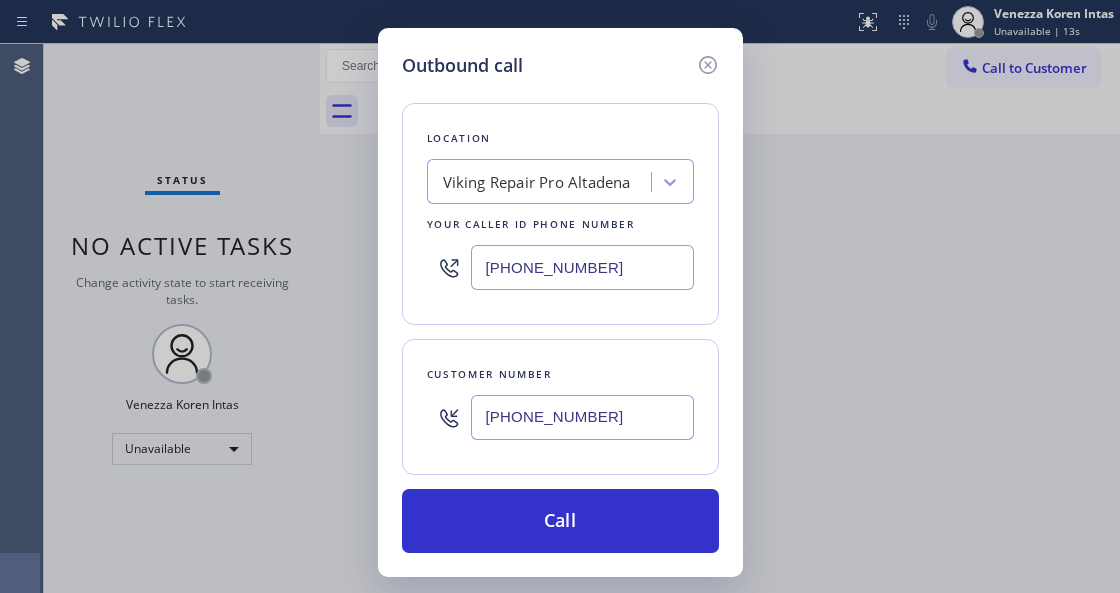 click on "[PHONE_NUMBER]" at bounding box center [582, 267] 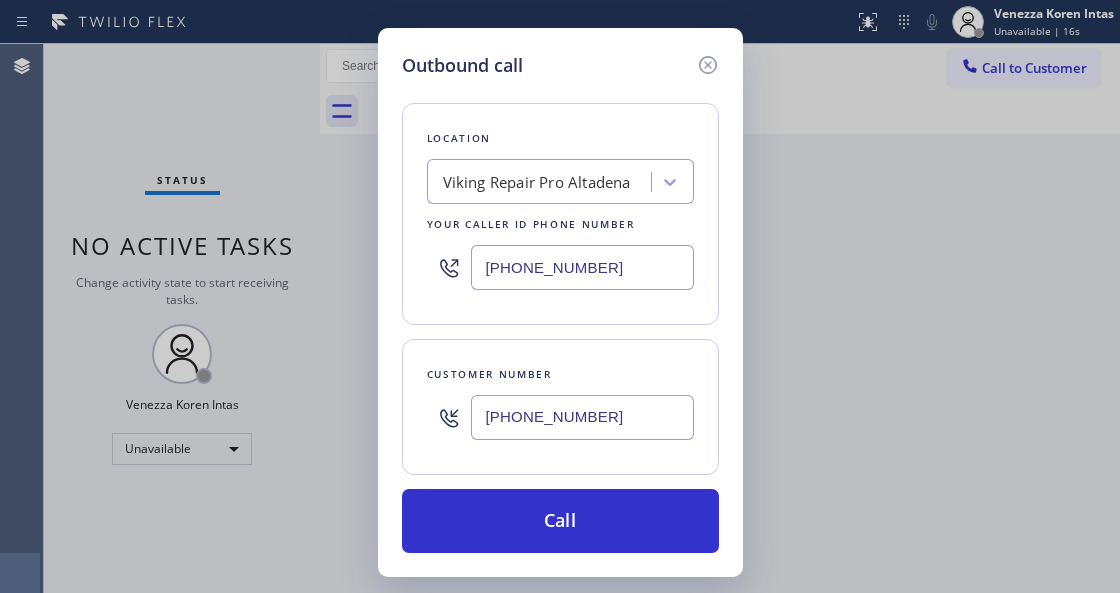 click on "[PHONE_NUMBER]" at bounding box center (582, 267) 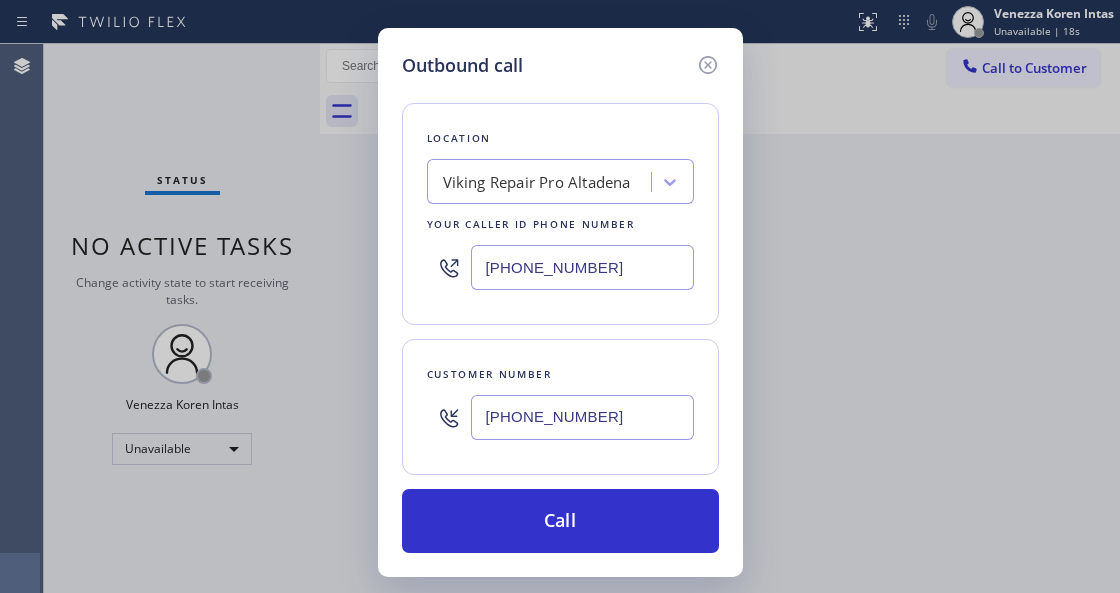 drag, startPoint x: 642, startPoint y: 427, endPoint x: 432, endPoint y: 425, distance: 210.00952 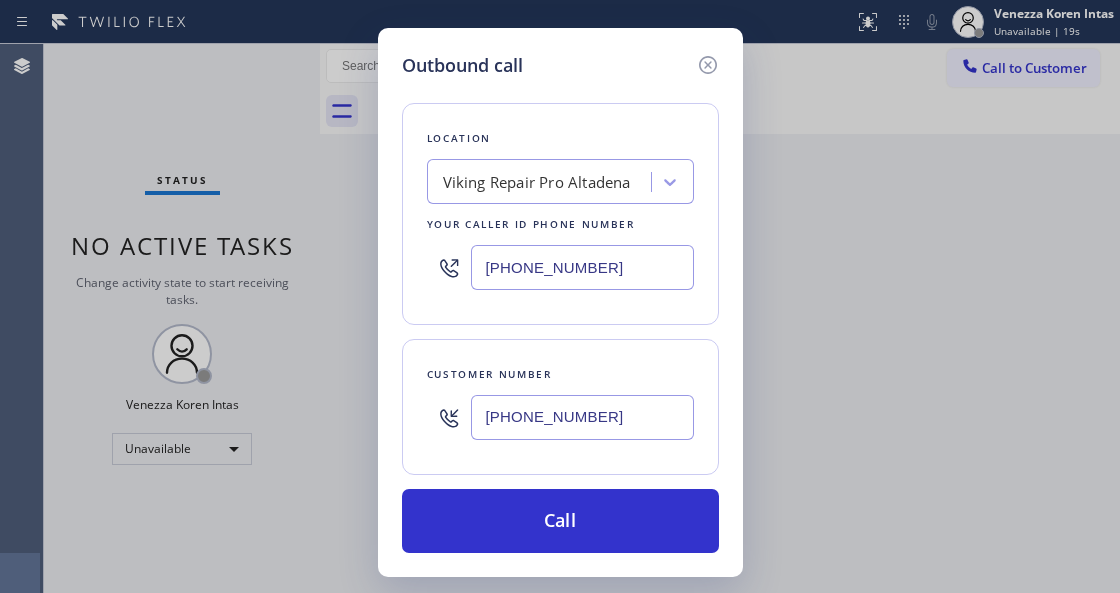 click on "Status report No issues detected If you experience an issue, please download the report and send it to your support team. Download report Venezza Koren Intas Unavailable | 19s Set your status Offline Available Unavailable Break Log out Agent Desktop Classify the call LOCATION NAME Modern Family Air Conditioning  and  Heating [GEOGRAPHIC_DATA] FROM PHONE [PHONE_NUMBER] TO PHONE [PHONE_NUMBER] Status: COMPLETED REASON: Tech, Unknown/didnt ring Save Classify the call LOCATION NAME [PERSON_NAME]-Air Appliance FROM PHONE [PHONE_NUMBER] TO PHONE [PHONE_NUMBER] Status: COMPLETED REASON: Tech, Unknown/didnt ring Save Classify the call LOCATION NAME Viking Repair  Service FROM PHONE [PHONE_NUMBER] TO PHONE [PHONE_NUMBER] Status: COMPLETED REASON: Existing Customer - ETA/PI/REDO/complain/cancel Save Classify the call LOCATION NAME Thermador Repair Gurus TFN FROM PHONE [PHONE_NUMBER] TO PHONE [PHONE_NUMBER] Status: COMPLETED REASON: #6 Yelp / Google location verification / Test Save Classify the call LOCATION NAME FROM PHONE" at bounding box center [560, 296] 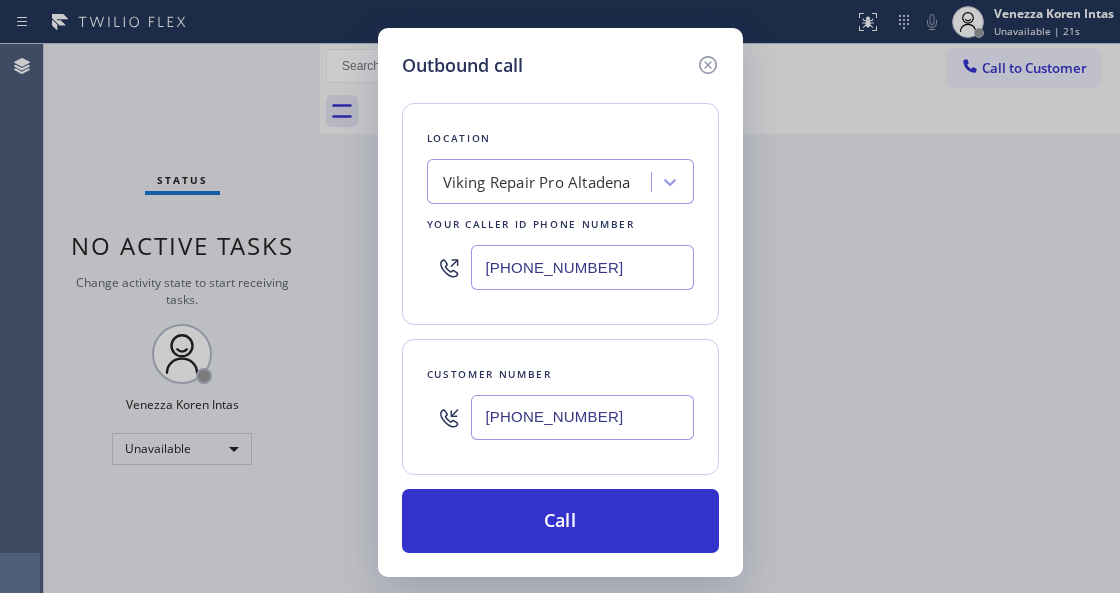 click on "[PHONE_NUMBER]" at bounding box center [582, 267] 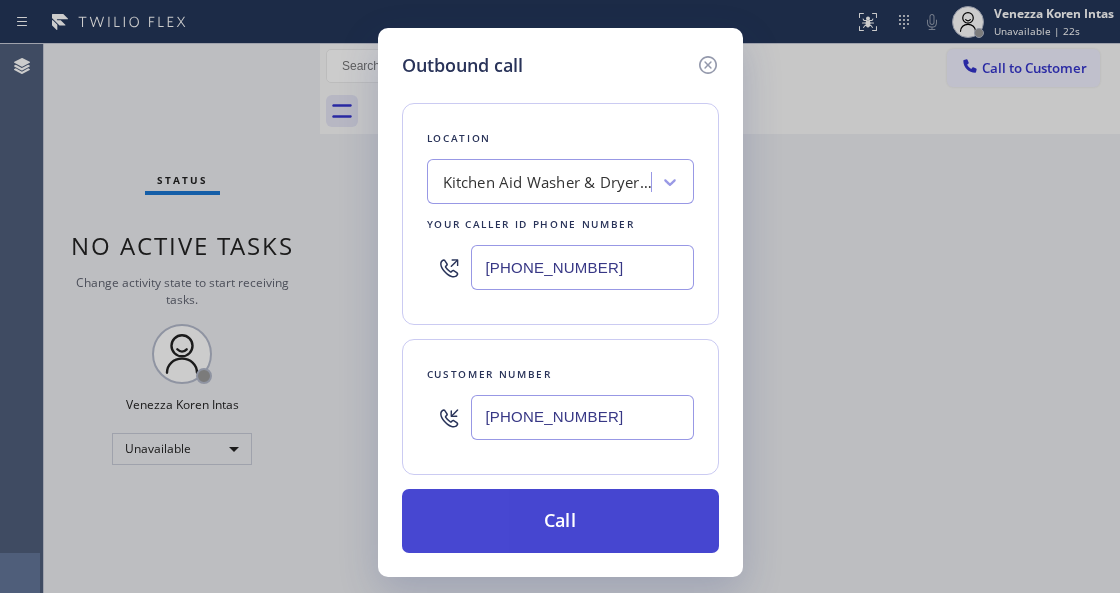 type on "[PHONE_NUMBER]" 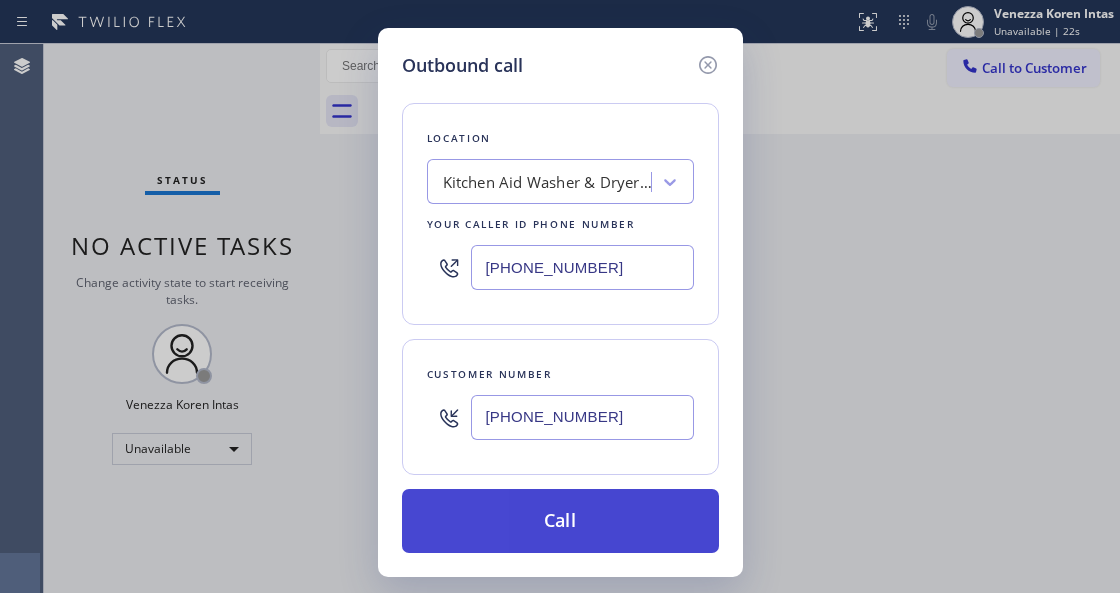 click on "Call" at bounding box center [560, 521] 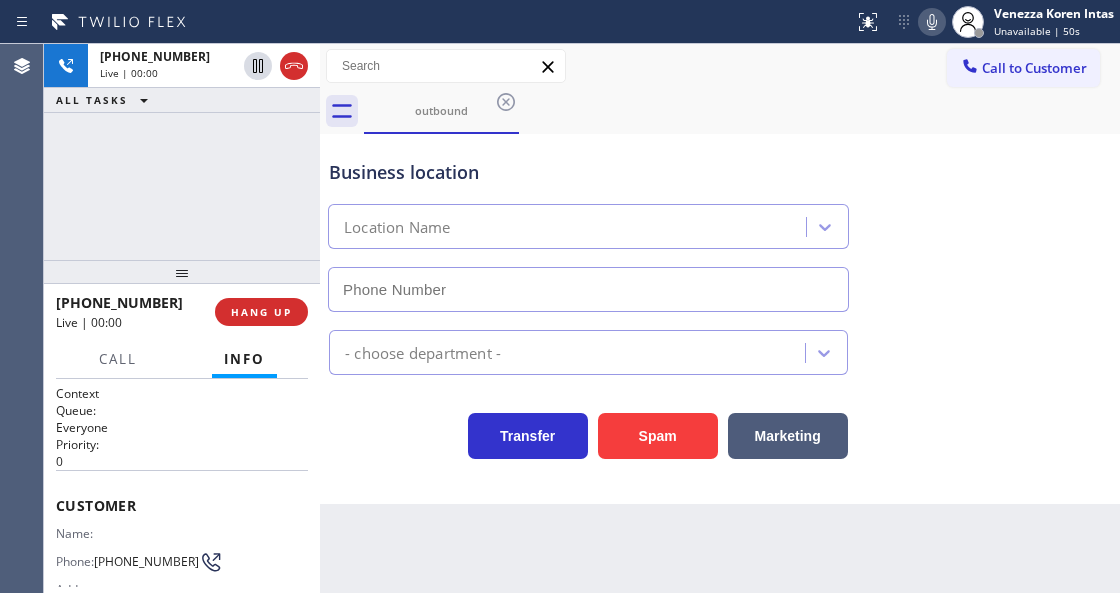 type on "[PHONE_NUMBER]" 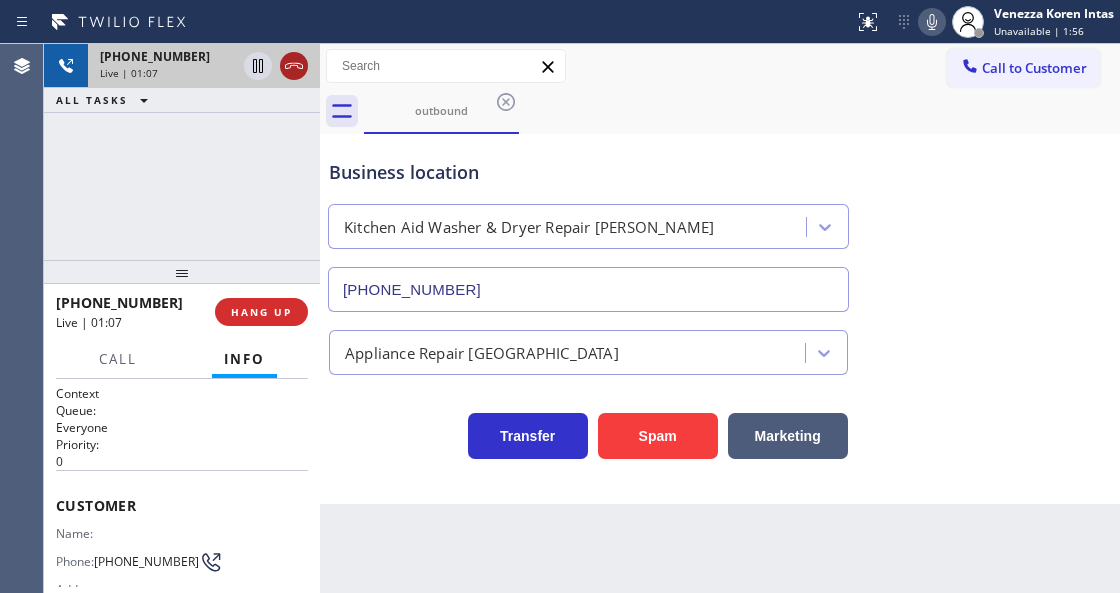 click 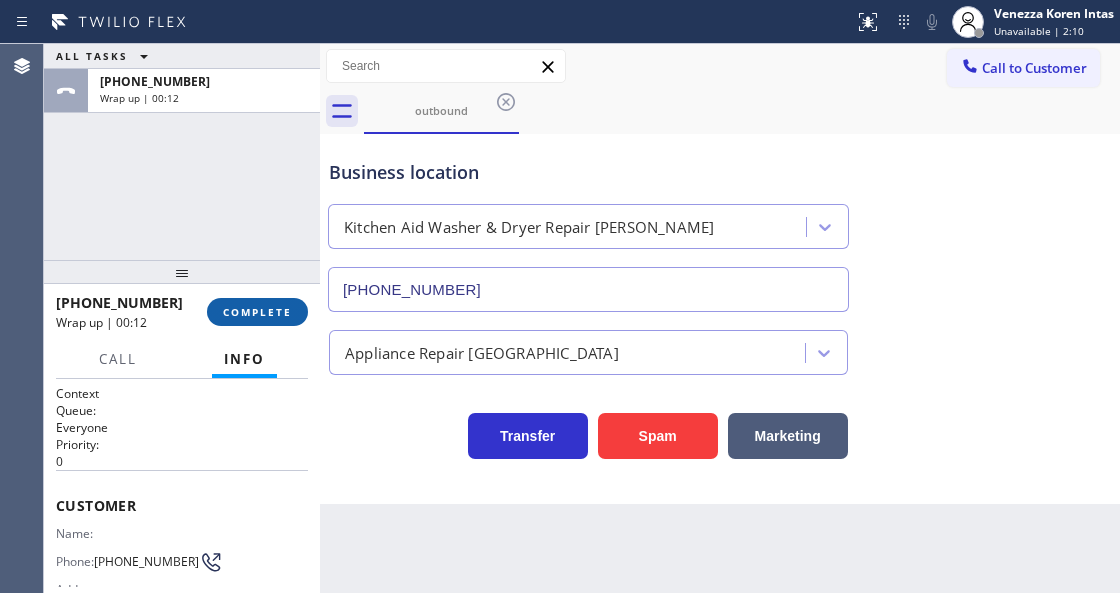 click on "COMPLETE" at bounding box center [257, 312] 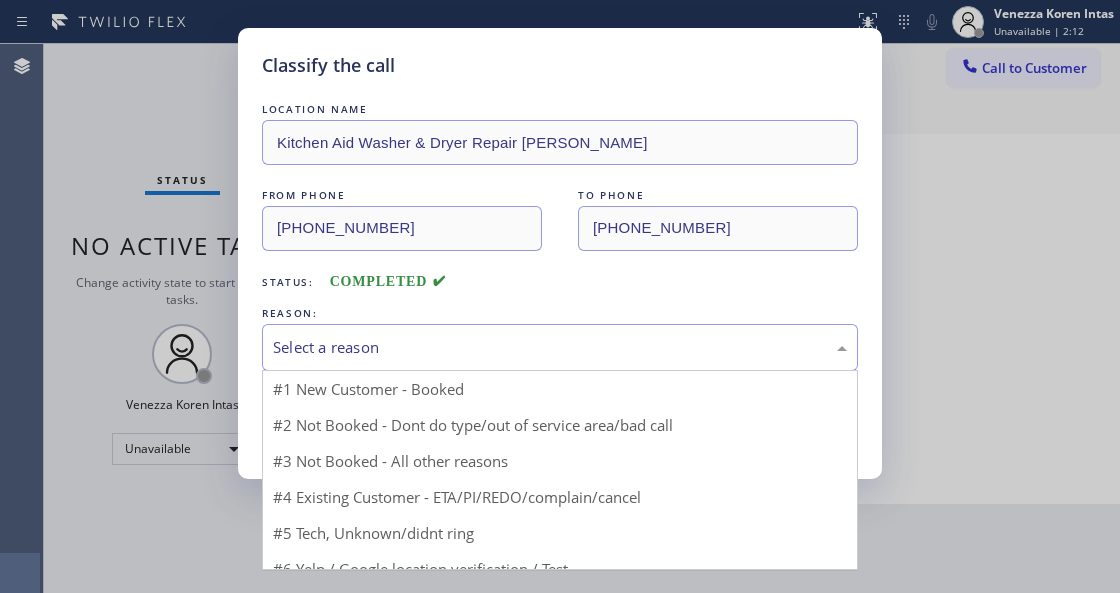 click on "Select a reason" at bounding box center (560, 347) 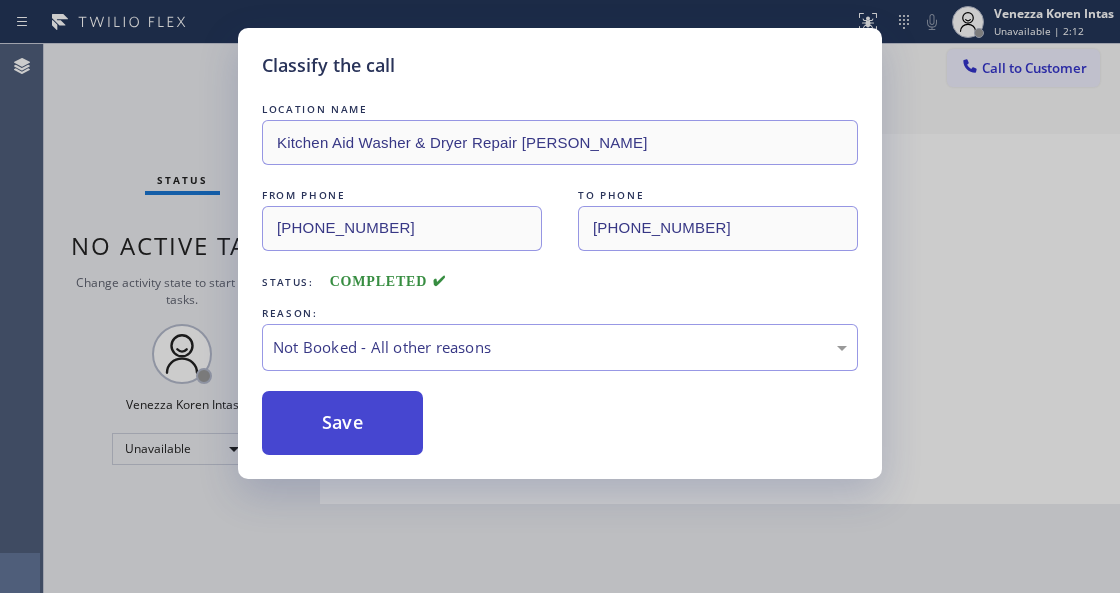 click on "Save" at bounding box center [342, 423] 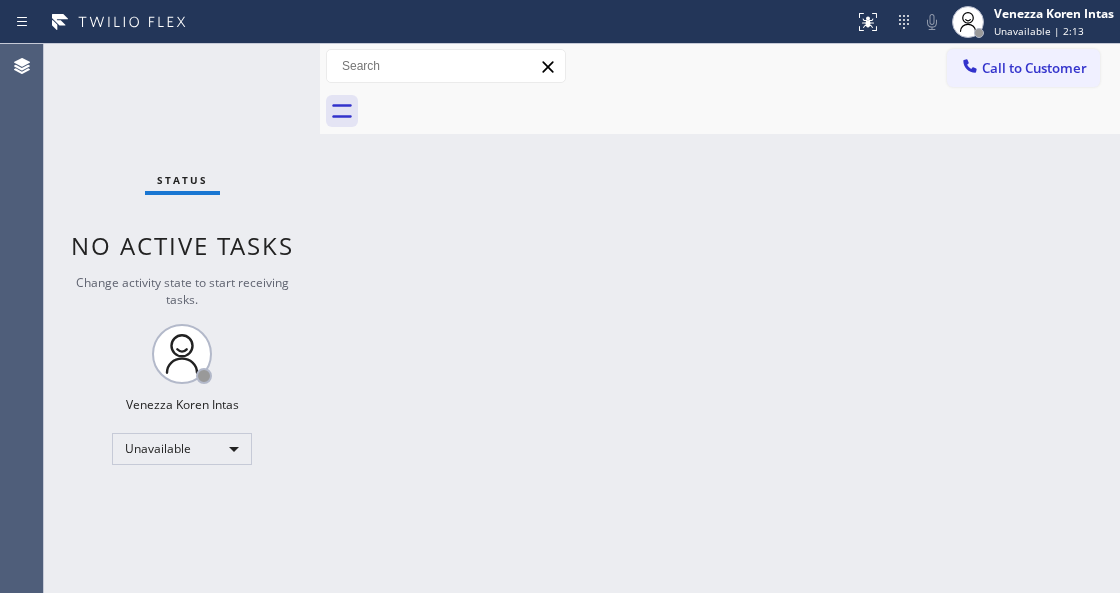 click on "Call to Customer" at bounding box center (1034, 68) 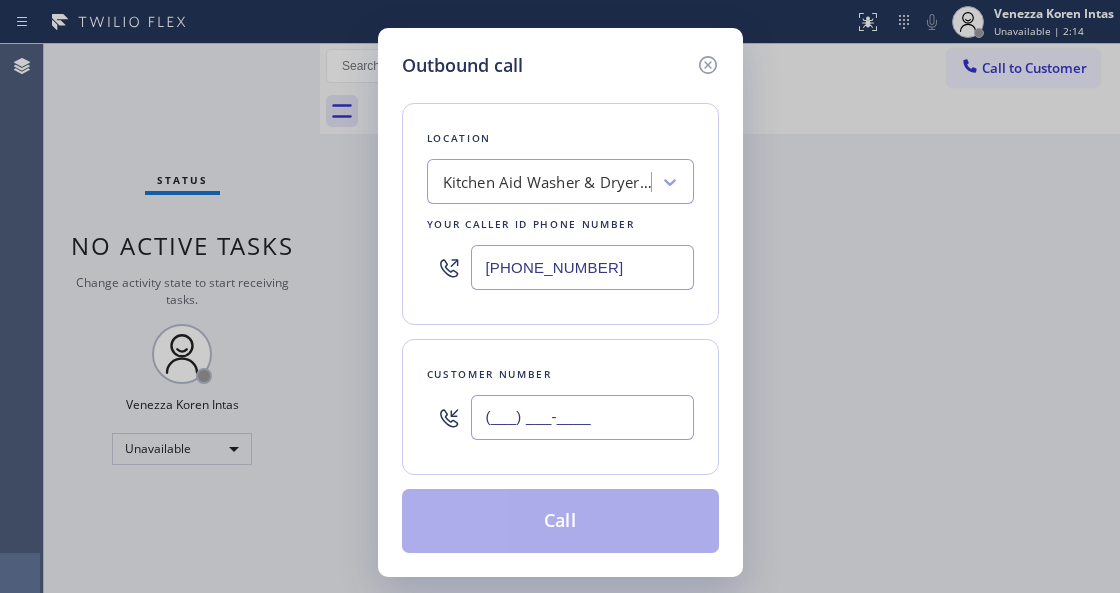 click on "(___) ___-____" at bounding box center [582, 417] 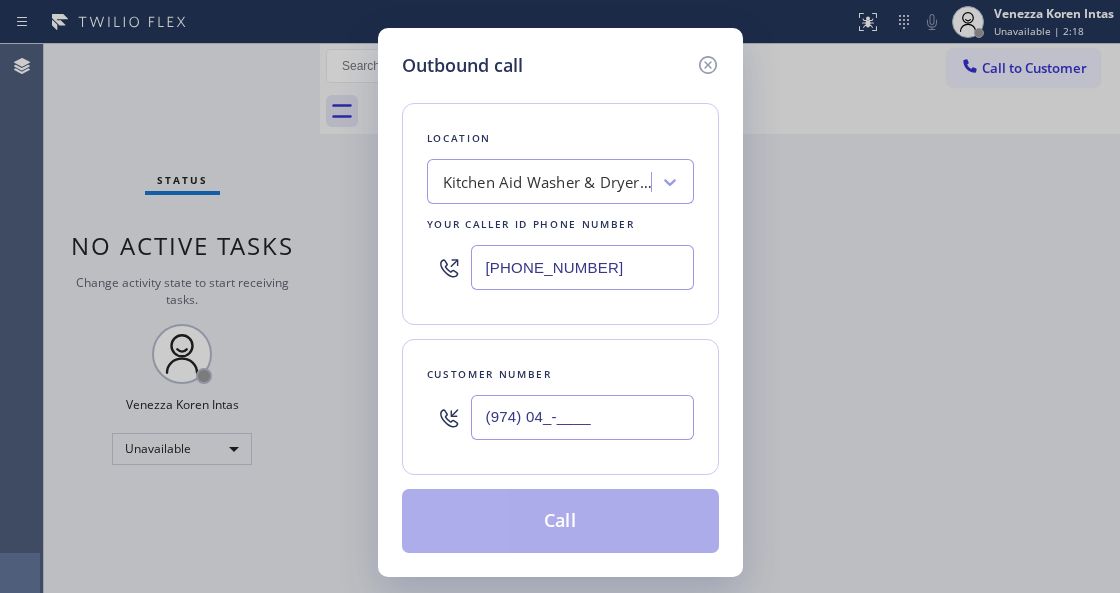click on "(974) 04_-____" at bounding box center [582, 417] 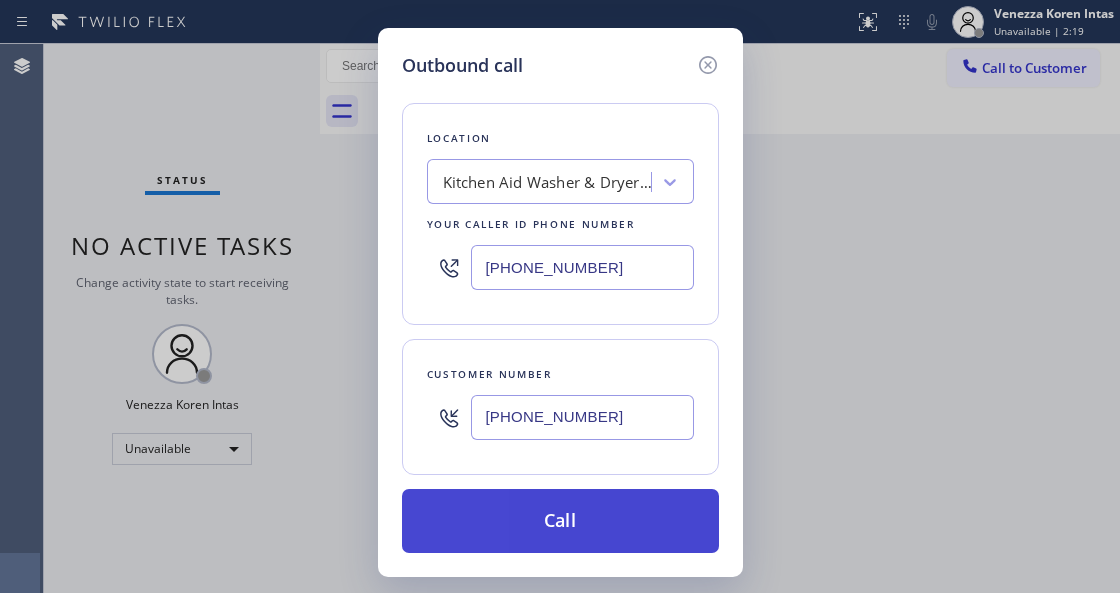 type on "[PHONE_NUMBER]" 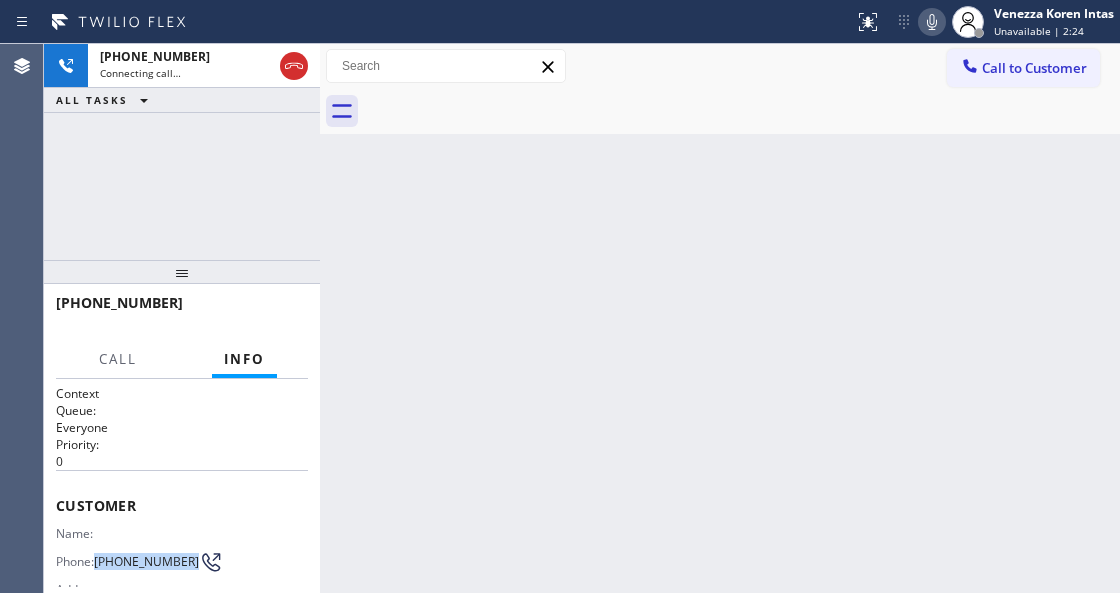 drag, startPoint x: 133, startPoint y: 568, endPoint x: 98, endPoint y: 550, distance: 39.357338 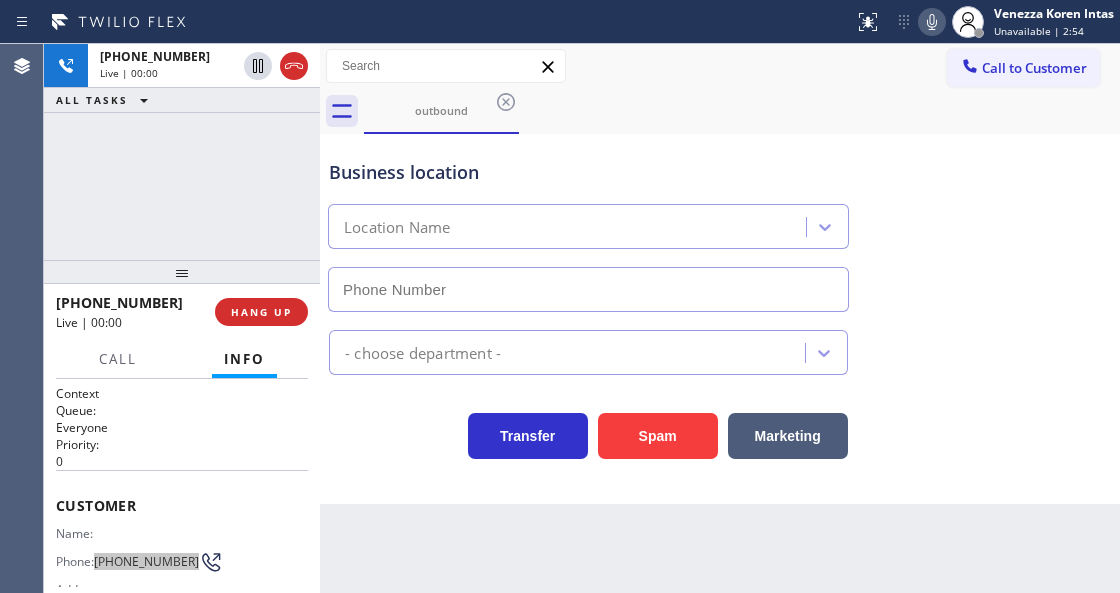 type on "[PHONE_NUMBER]" 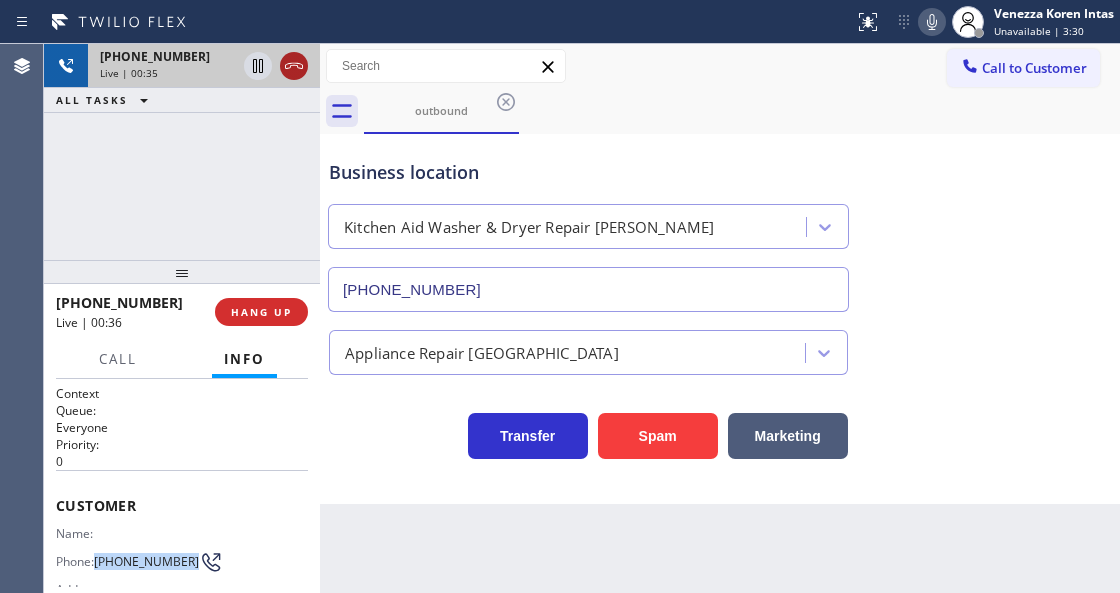 click 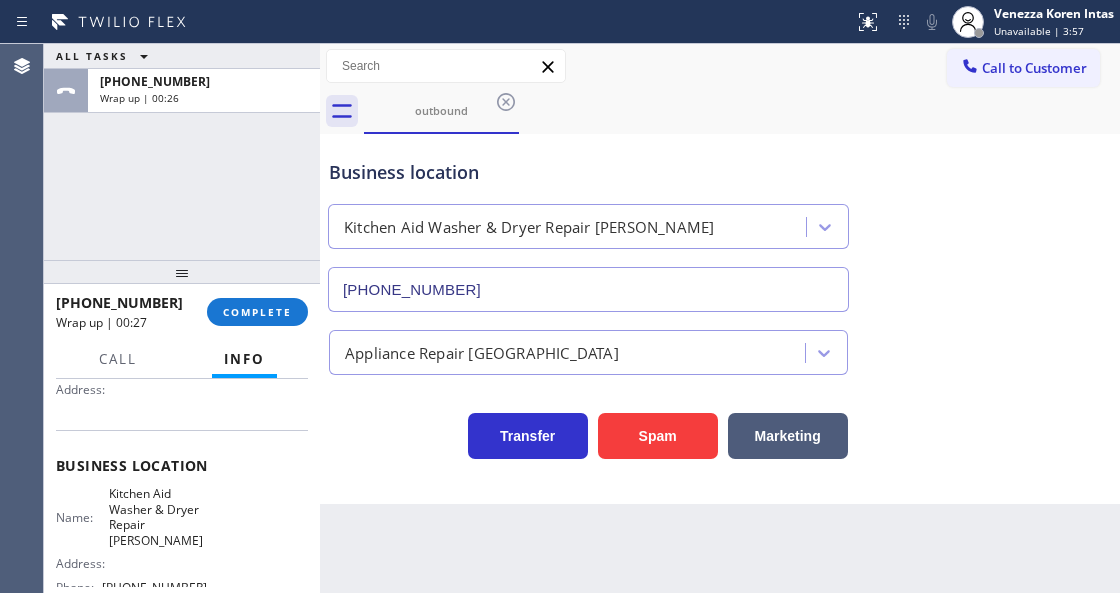 scroll, scrollTop: 266, scrollLeft: 0, axis: vertical 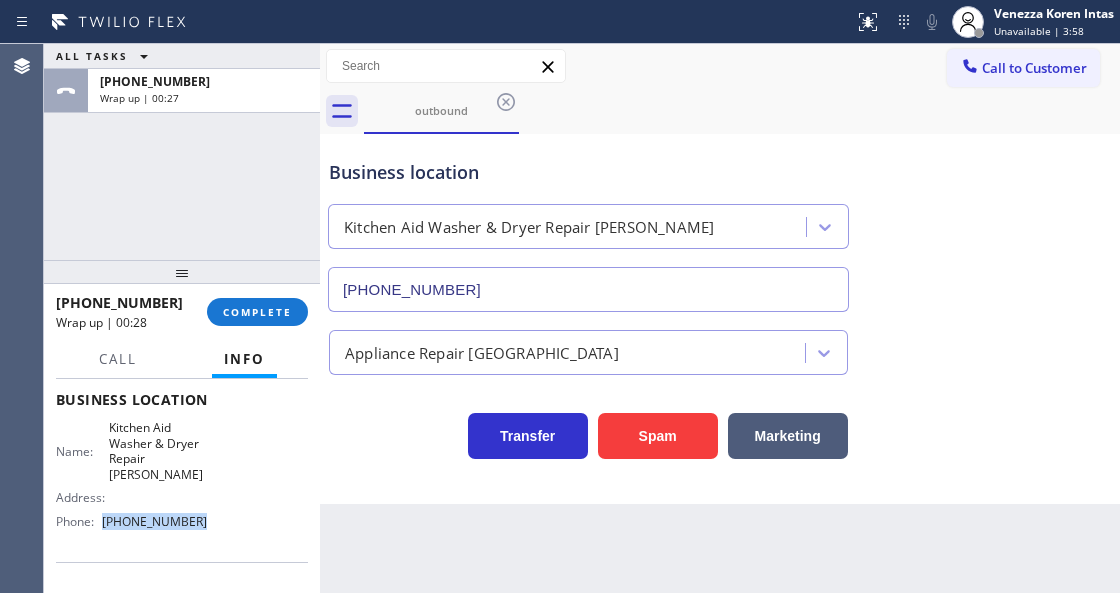 drag, startPoint x: 211, startPoint y: 503, endPoint x: 136, endPoint y: 510, distance: 75.32596 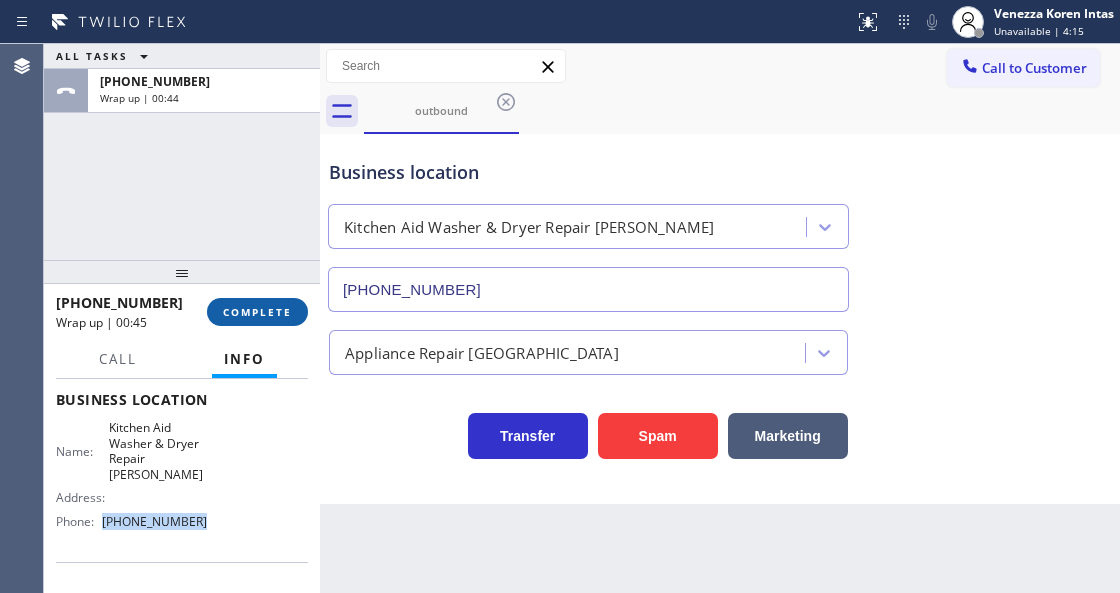 click on "COMPLETE" at bounding box center [257, 312] 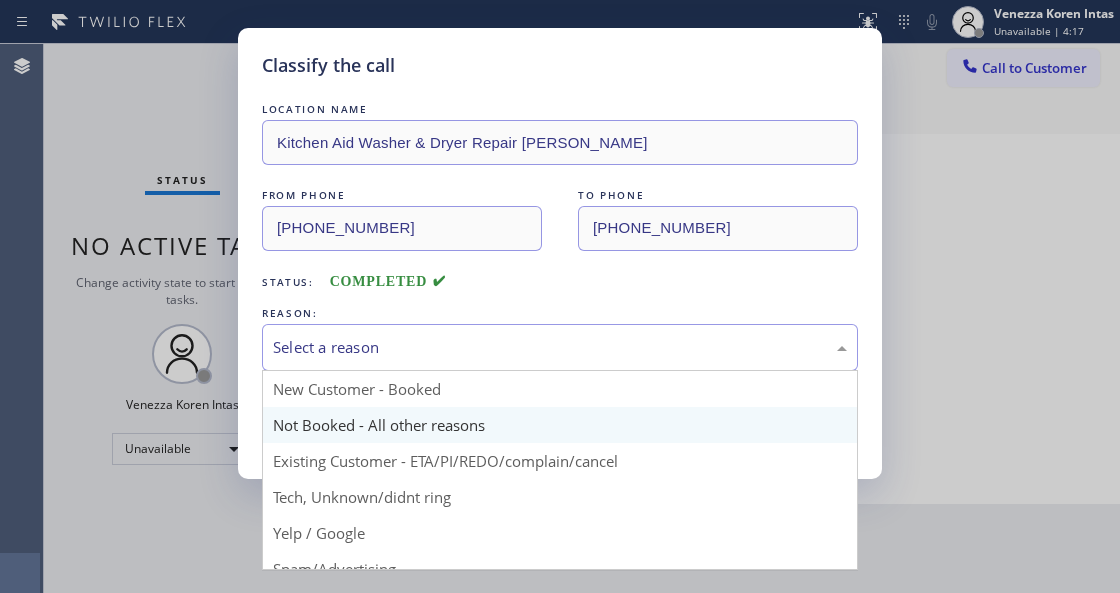 drag, startPoint x: 474, startPoint y: 347, endPoint x: 450, endPoint y: 435, distance: 91.214035 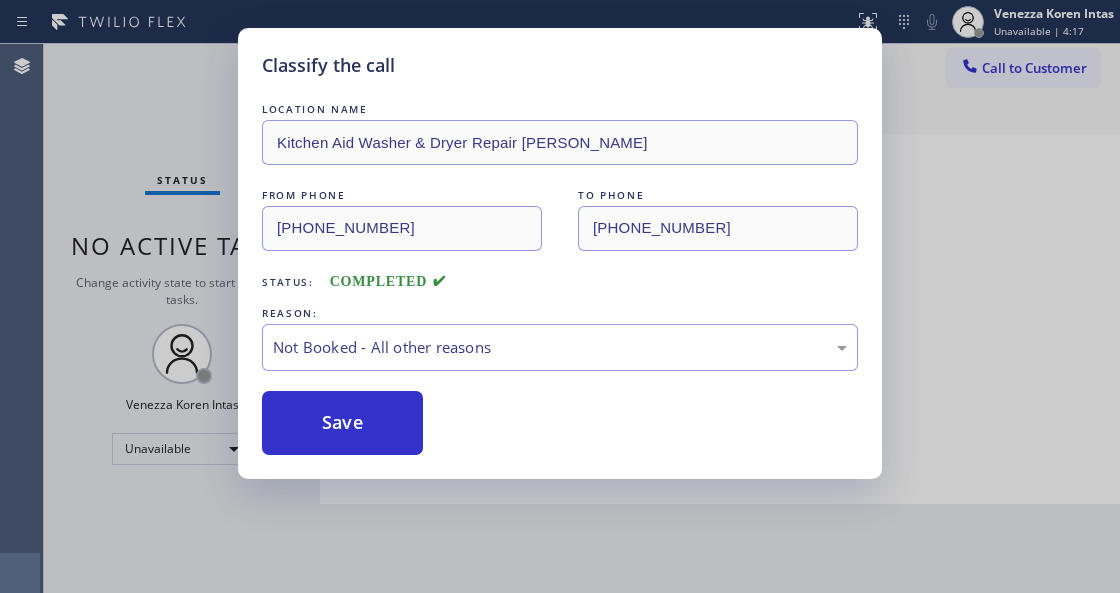 drag, startPoint x: 443, startPoint y: 435, endPoint x: 352, endPoint y: 417, distance: 92.76314 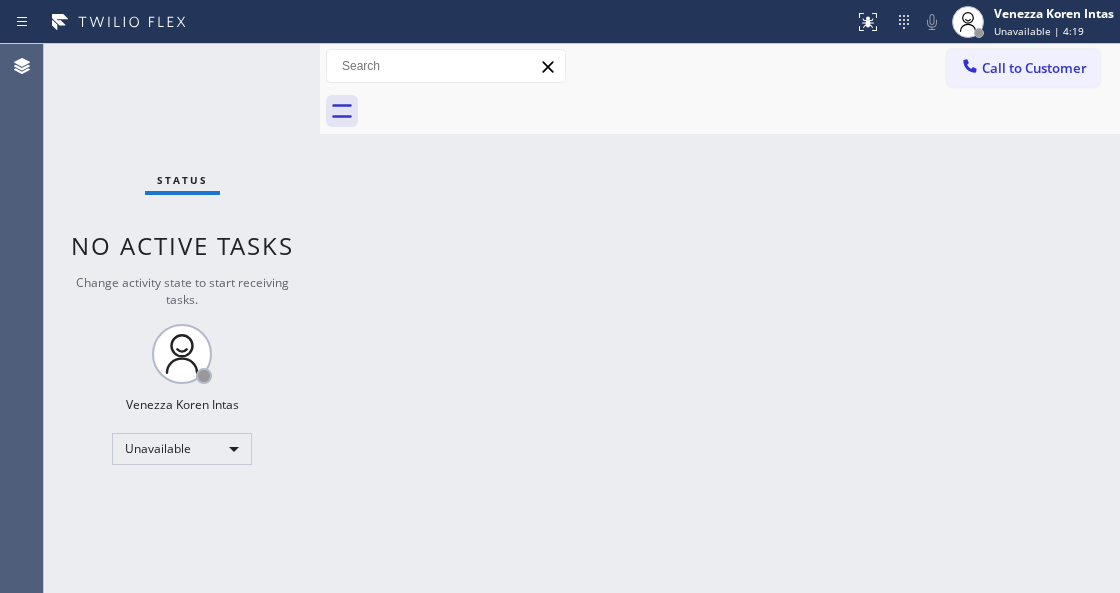 click on "Venezza Koren Intas Unavailable | 4:19" at bounding box center (1055, 21) 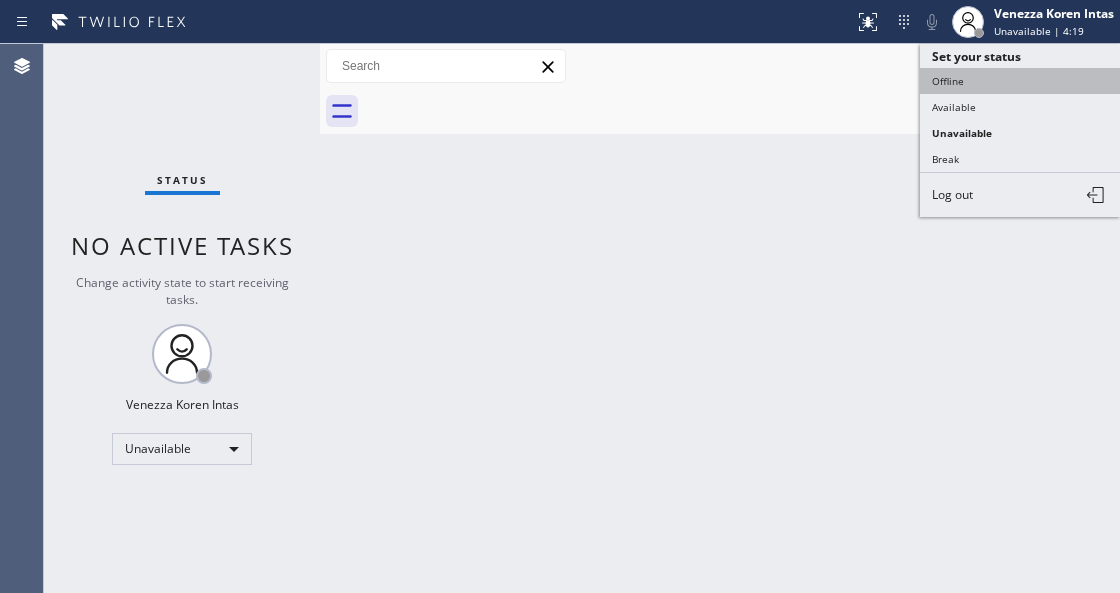 click on "Offline" at bounding box center (1020, 81) 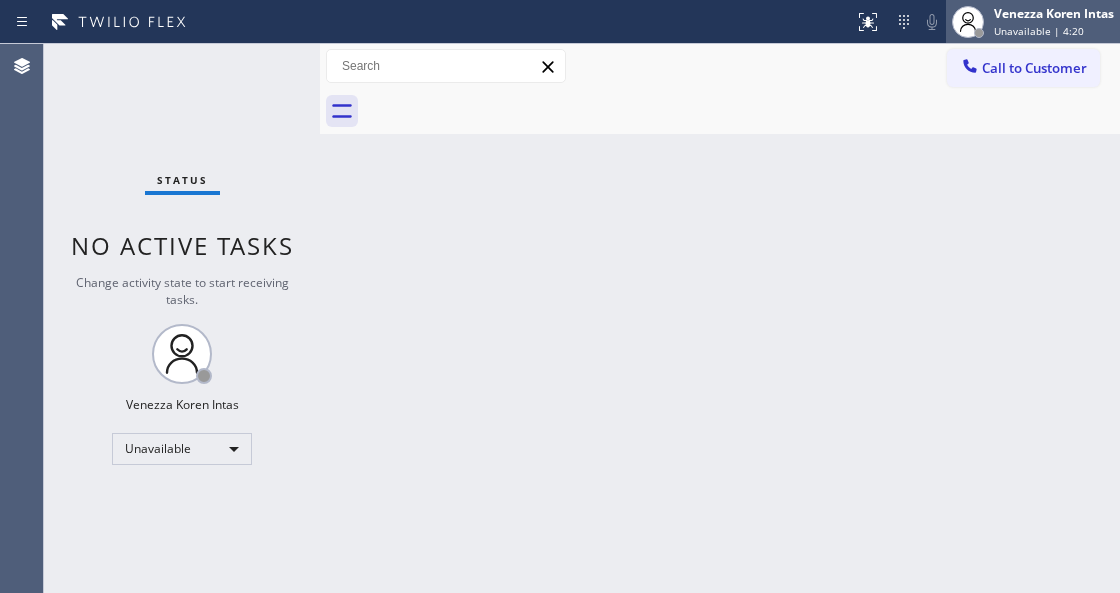 click on "Unavailable | 4:20" at bounding box center (1039, 31) 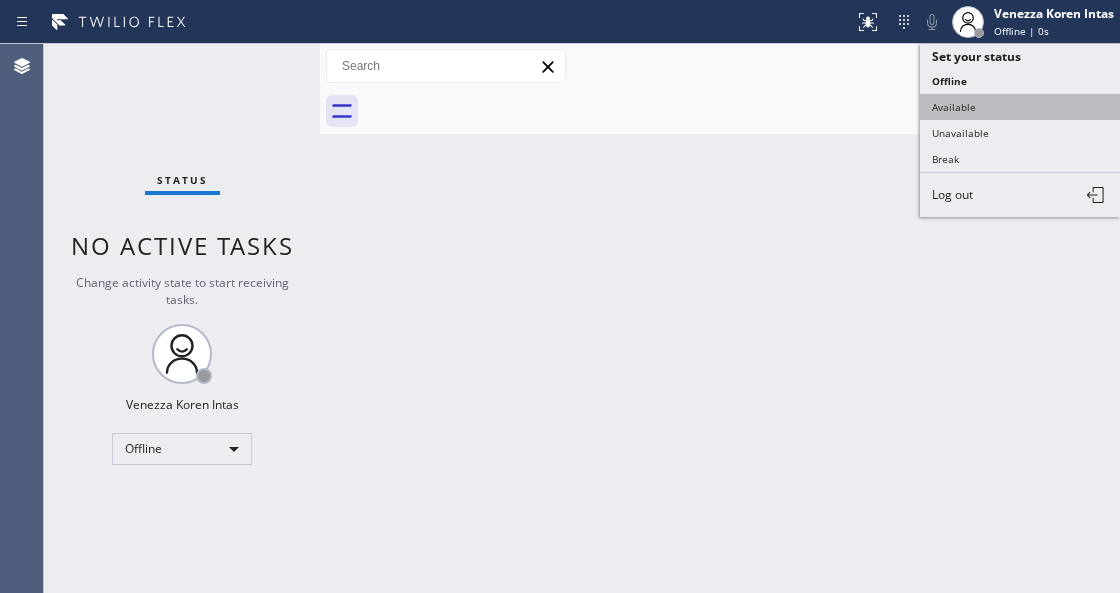 click on "Available" at bounding box center (1020, 107) 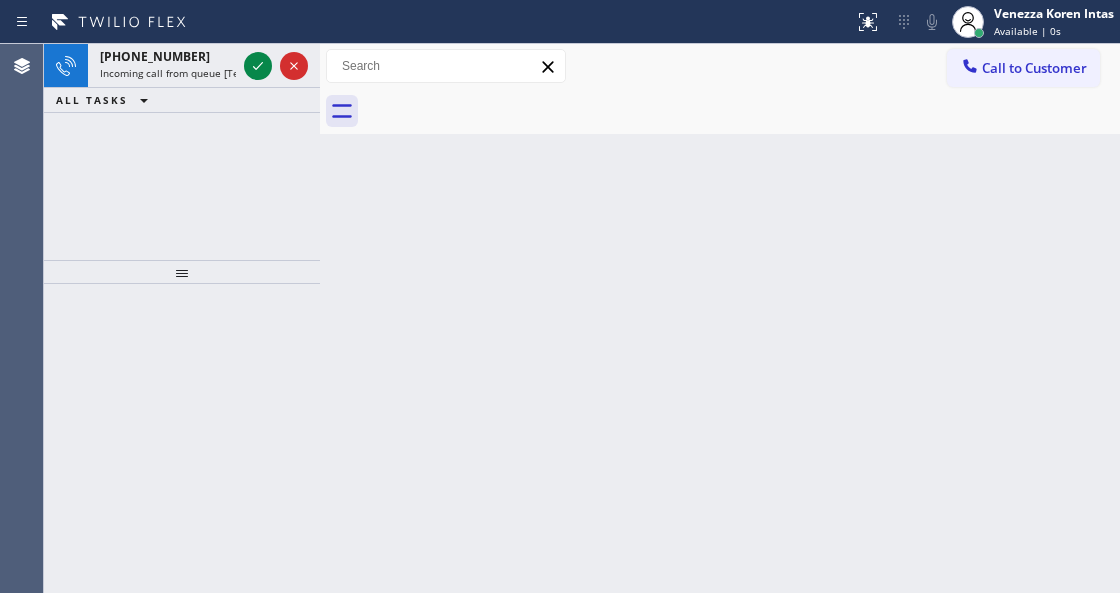click on "Back to Dashboard Change Sender ID Customers Technicians Select a contact Outbound call Technician Search Technician Your caller id phone number Your caller id phone number Call Technician info Name   Phone none Address none Change Sender ID HVAC [PHONE_NUMBER] 5 Star Appliance [PHONE_NUMBER] Appliance Repair [PHONE_NUMBER] Plumbing [PHONE_NUMBER] Air Duct Cleaning [PHONE_NUMBER]  Electricians [PHONE_NUMBER] Cancel Change Check personal SMS Reset Change No tabs Call to Customer Outbound call Location Kitchen Aid Washer & Dryer Repair [GEOGRAPHIC_DATA] Your caller id phone number [PHONE_NUMBER] Customer number Call Outbound call Technician Search Technician Your caller id phone number Your caller id phone number Call" at bounding box center (720, 318) 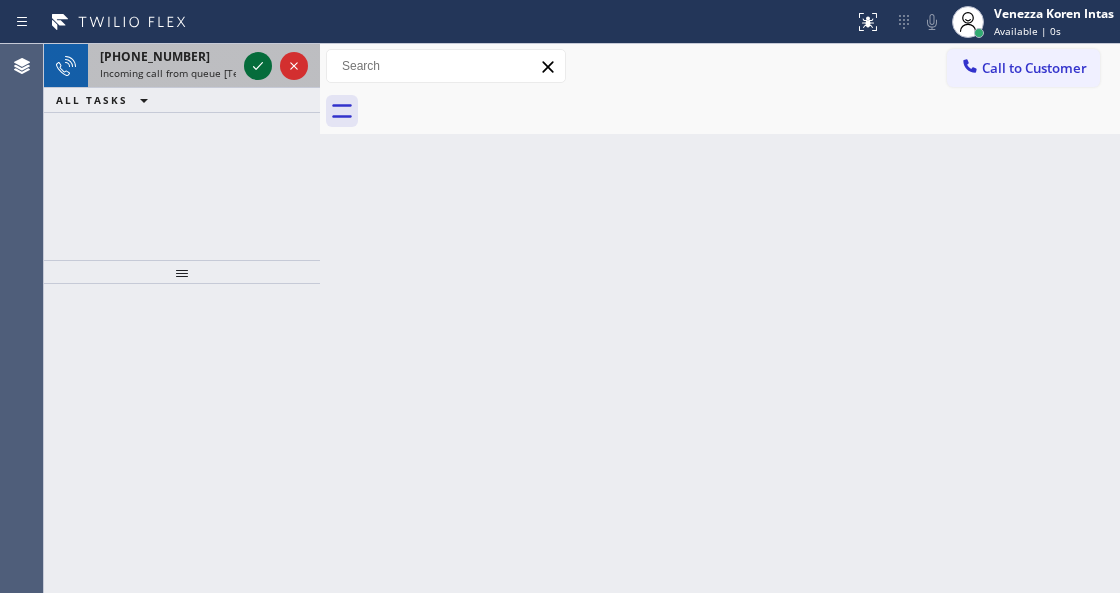 click 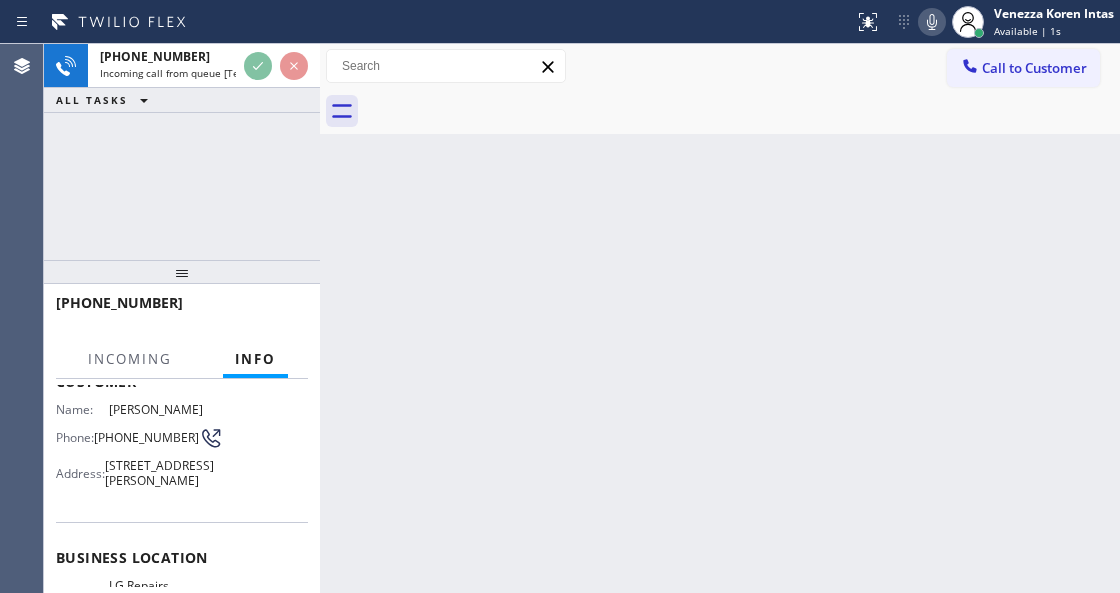 scroll, scrollTop: 266, scrollLeft: 0, axis: vertical 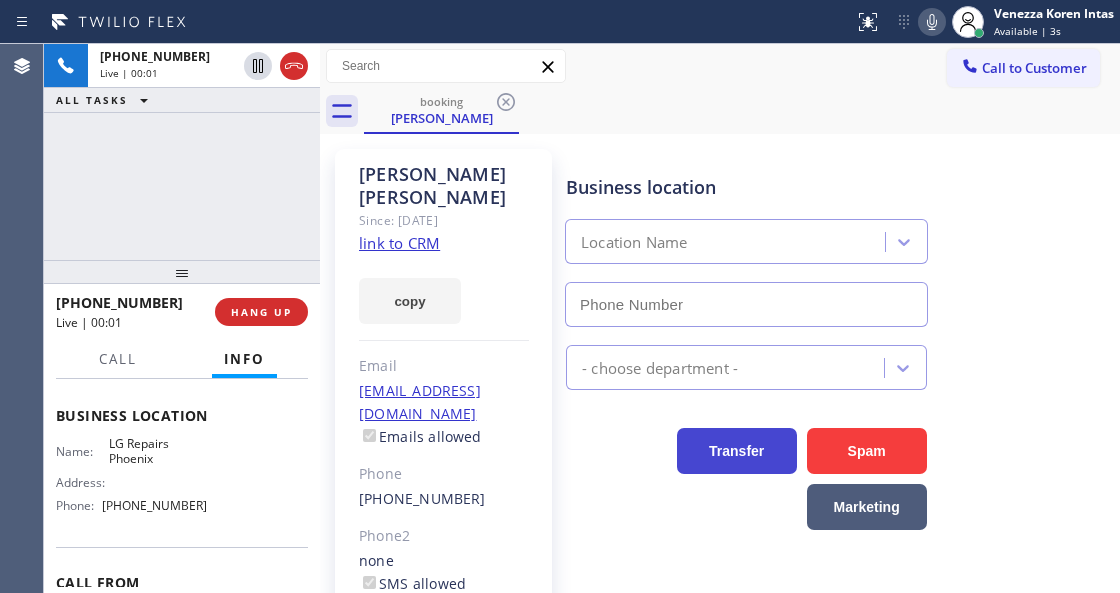 type on "[PHONE_NUMBER]" 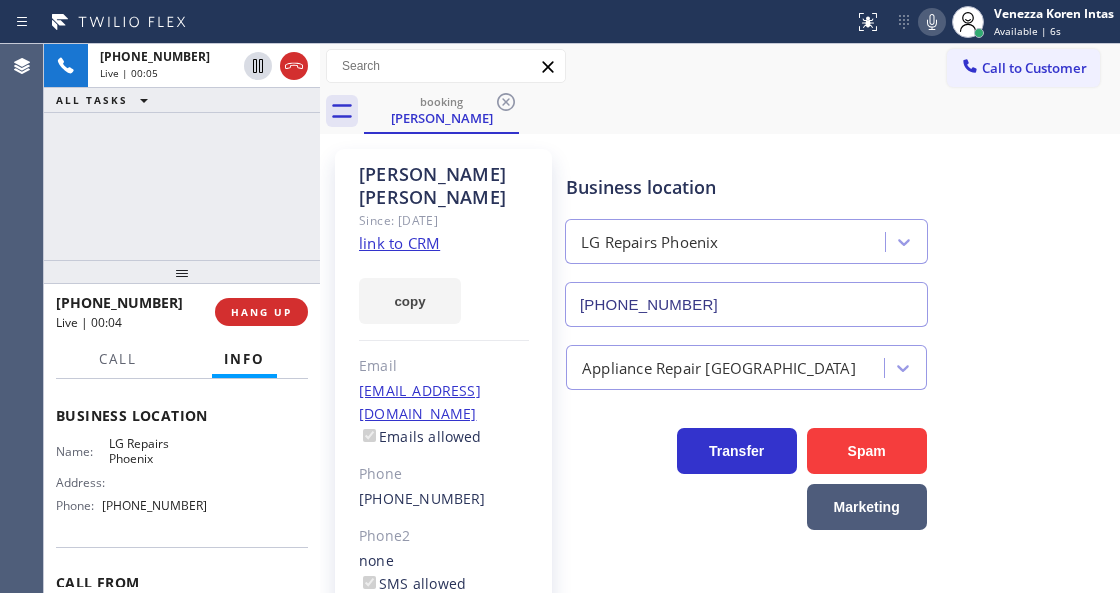 drag, startPoint x: 189, startPoint y: 202, endPoint x: 420, endPoint y: 170, distance: 233.20592 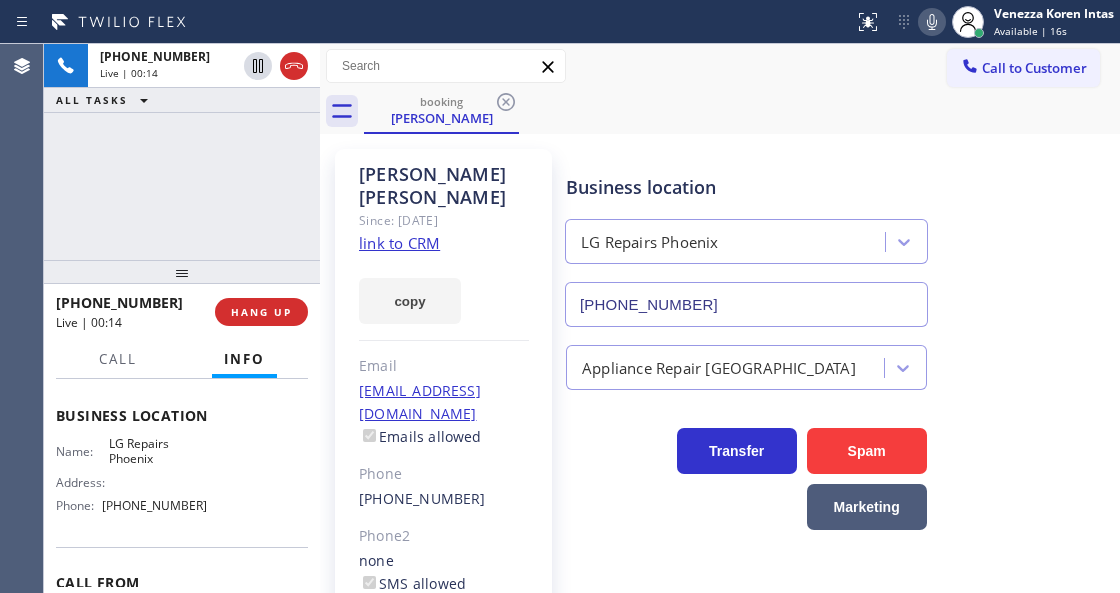 click on "link to CRM" 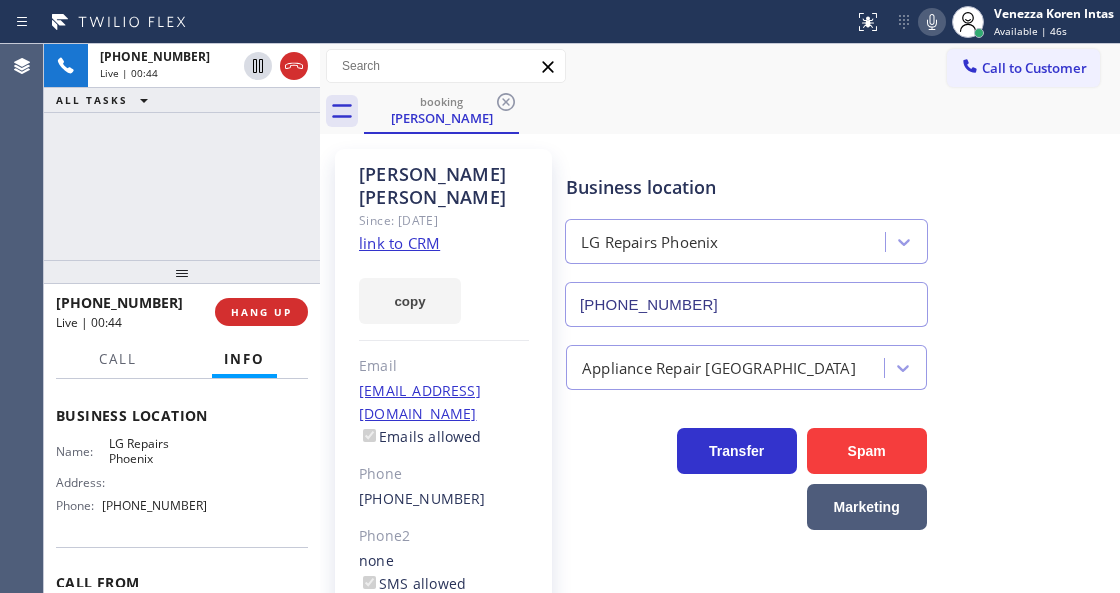 click on "Call to Customer Outbound call Location Kitchen Aid Washer & Dryer Repair [GEOGRAPHIC_DATA] Your caller id phone number [PHONE_NUMBER] Customer number Call Outbound call Technician Search Technician Your caller id phone number Your caller id phone number Call" at bounding box center [720, 66] 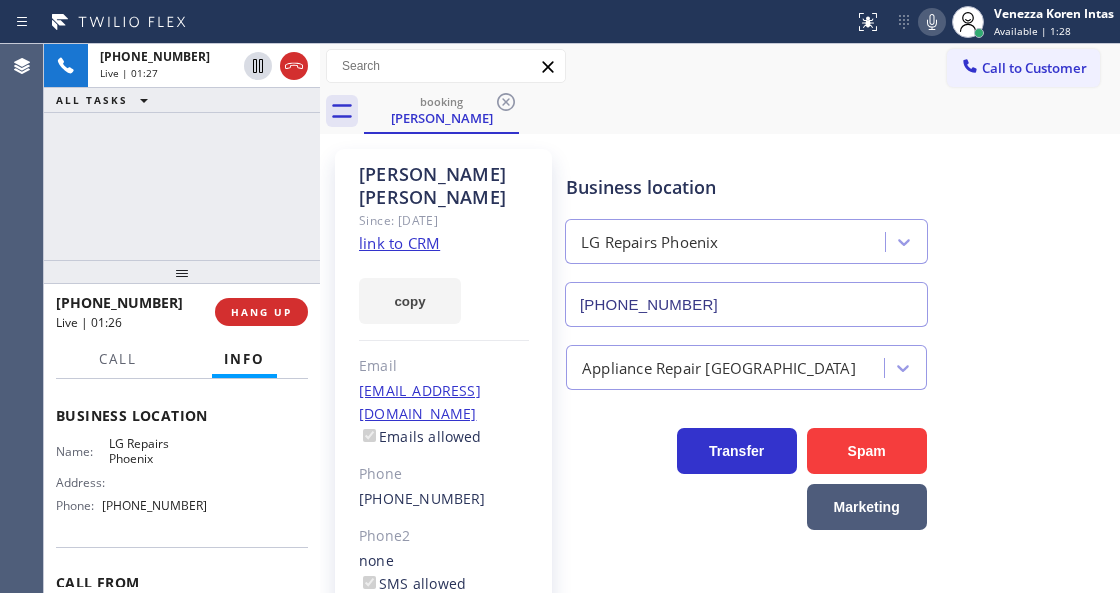 click on "[PERSON_NAME] Since: [DATE] link to CRM copy Email [EMAIL_ADDRESS][DOMAIN_NAME]  Emails allowed Phone [PHONE_NUMBER] Phone2 none  SMS allowed Primary address  [STREET_ADDRESS][PERSON_NAME][PERSON_NAME] EDIT Outbound call Location LG Repairs [GEOGRAPHIC_DATA] Your caller id phone number [PHONE_NUMBER] Customer number Call Benefits" at bounding box center (443, 481) 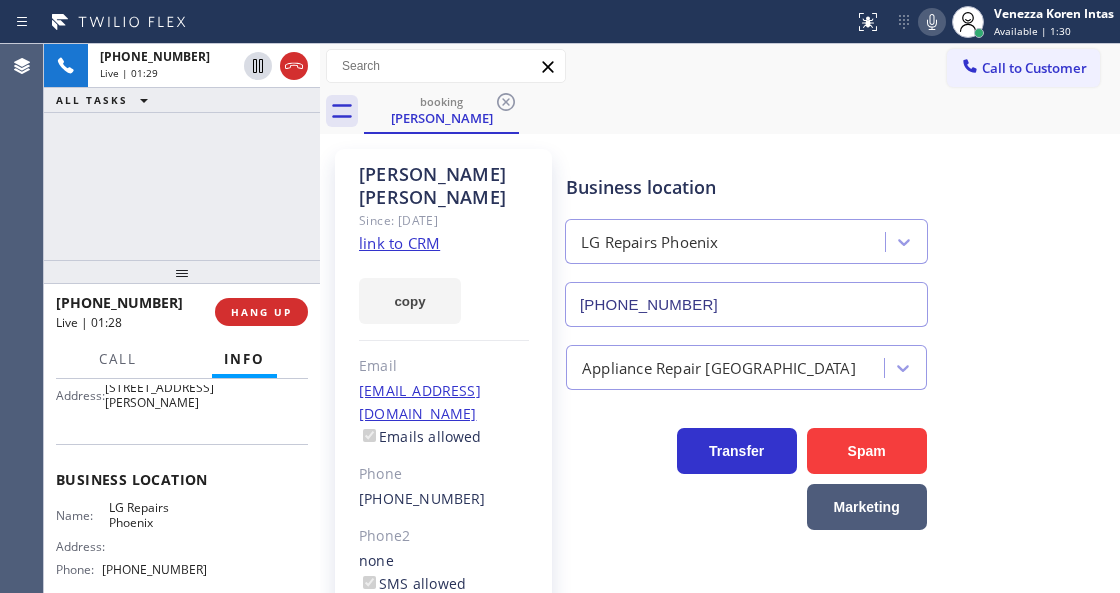 scroll, scrollTop: 133, scrollLeft: 0, axis: vertical 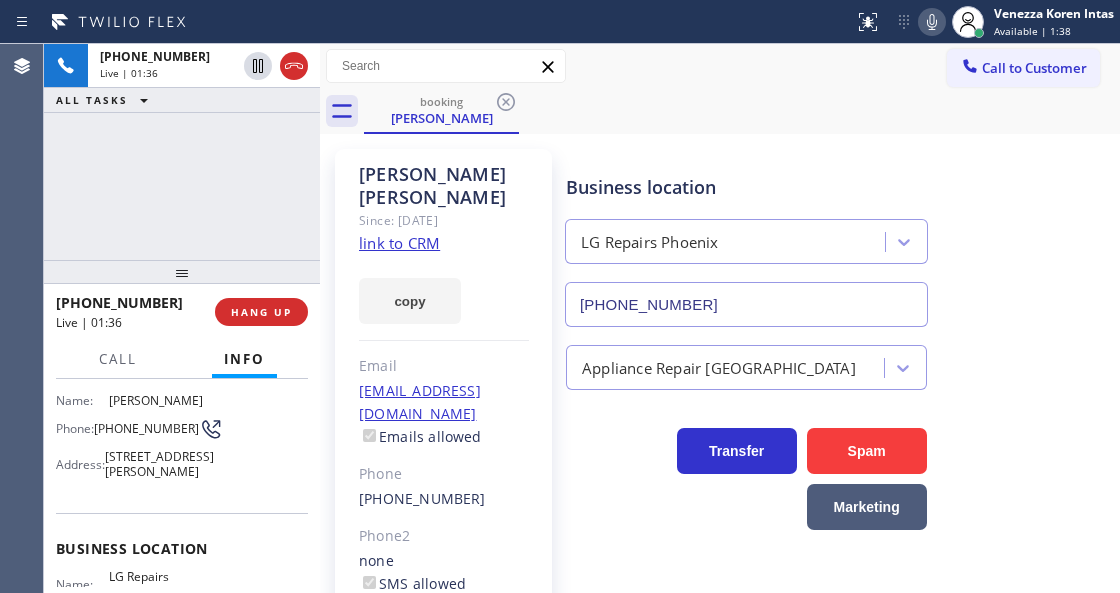 click 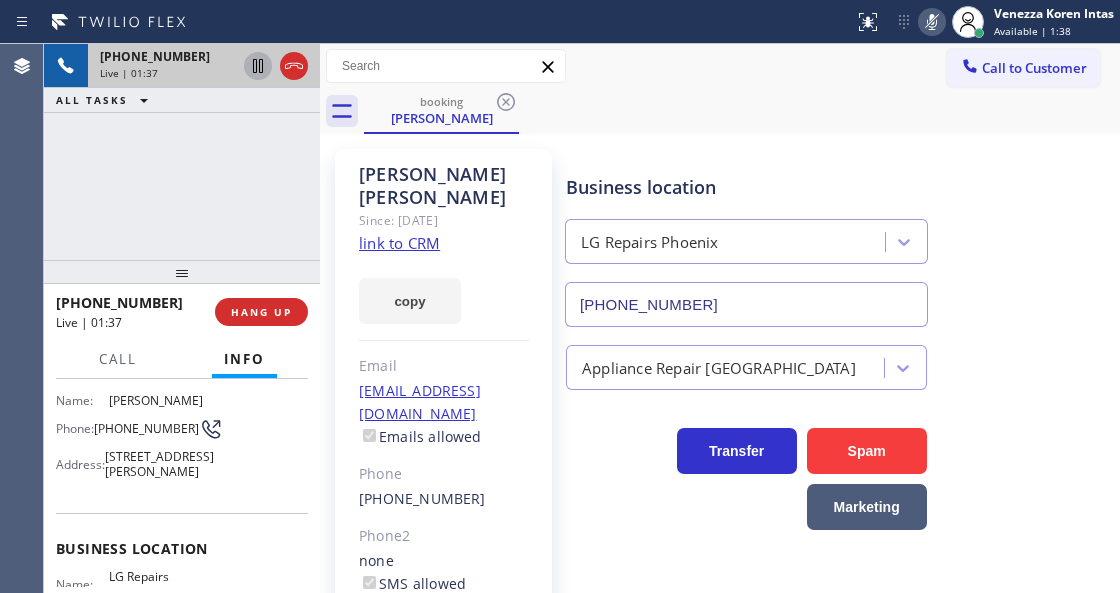 click 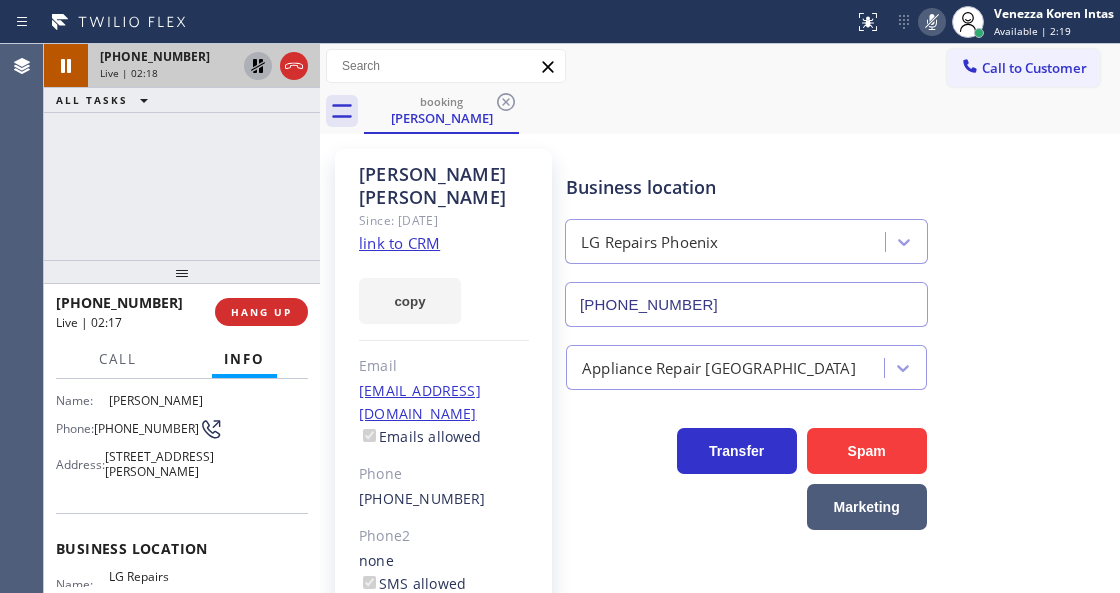 click on "[PHONE_NUMBER] Live | 02:18 ALL TASKS ALL TASKS ACTIVE TASKS TASKS IN WRAP UP" at bounding box center [182, 152] 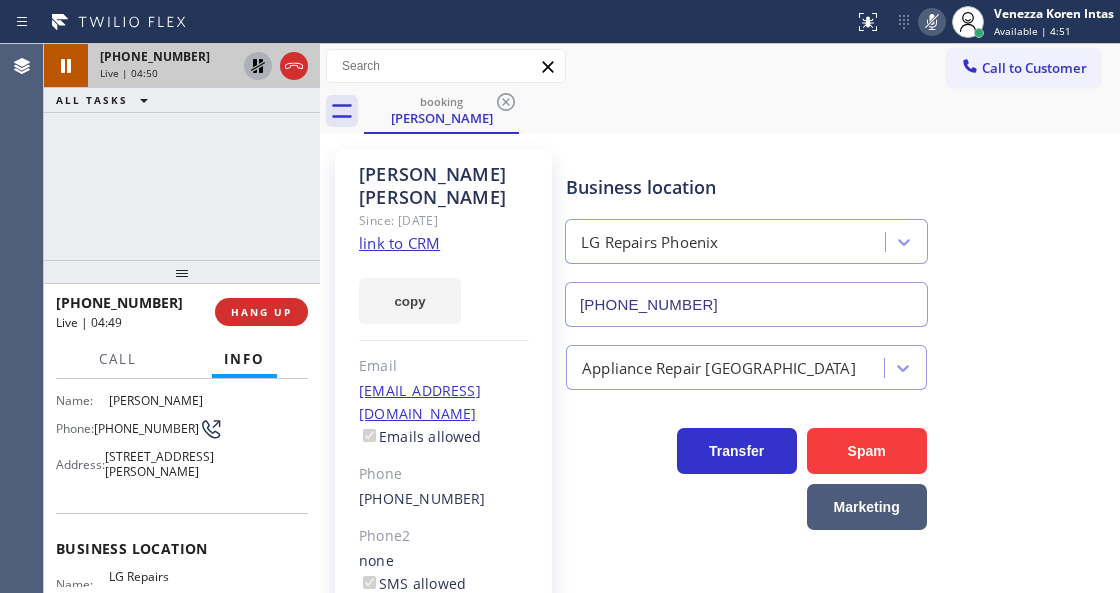 click 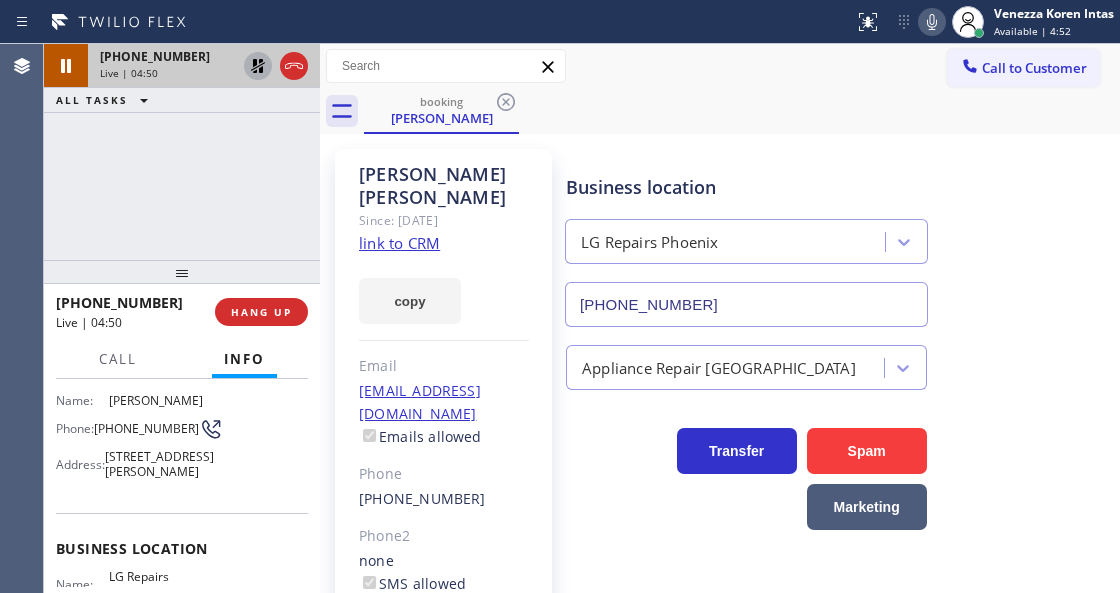 click 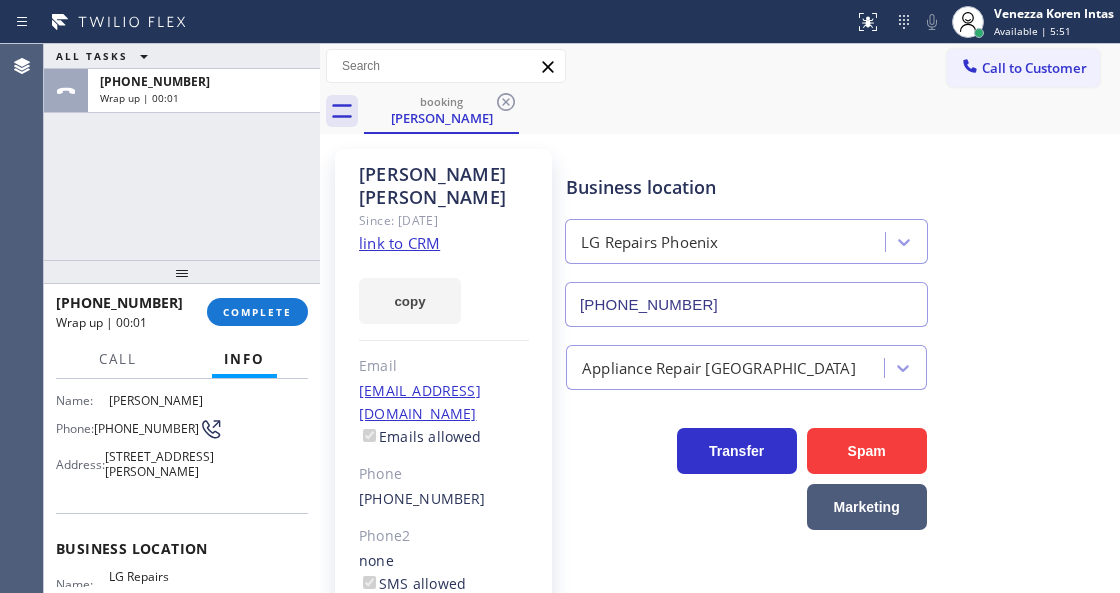 drag, startPoint x: 271, startPoint y: 310, endPoint x: 463, endPoint y: 358, distance: 197.90907 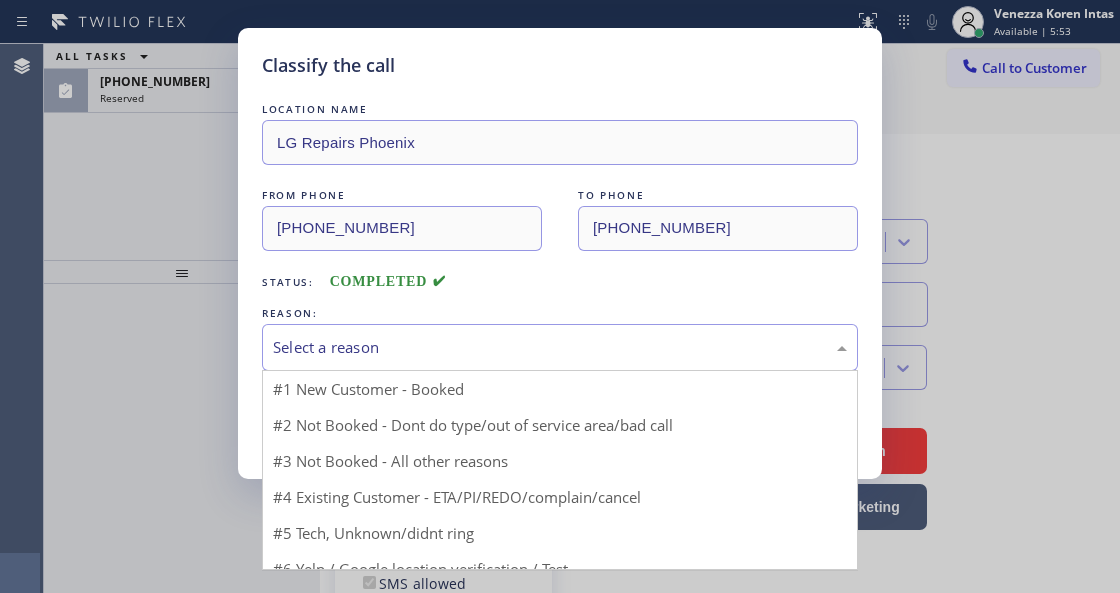 click on "Select a reason" at bounding box center [560, 347] 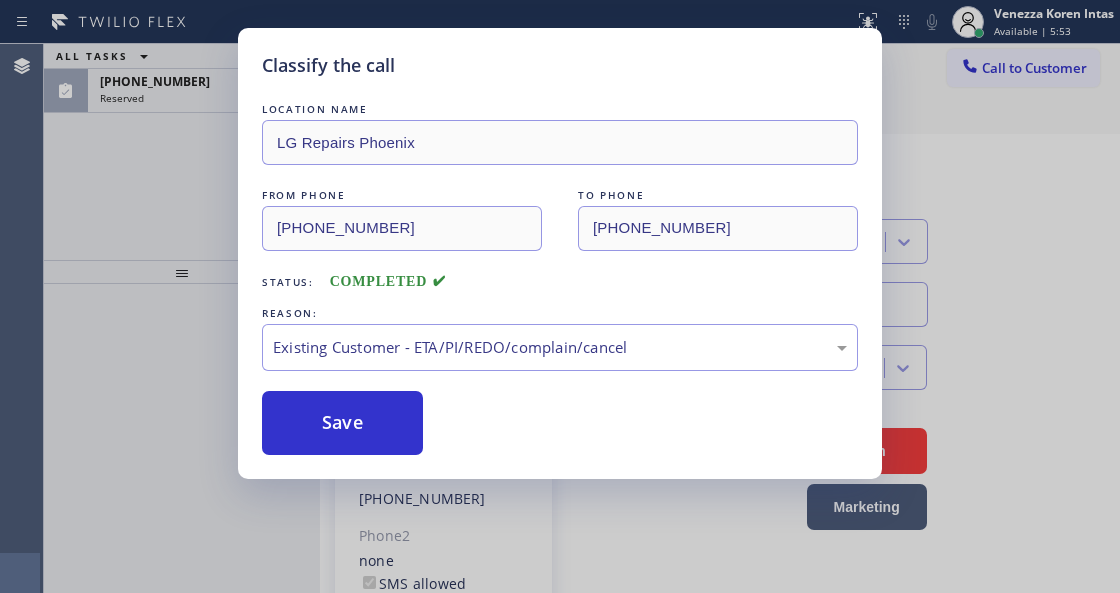 drag, startPoint x: 497, startPoint y: 456, endPoint x: 402, endPoint y: 433, distance: 97.74457 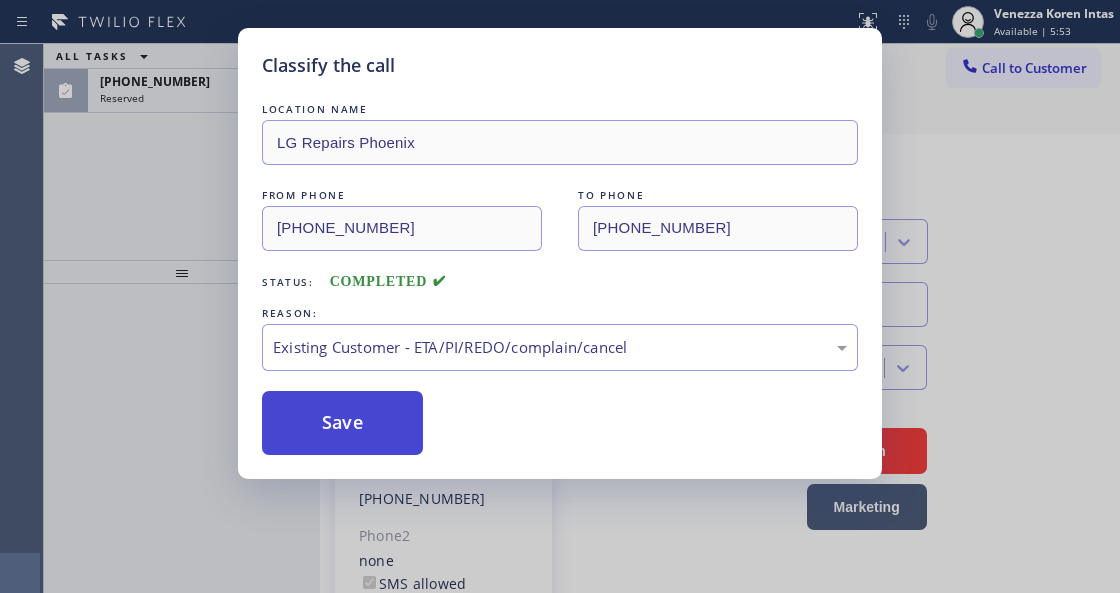 click on "Save" at bounding box center (342, 423) 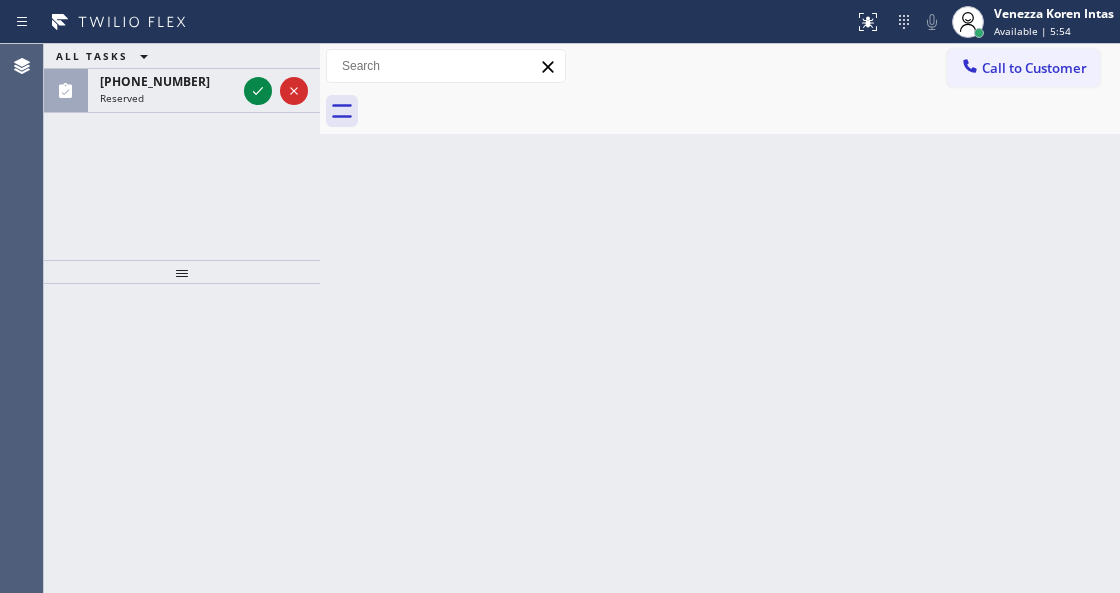 drag, startPoint x: 264, startPoint y: 92, endPoint x: 256, endPoint y: 134, distance: 42.755116 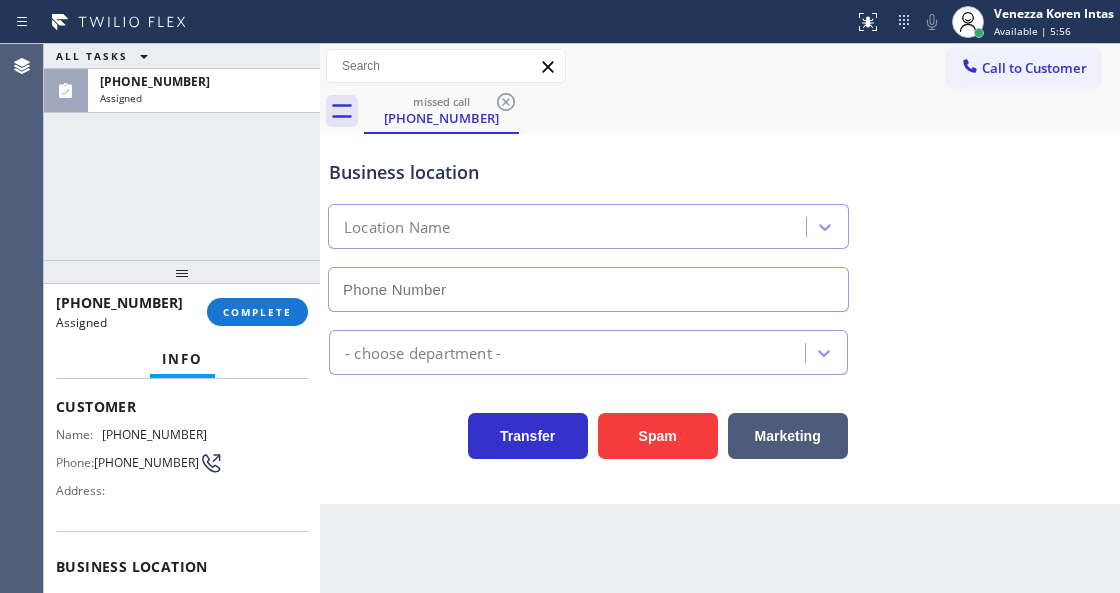 type on "[PHONE_NUMBER]" 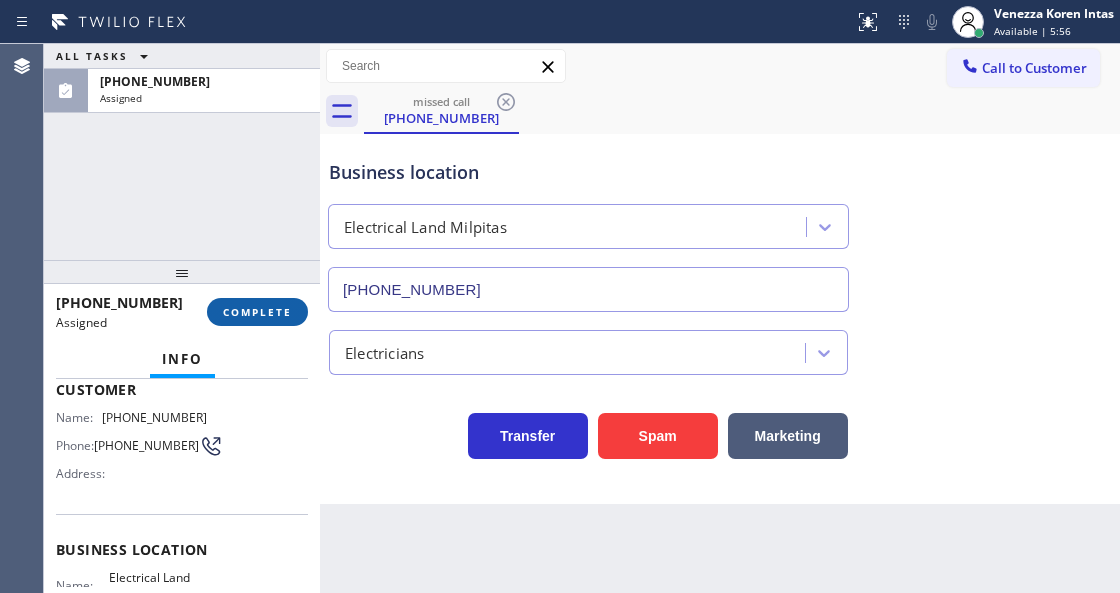 scroll, scrollTop: 117, scrollLeft: 0, axis: vertical 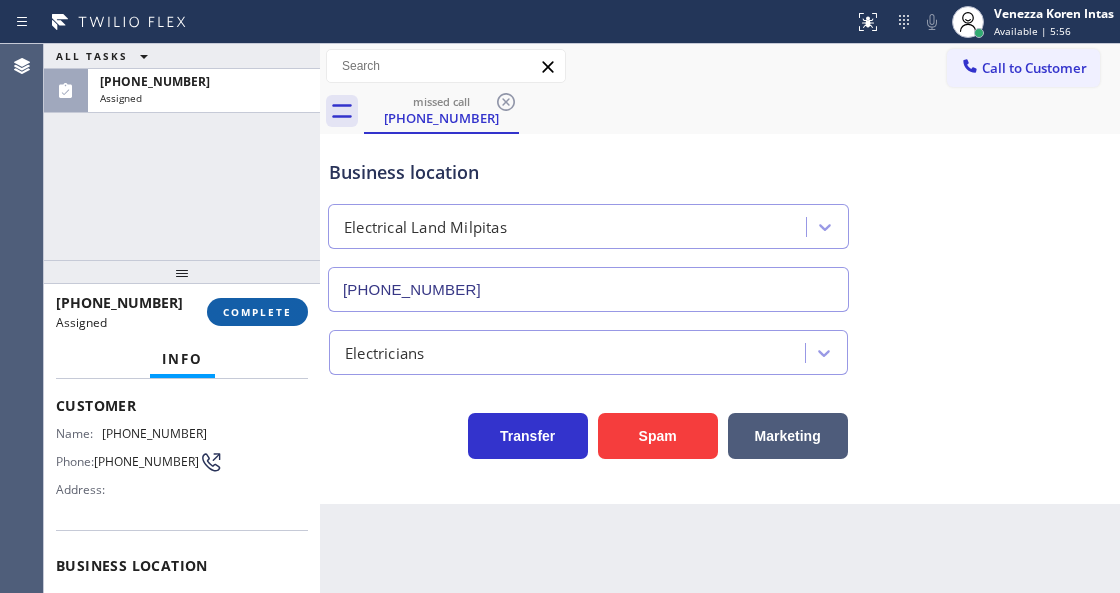 click on "COMPLETE" at bounding box center (257, 312) 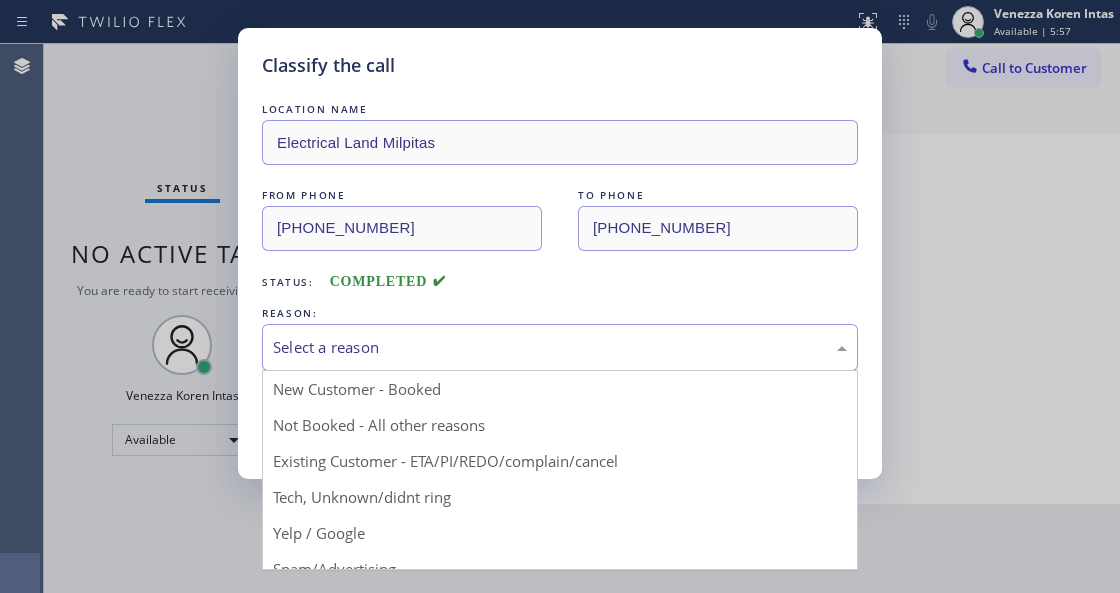 click on "Select a reason" at bounding box center (560, 347) 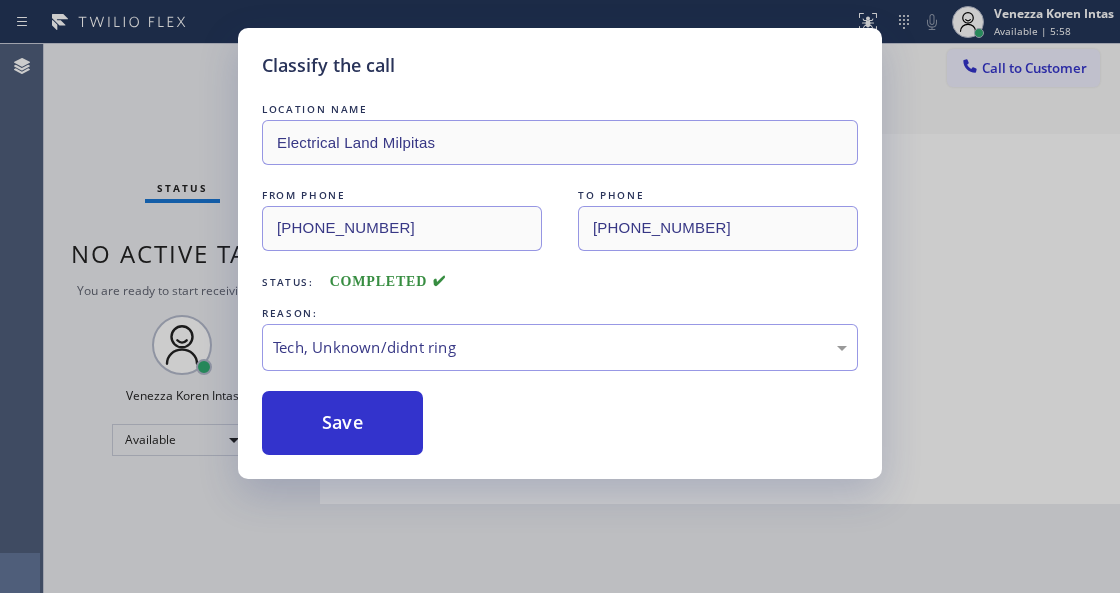 drag, startPoint x: 385, startPoint y: 428, endPoint x: 458, endPoint y: 543, distance: 136.21307 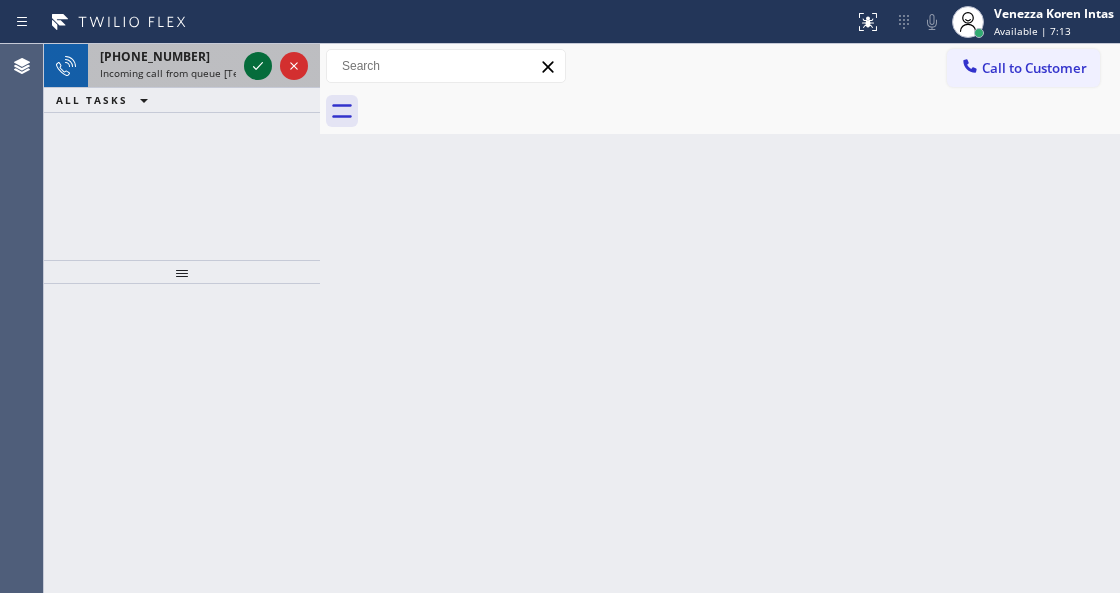 click 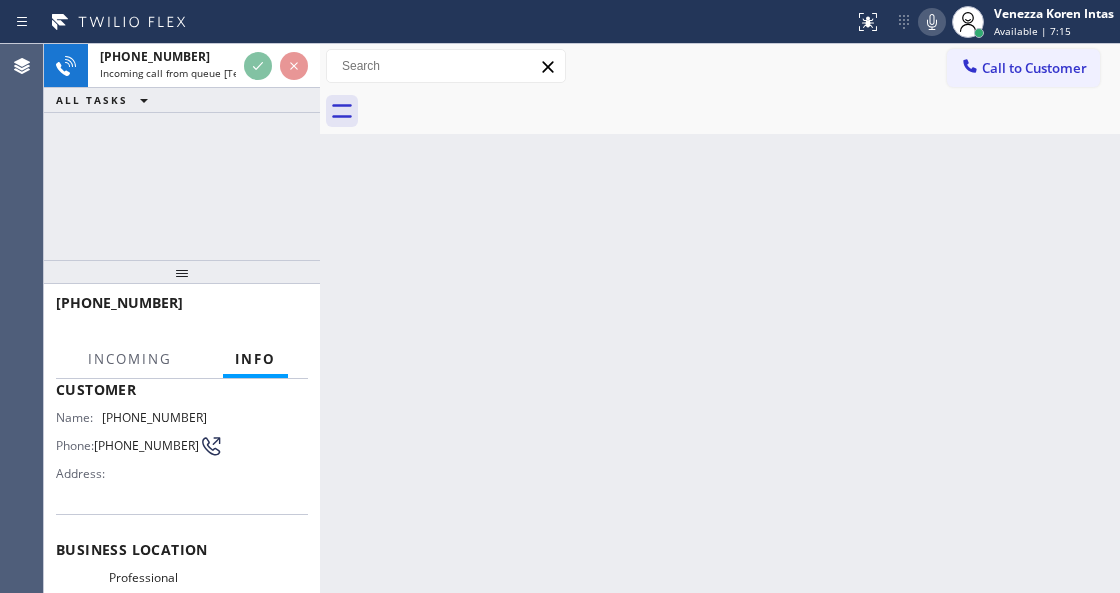 scroll, scrollTop: 133, scrollLeft: 0, axis: vertical 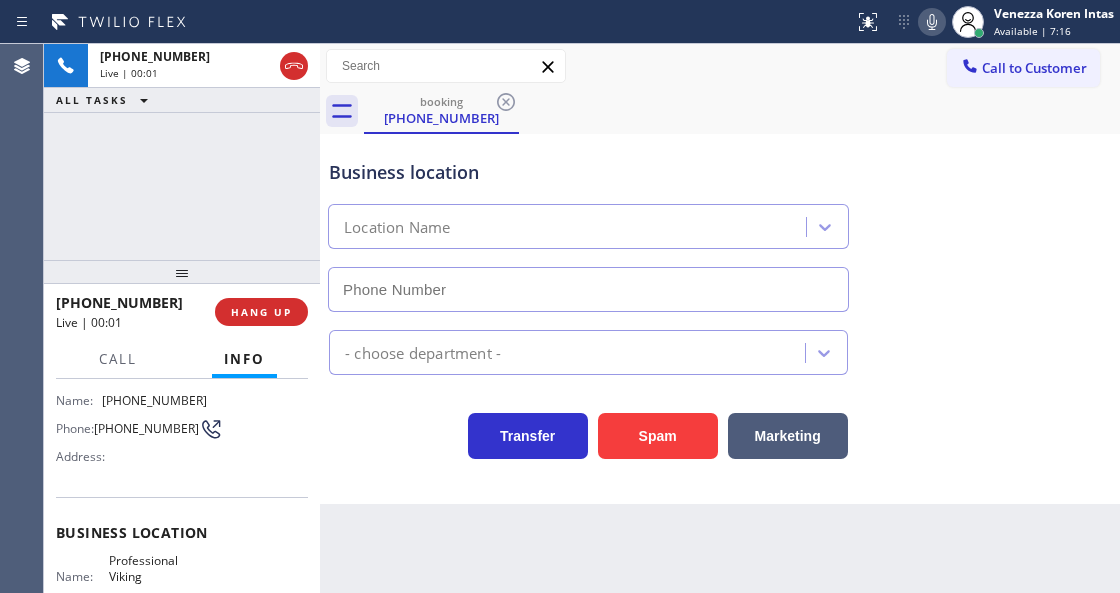 type on "[PHONE_NUMBER]" 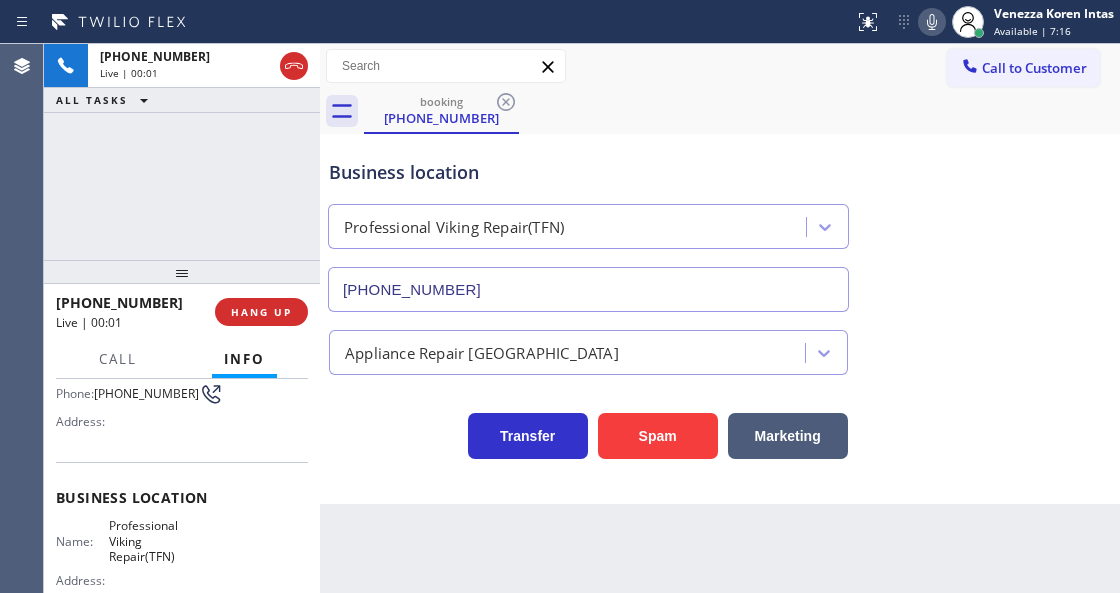 scroll, scrollTop: 200, scrollLeft: 0, axis: vertical 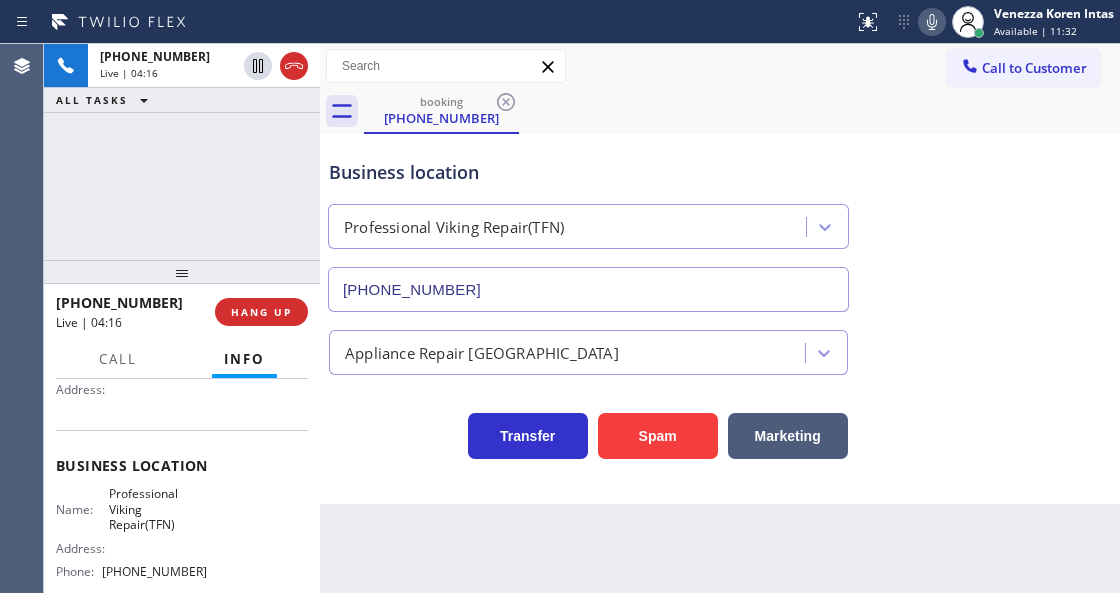 click 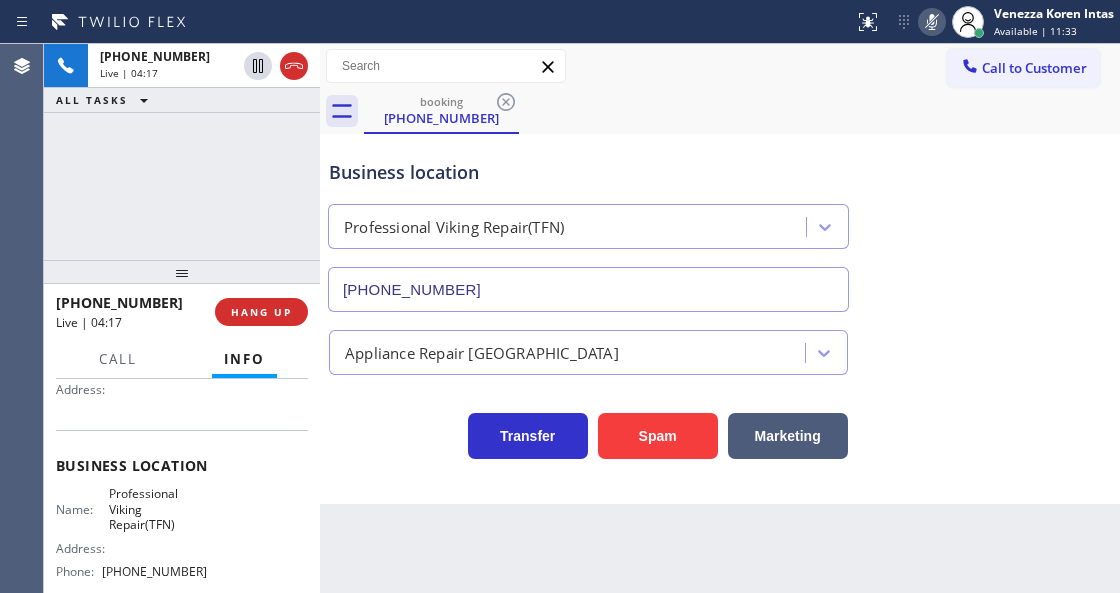 click 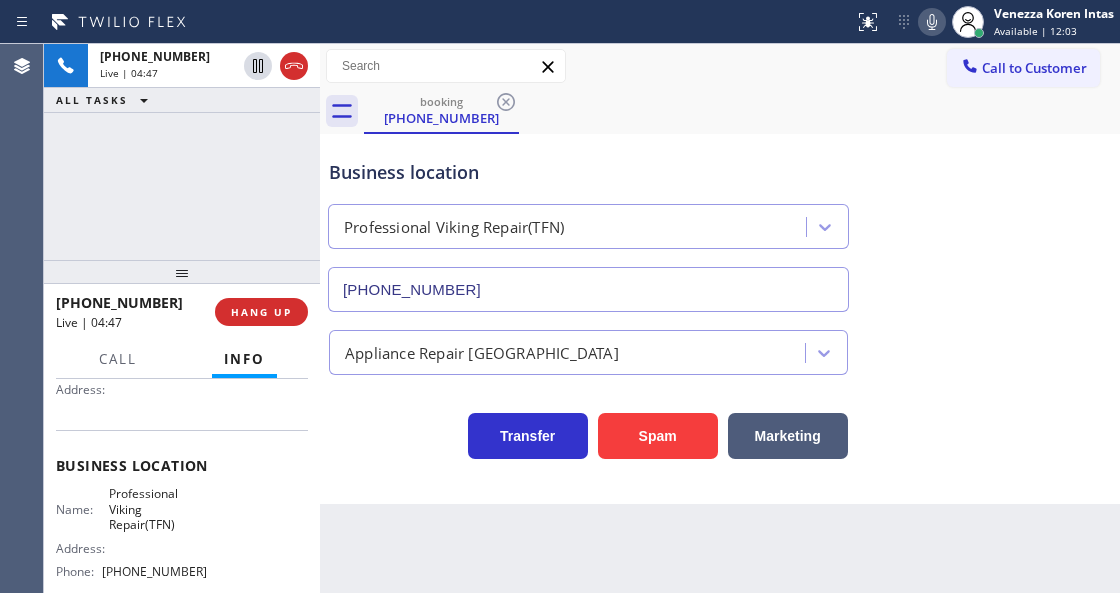 click on "Call to Customer Outbound call Location Kitchen Aid Washer & Dryer Repair [GEOGRAPHIC_DATA] Your caller id phone number [PHONE_NUMBER] Customer number Call Outbound call Technician Search Technician Your caller id phone number Your caller id phone number Call" at bounding box center (720, 66) 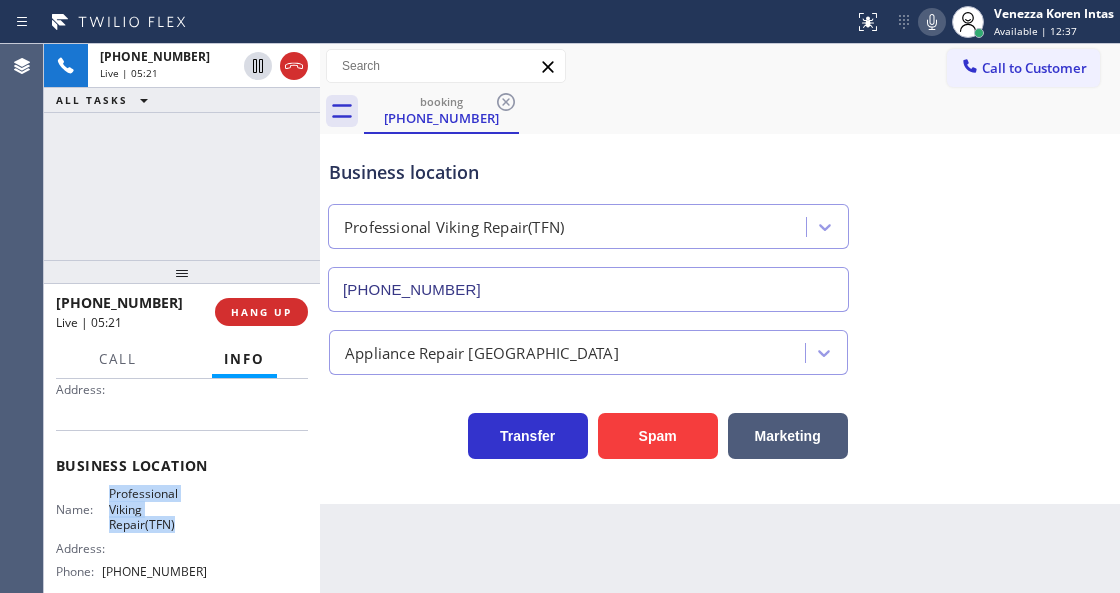 drag, startPoint x: 108, startPoint y: 494, endPoint x: 182, endPoint y: 528, distance: 81.437096 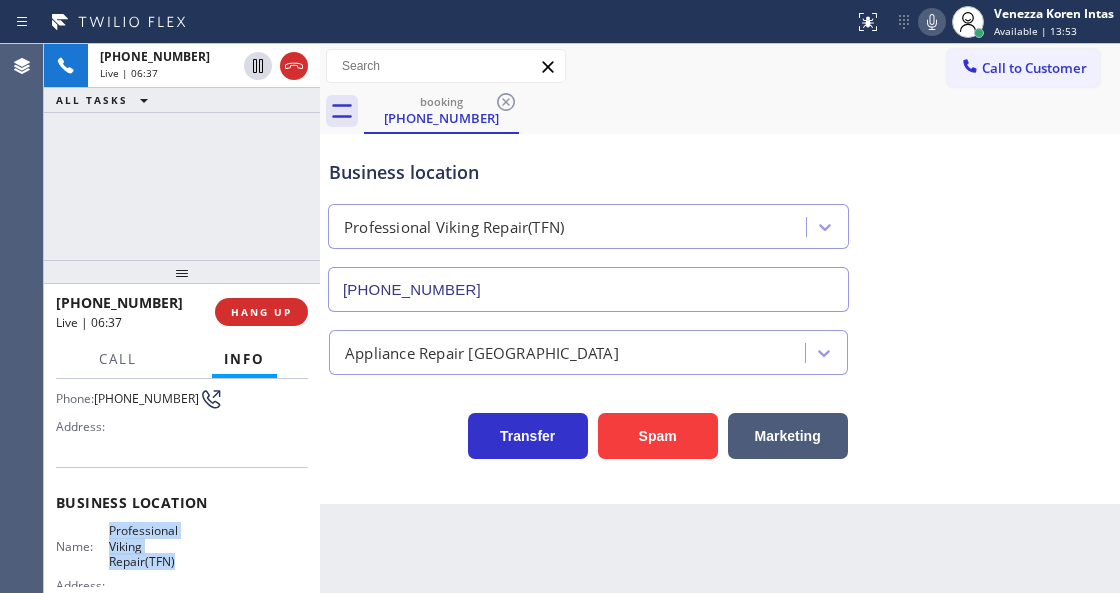 scroll, scrollTop: 66, scrollLeft: 0, axis: vertical 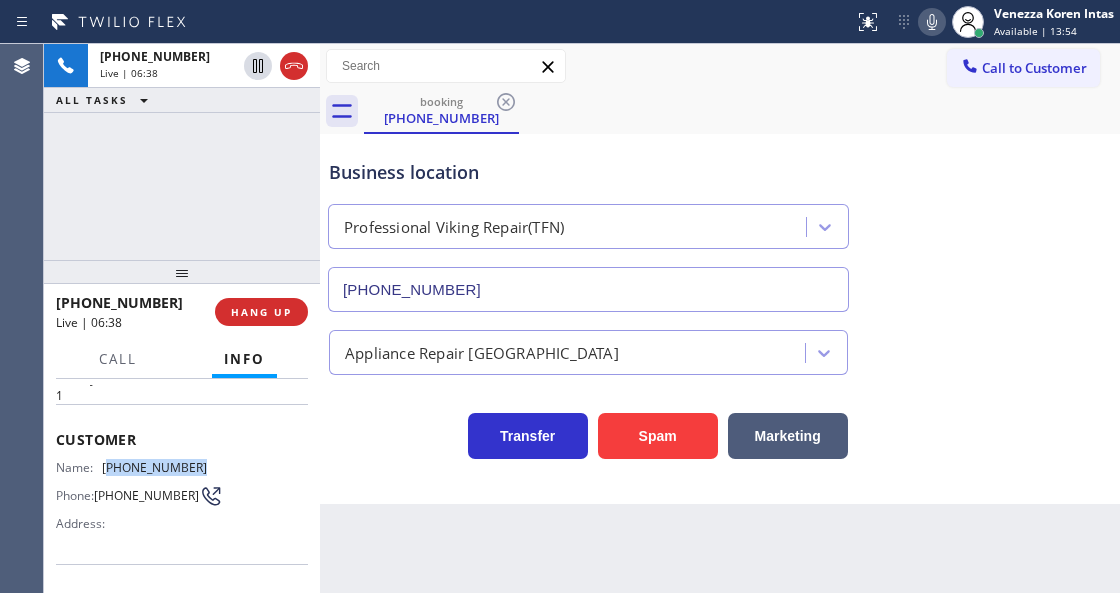 drag, startPoint x: 194, startPoint y: 460, endPoint x: 112, endPoint y: 467, distance: 82.29824 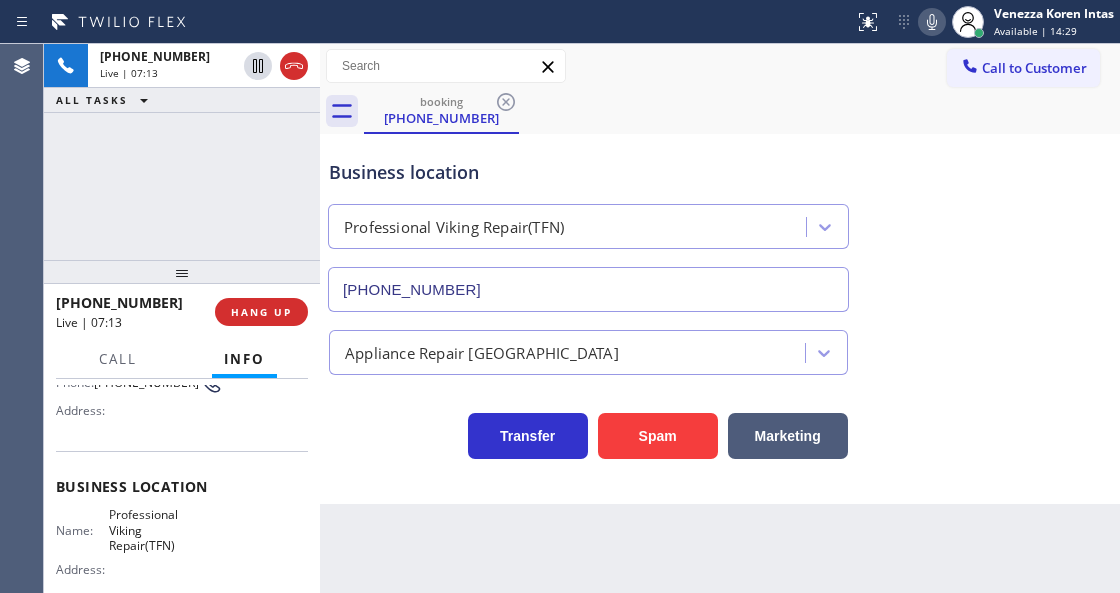 scroll, scrollTop: 200, scrollLeft: 0, axis: vertical 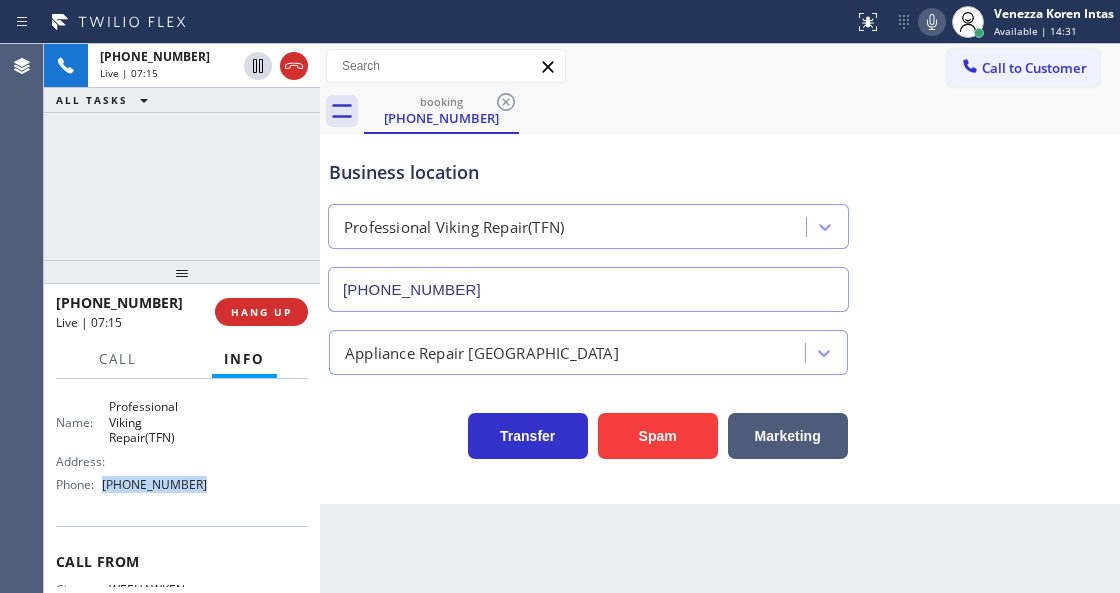 drag, startPoint x: 200, startPoint y: 576, endPoint x: 101, endPoint y: 487, distance: 133.12401 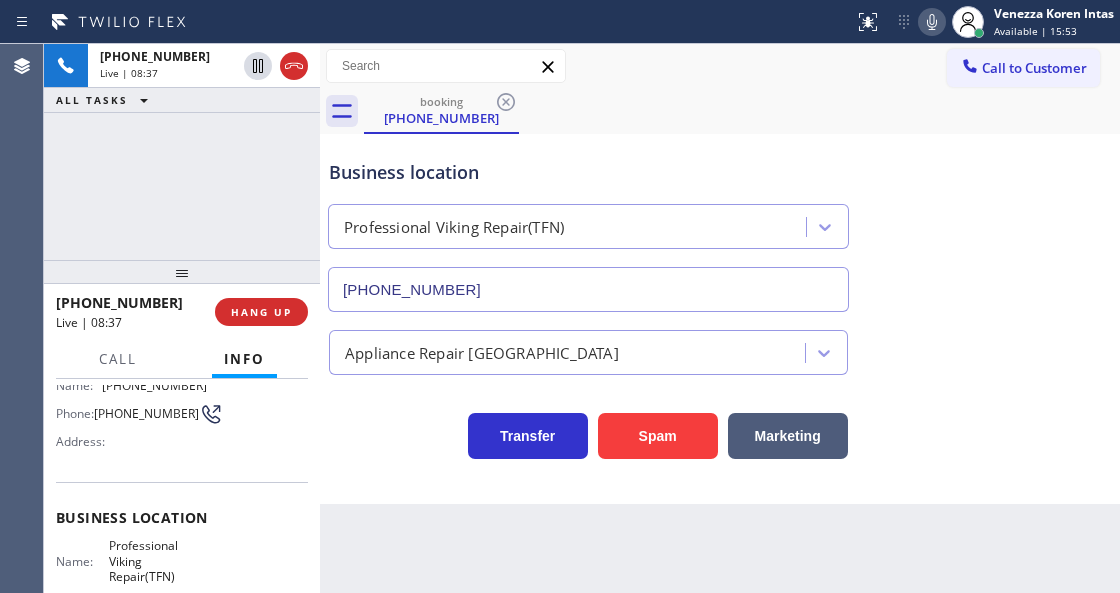 scroll, scrollTop: 0, scrollLeft: 0, axis: both 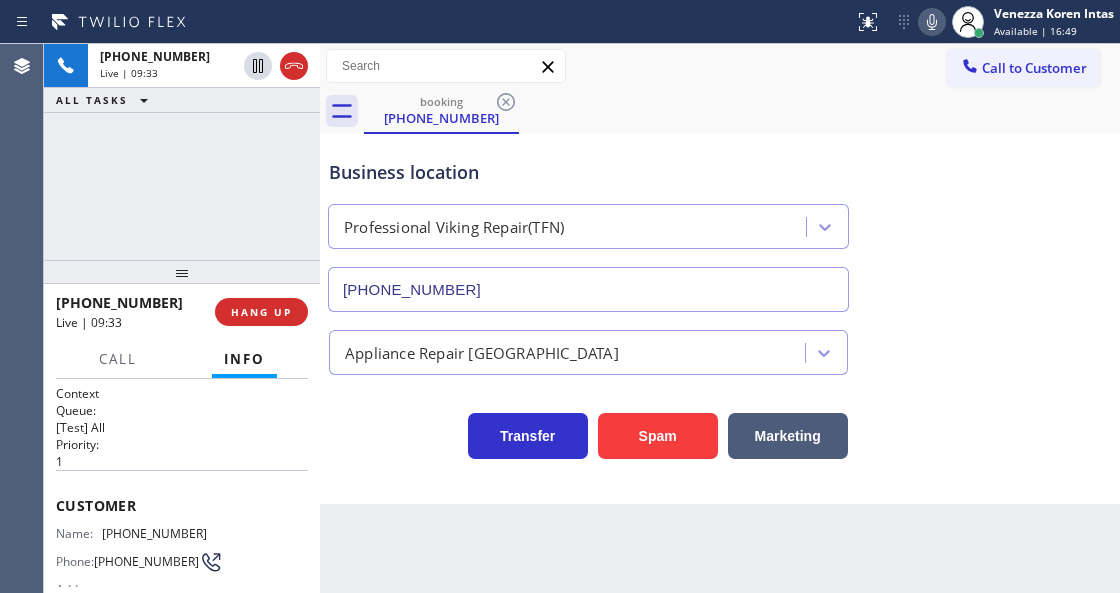 click on "Business location" at bounding box center [588, 172] 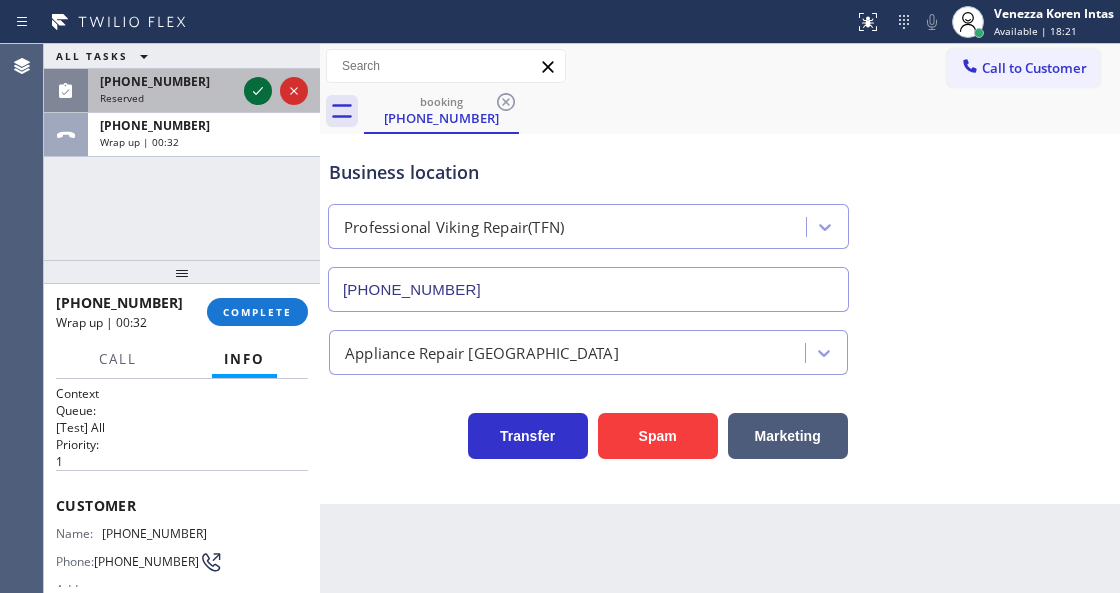 click 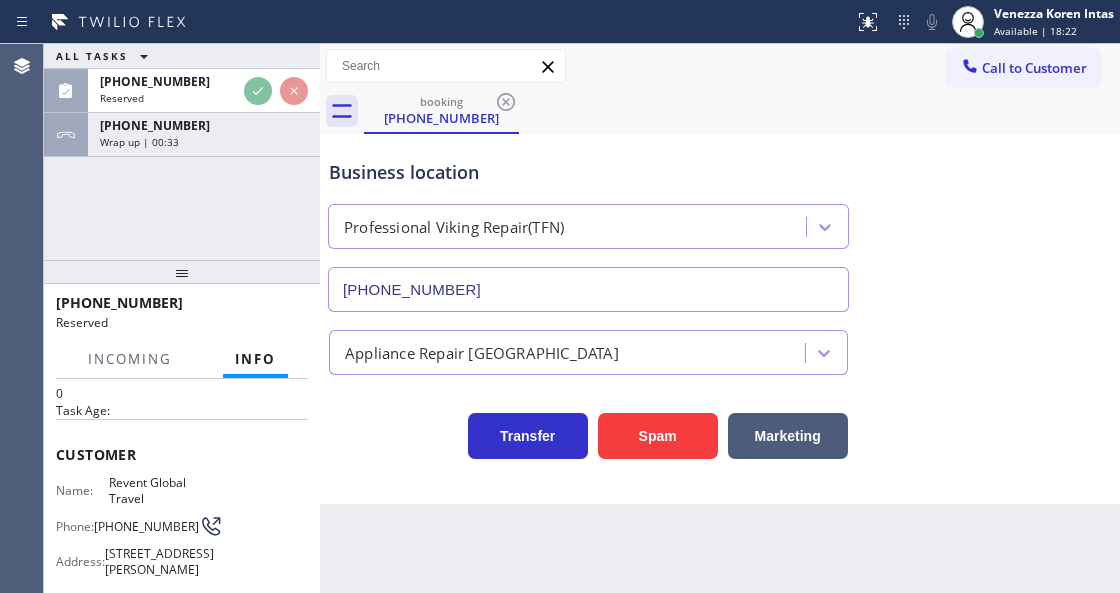 scroll, scrollTop: 133, scrollLeft: 0, axis: vertical 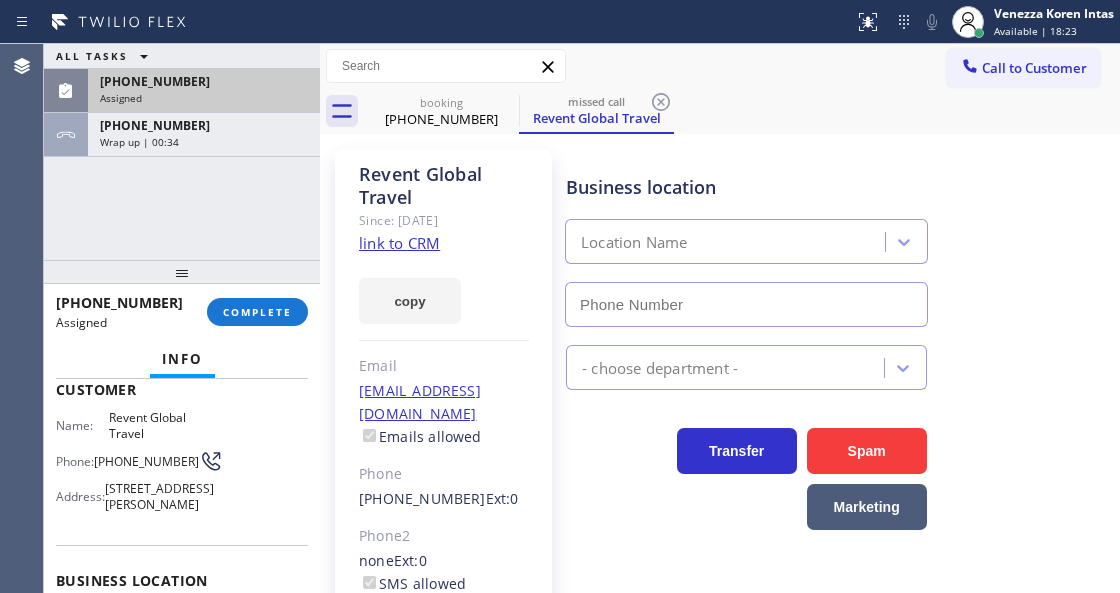 type on "[PHONE_NUMBER]" 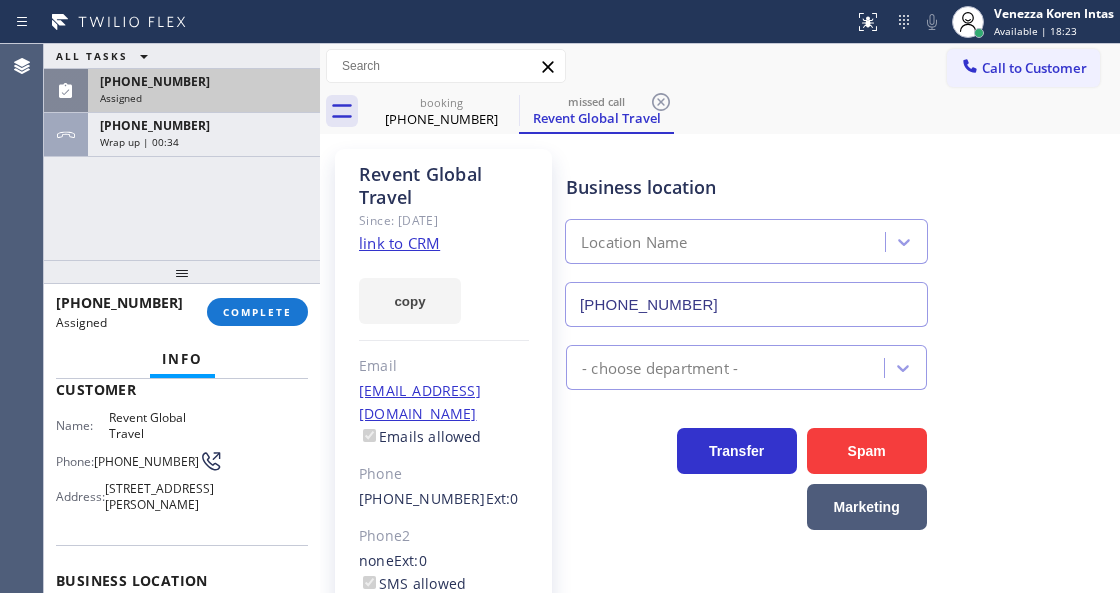 click on "[PHONE_NUMBER]" at bounding box center [204, 81] 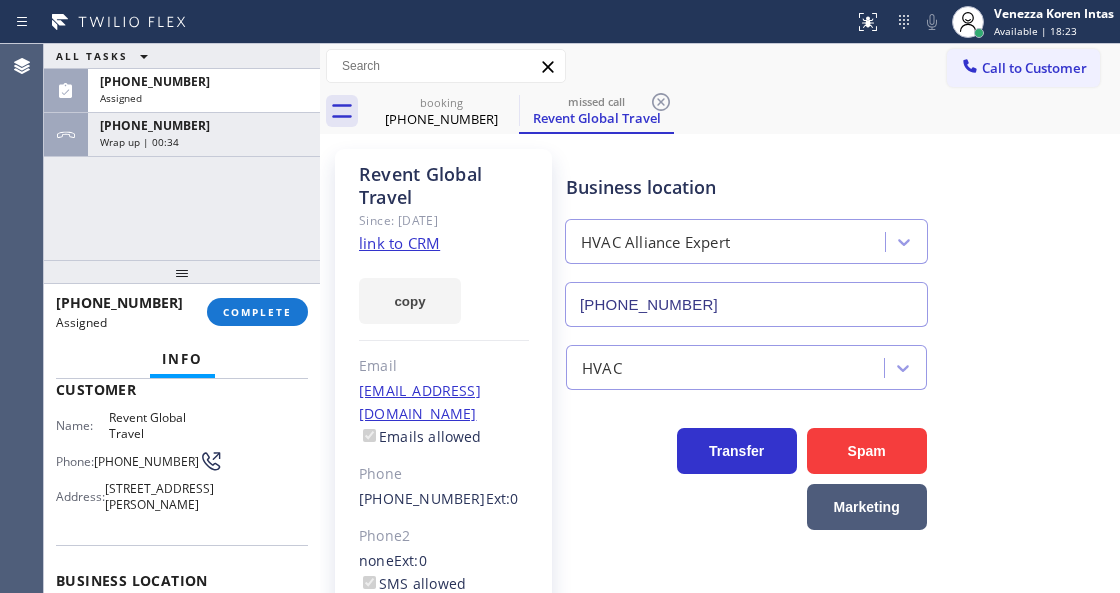 click on "[PHONE_NUMBER] Assigned COMPLETE" at bounding box center (182, 312) 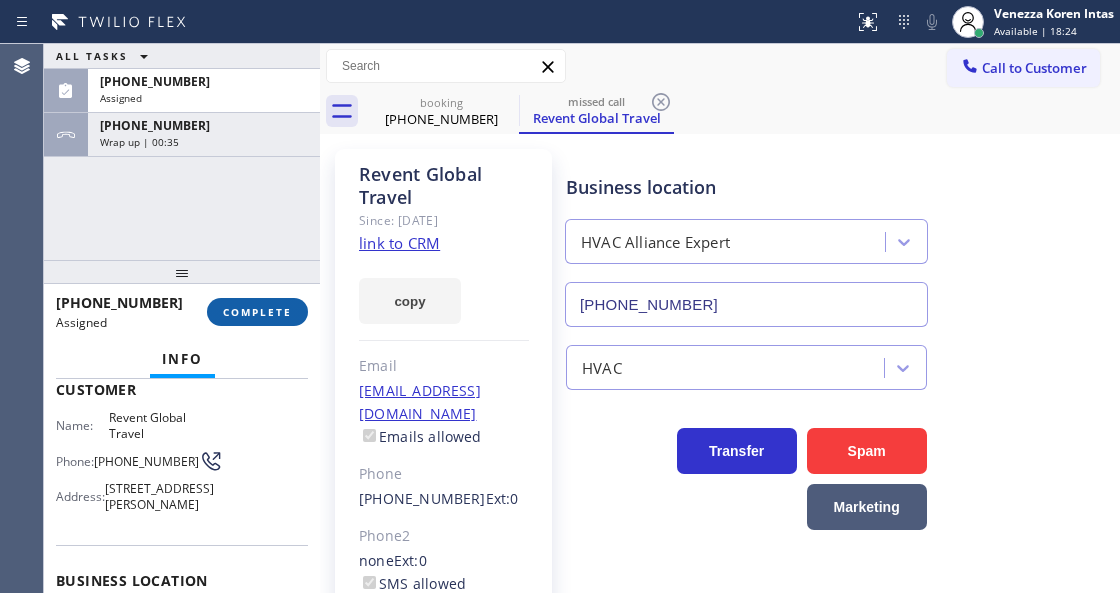 click on "COMPLETE" at bounding box center [257, 312] 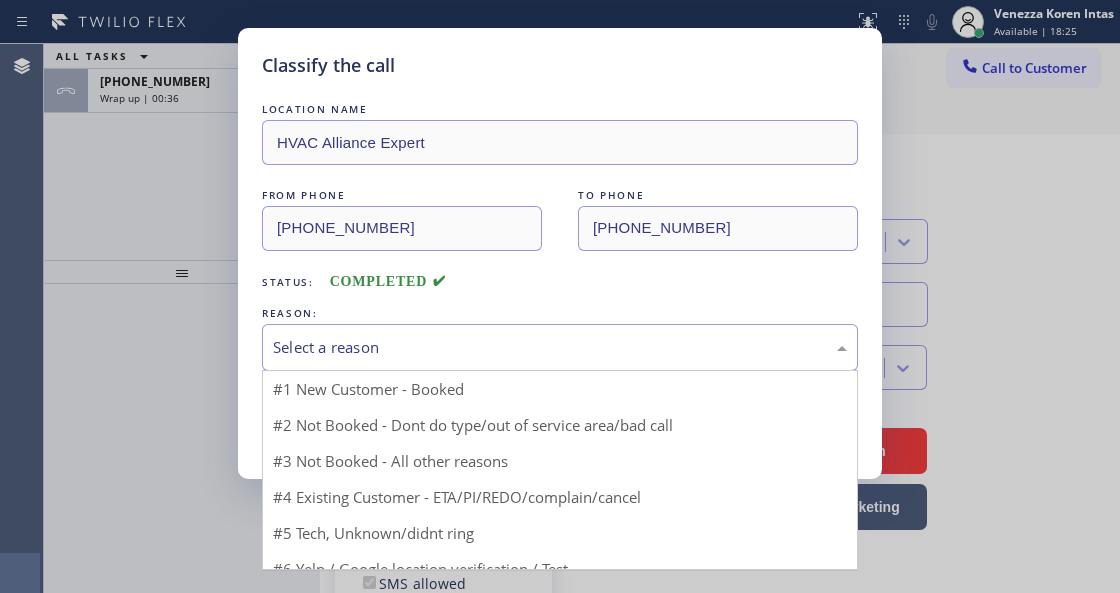 click on "Select a reason" at bounding box center (560, 347) 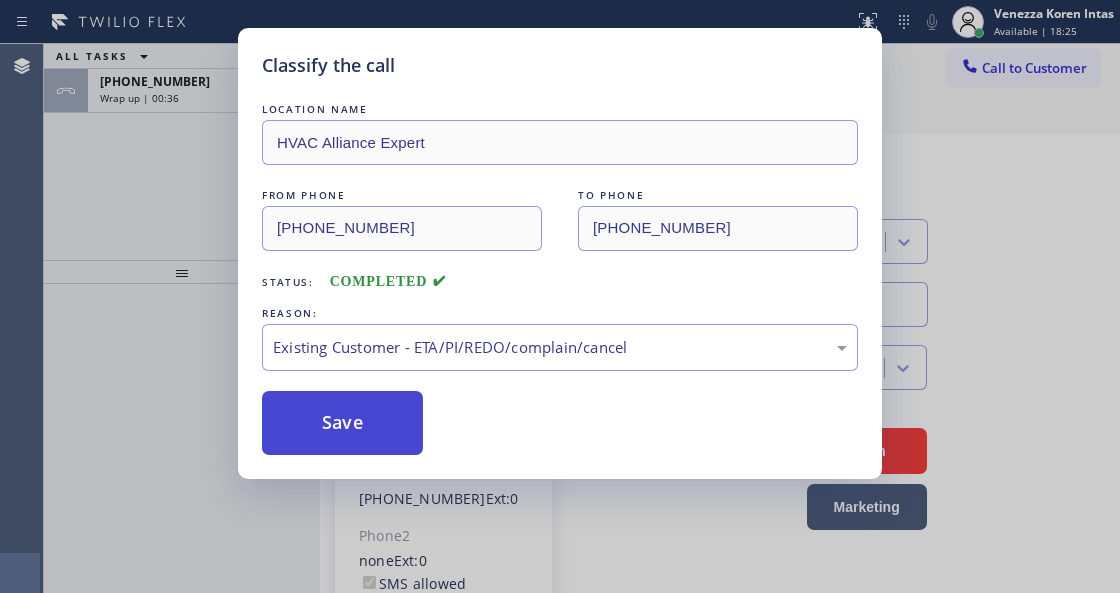 click on "Save" at bounding box center (342, 423) 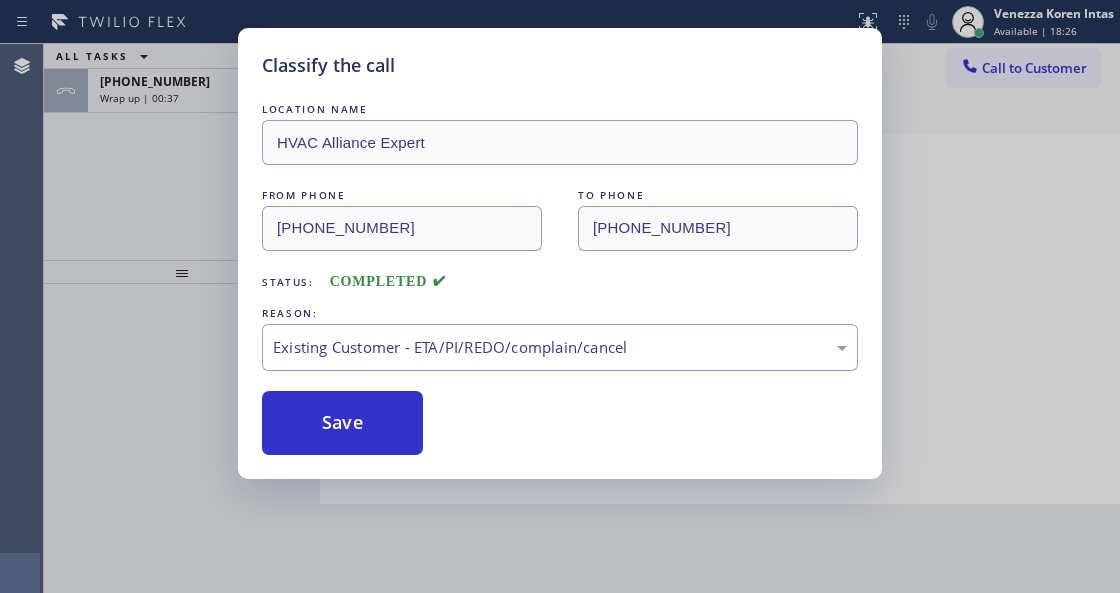 click on "Wrap up | 00:37" at bounding box center [204, 98] 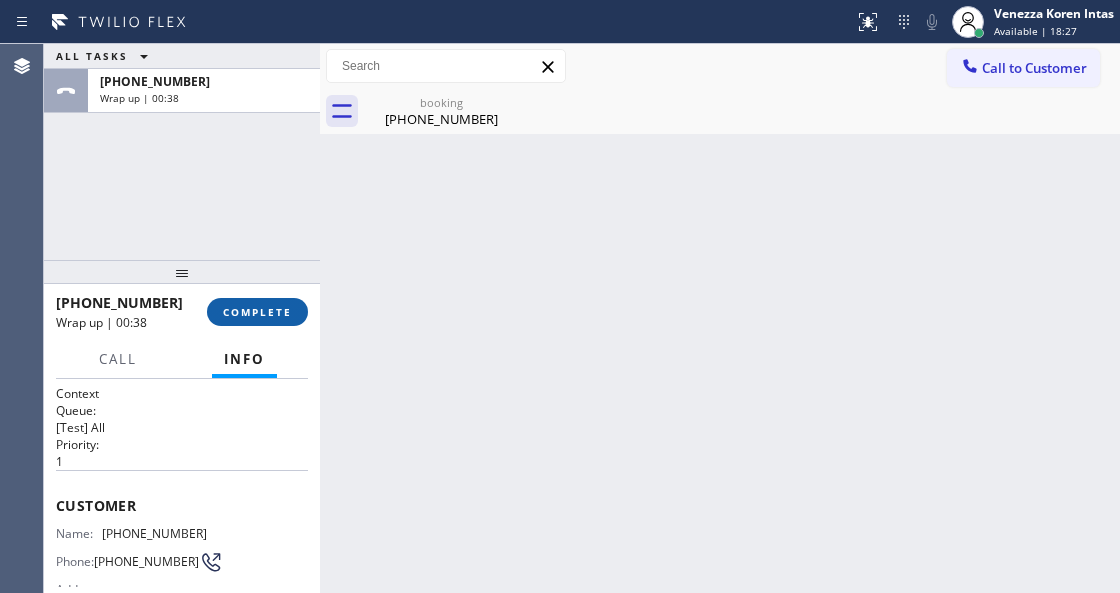 click on "COMPLETE" at bounding box center [257, 312] 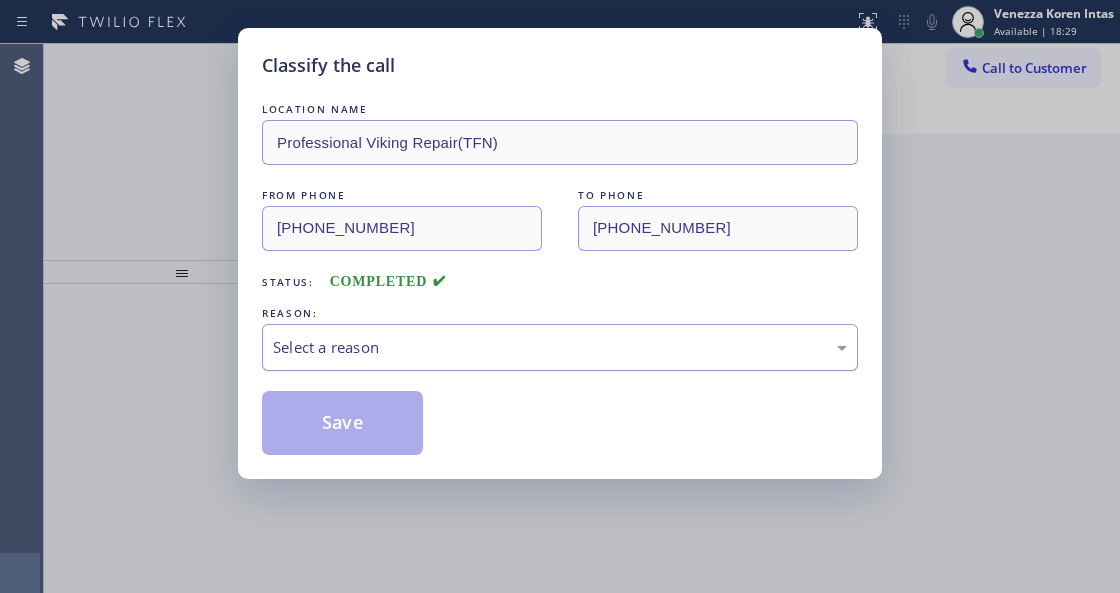 click on "Select a reason" at bounding box center (560, 347) 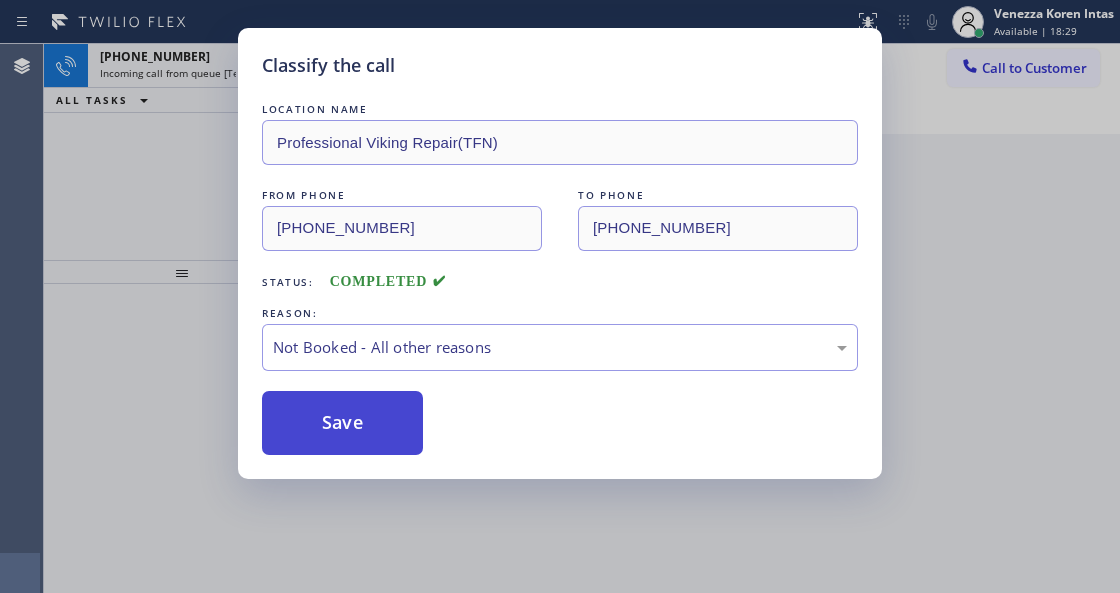 click on "Save" at bounding box center (342, 423) 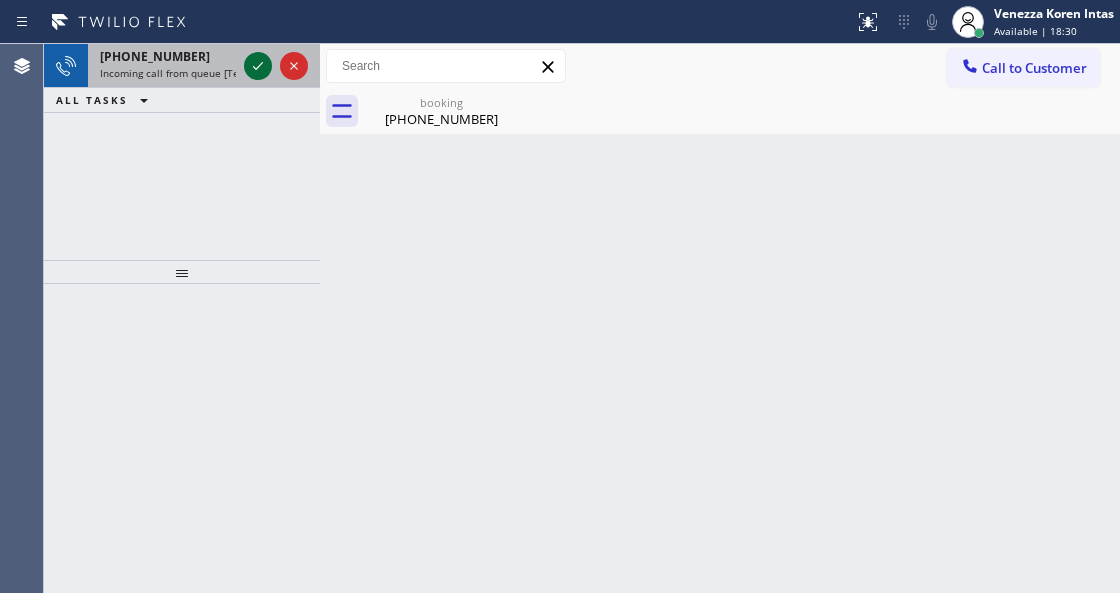 click 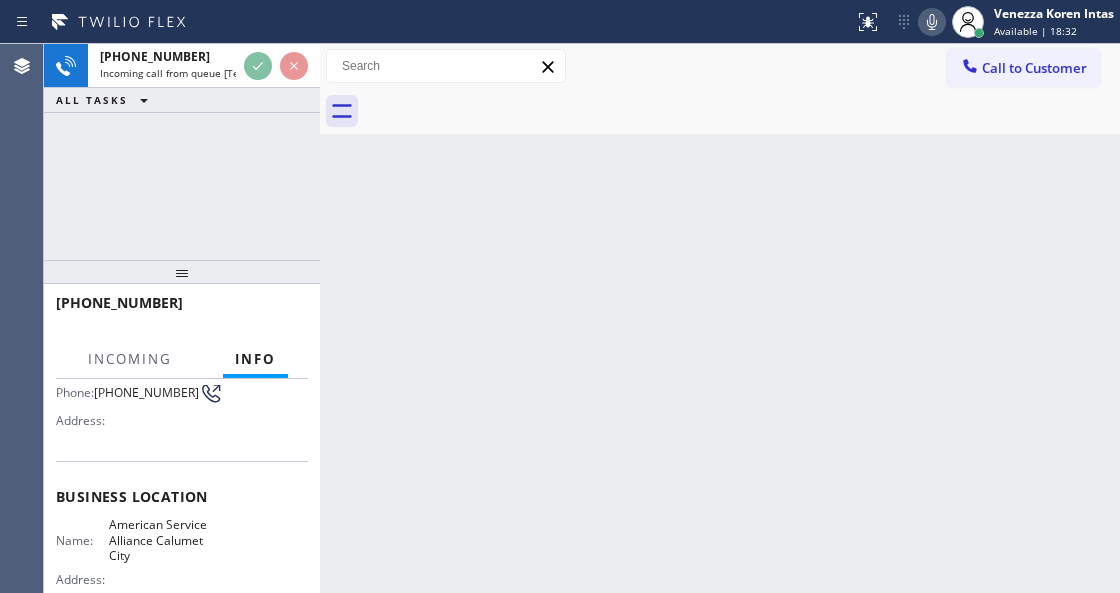 scroll, scrollTop: 200, scrollLeft: 0, axis: vertical 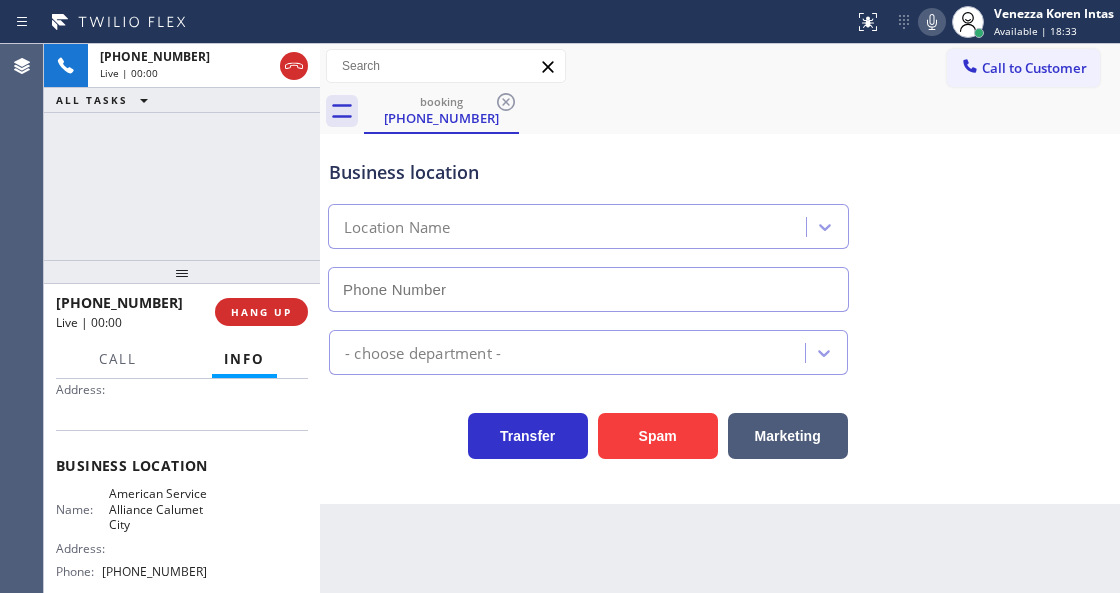 type on "[PHONE_NUMBER]" 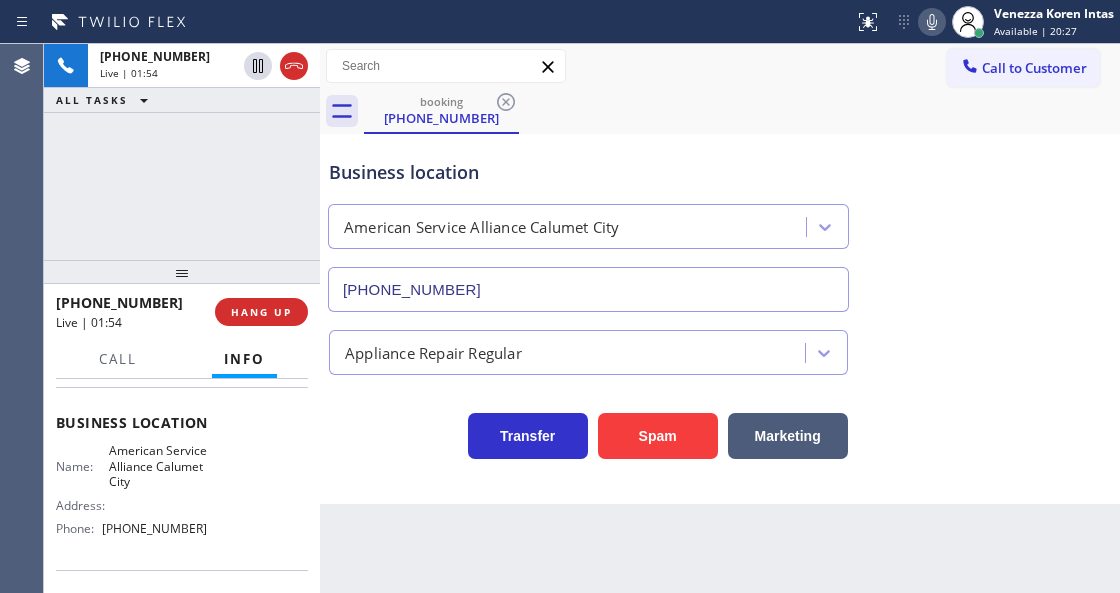 scroll, scrollTop: 266, scrollLeft: 0, axis: vertical 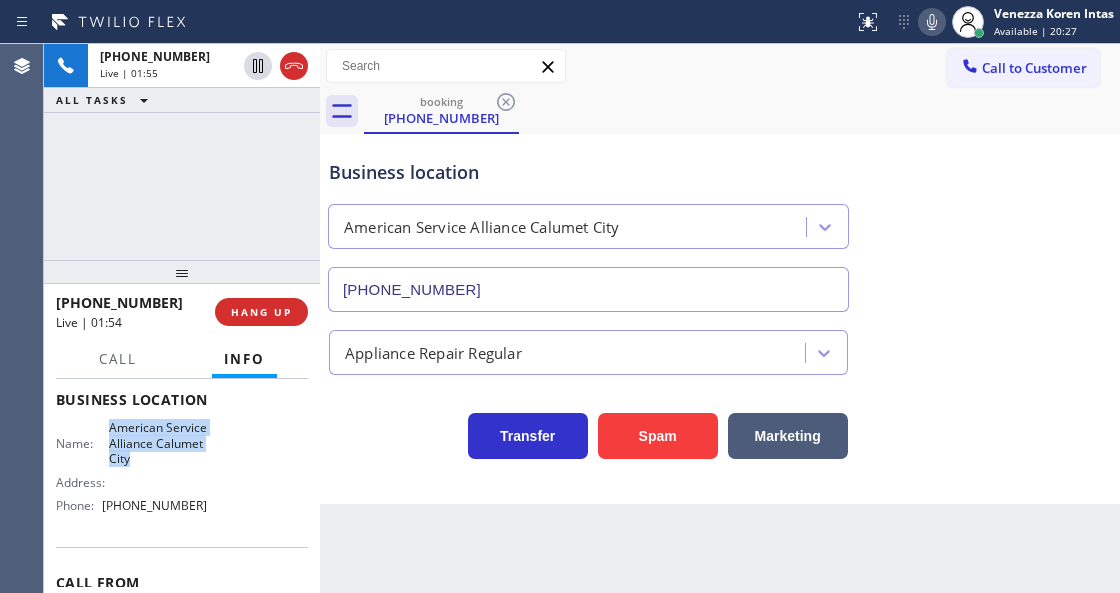drag, startPoint x: 106, startPoint y: 425, endPoint x: 194, endPoint y: 464, distance: 96.25487 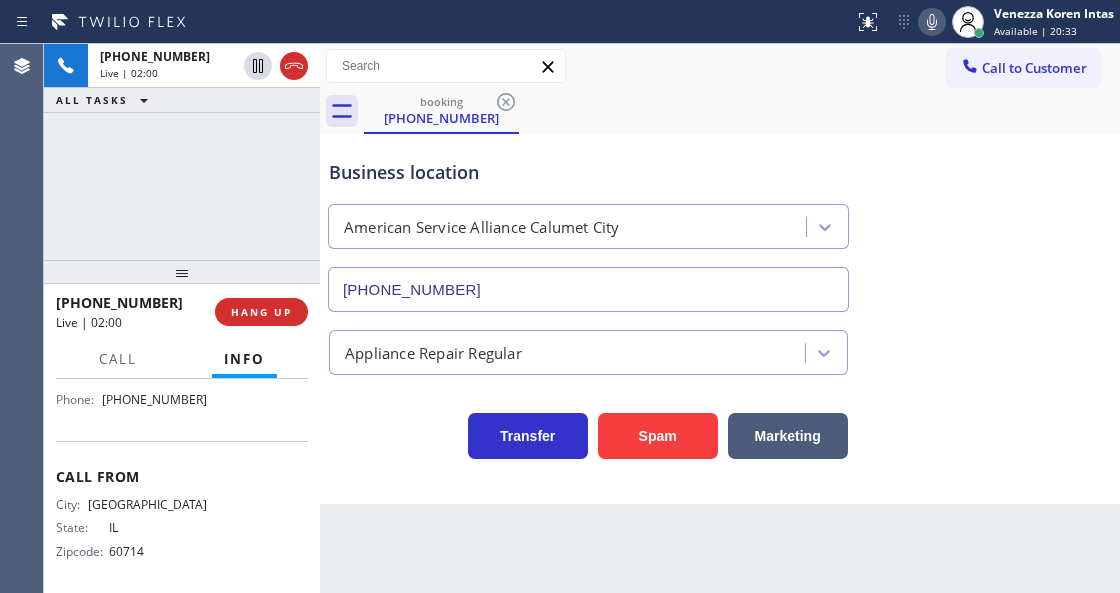 scroll, scrollTop: 377, scrollLeft: 0, axis: vertical 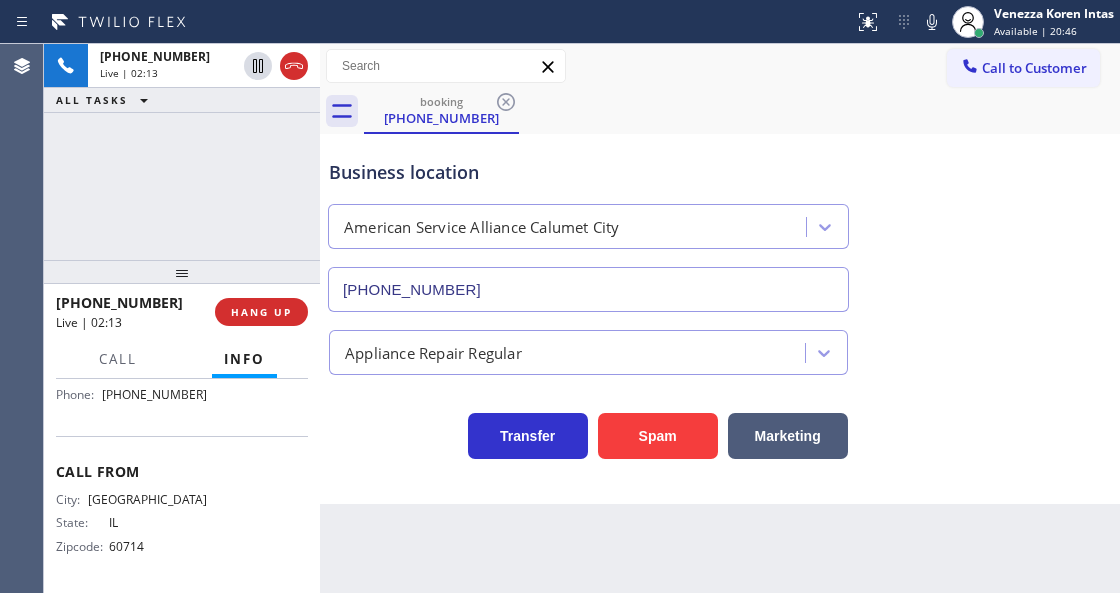 drag, startPoint x: 937, startPoint y: 28, endPoint x: 904, endPoint y: 53, distance: 41.400482 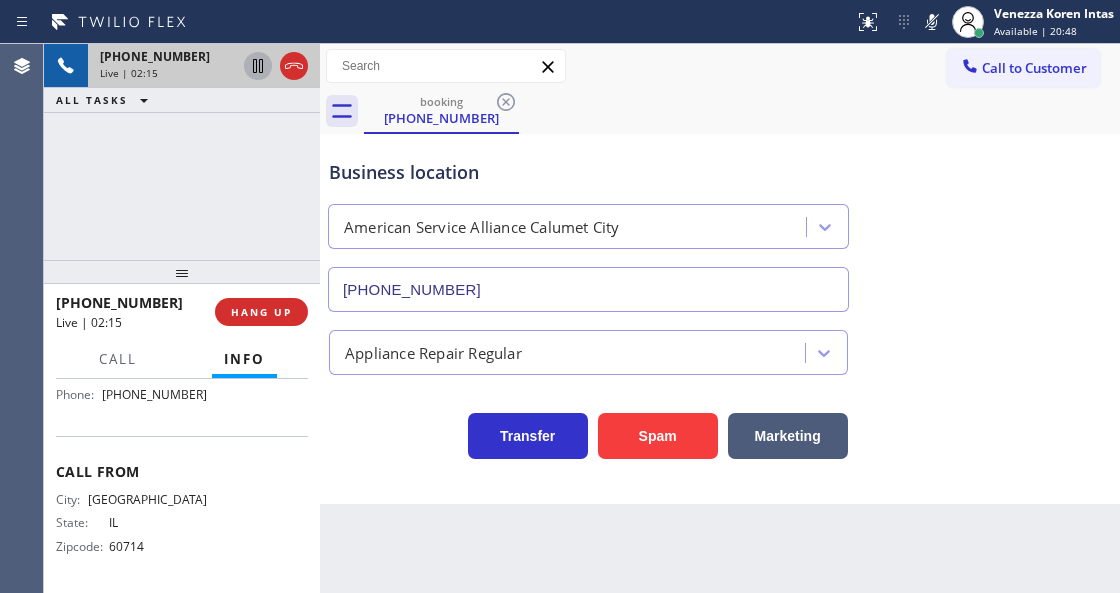click 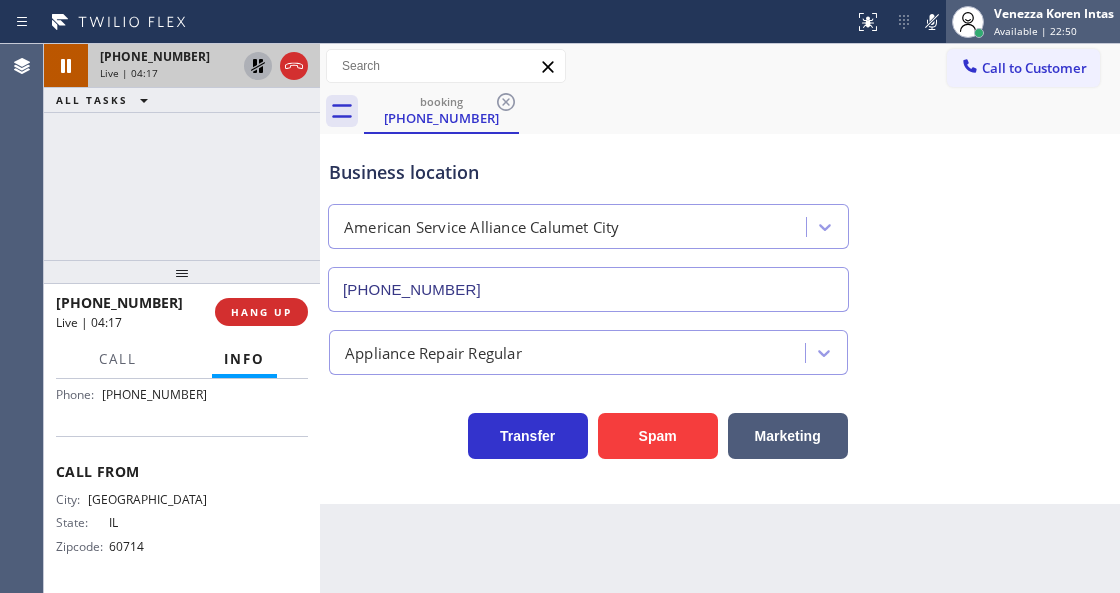 click at bounding box center [968, 22] 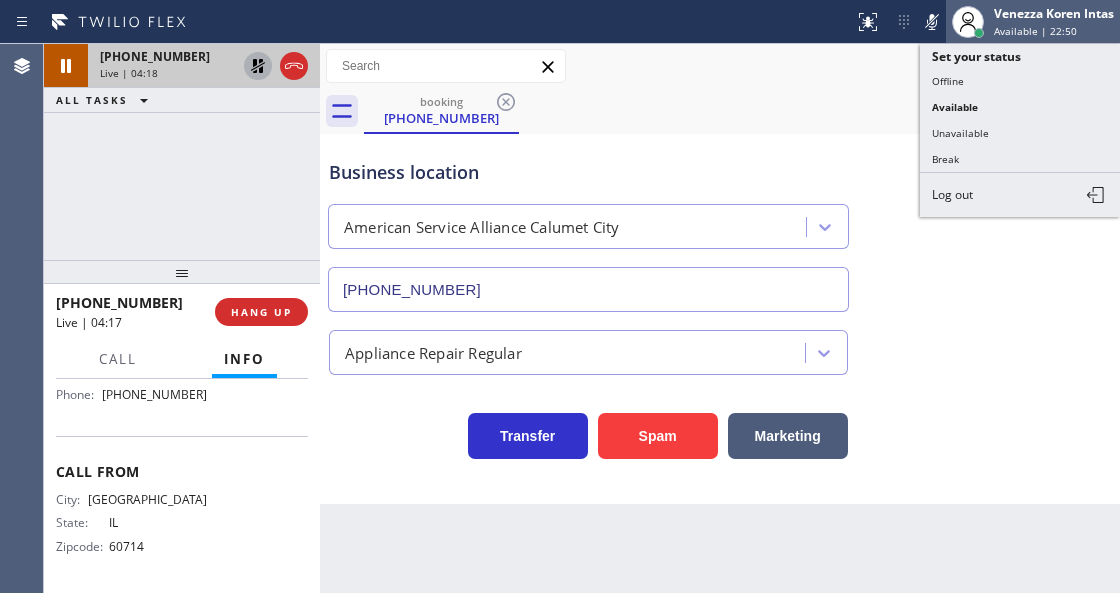 click at bounding box center [968, 22] 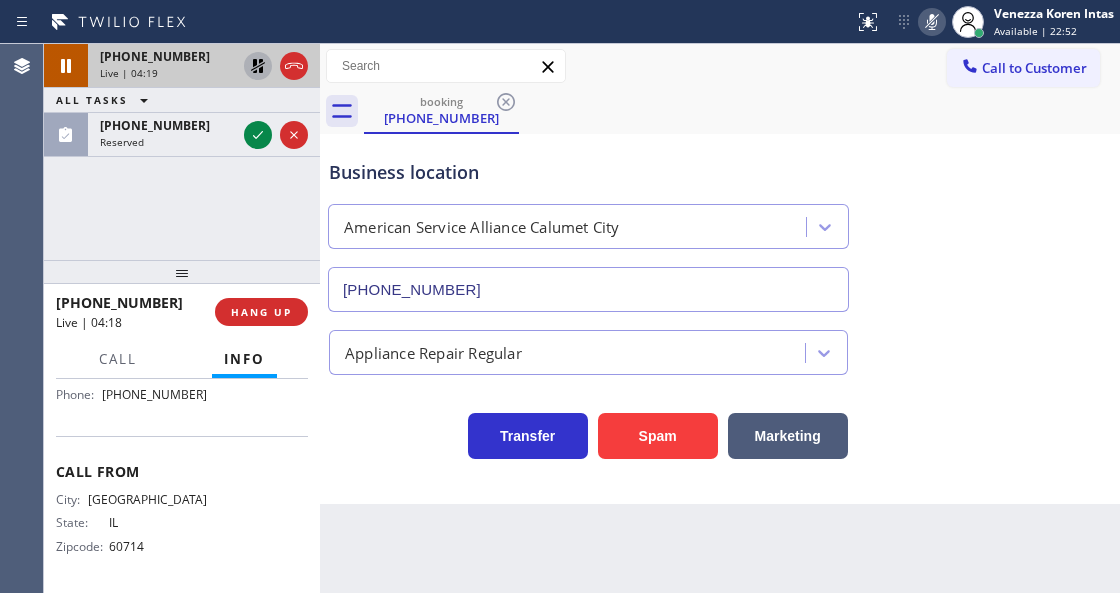 click 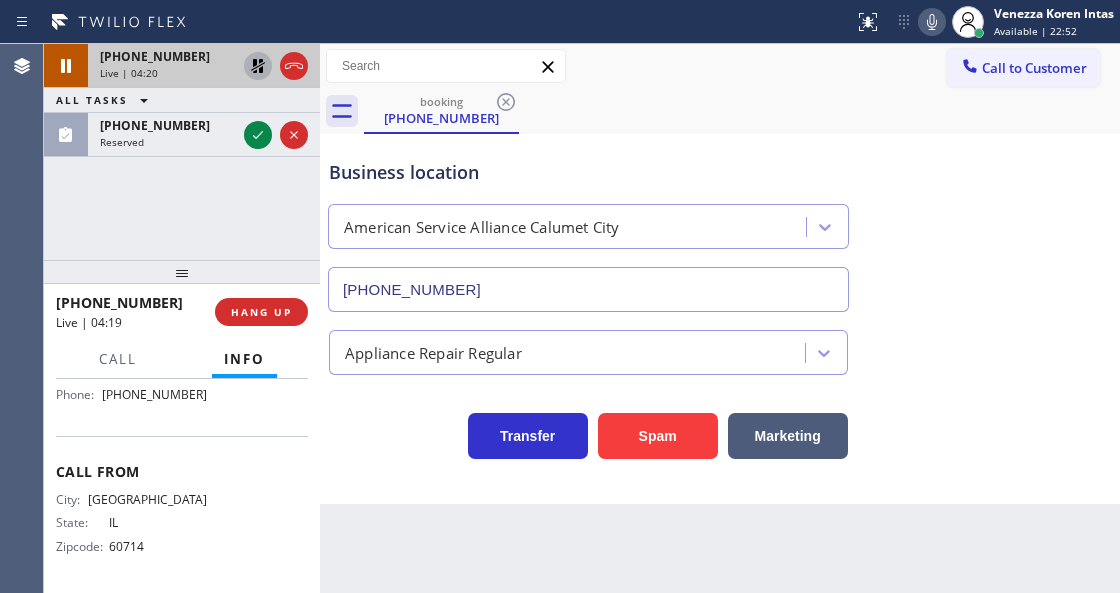click 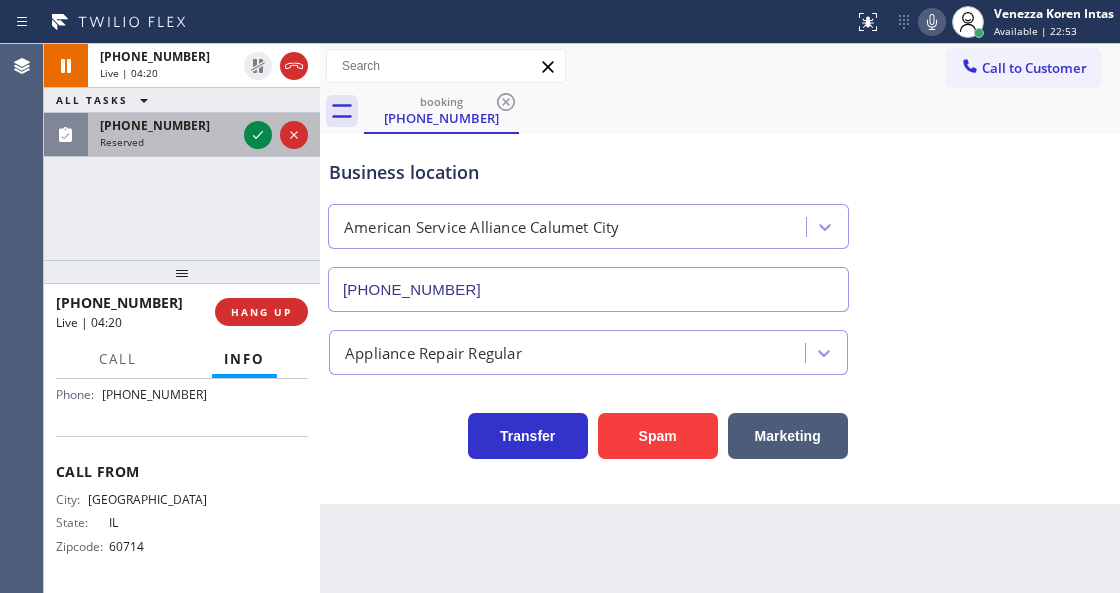 click at bounding box center (276, 135) 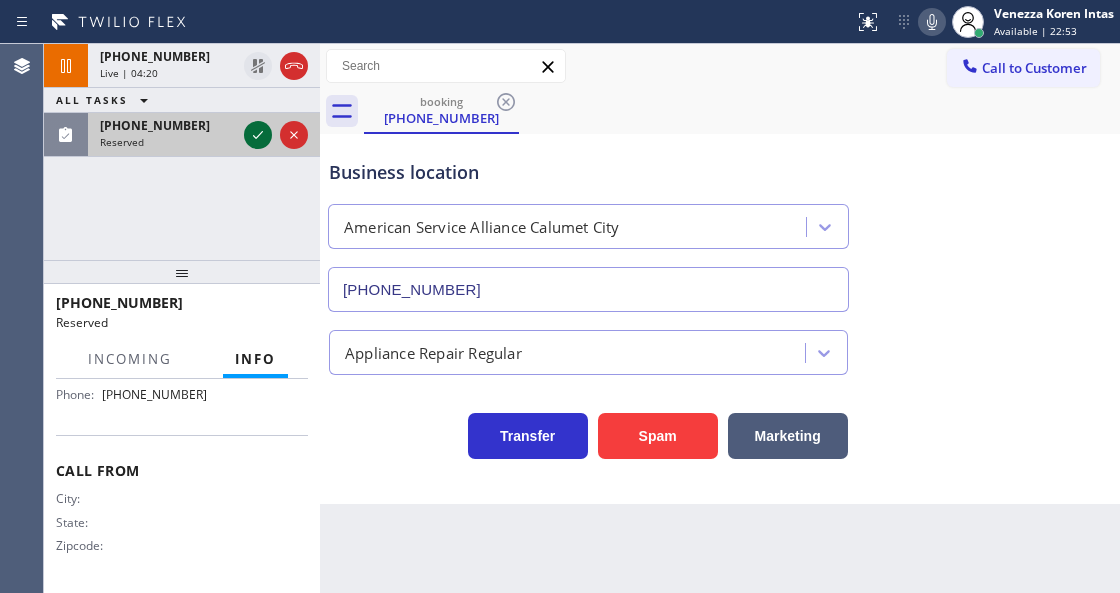 click 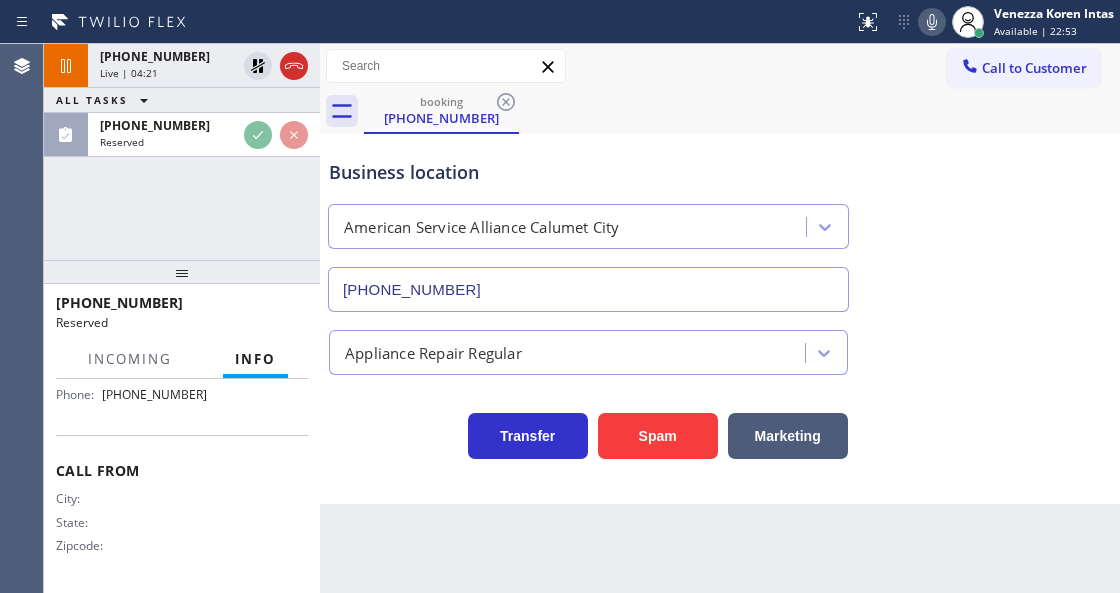 scroll, scrollTop: 393, scrollLeft: 0, axis: vertical 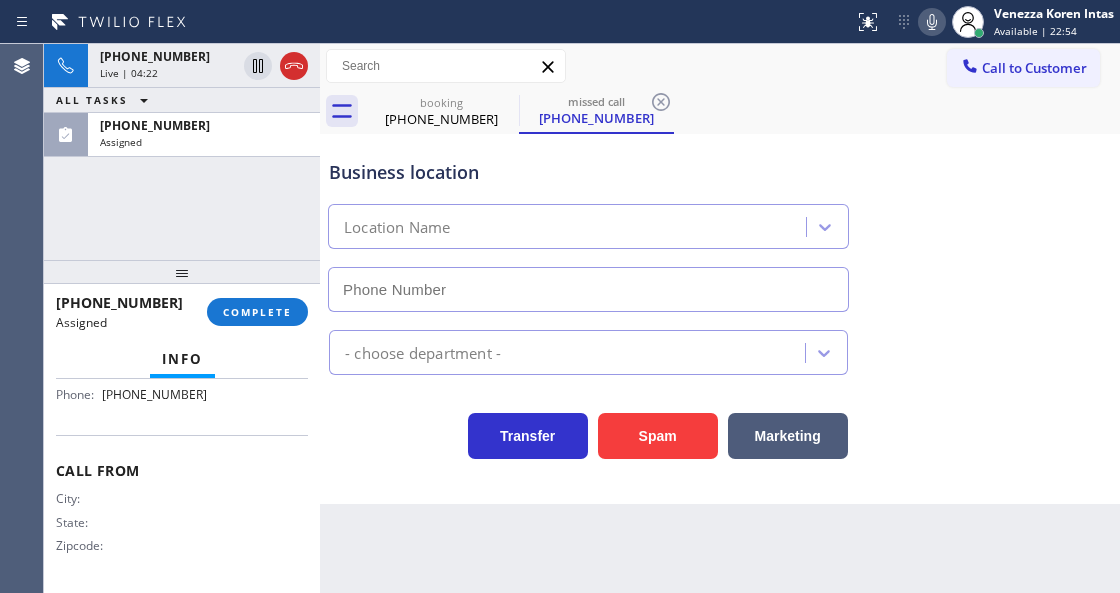 type on "[PHONE_NUMBER]" 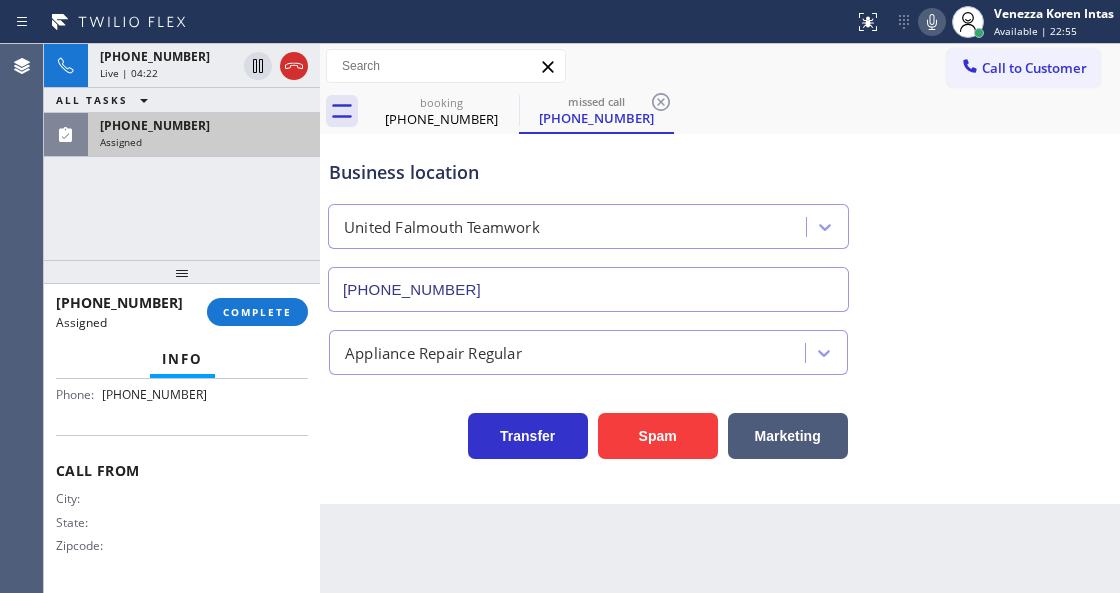click on "[PHONE_NUMBER]" at bounding box center (204, 125) 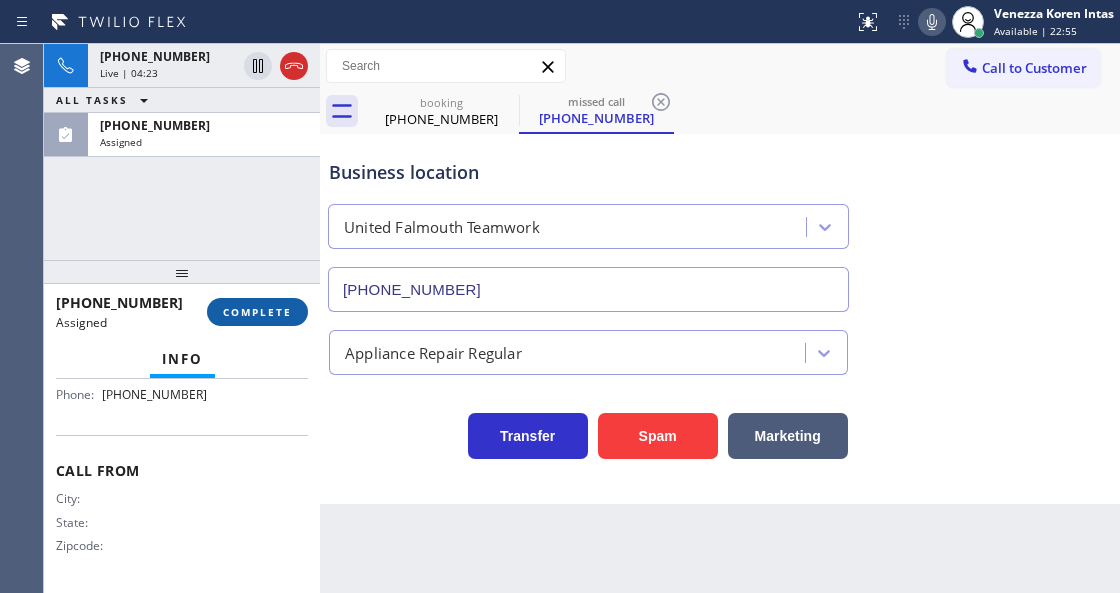click on "COMPLETE" at bounding box center (257, 312) 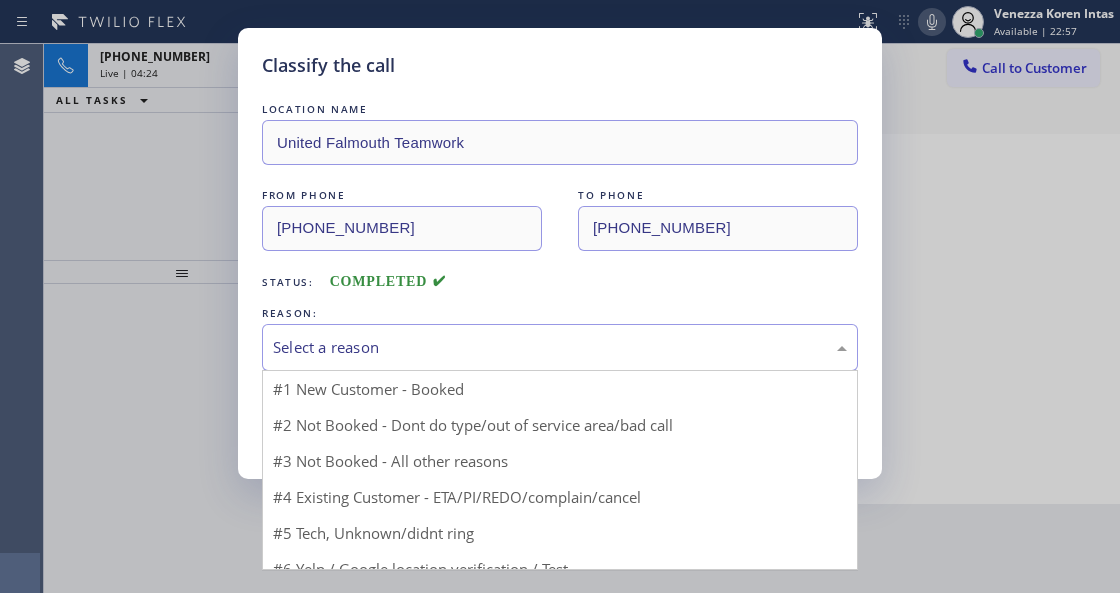 click on "Select a reason" at bounding box center [560, 347] 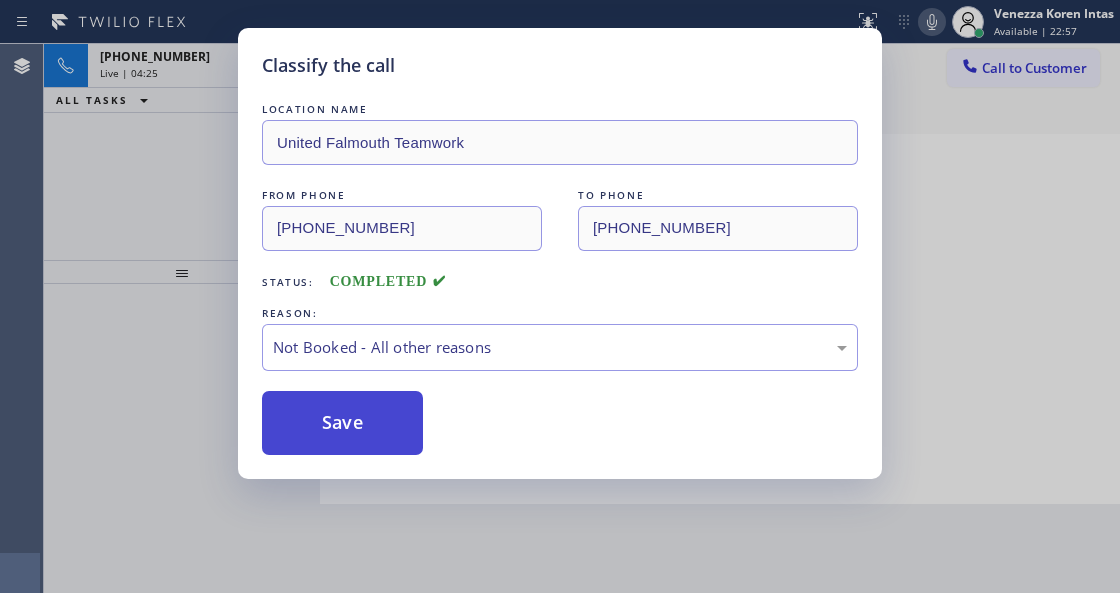 click on "Save" at bounding box center [342, 423] 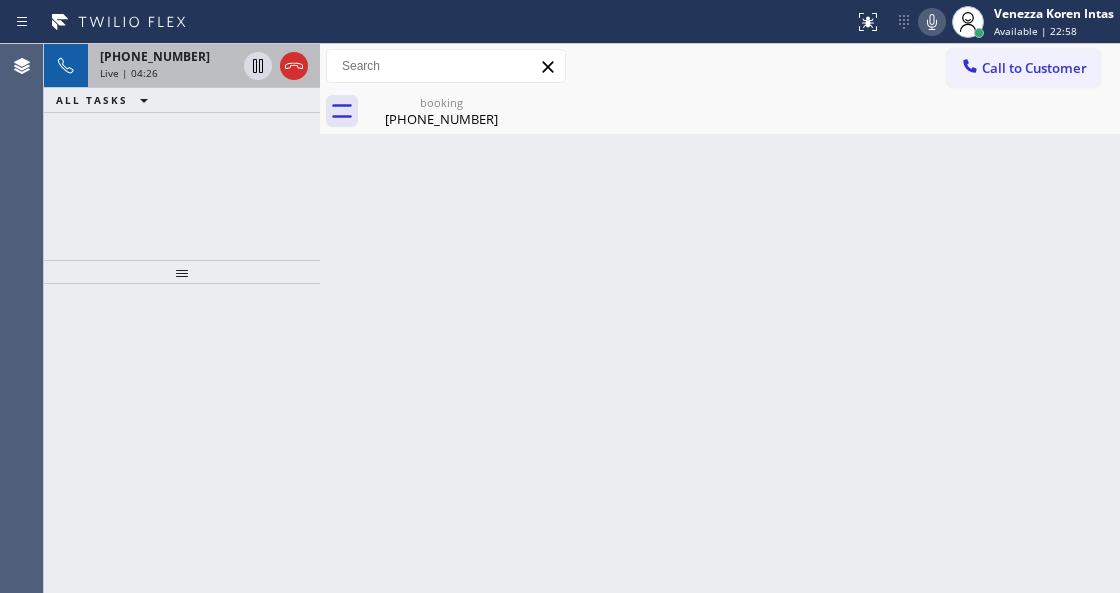 click on "Live | 04:26" at bounding box center [168, 73] 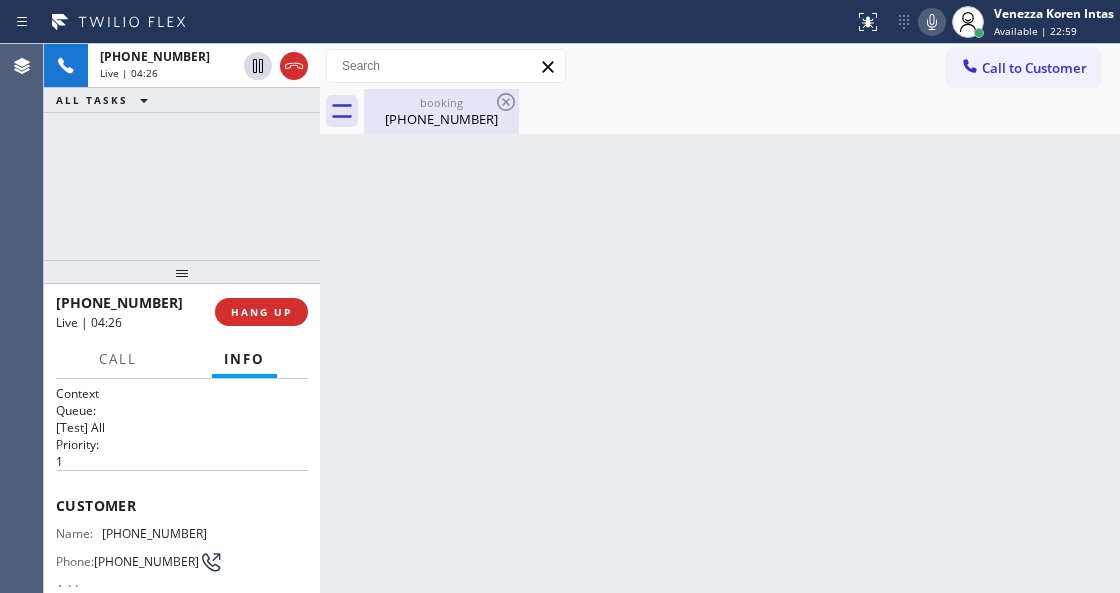 click on "[PHONE_NUMBER]" at bounding box center [441, 119] 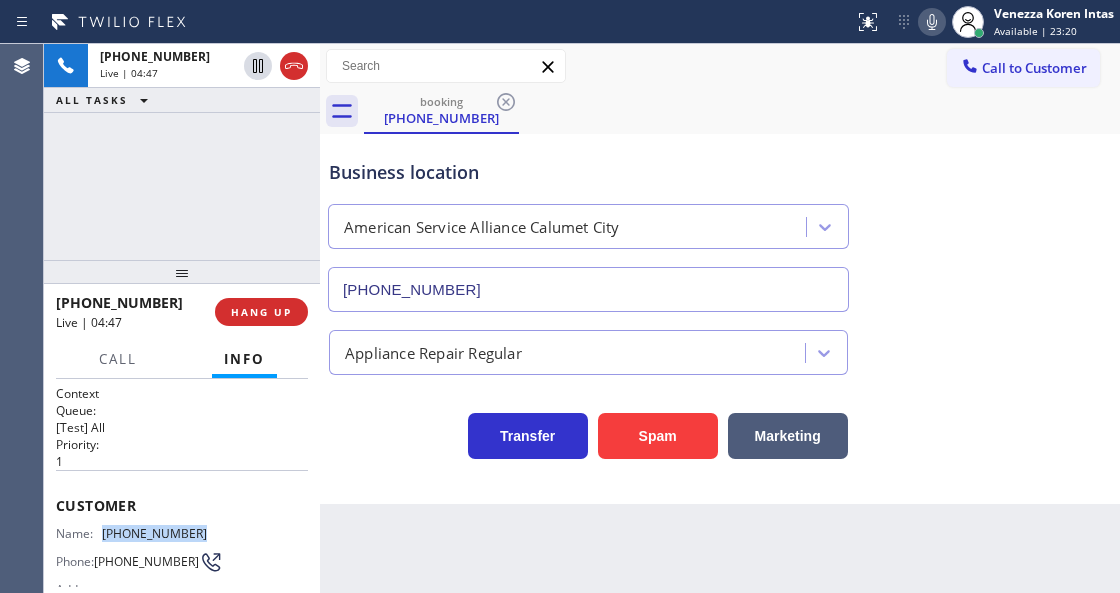 drag, startPoint x: 198, startPoint y: 521, endPoint x: 104, endPoint y: 532, distance: 94.641426 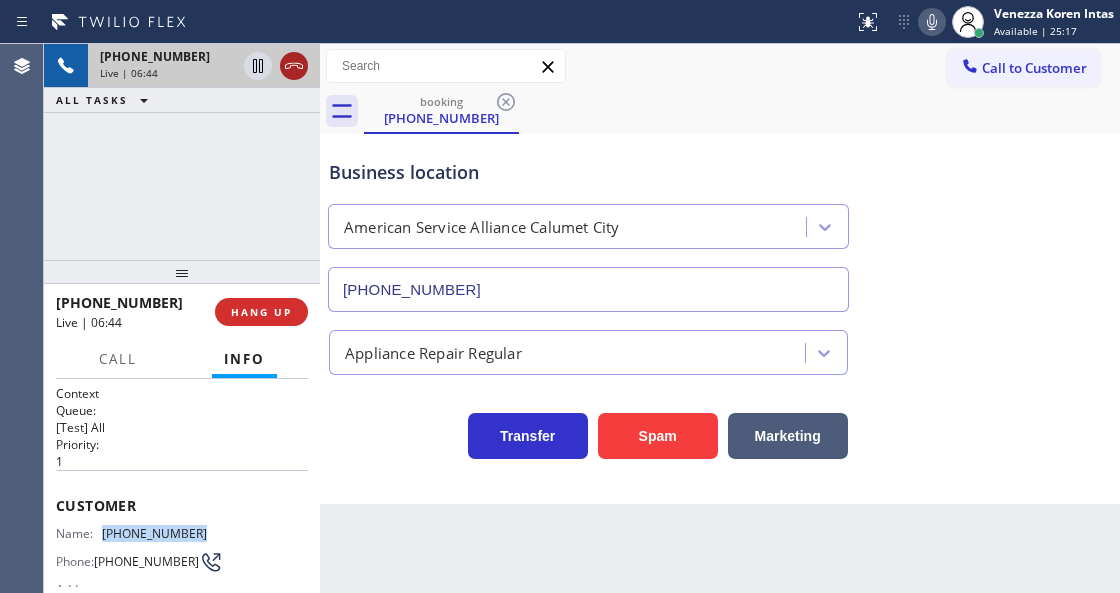 click 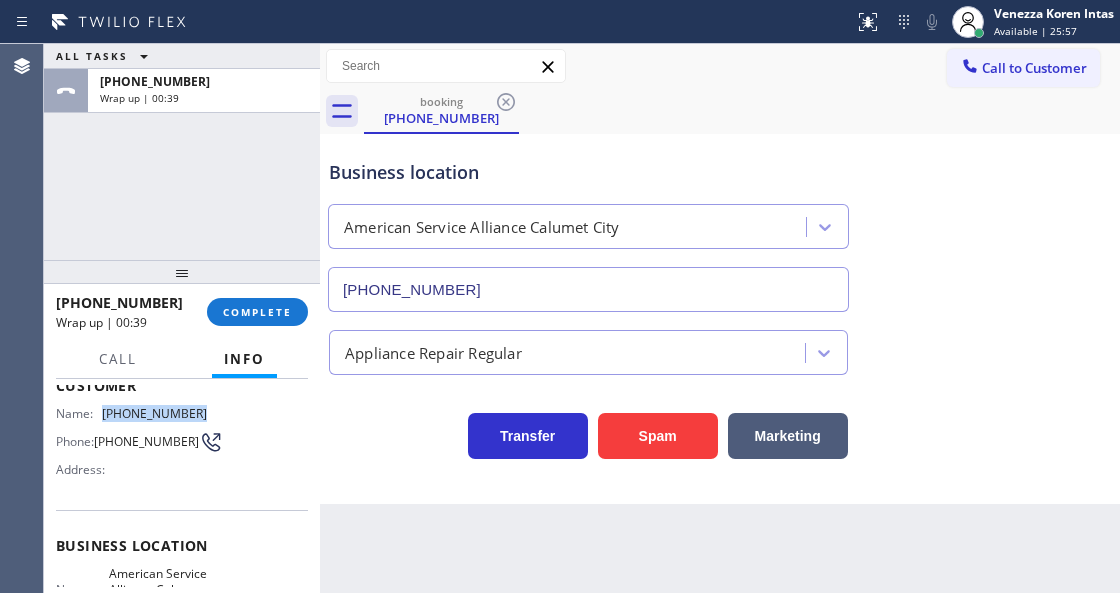 scroll, scrollTop: 200, scrollLeft: 0, axis: vertical 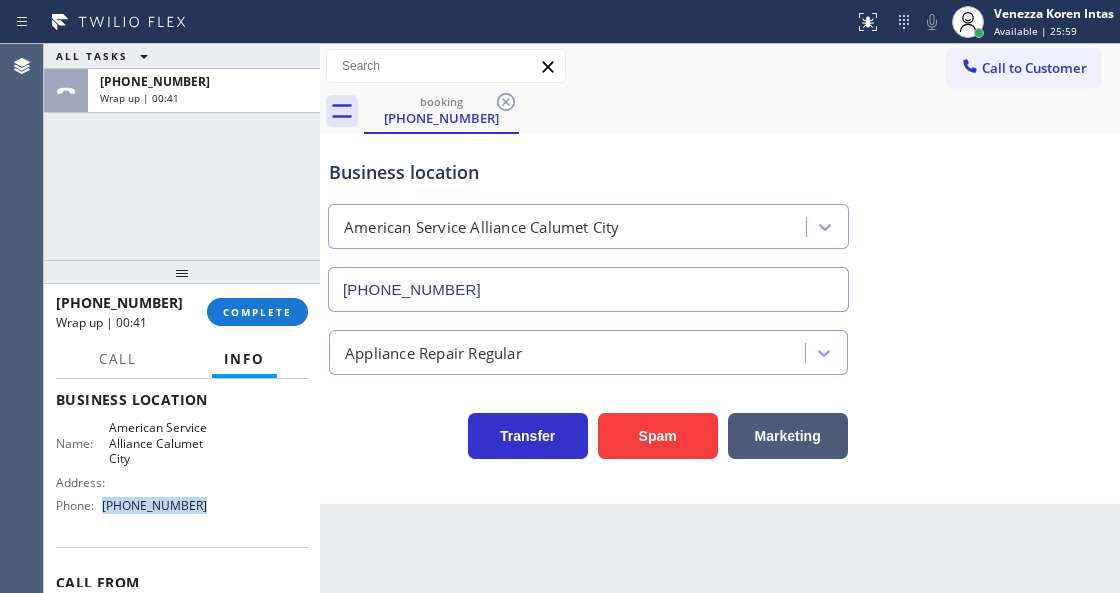 drag, startPoint x: 198, startPoint y: 569, endPoint x: 107, endPoint y: 514, distance: 106.32967 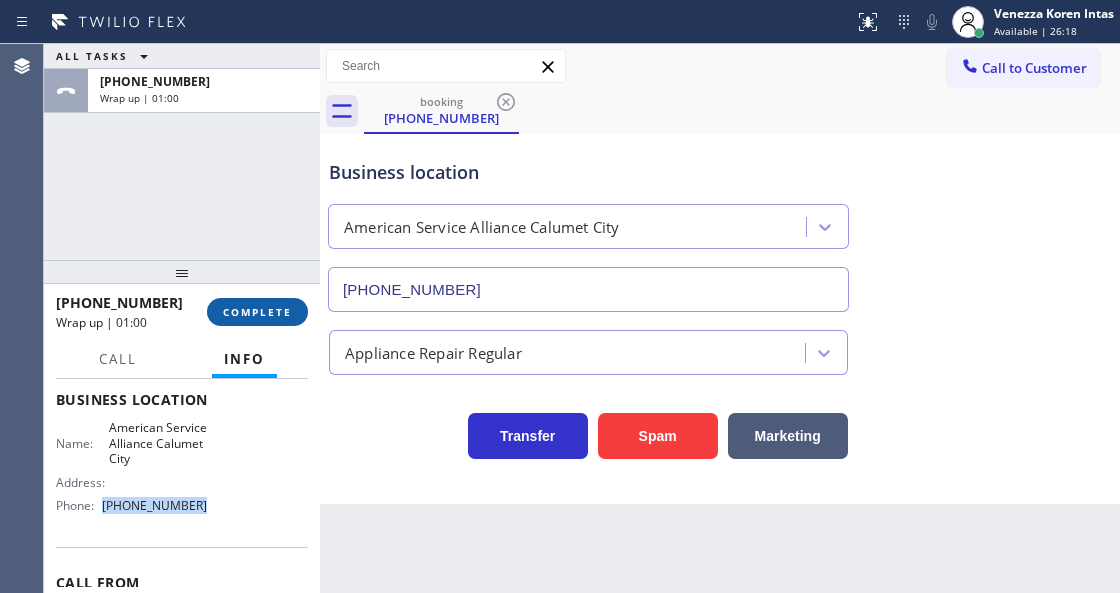 click on "COMPLETE" at bounding box center [257, 312] 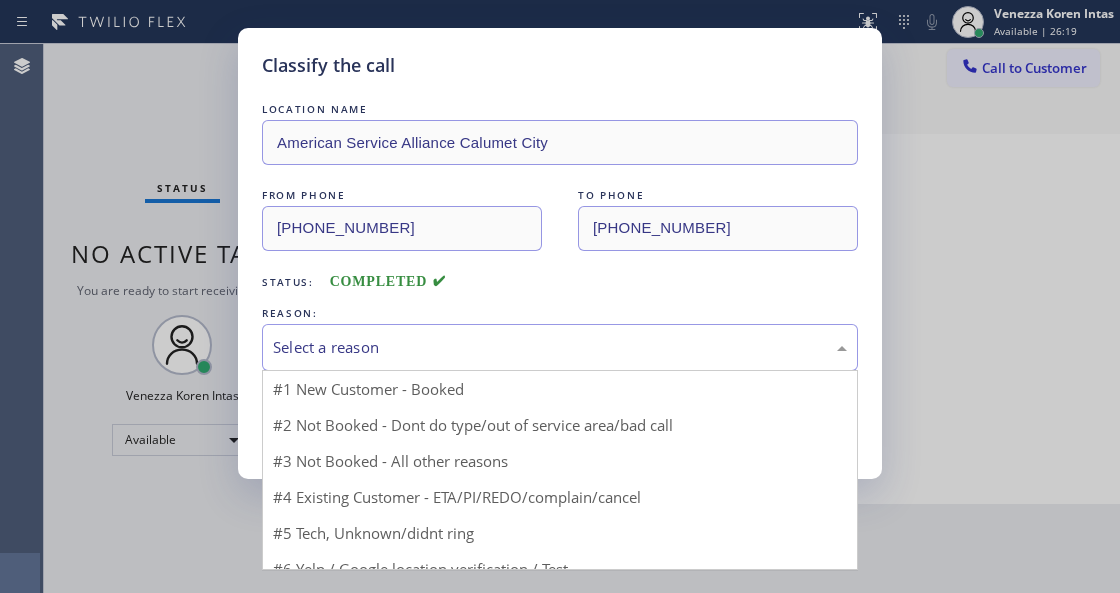 click on "Select a reason" at bounding box center (560, 347) 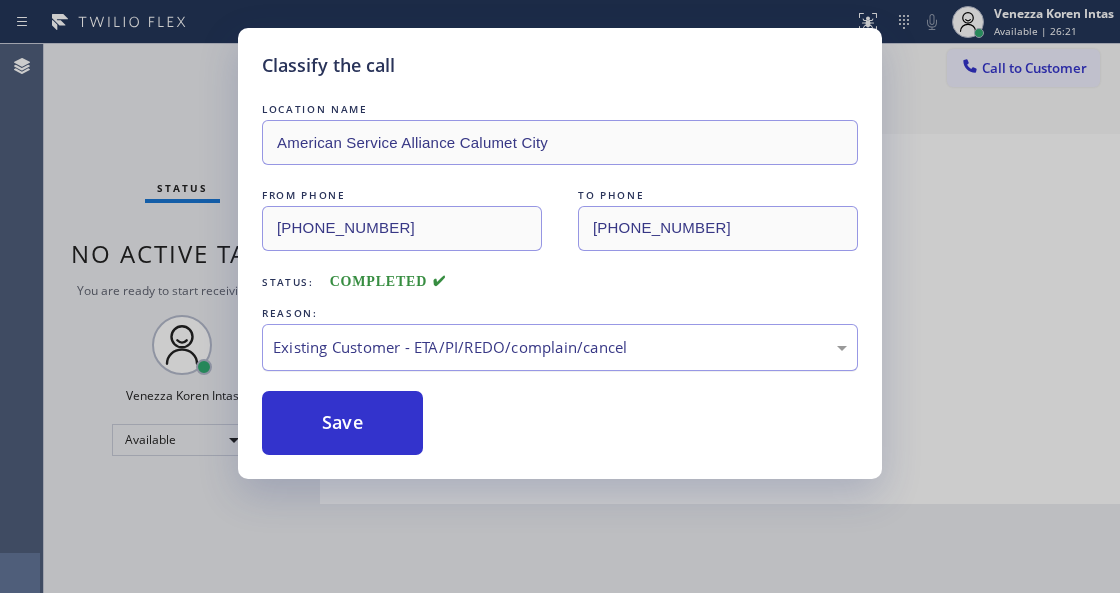 click on "Existing Customer - ETA/PI/REDO/complain/cancel" at bounding box center (560, 347) 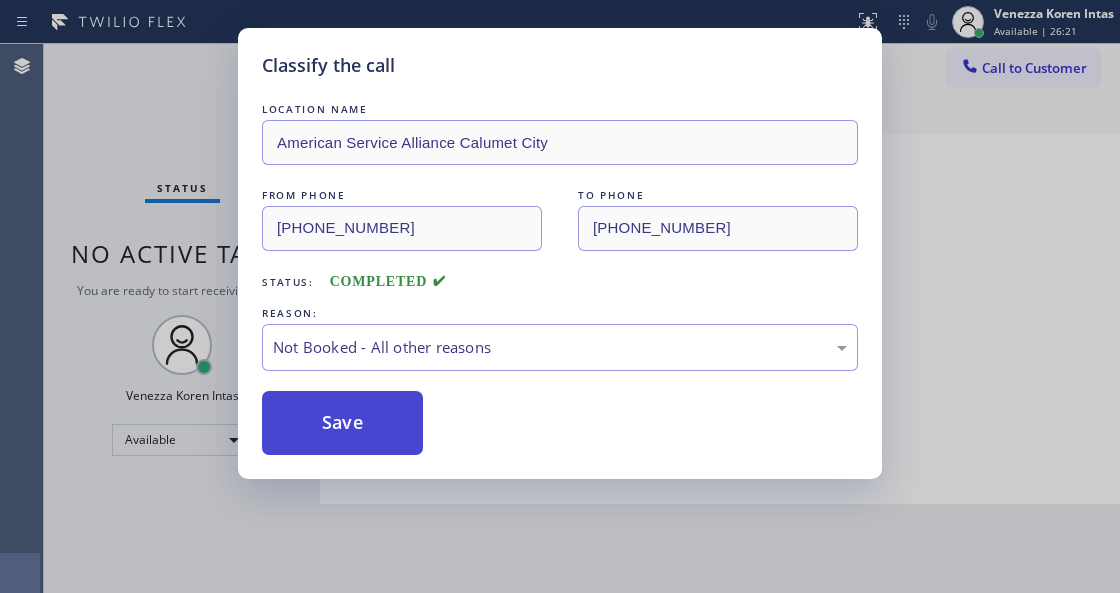 click on "Save" at bounding box center (342, 423) 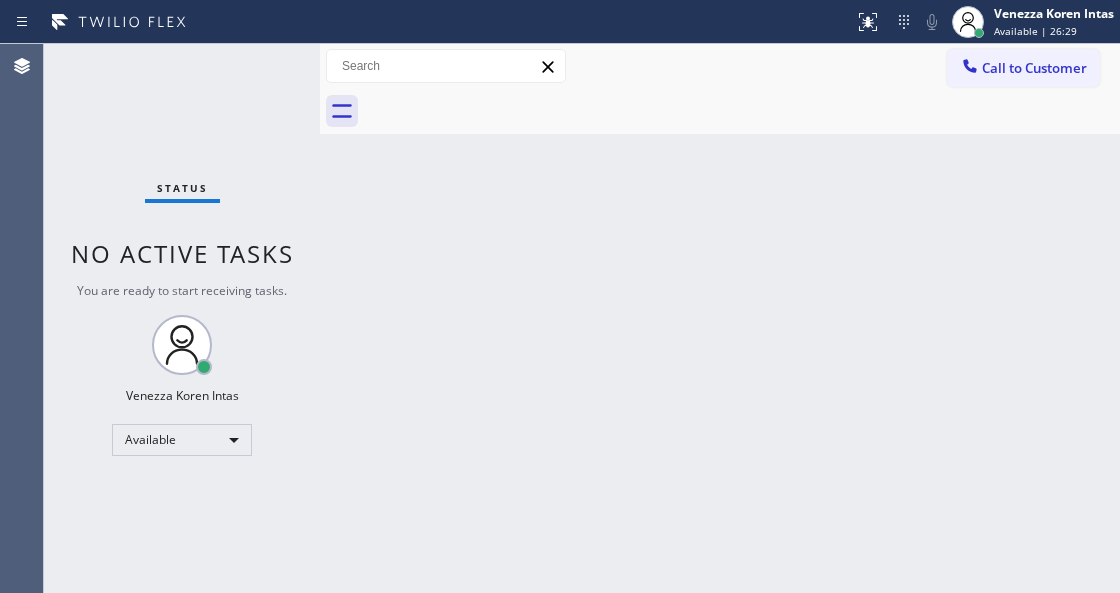 click on "Status   No active tasks     You are ready to start receiving tasks.   Venezza Koren Intas Available" at bounding box center [182, 318] 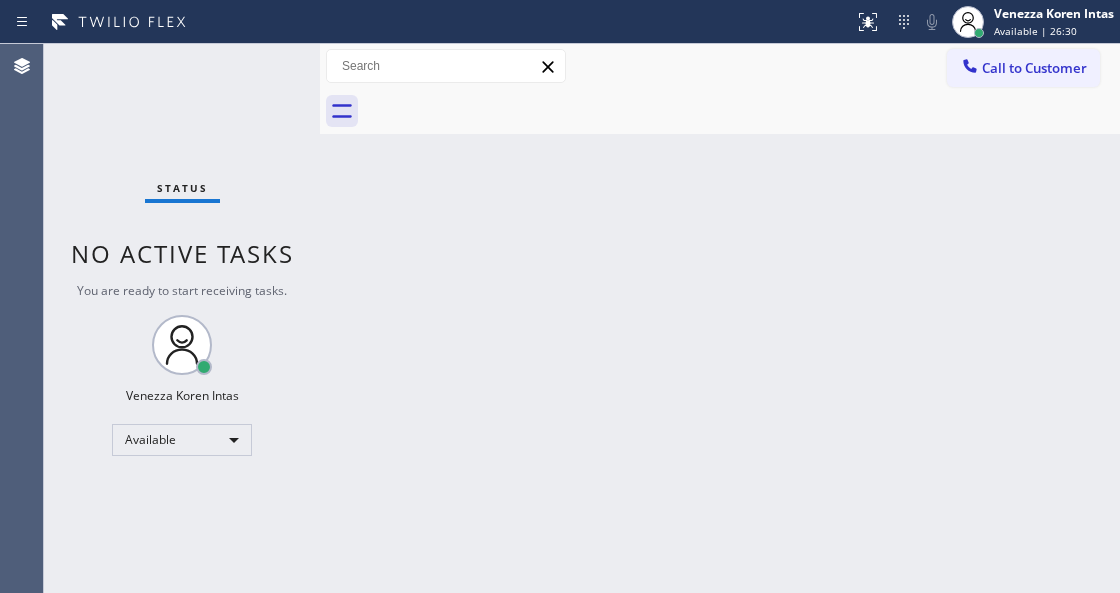 drag, startPoint x: 242, startPoint y: 84, endPoint x: 19, endPoint y: 169, distance: 238.65038 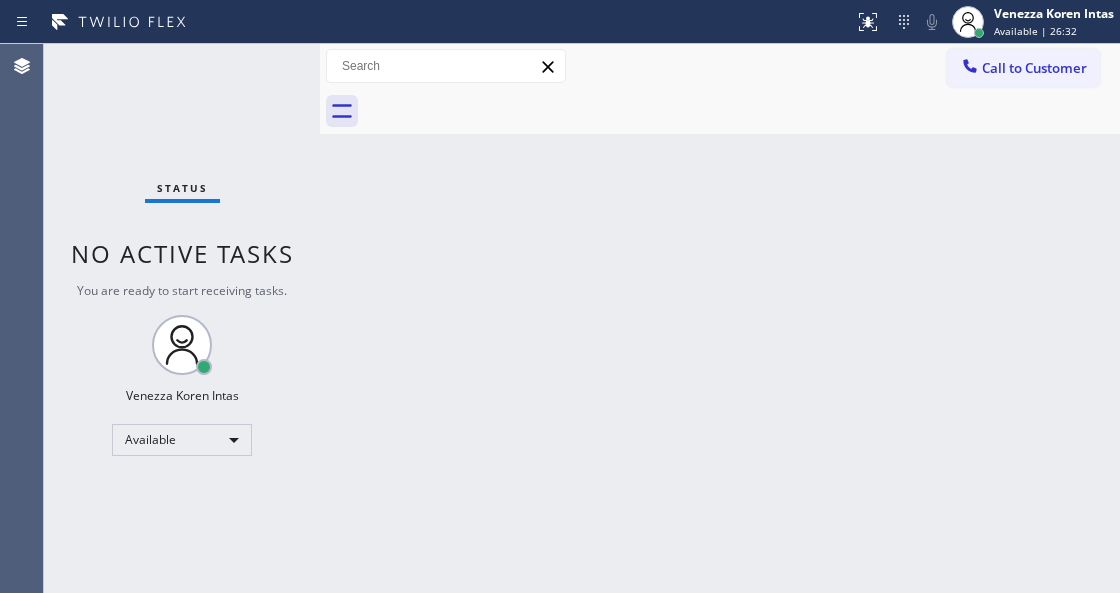 click on "Status   No active tasks     You are ready to start receiving tasks.   Venezza Koren Intas Available" at bounding box center (182, 318) 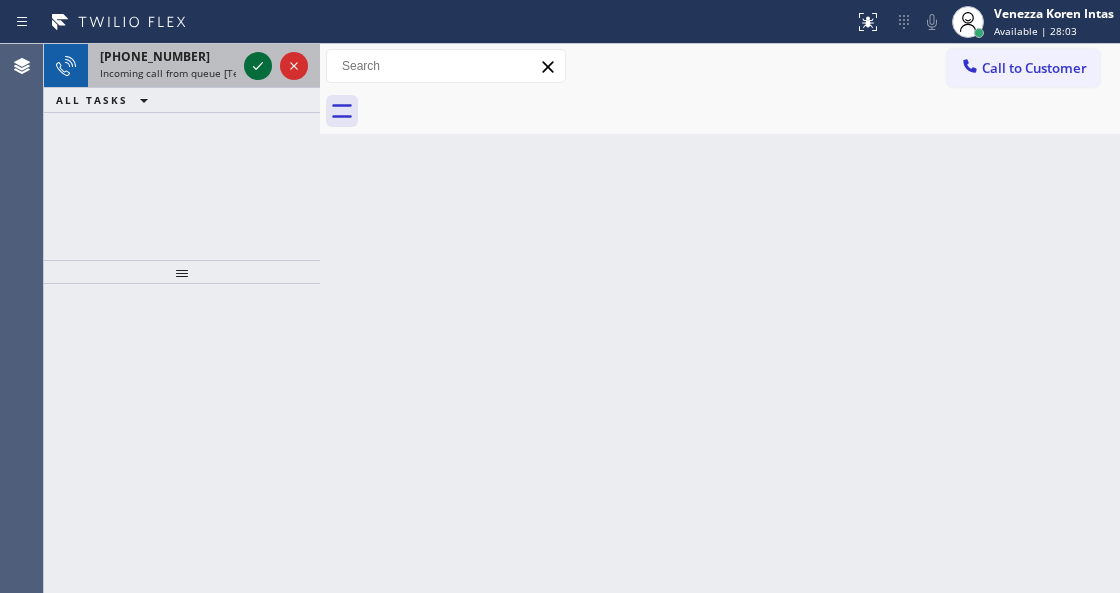 click 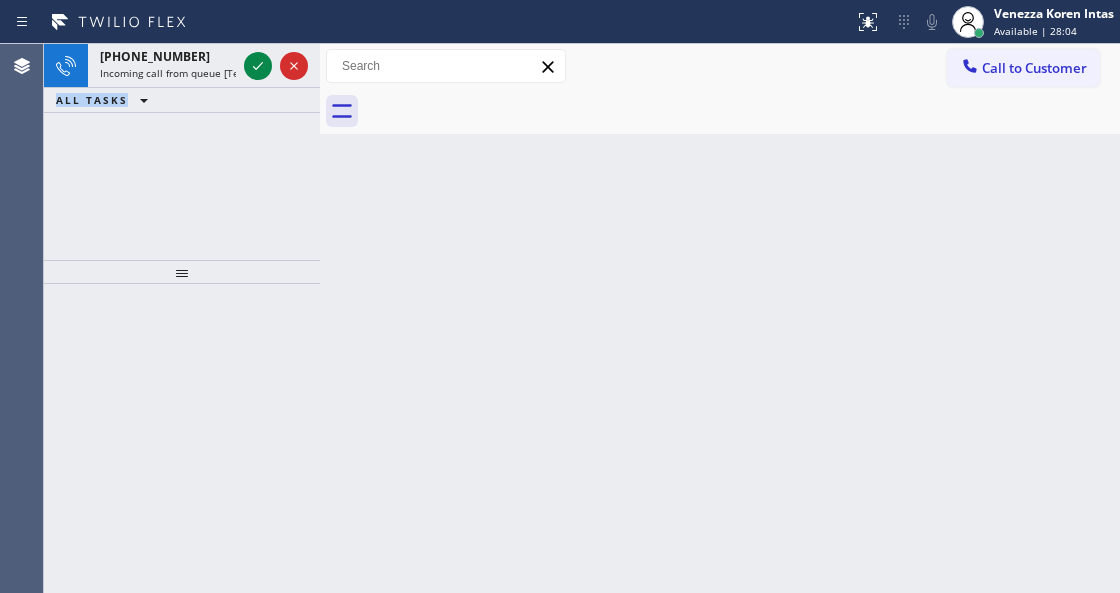 click 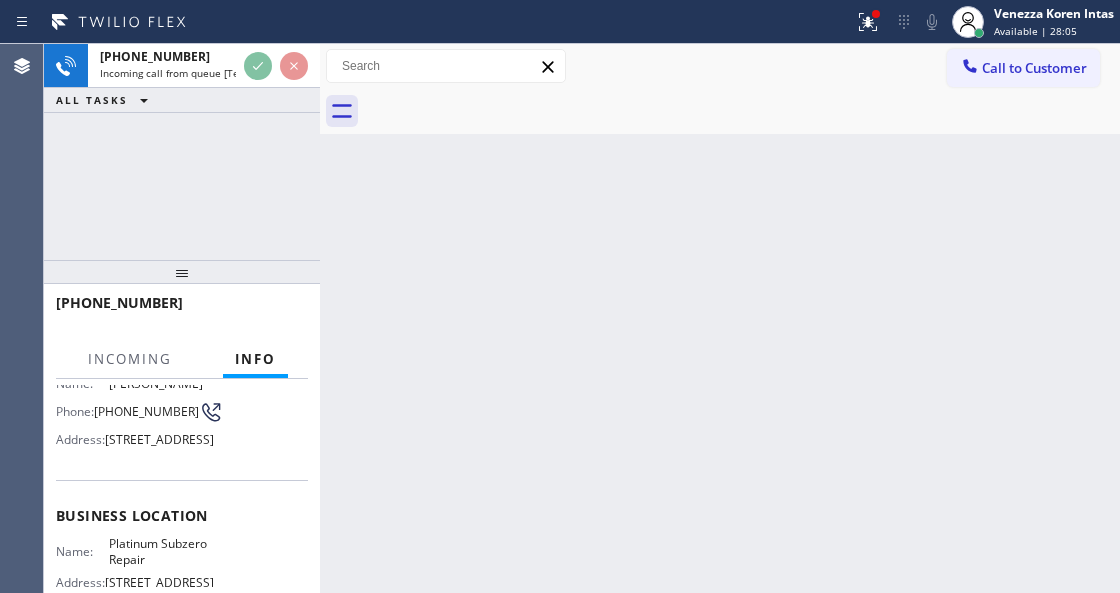 scroll, scrollTop: 266, scrollLeft: 0, axis: vertical 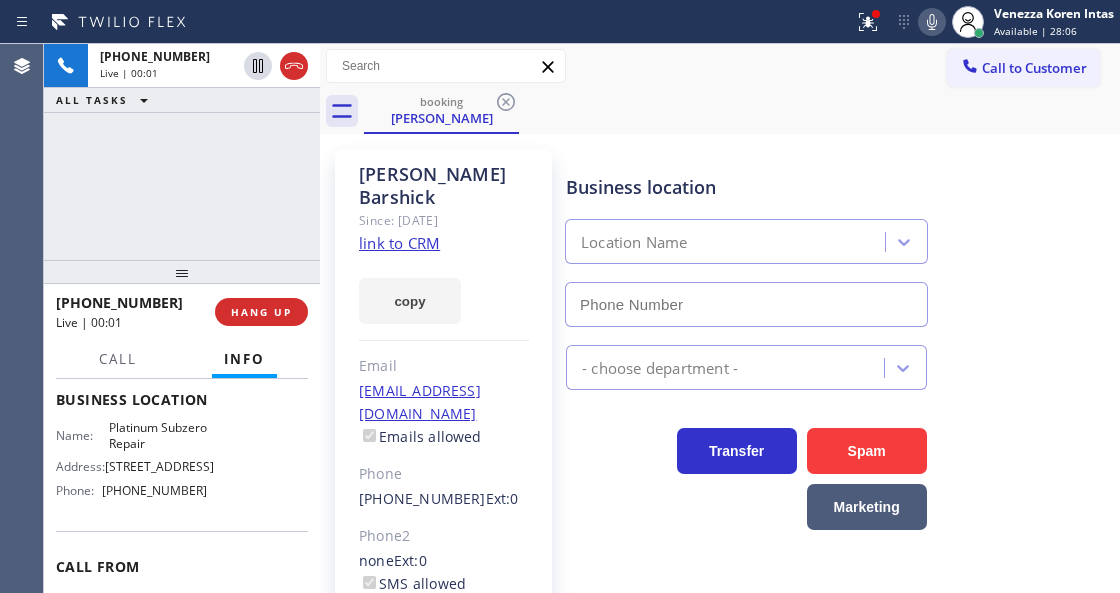 type on "[PHONE_NUMBER]" 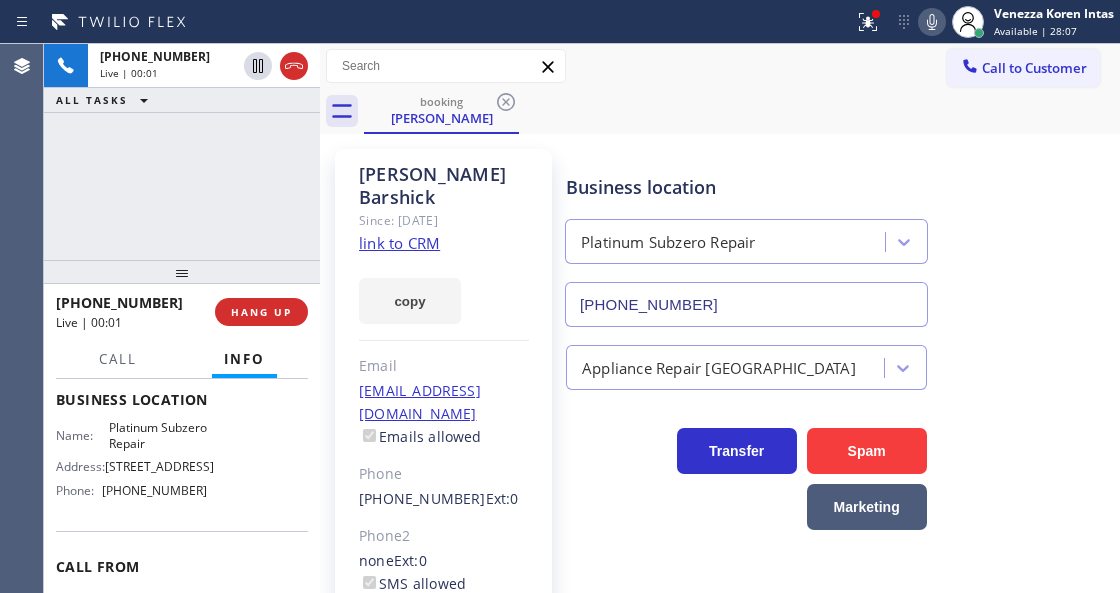 click on "link to CRM" 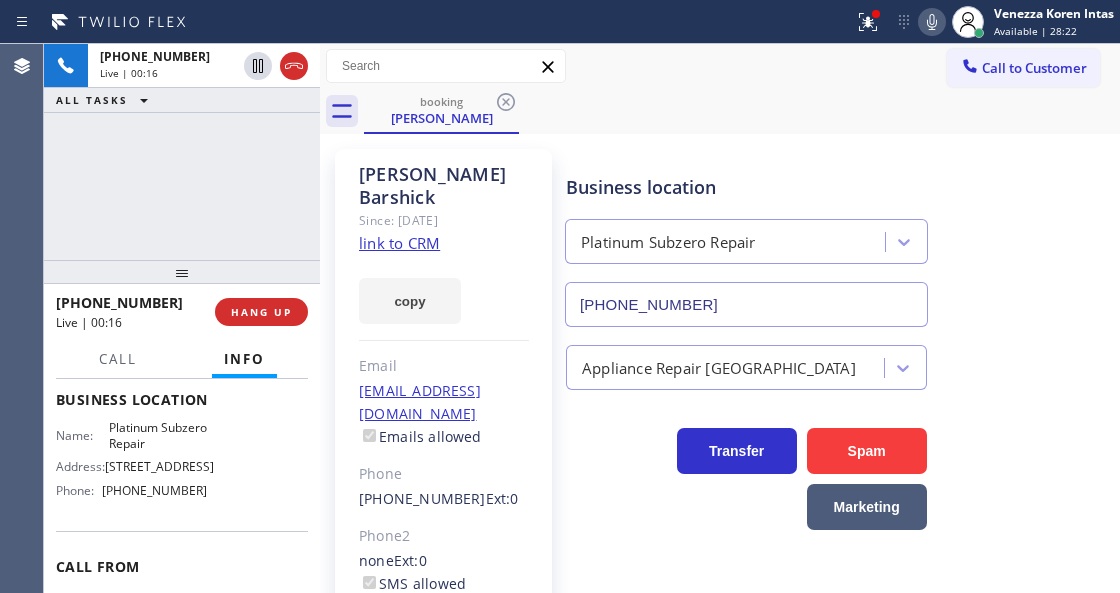 click on "[PERSON_NAME] Since: [DATE] link to CRM copy Email [EMAIL_ADDRESS][DOMAIN_NAME]  Emails allowed Phone [PHONE_NUMBER]  Ext:  0 Phone2 none  Ext:  0  SMS allowed Primary address  [STREET_ADDRESS] EDIT Outbound call Location Platinum Subzero Repair Your caller id phone number [PHONE_NUMBER] Customer number Call Benefits  Business location Platinum Subzero Repair [PHONE_NUMBER] Appliance Repair High End Transfer Spam Marketing" at bounding box center [720, 458] 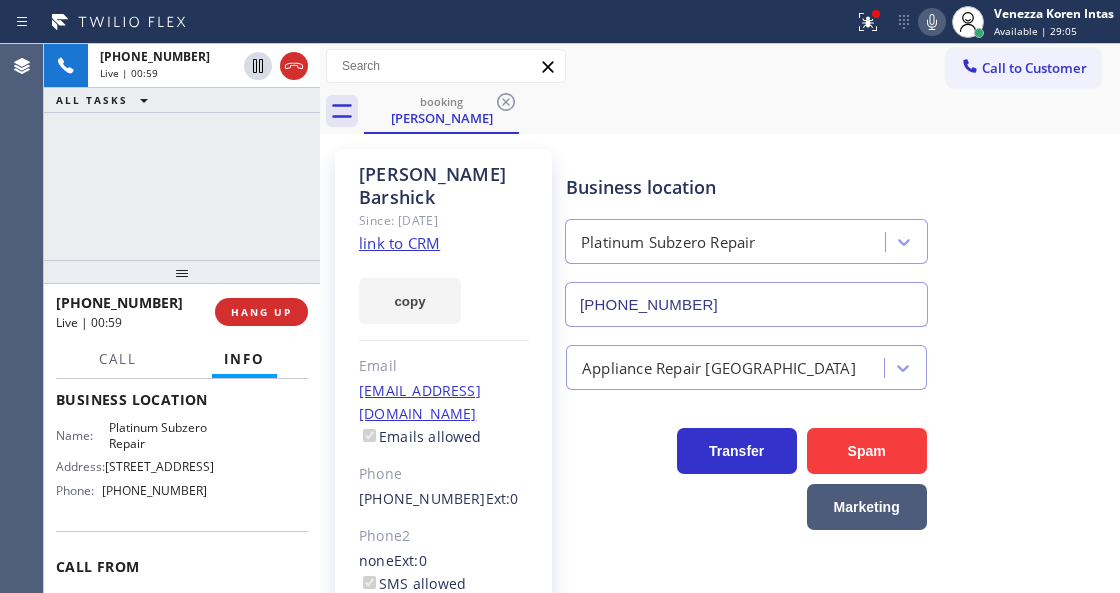 click on "booking [PERSON_NAME]" at bounding box center [742, 111] 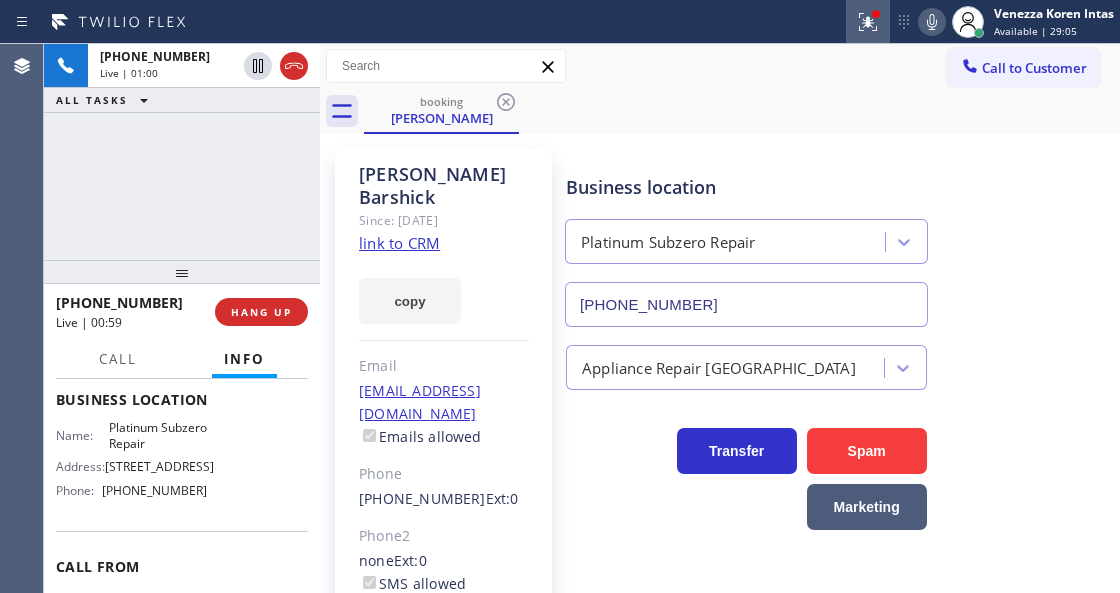 click 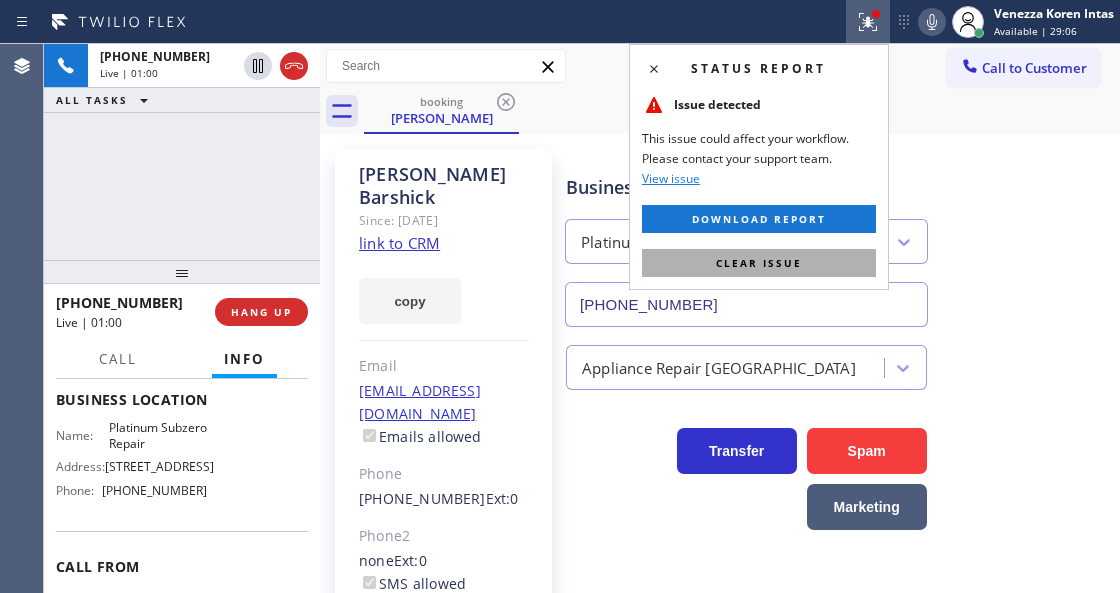 click on "Clear issue" at bounding box center (759, 263) 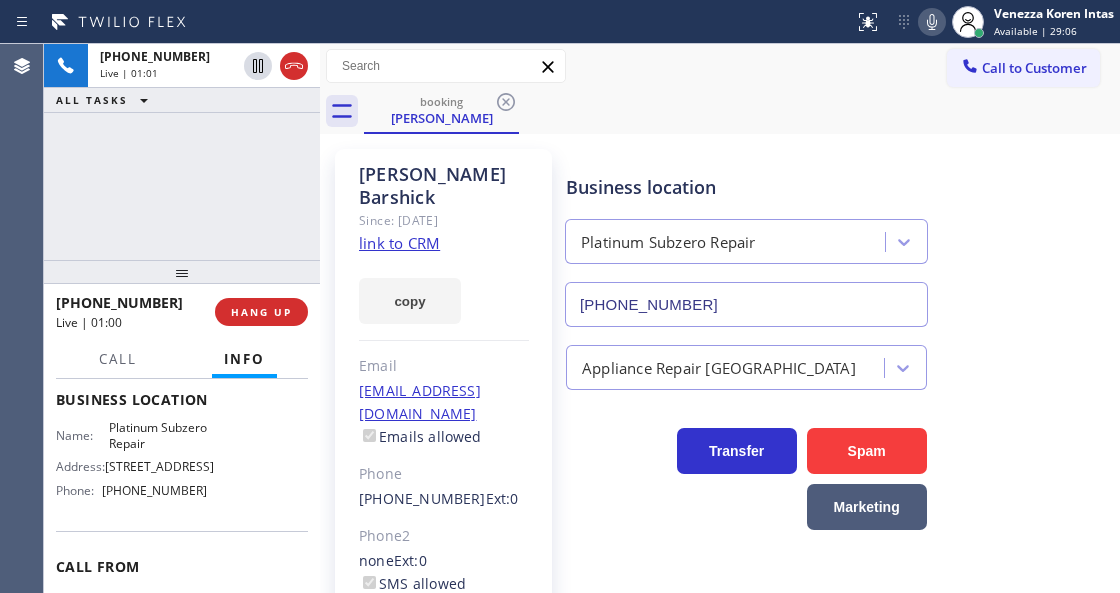 click on "Business location" at bounding box center [746, 187] 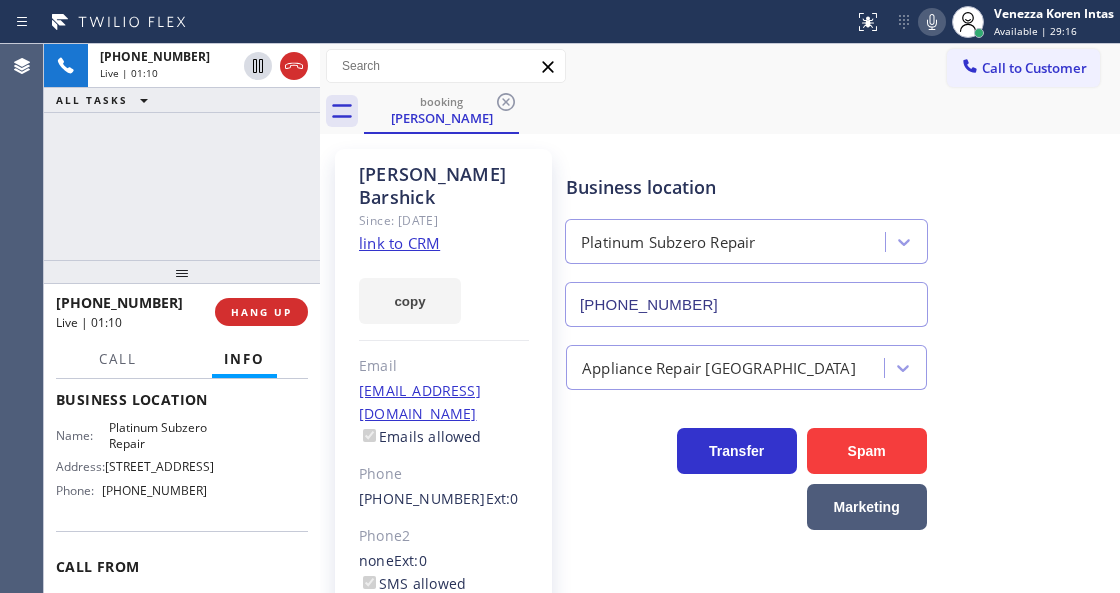 click 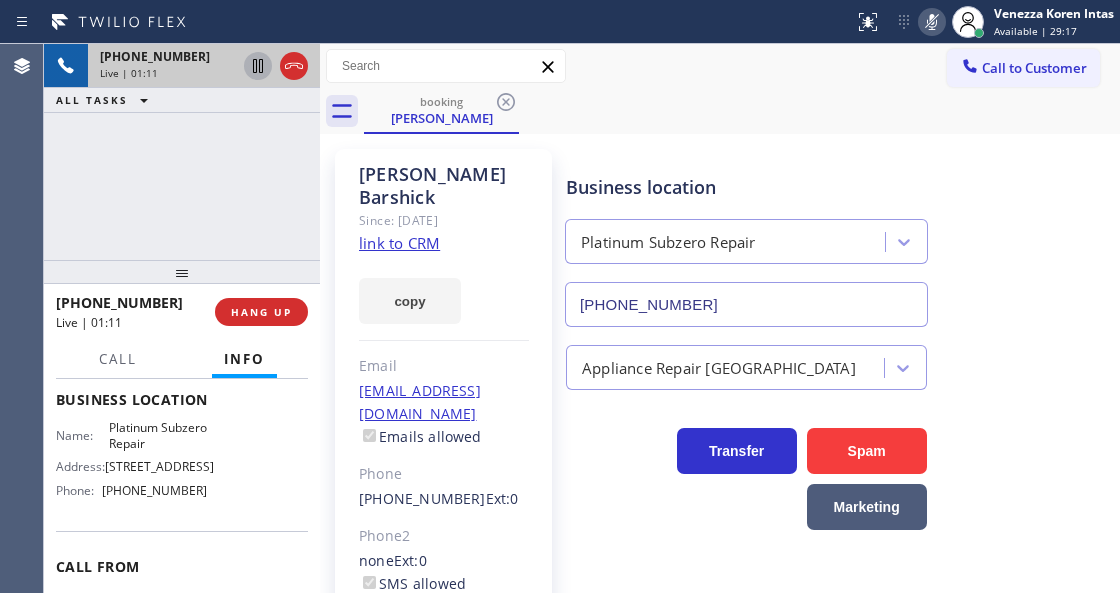 click 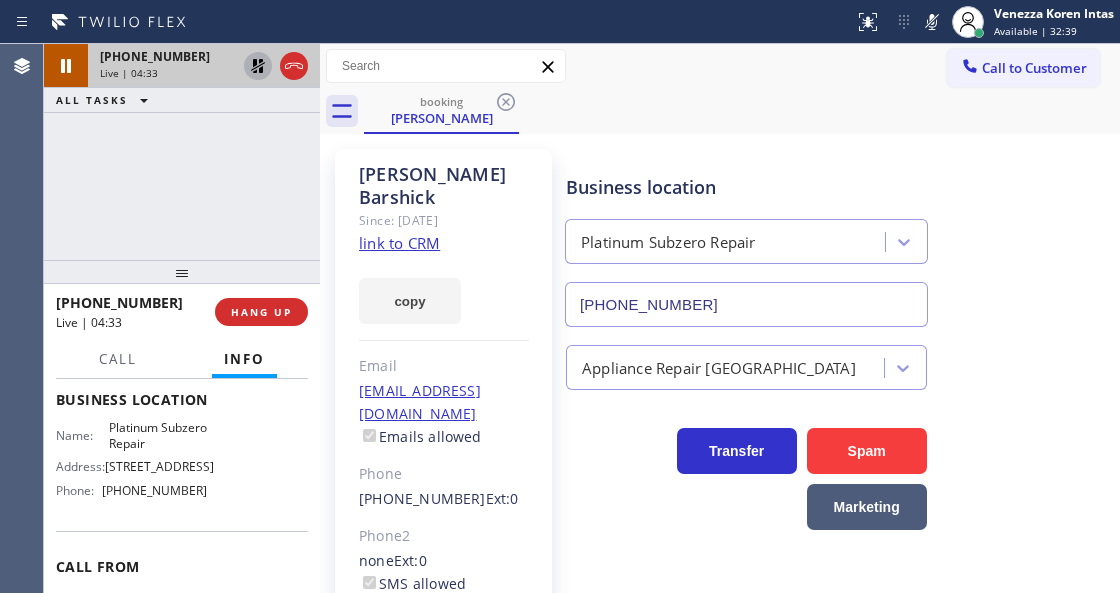 drag, startPoint x: 928, startPoint y: 31, endPoint x: 742, endPoint y: 166, distance: 229.8282 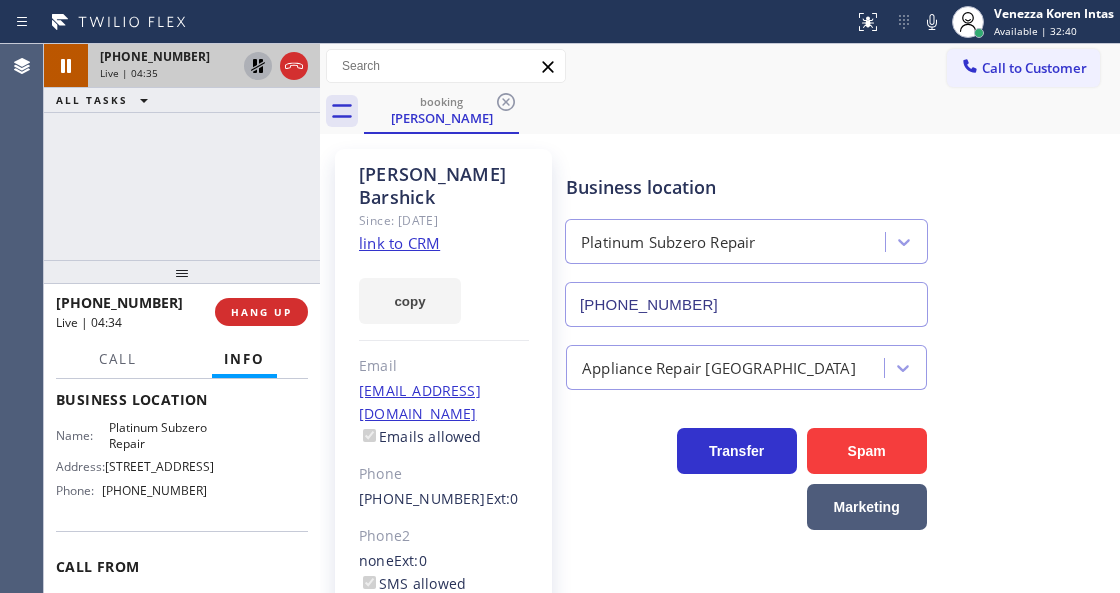 click 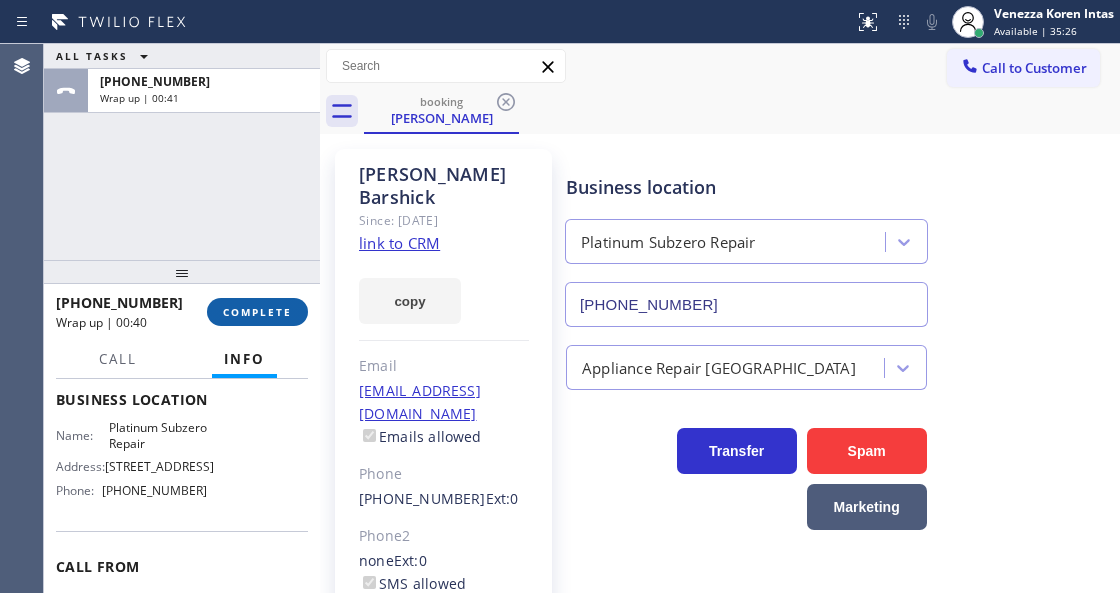 click on "[PHONE_NUMBER] Wrap up | 00:40 COMPLETE" at bounding box center [182, 312] 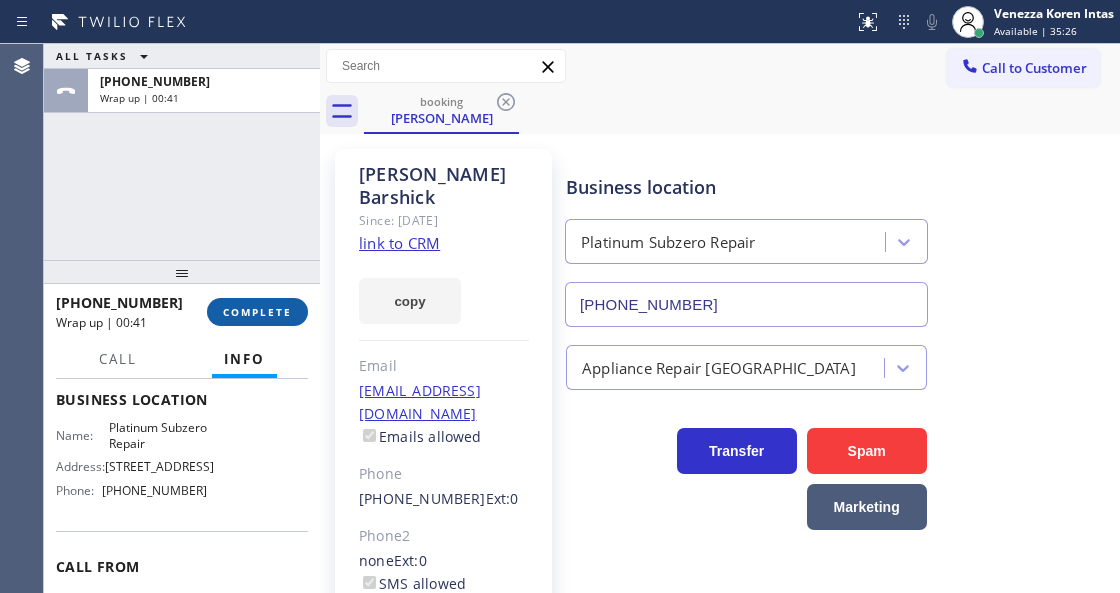 click on "COMPLETE" at bounding box center [257, 312] 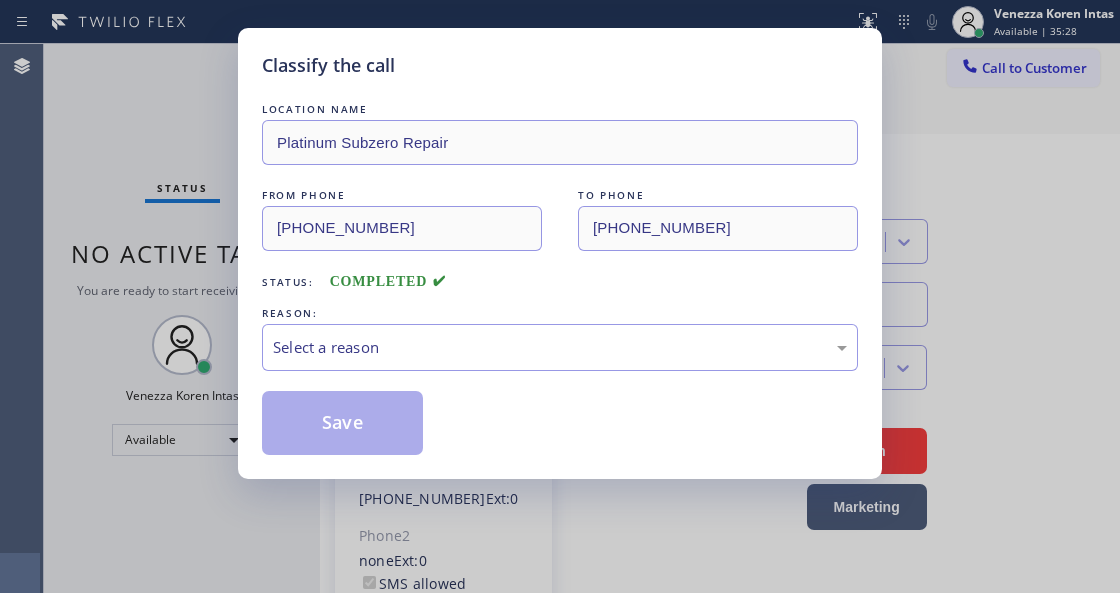 click on "Select a reason" at bounding box center [560, 347] 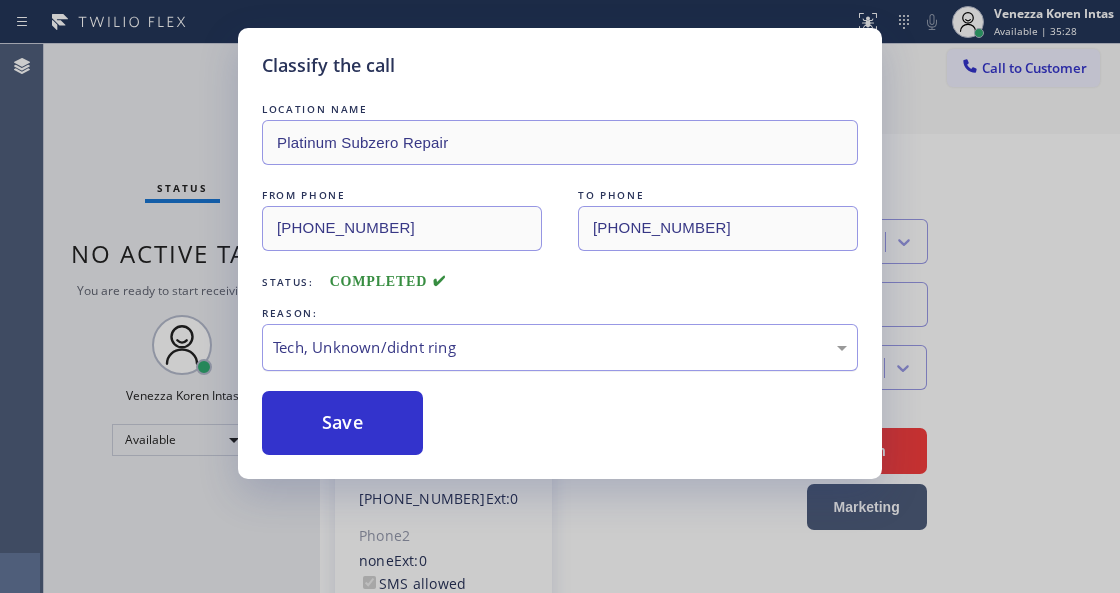 click on "Tech, Unknown/didnt ring" at bounding box center [560, 347] 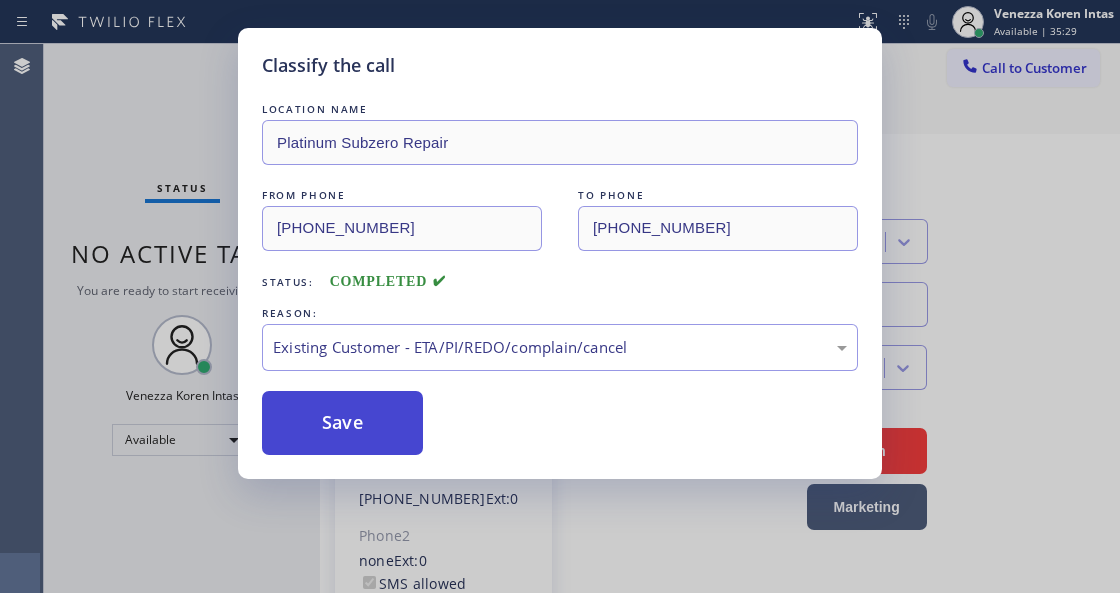 drag, startPoint x: 442, startPoint y: 427, endPoint x: 405, endPoint y: 424, distance: 37.12142 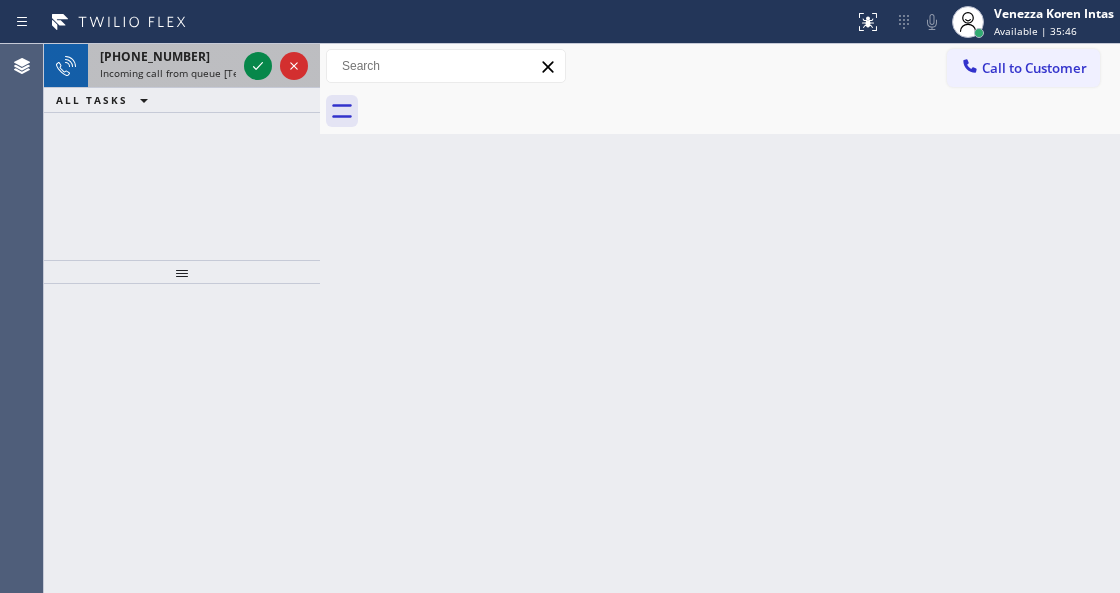 drag, startPoint x: 250, startPoint y: 48, endPoint x: 230, endPoint y: 80, distance: 37.735924 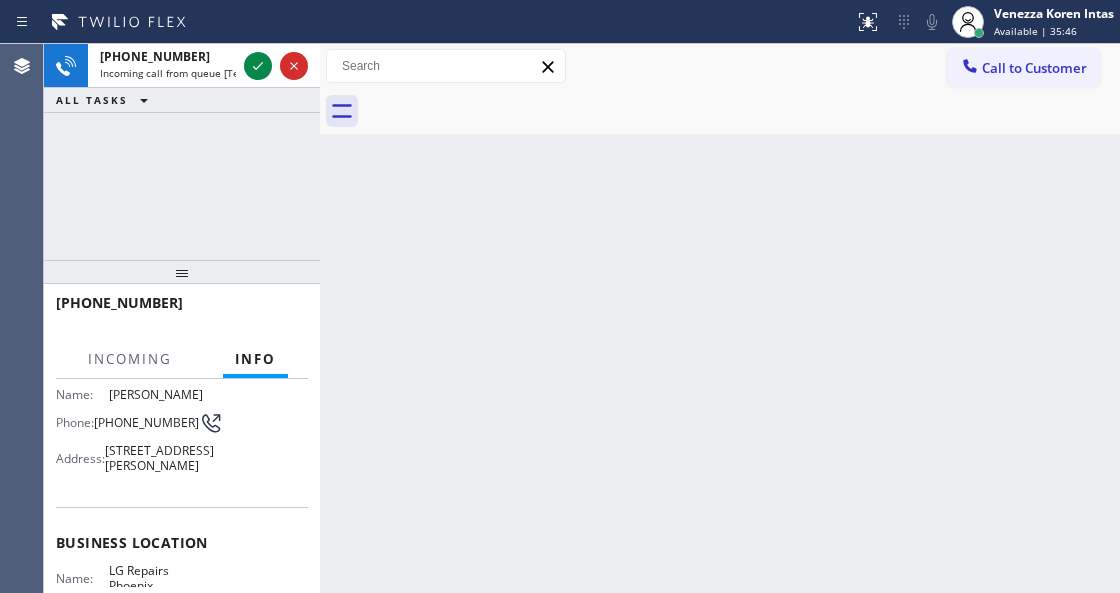 scroll, scrollTop: 266, scrollLeft: 0, axis: vertical 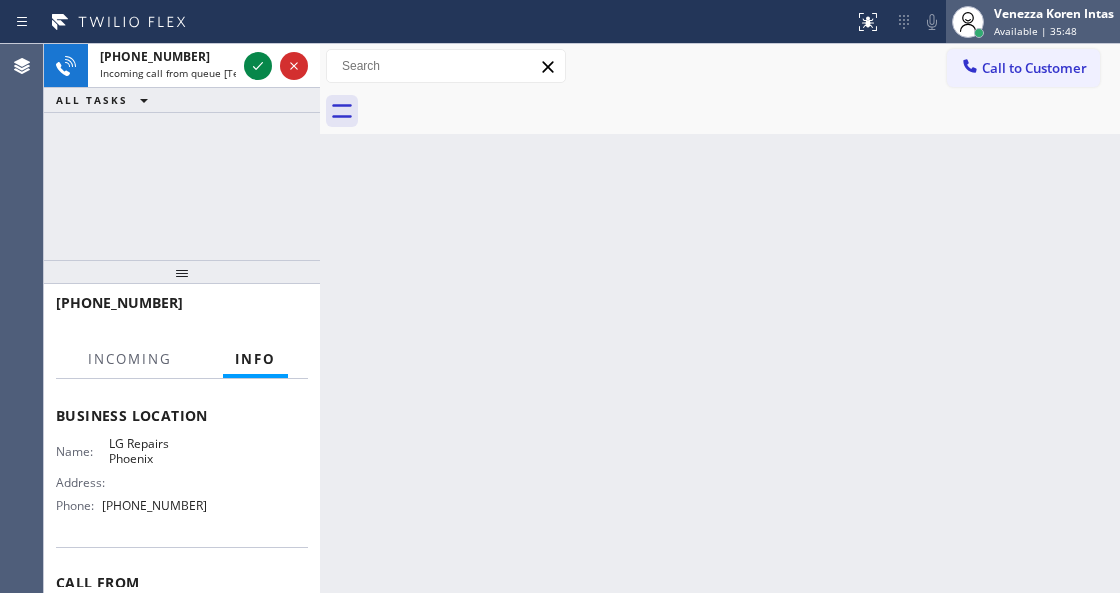 click on "Venezza Koren Intas" at bounding box center (1054, 13) 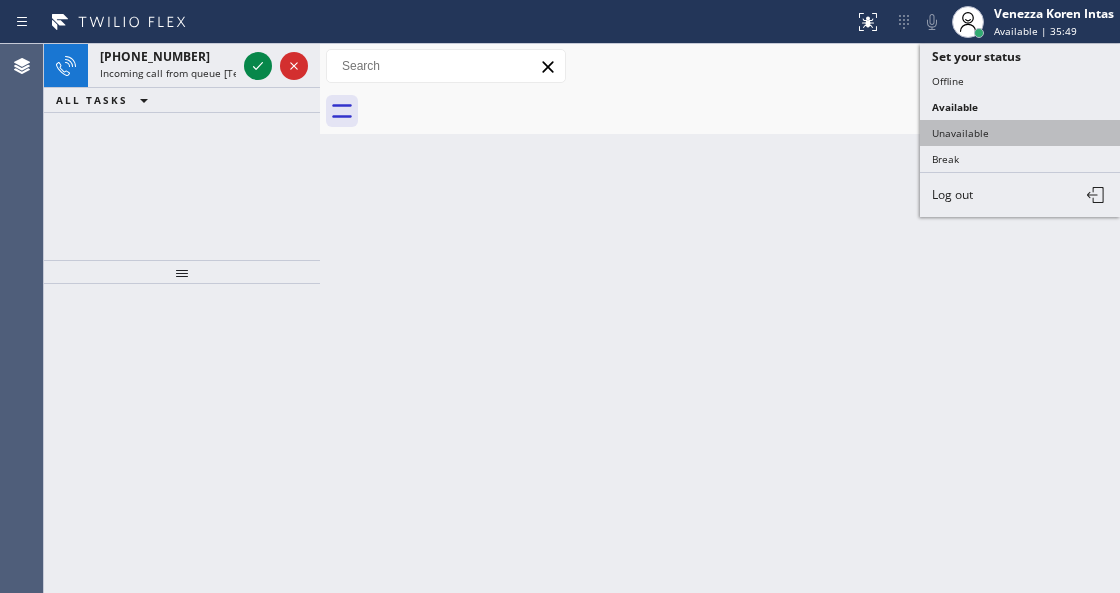 click on "Unavailable" at bounding box center [1020, 133] 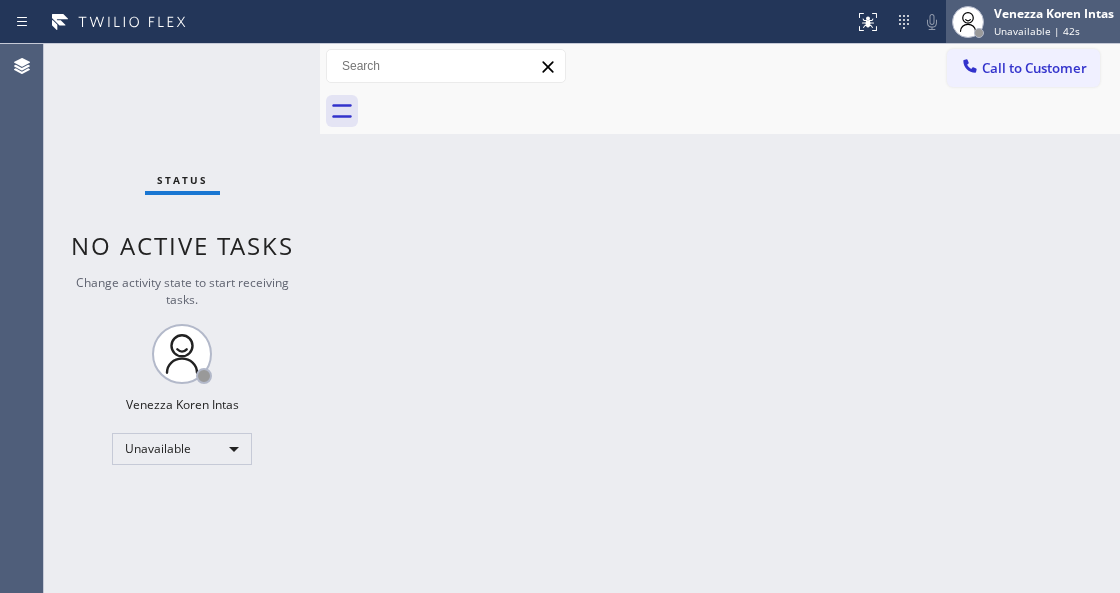 click on "Venezza Koren Intas" at bounding box center [1054, 13] 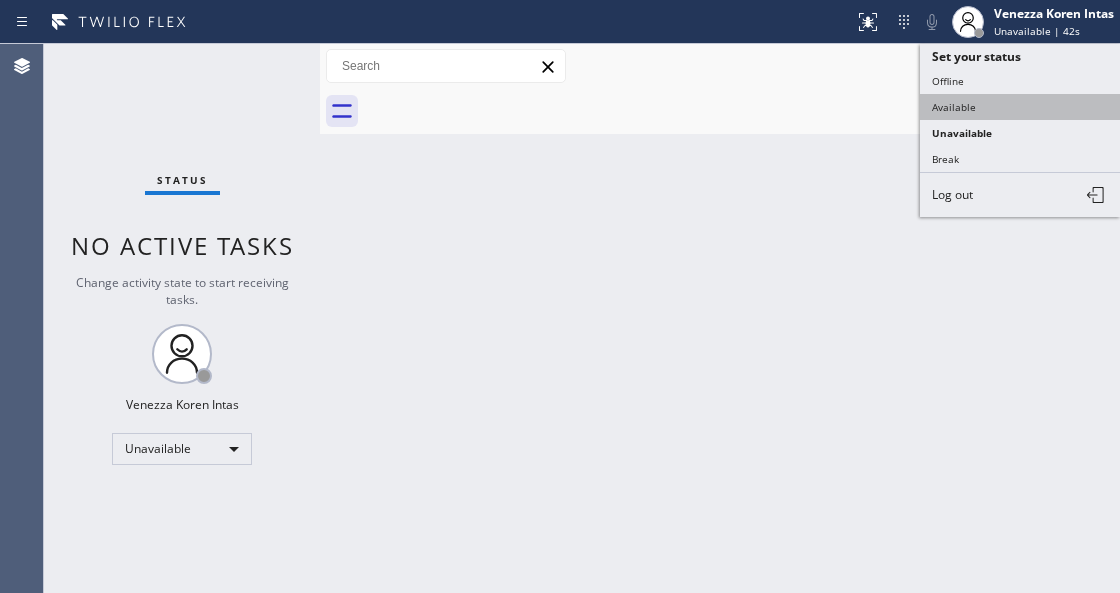 click on "Available" at bounding box center (1020, 107) 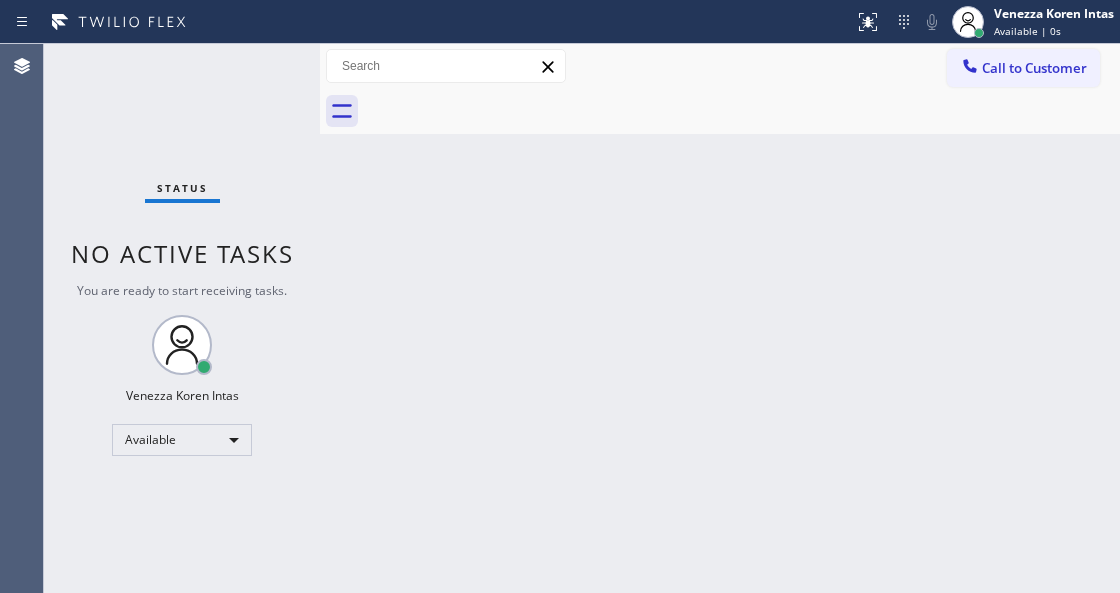click on "Status   No active tasks     You are ready to start receiving tasks.   Venezza Koren Intas Available" at bounding box center [182, 318] 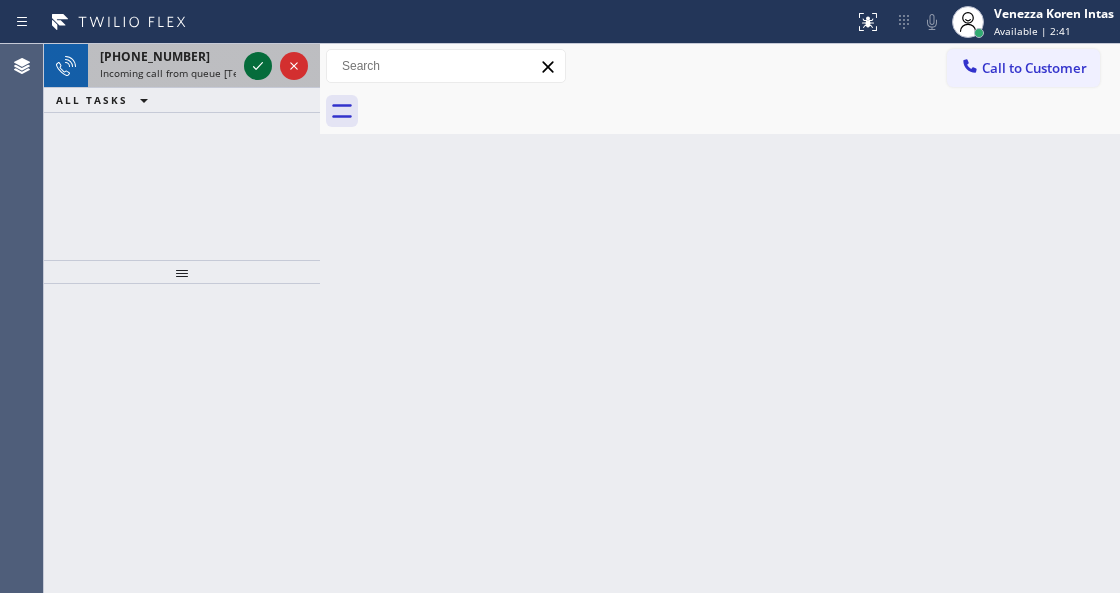 click 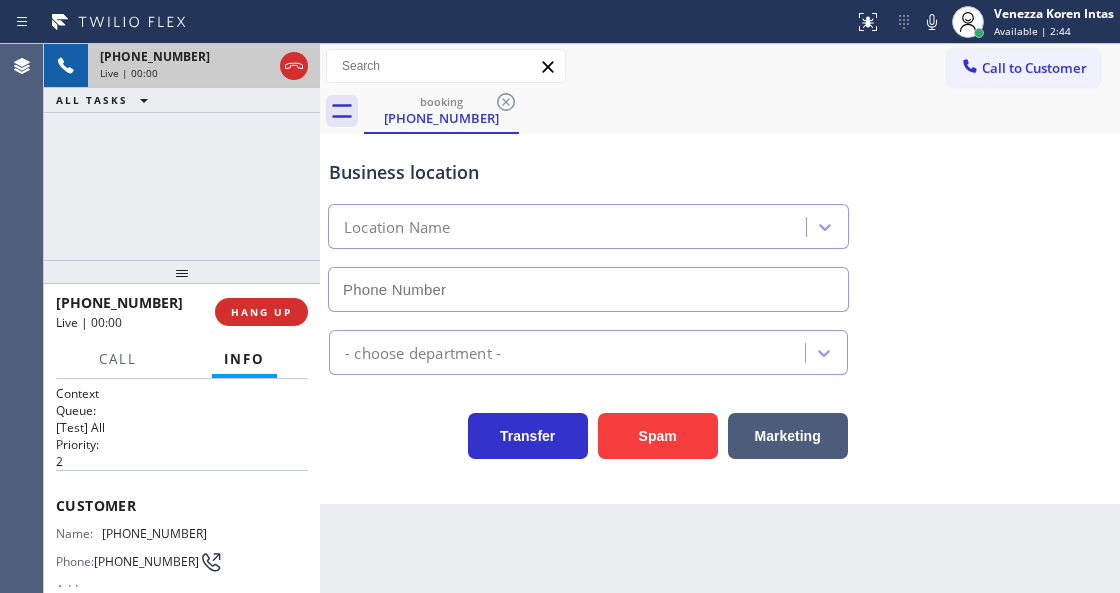 type on "[PHONE_NUMBER]" 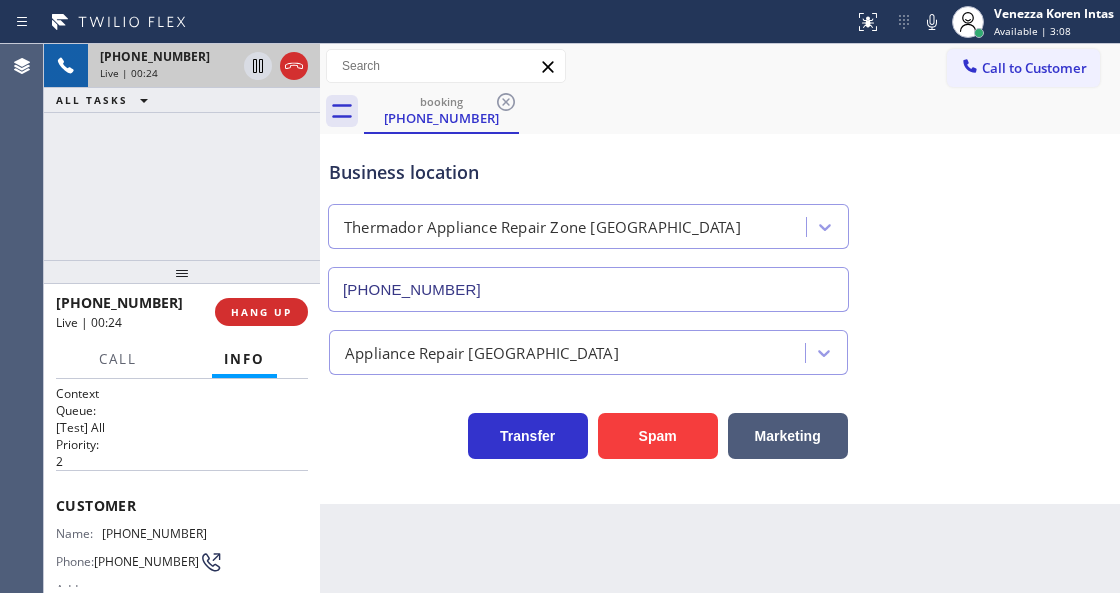 click on "[PHONE_NUMBER] Live | 00:24 ALL TASKS ALL TASKS ACTIVE TASKS TASKS IN WRAP UP" at bounding box center [182, 152] 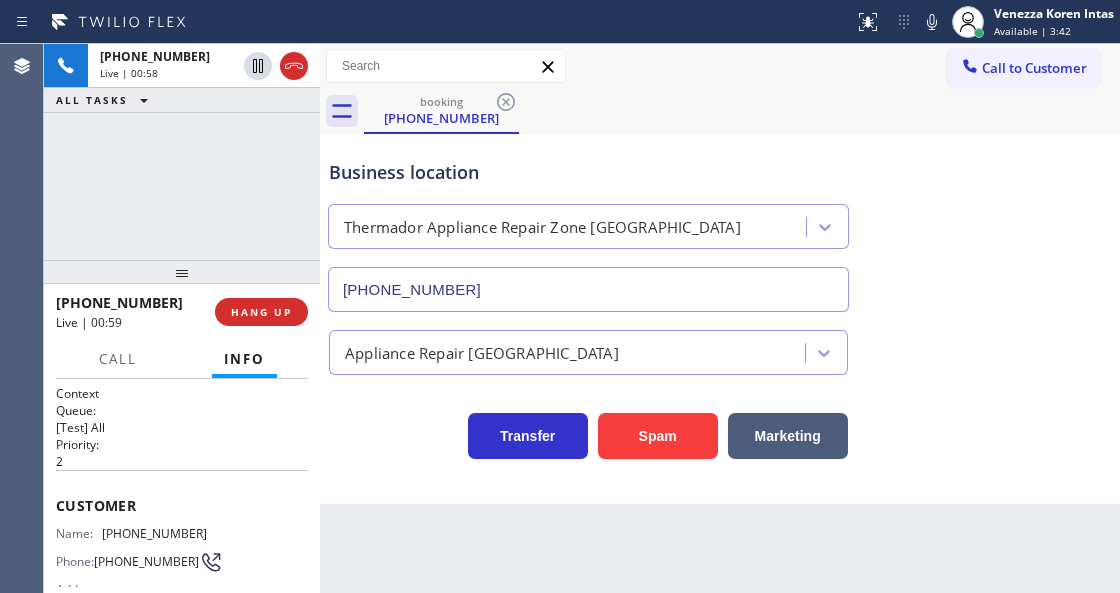 drag, startPoint x: 298, startPoint y: 68, endPoint x: 300, endPoint y: 116, distance: 48.04165 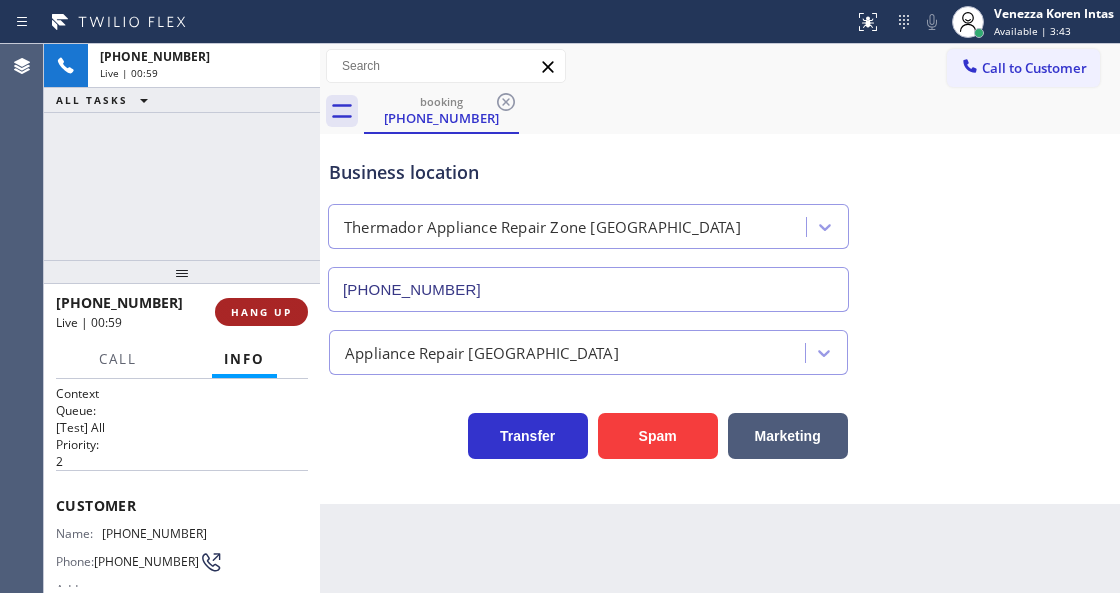 click on "HANG UP" at bounding box center [261, 312] 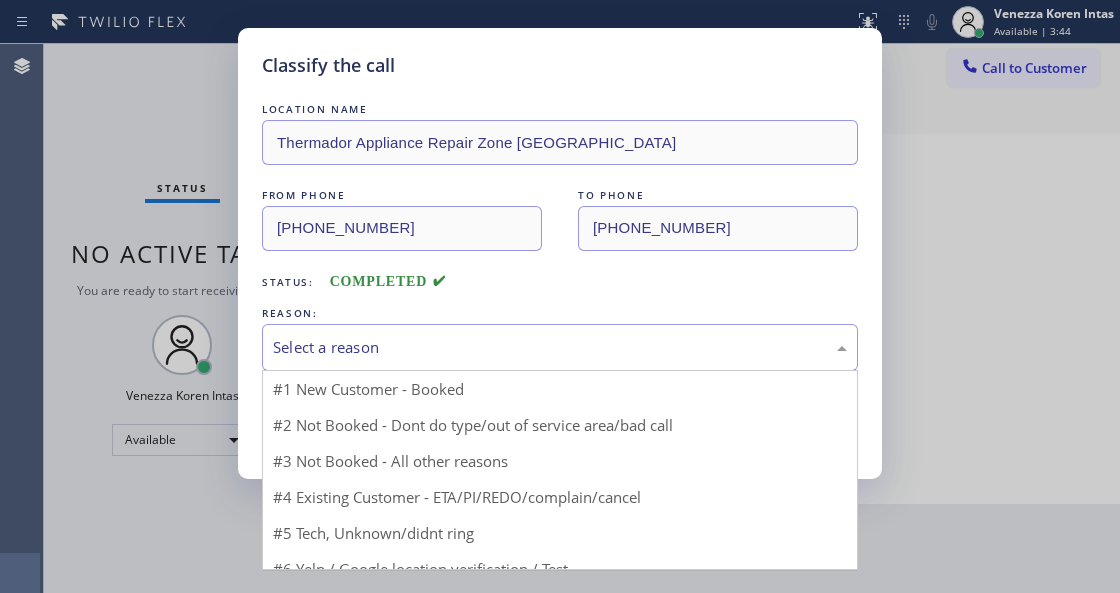 click on "Select a reason" at bounding box center [560, 347] 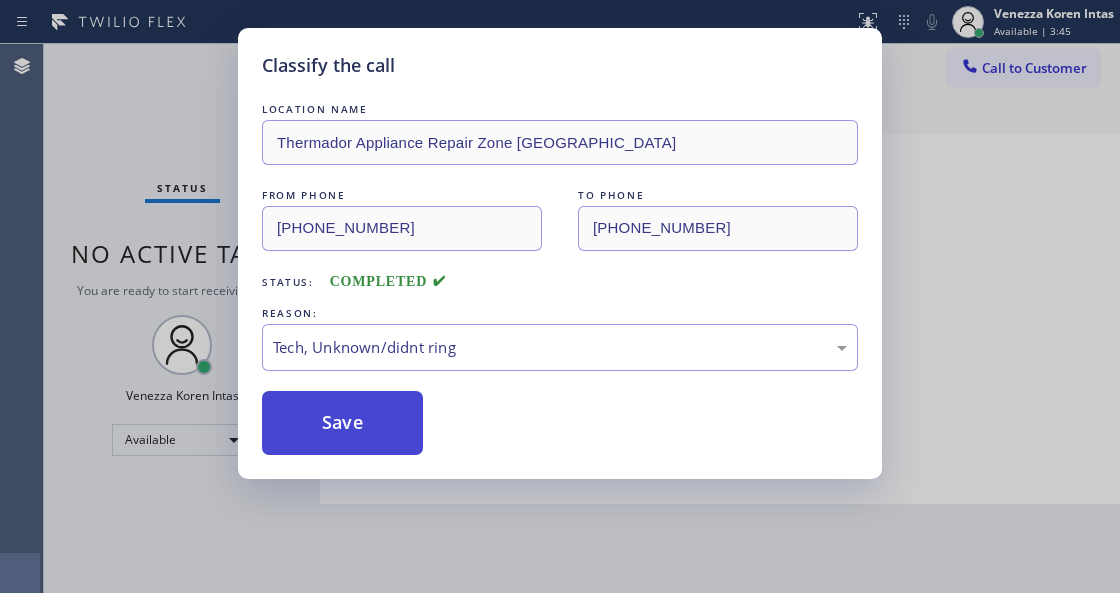 click on "Save" at bounding box center [342, 423] 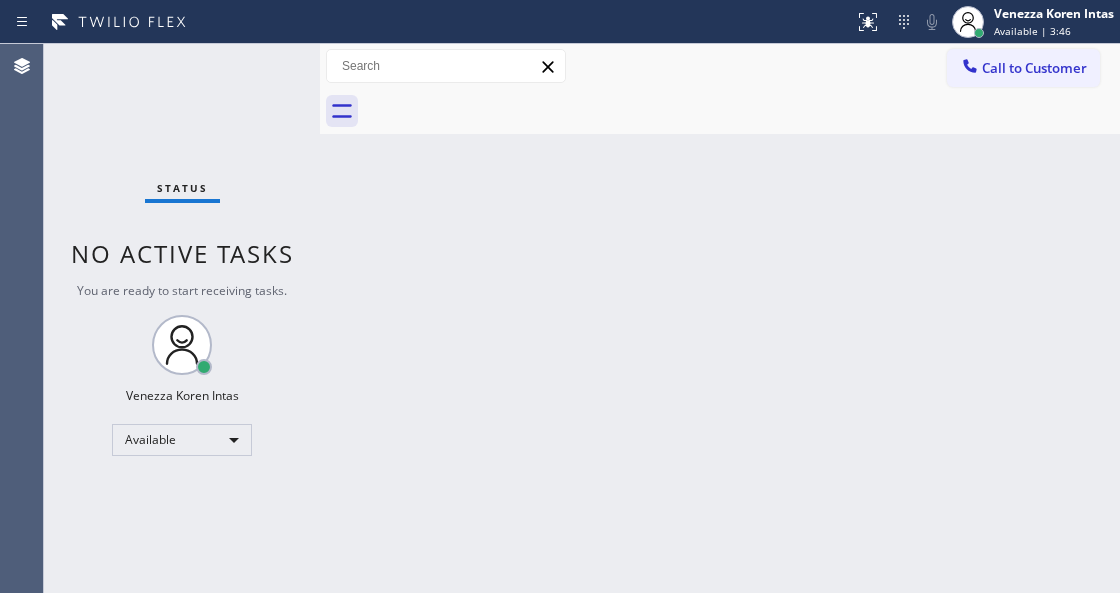 click on "Status   No active tasks     You are ready to start receiving tasks.   Venezza Koren Intas Available" at bounding box center [182, 318] 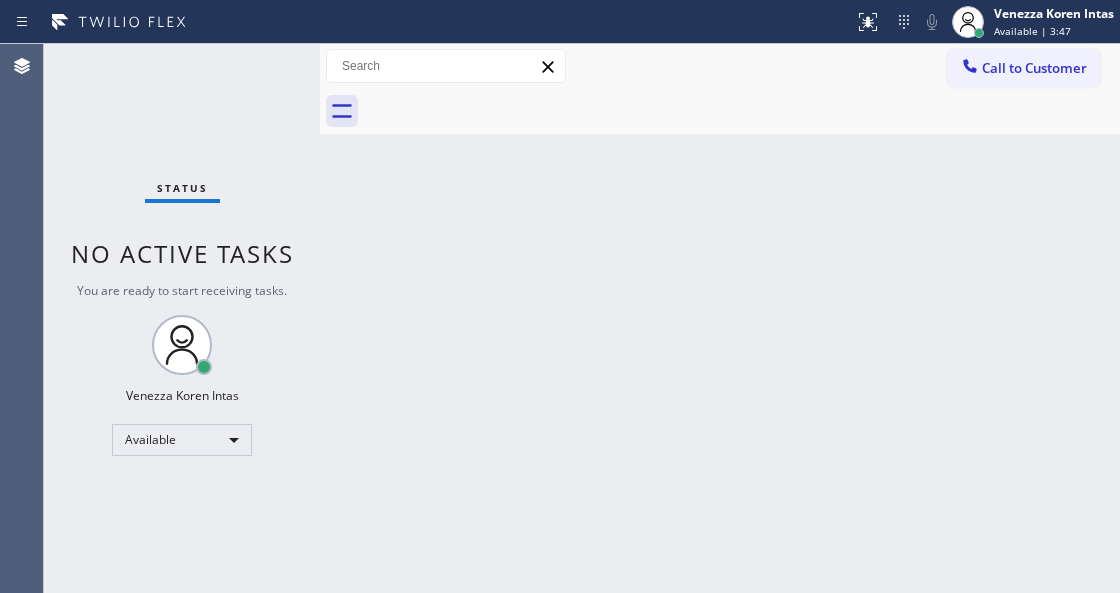 click on "Status   No active tasks     You are ready to start receiving tasks.   Venezza Koren Intas Available" at bounding box center (182, 318) 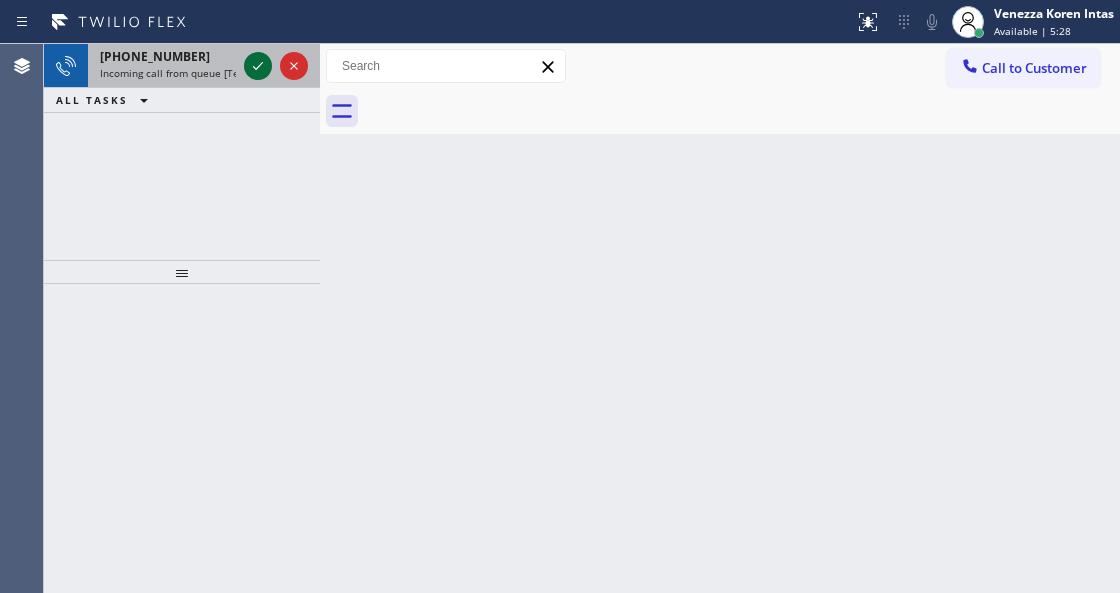 click 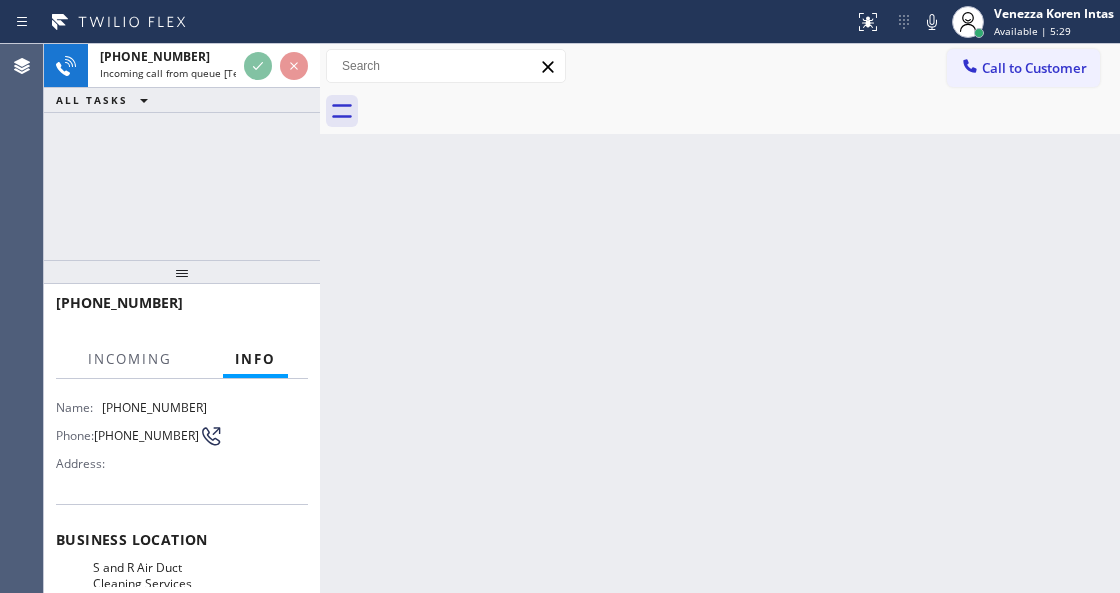 scroll, scrollTop: 200, scrollLeft: 0, axis: vertical 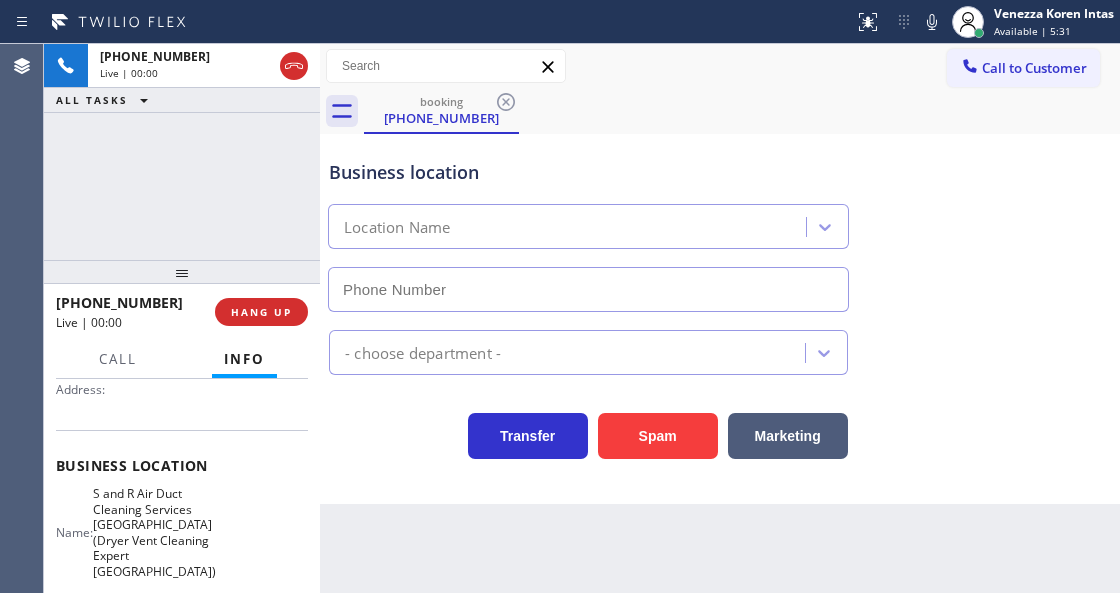type on "[PHONE_NUMBER]" 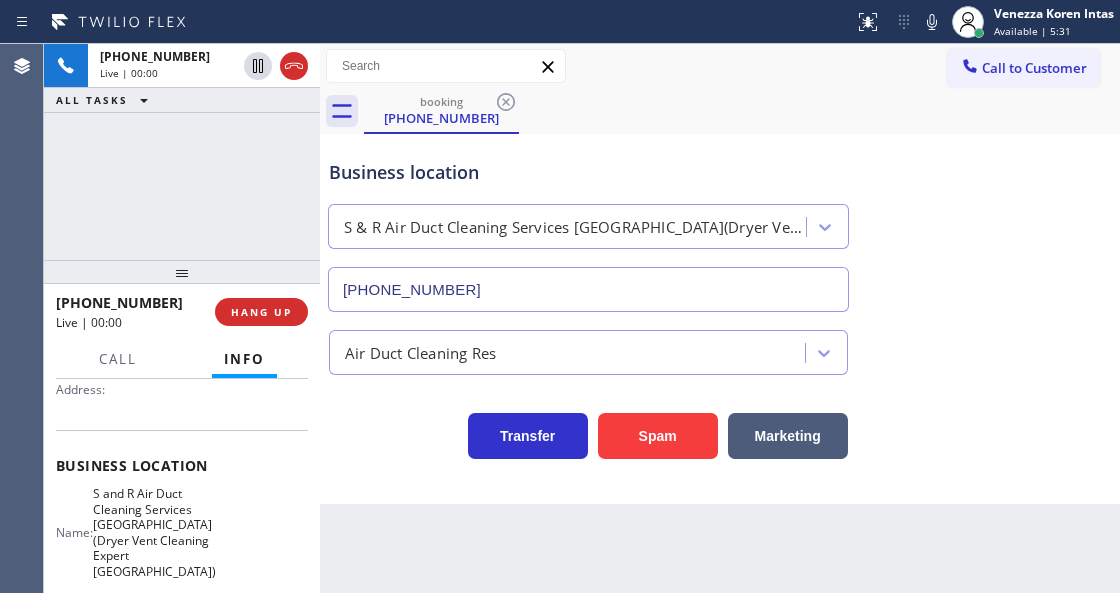 click on "[PHONE_NUMBER] Live | 00:00 ALL TASKS ALL TASKS ACTIVE TASKS TASKS IN WRAP UP" at bounding box center [182, 152] 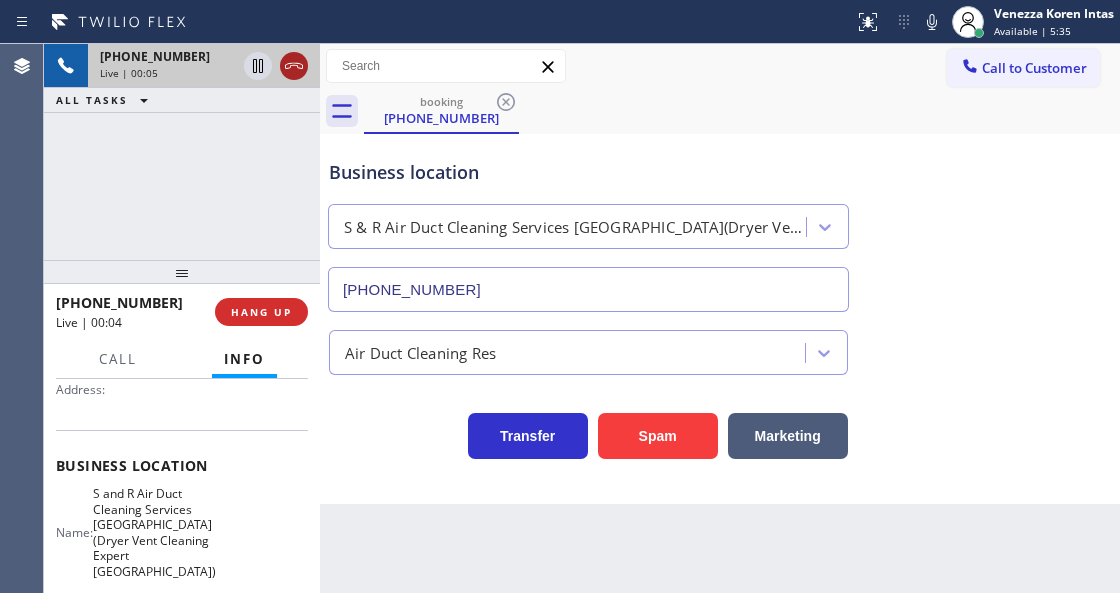 click 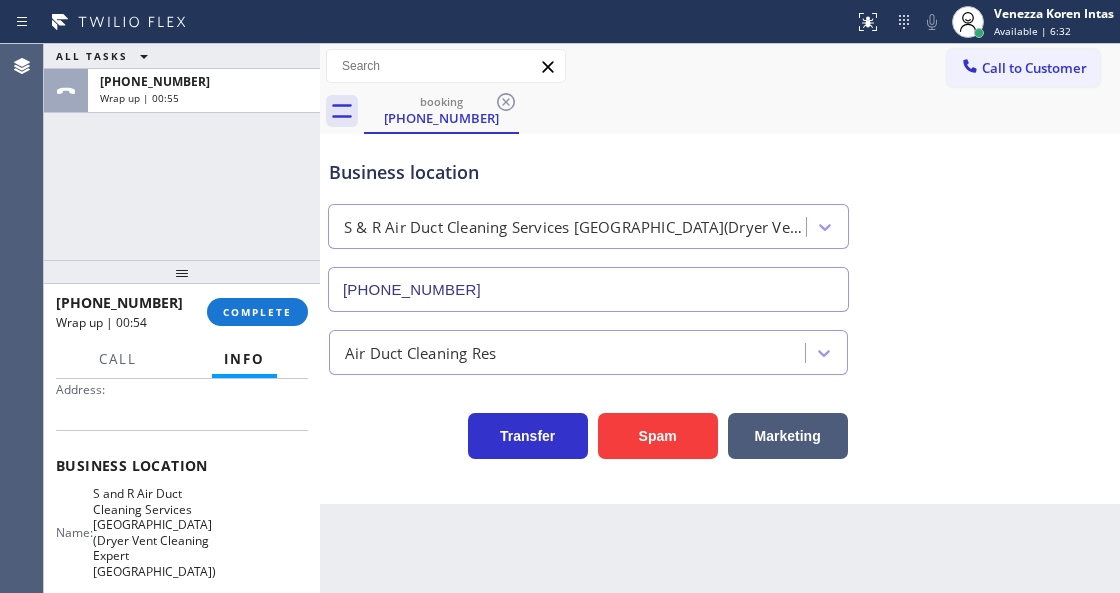 click on "[PHONE_NUMBER] Wrap up | 00:54 COMPLETE" at bounding box center [182, 312] 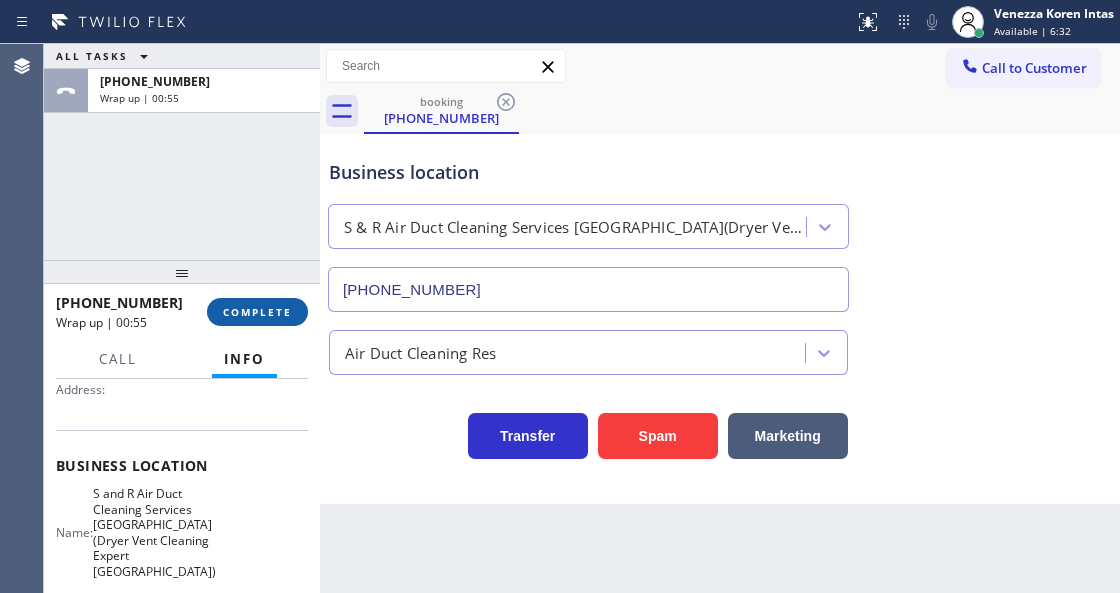 click on "COMPLETE" at bounding box center [257, 312] 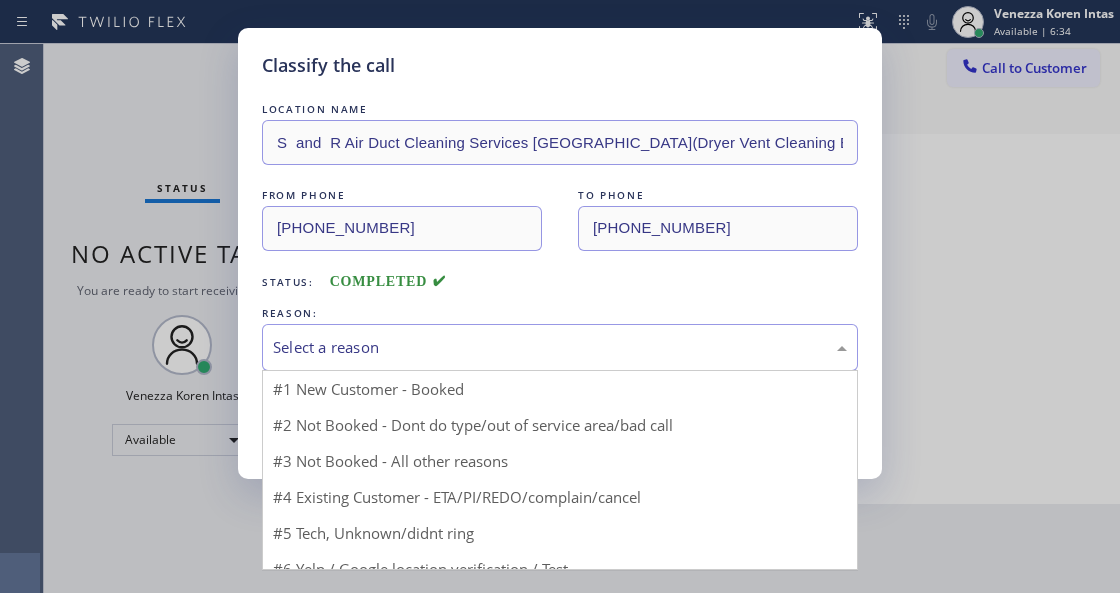 click on "Select a reason" at bounding box center (560, 347) 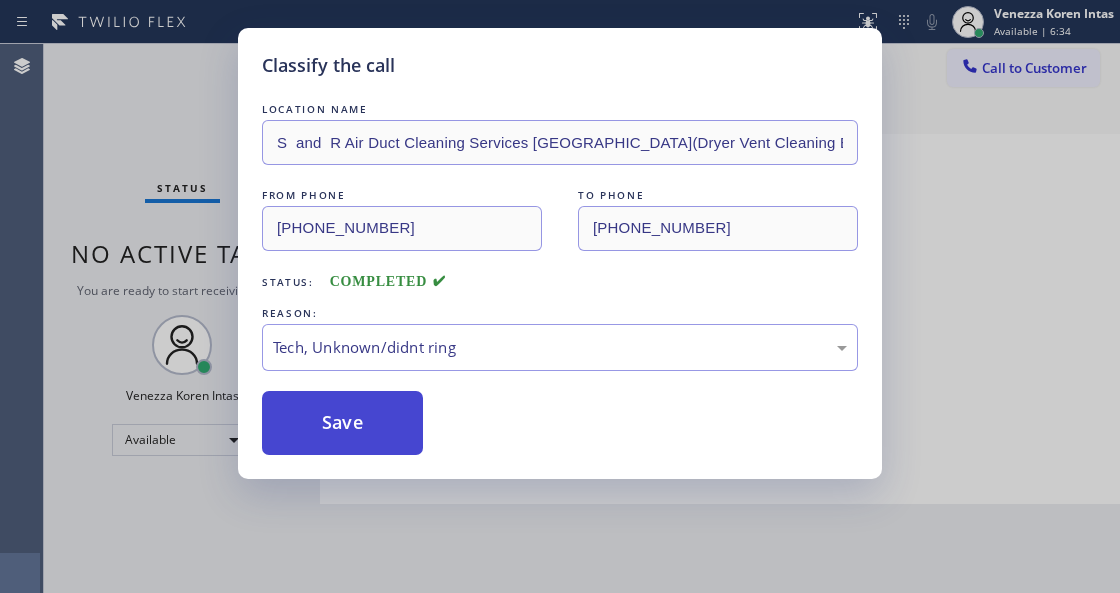 click on "Save" at bounding box center (342, 423) 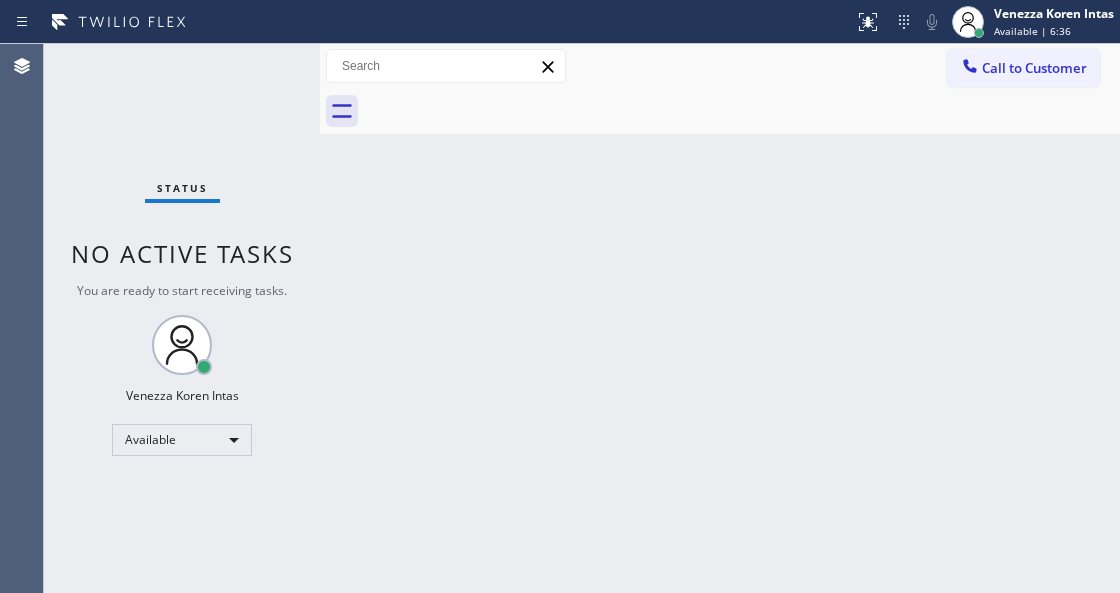 click on "Status   No active tasks     You are ready to start receiving tasks.   Venezza Koren Intas Available" at bounding box center [182, 318] 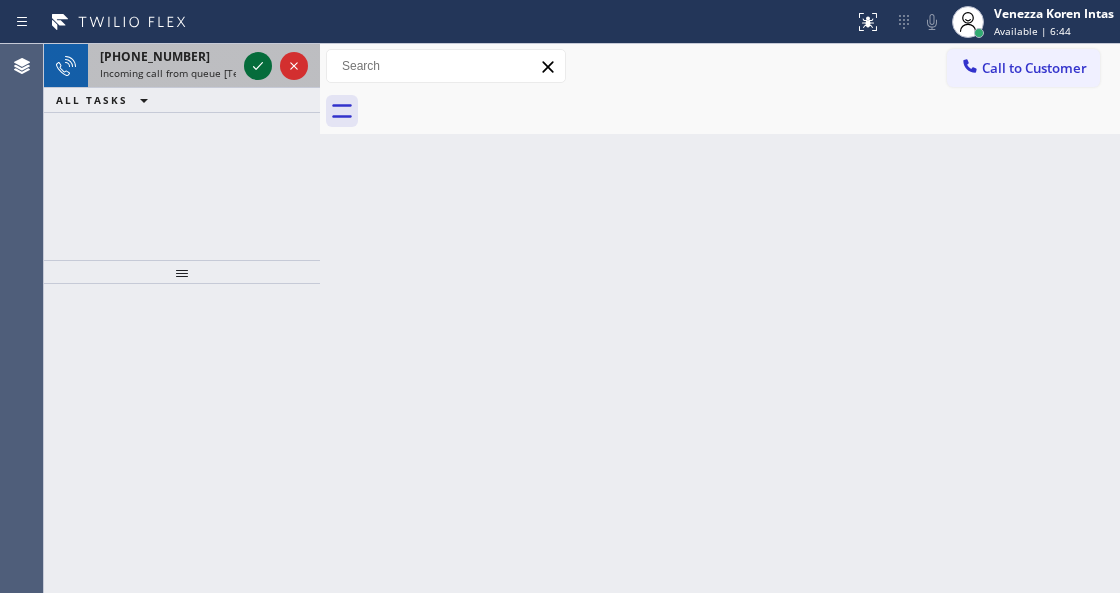 click 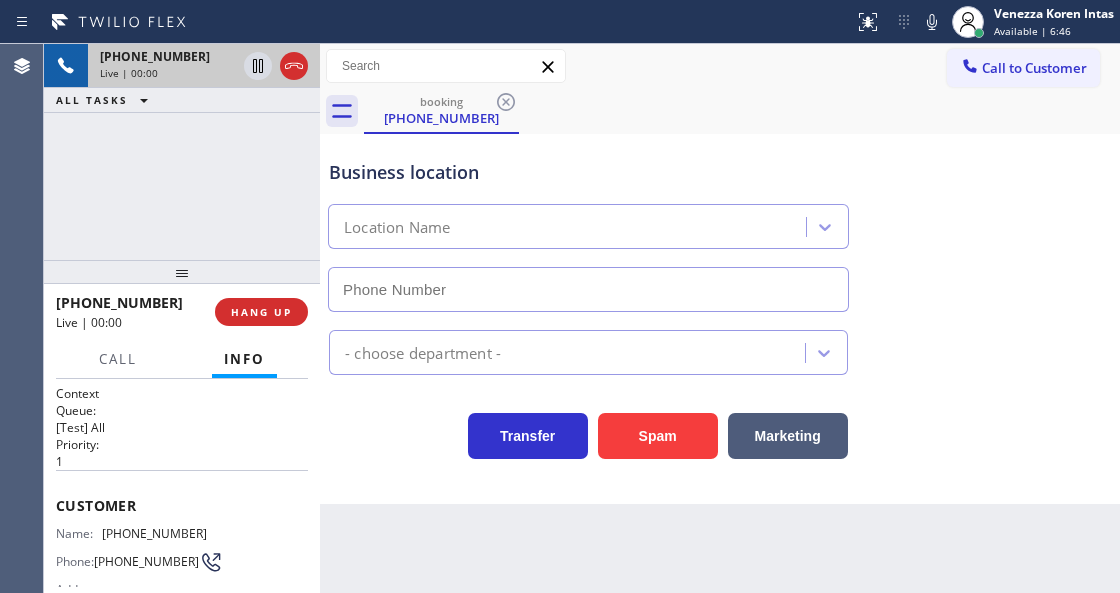scroll, scrollTop: 200, scrollLeft: 0, axis: vertical 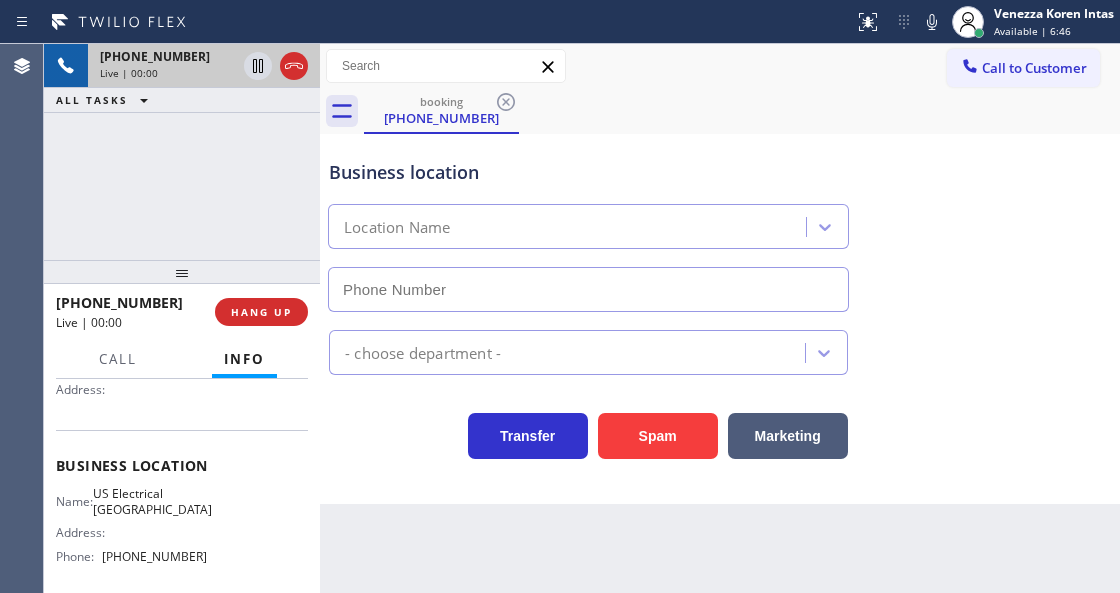 type on "[PHONE_NUMBER]" 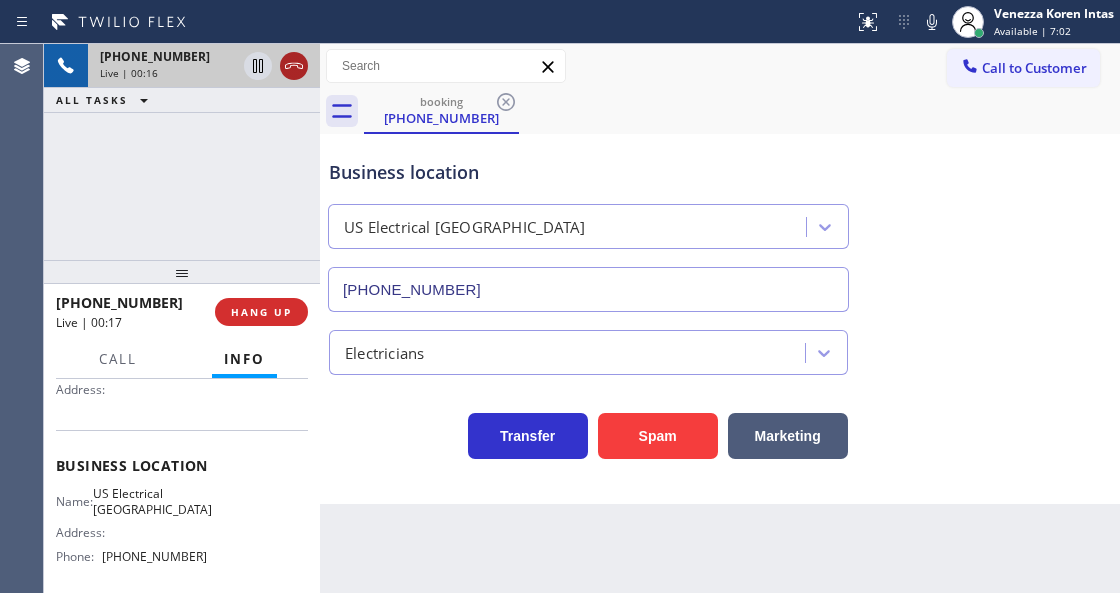 click 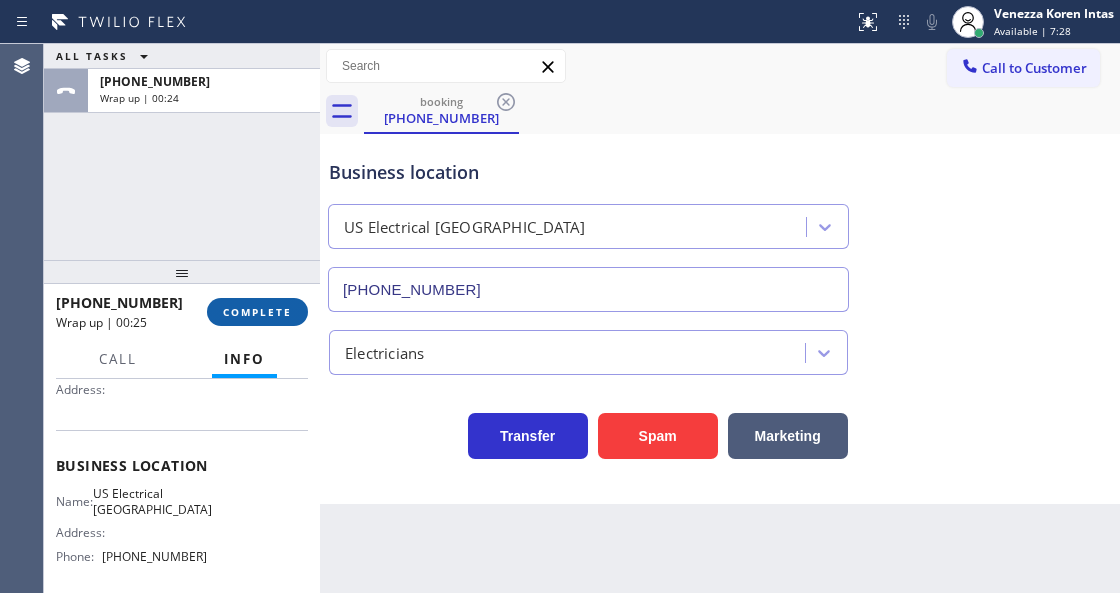 click on "COMPLETE" at bounding box center [257, 312] 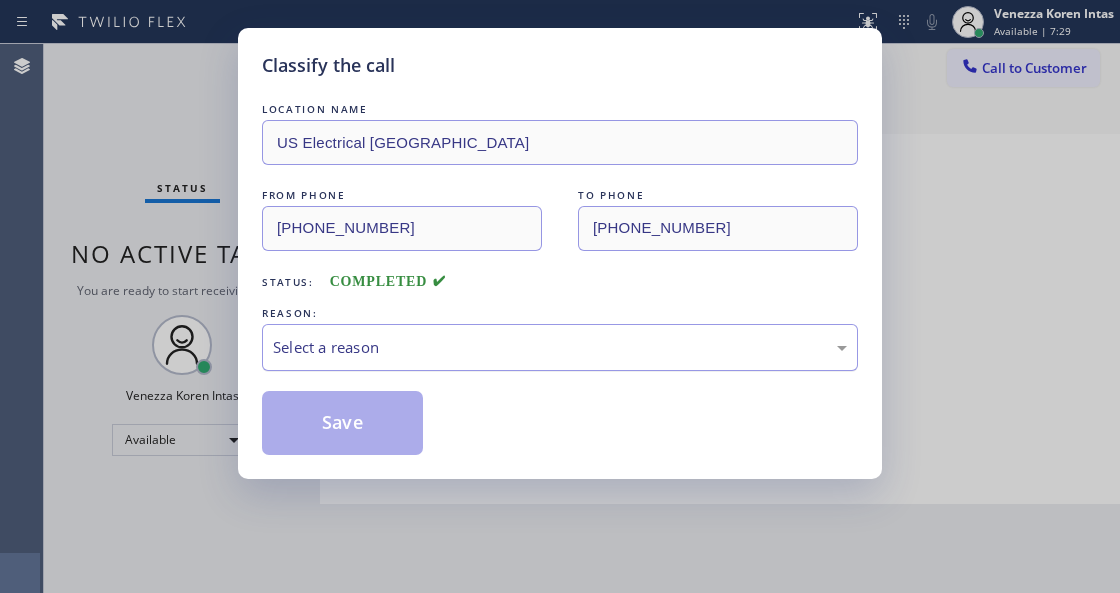 click on "Select a reason" at bounding box center [560, 347] 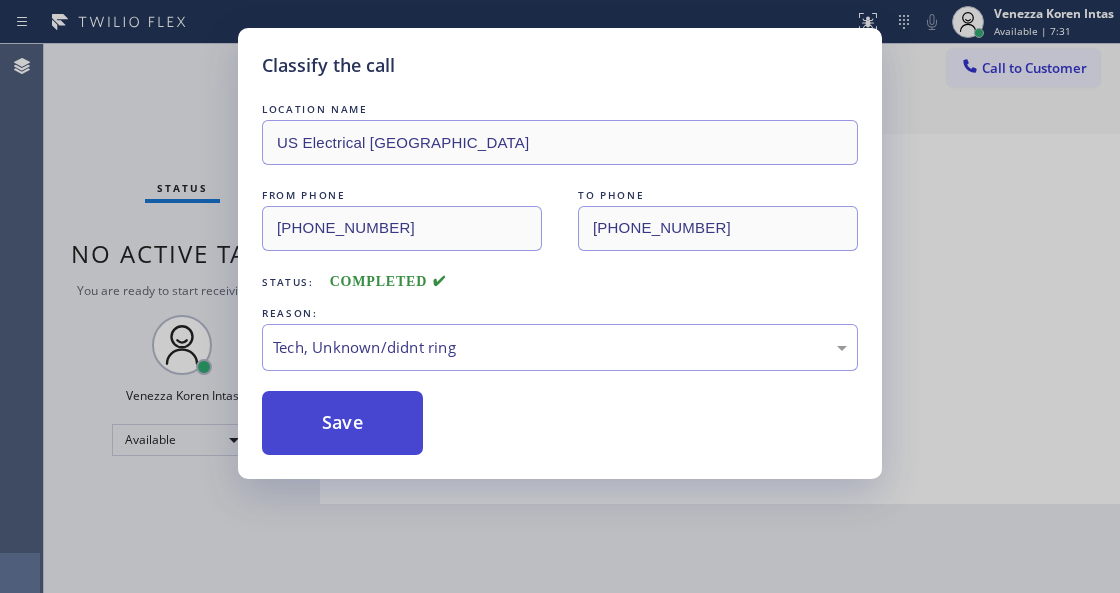 click on "Save" at bounding box center [342, 423] 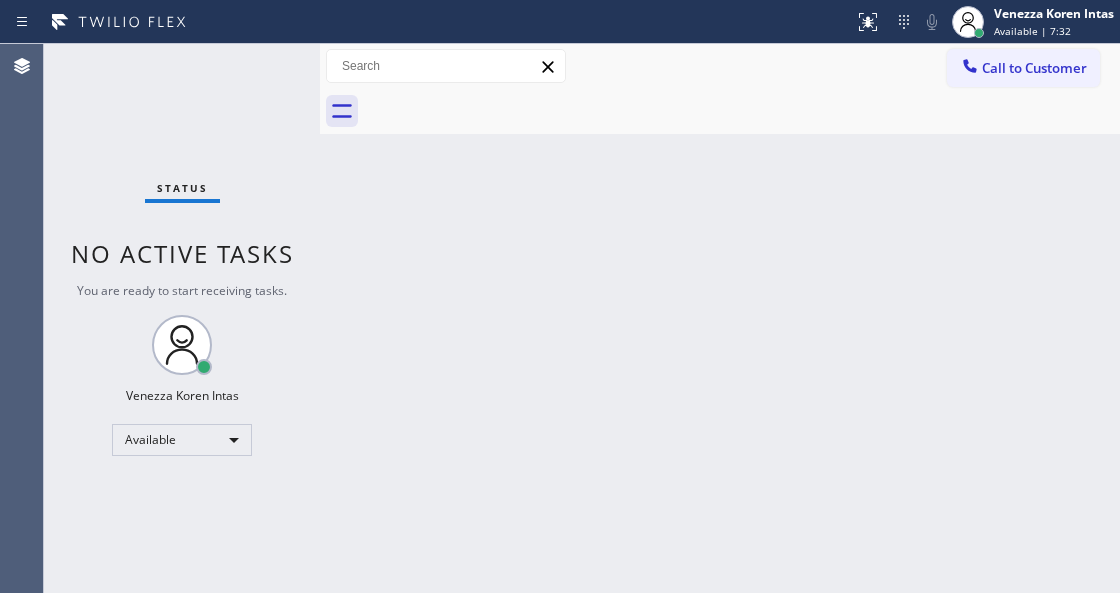 click on "Status   No active tasks     You are ready to start receiving tasks.   Venezza Koren Intas Available" at bounding box center (182, 318) 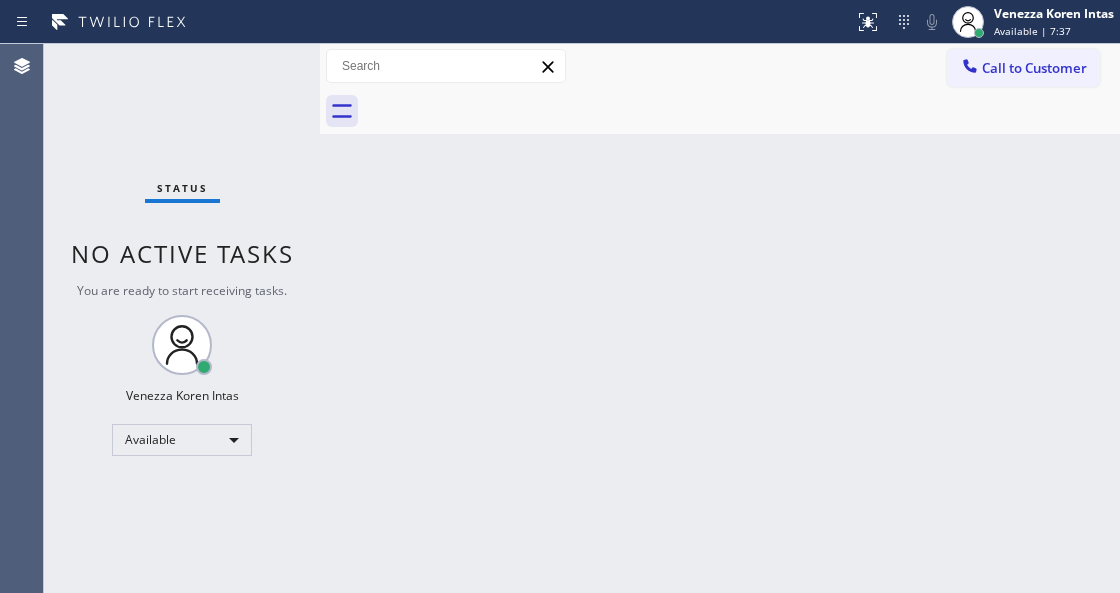 scroll, scrollTop: 0, scrollLeft: 0, axis: both 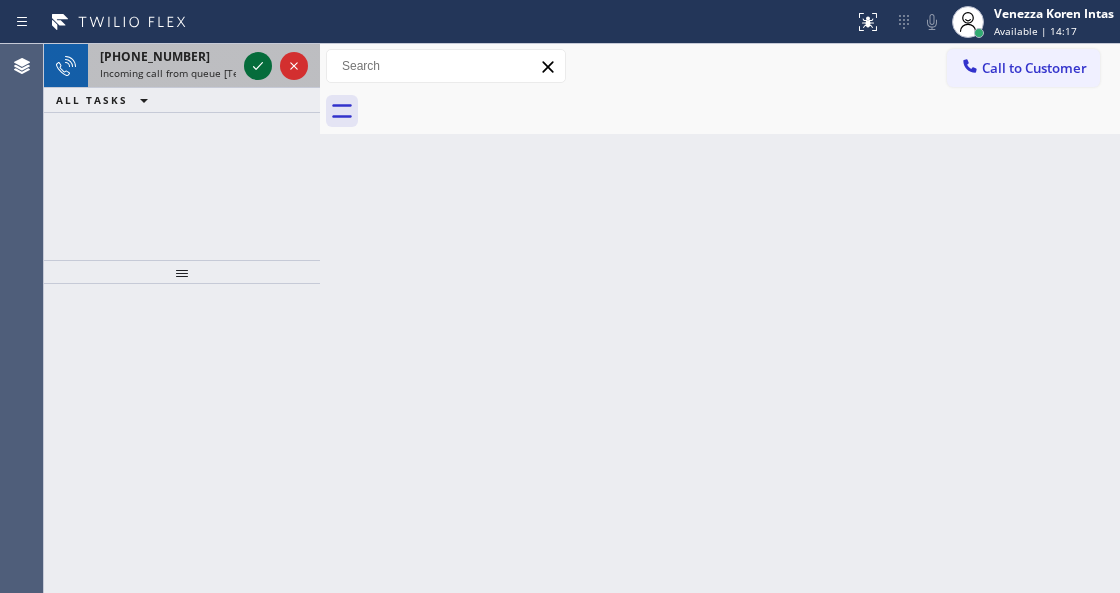 click 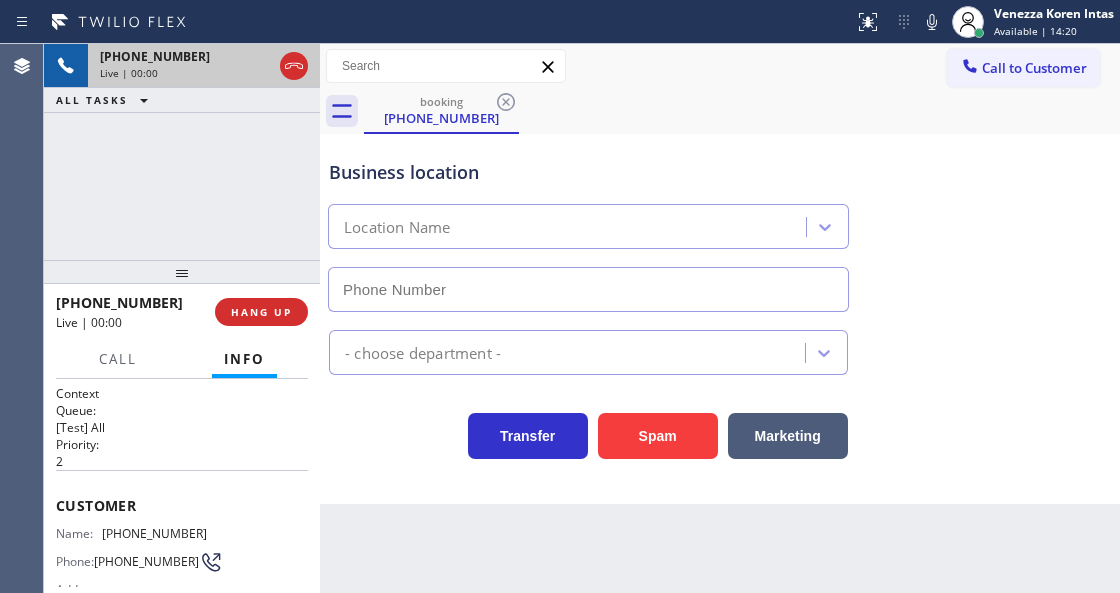 type on "[PHONE_NUMBER]" 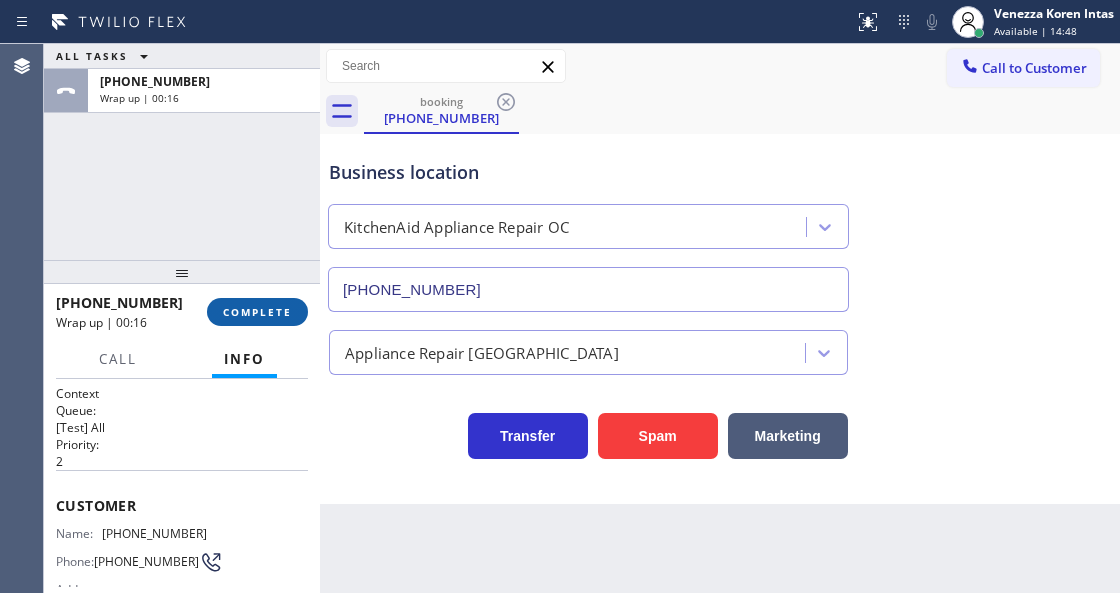 click on "COMPLETE" at bounding box center [257, 312] 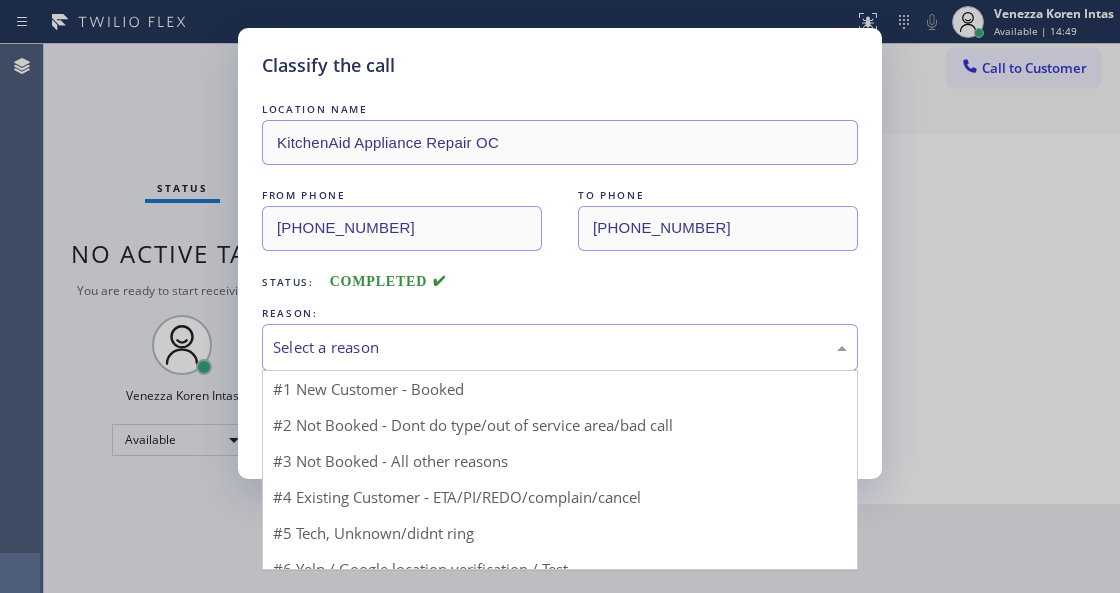 click on "Select a reason" at bounding box center [560, 347] 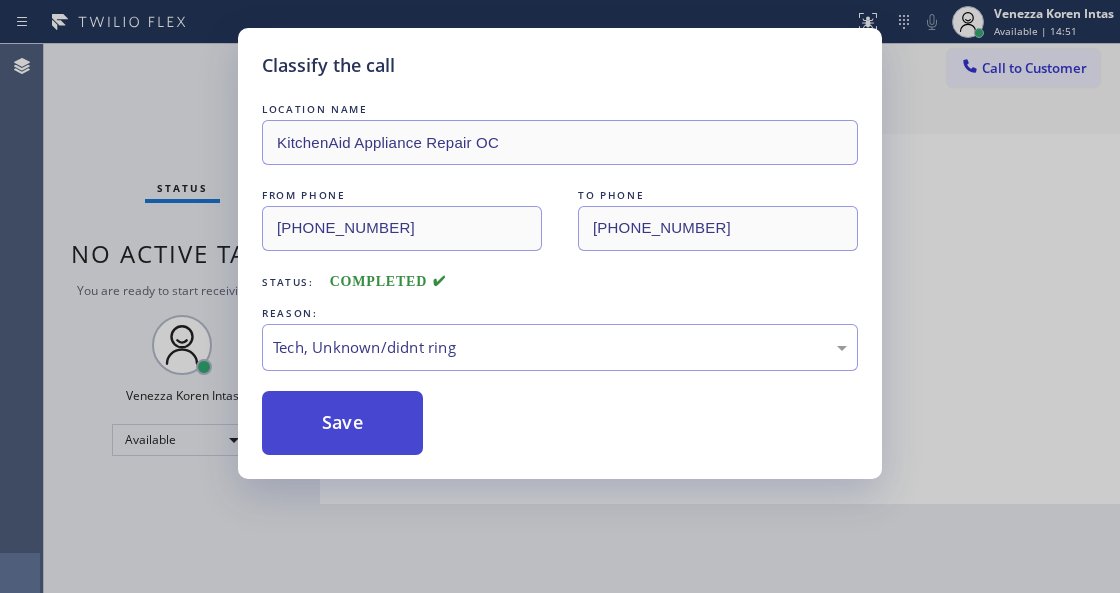 click on "Save" at bounding box center [342, 423] 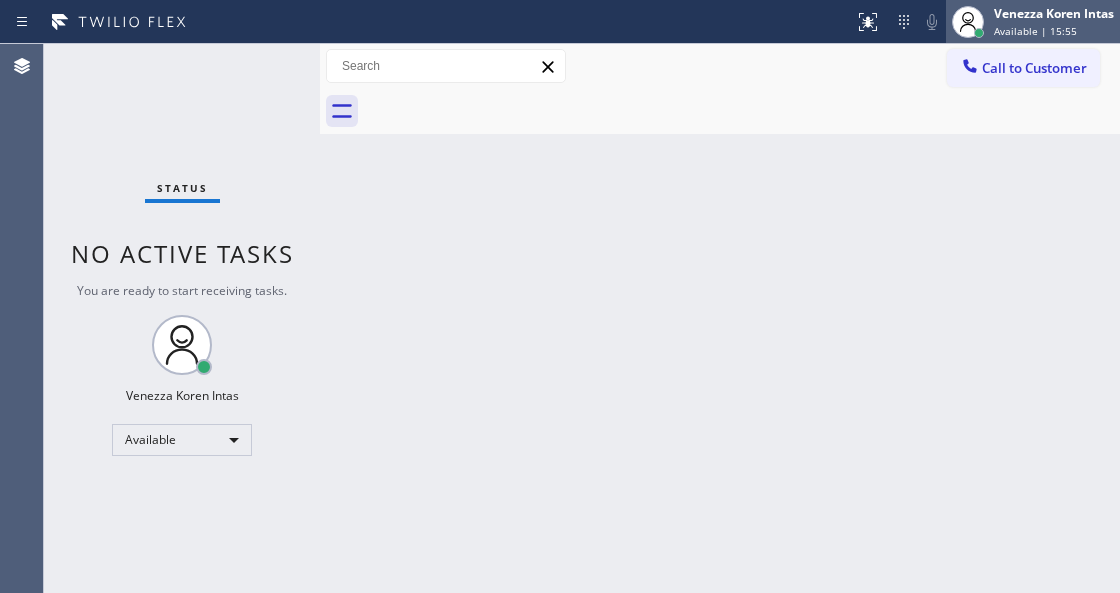 click on "Available | 15:55" at bounding box center [1035, 31] 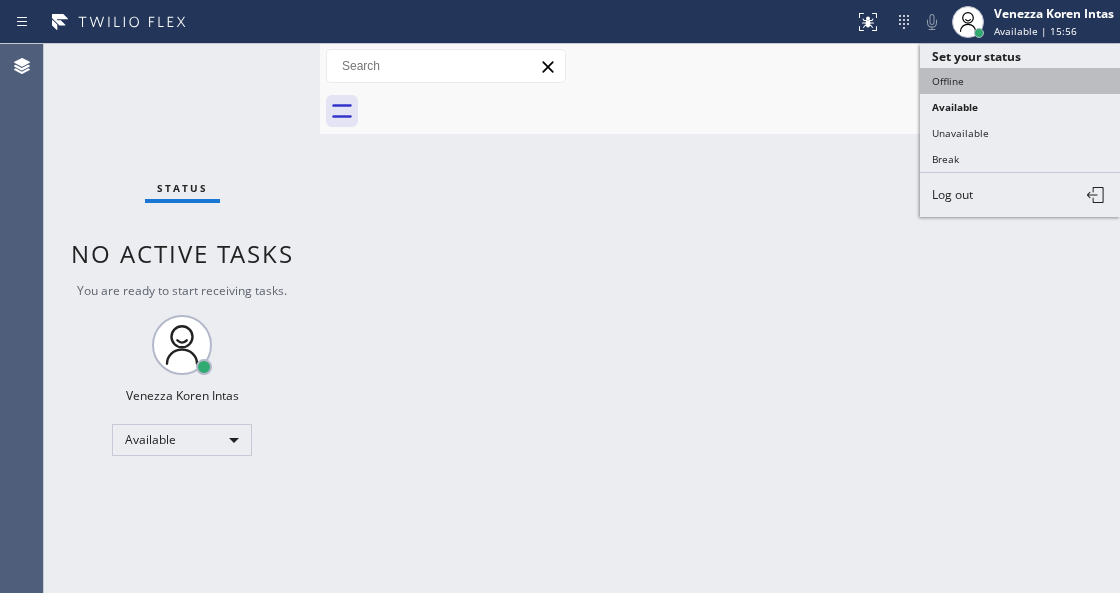 click on "Offline" at bounding box center (1020, 81) 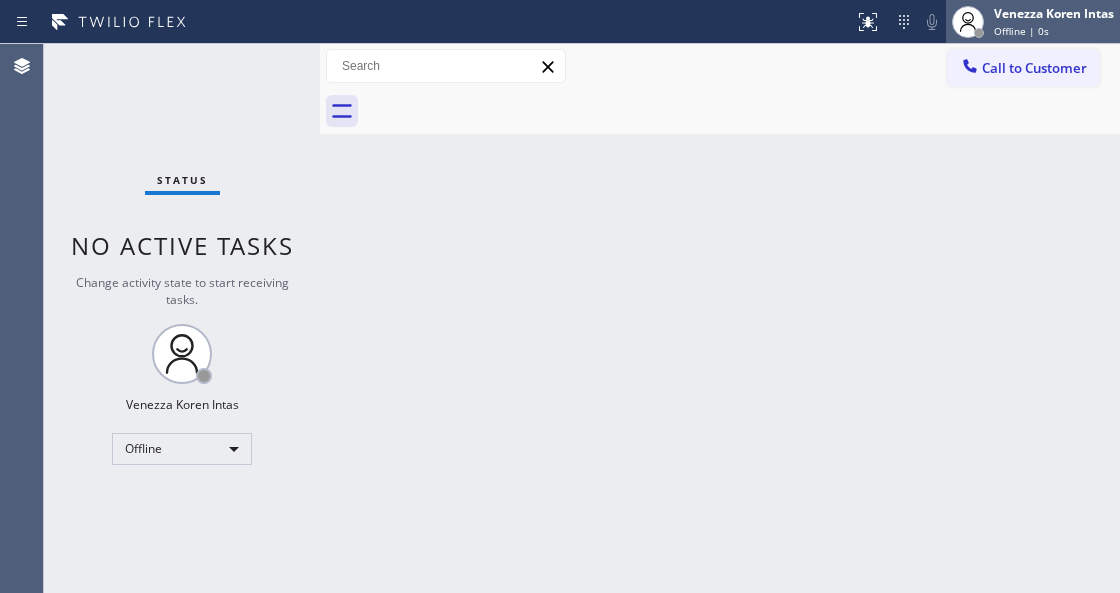 click on "Venezza Koren Intas" at bounding box center (1054, 13) 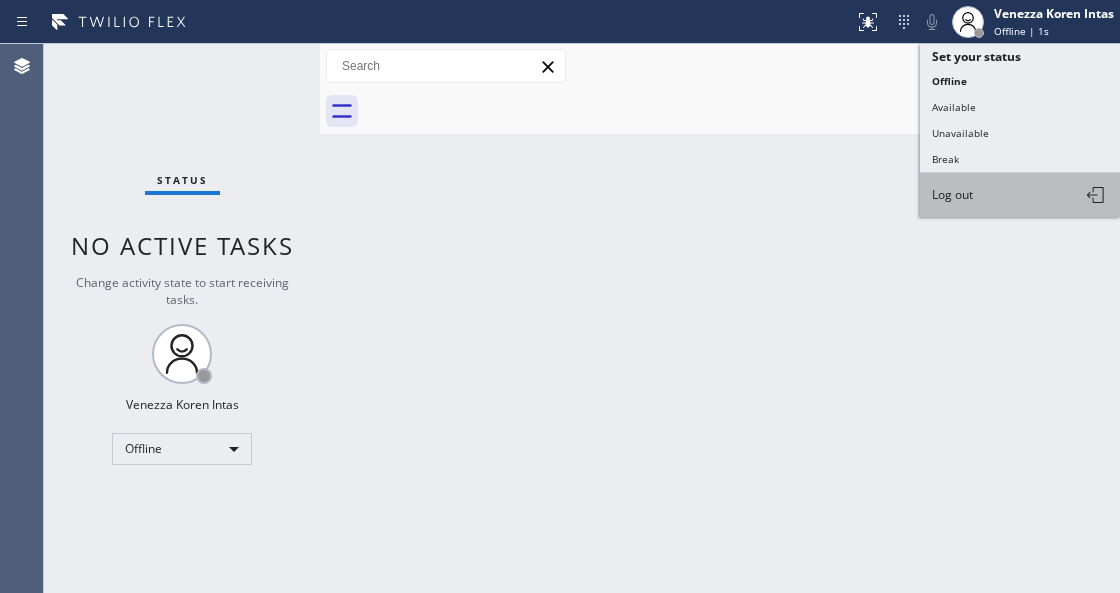 click on "Log out" at bounding box center (1020, 195) 